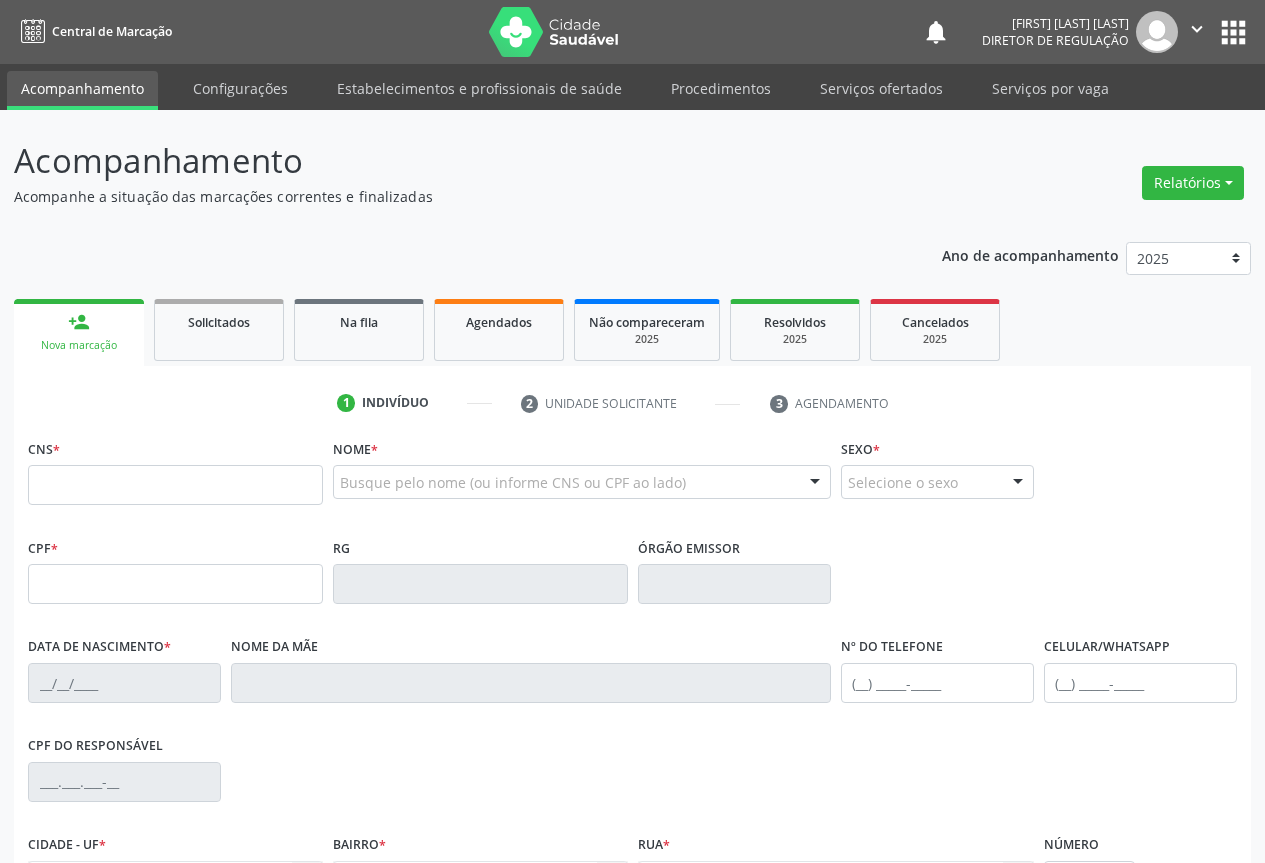 scroll, scrollTop: 0, scrollLeft: 0, axis: both 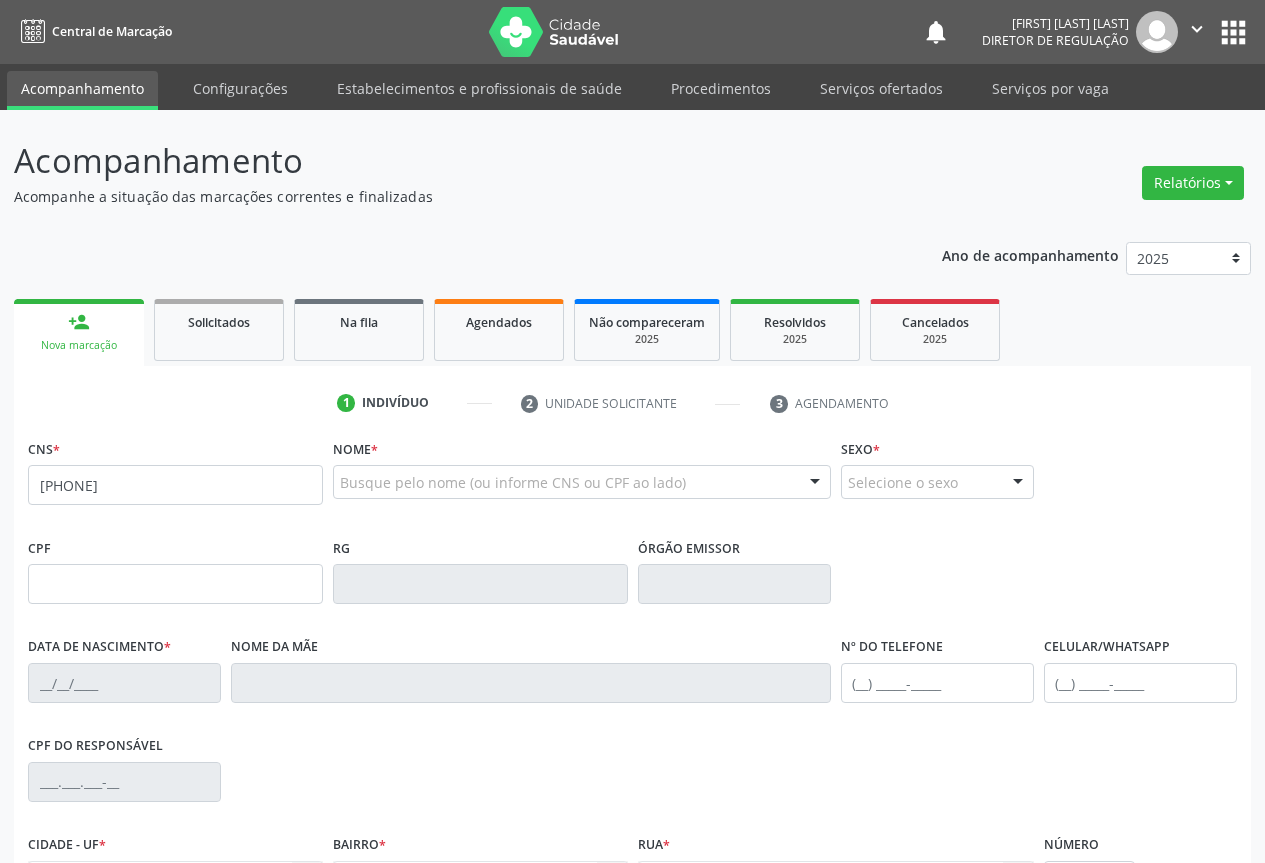 type on "[PHONE]" 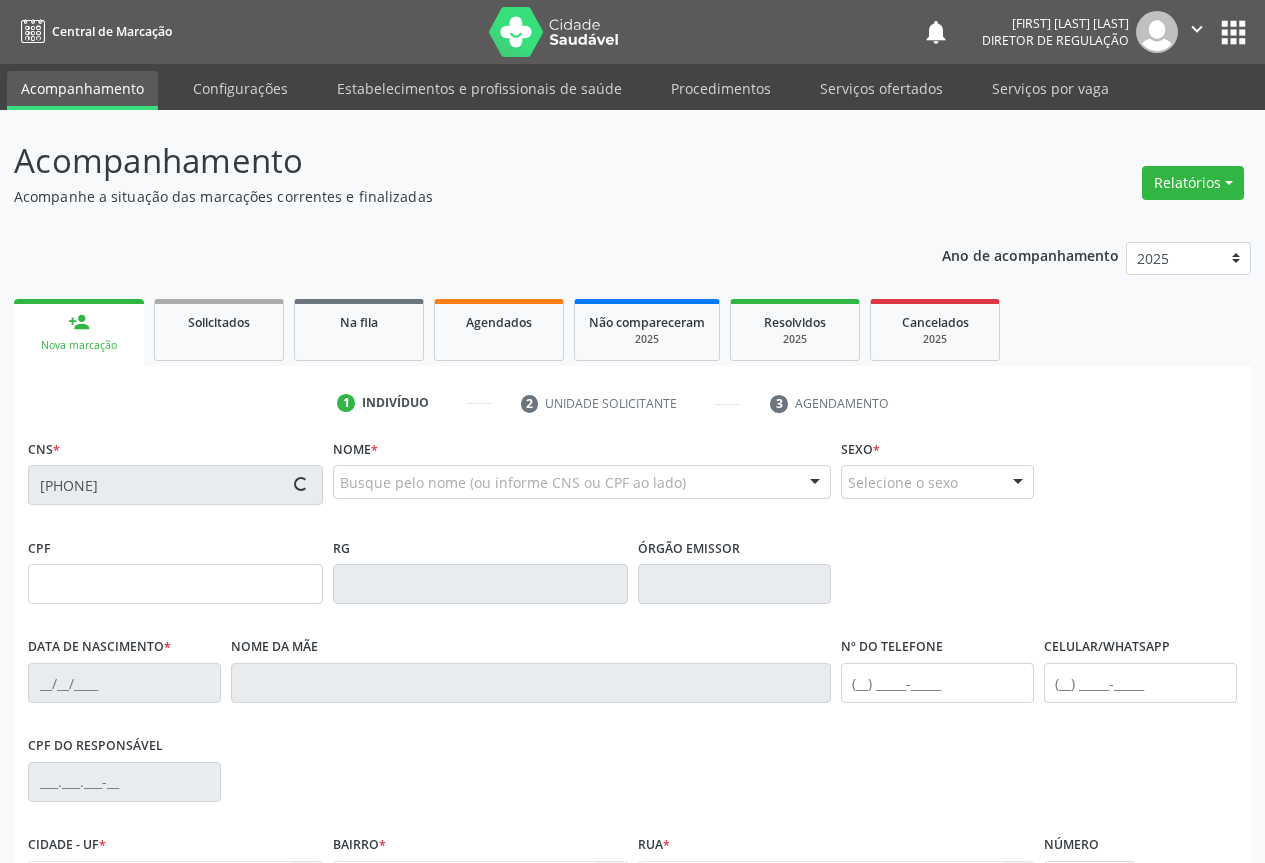 type on "[DATE]" 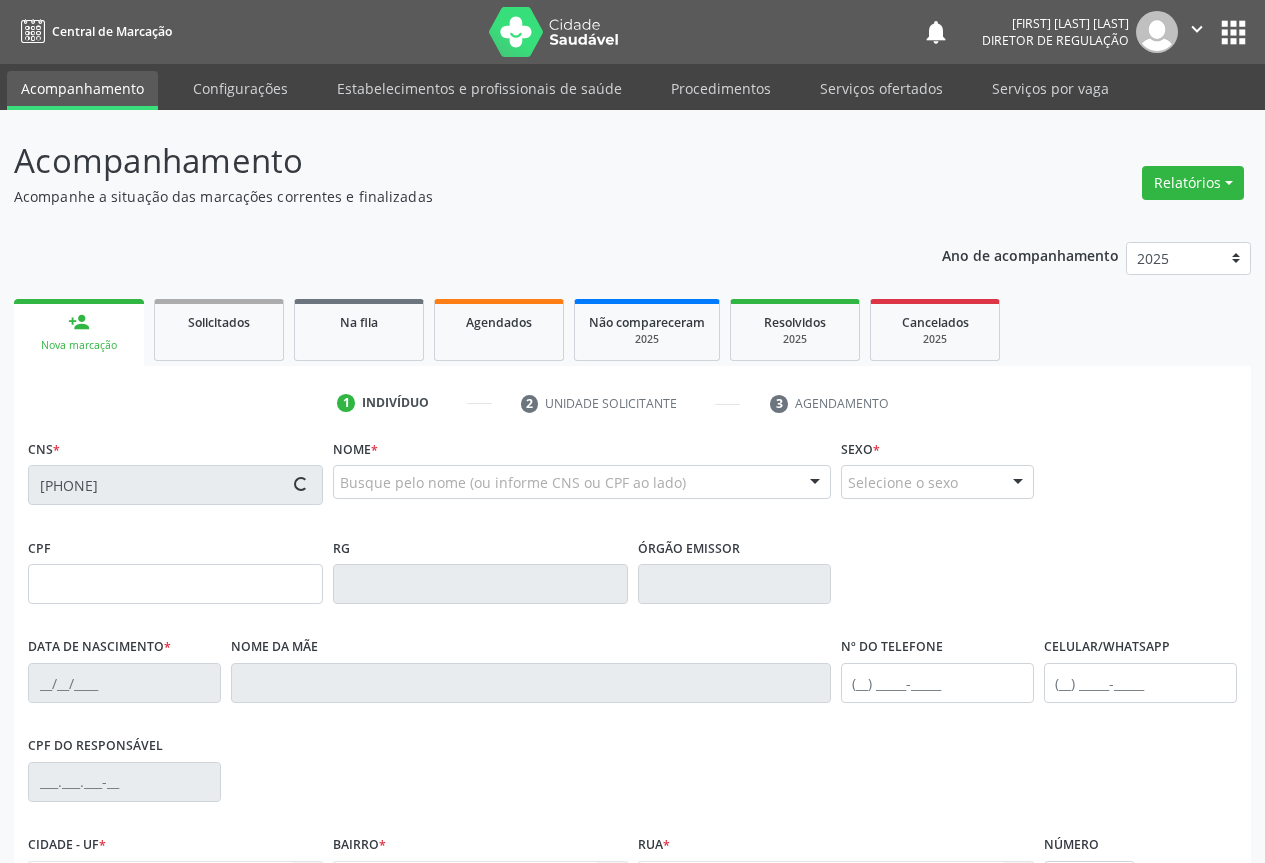 type on "(74) 99998-3210" 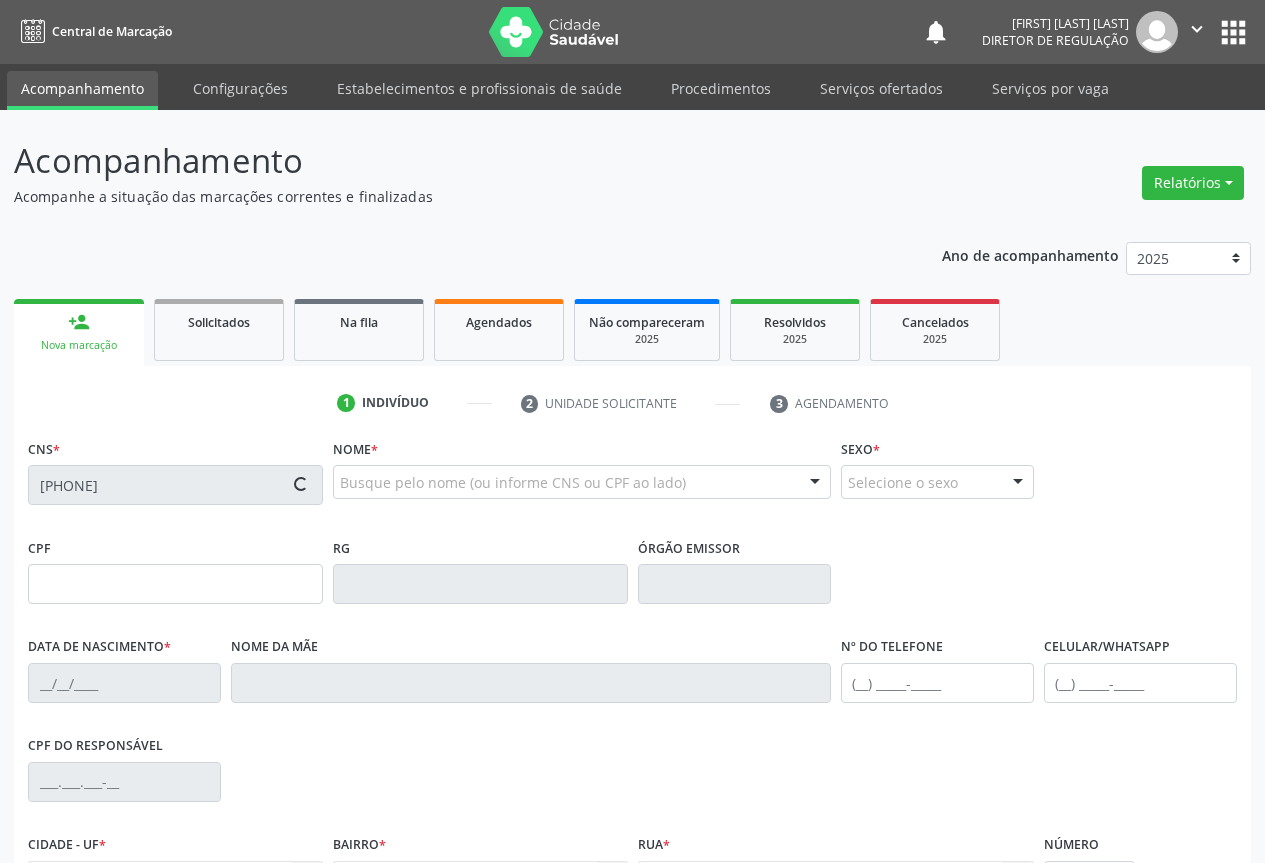 type on "S/N" 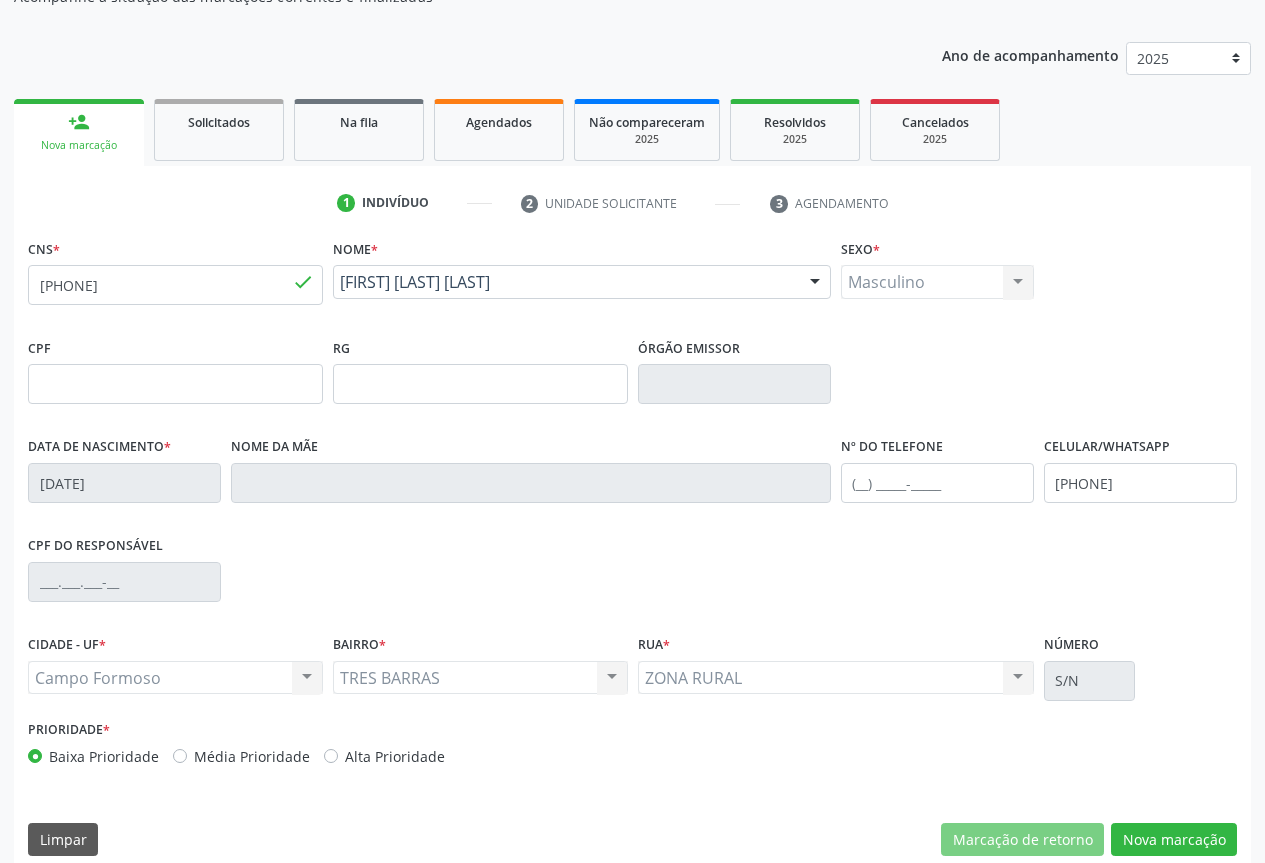 scroll, scrollTop: 221, scrollLeft: 0, axis: vertical 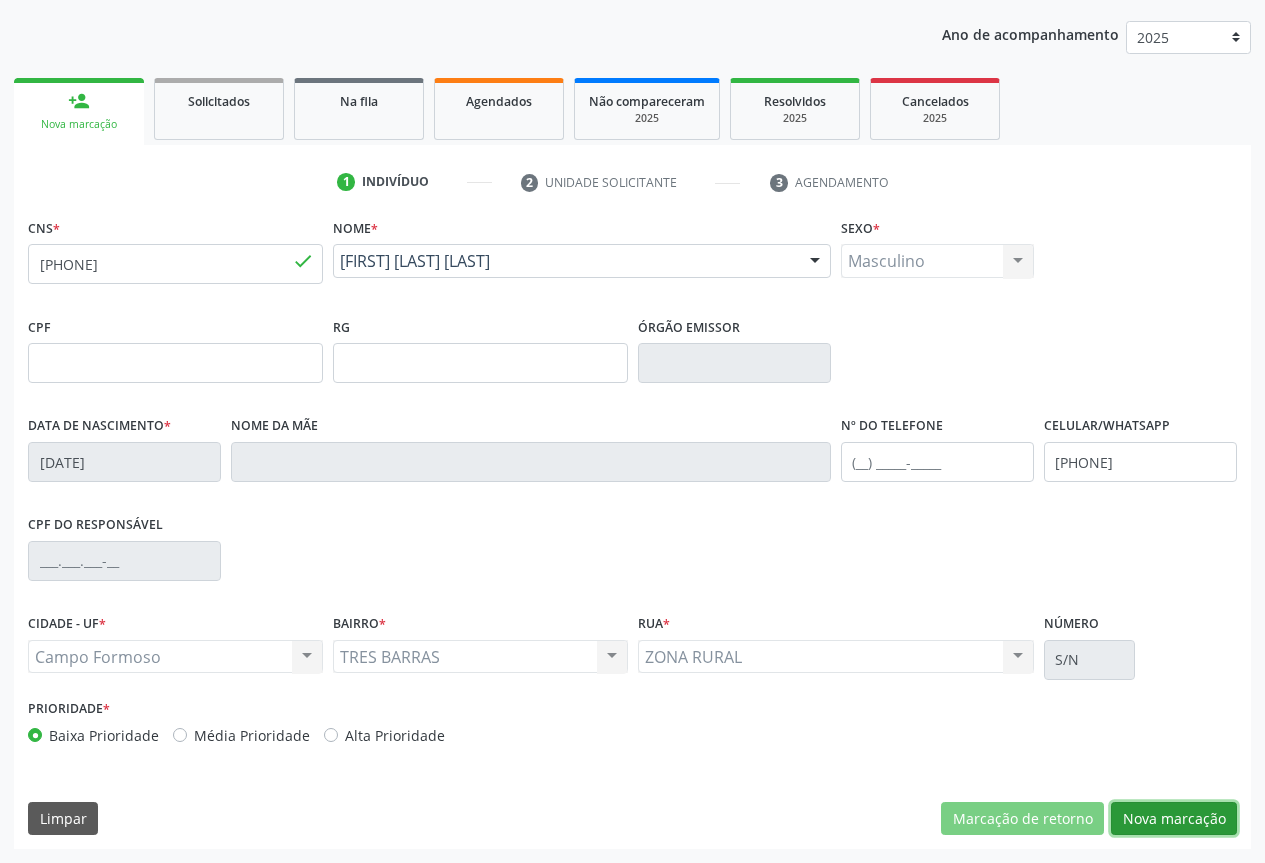 click on "Nova marcação" at bounding box center (1174, 819) 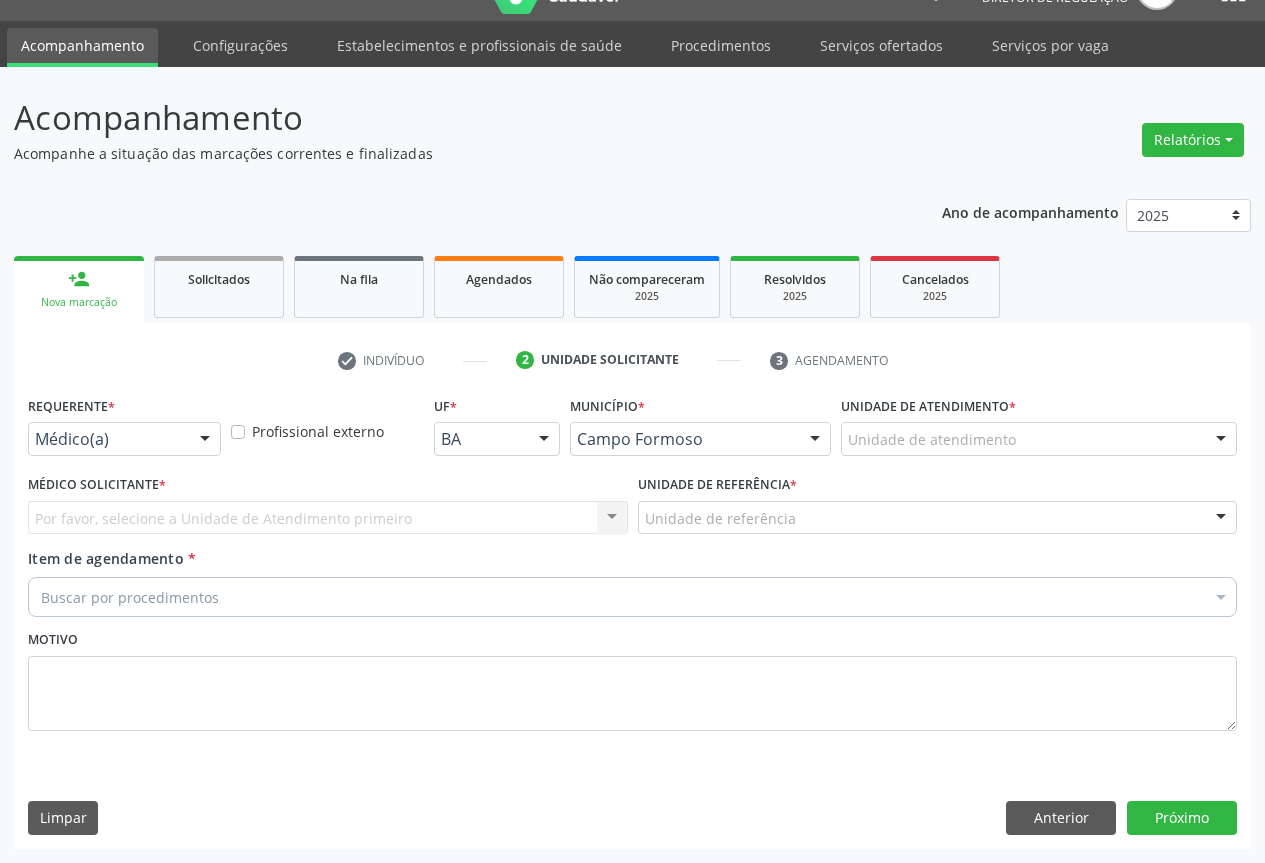 scroll, scrollTop: 43, scrollLeft: 0, axis: vertical 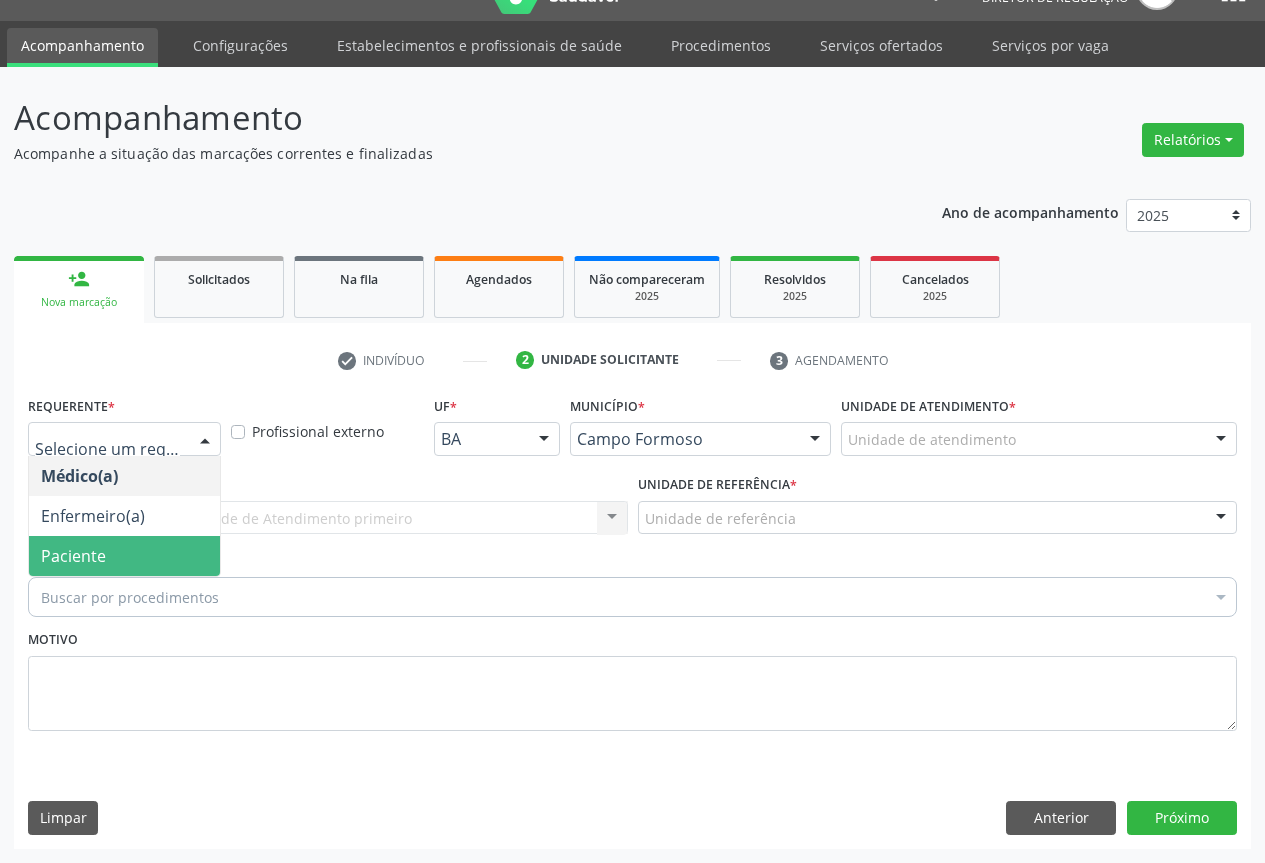 click on "Paciente" at bounding box center [124, 556] 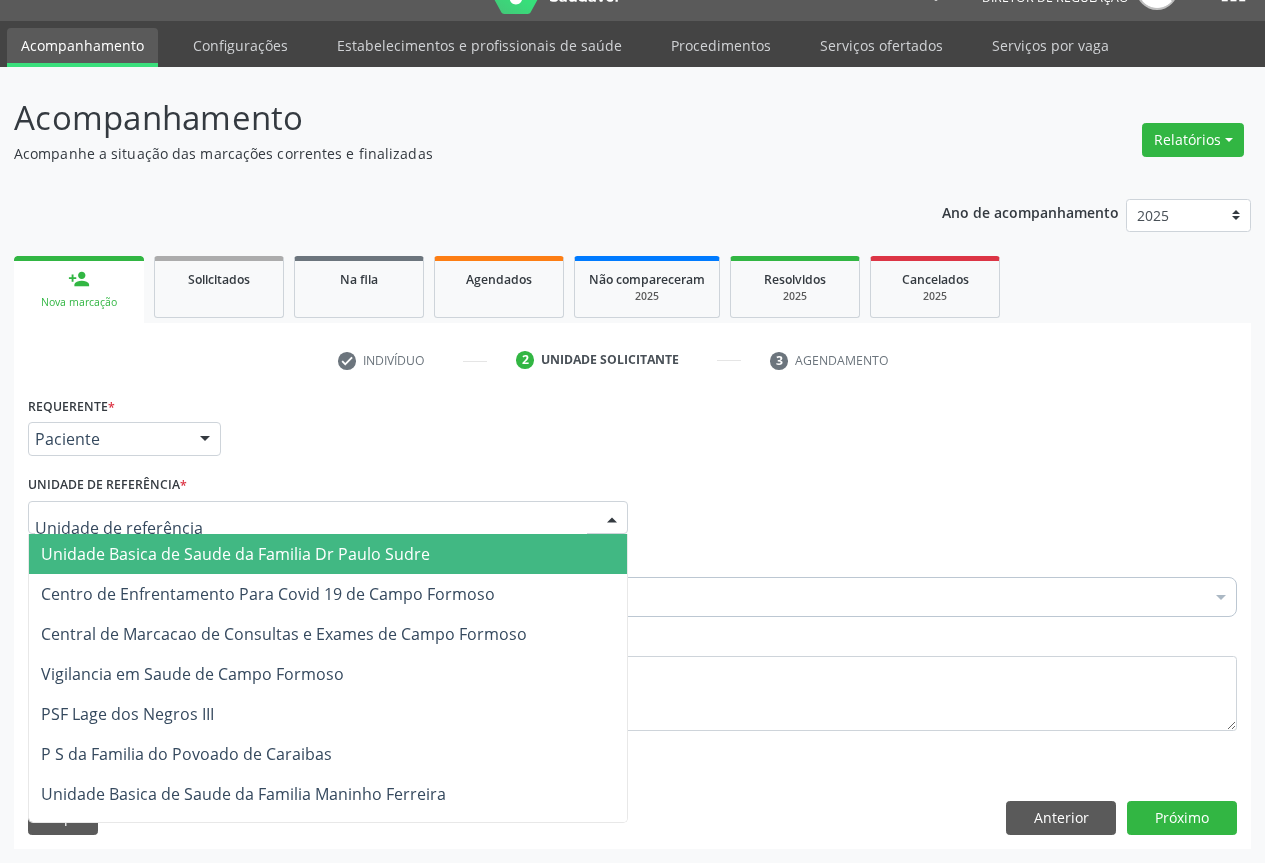 drag, startPoint x: 498, startPoint y: 526, endPoint x: 428, endPoint y: 614, distance: 112.44554 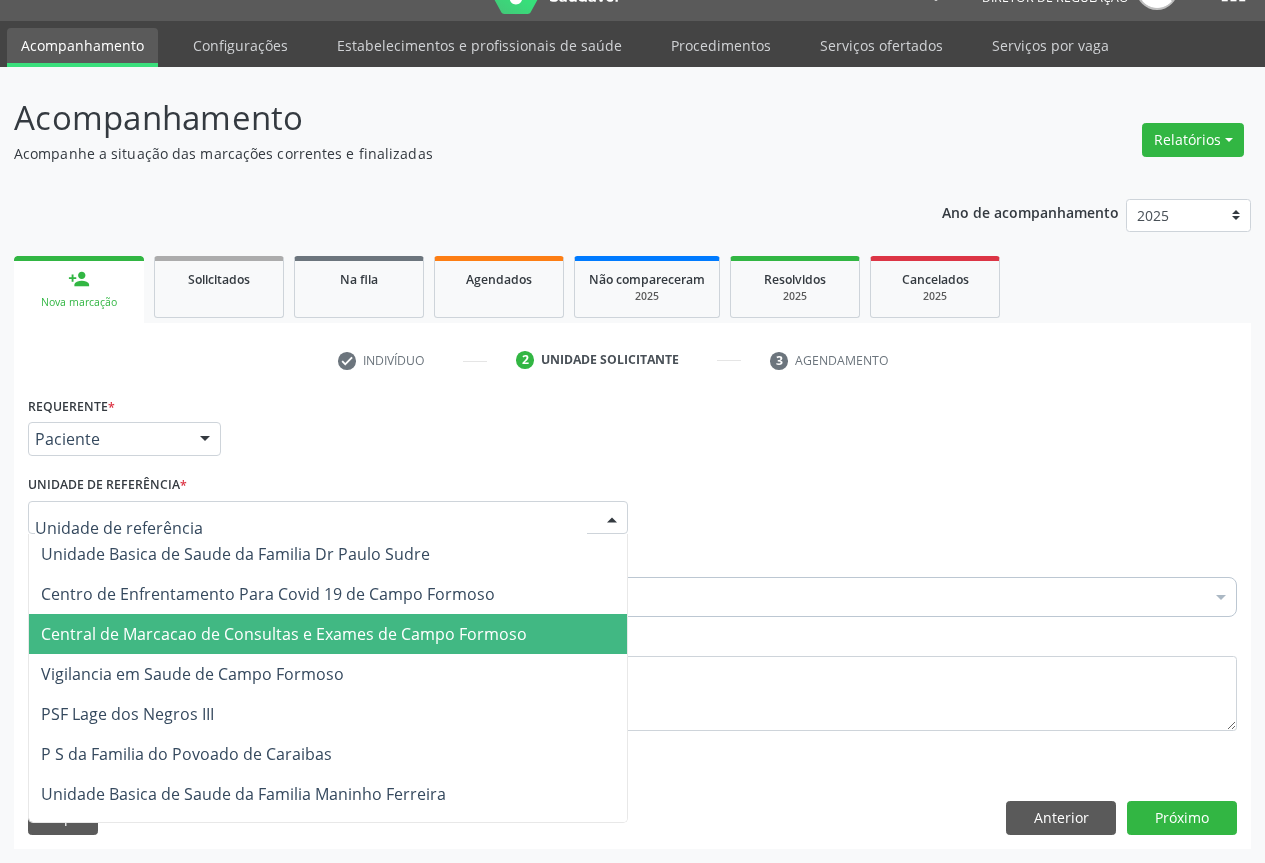 click on "Central de Marcacao de Consultas e Exames de Campo Formoso" at bounding box center [284, 634] 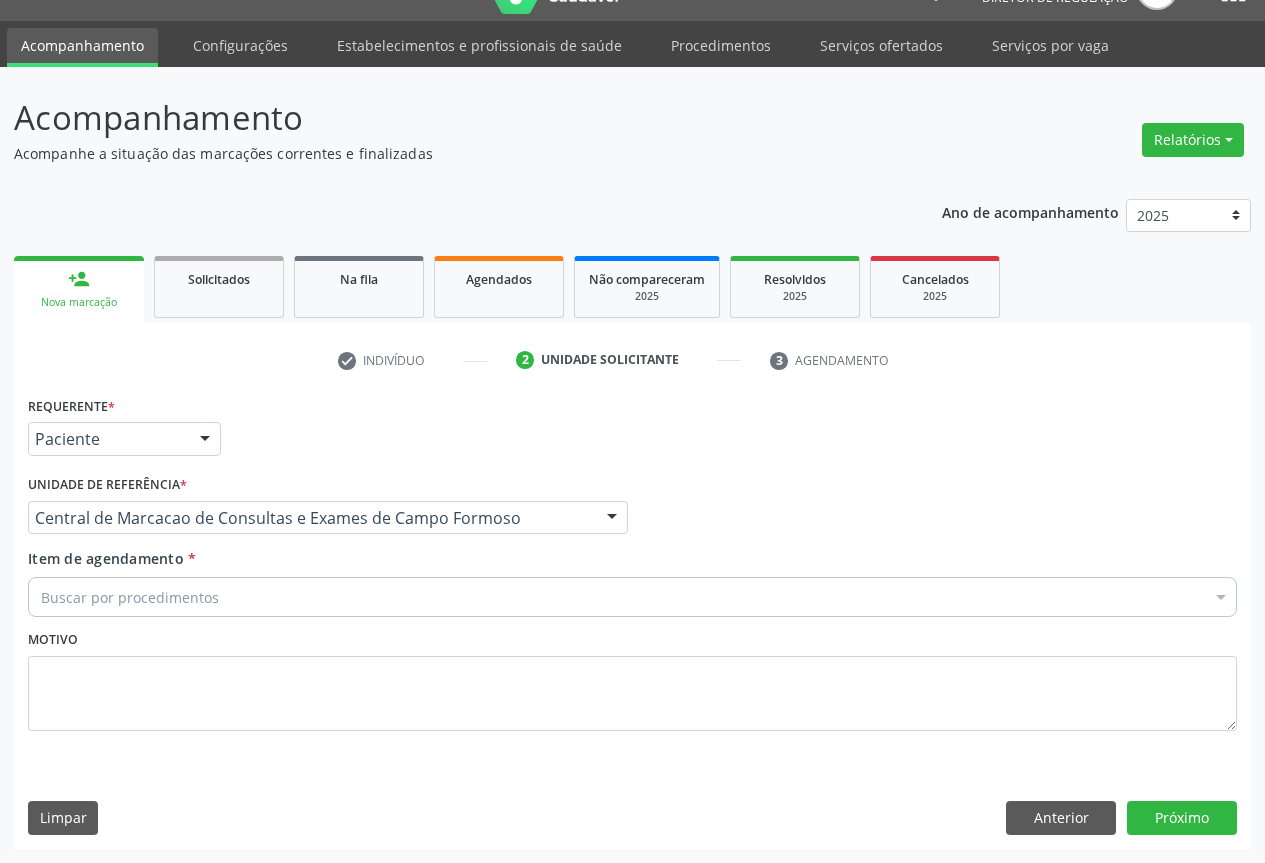 click on "Buscar por procedimentos" at bounding box center [632, 597] 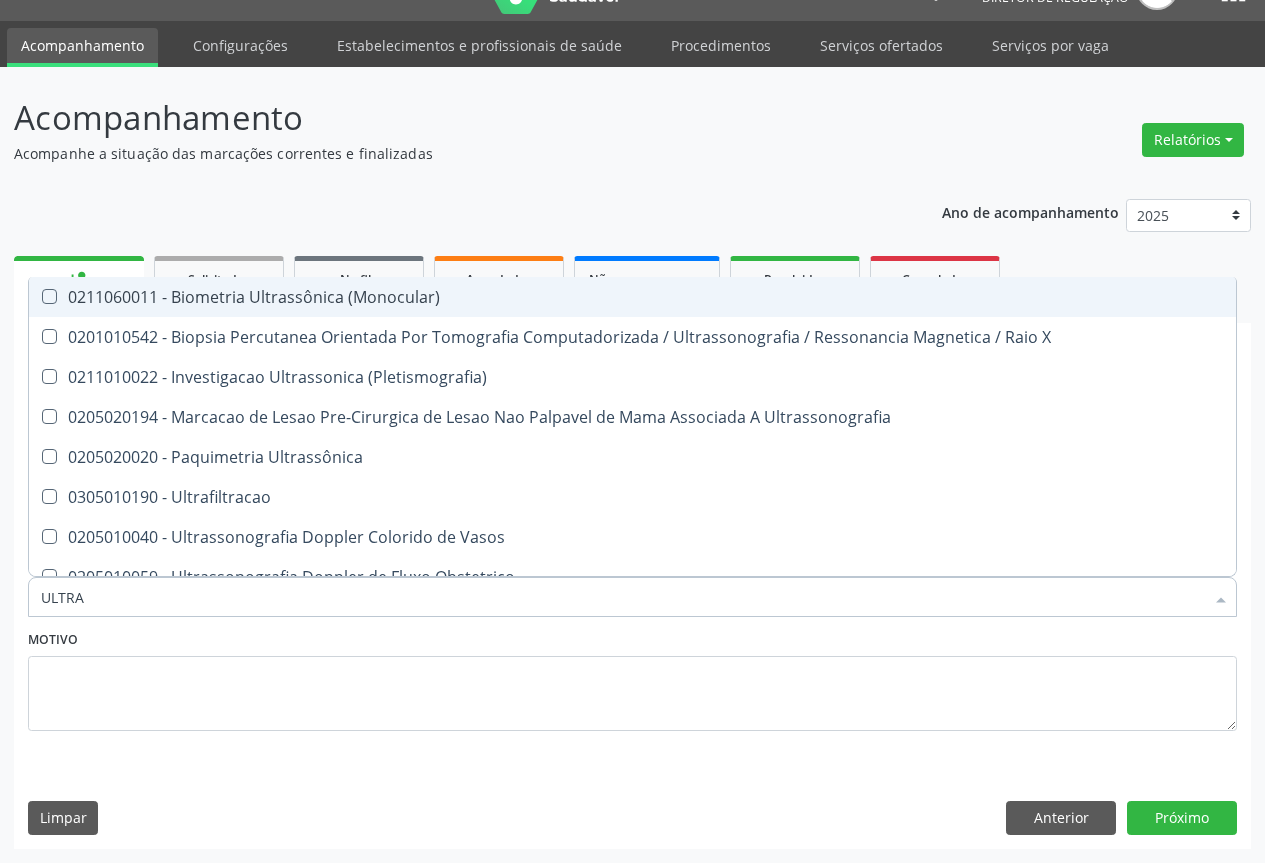 type on "ULTRAS" 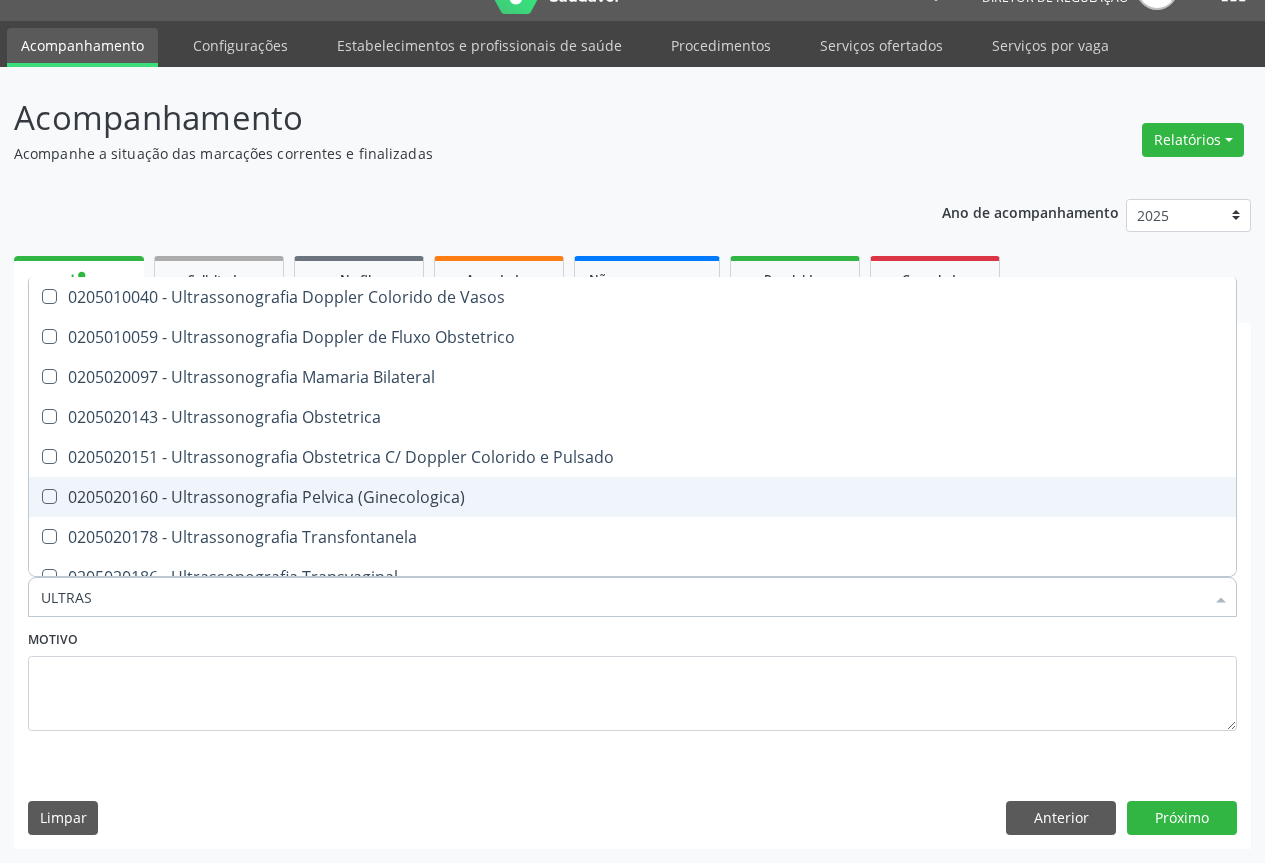 scroll, scrollTop: 300, scrollLeft: 0, axis: vertical 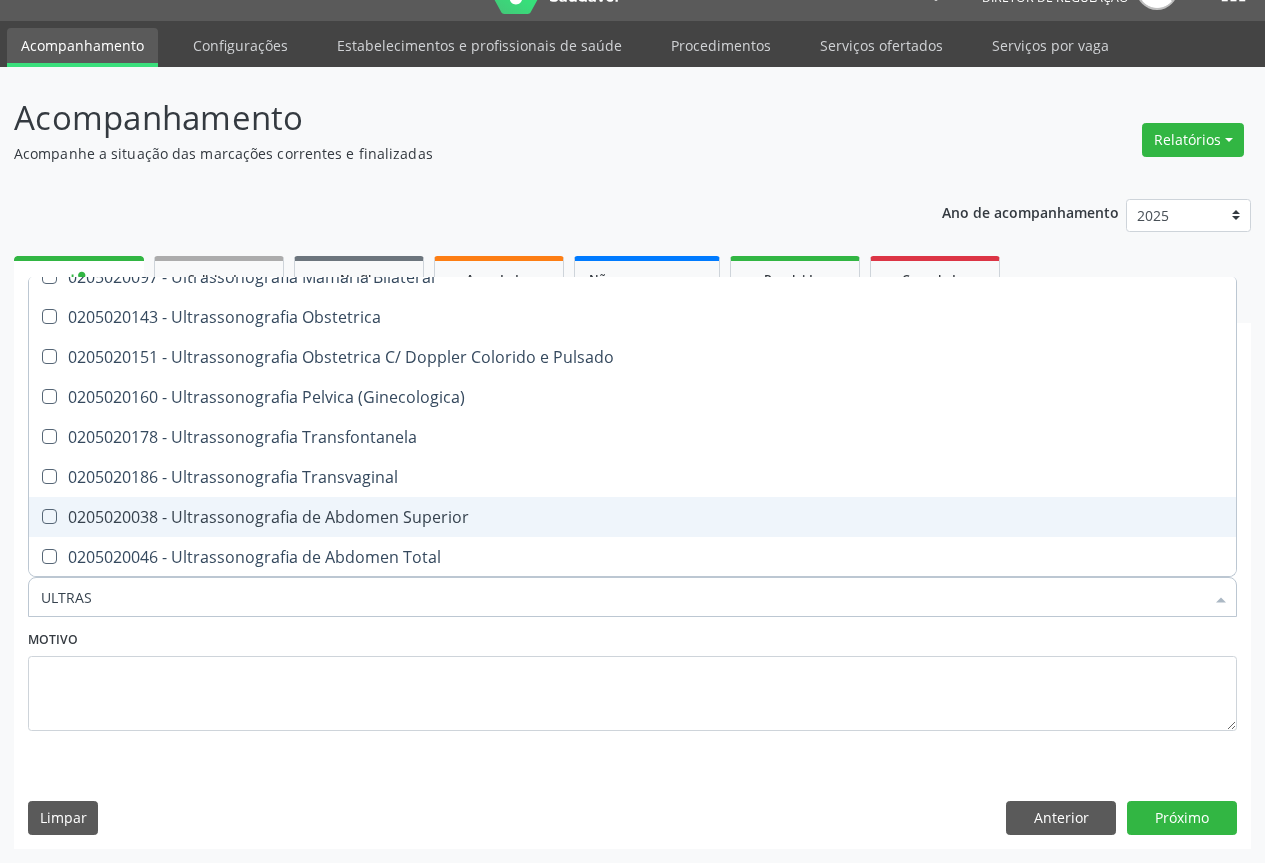 click on "0205020038 - Ultrassonografia de Abdomen Superior" at bounding box center (632, 517) 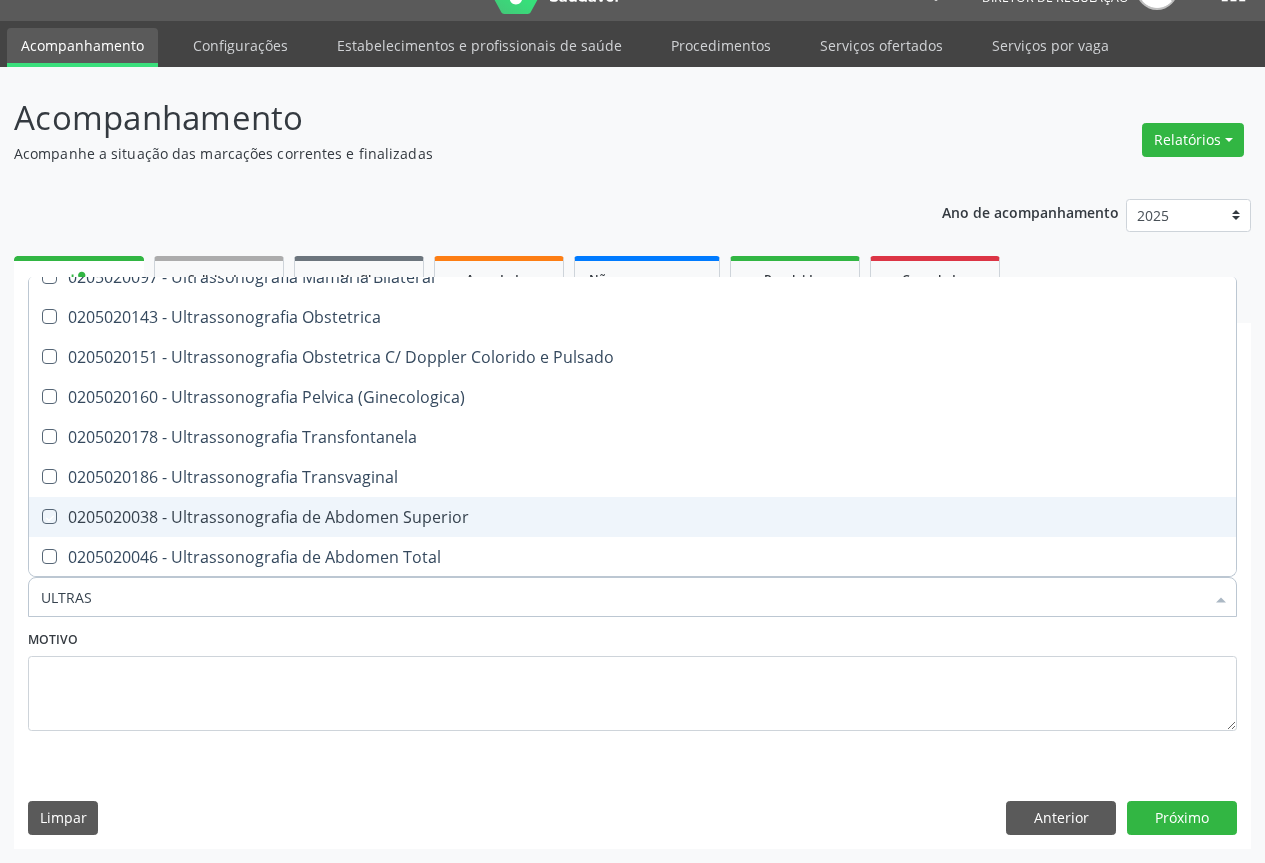 checkbox on "true" 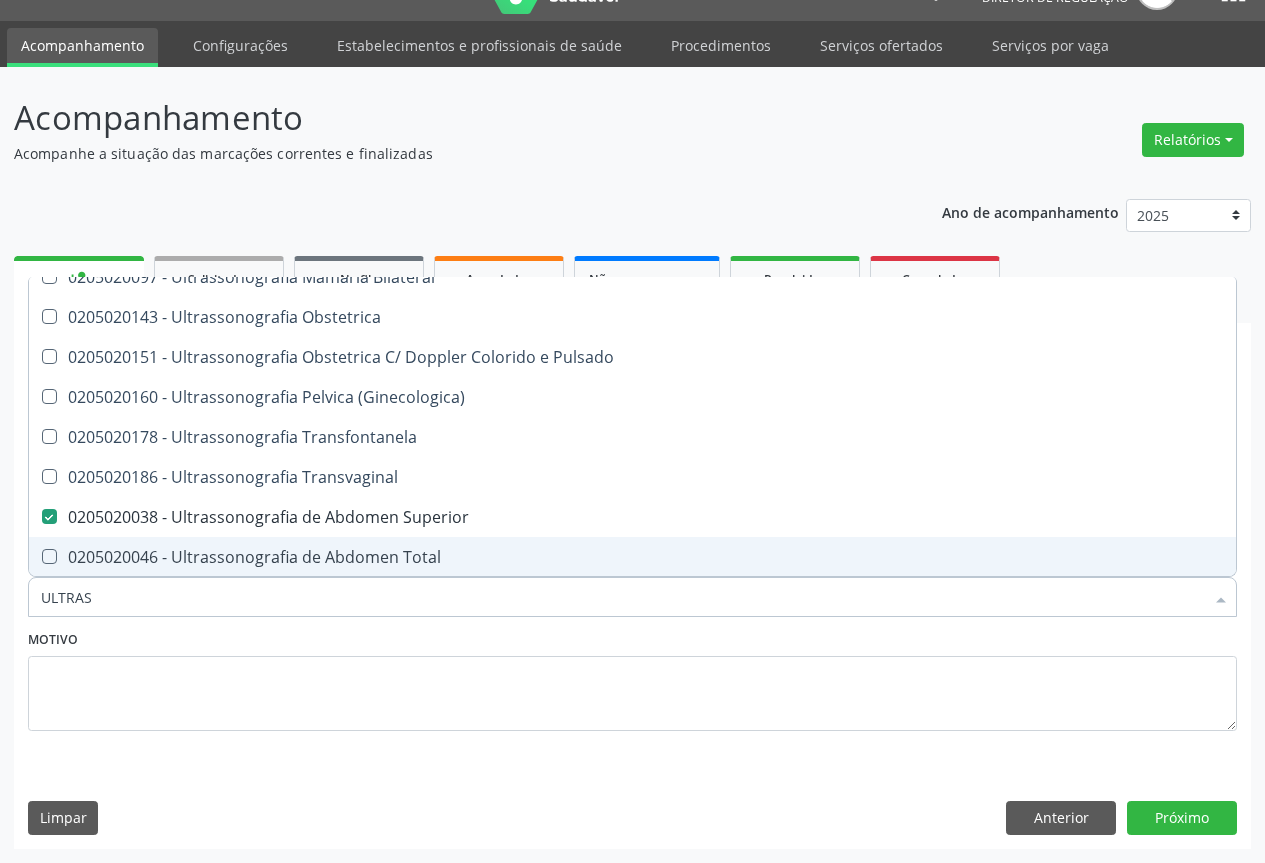 click on "0205020046 - Ultrassonografia de Abdomen Total" at bounding box center [632, 557] 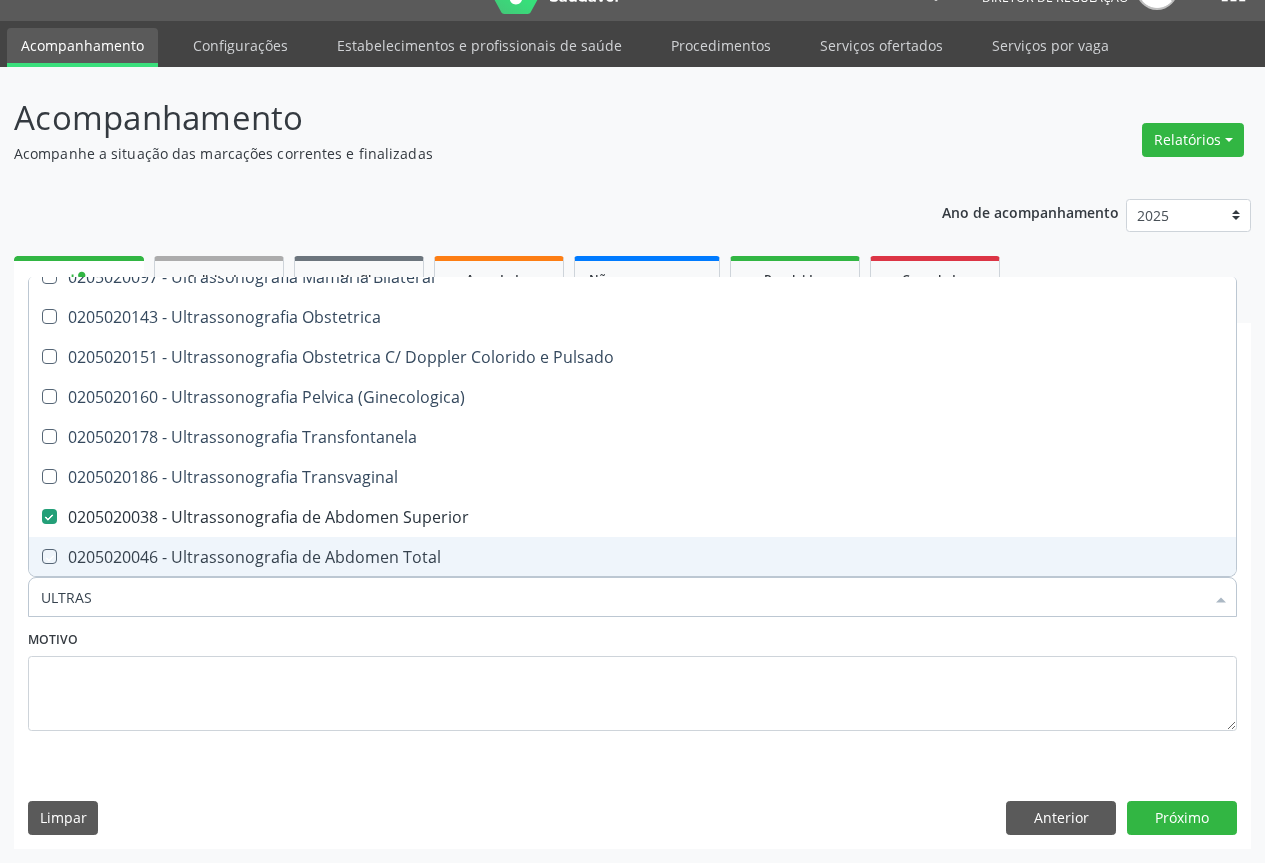 checkbox on "true" 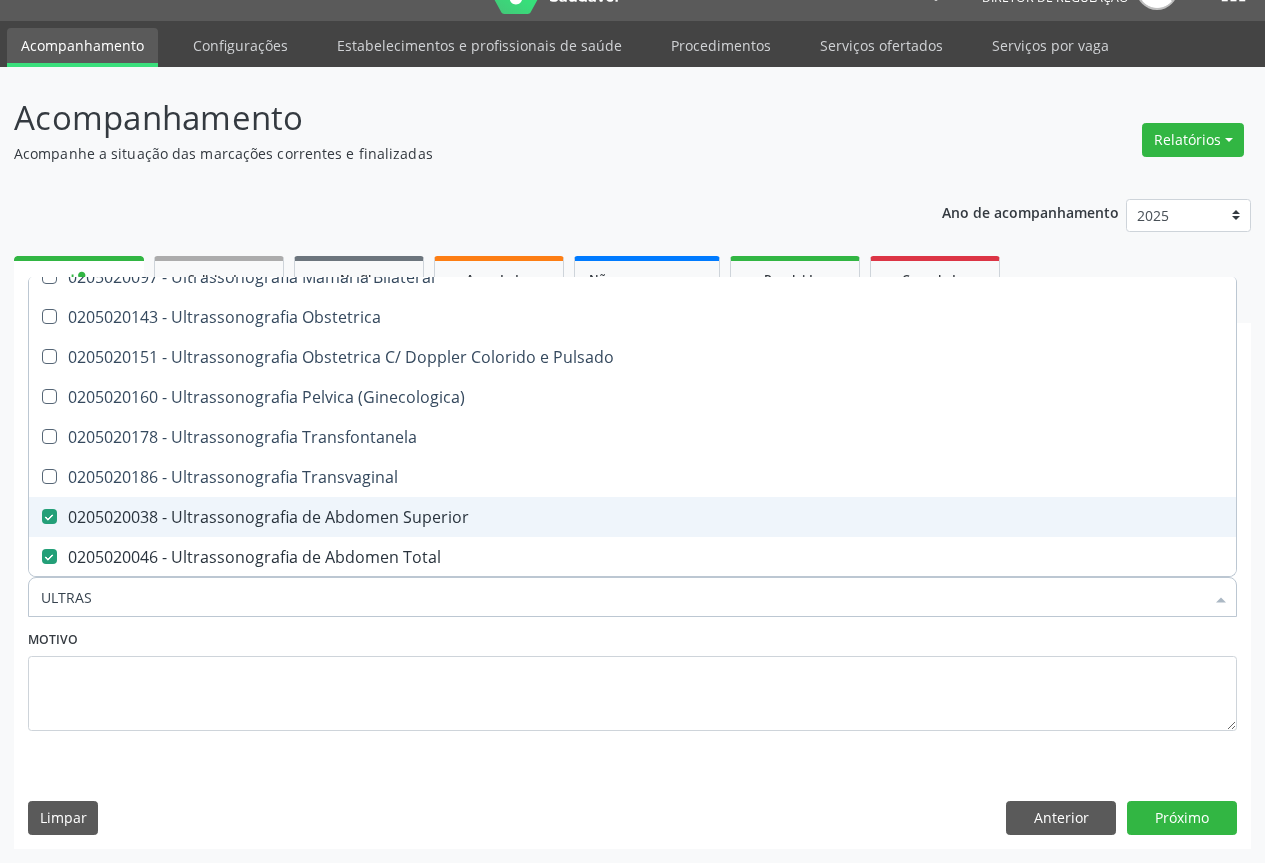 click on "0205020038 - Ultrassonografia de Abdomen Superior" at bounding box center [632, 517] 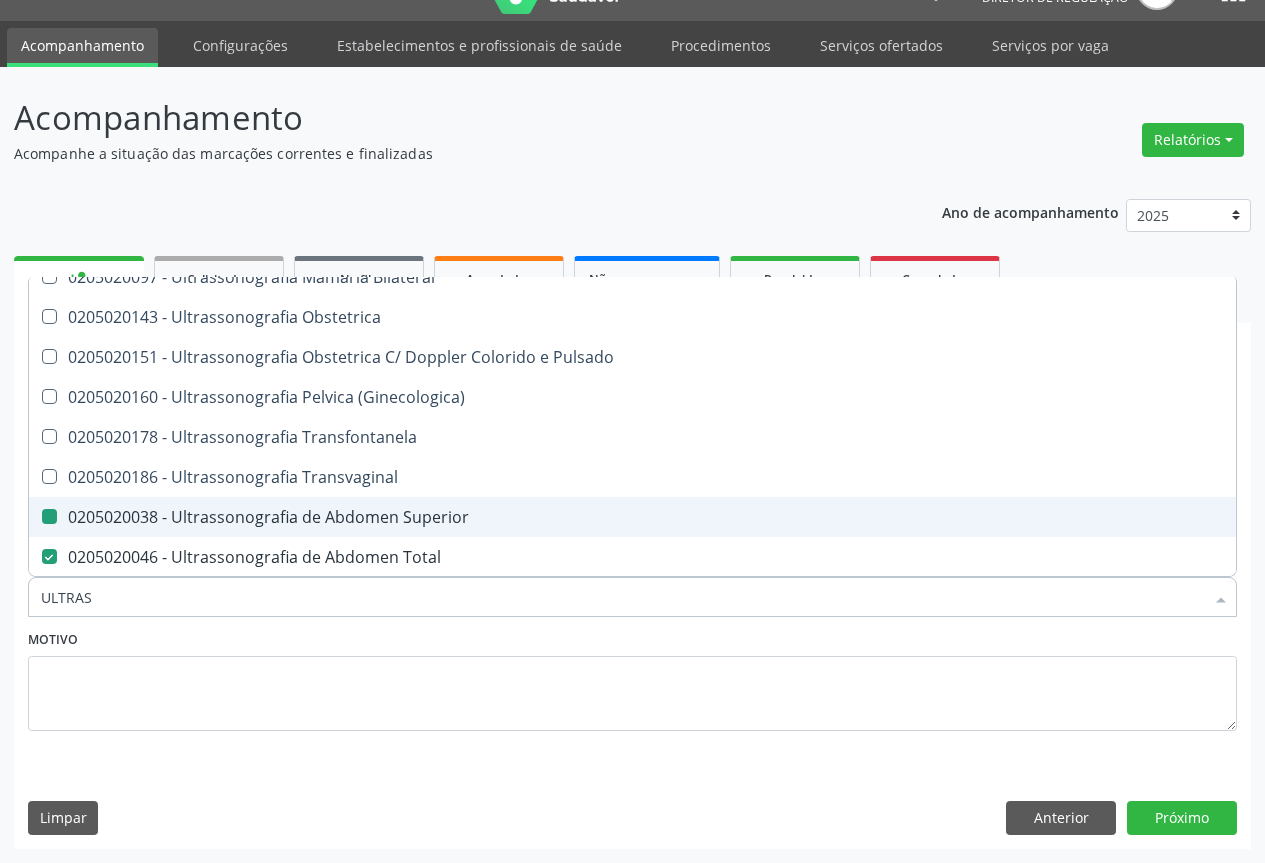 checkbox on "false" 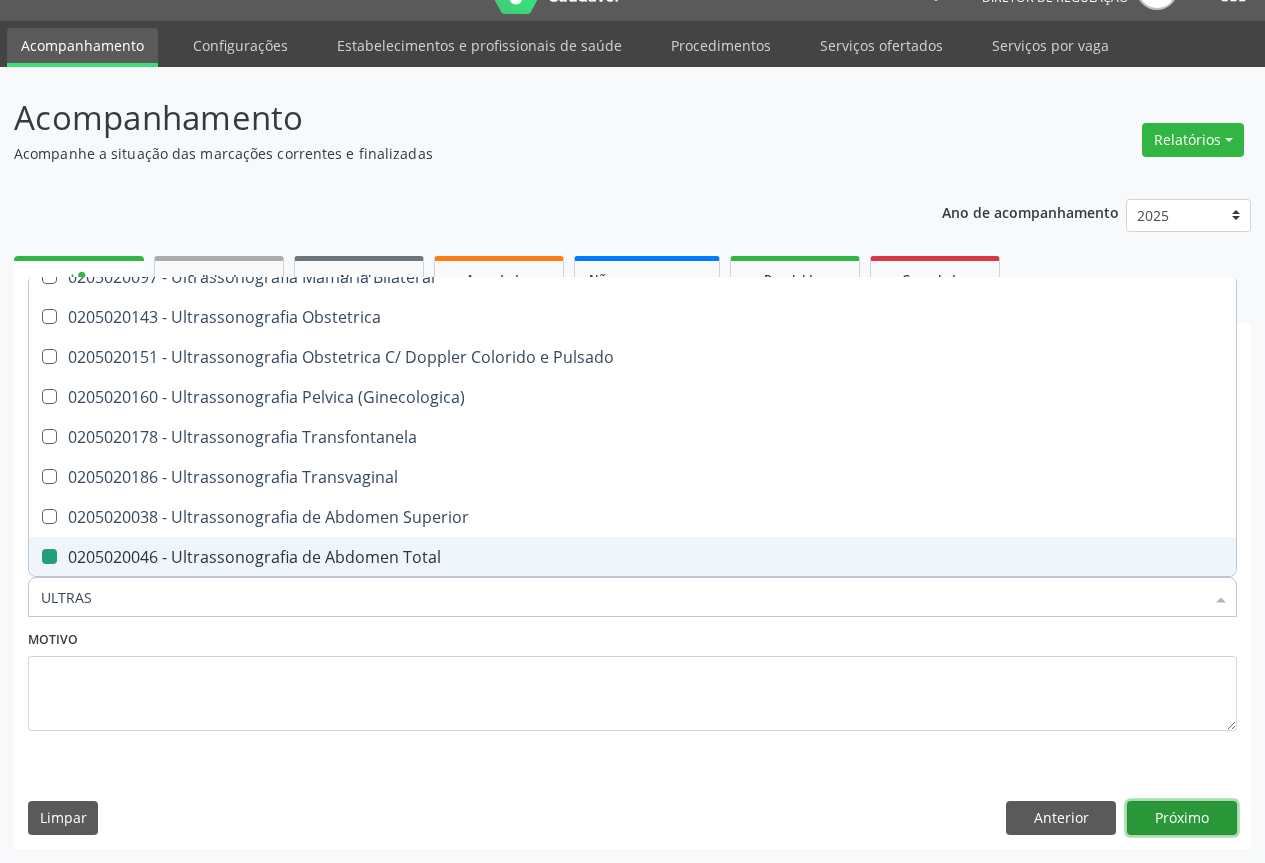 click on "Próximo" at bounding box center [1182, 818] 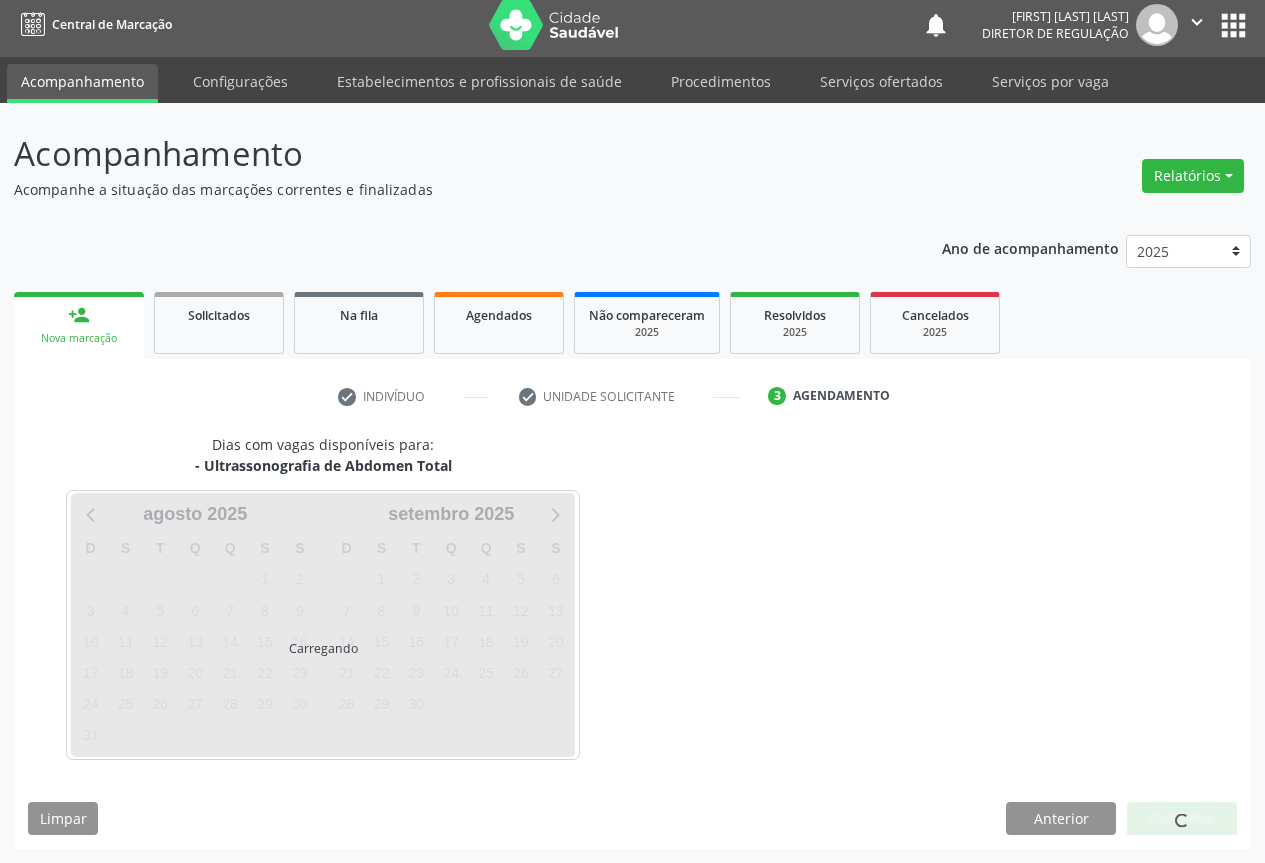 scroll, scrollTop: 7, scrollLeft: 0, axis: vertical 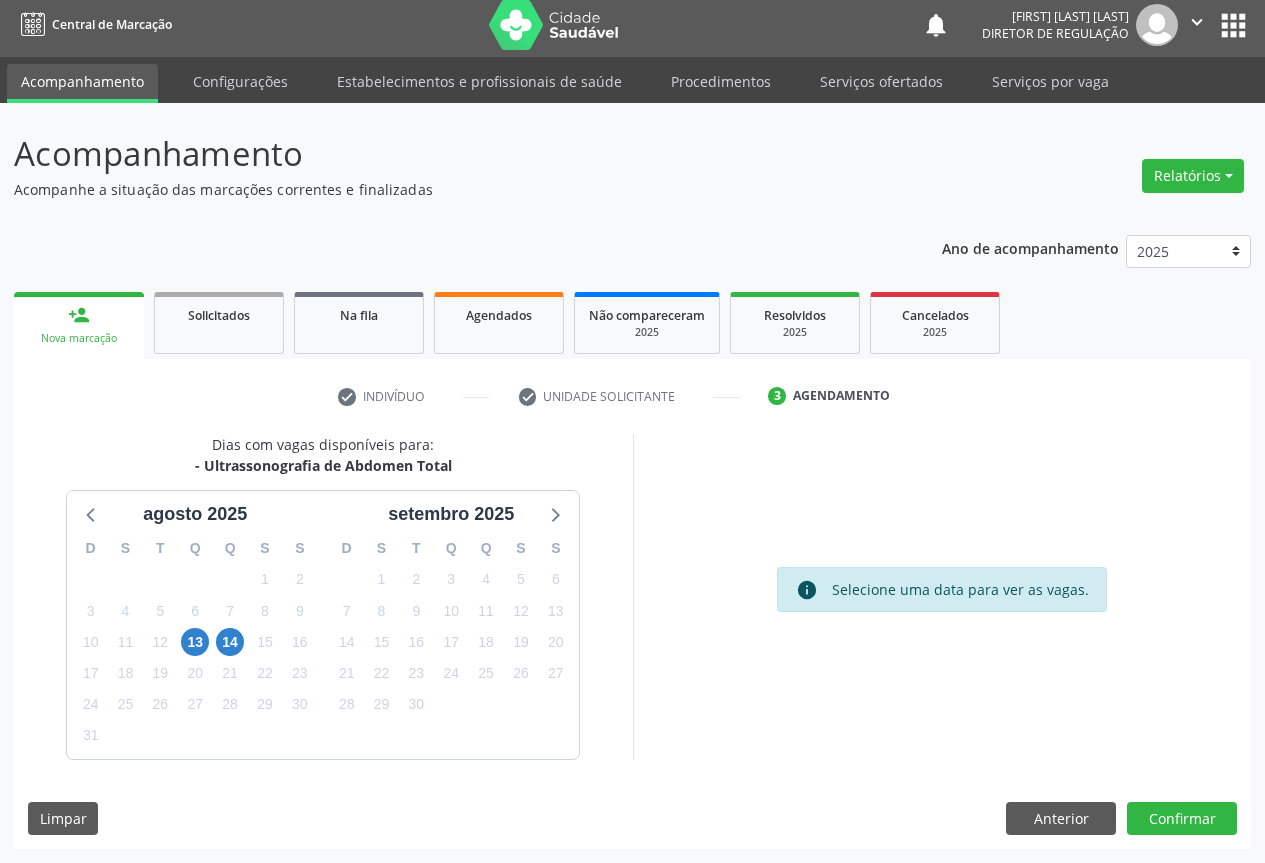 click on "20" at bounding box center (195, 673) 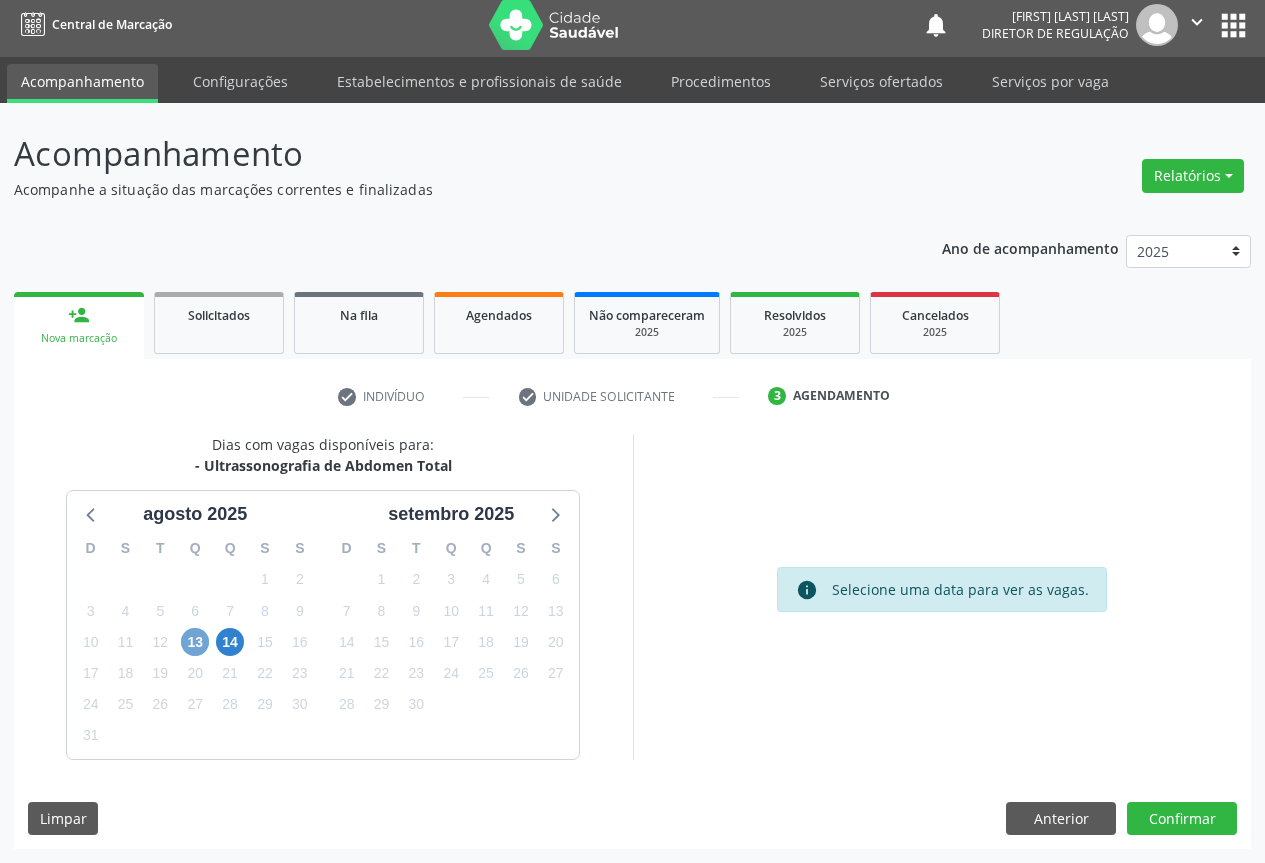 click on "13" at bounding box center (195, 642) 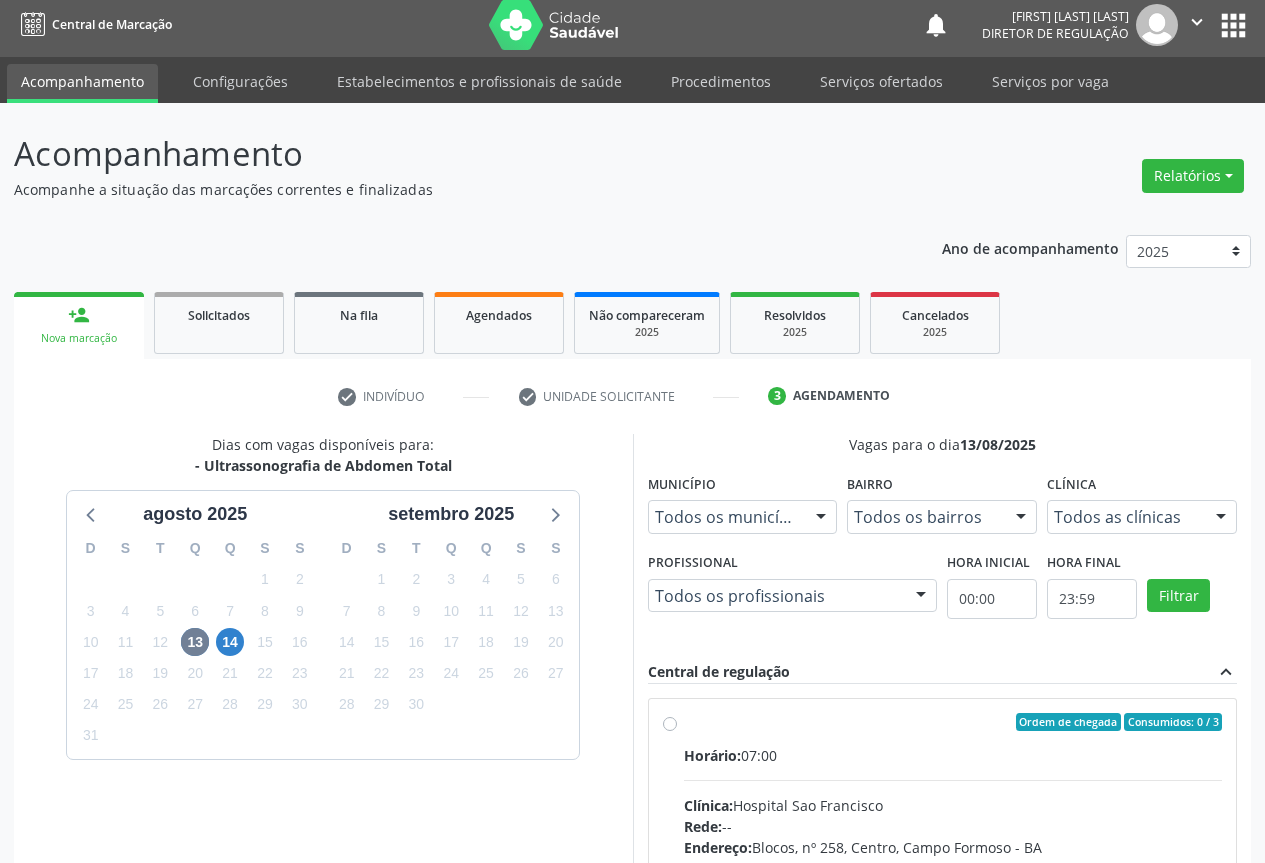 click on "Horário:   07:00
Clínica:  Hospital Sao Francisco
Rede:
--
Endereço:   Blocos, nº 258, Centro, Campo Formoso - BA
Telefone:   (74) 36451217
Profissional:
Danilo Souza Cardoso
Informações adicionais sobre o atendimento
Idade de atendimento:
de 0 a 120 anos
Gênero(s) atendido(s):
Masculino e Feminino
Informações adicionais:
--" at bounding box center (953, 882) 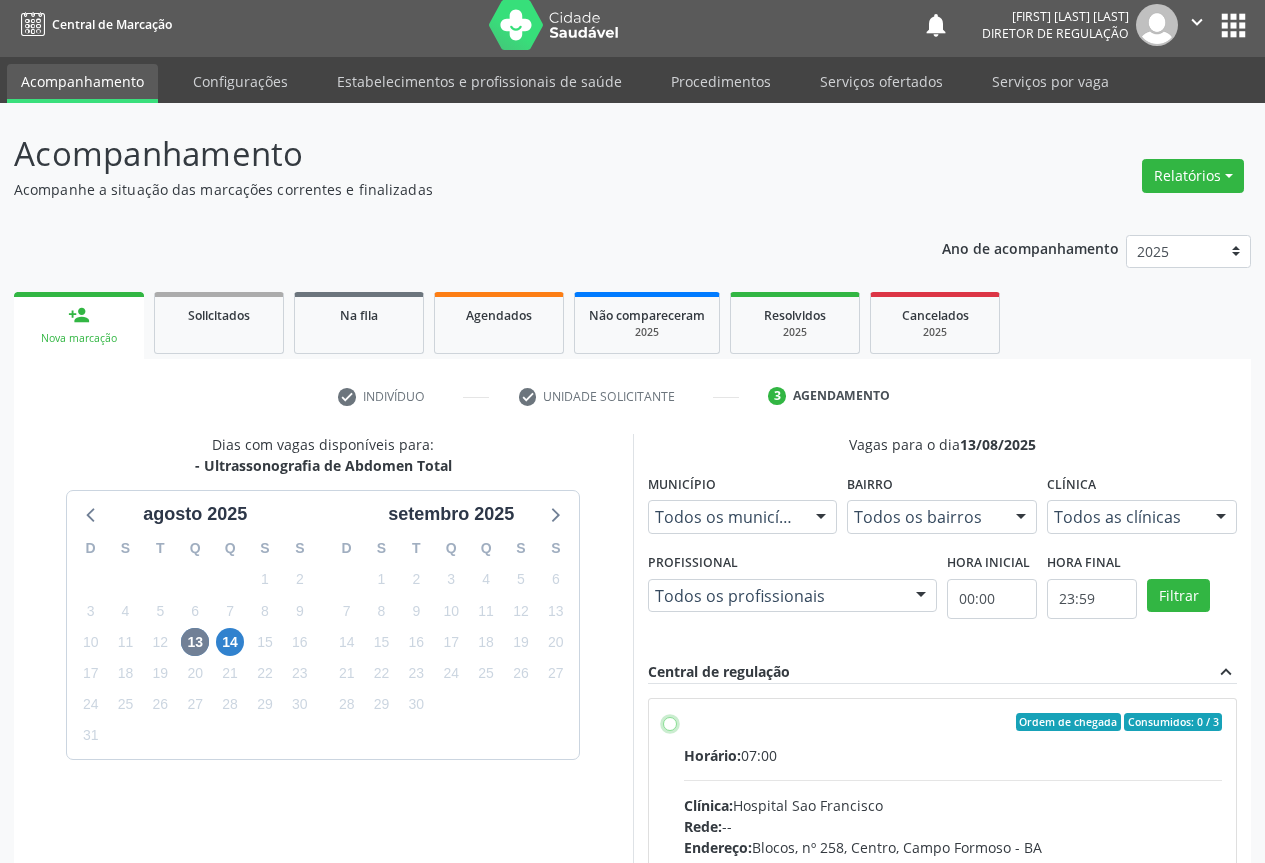 click on "Ordem de chegada
Consumidos: 0 / 3
Horário:   07:00
Clínica:  Hospital Sao Francisco
Rede:
--
Endereço:   [NUMBER] [STREET], [CITY], [STATE]
Telefone:   [PHONE]
Profissional:
[FIRST] [LAST]
Informações adicionais sobre o atendimento
Idade de atendimento:
de 0 a 120 anos
Gênero(s) atendido(s):
Masculino e Feminino
Informações adicionais:
--" at bounding box center (670, 722) 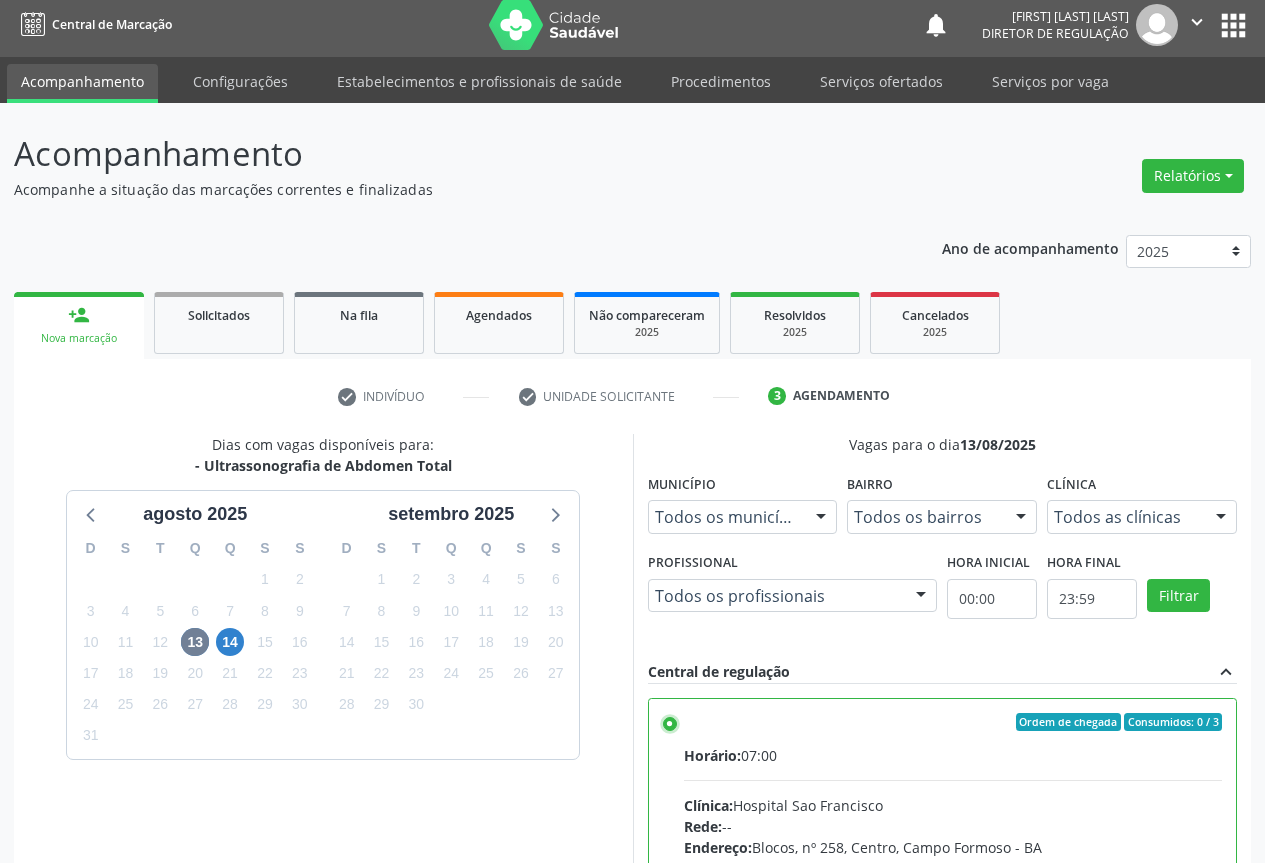 scroll, scrollTop: 332, scrollLeft: 0, axis: vertical 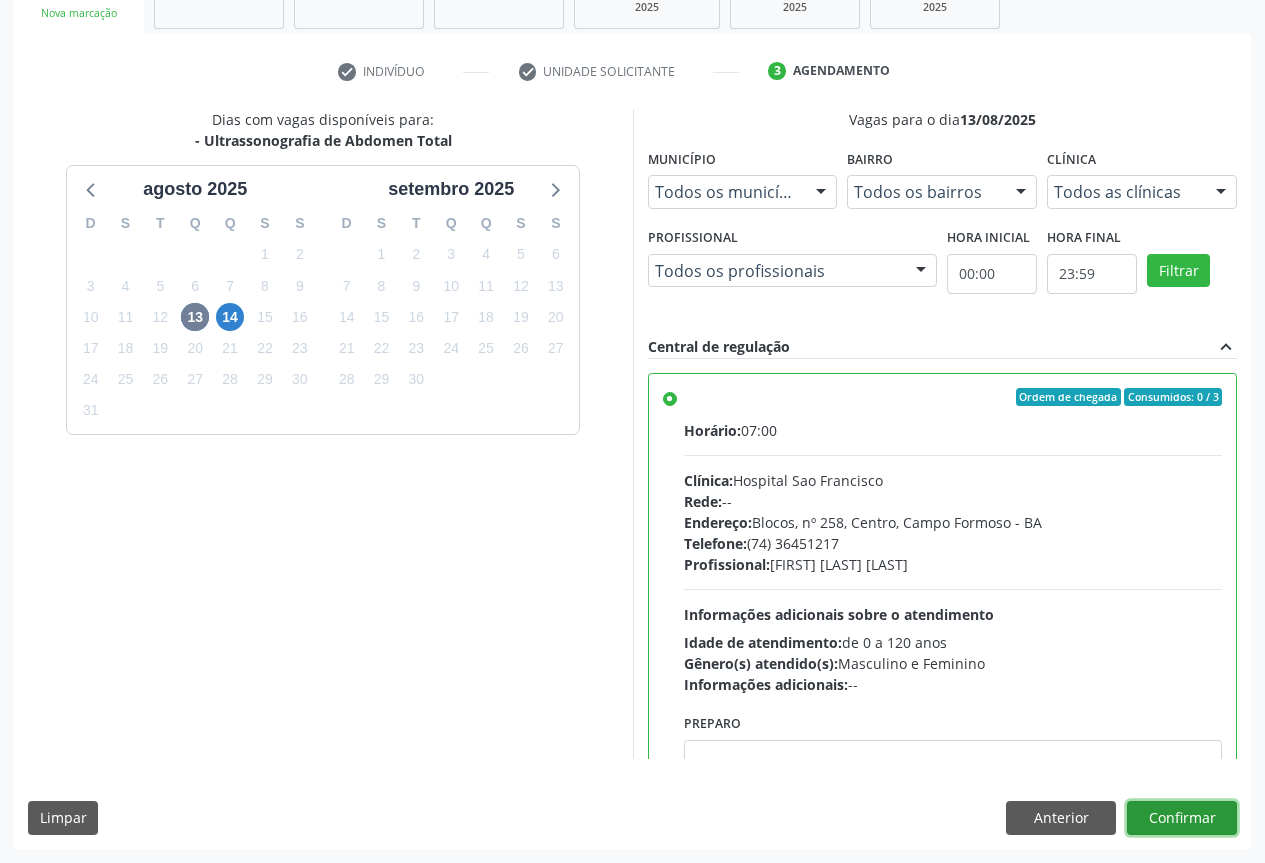 click on "Confirmar" at bounding box center (1182, 818) 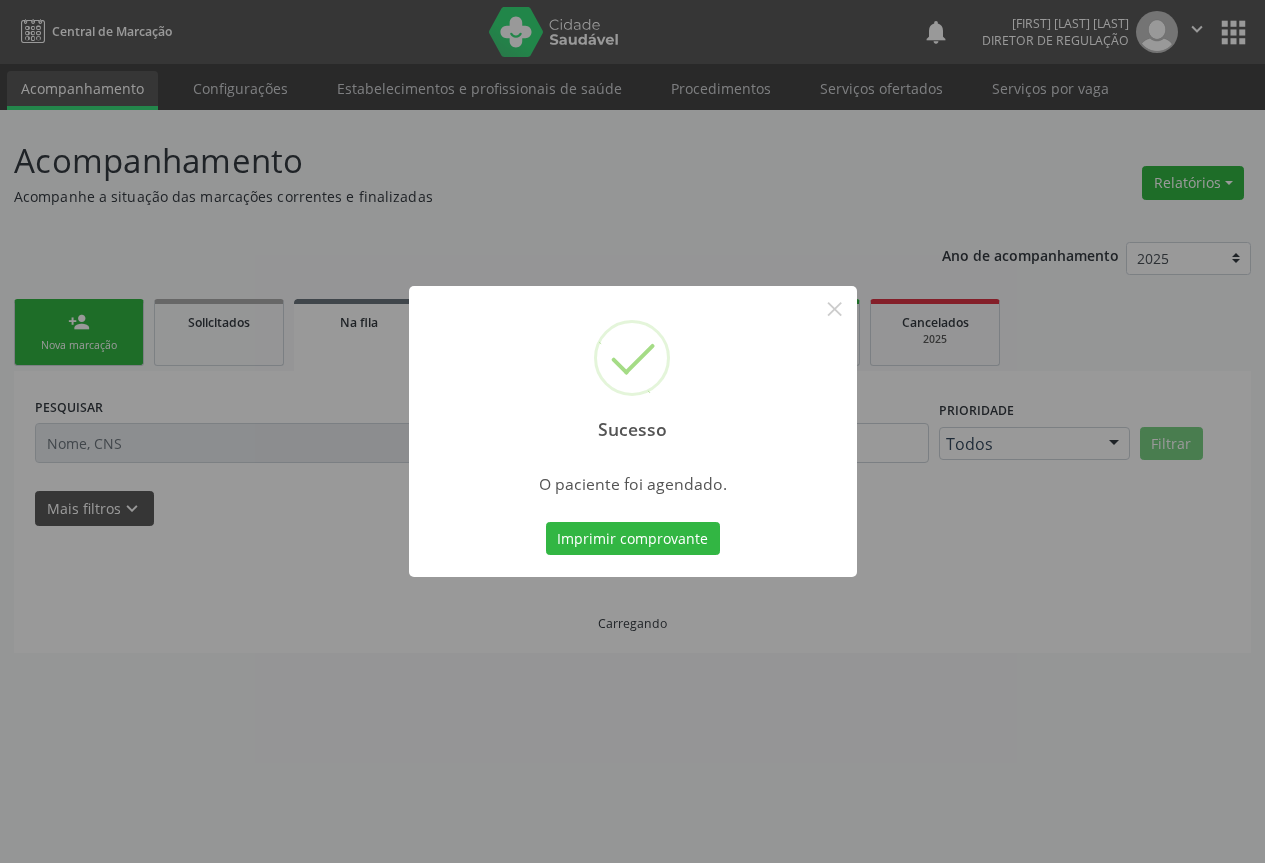 scroll, scrollTop: 0, scrollLeft: 0, axis: both 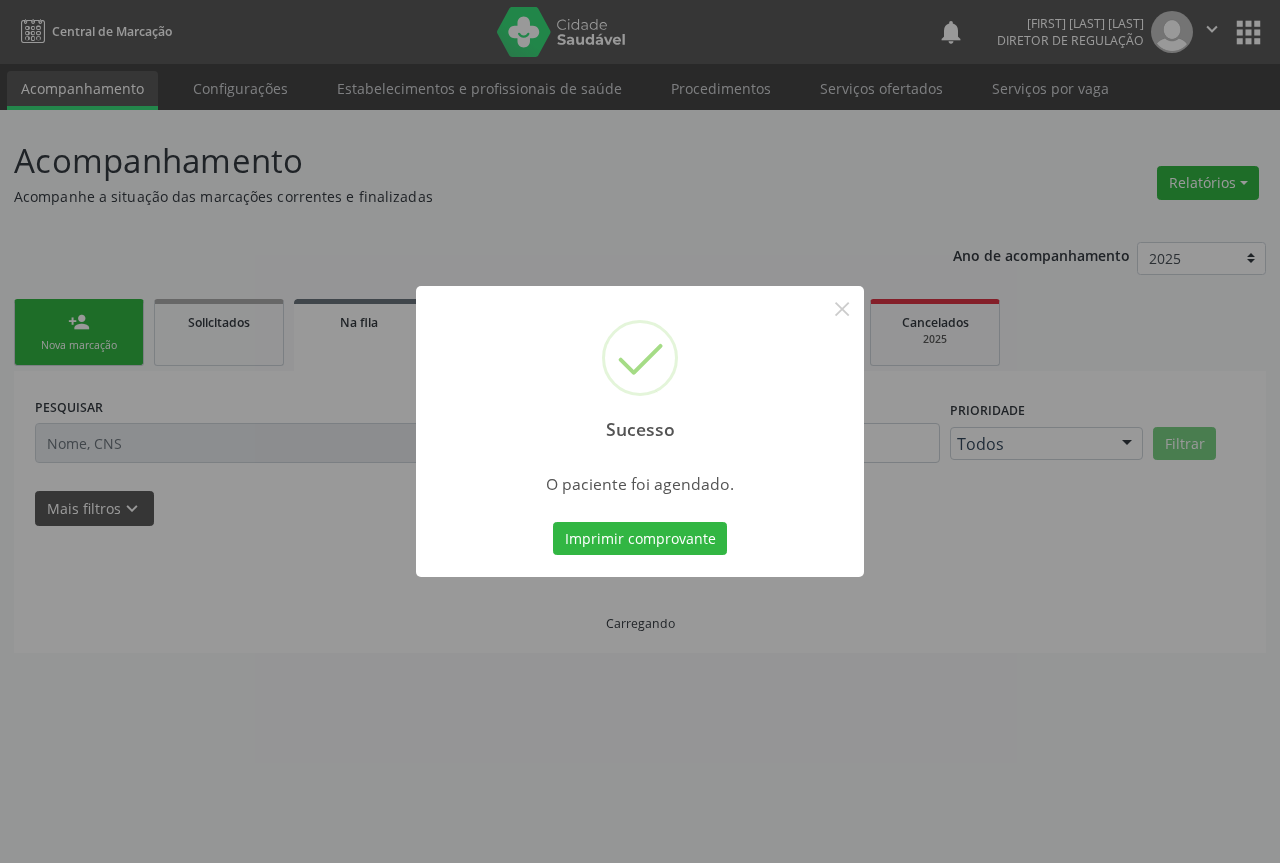 type 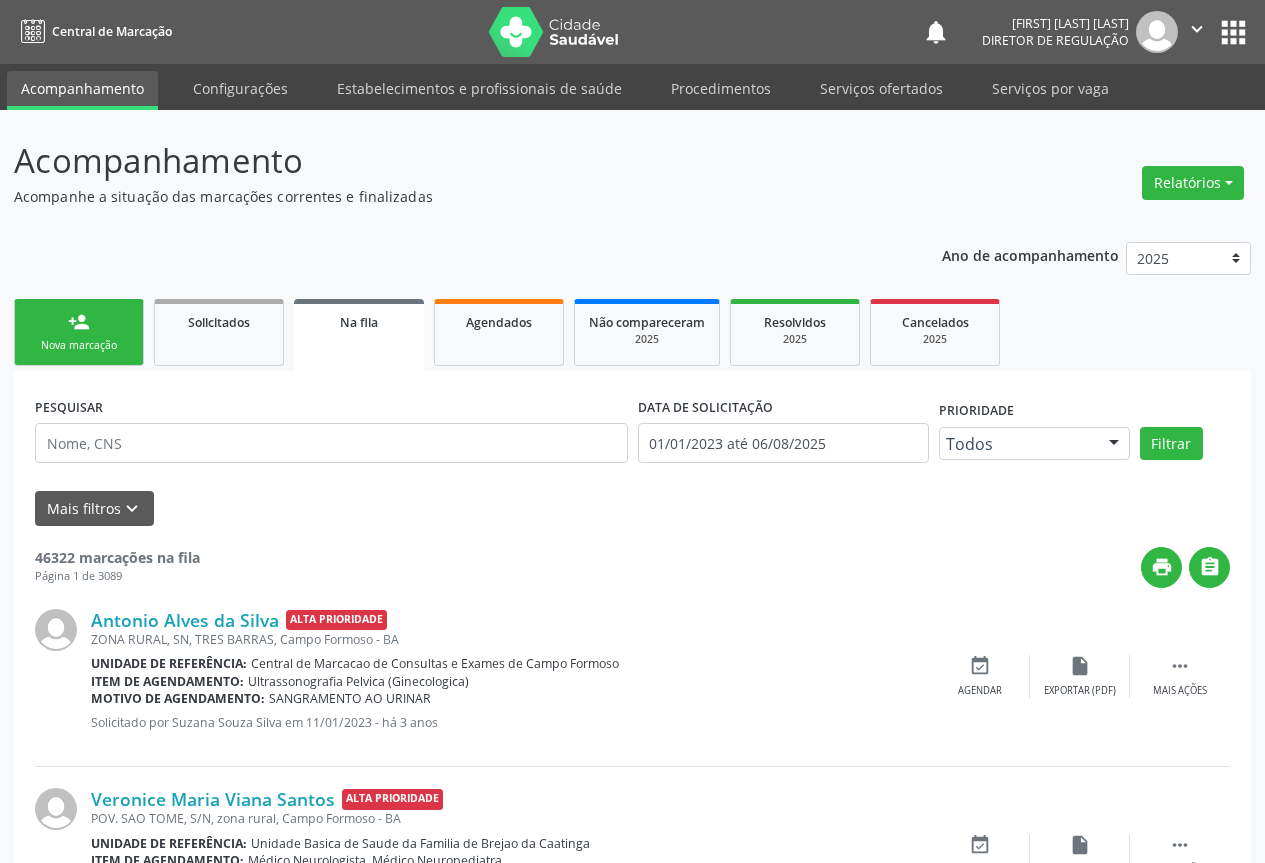 click on "person_add
Nova marcação" at bounding box center (79, 332) 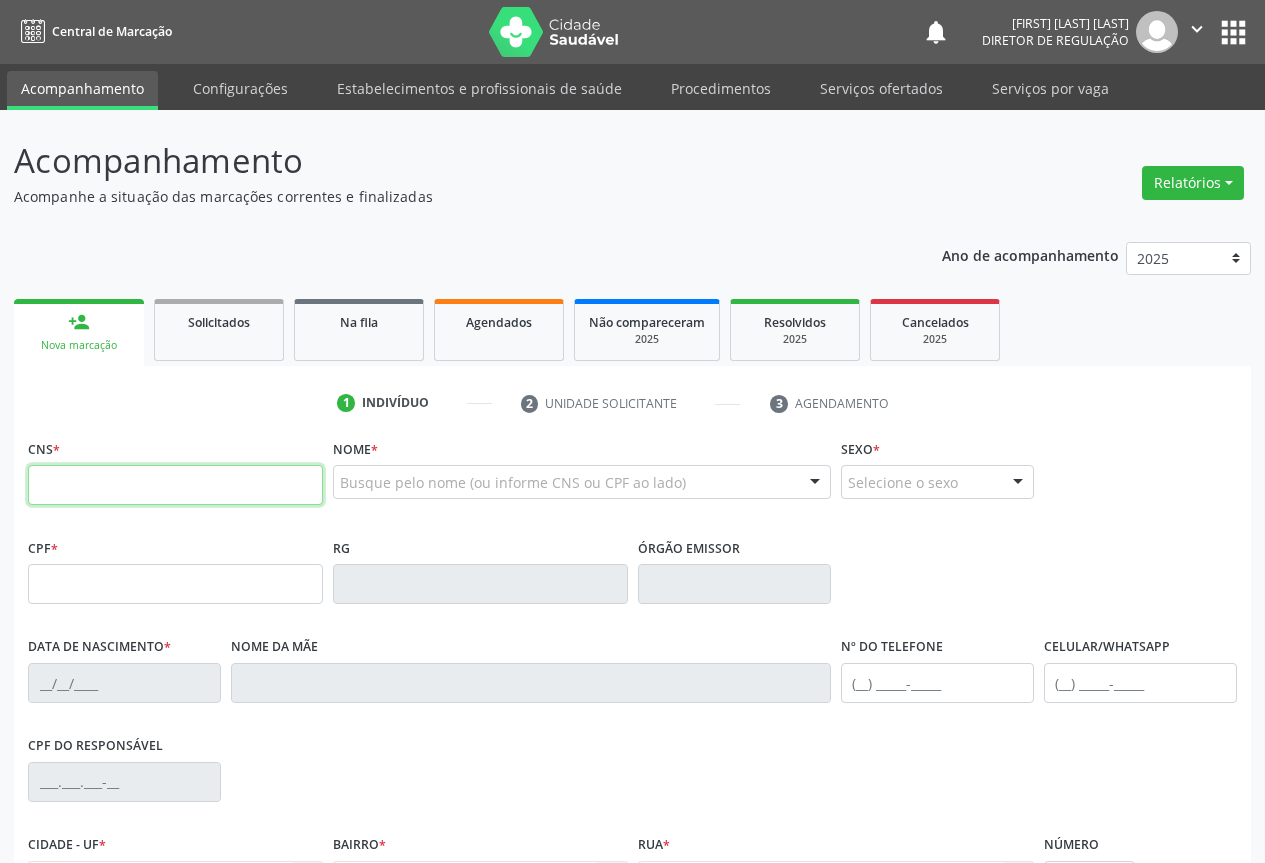 click at bounding box center [175, 485] 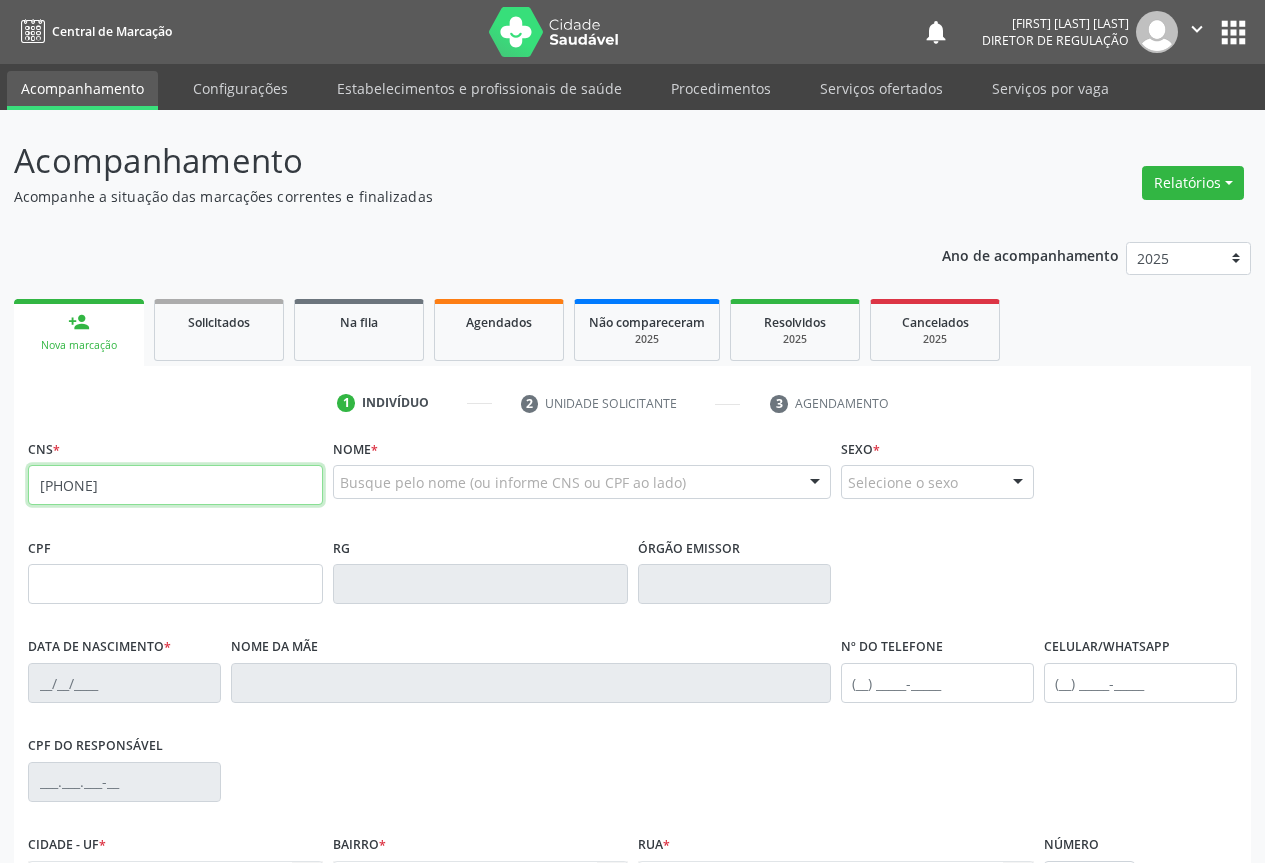 type on "706 8092 9980 5721" 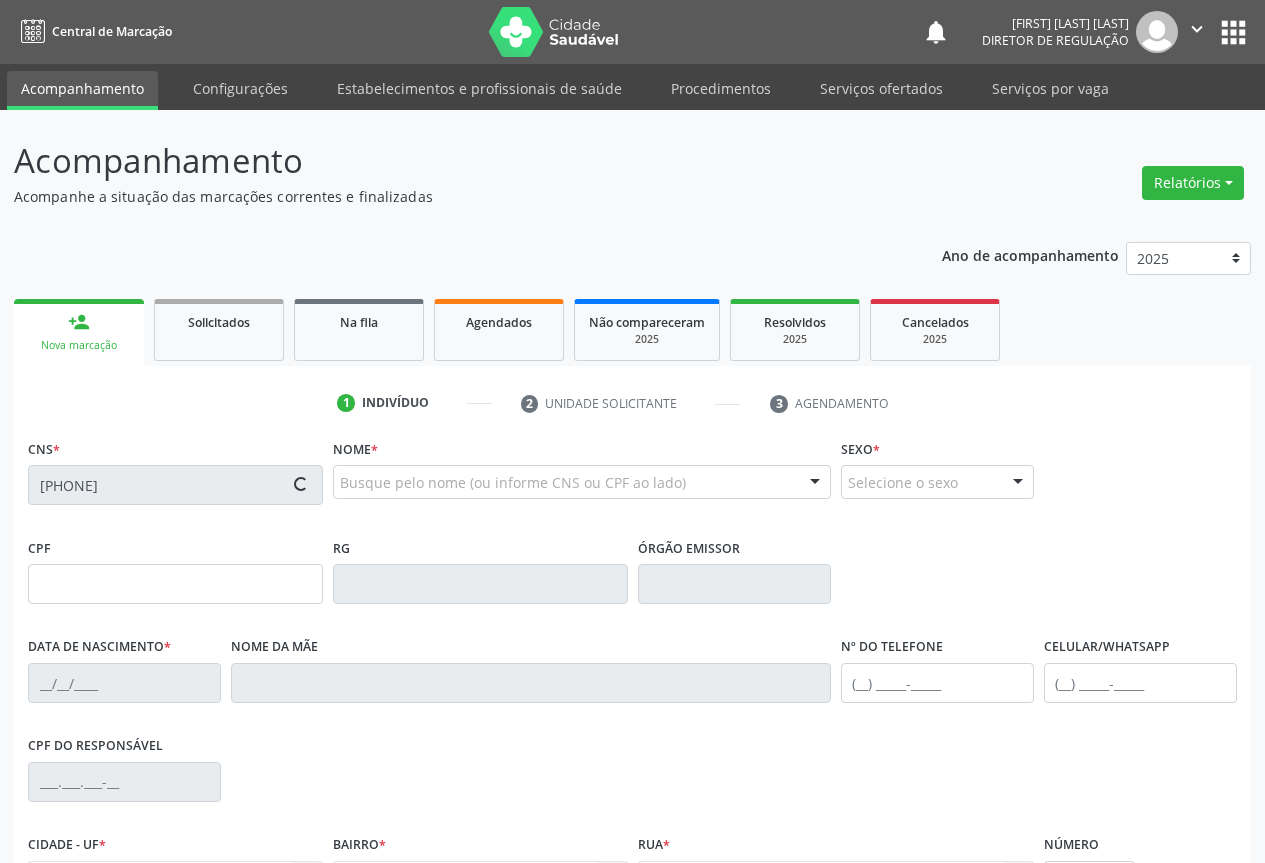 scroll, scrollTop: 221, scrollLeft: 0, axis: vertical 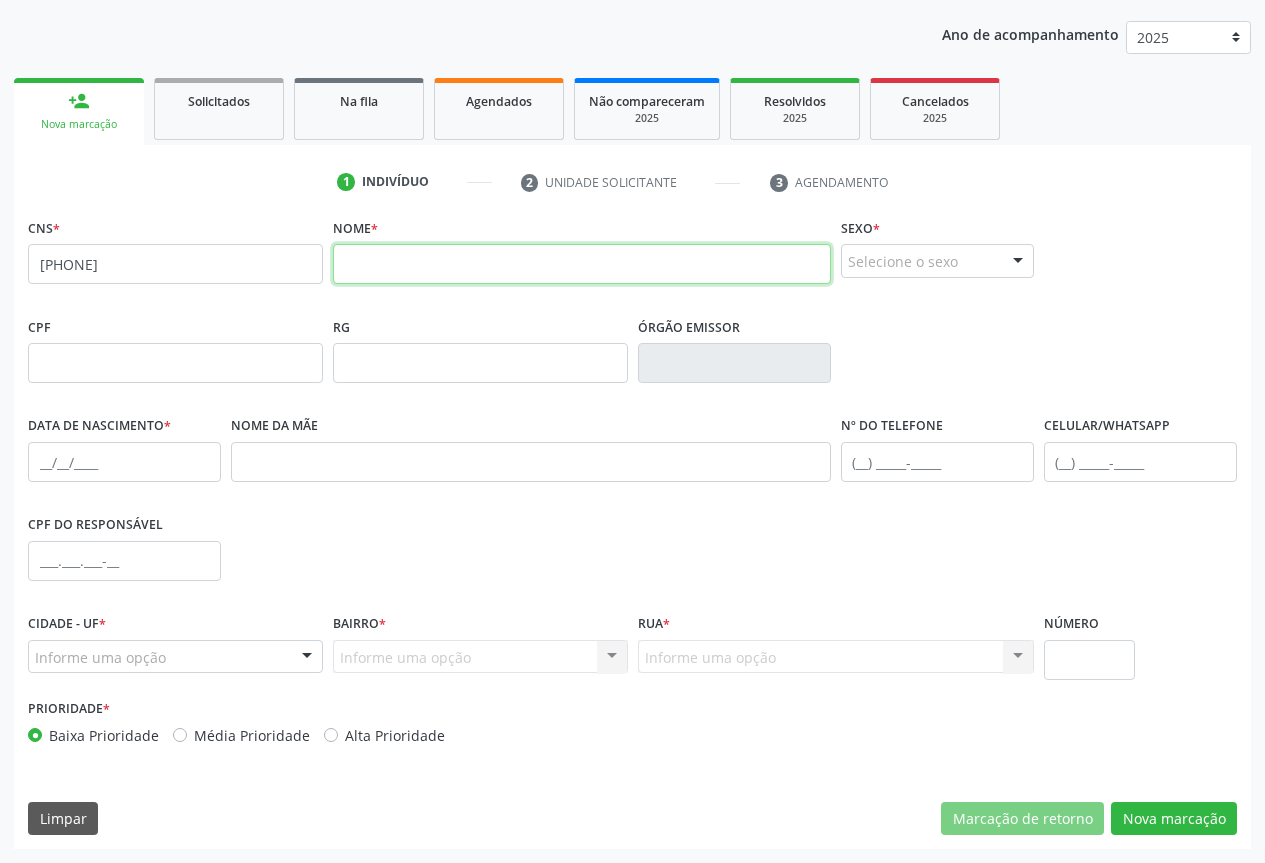 click at bounding box center [582, 264] 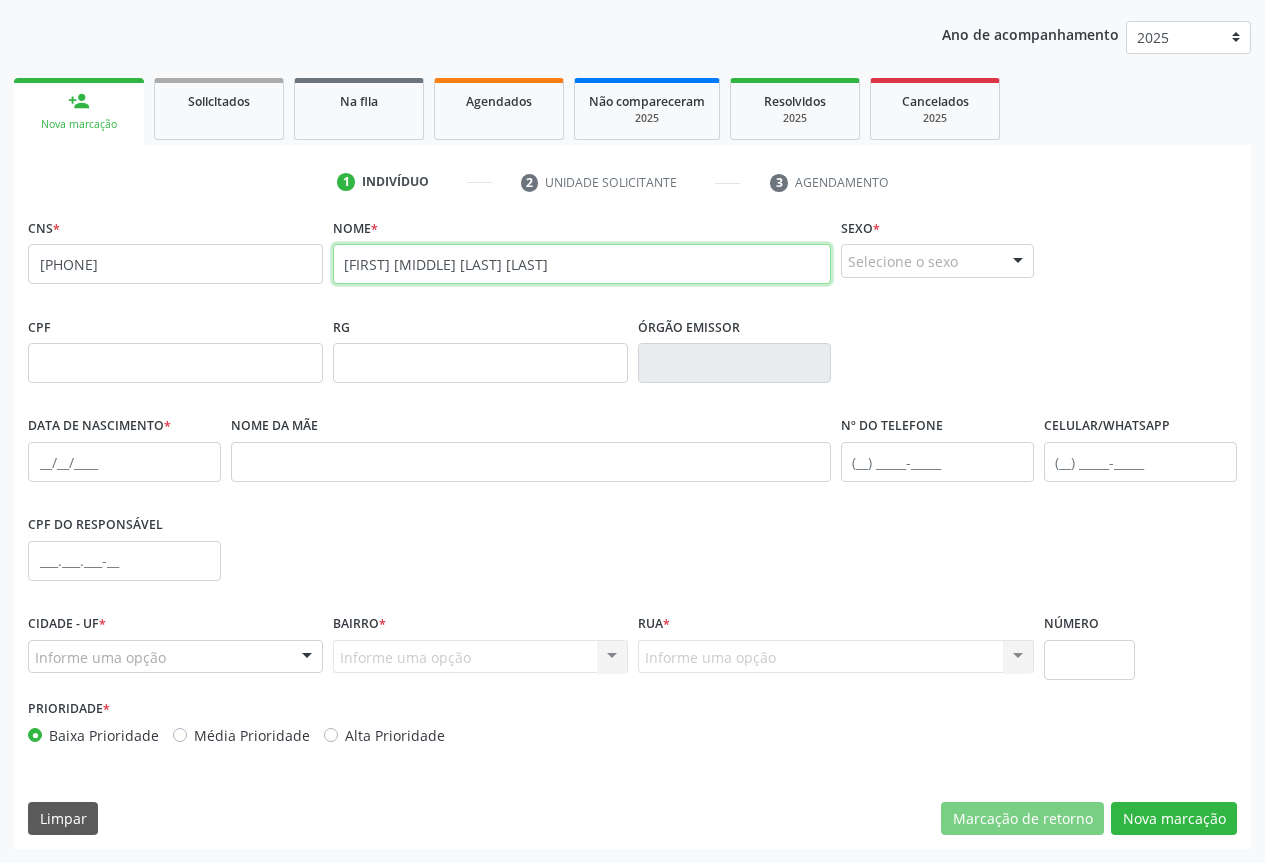 type on "MARIA JOSE DE JESUS DIAS" 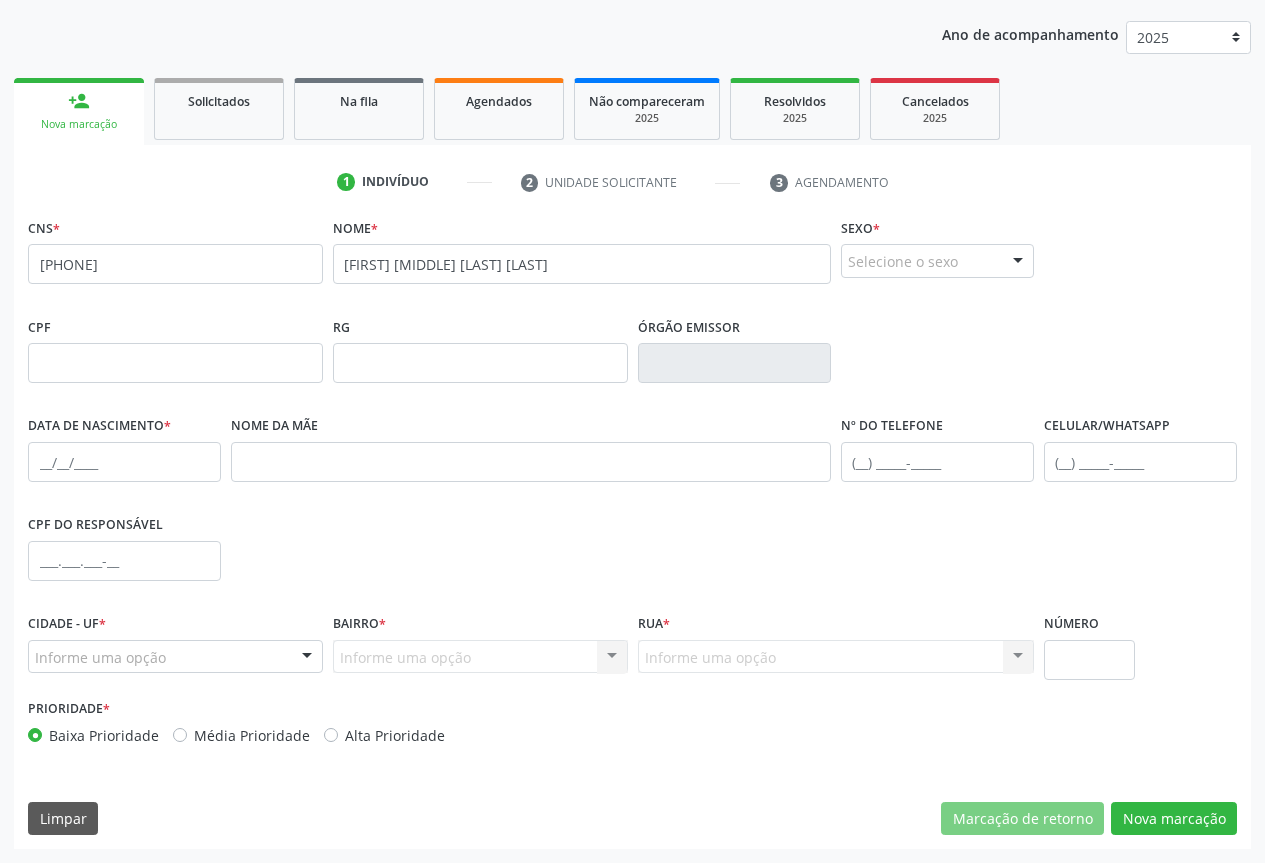 click on "Selecione o sexo" at bounding box center [937, 261] 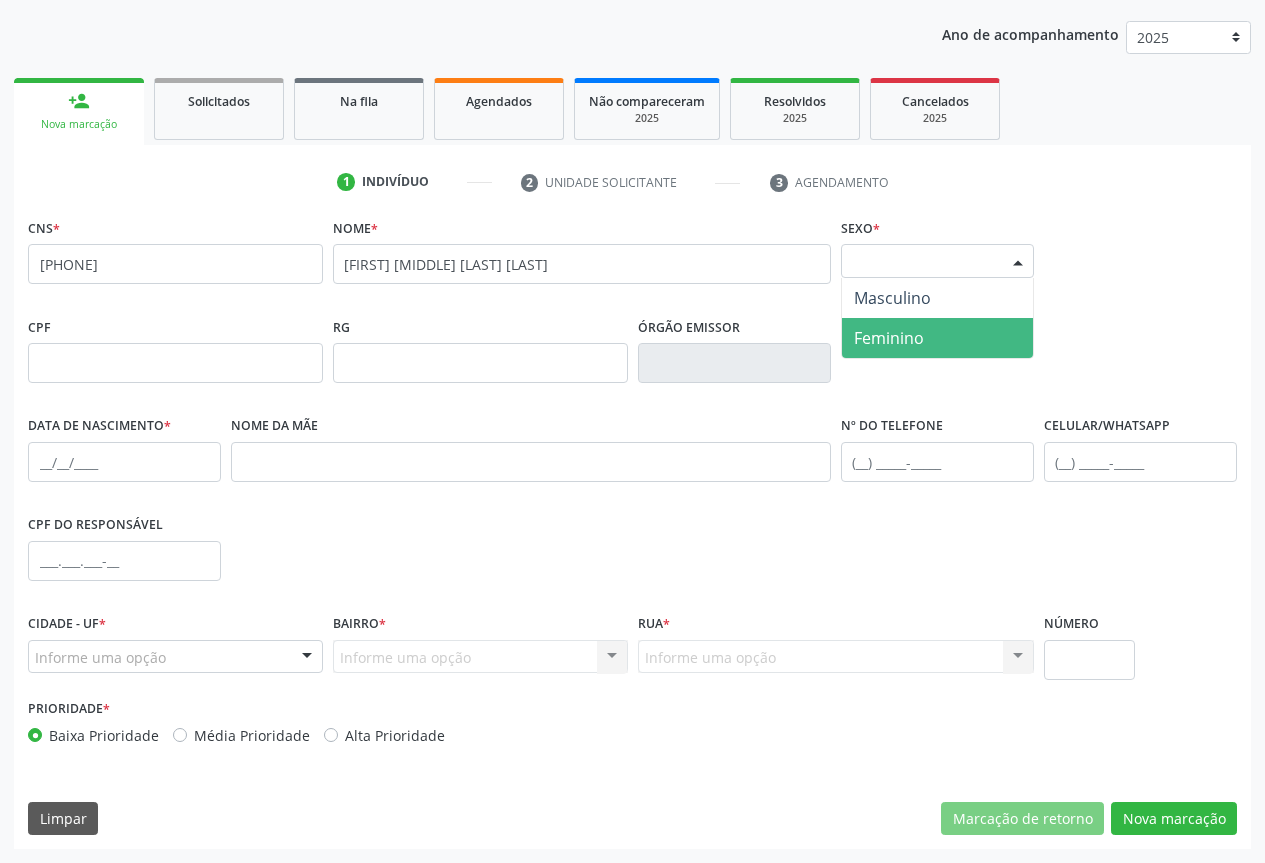 click on "Feminino" at bounding box center [937, 338] 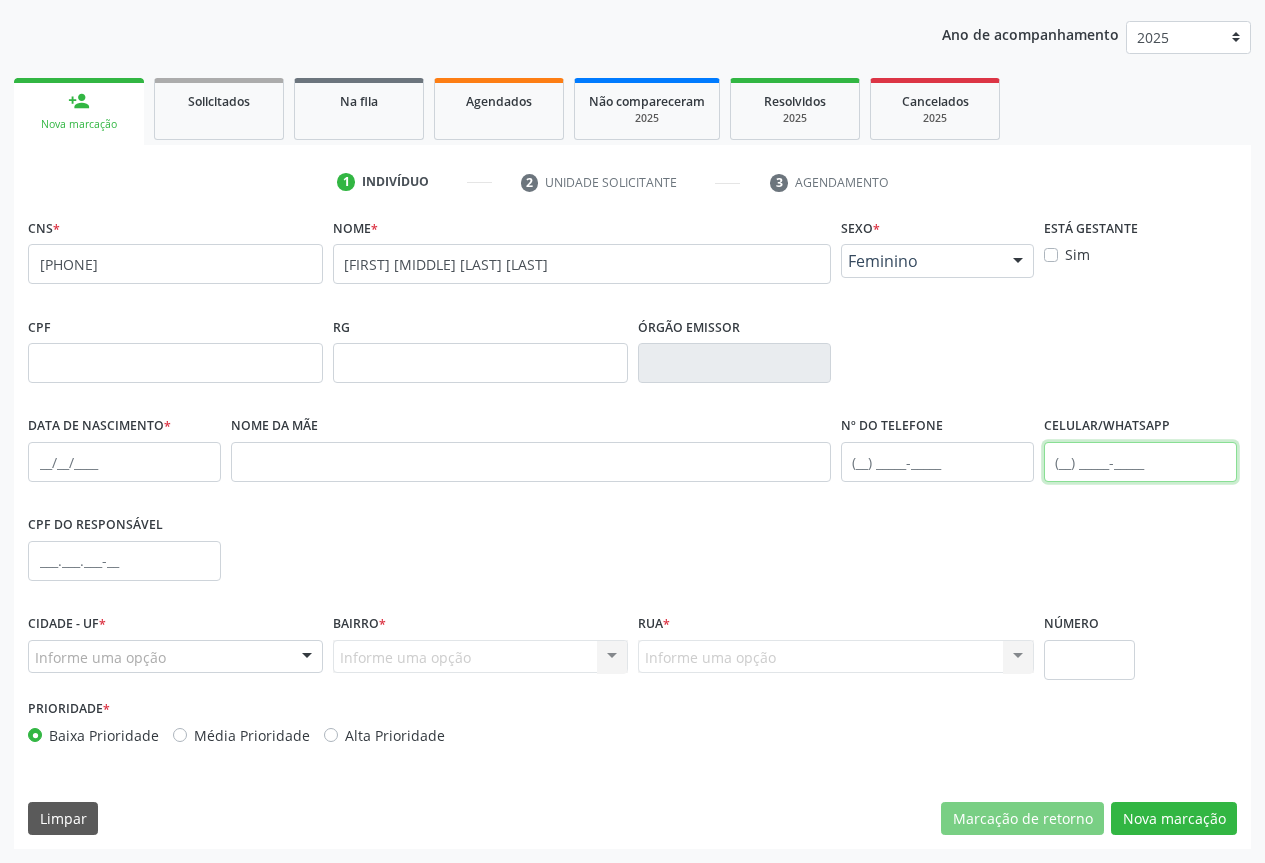 click at bounding box center (1140, 462) 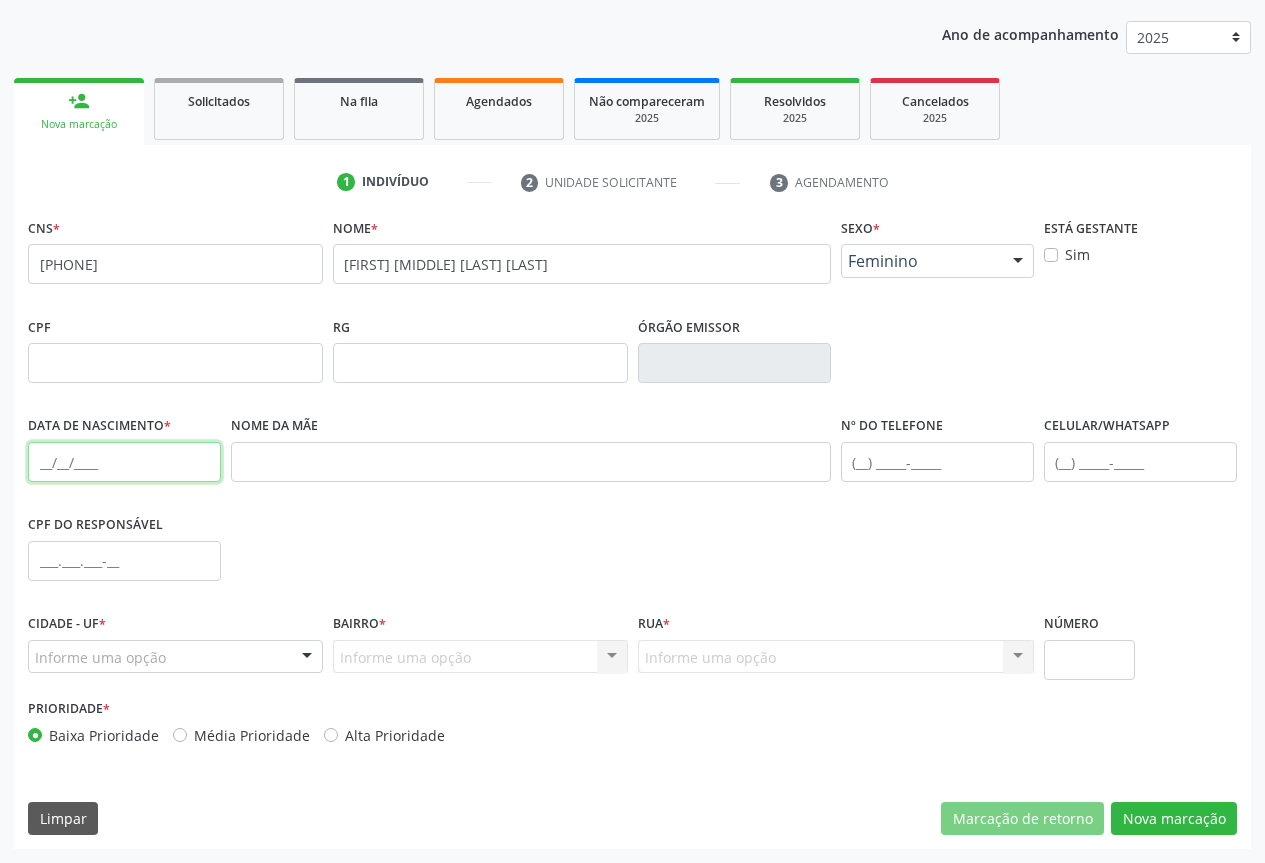 click at bounding box center [124, 462] 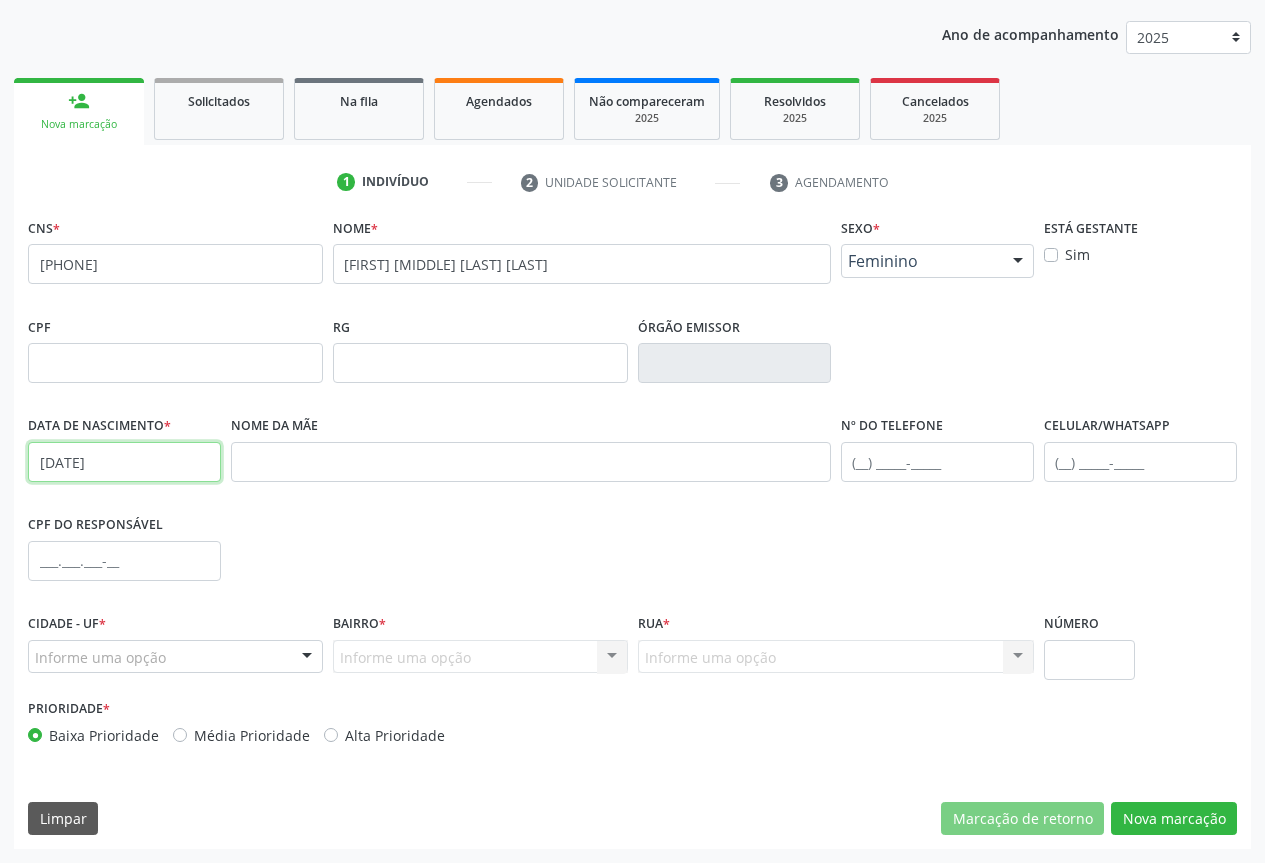 type on "19/03/1982" 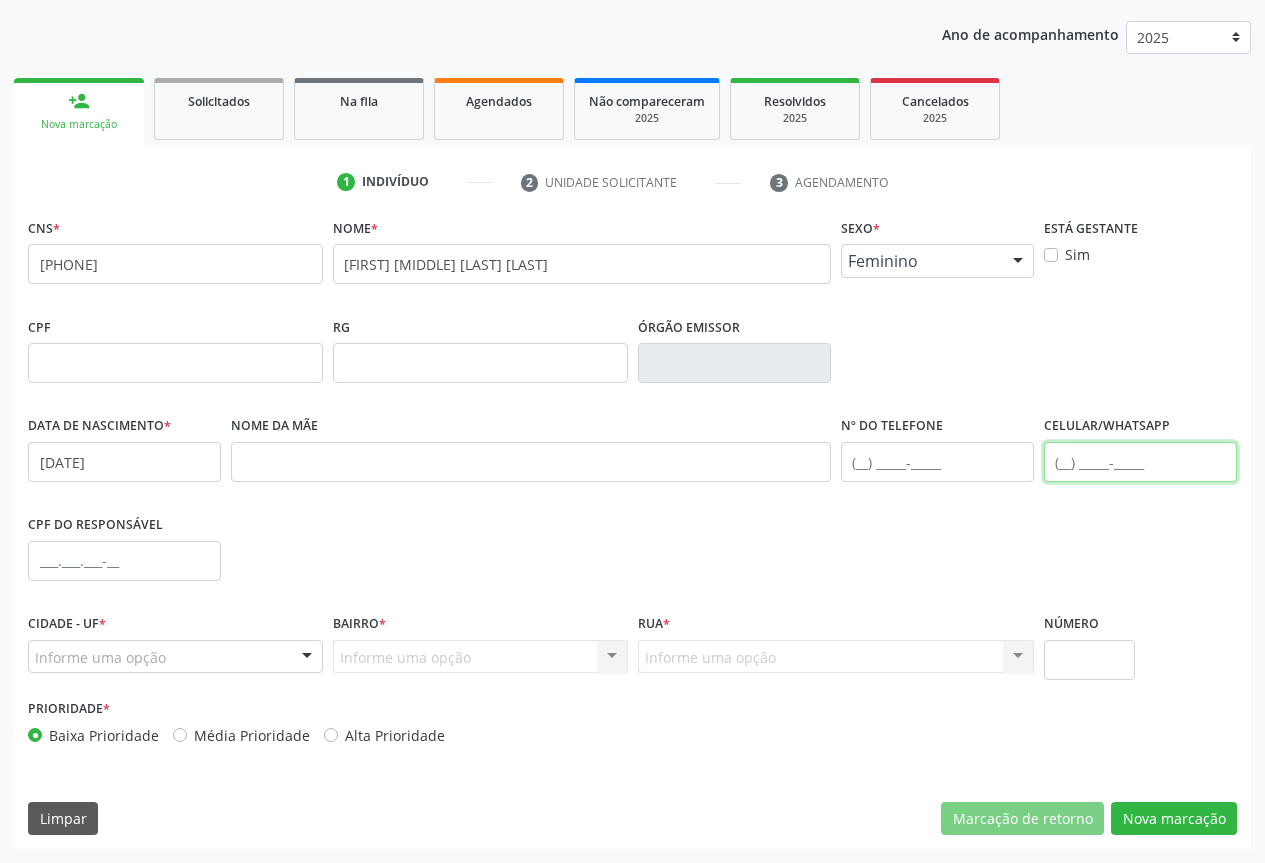 click at bounding box center [1140, 462] 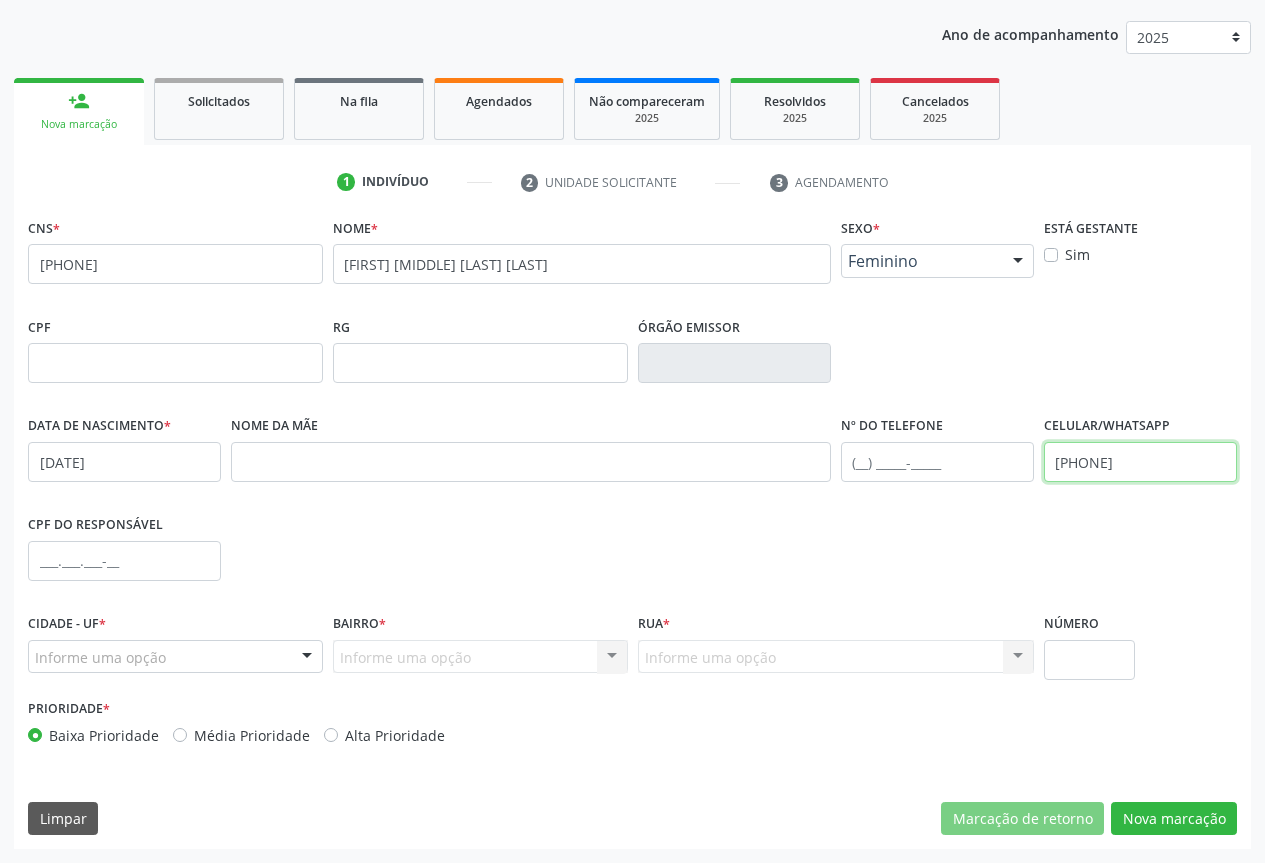 type on "(74) 98867-1875" 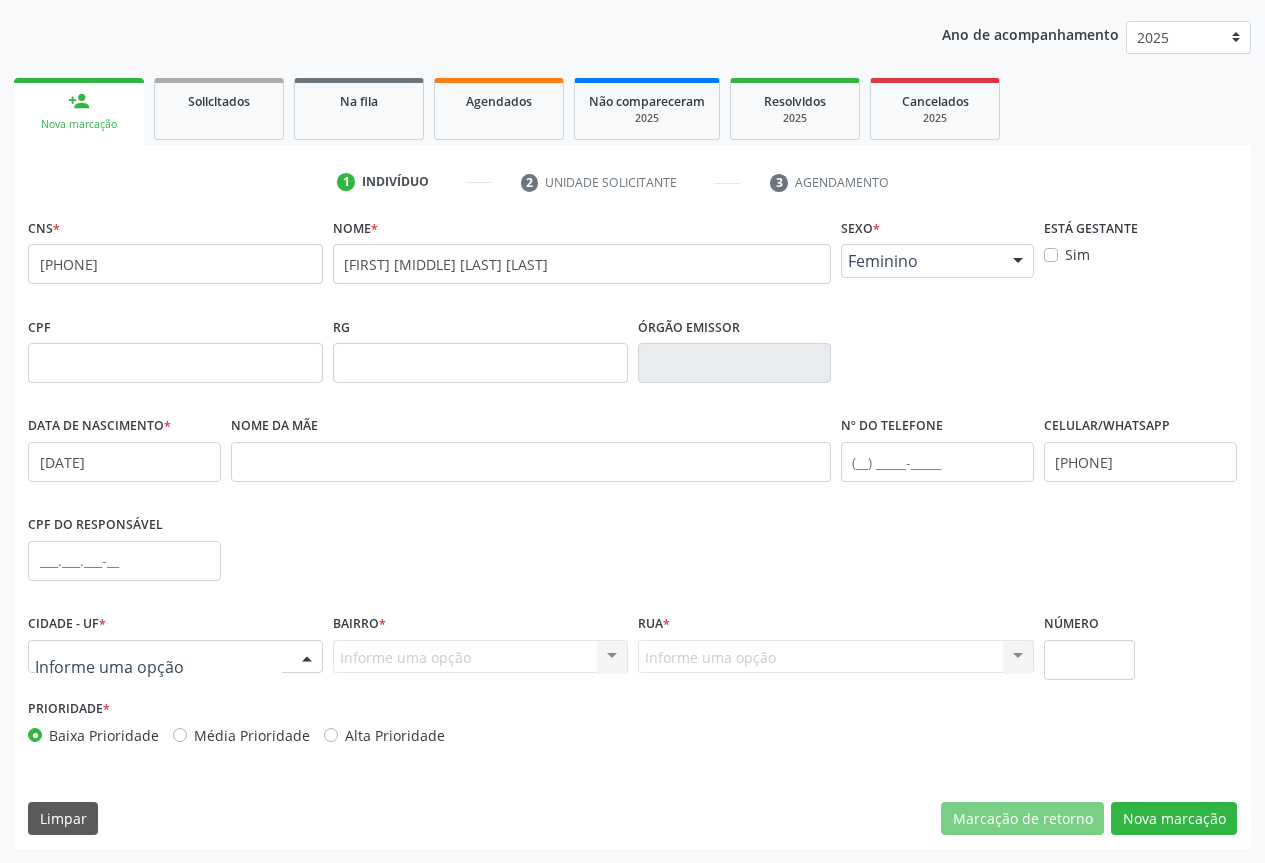 drag, startPoint x: 243, startPoint y: 660, endPoint x: 216, endPoint y: 594, distance: 71.30919 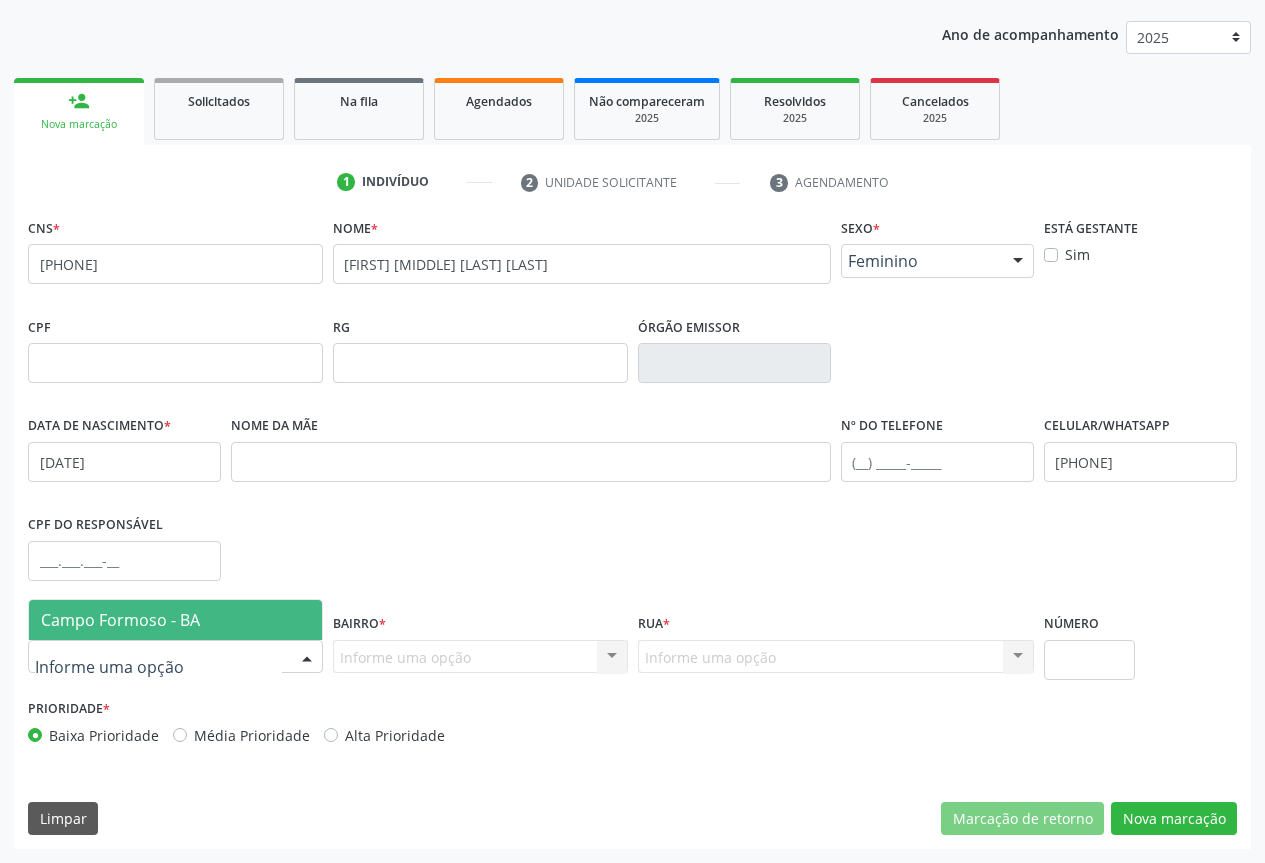 drag, startPoint x: 207, startPoint y: 619, endPoint x: 265, endPoint y: 620, distance: 58.00862 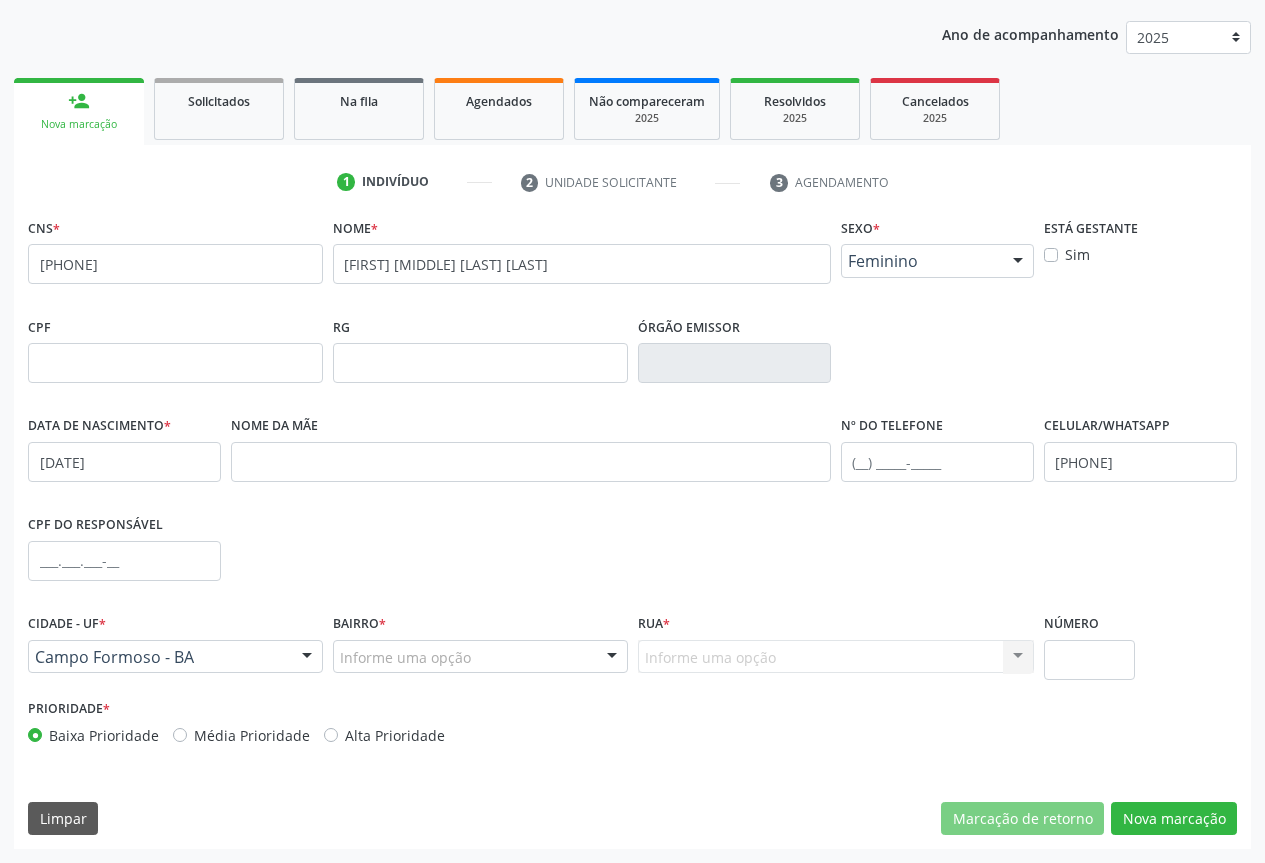 click on "Informe uma opção" at bounding box center (480, 657) 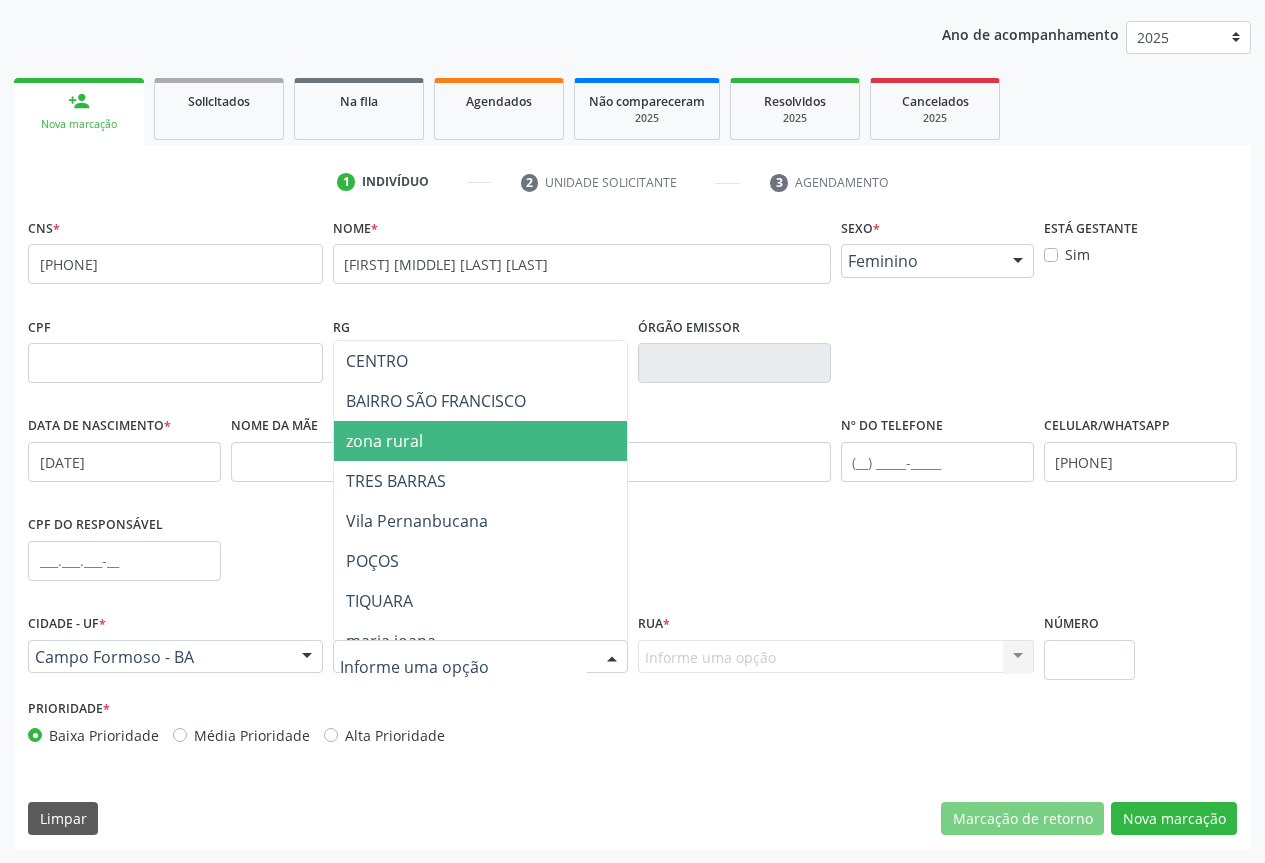 click on "zona rural" at bounding box center [538, 441] 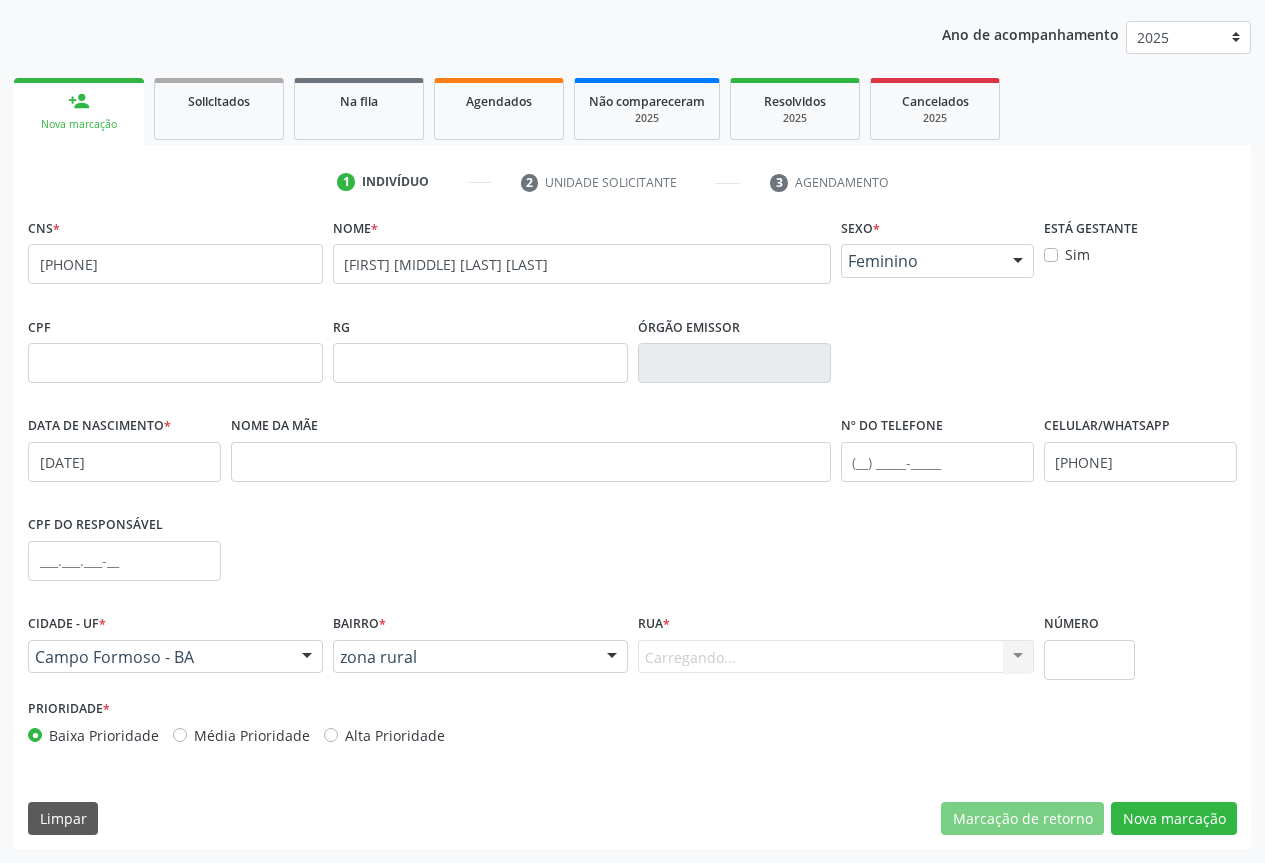 click on "Carregando...
Nenhum resultado encontrado para: "   "
Nenhuma opção encontrada. Digite para adicionar." at bounding box center [836, 657] 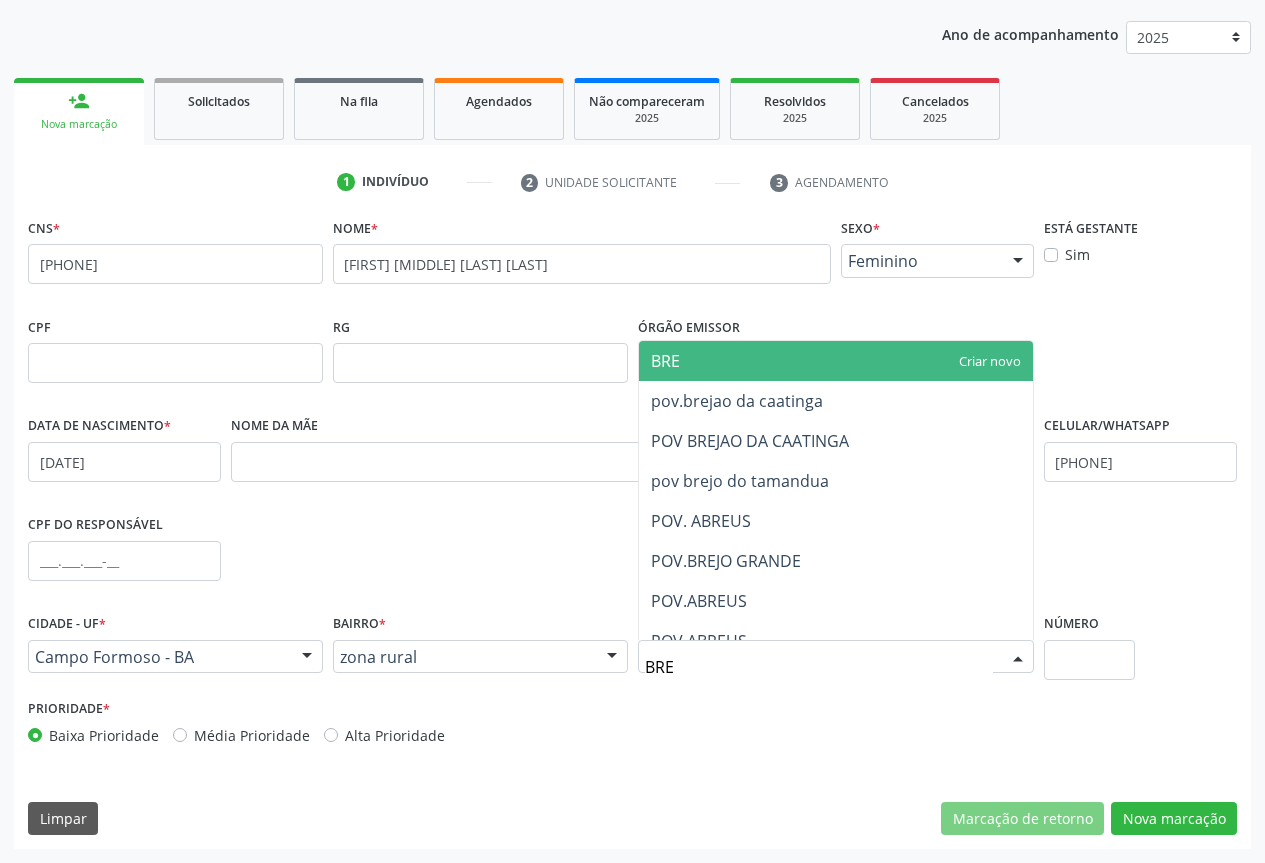 type on "BREJ" 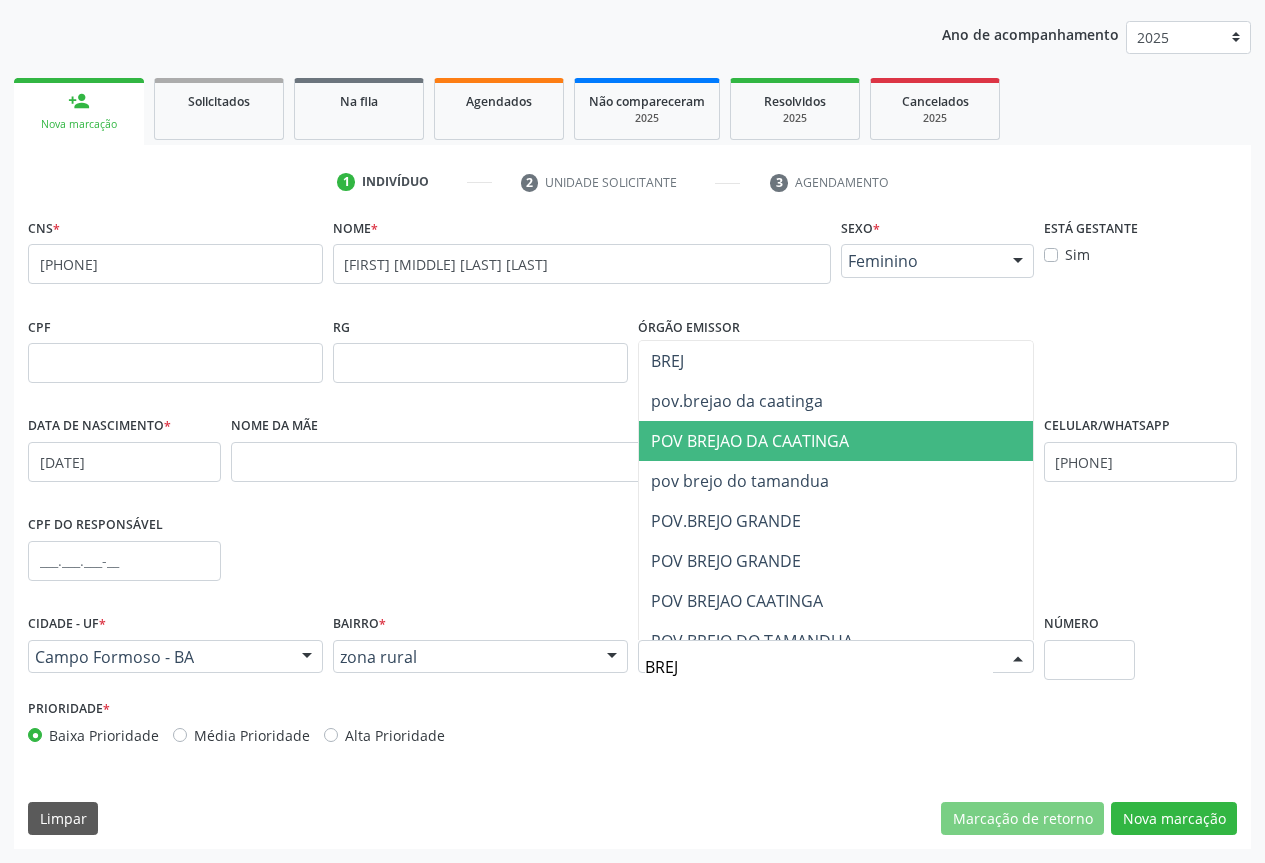 drag, startPoint x: 759, startPoint y: 451, endPoint x: 803, endPoint y: 457, distance: 44.407207 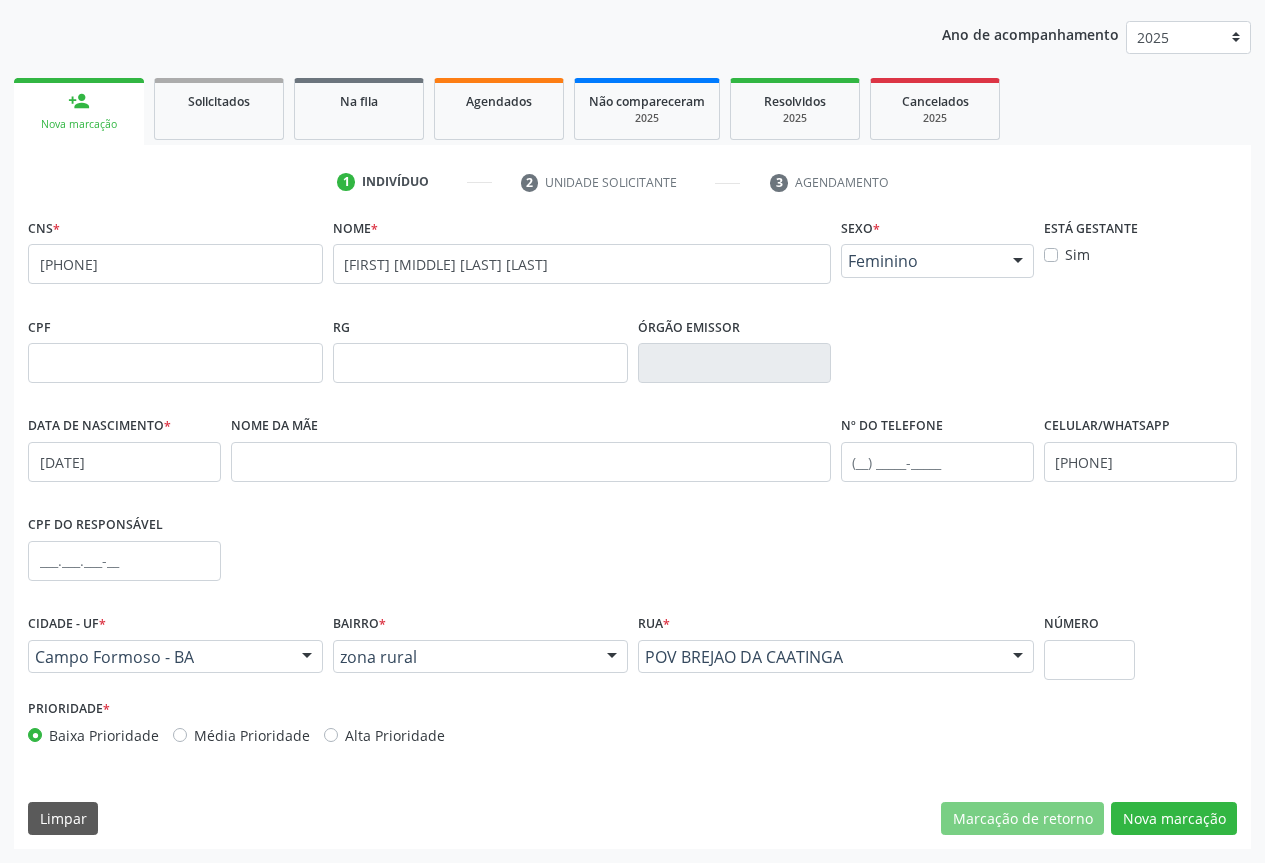click on "CNS
*
706 8092 9980 5721       none
Nome
*
MARIA JOSE DE JESUS DIAS
Sexo
*
Feminino         Masculino   Feminino
Nenhum resultado encontrado para: "   "
Não há nenhuma opção para ser exibida.
Está gestante
Sim
CPF
RG
Órgão emissor
Data de nascimento
*
19/03/1982
Nome da mãe
Nº do Telefone
Celular/WhatsApp
(74) 98867-1875
CPF do responsável
Cidade - UF
*
Campo Formoso - BA         Campo Formoso - BA
Nenhum resultado encontrado para: "   "
Nenhuma opção encontrada
Bairro
*
zona rural         CENTRO   BAIRRO SÃO FRANCISCO   zona rural   TRES BARRAS   Vila Pernanbucana   POÇOS   TIQUARA" at bounding box center [632, 531] 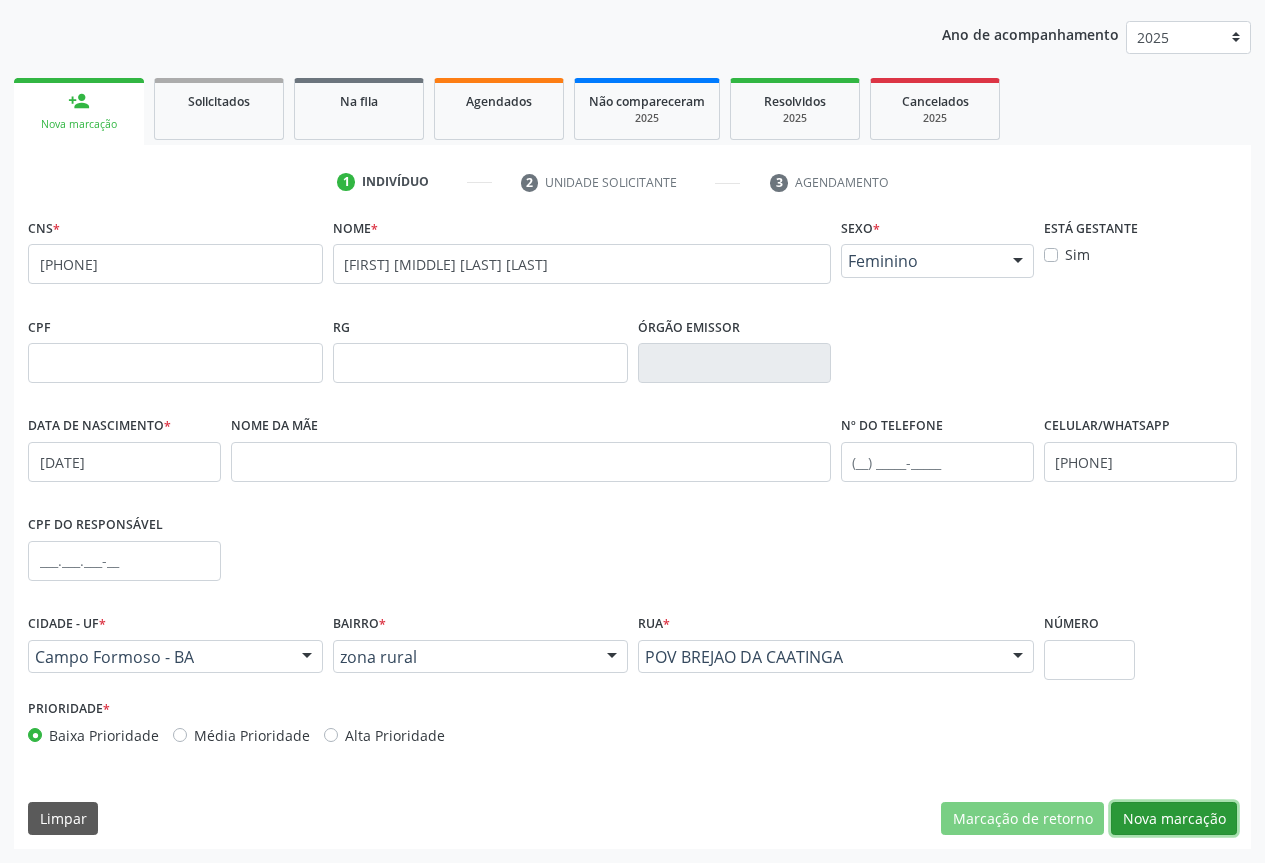 click on "Nova marcação" at bounding box center (1174, 819) 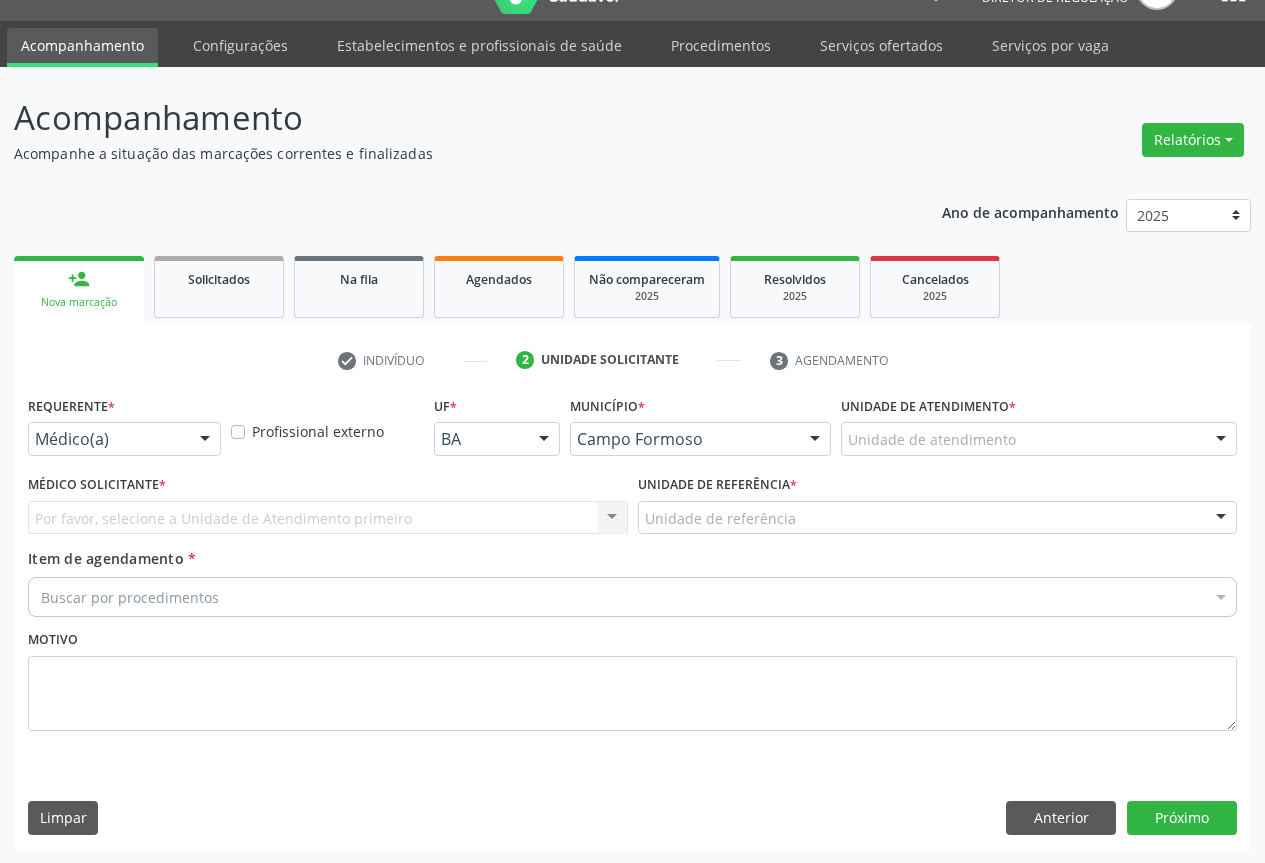 scroll, scrollTop: 43, scrollLeft: 0, axis: vertical 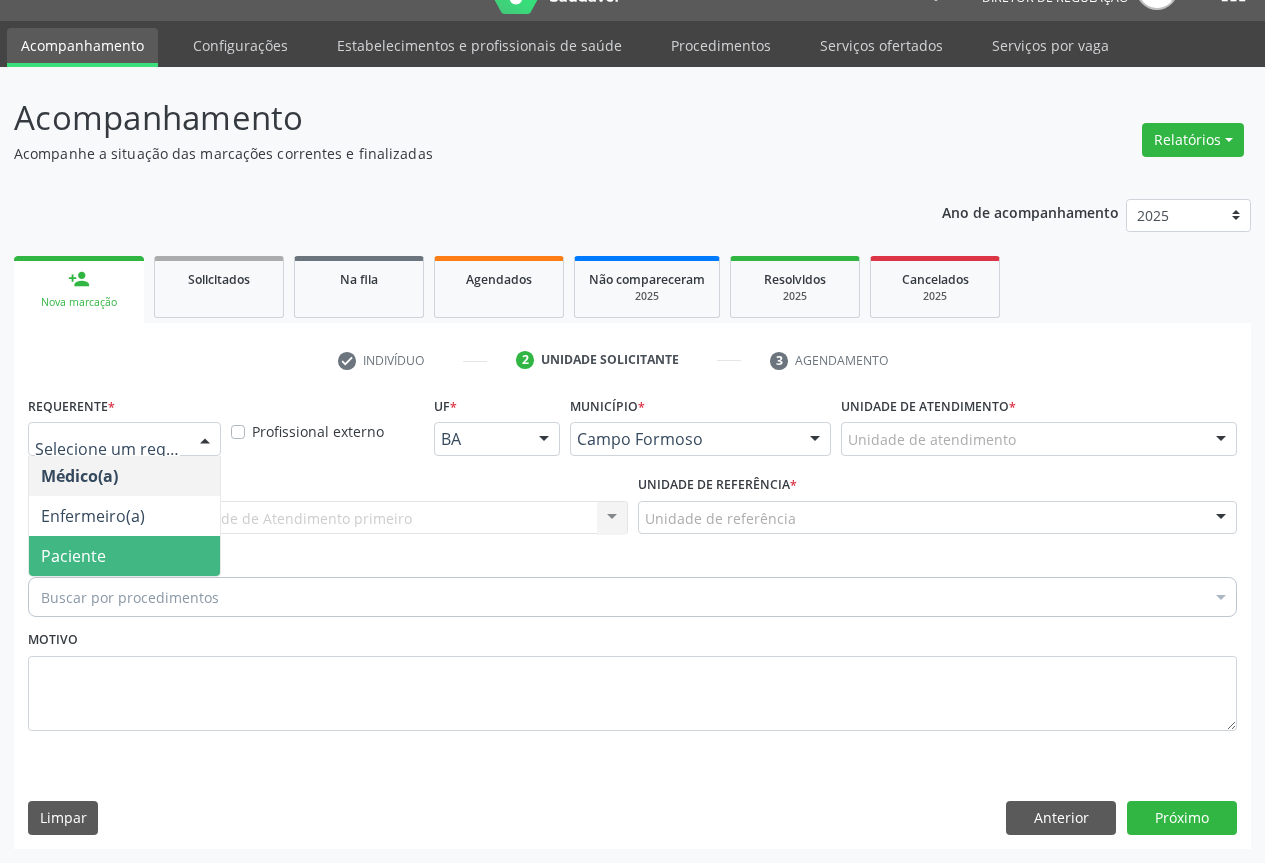 drag, startPoint x: 170, startPoint y: 553, endPoint x: 337, endPoint y: 521, distance: 170.03824 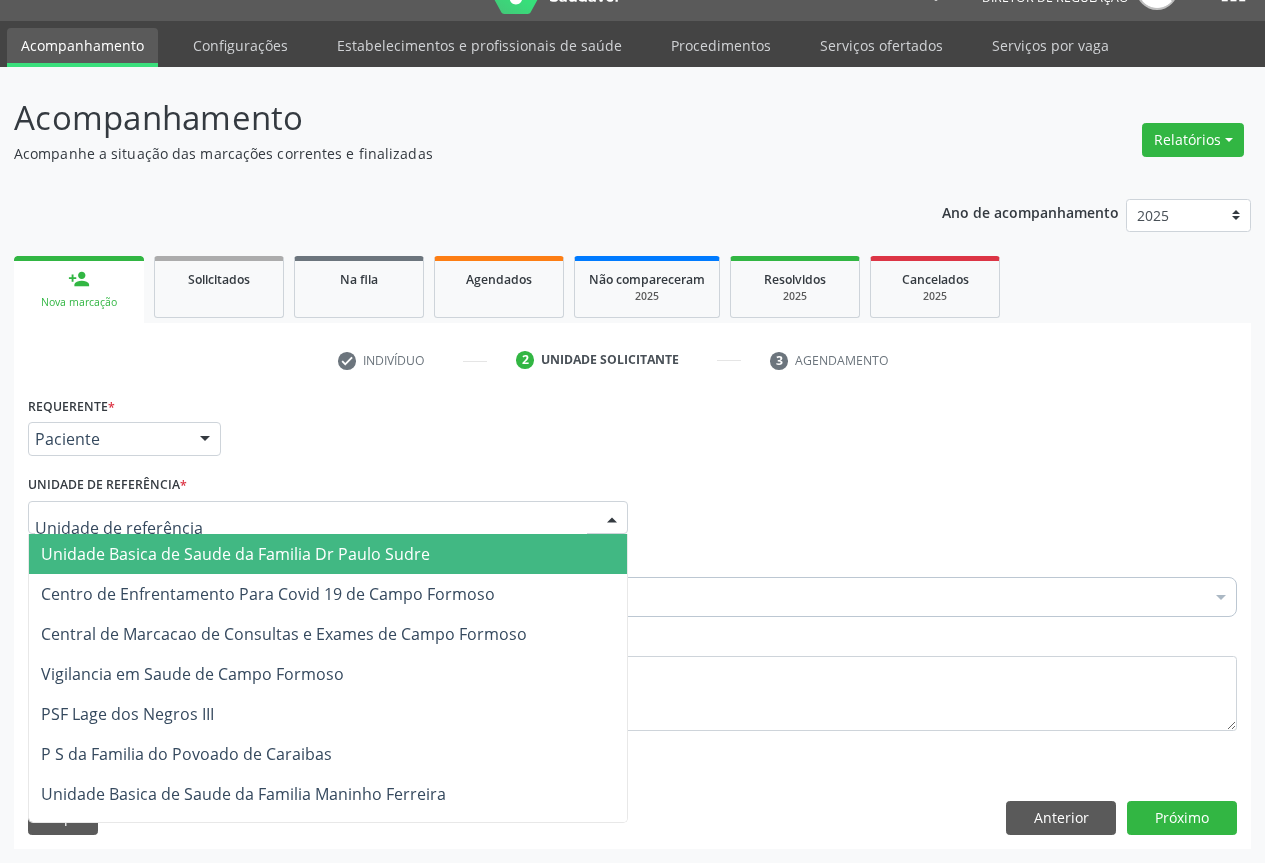click at bounding box center [328, 518] 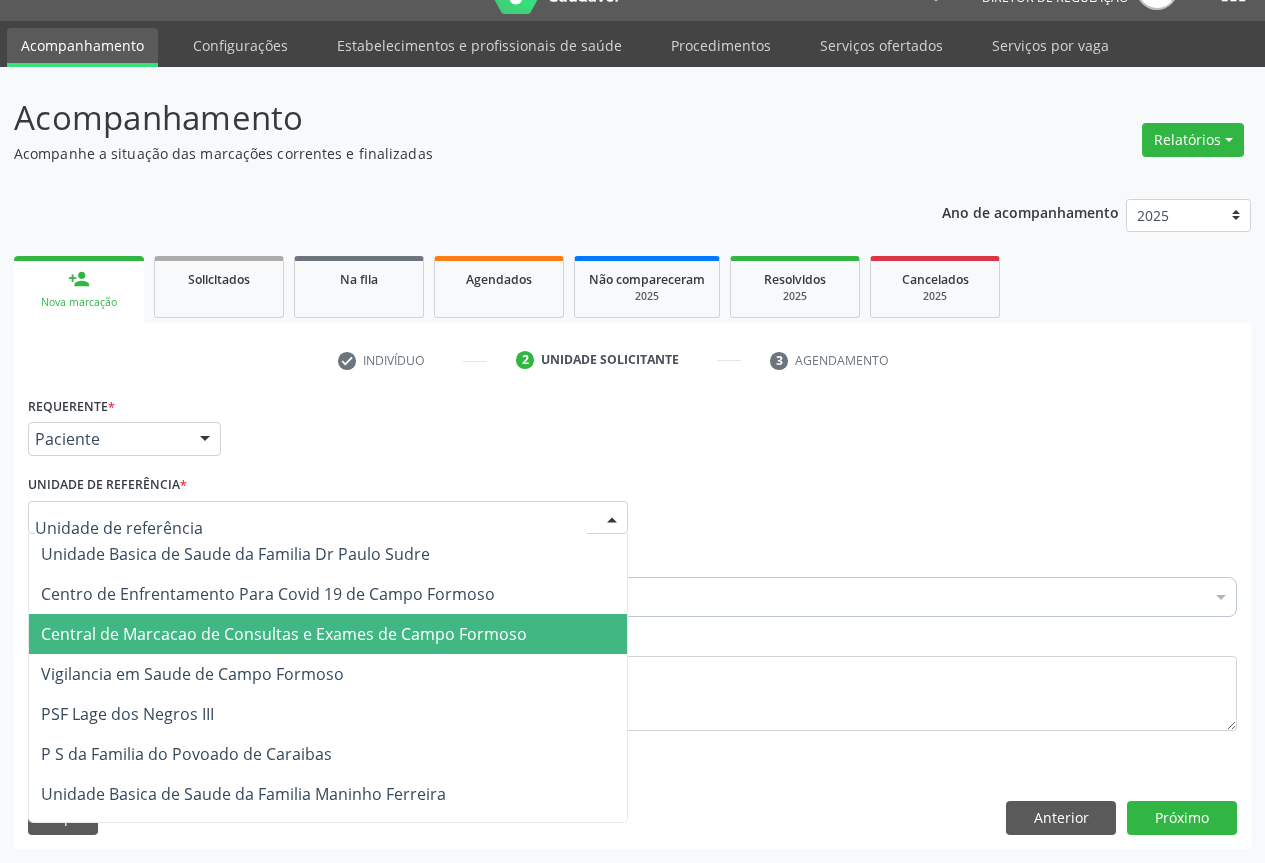 click on "Central de Marcacao de Consultas e Exames de Campo Formoso" at bounding box center [284, 634] 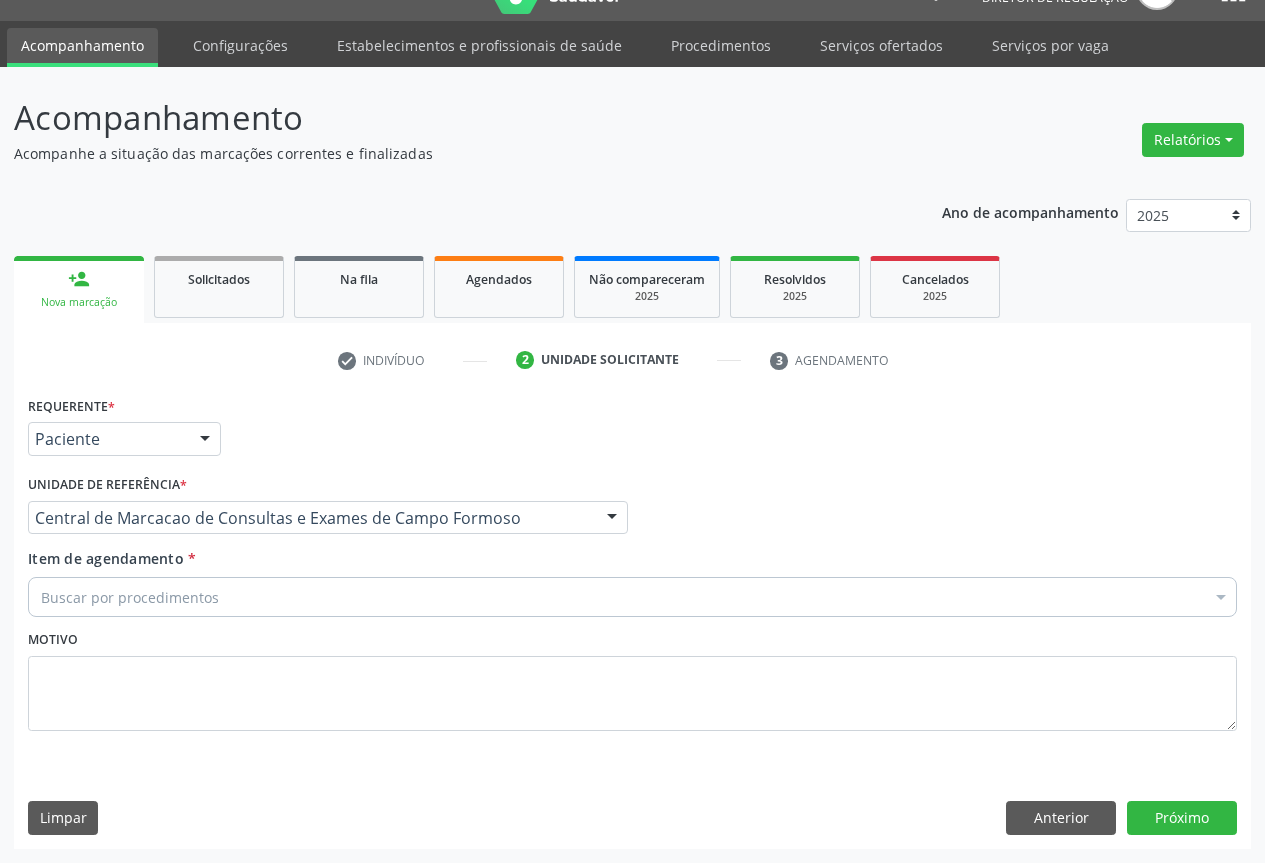 click on "Buscar por procedimentos" at bounding box center (632, 597) 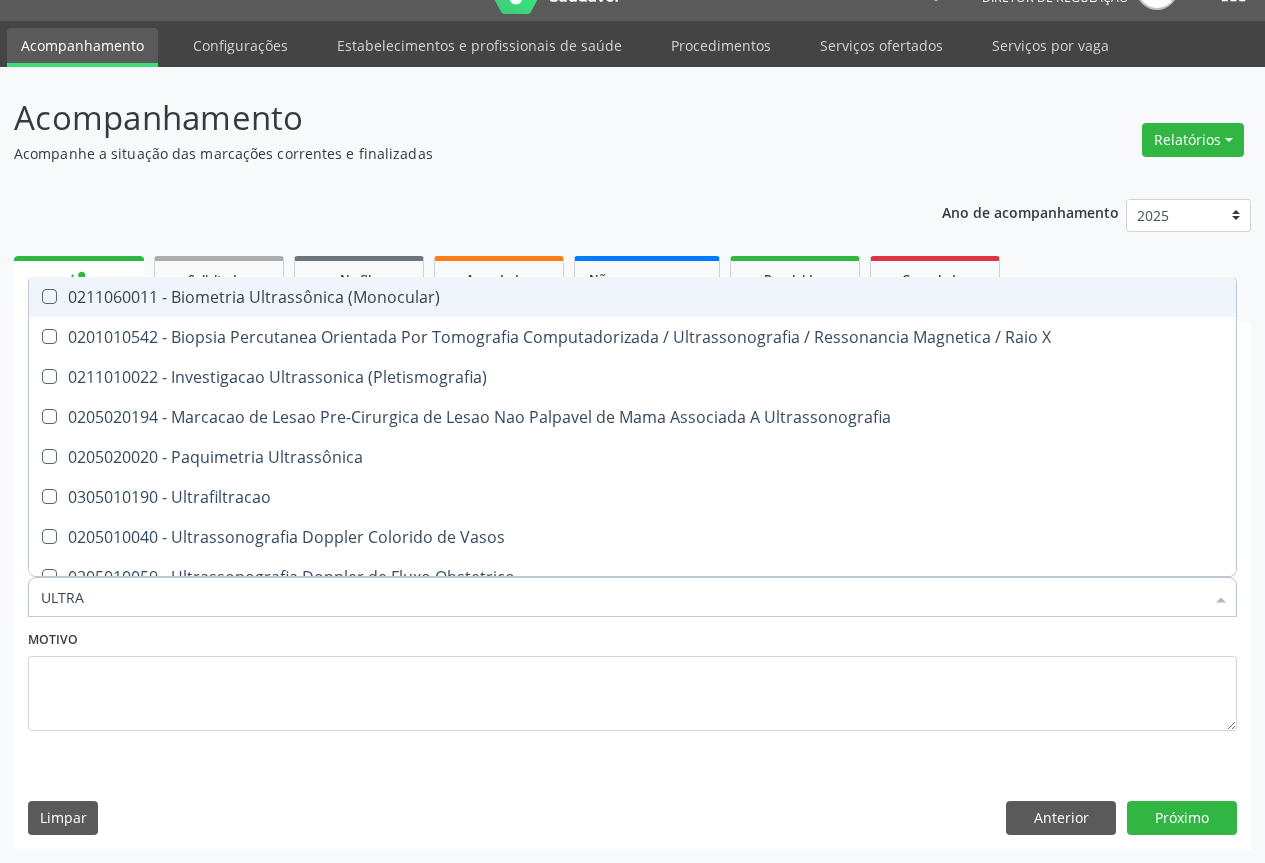 type on "ULTRAS" 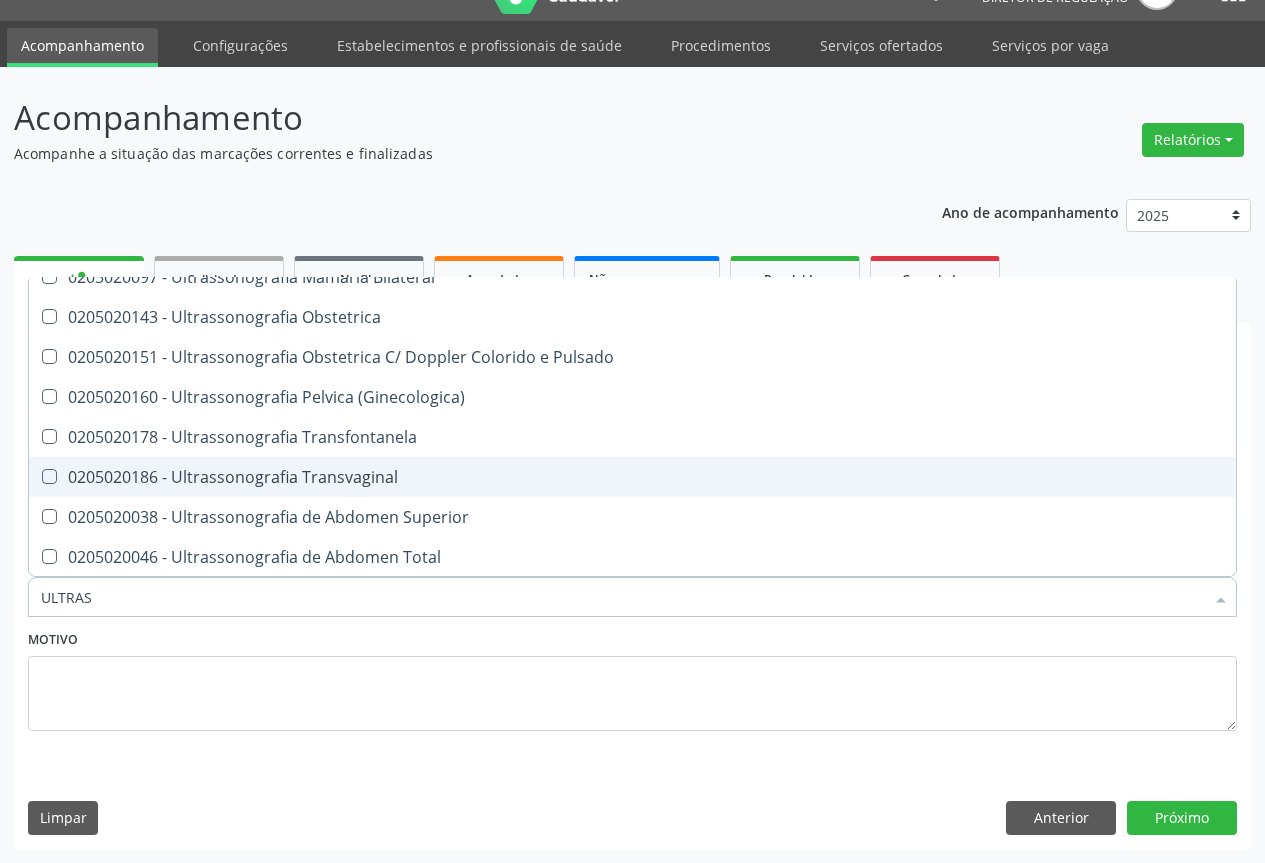 scroll, scrollTop: 400, scrollLeft: 0, axis: vertical 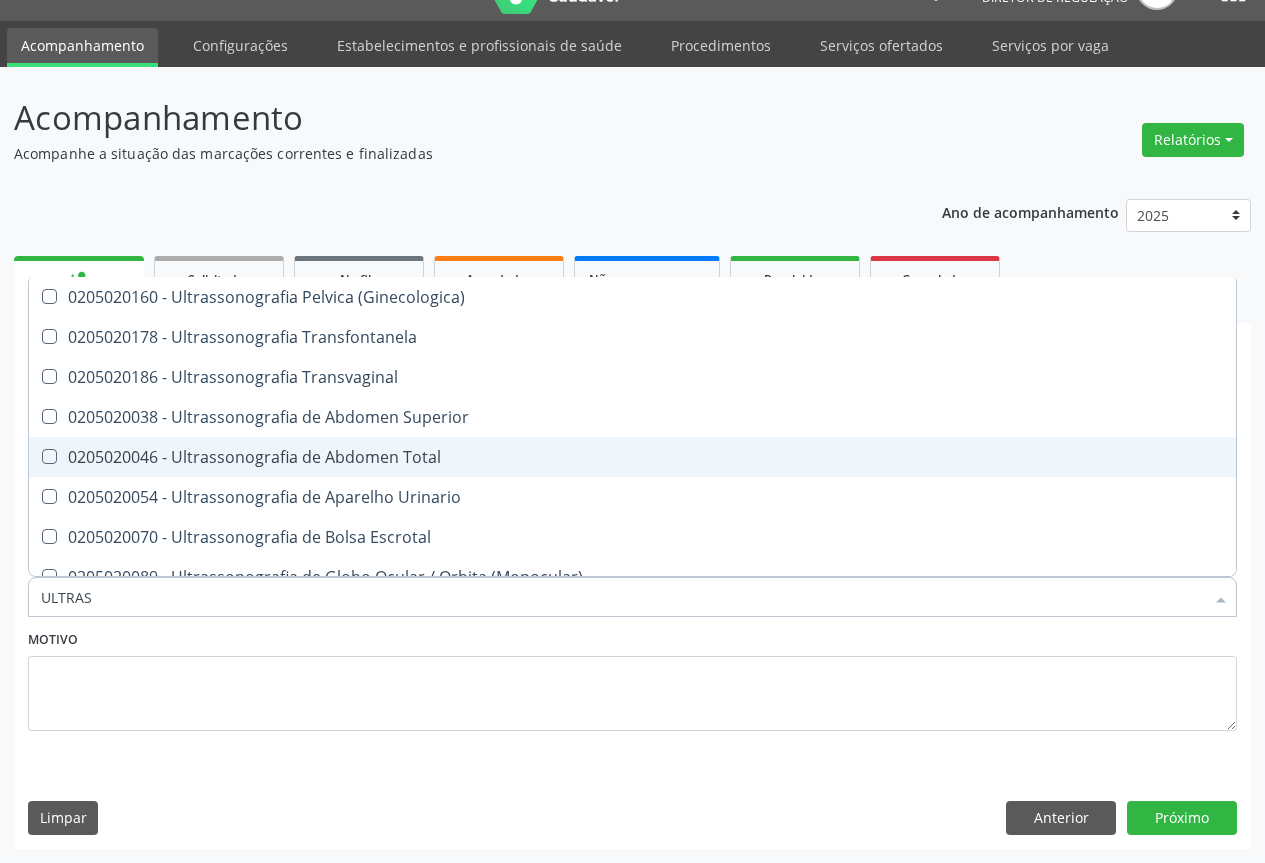 click on "0205020046 - Ultrassonografia de Abdomen Total" at bounding box center [632, 457] 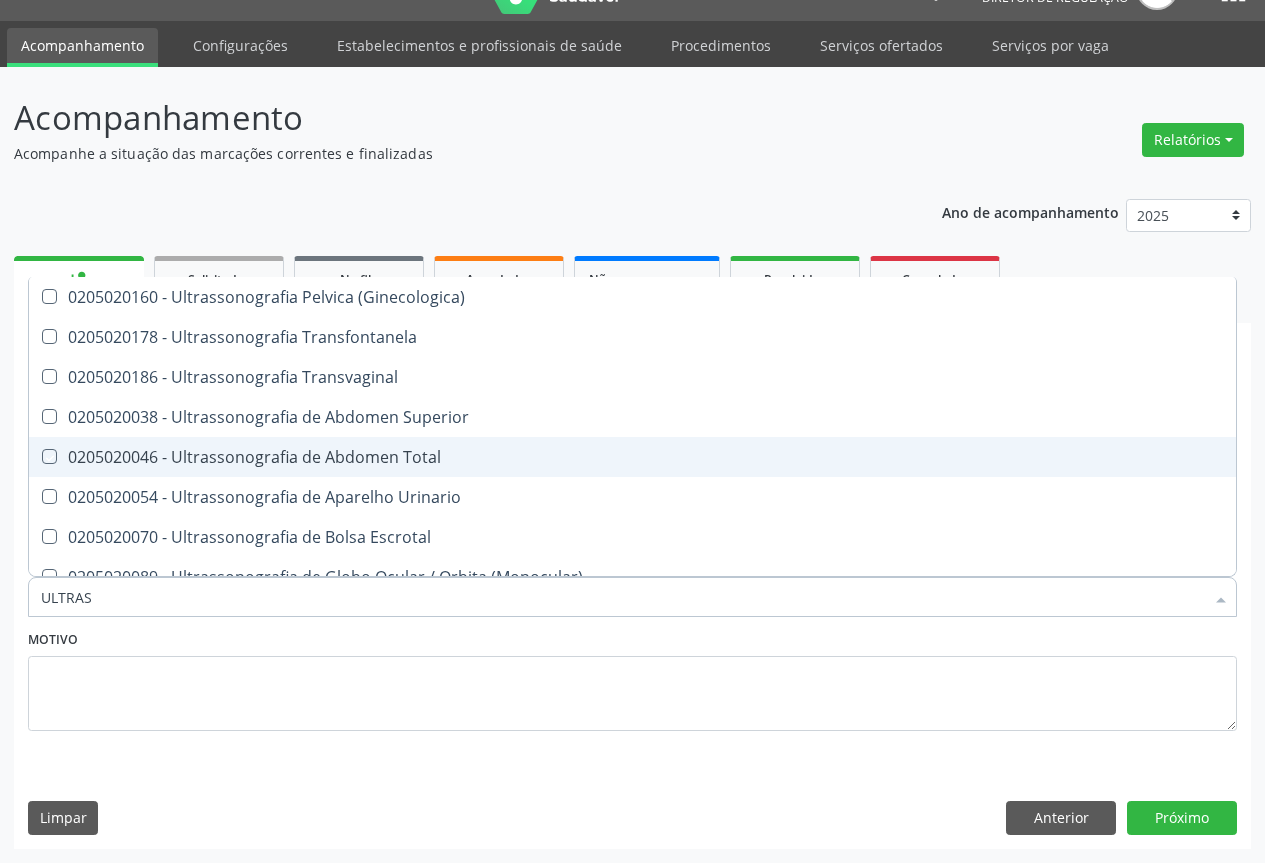 checkbox on "true" 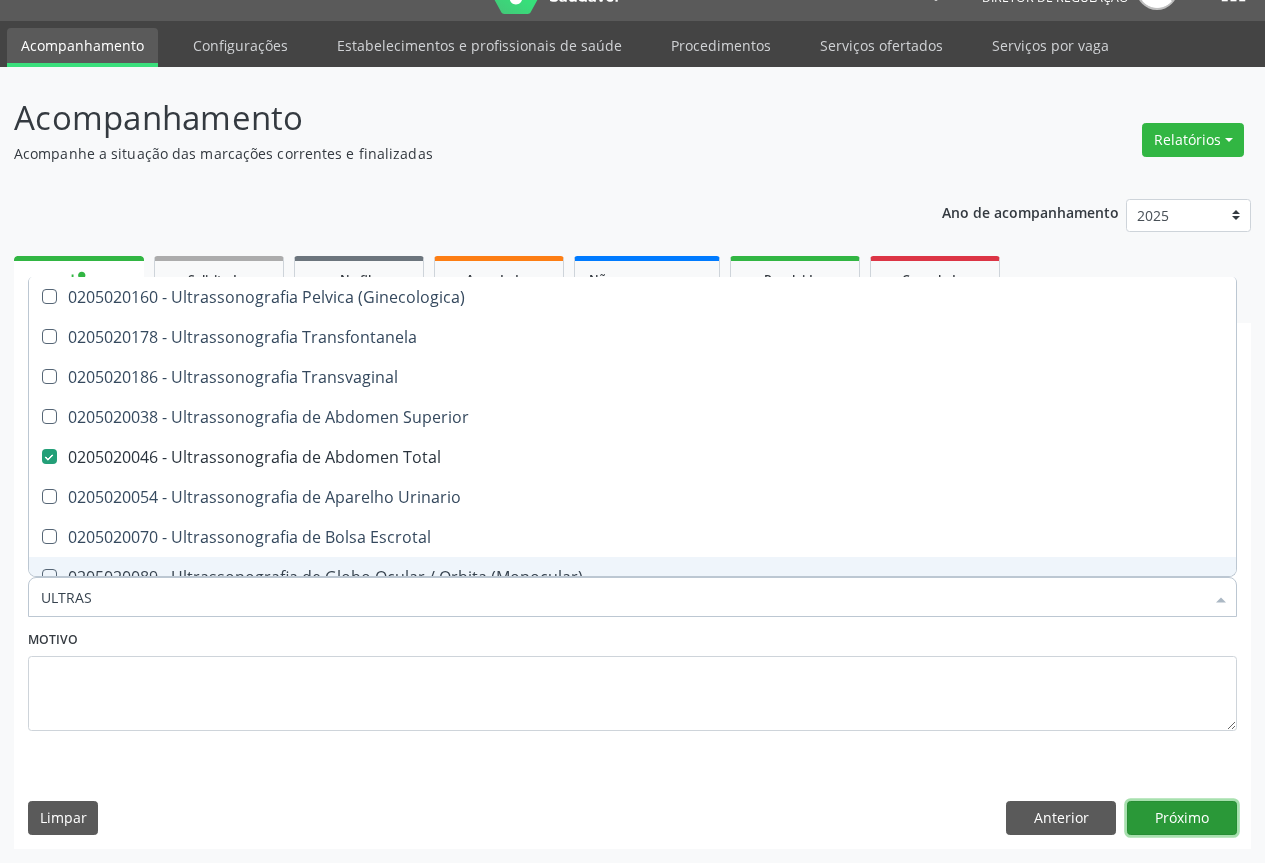 click on "Próximo" at bounding box center [1182, 818] 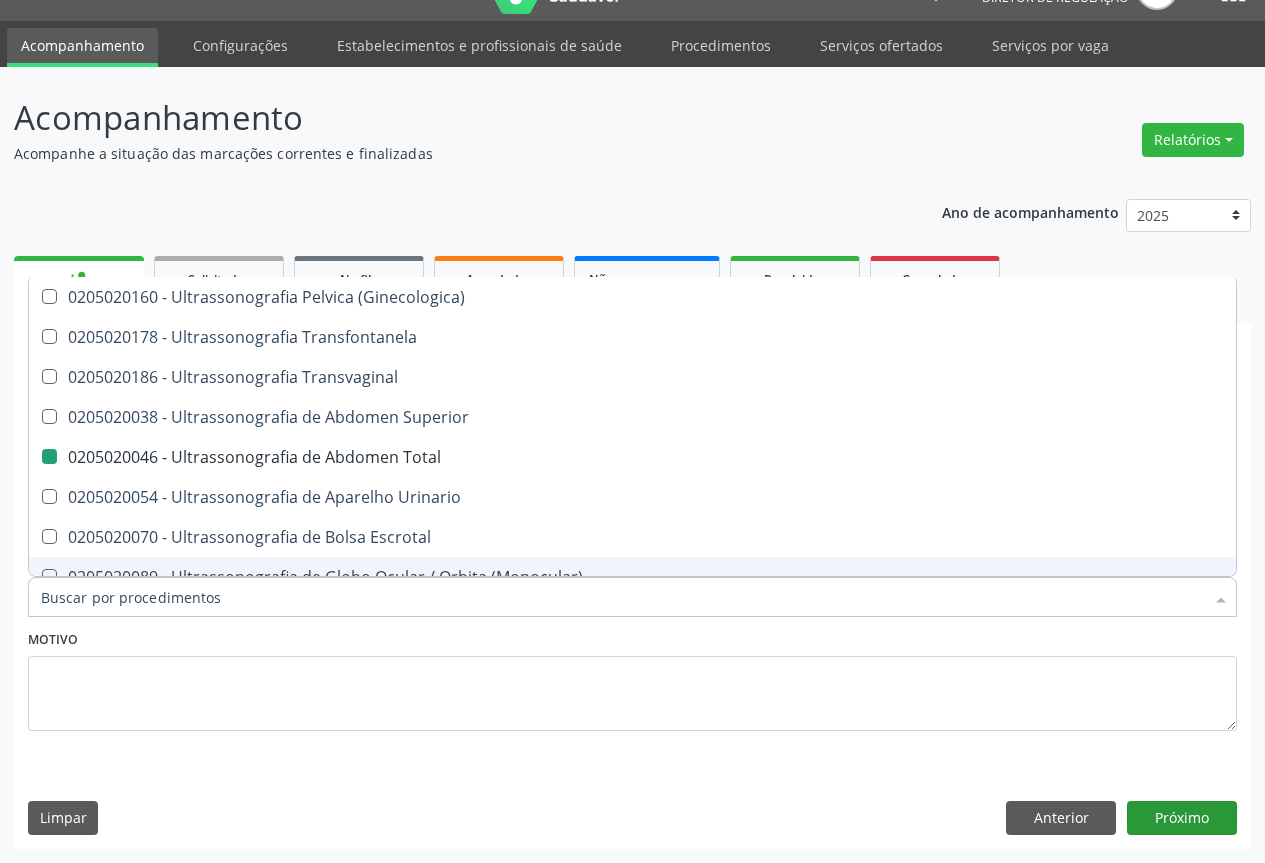 scroll, scrollTop: 7, scrollLeft: 0, axis: vertical 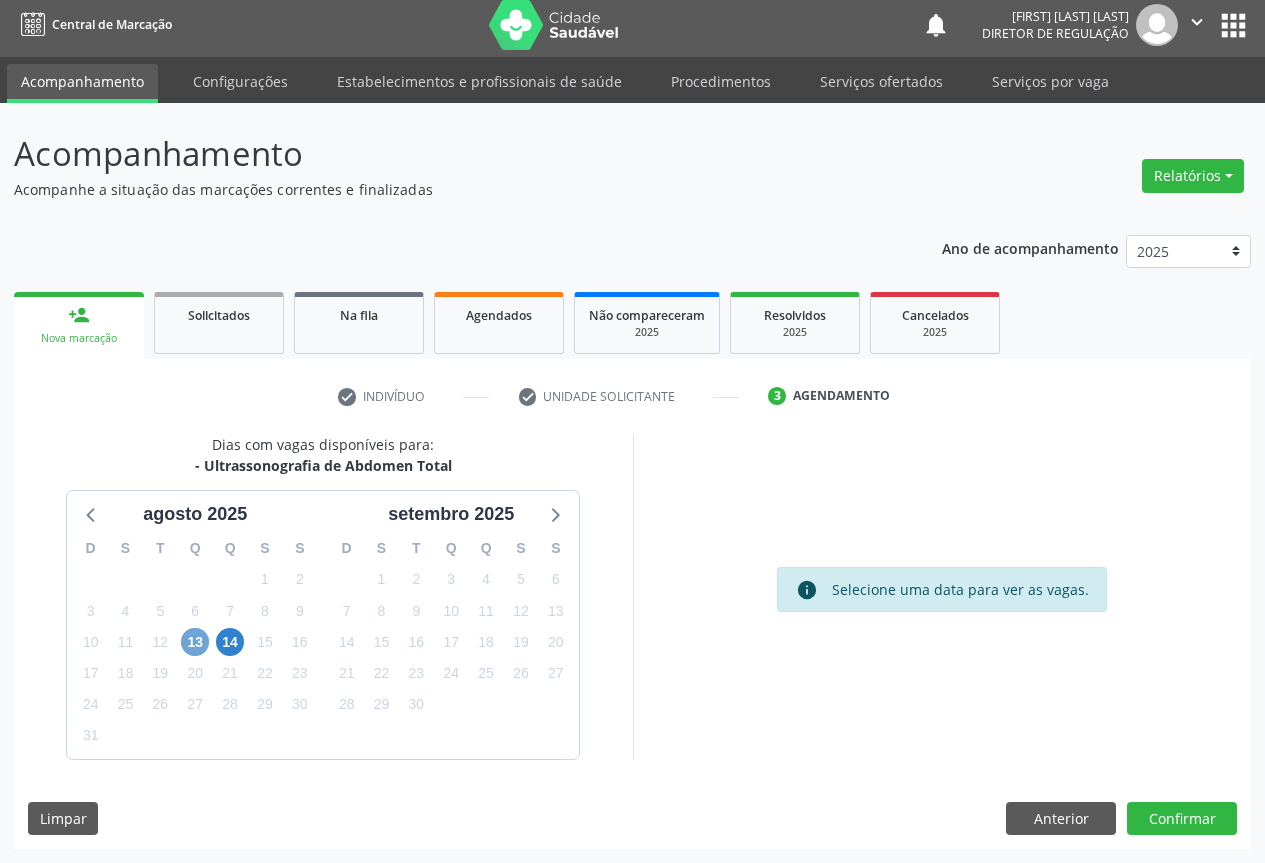 click on "13" at bounding box center (195, 642) 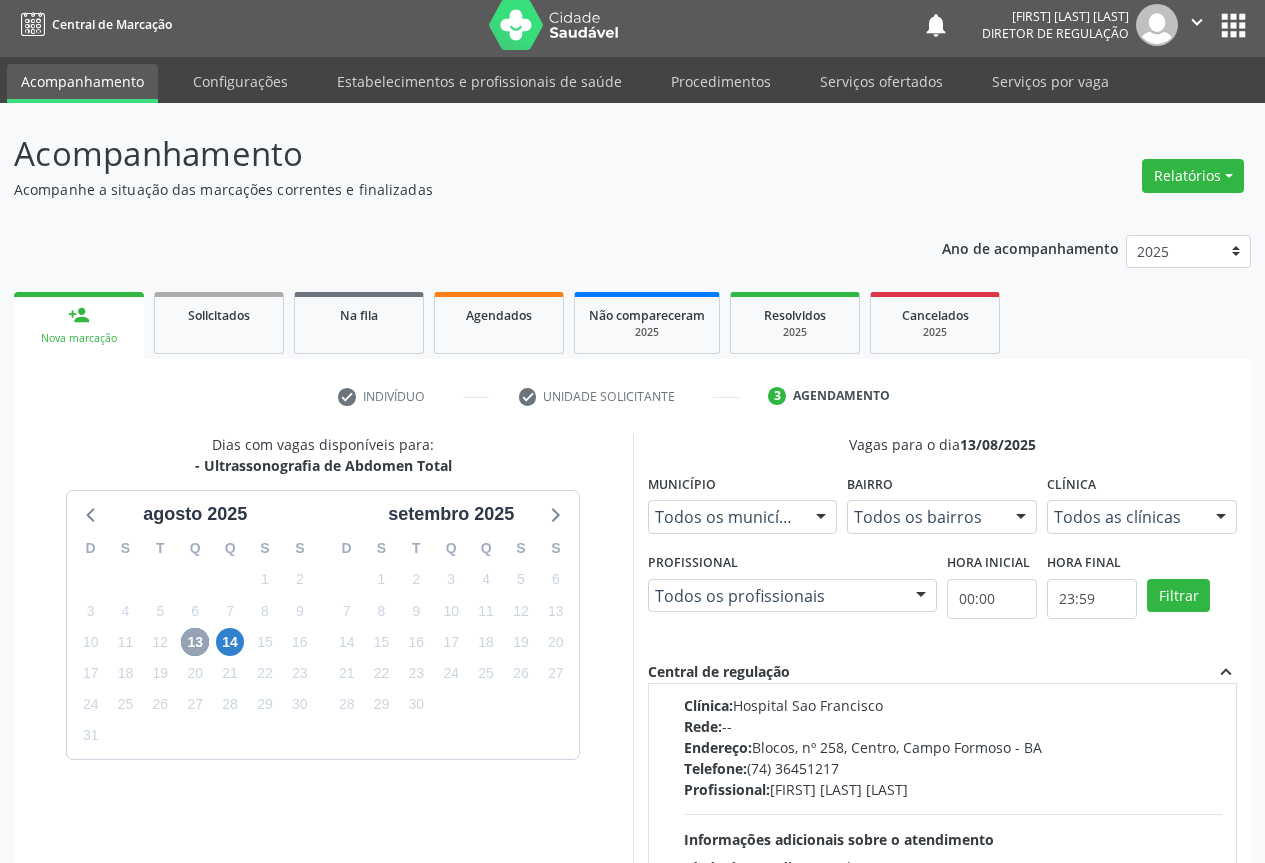scroll, scrollTop: 0, scrollLeft: 0, axis: both 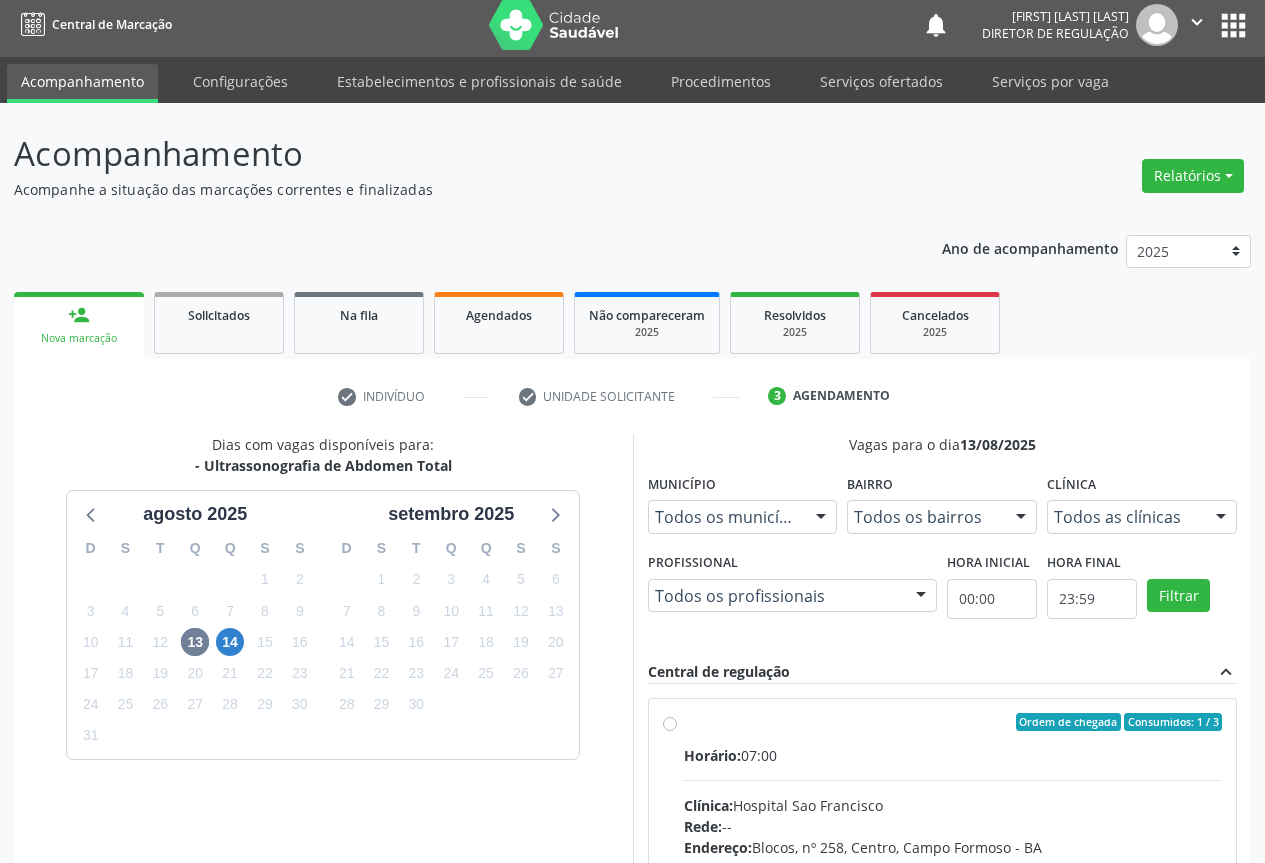 click on "Horário:   07:00" at bounding box center [953, 755] 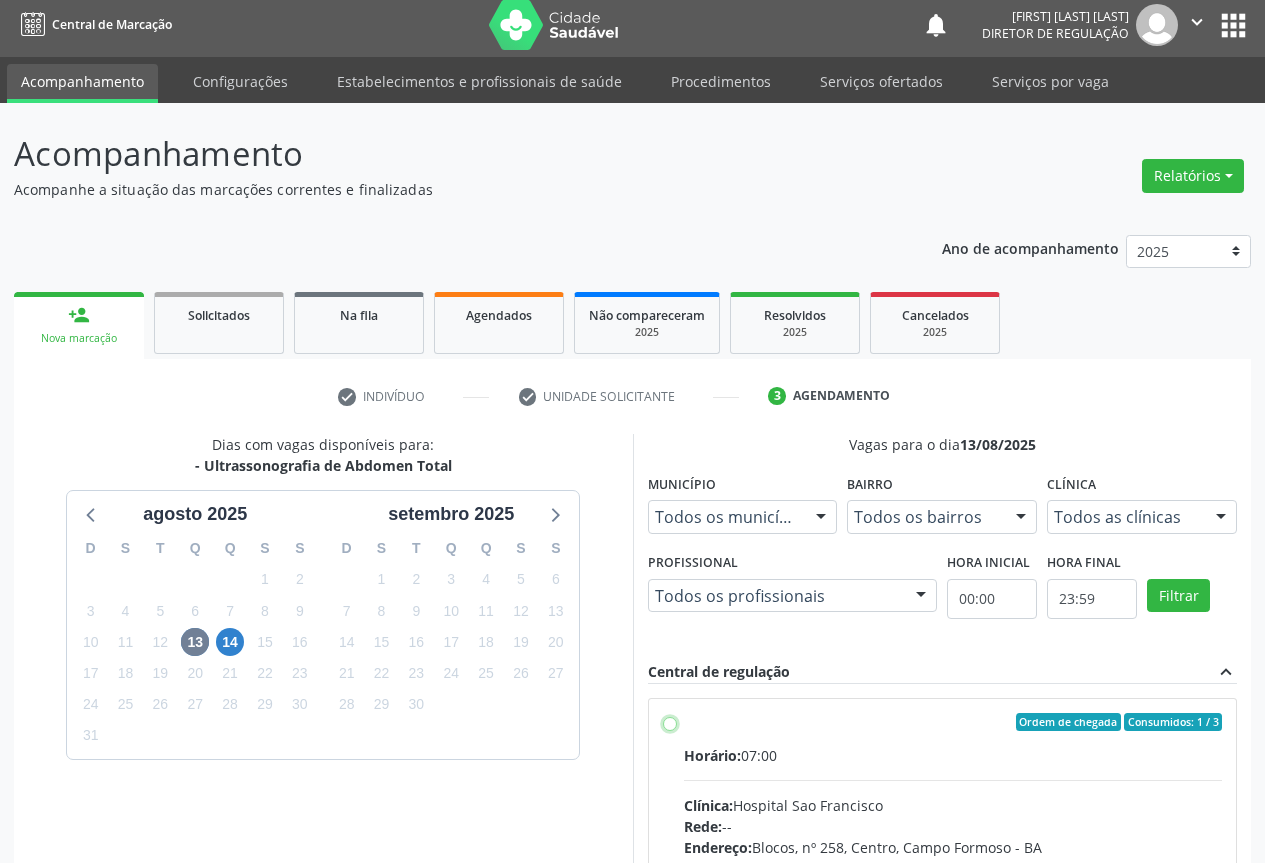 click on "Ordem de chegada
Consumidos: 1 / 3
Horário:   07:00
Clínica:  Hospital Sao Francisco
Rede:
--
Endereço:   Blocos, nº 258, Centro, Campo Formoso - BA
Telefone:   (74) 36451217
Profissional:
Danilo Souza Cardoso
Informações adicionais sobre o atendimento
Idade de atendimento:
de 0 a 120 anos
Gênero(s) atendido(s):
Masculino e Feminino
Informações adicionais:
--" at bounding box center (670, 722) 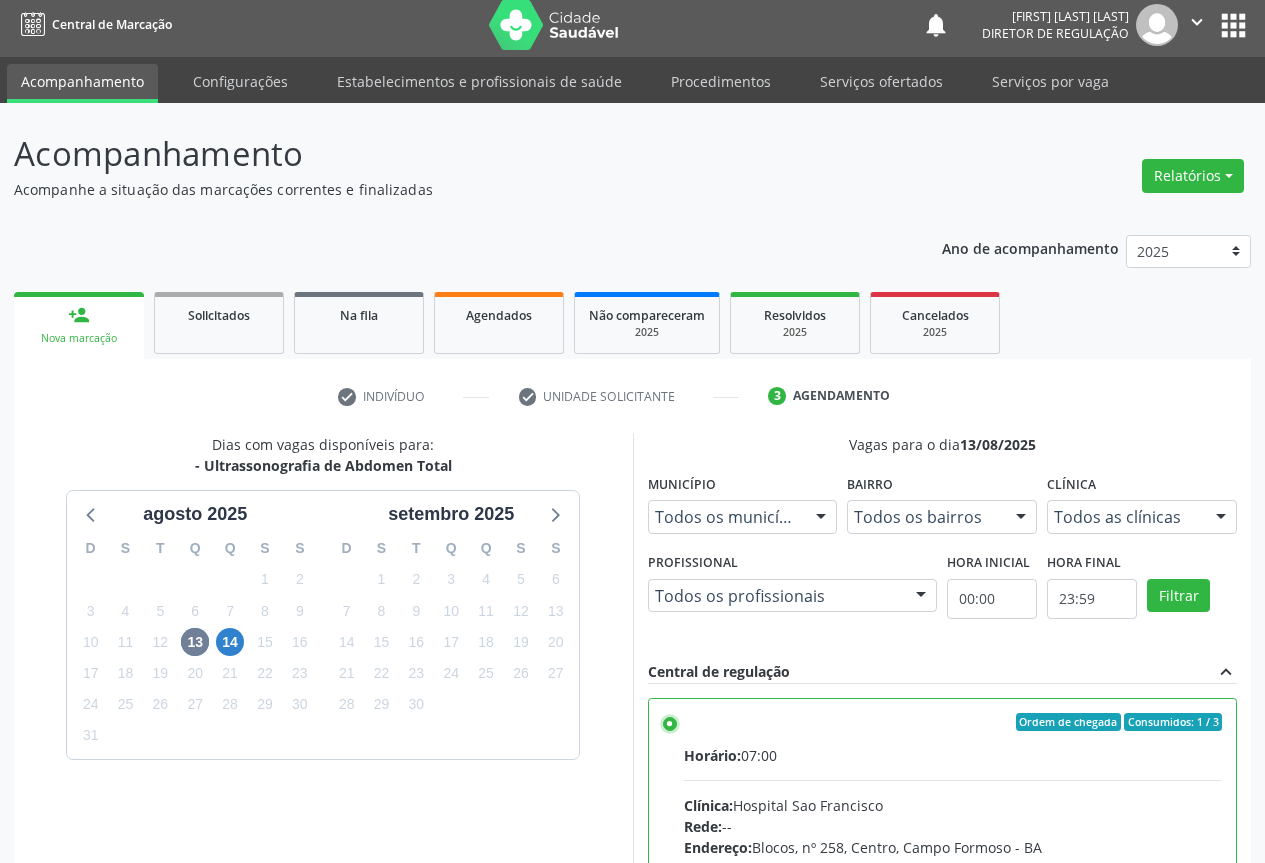 scroll, scrollTop: 332, scrollLeft: 0, axis: vertical 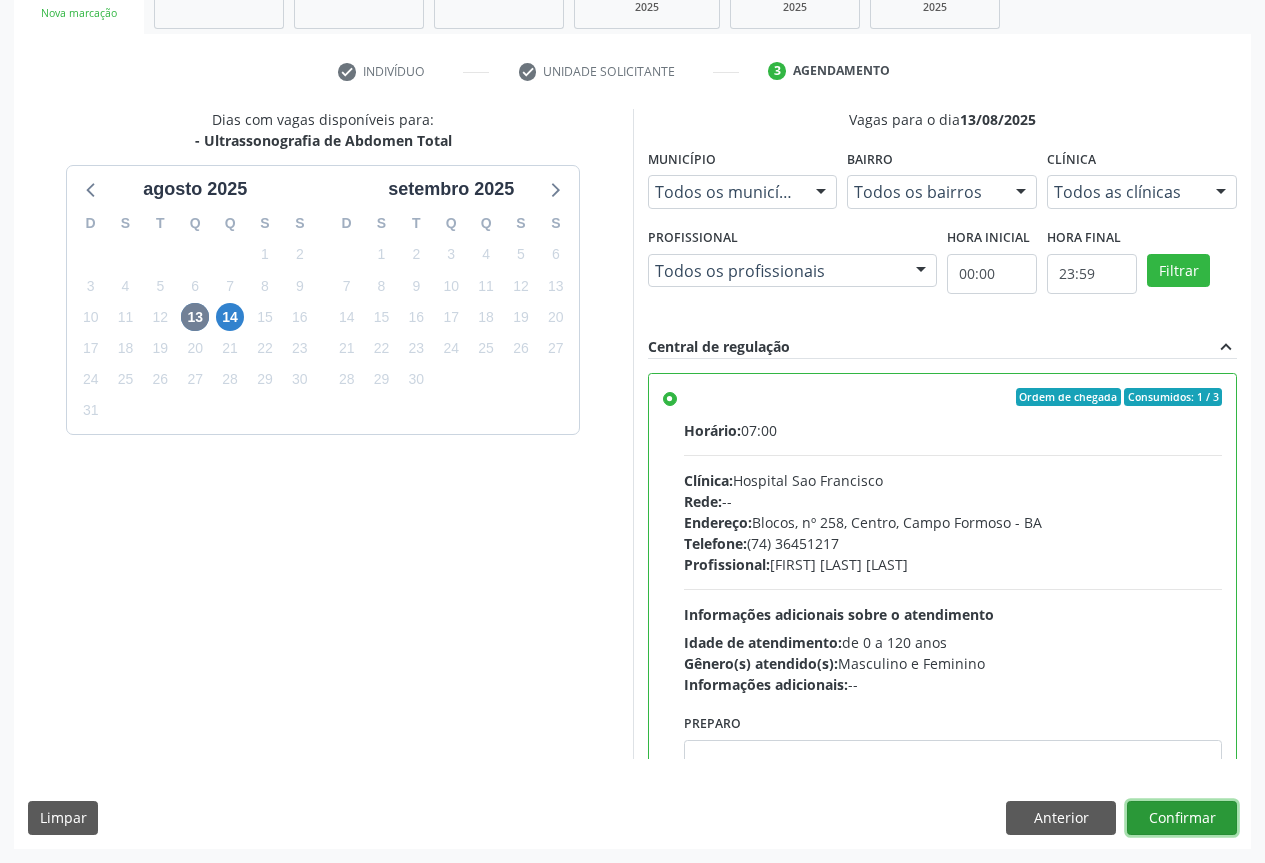 click on "Confirmar" at bounding box center (1182, 818) 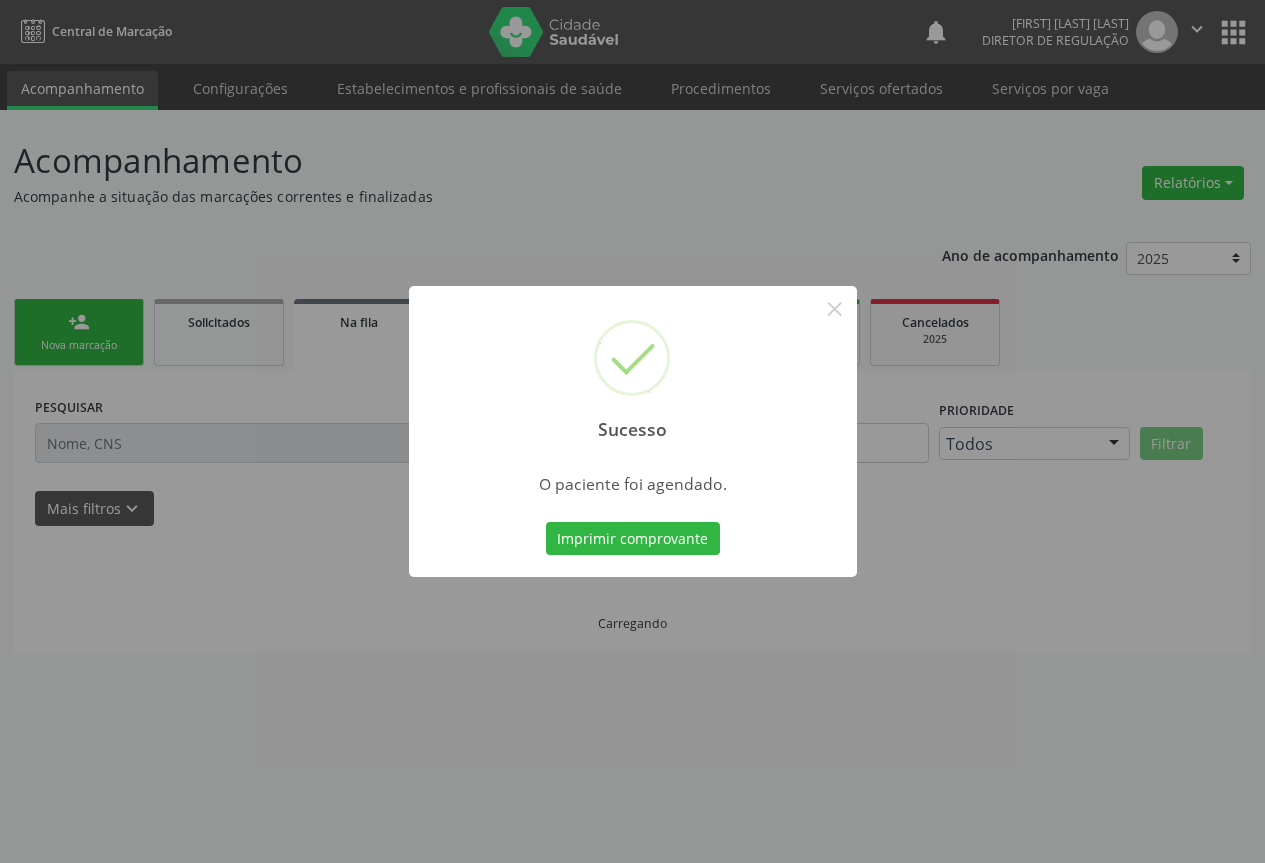 scroll, scrollTop: 0, scrollLeft: 0, axis: both 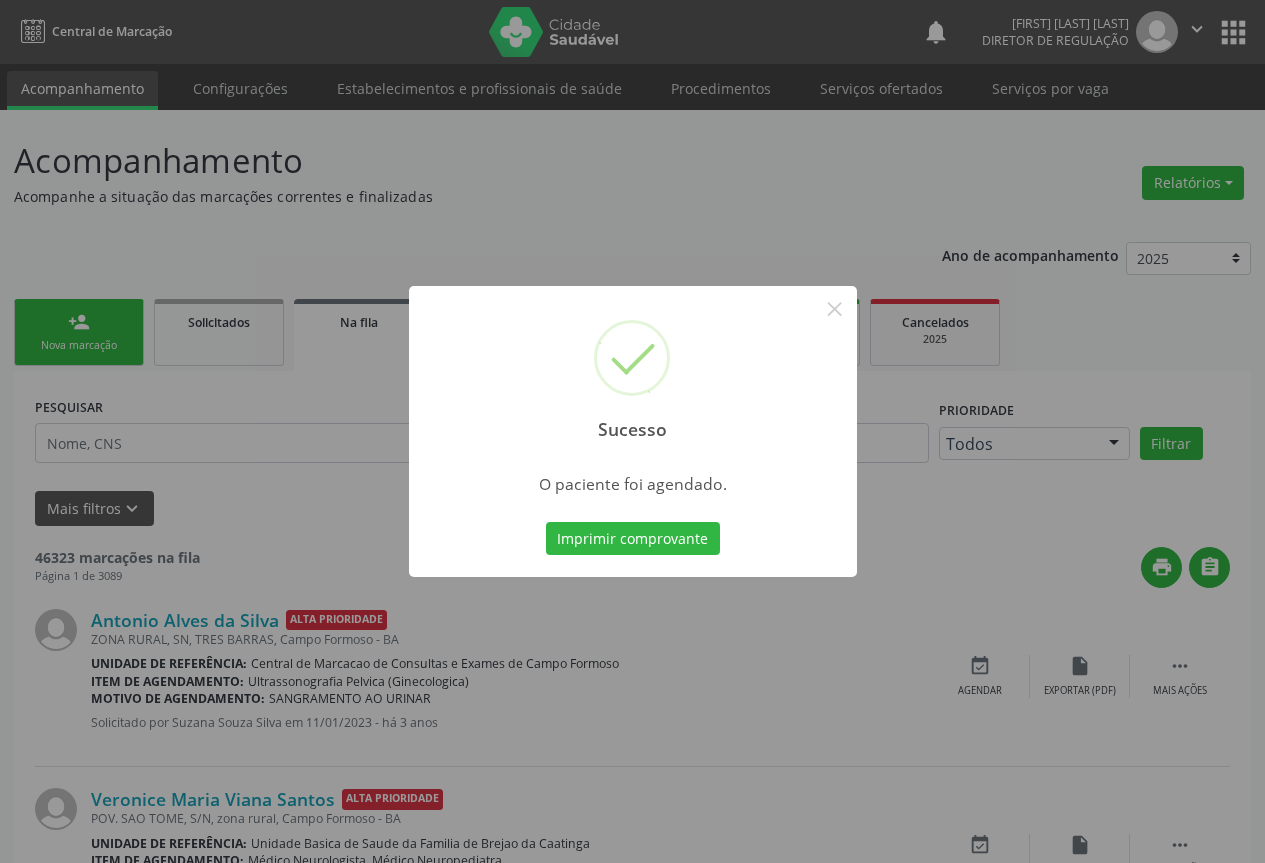 type 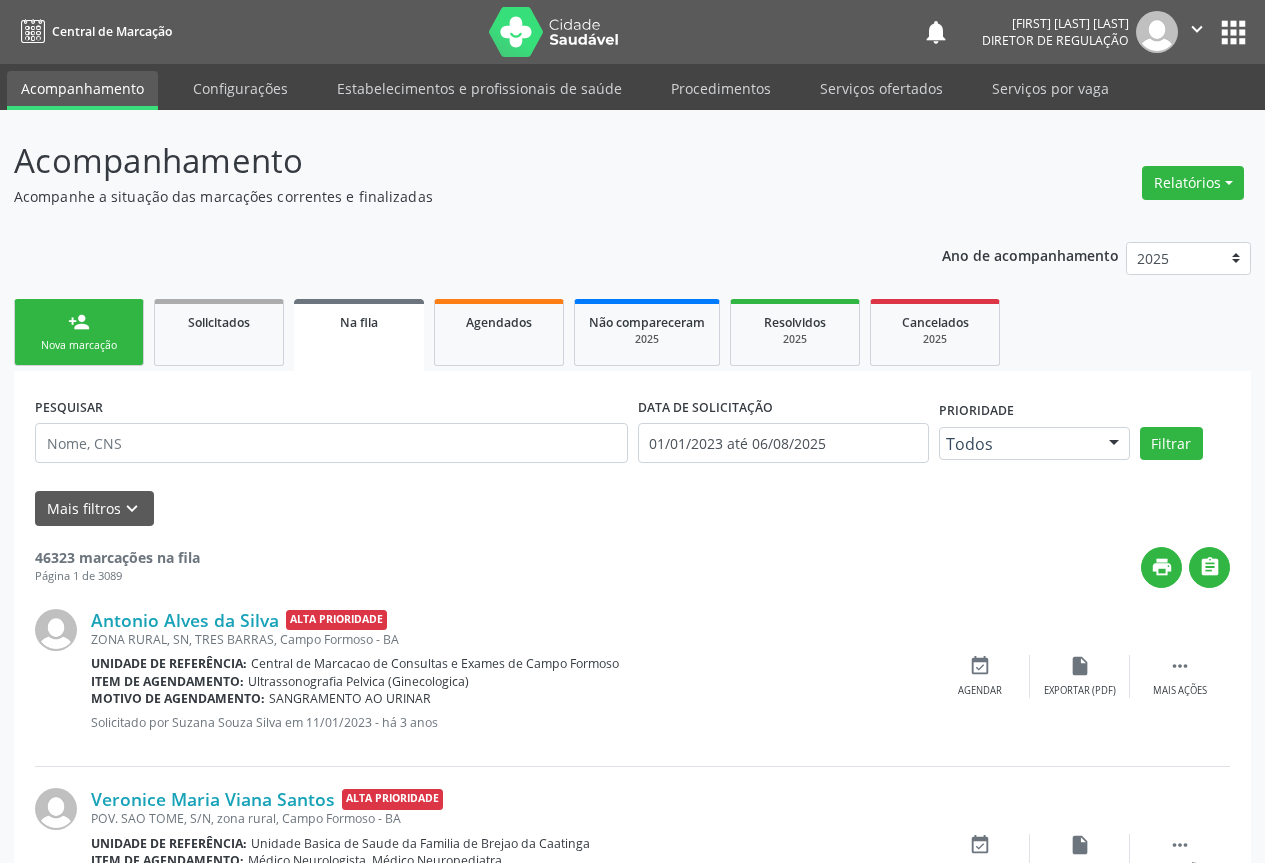 click on "person_add
Nova marcação" at bounding box center [79, 332] 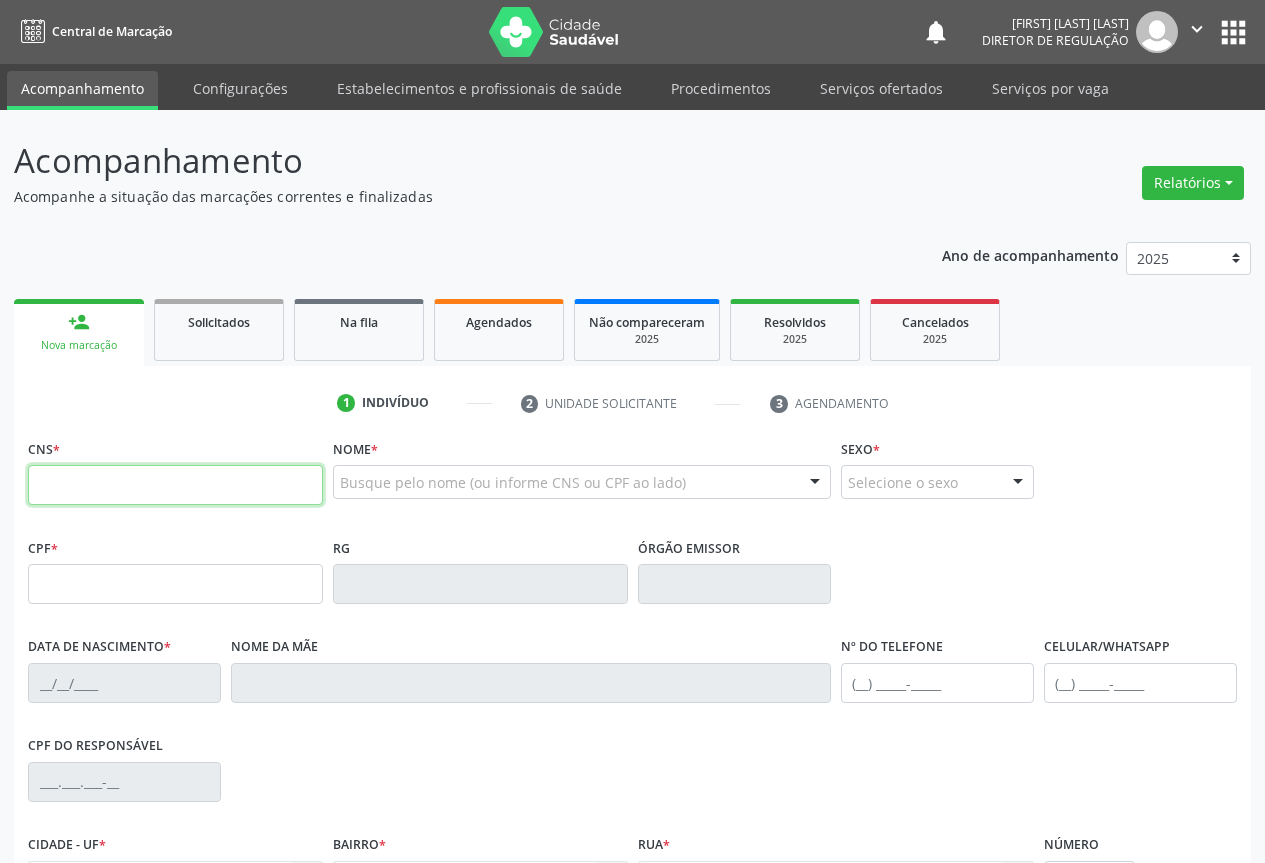 click at bounding box center (175, 485) 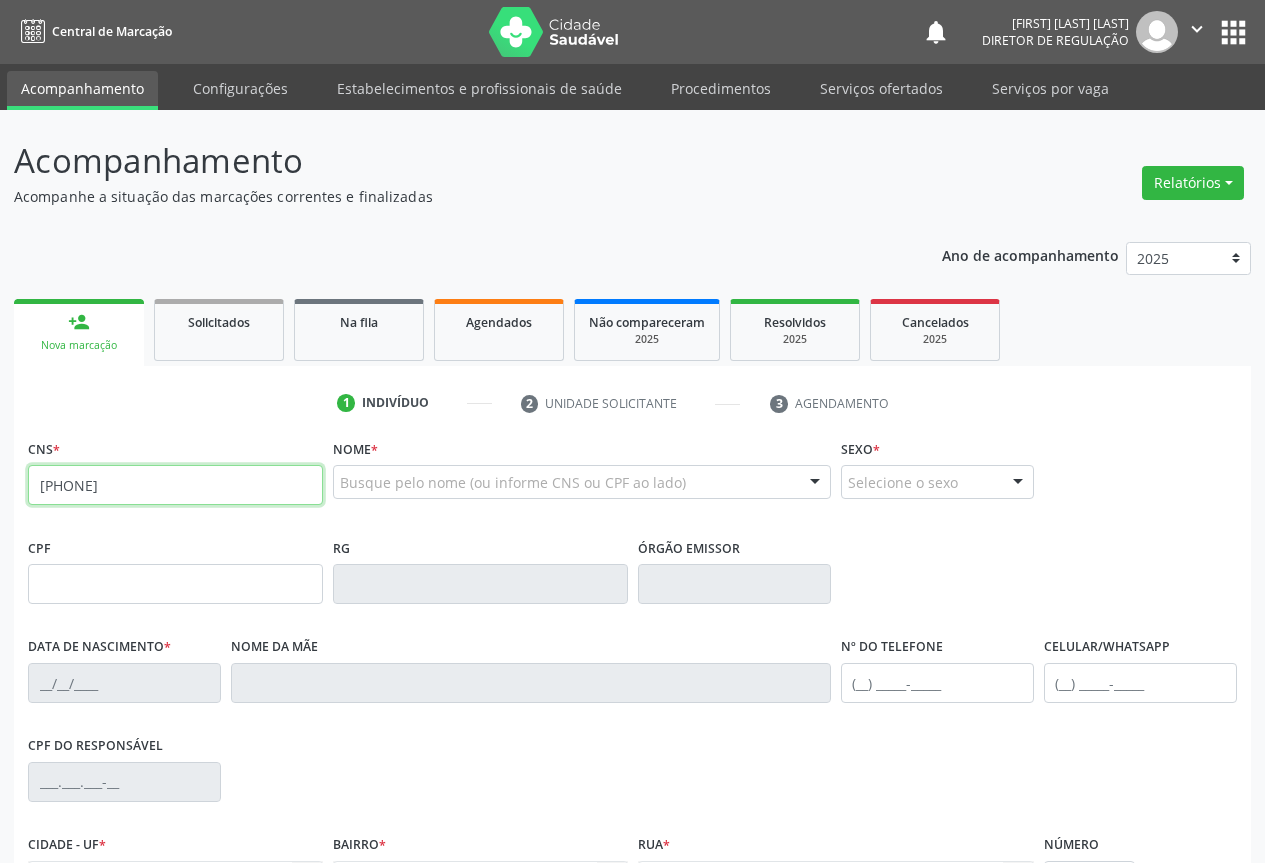 type on "706 2085 1126 0066" 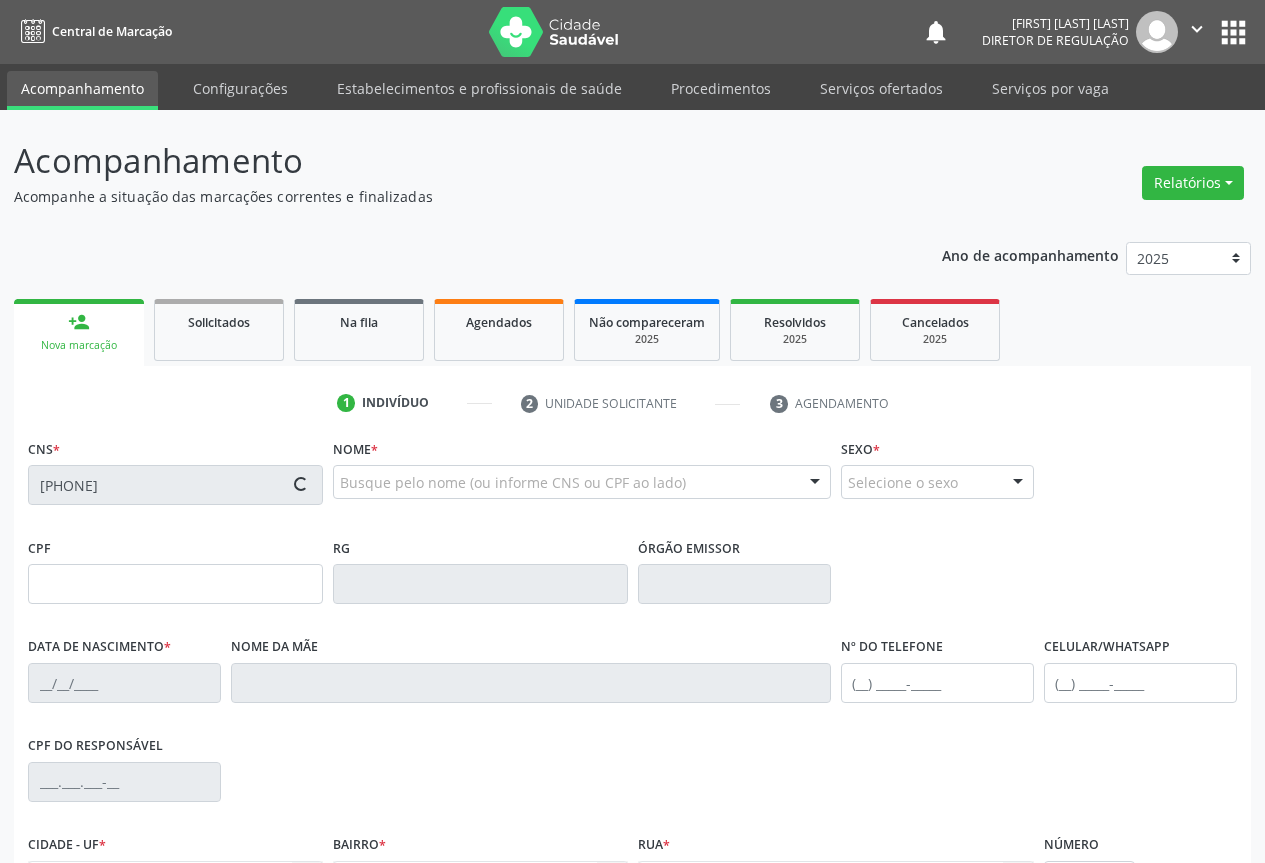 type on "1135383596" 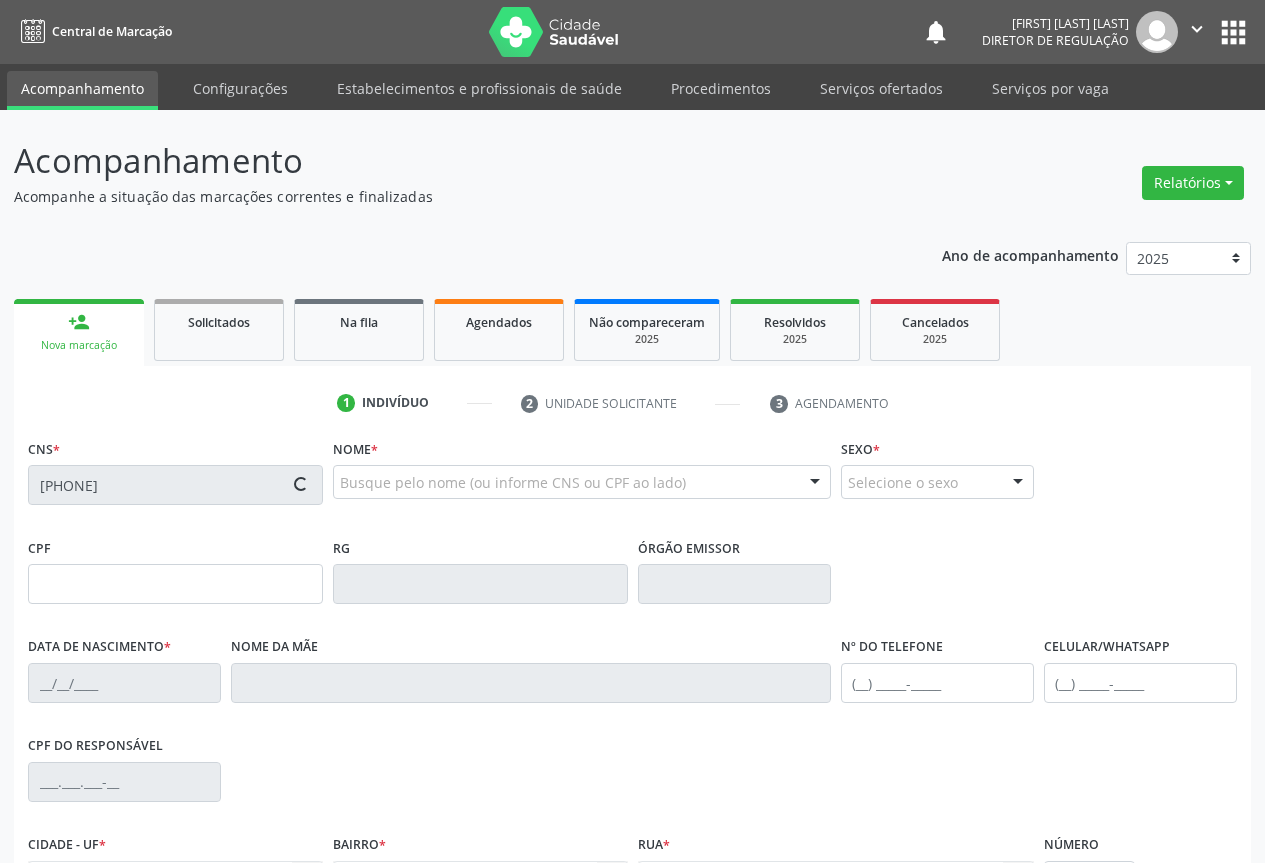 type on "12/10/1980" 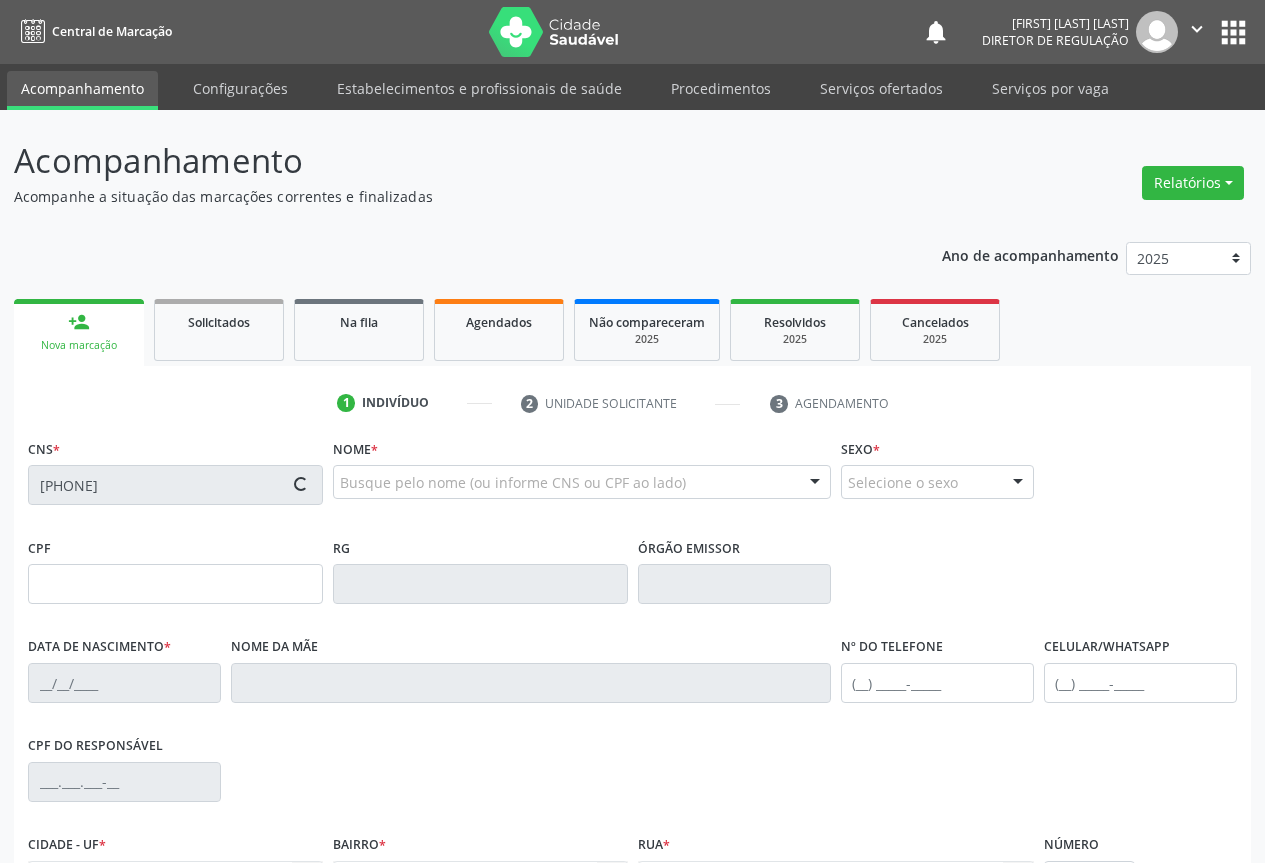 type on "(74) 9194-5027" 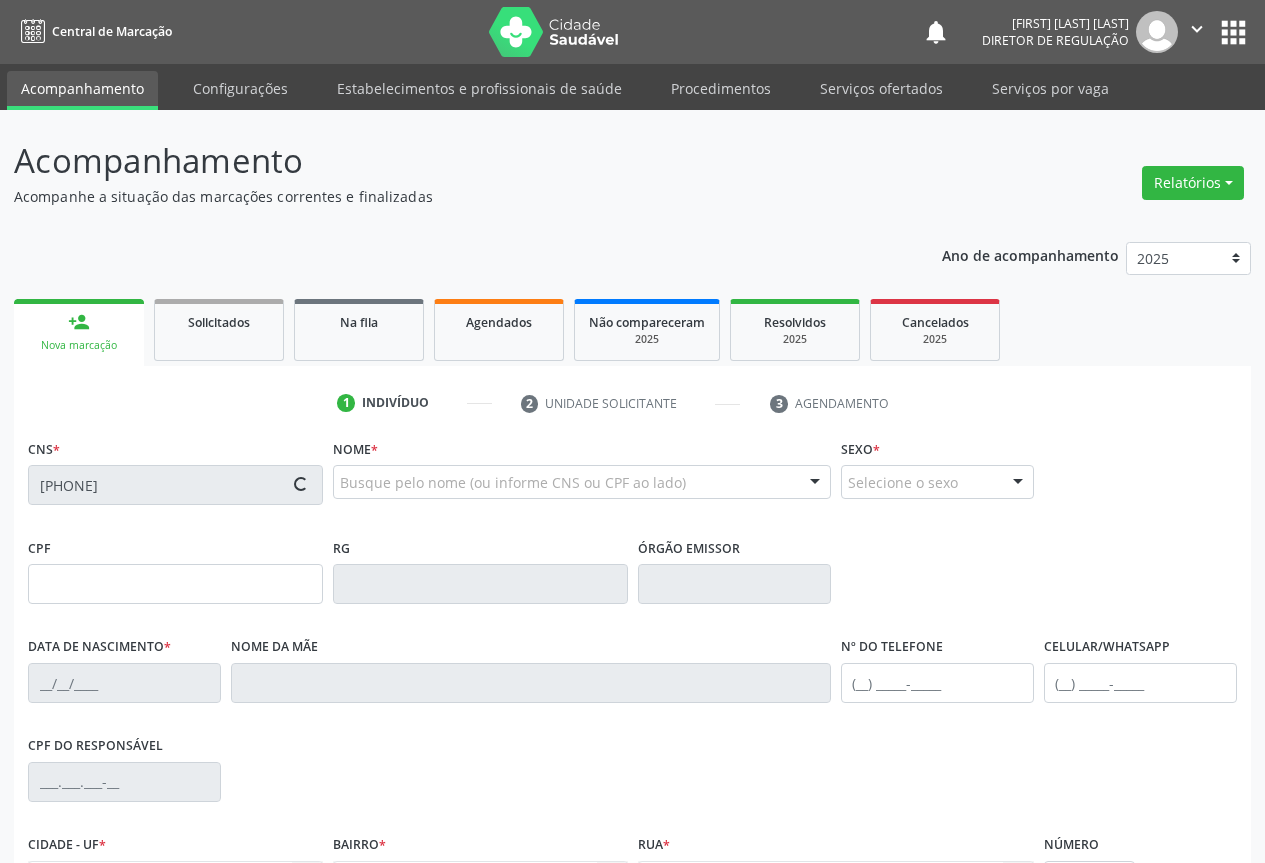 type on "027.976.025-60" 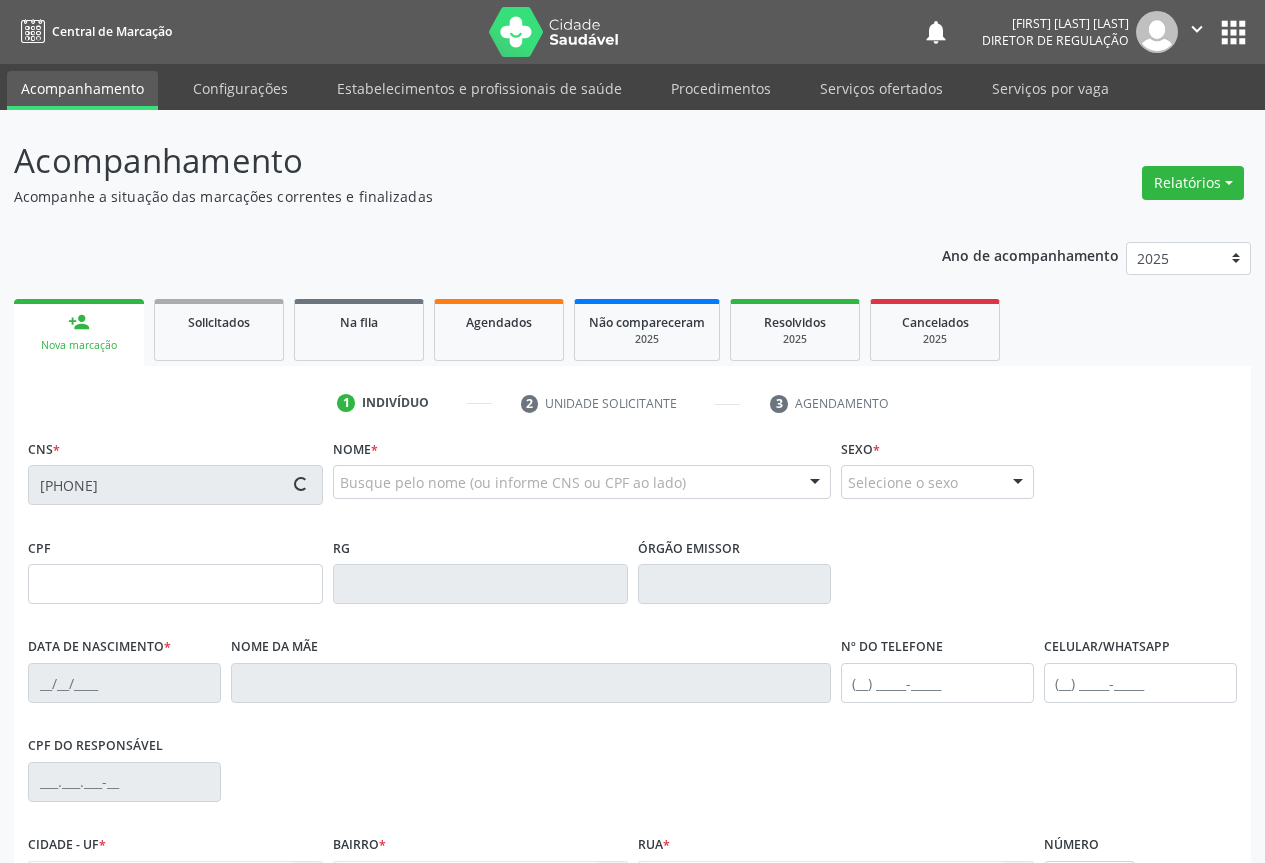 type on "S/N" 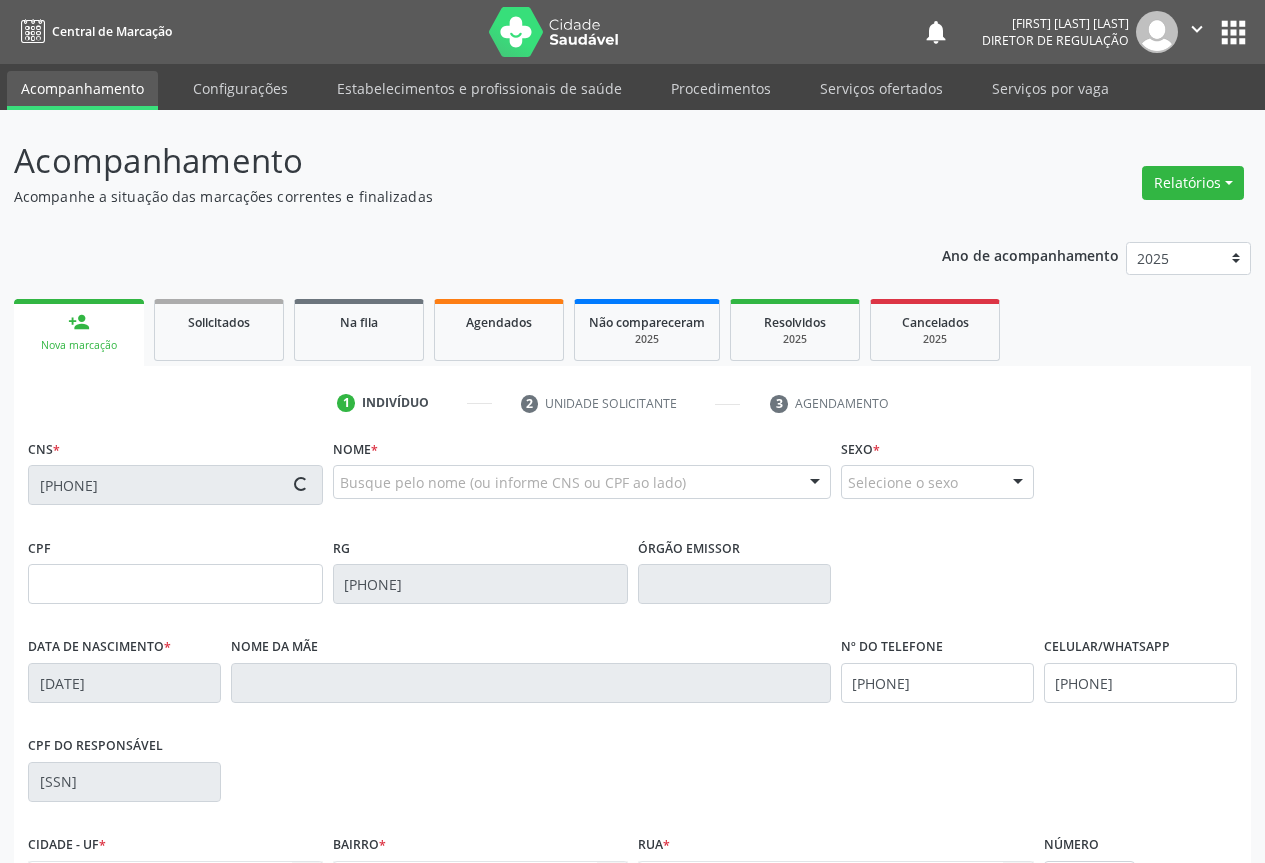 scroll, scrollTop: 221, scrollLeft: 0, axis: vertical 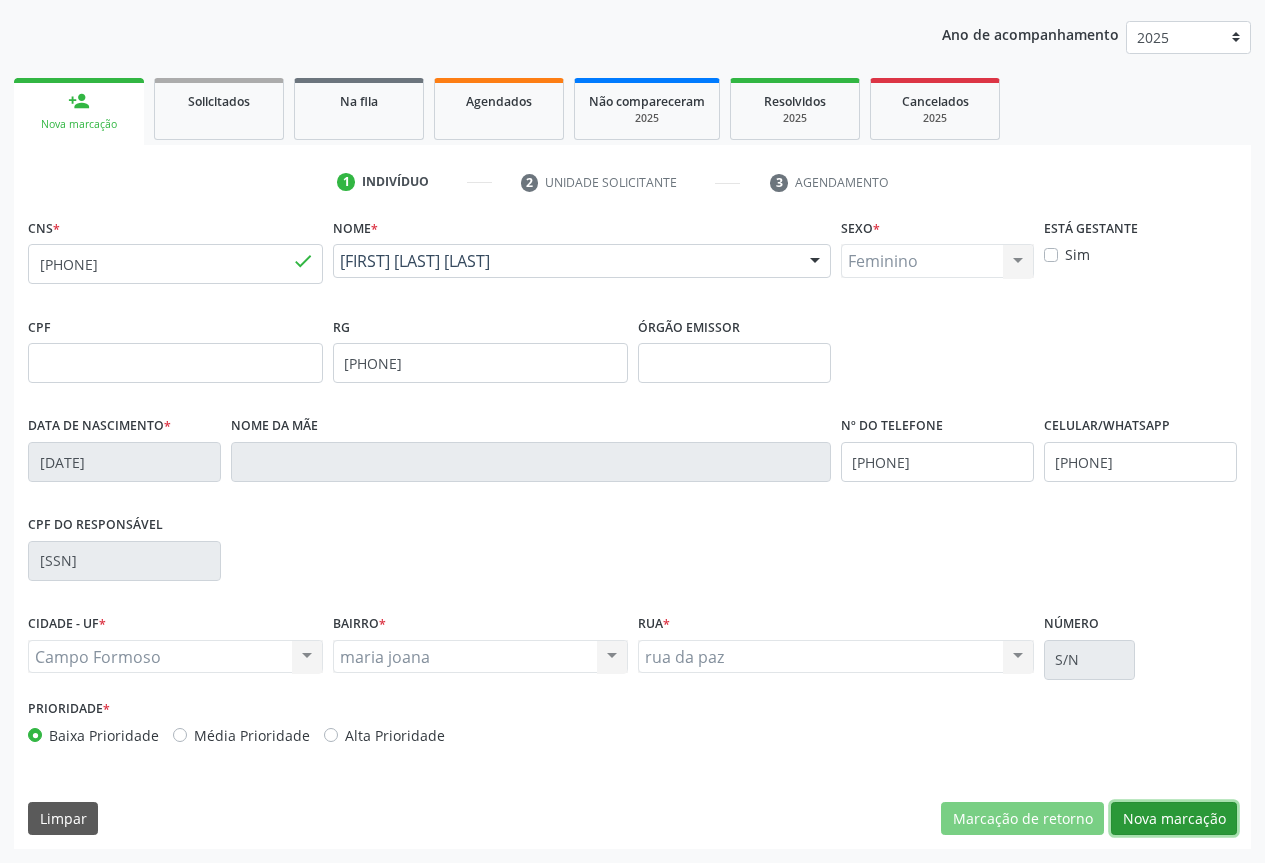 click on "Nova marcação" at bounding box center [1174, 819] 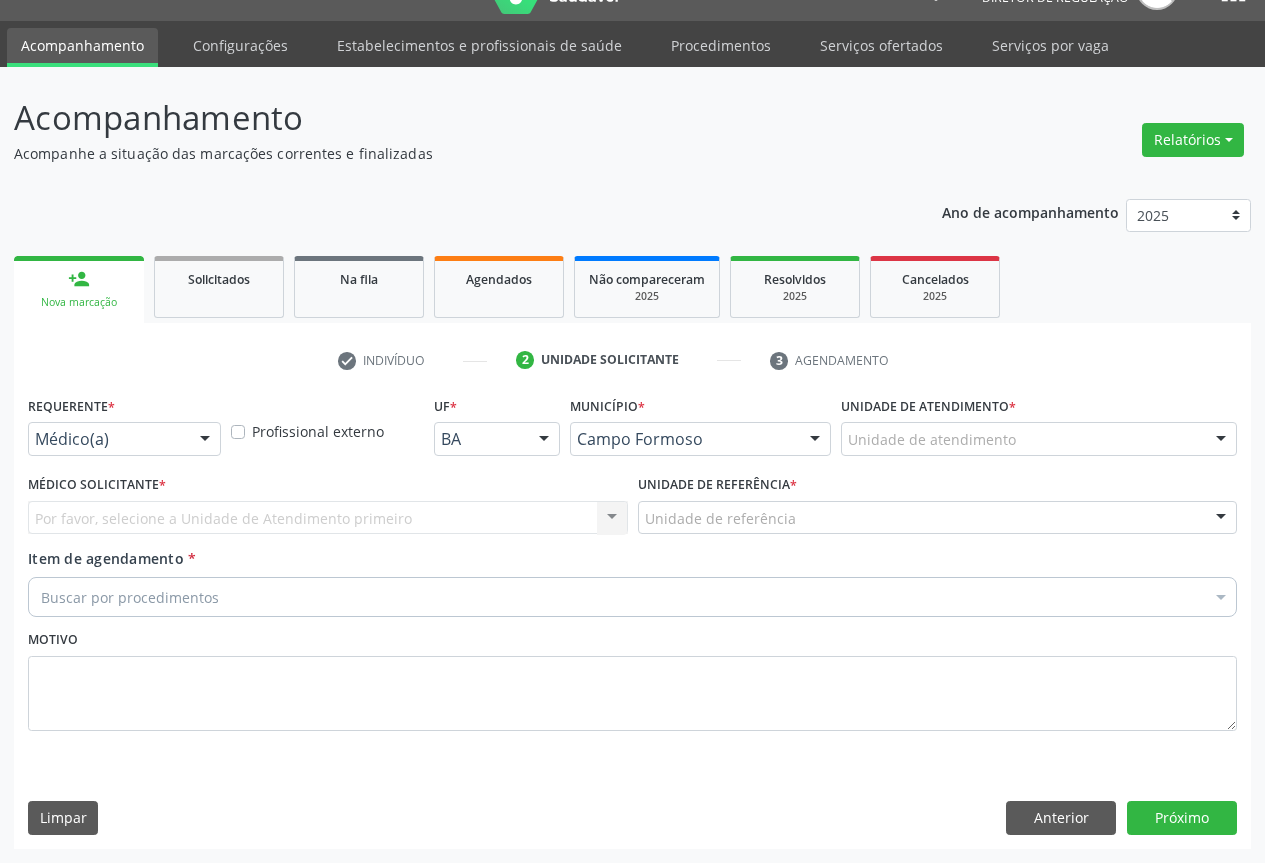 scroll, scrollTop: 43, scrollLeft: 0, axis: vertical 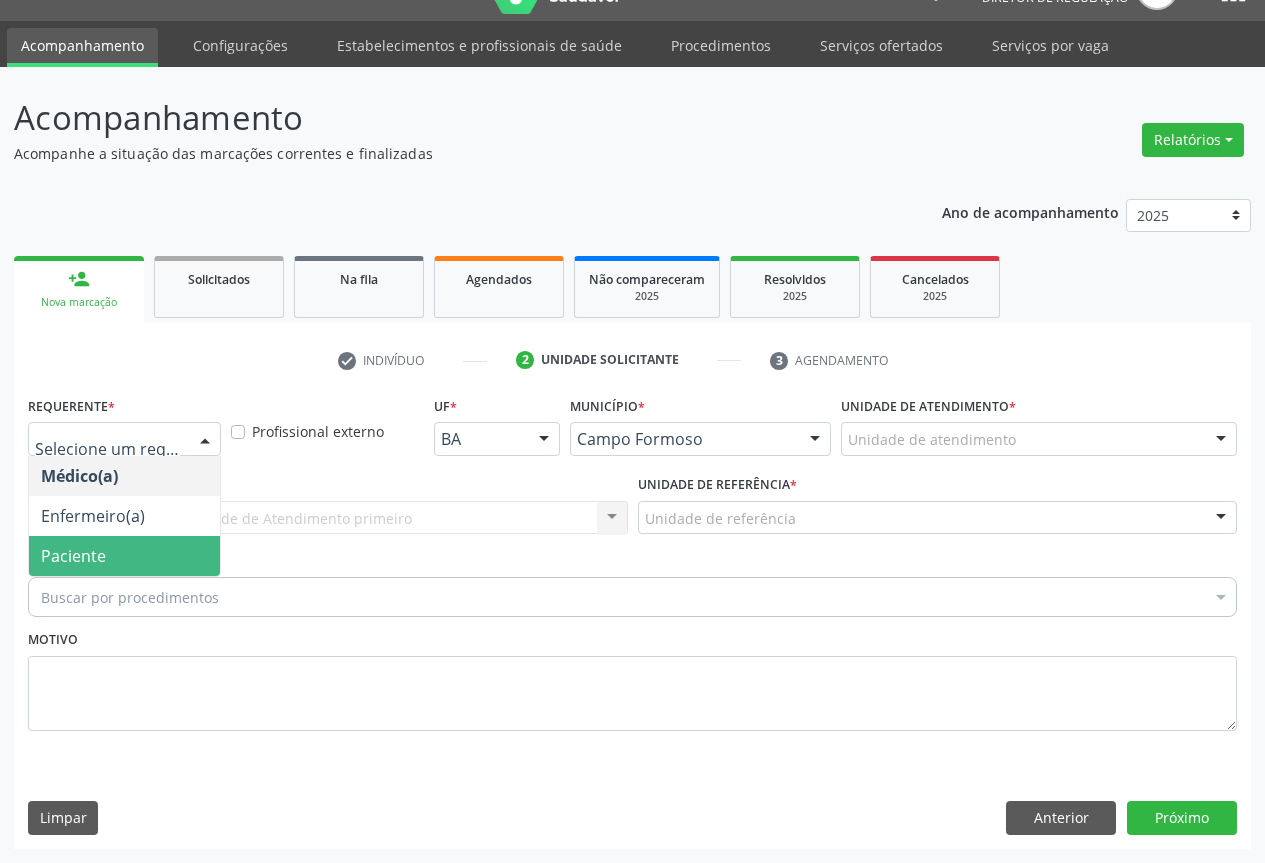 click on "Paciente" at bounding box center [124, 556] 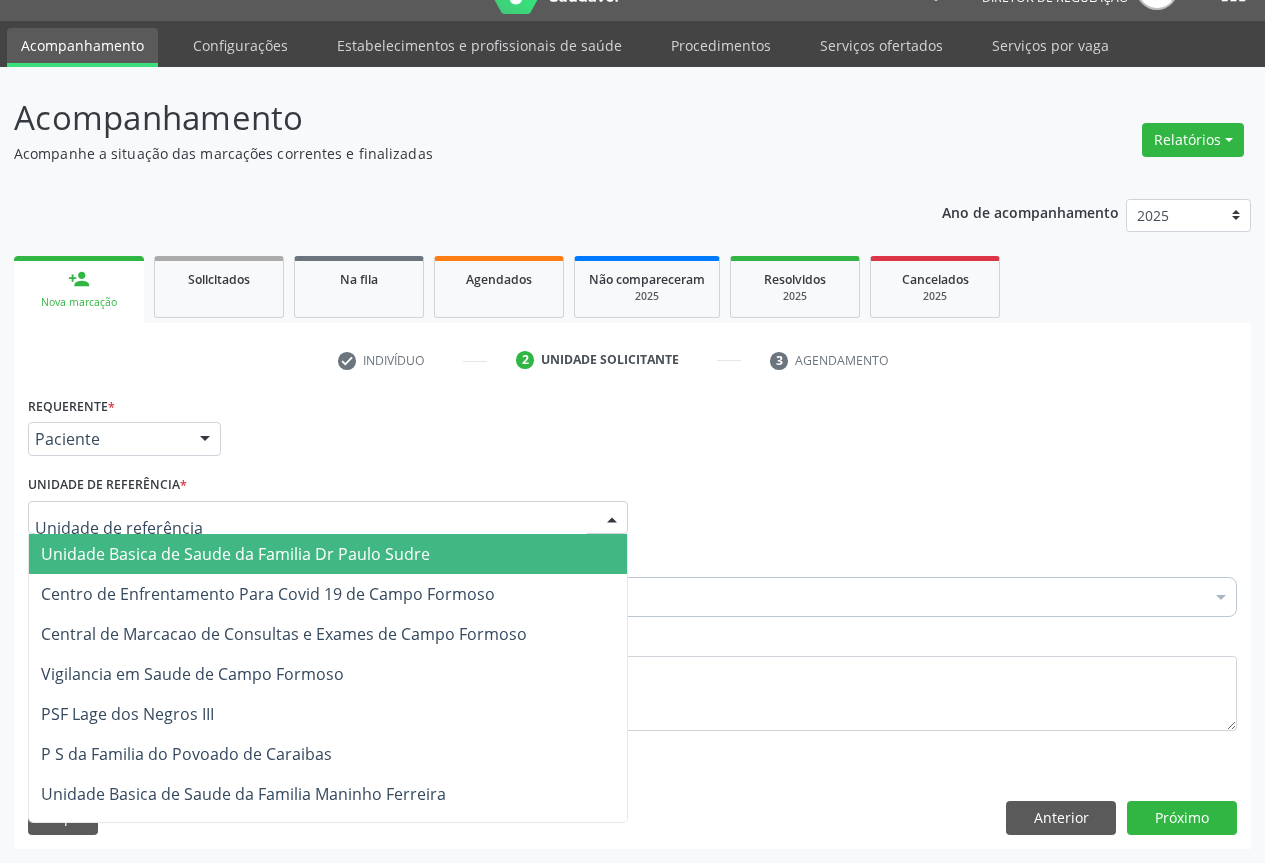 click at bounding box center [328, 518] 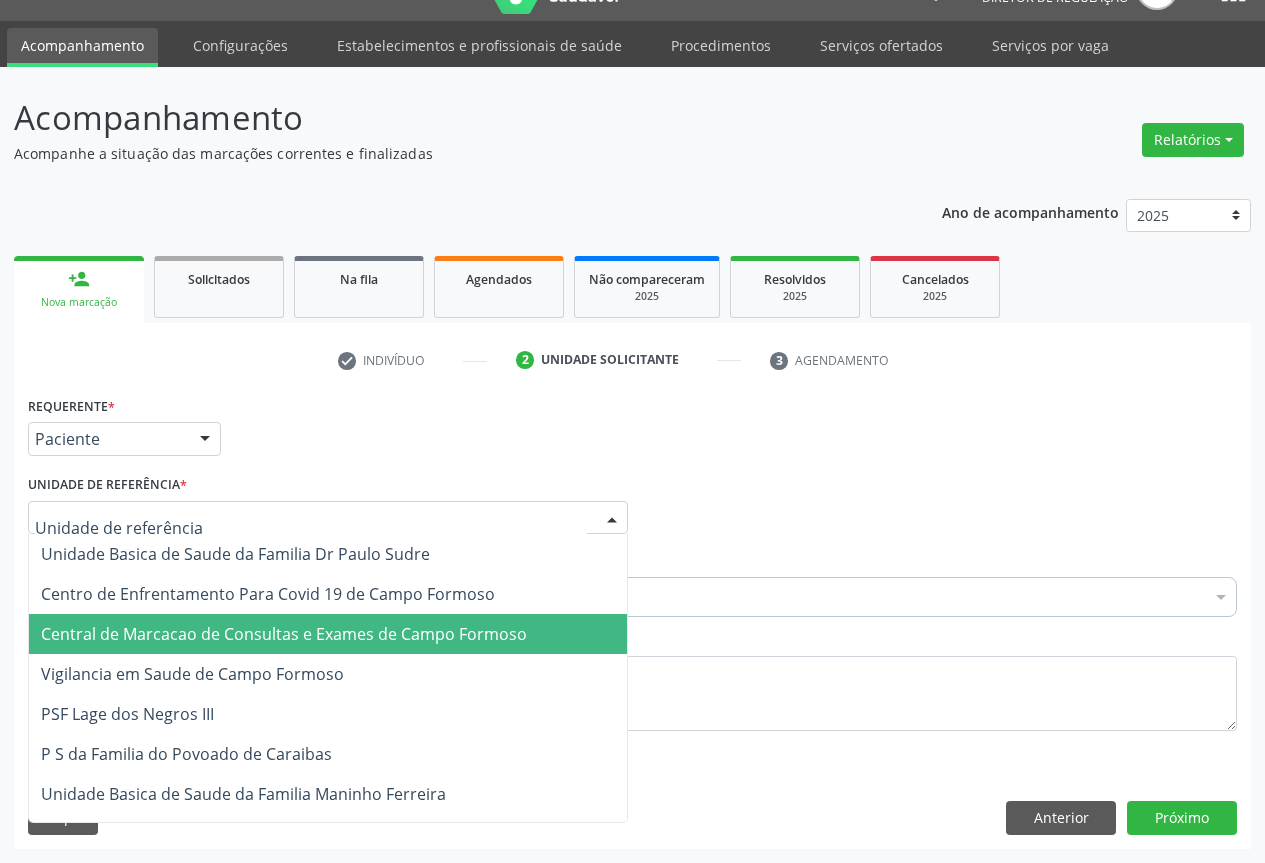 click on "Central de Marcacao de Consultas e Exames de Campo Formoso" at bounding box center (328, 634) 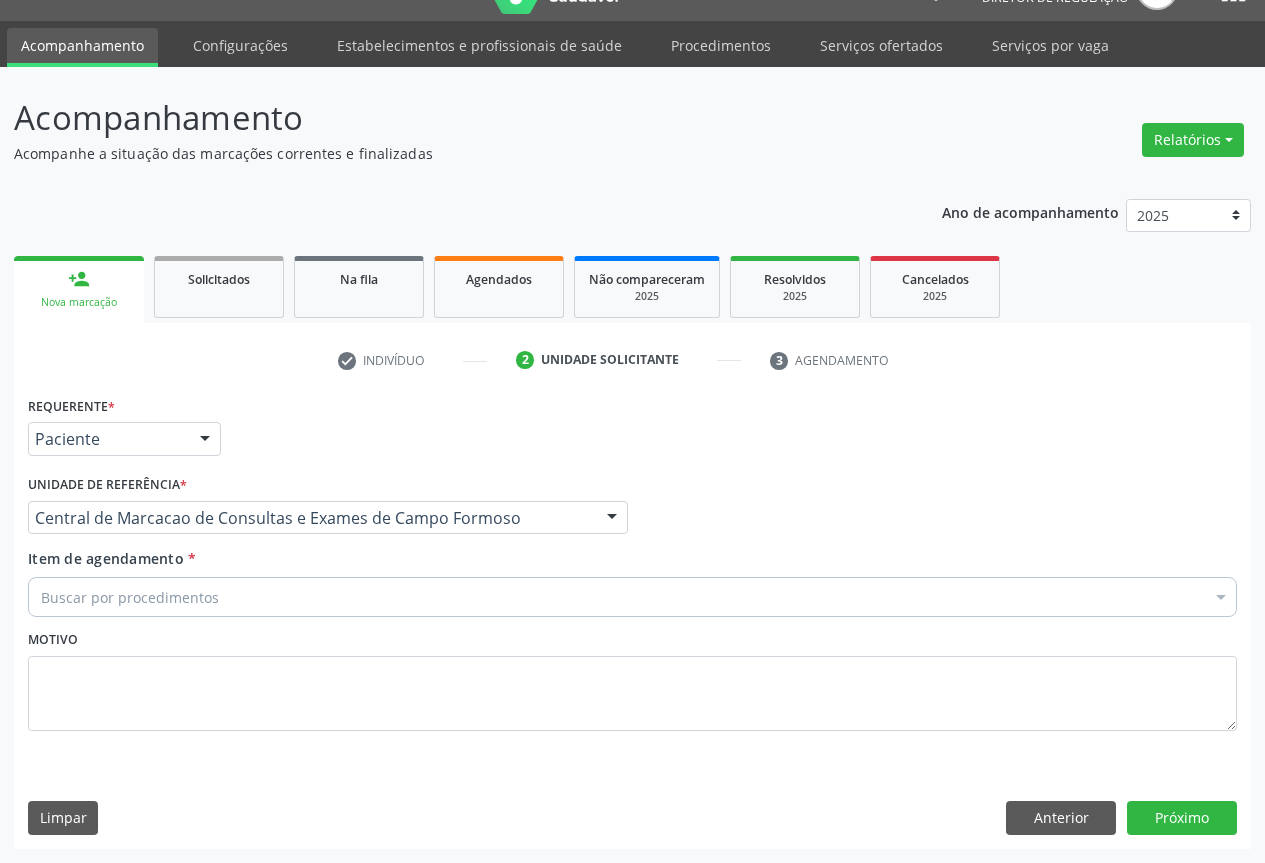 click on "Buscar por procedimentos" at bounding box center [632, 597] 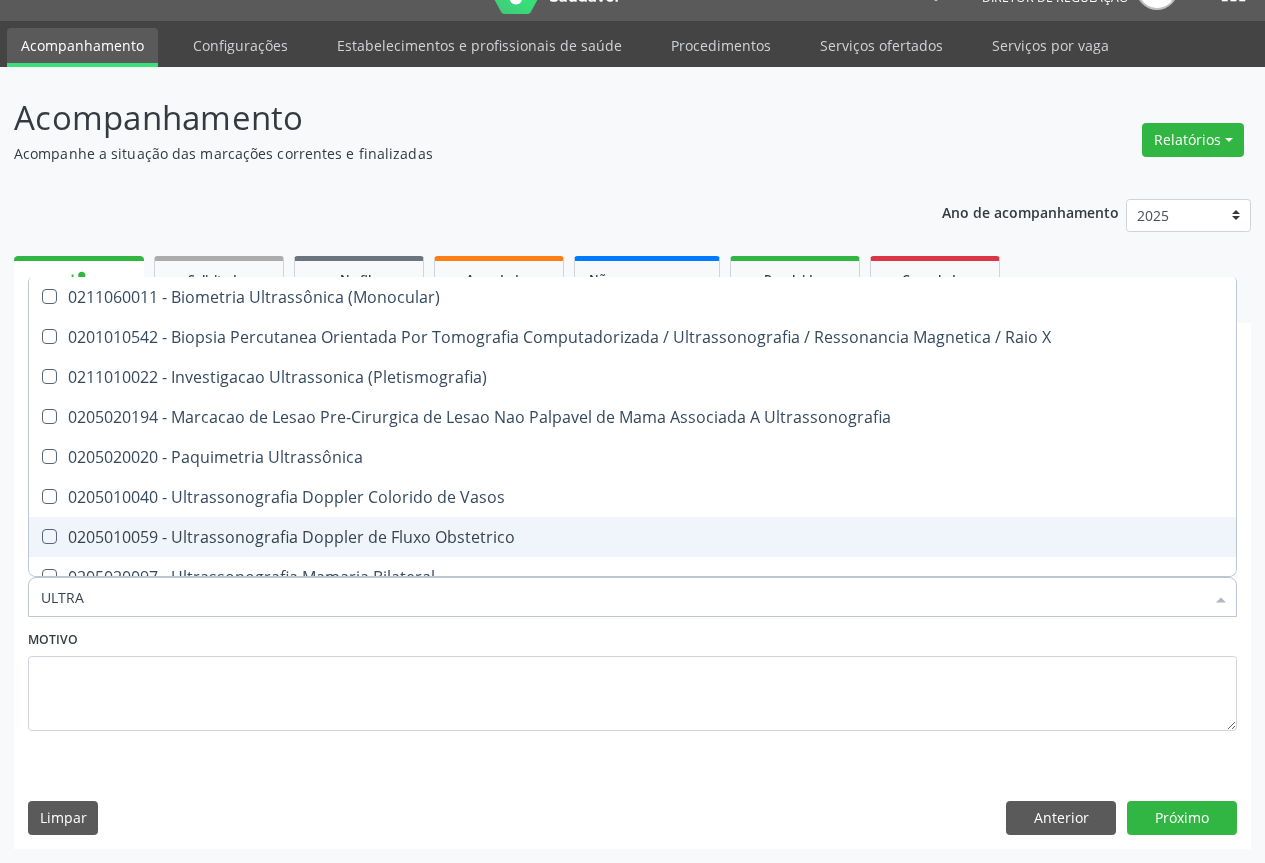 type on "ULTRAS" 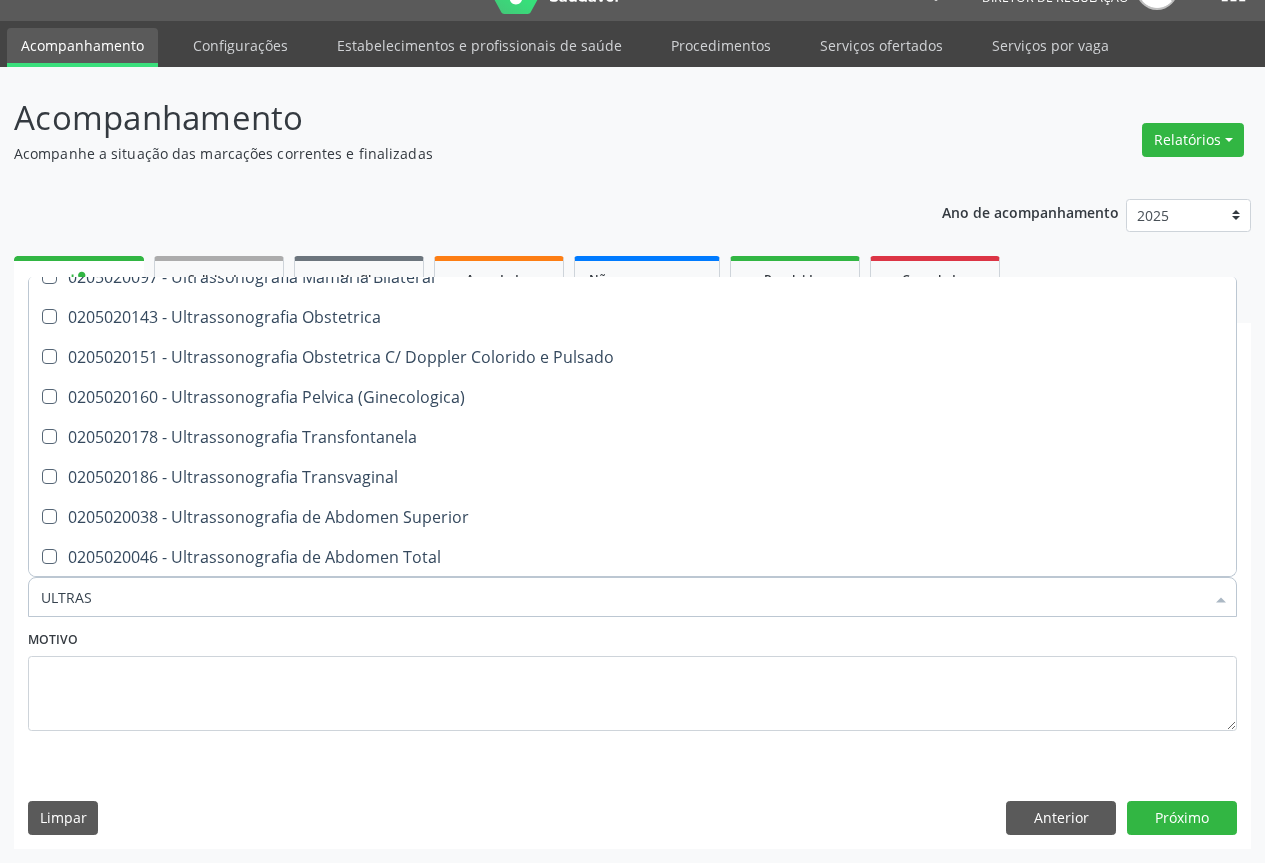 scroll, scrollTop: 400, scrollLeft: 0, axis: vertical 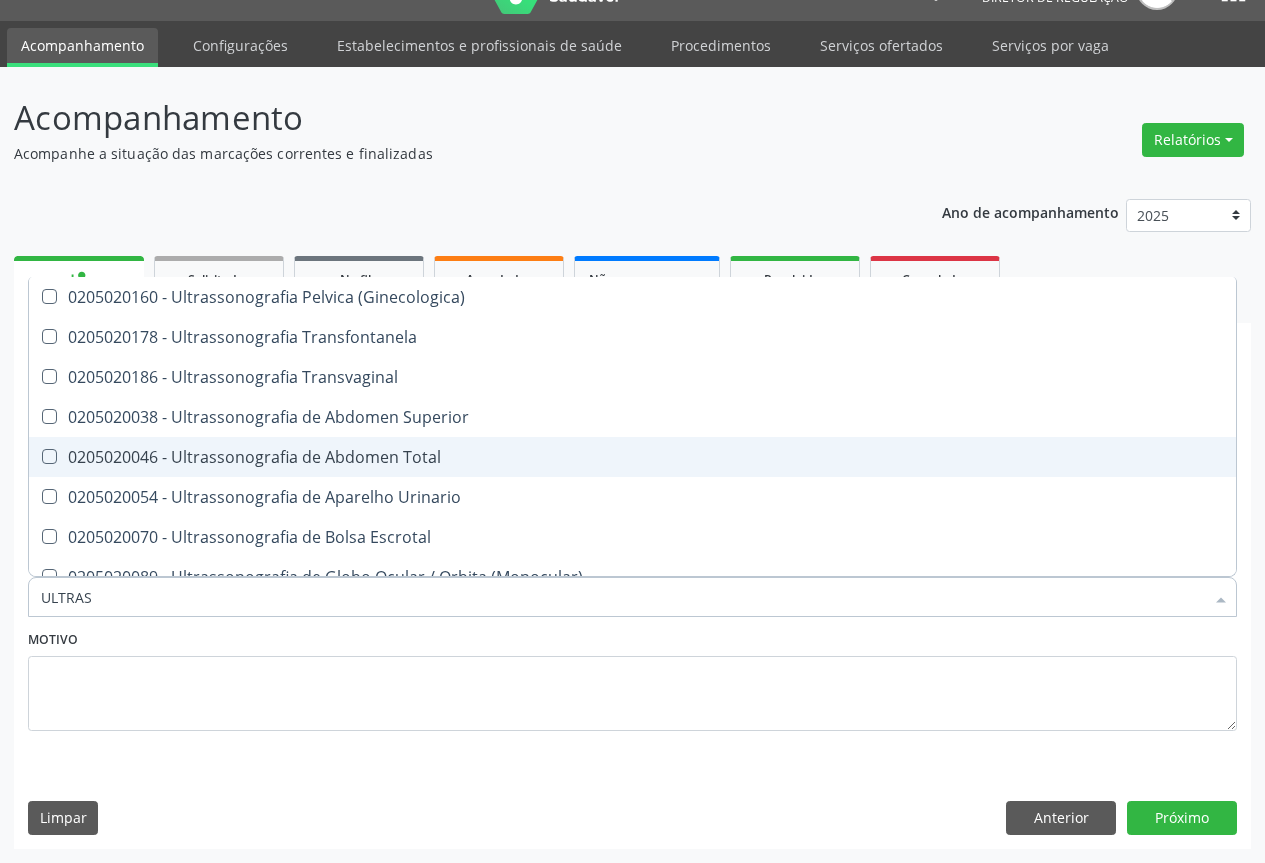 click on "0205020046 - Ultrassonografia de Abdomen Total" at bounding box center [632, 457] 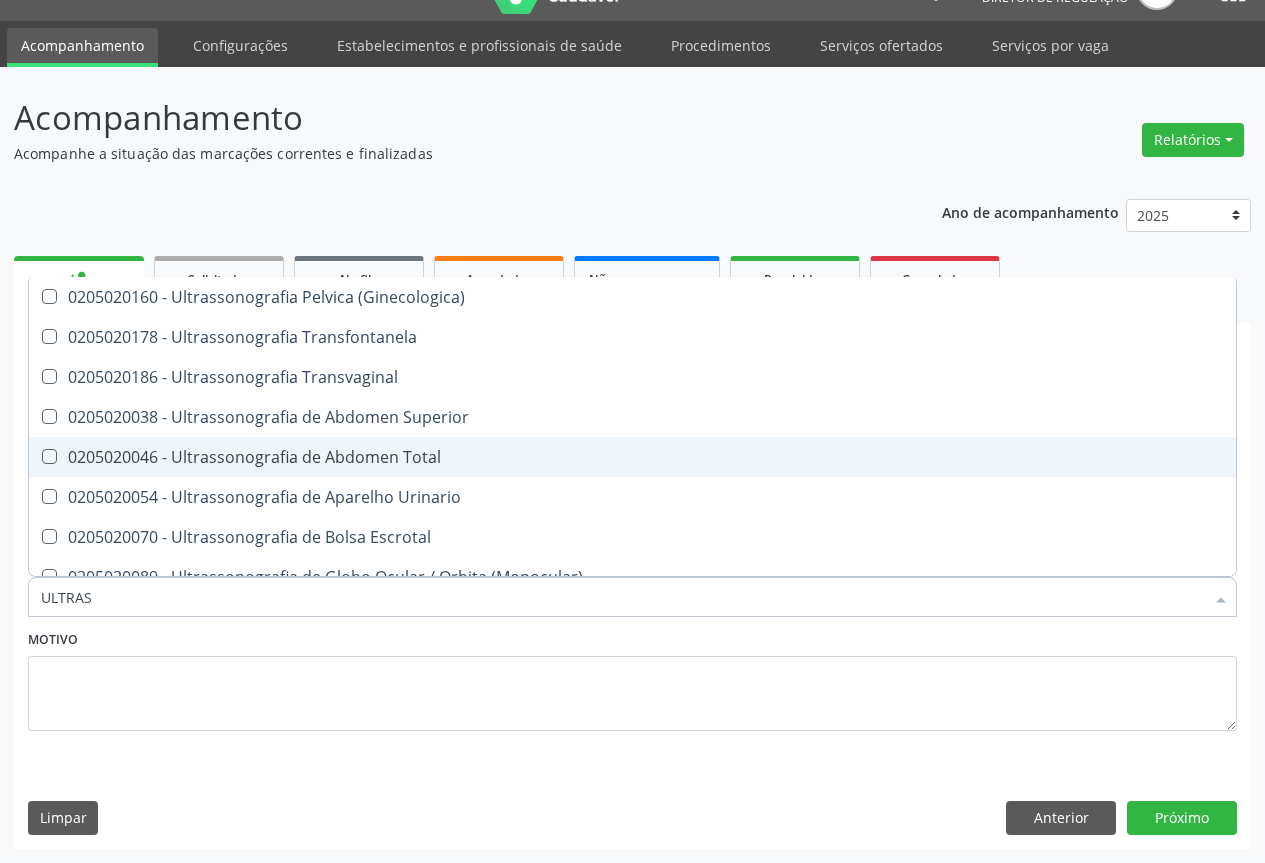 checkbox on "true" 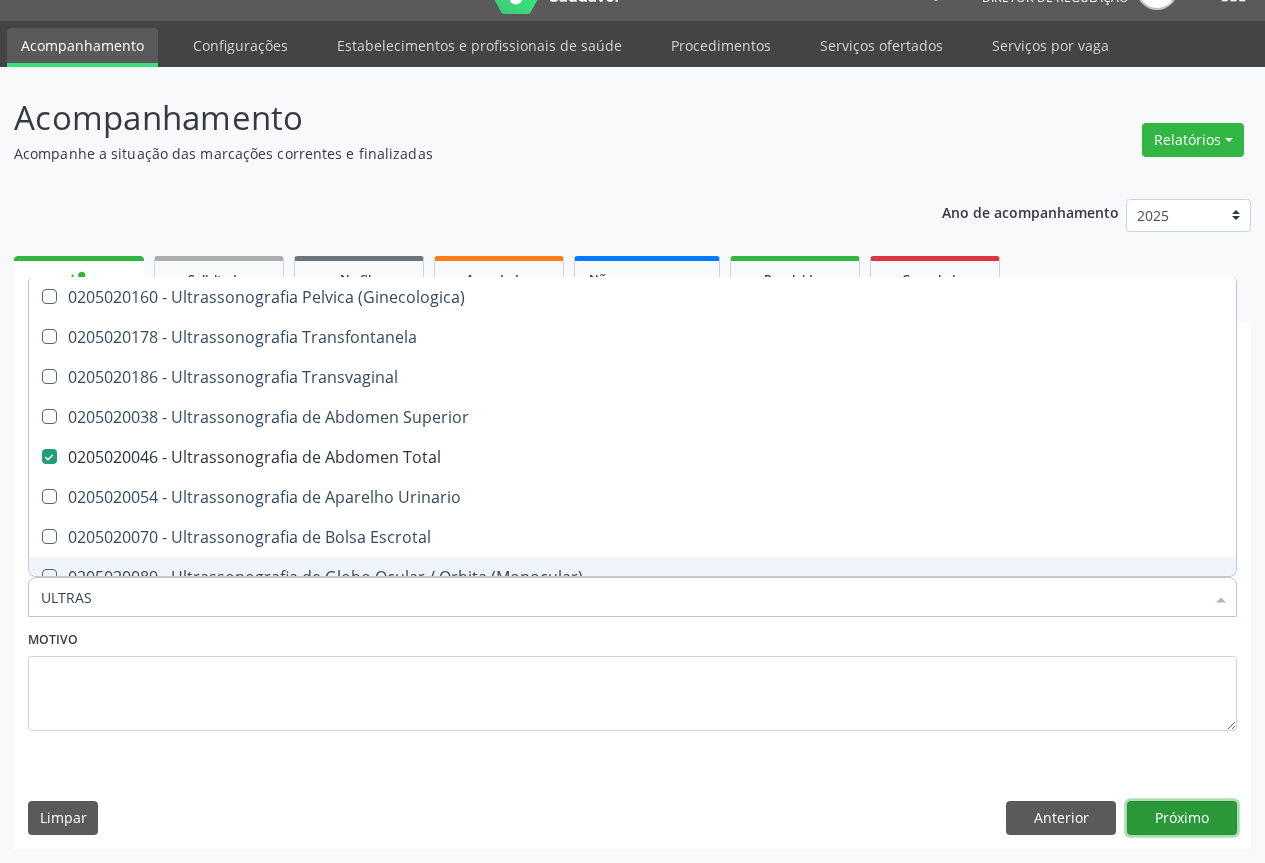 click on "Próximo" at bounding box center (1182, 818) 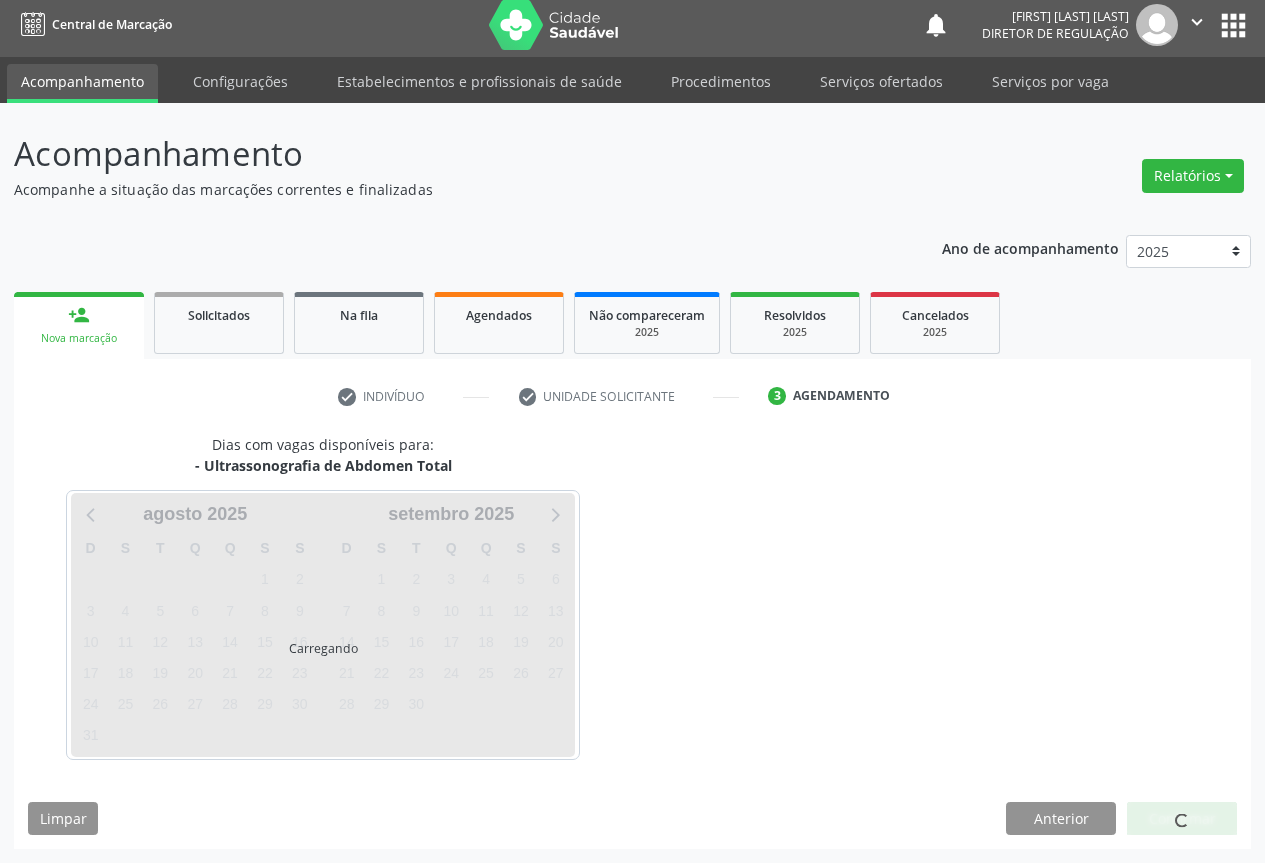 scroll, scrollTop: 7, scrollLeft: 0, axis: vertical 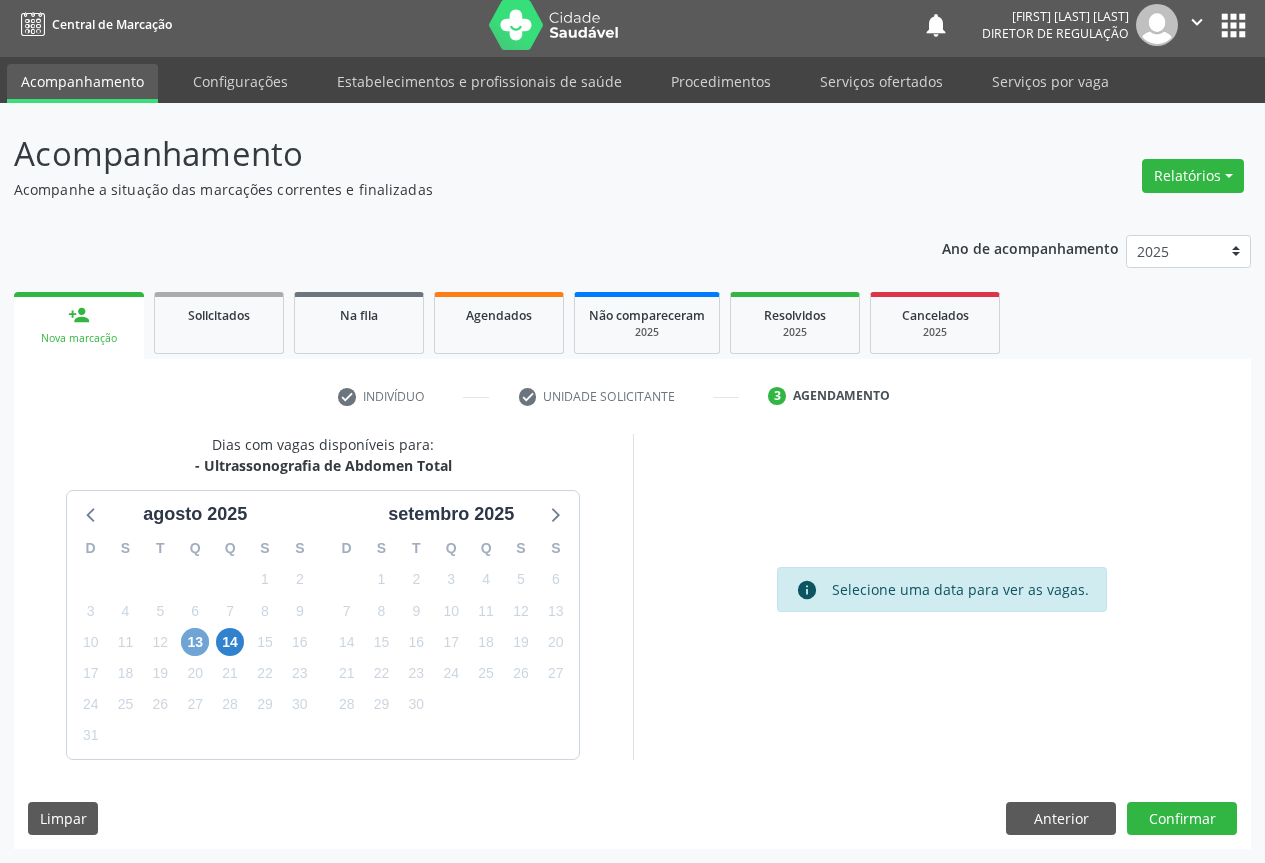 click on "13" at bounding box center (195, 642) 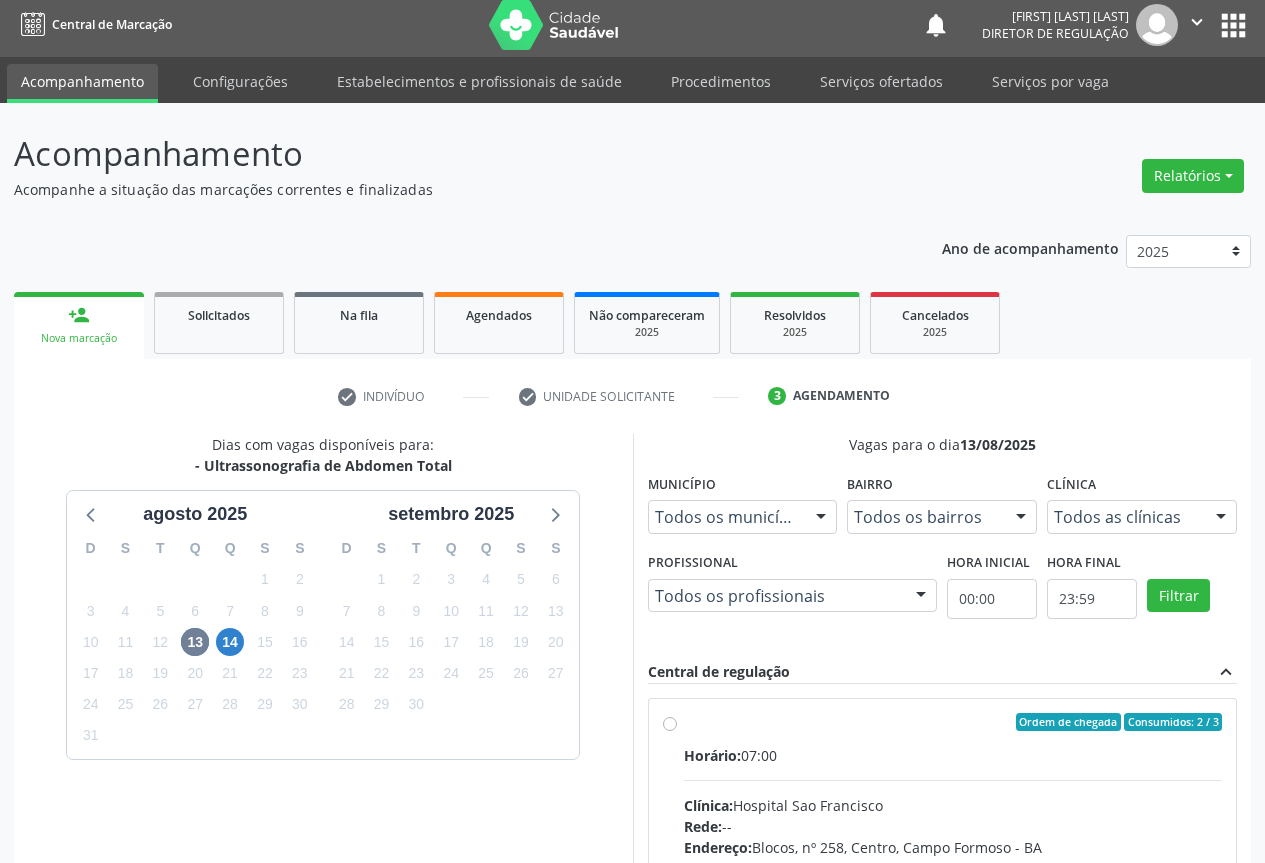 click on "Horário:   07:00
Clínica:  Hospital Sao Francisco
Rede:
--
Endereço:   Blocos, nº 258, Centro, Campo Formoso - BA
Telefone:   (74) 36451217
Profissional:
Danilo Souza Cardoso
Informações adicionais sobre o atendimento
Idade de atendimento:
de 0 a 120 anos
Gênero(s) atendido(s):
Masculino e Feminino
Informações adicionais:
--" at bounding box center (953, 882) 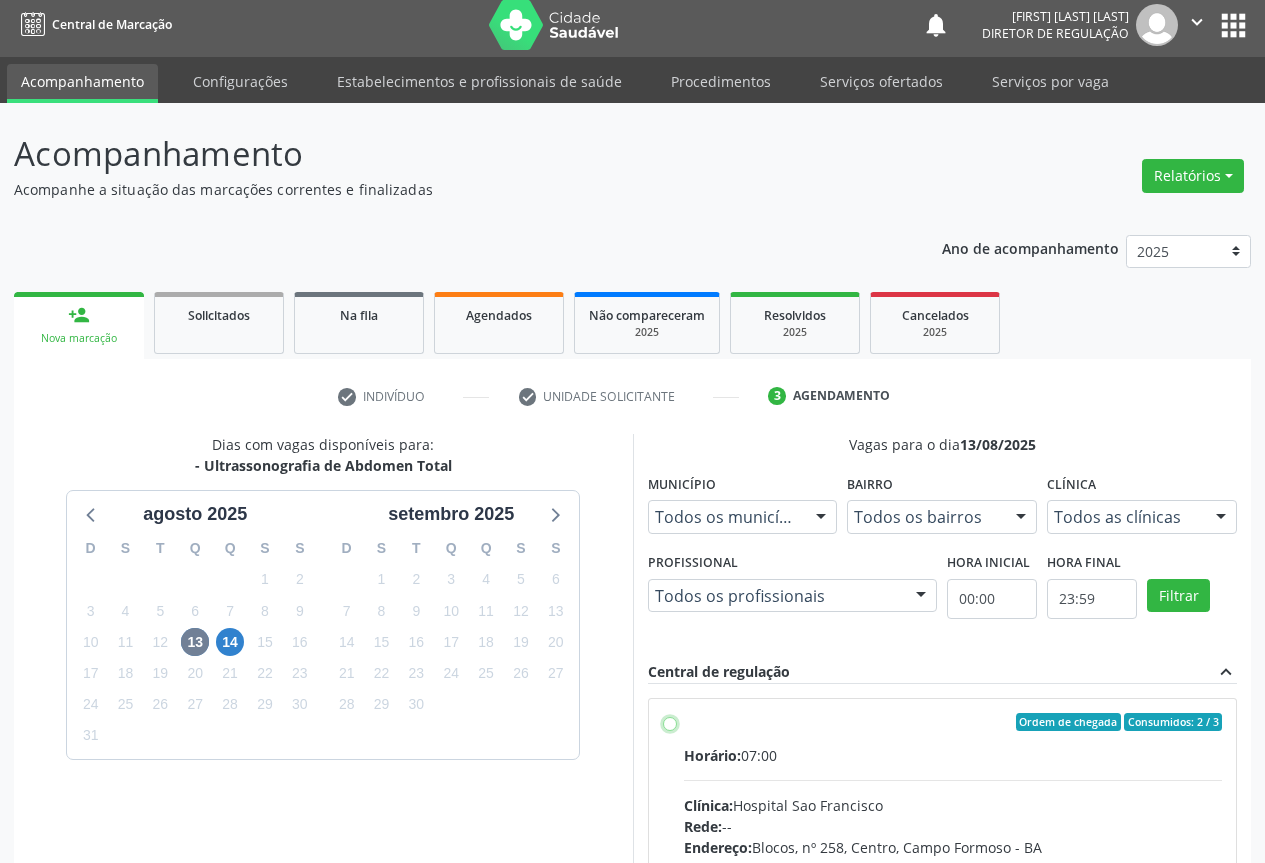 click on "Ordem de chegada
Consumidos: 2 / 3
Horário:   07:00
Clínica:  Hospital Sao Francisco
Rede:
--
Endereço:   Blocos, nº 258, Centro, Campo Formoso - BA
Telefone:   (74) 36451217
Profissional:
Danilo Souza Cardoso
Informações adicionais sobre o atendimento
Idade de atendimento:
de 0 a 120 anos
Gênero(s) atendido(s):
Masculino e Feminino
Informações adicionais:
--" at bounding box center (670, 722) 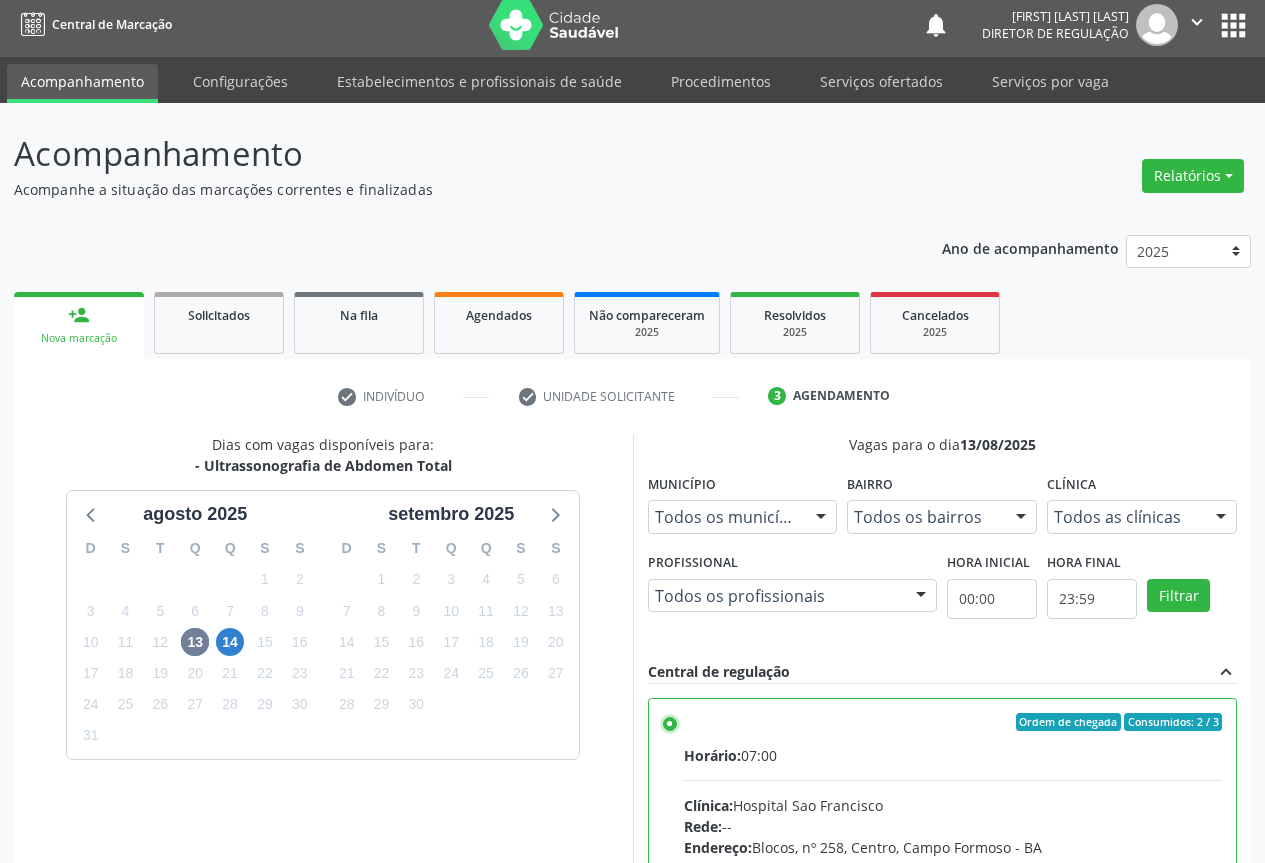 scroll, scrollTop: 332, scrollLeft: 0, axis: vertical 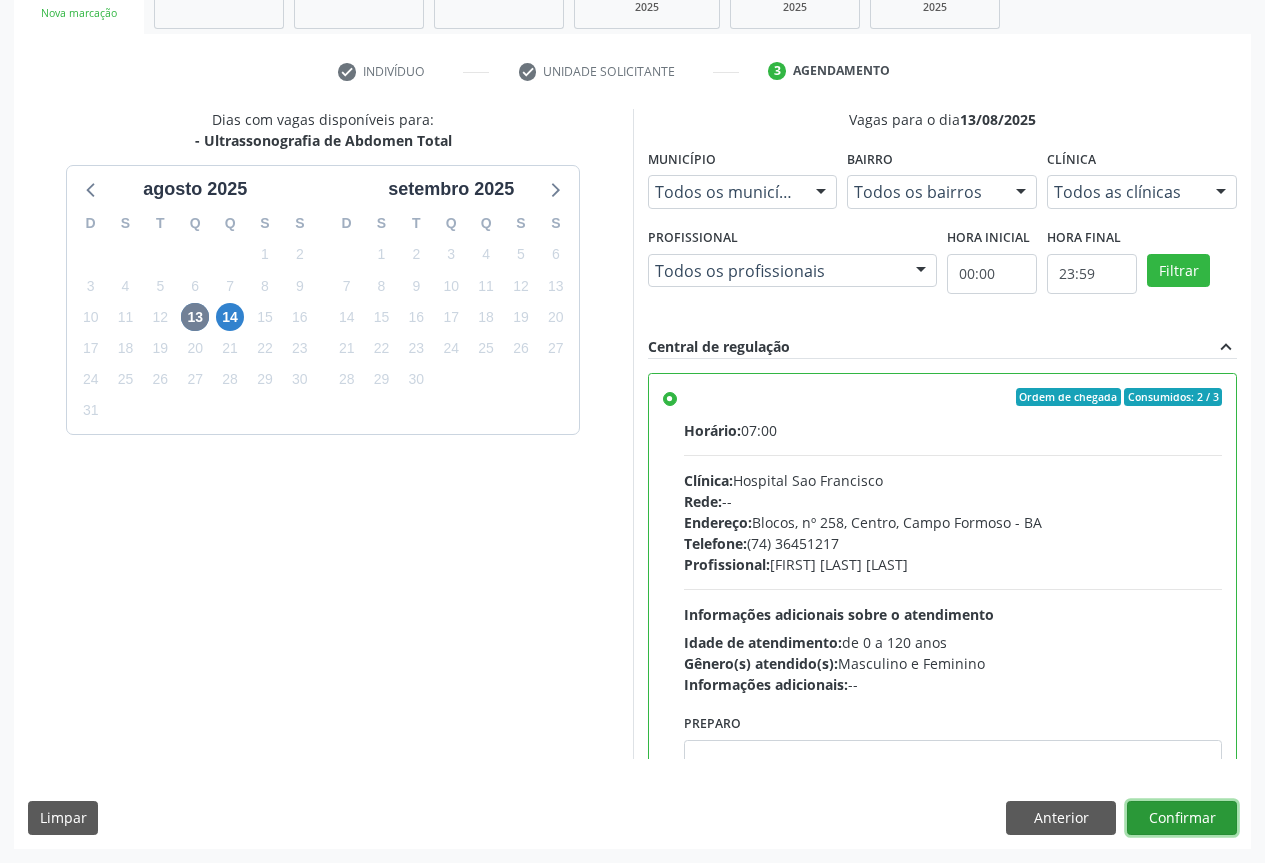 click on "Confirmar" at bounding box center [1182, 818] 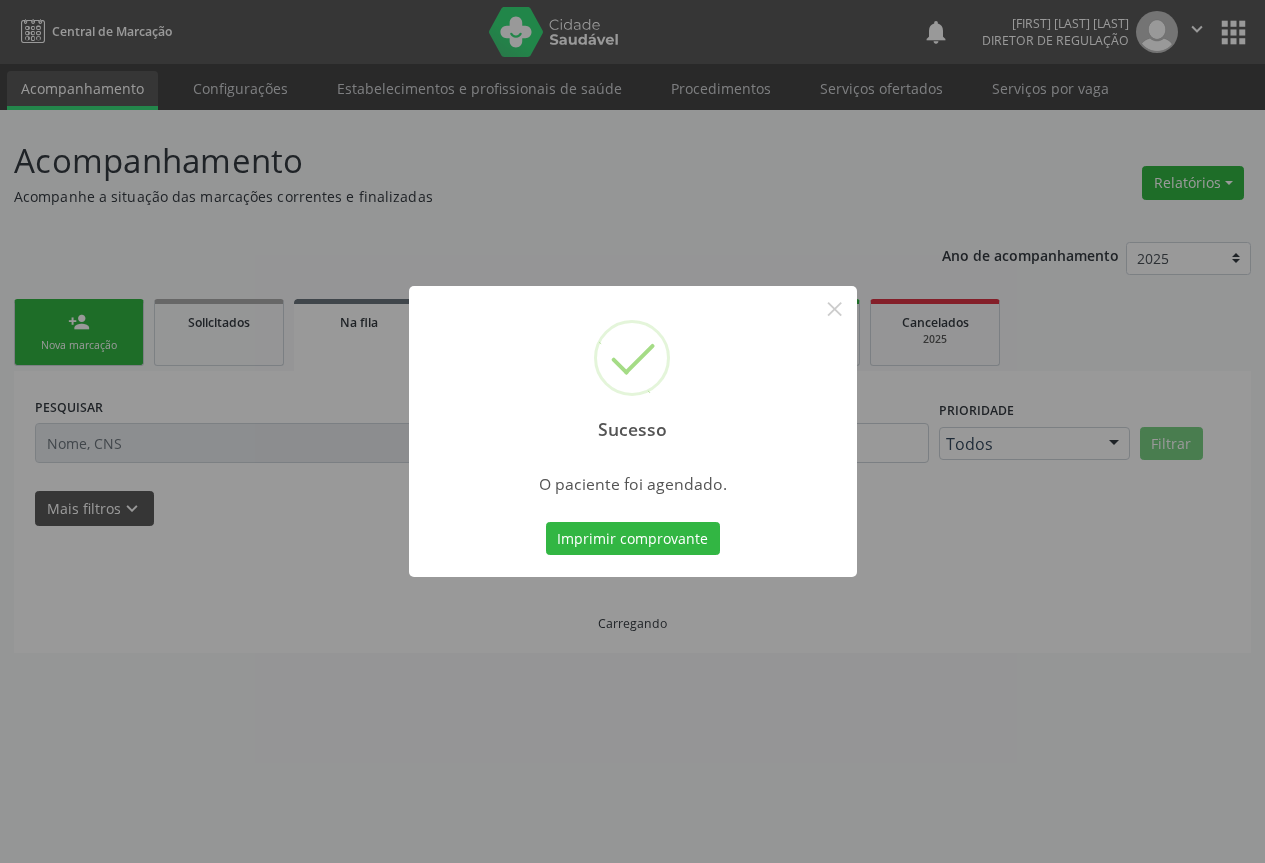 scroll, scrollTop: 0, scrollLeft: 0, axis: both 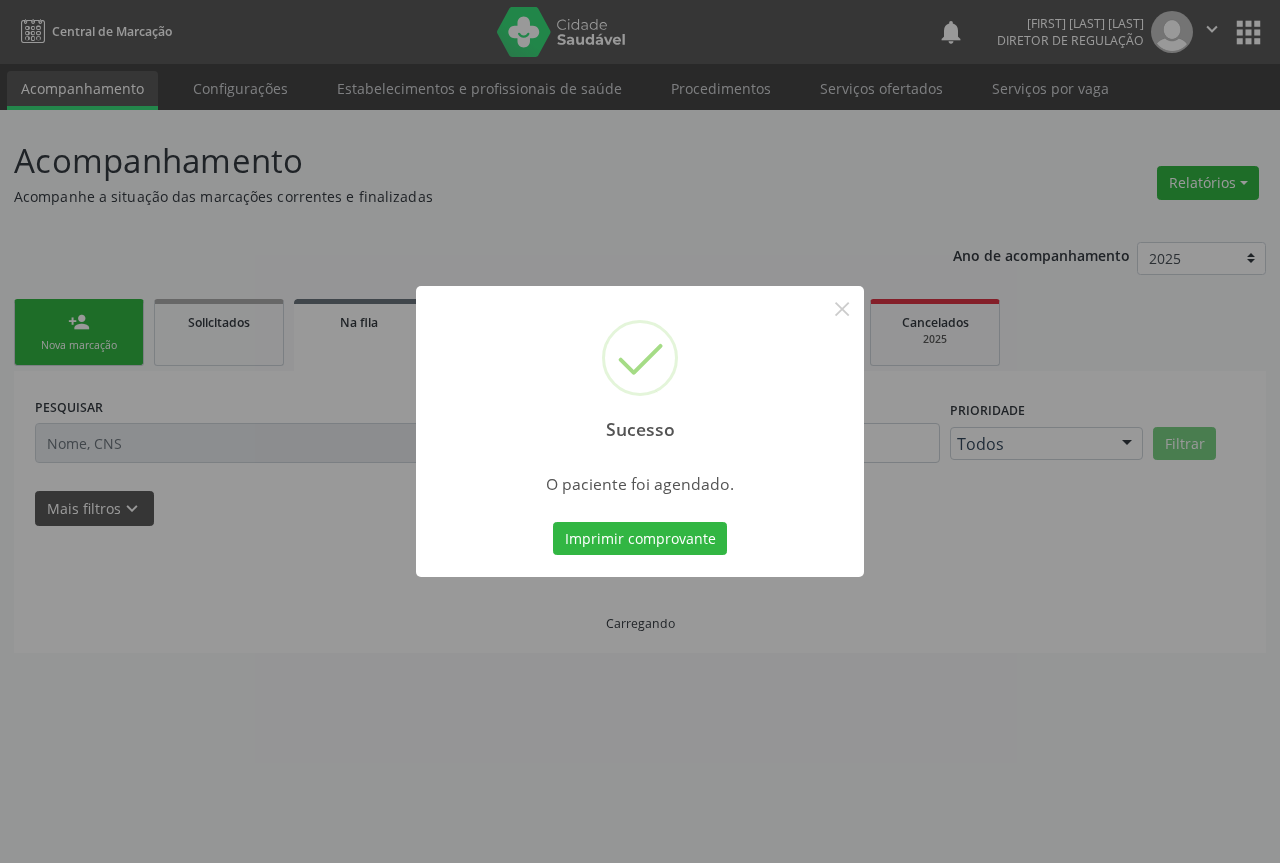 type 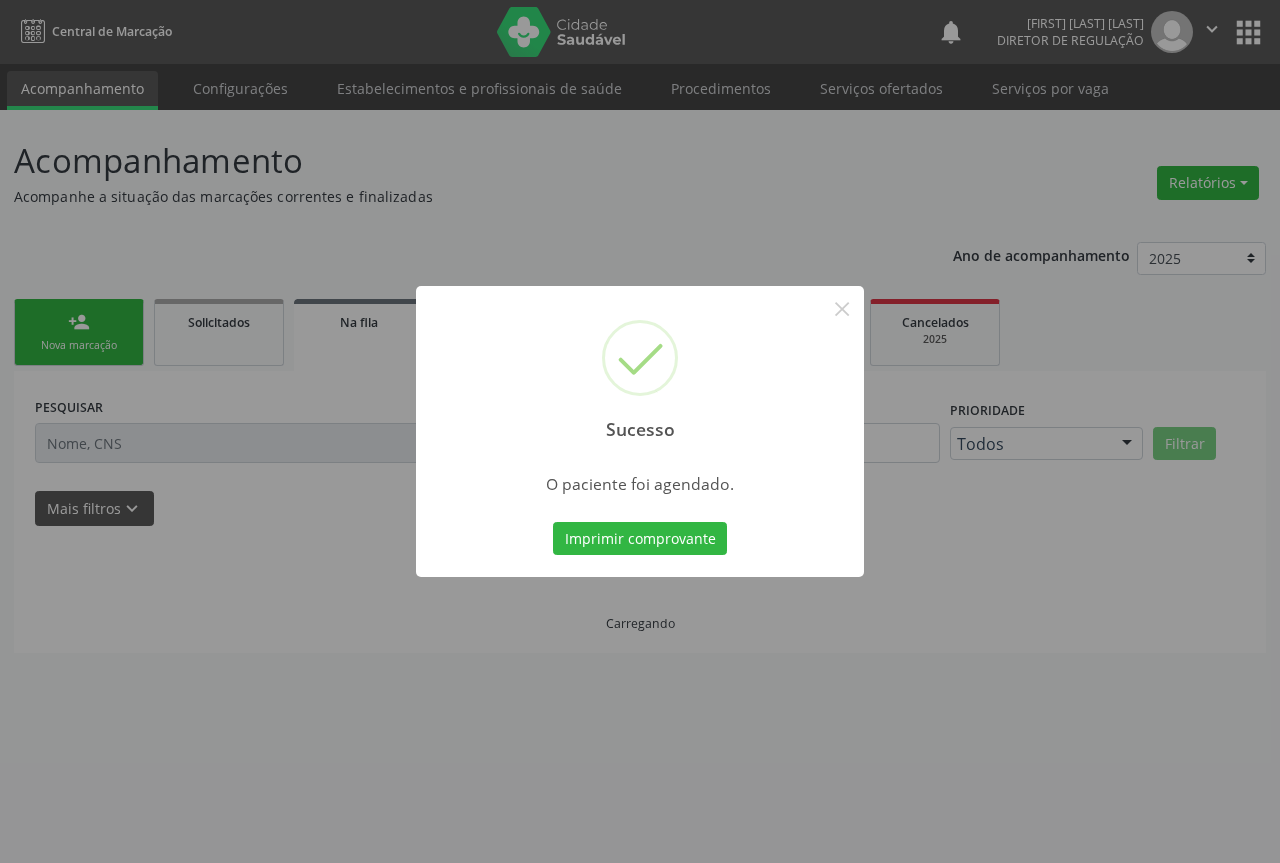 click on "Imprimir comprovante" at bounding box center [640, 539] 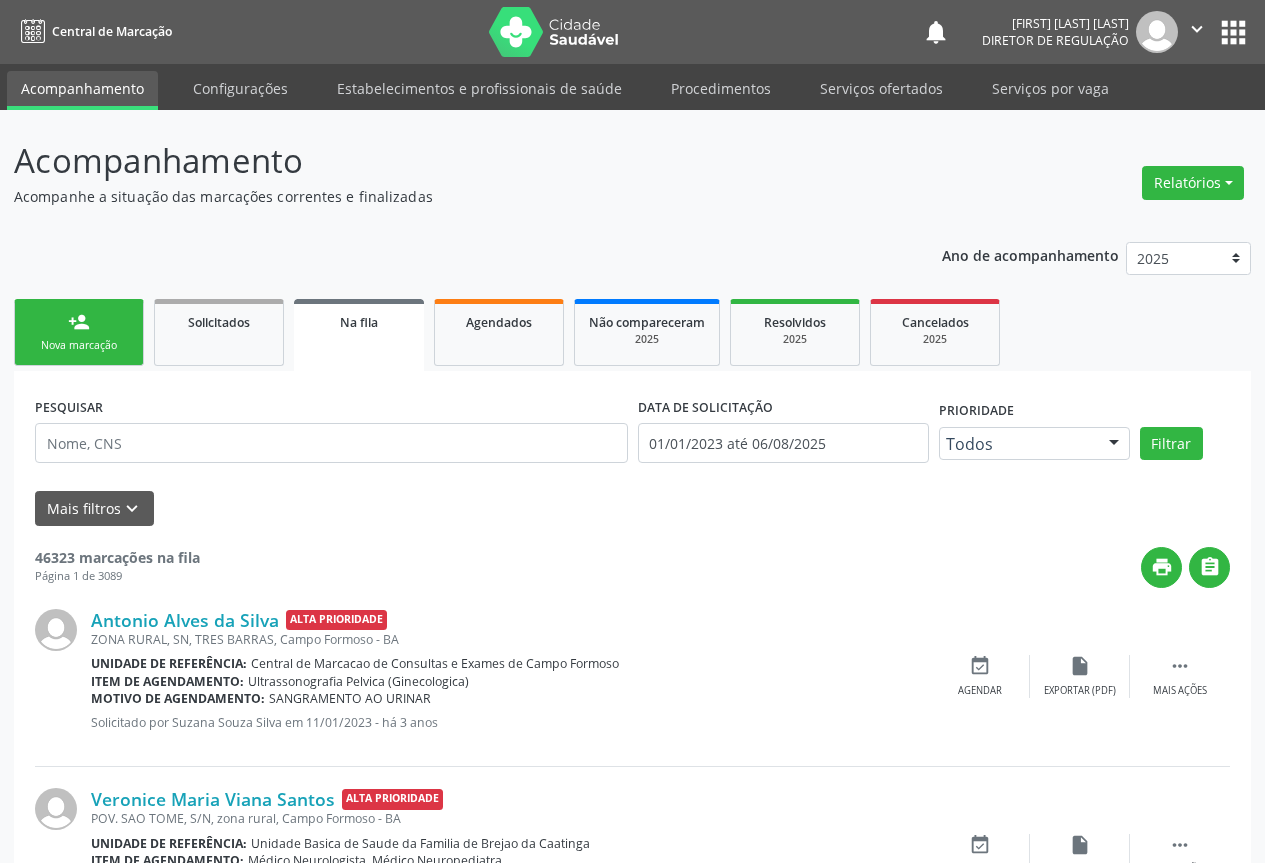 click on "person_add" at bounding box center [79, 322] 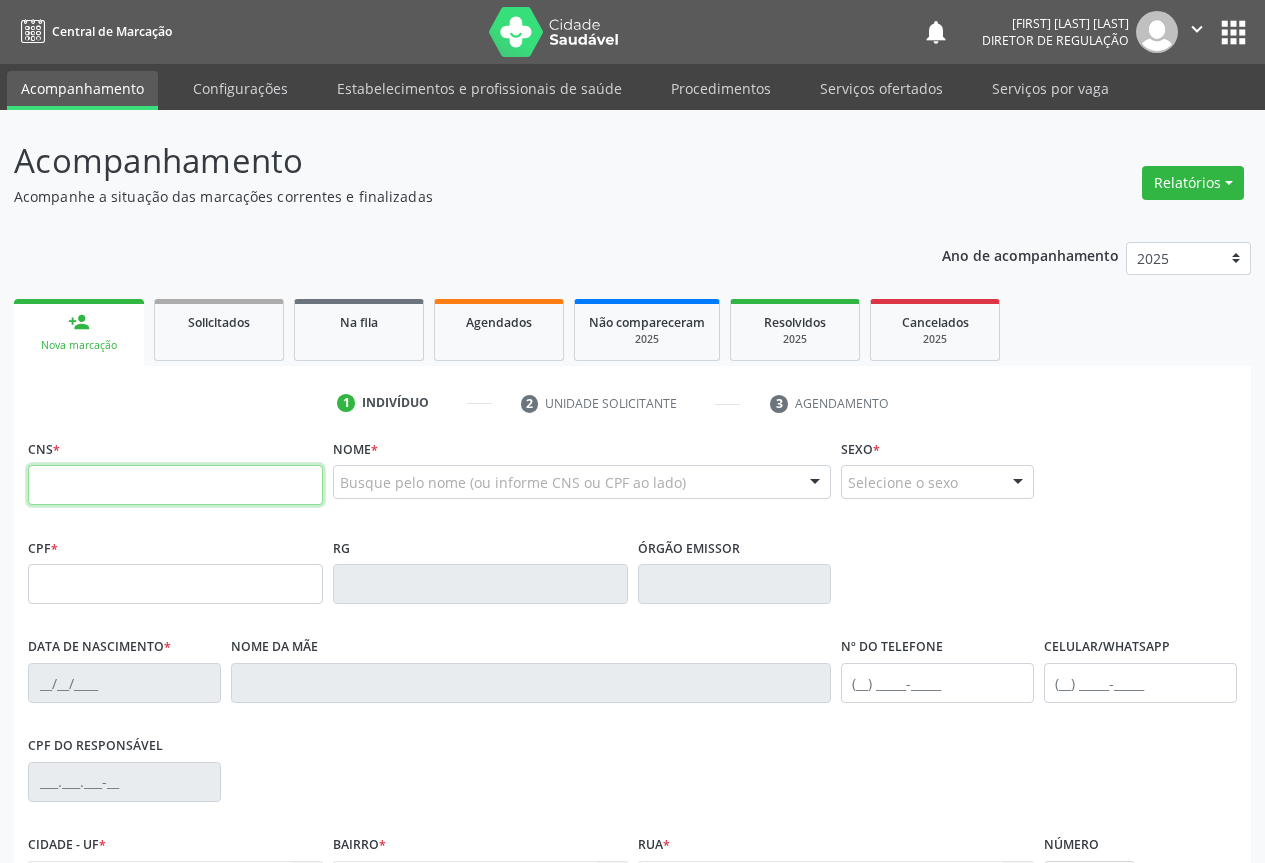 click at bounding box center [175, 485] 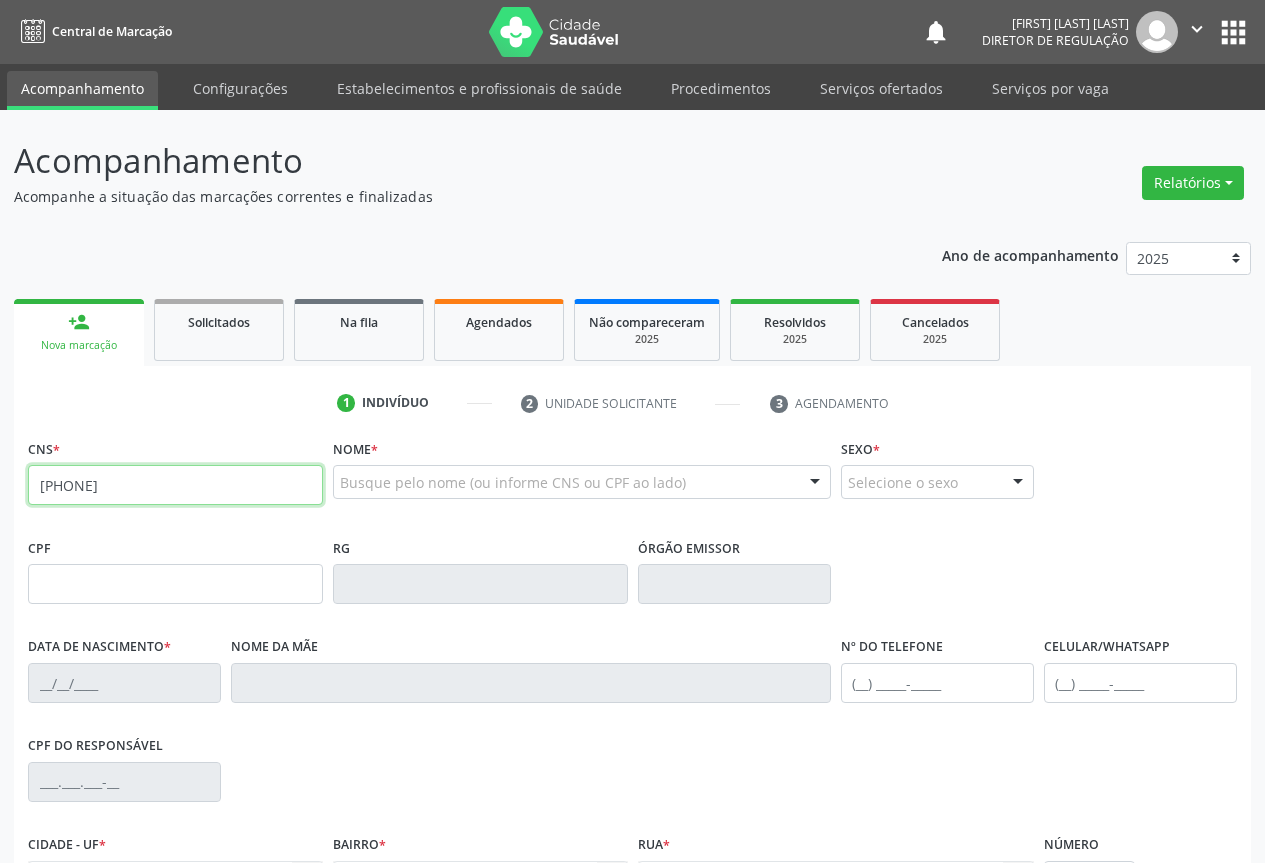 type on "700 9079 3946 0796" 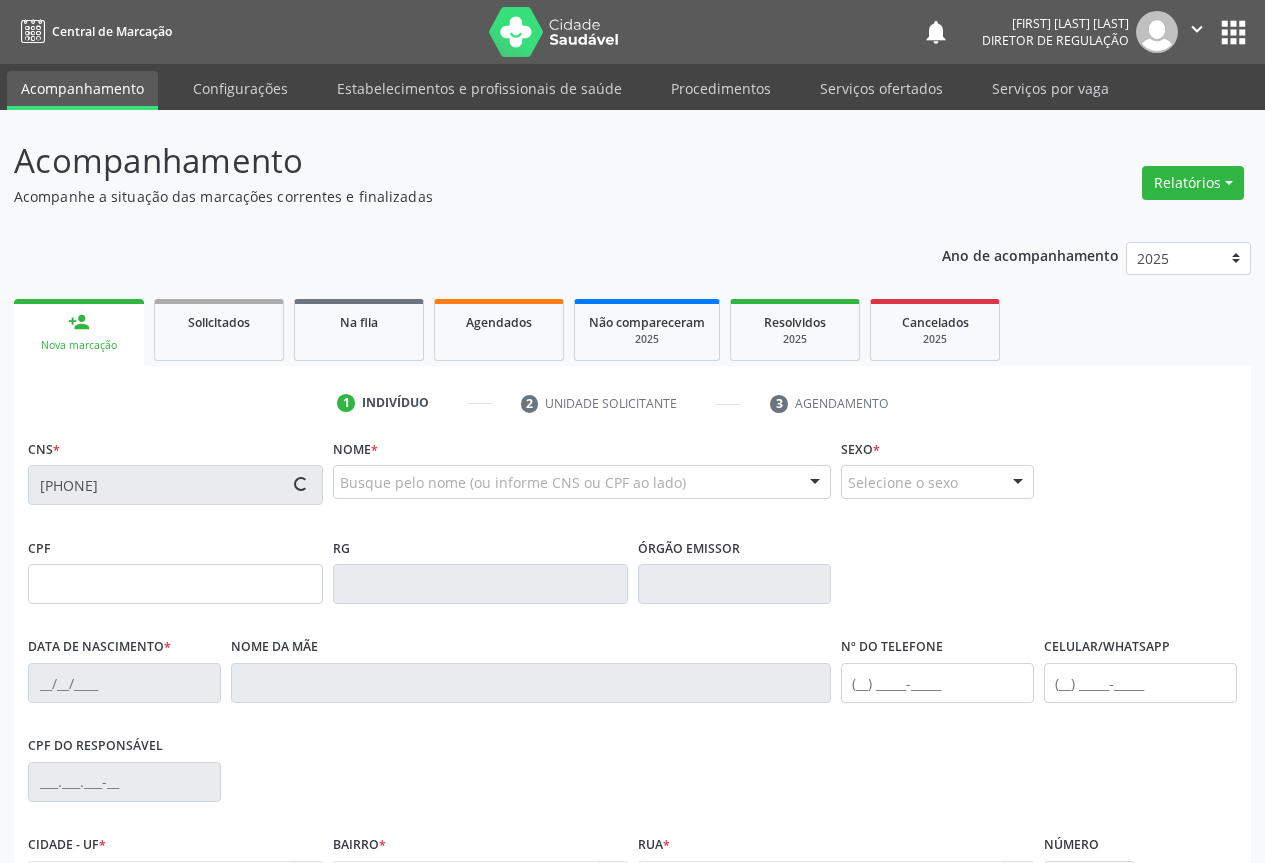 scroll, scrollTop: 221, scrollLeft: 0, axis: vertical 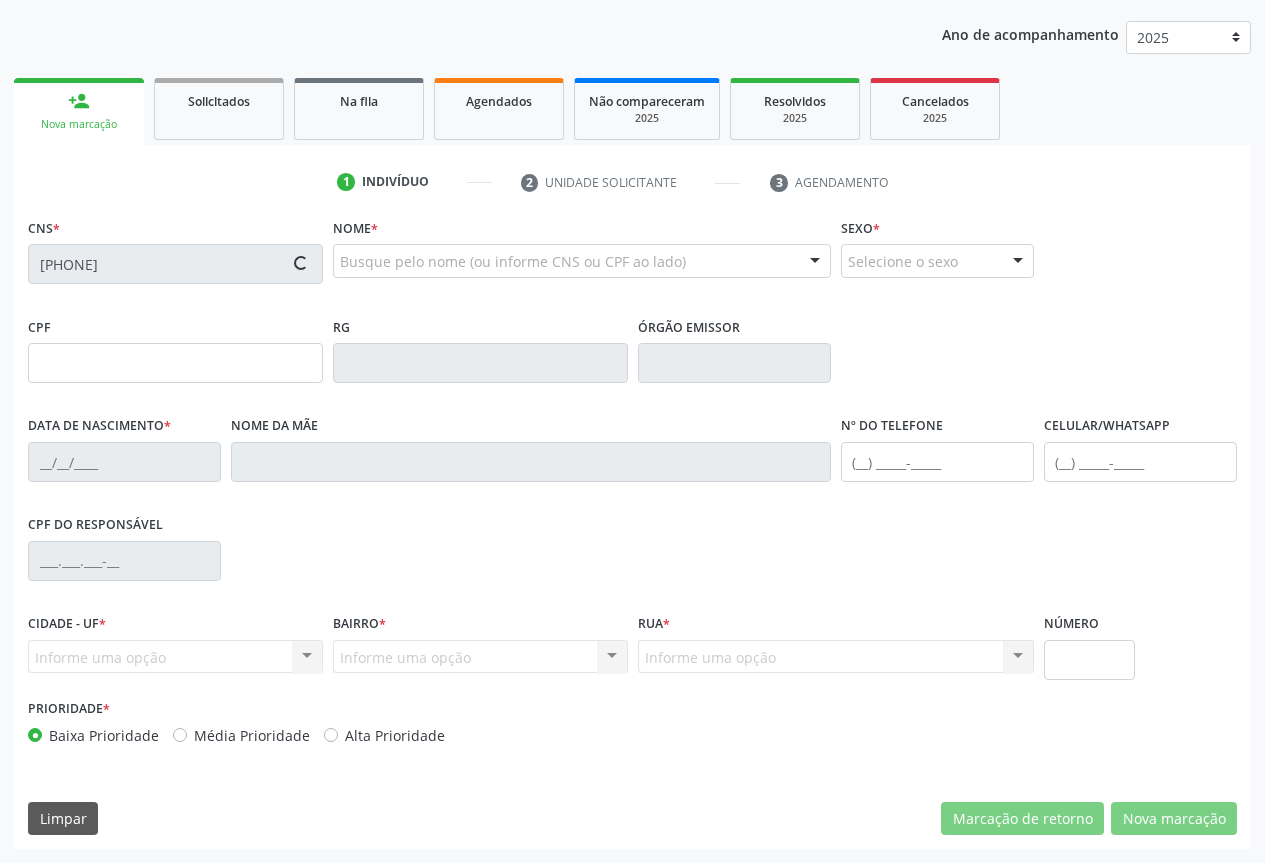 type on "089.707.375-45" 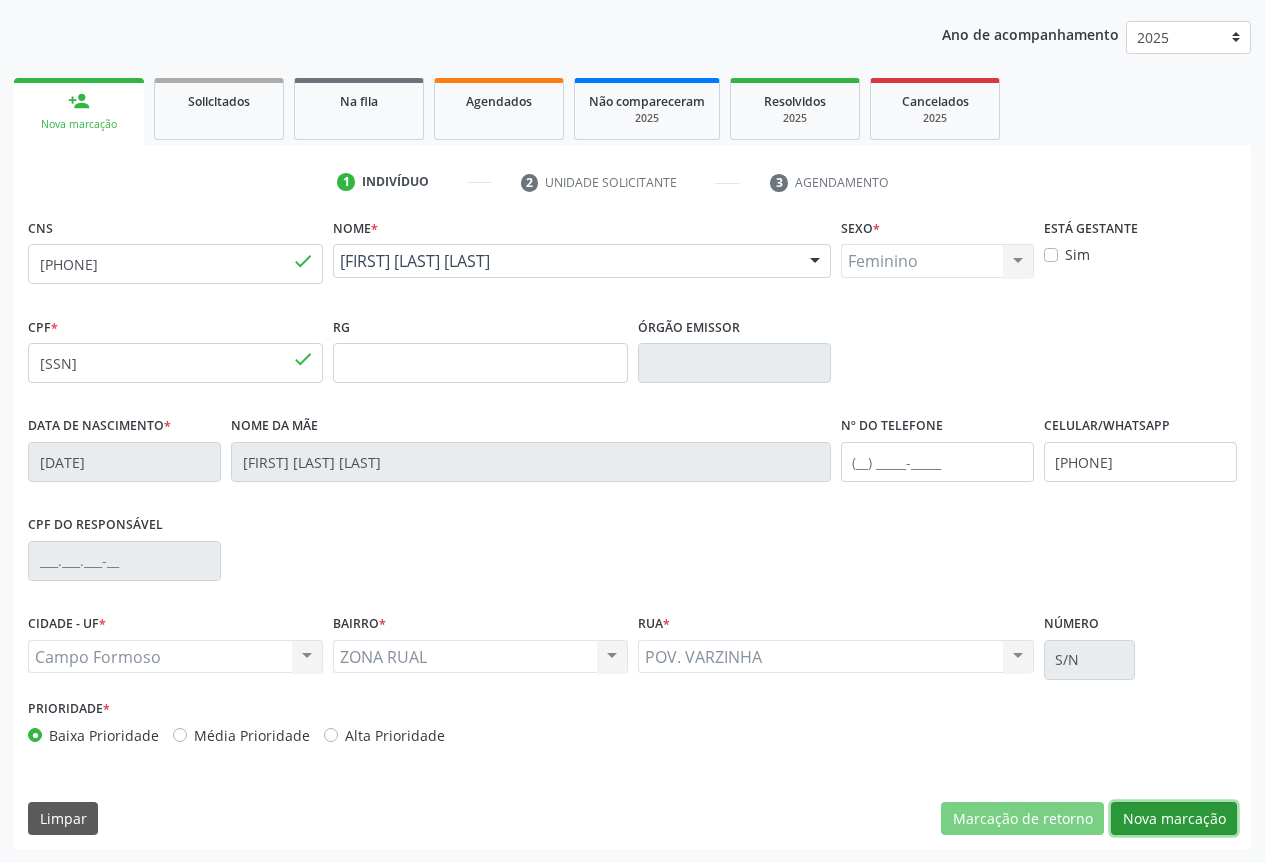 click on "Nova marcação" at bounding box center [1174, 819] 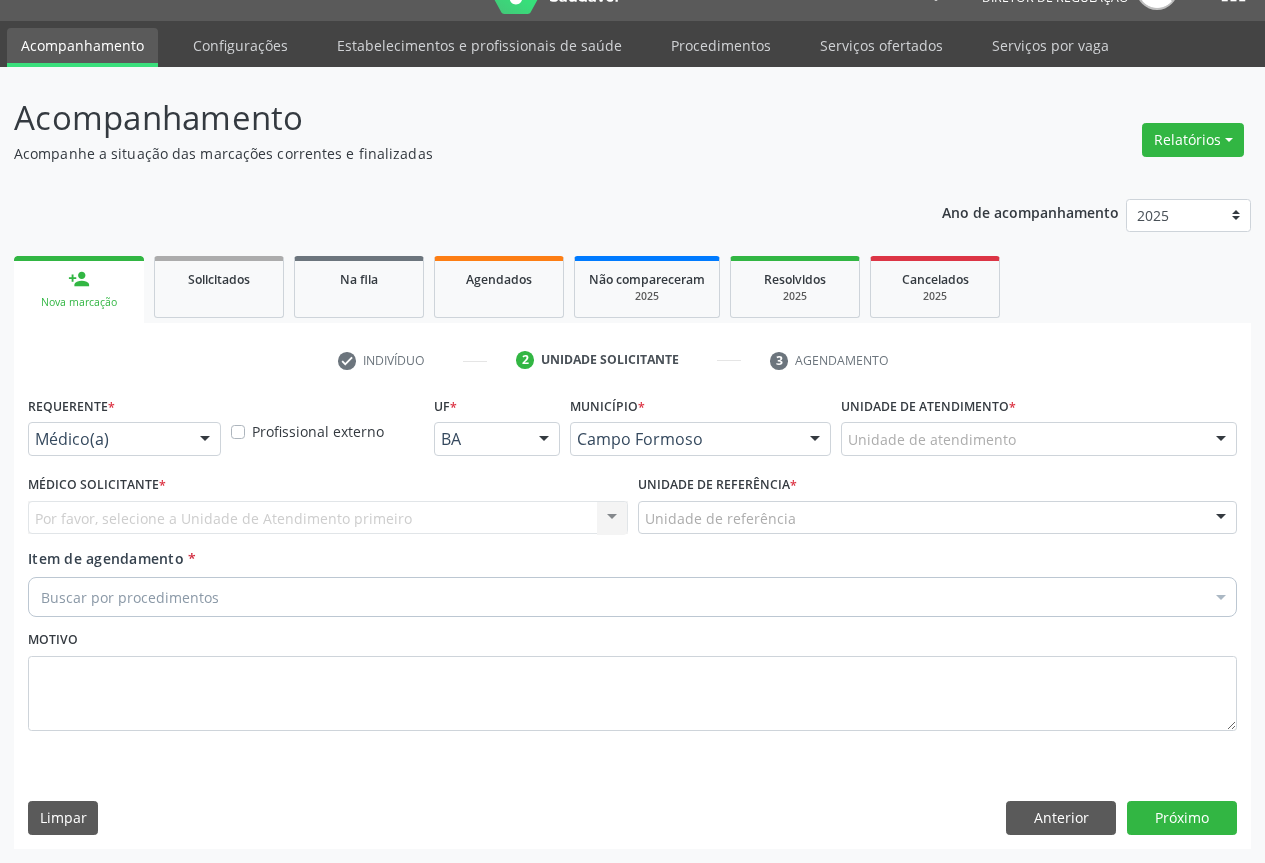 scroll, scrollTop: 43, scrollLeft: 0, axis: vertical 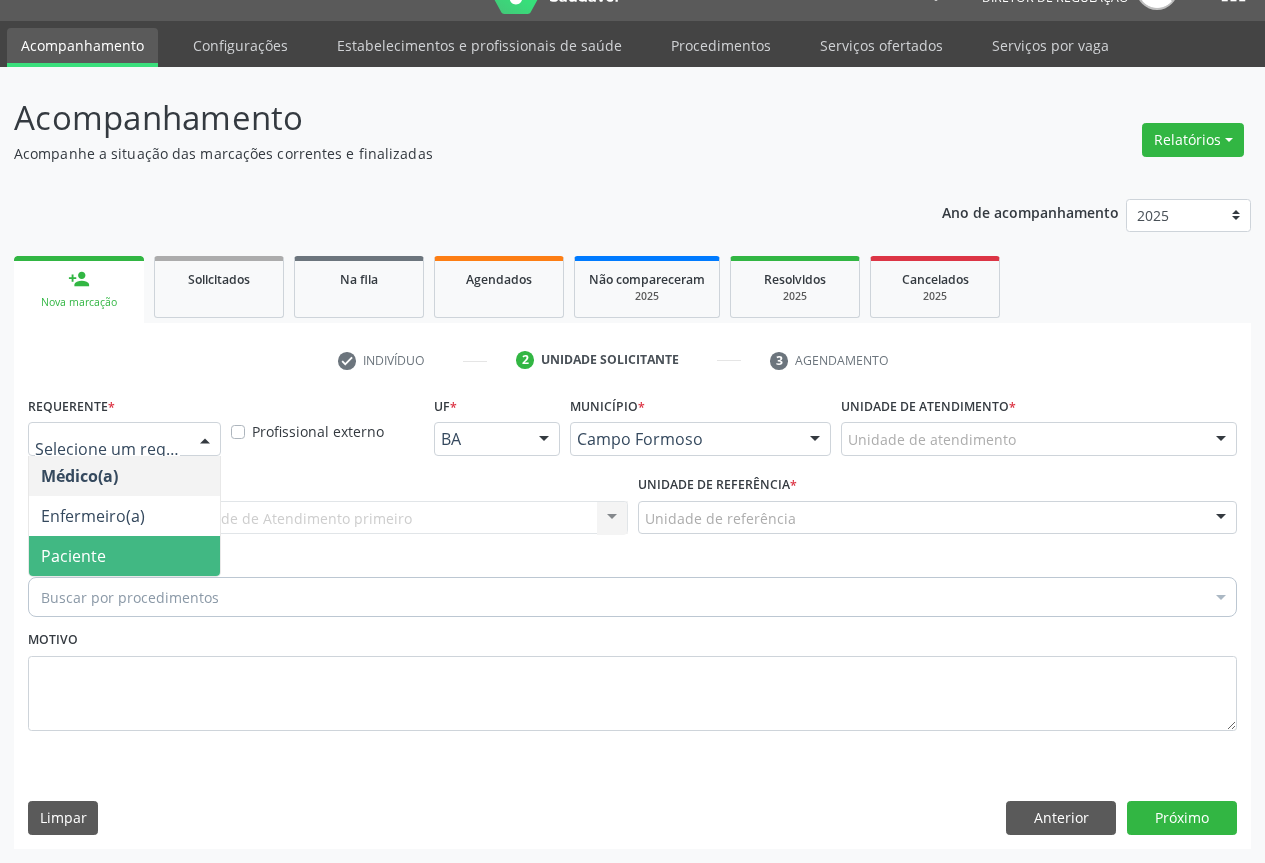 drag, startPoint x: 158, startPoint y: 556, endPoint x: 297, endPoint y: 526, distance: 142.20056 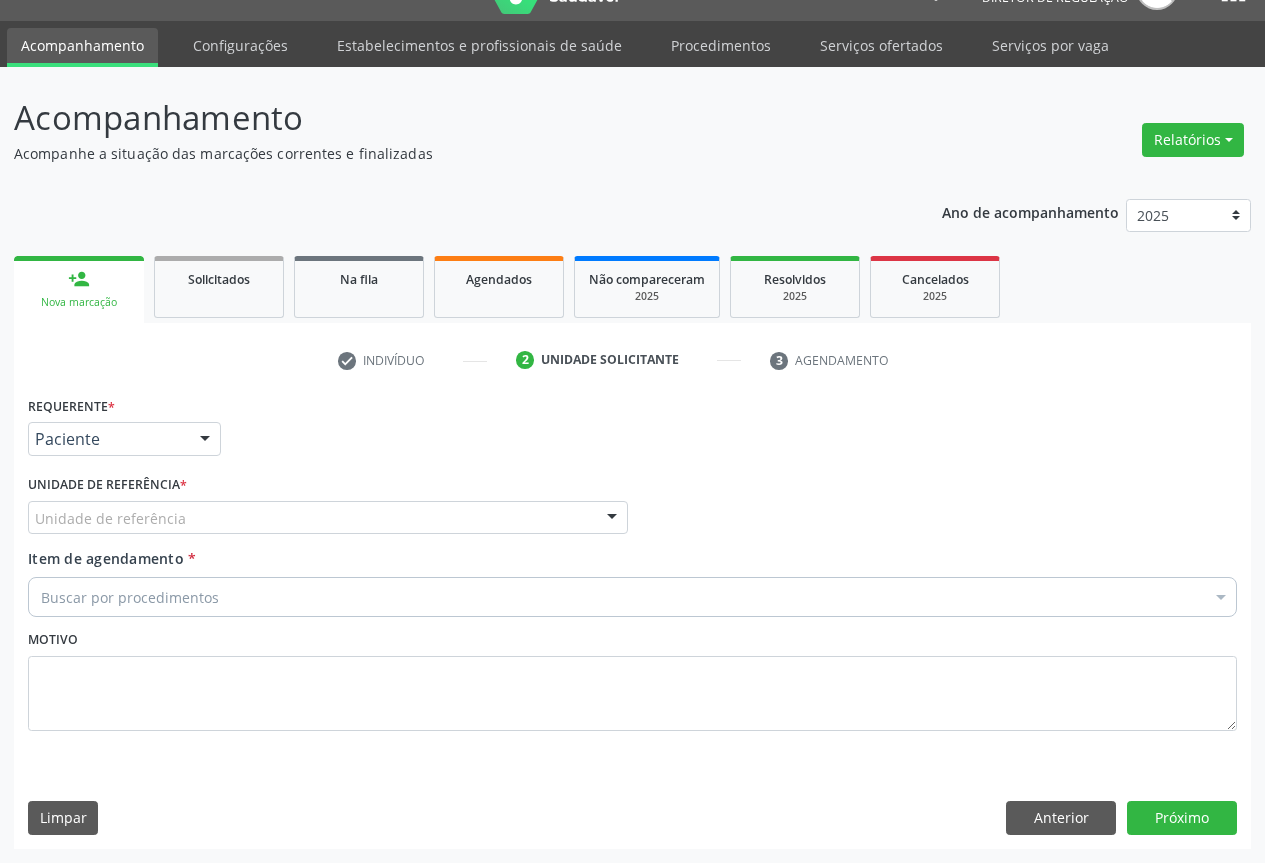 click on "Unidade de referência" at bounding box center [328, 518] 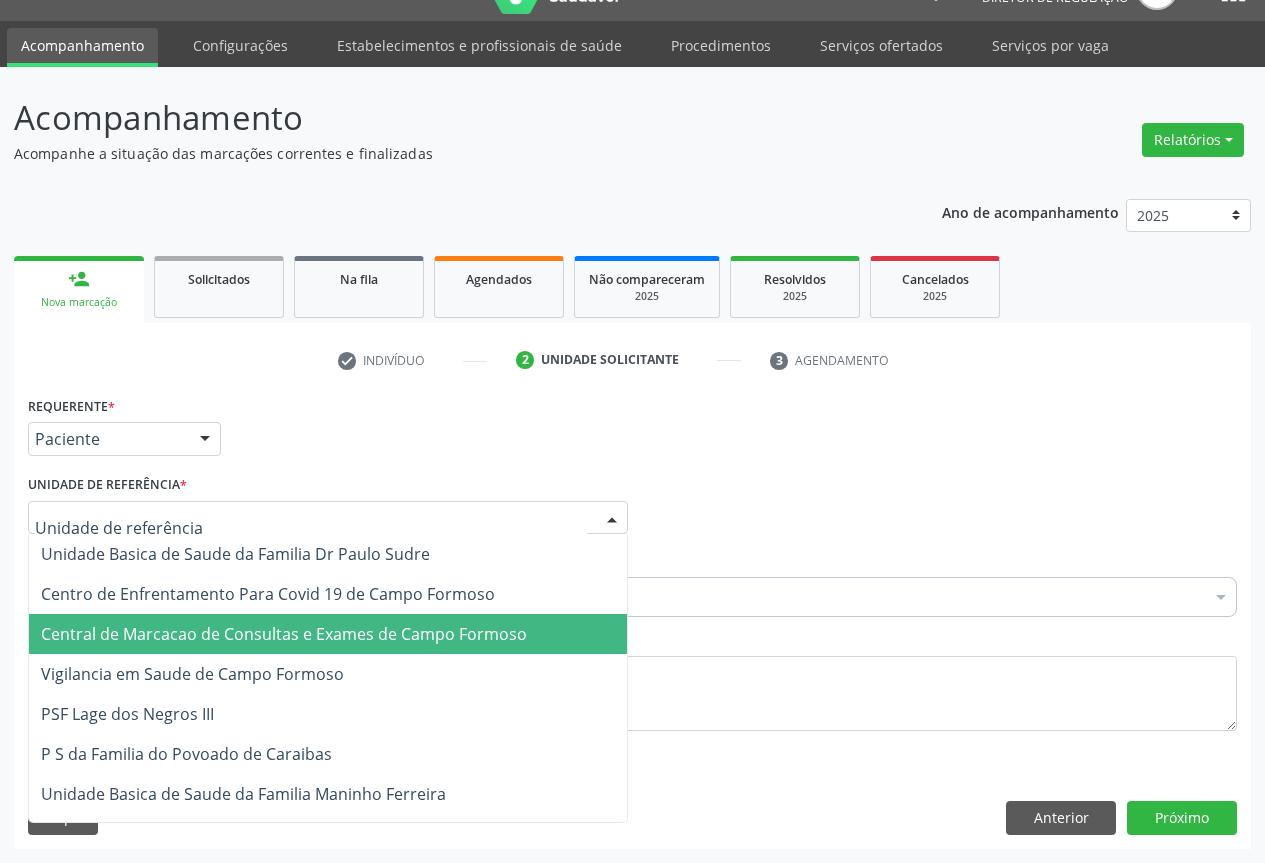 drag, startPoint x: 293, startPoint y: 608, endPoint x: 295, endPoint y: 622, distance: 14.142136 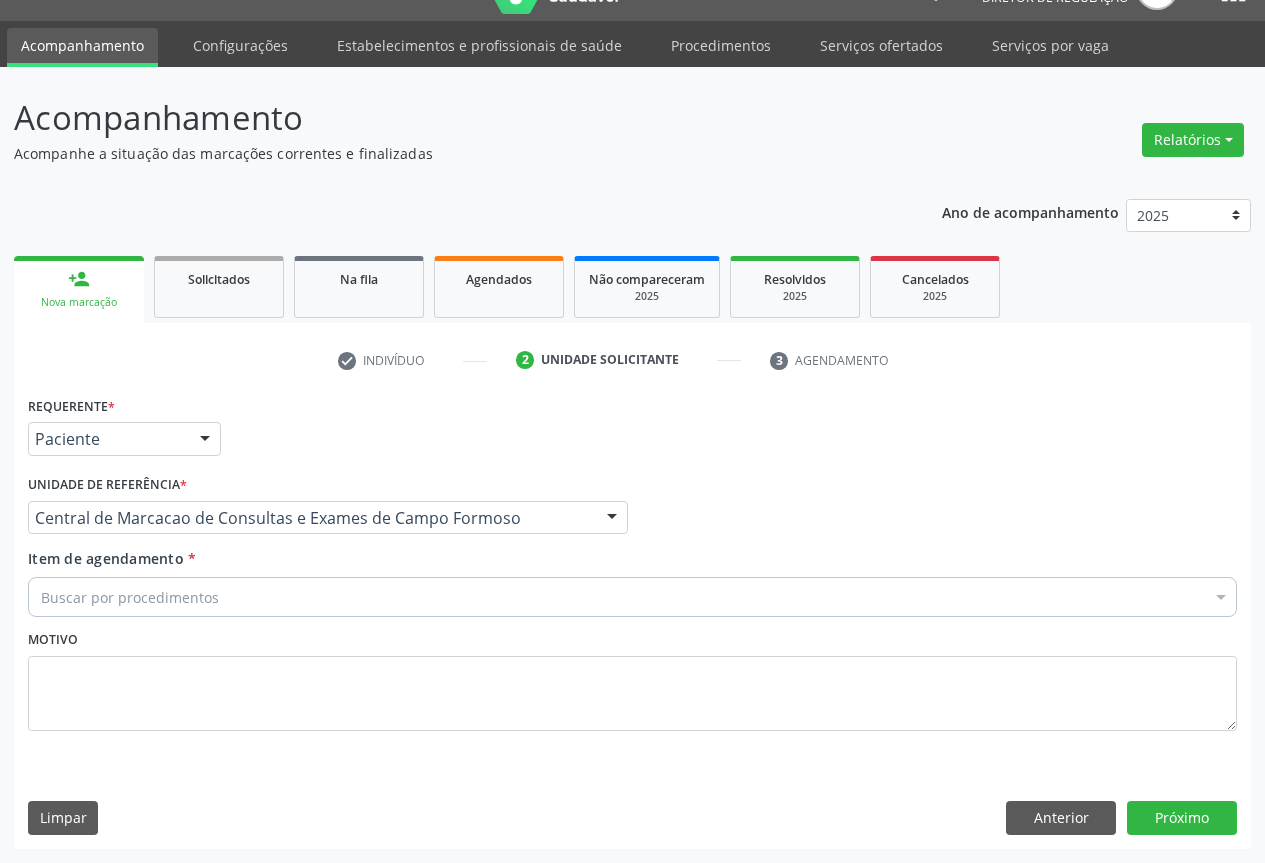 click on "Buscar por procedimentos" at bounding box center (632, 597) 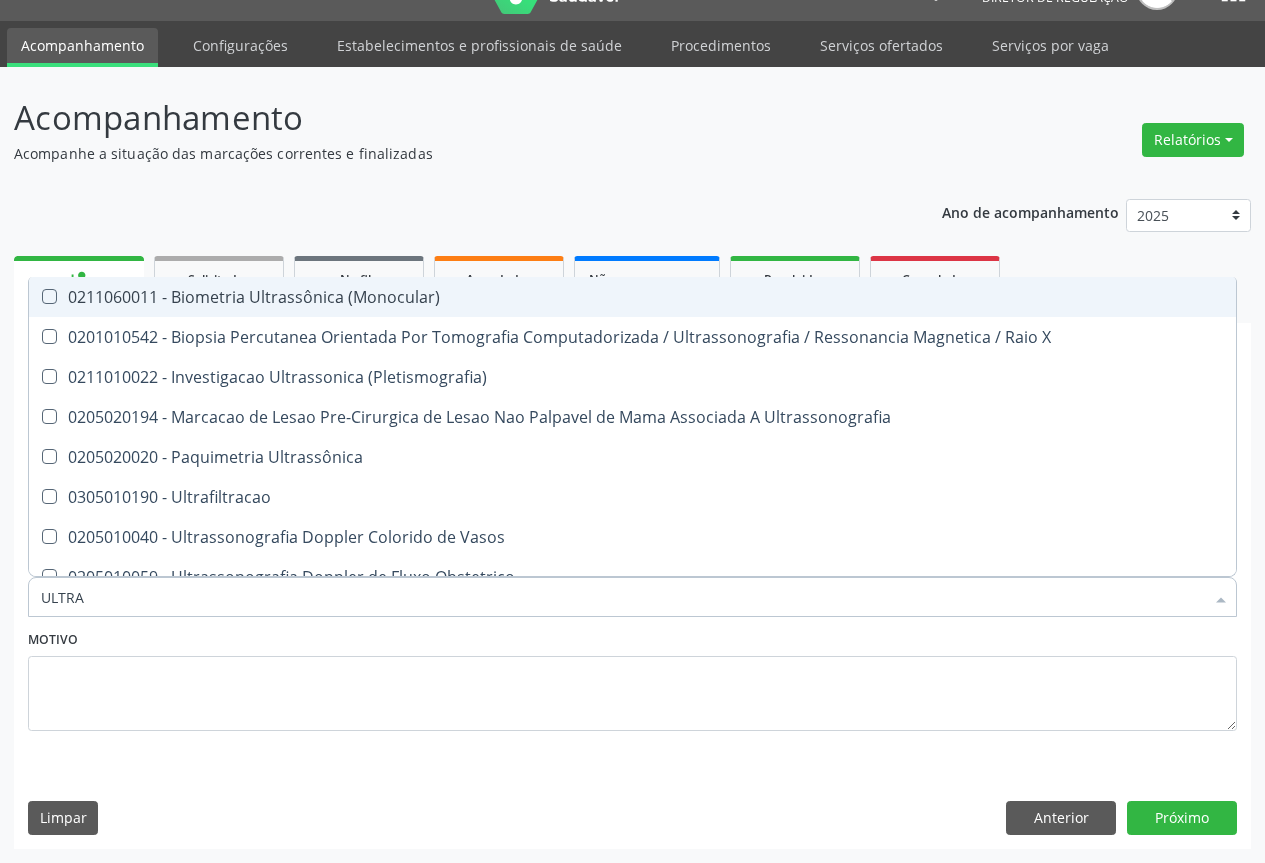 type on "ULTRAS" 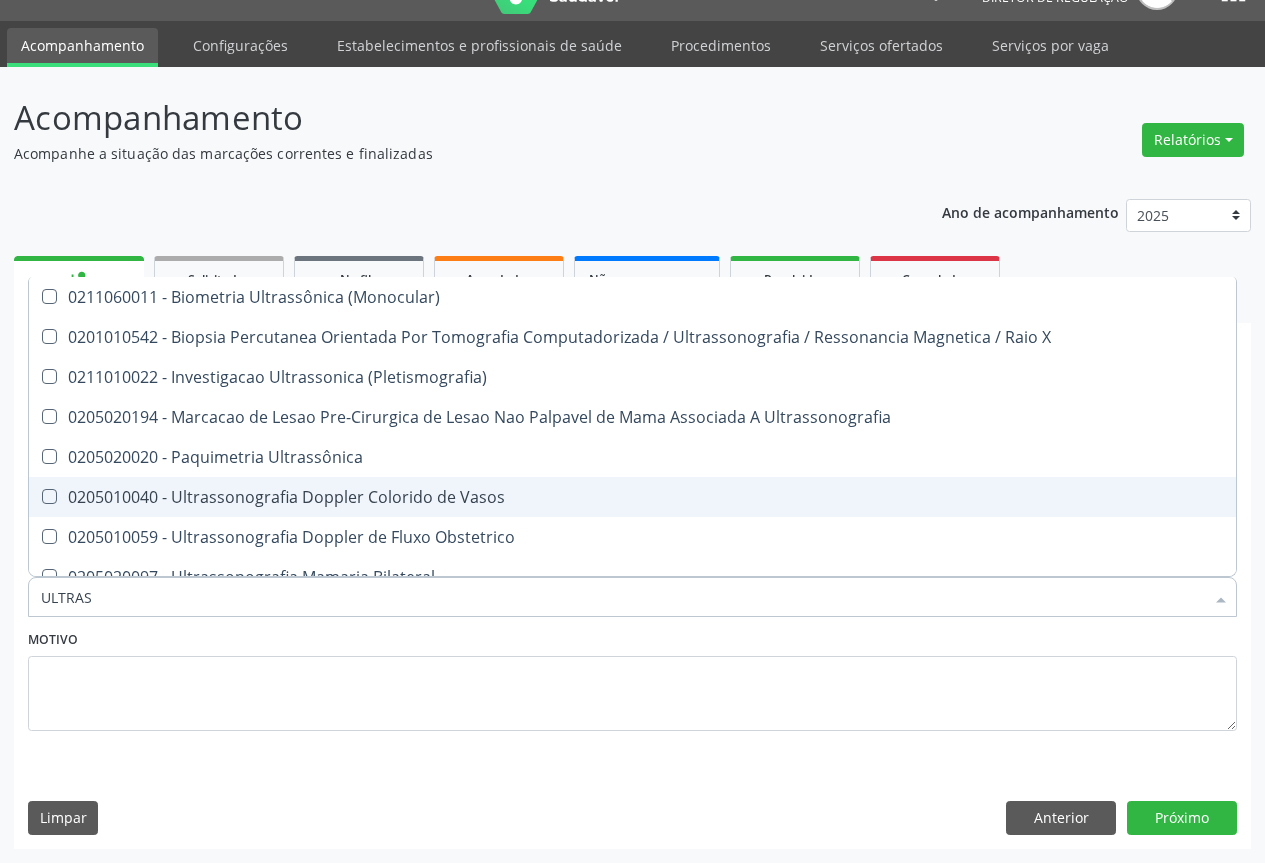 scroll, scrollTop: 200, scrollLeft: 0, axis: vertical 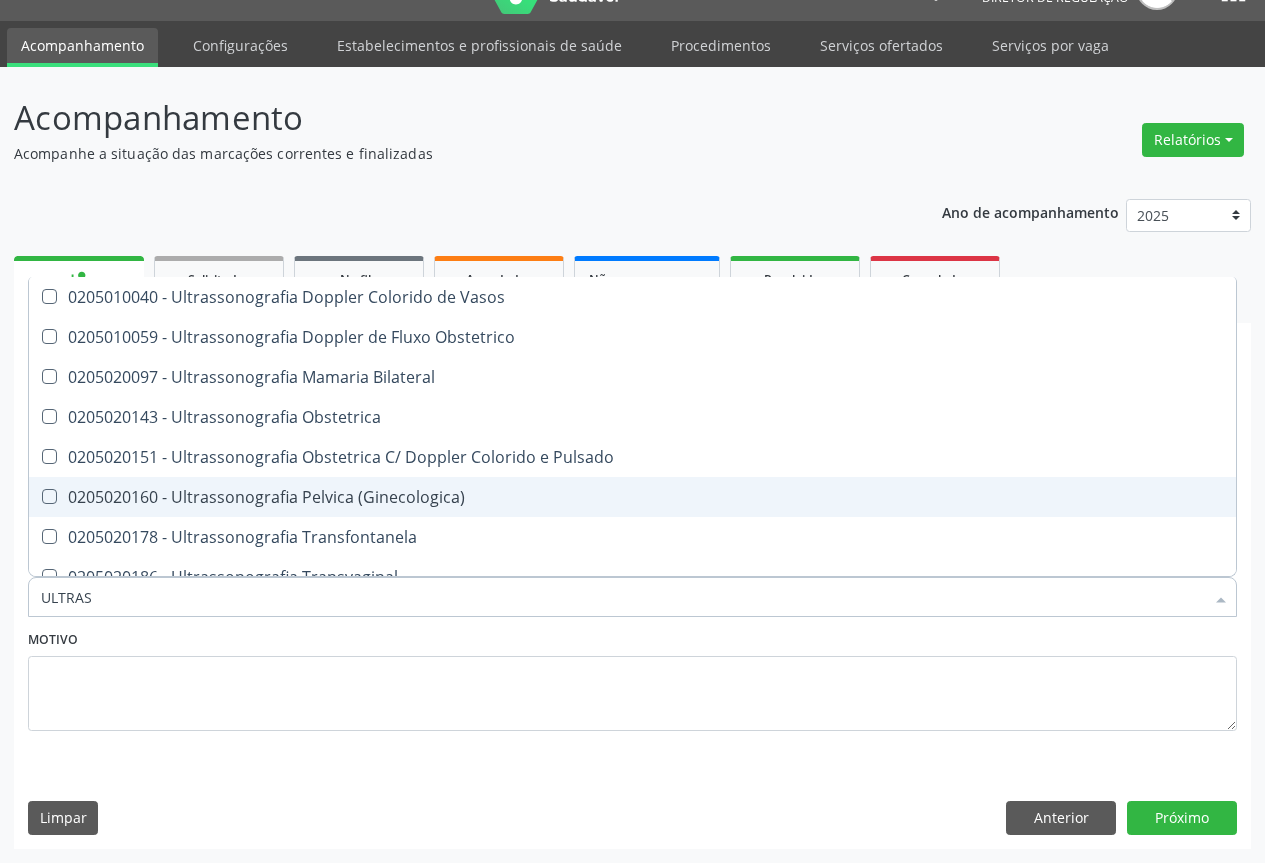 click on "0205020160 - Ultrassonografia Pelvica (Ginecologica)" at bounding box center (632, 497) 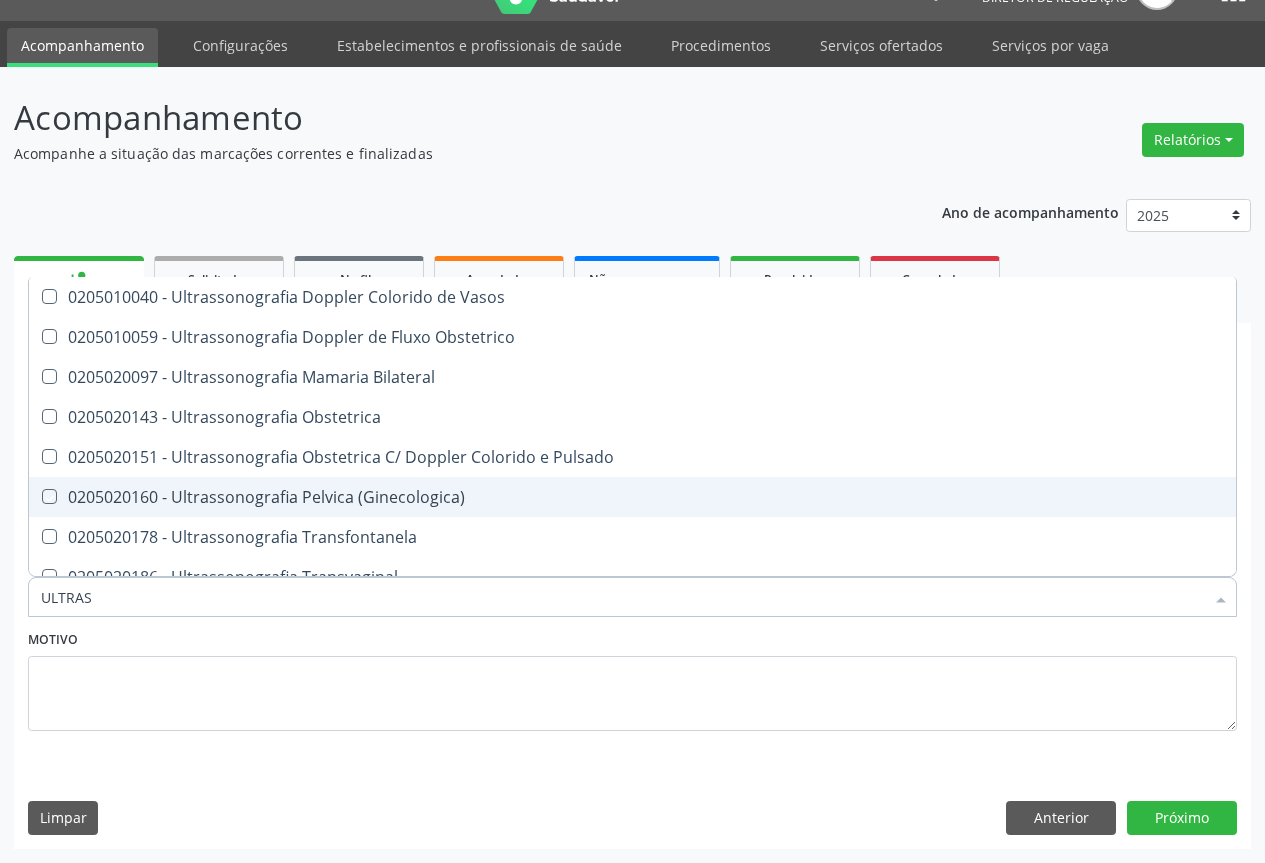 checkbox on "true" 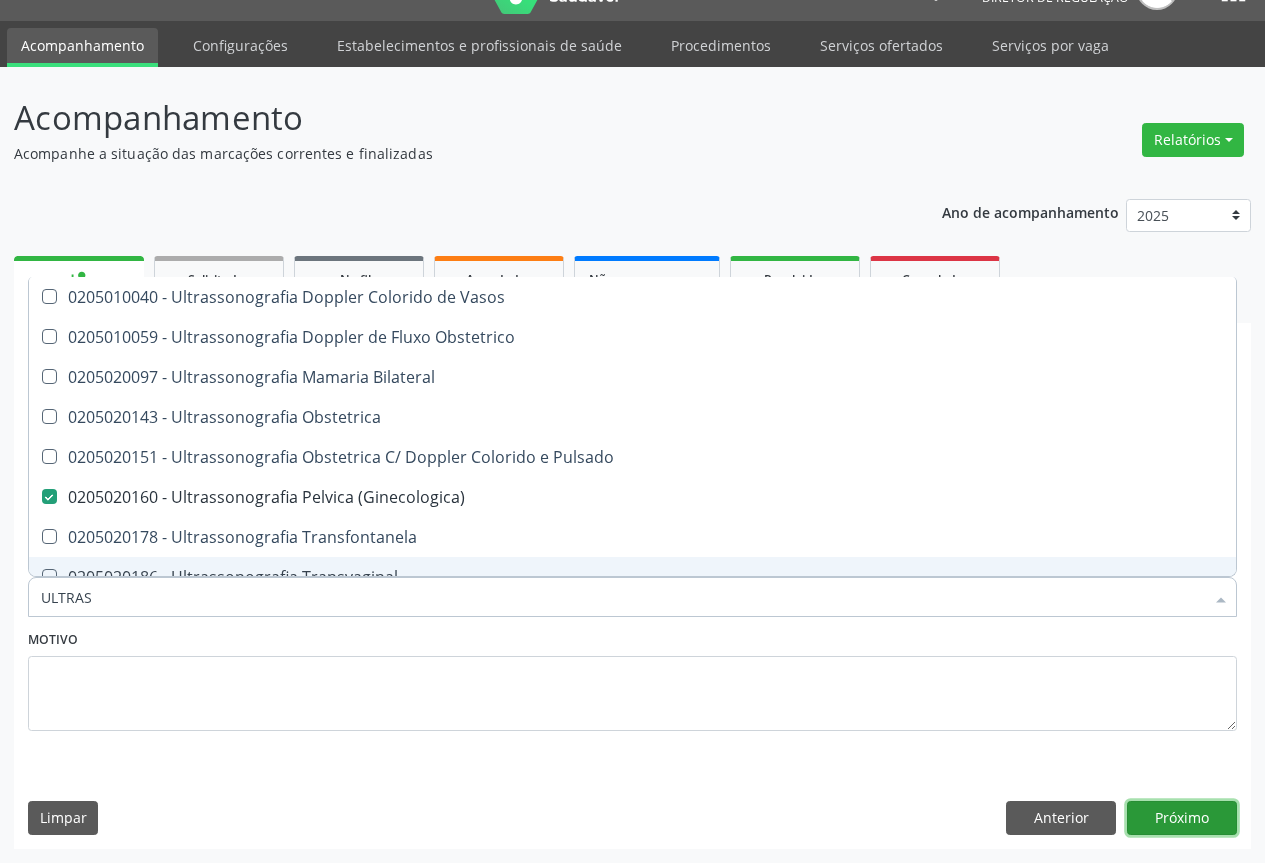 click on "Próximo" at bounding box center [1182, 818] 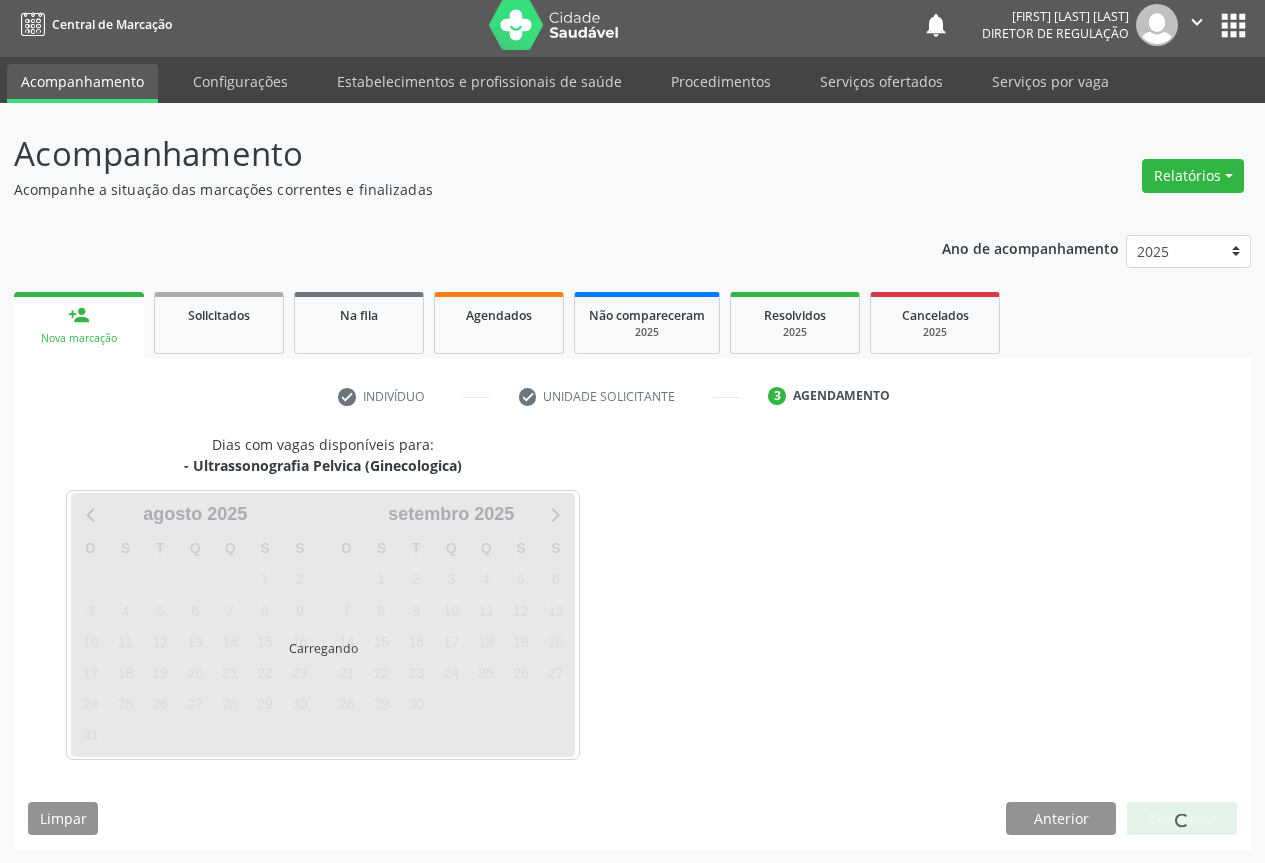scroll, scrollTop: 7, scrollLeft: 0, axis: vertical 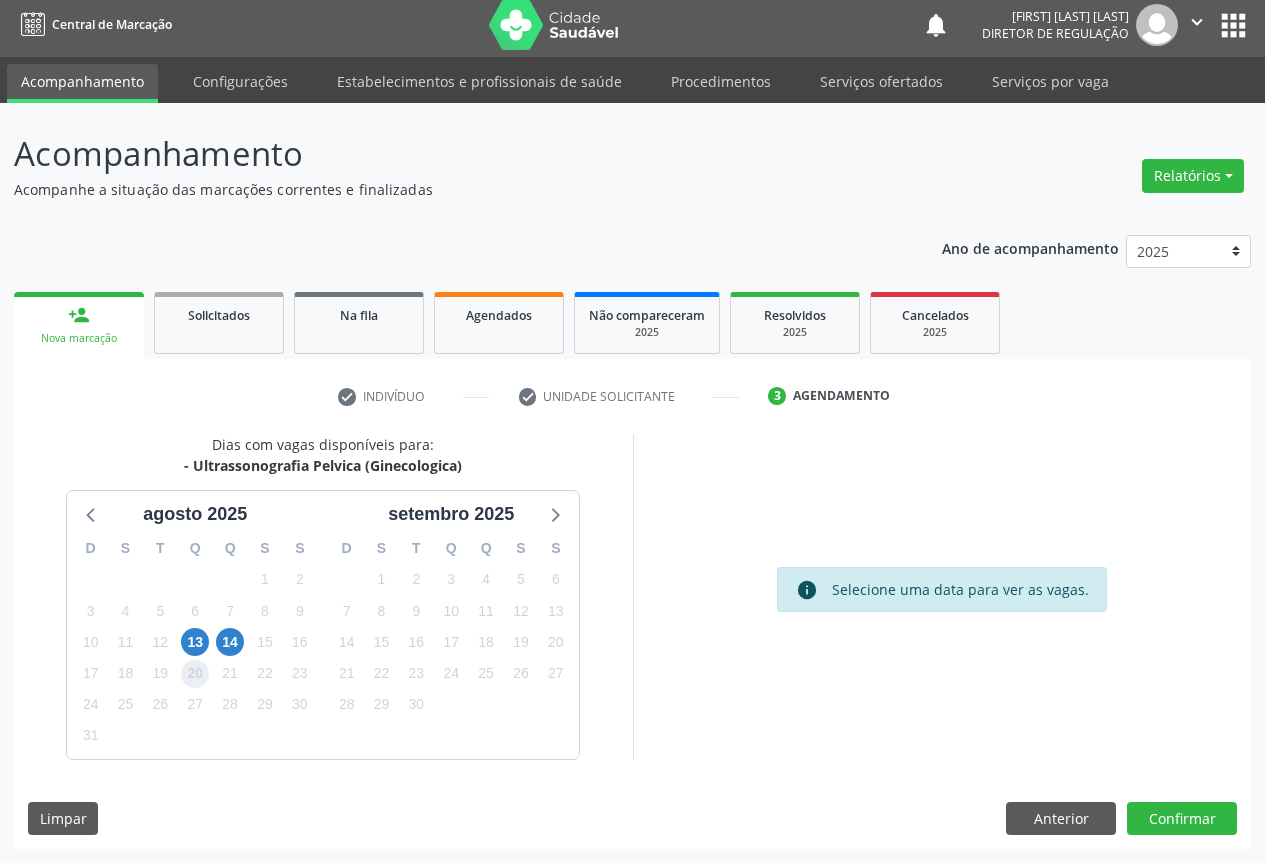click on "20" at bounding box center (195, 674) 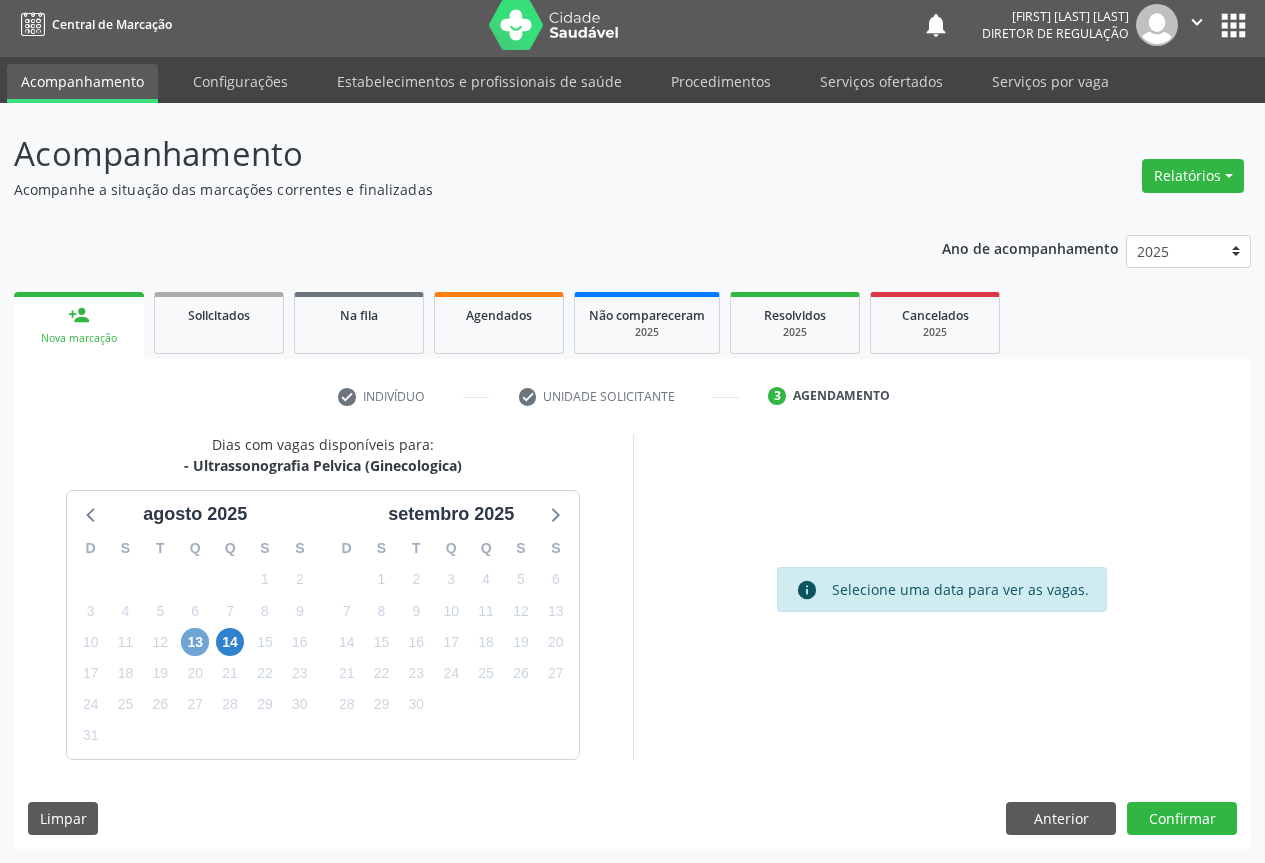 click on "13" at bounding box center (195, 642) 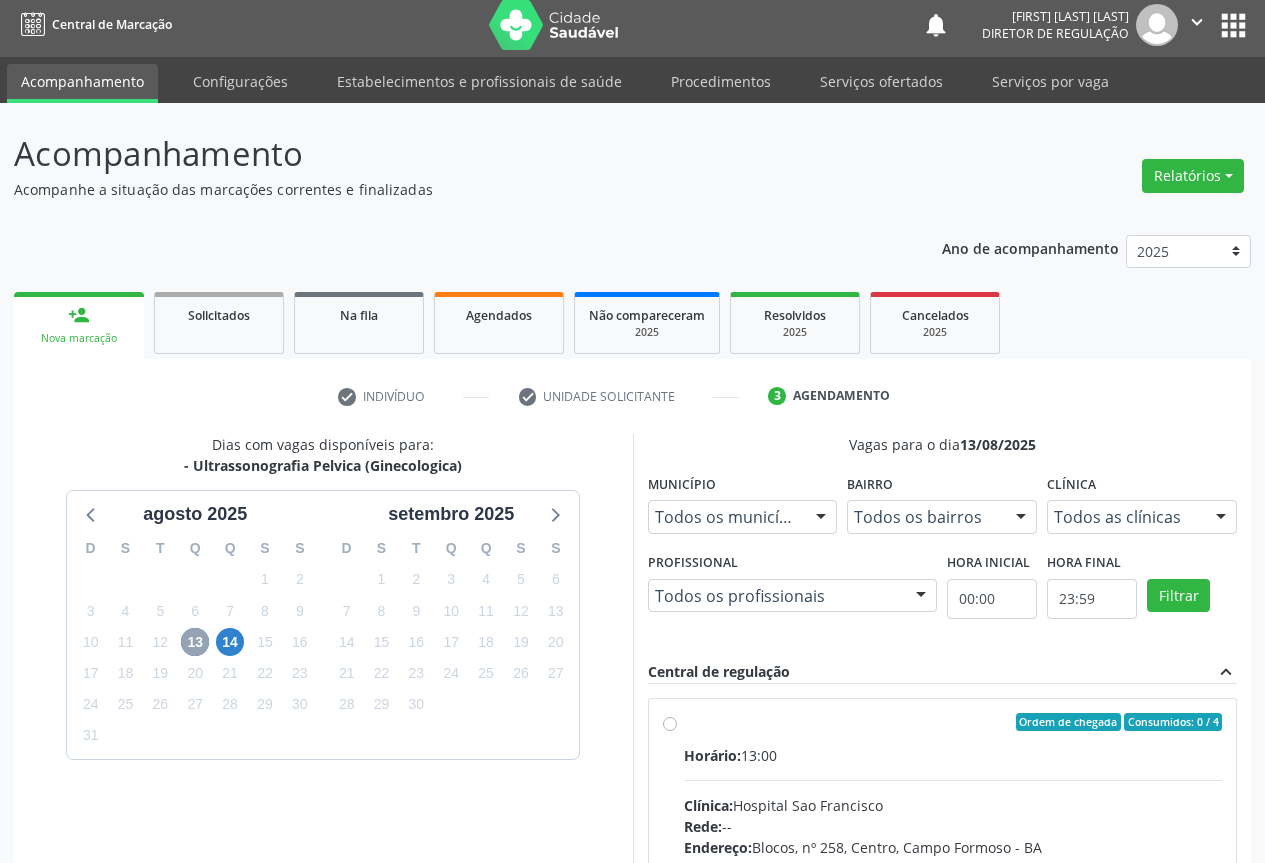 scroll, scrollTop: 296, scrollLeft: 0, axis: vertical 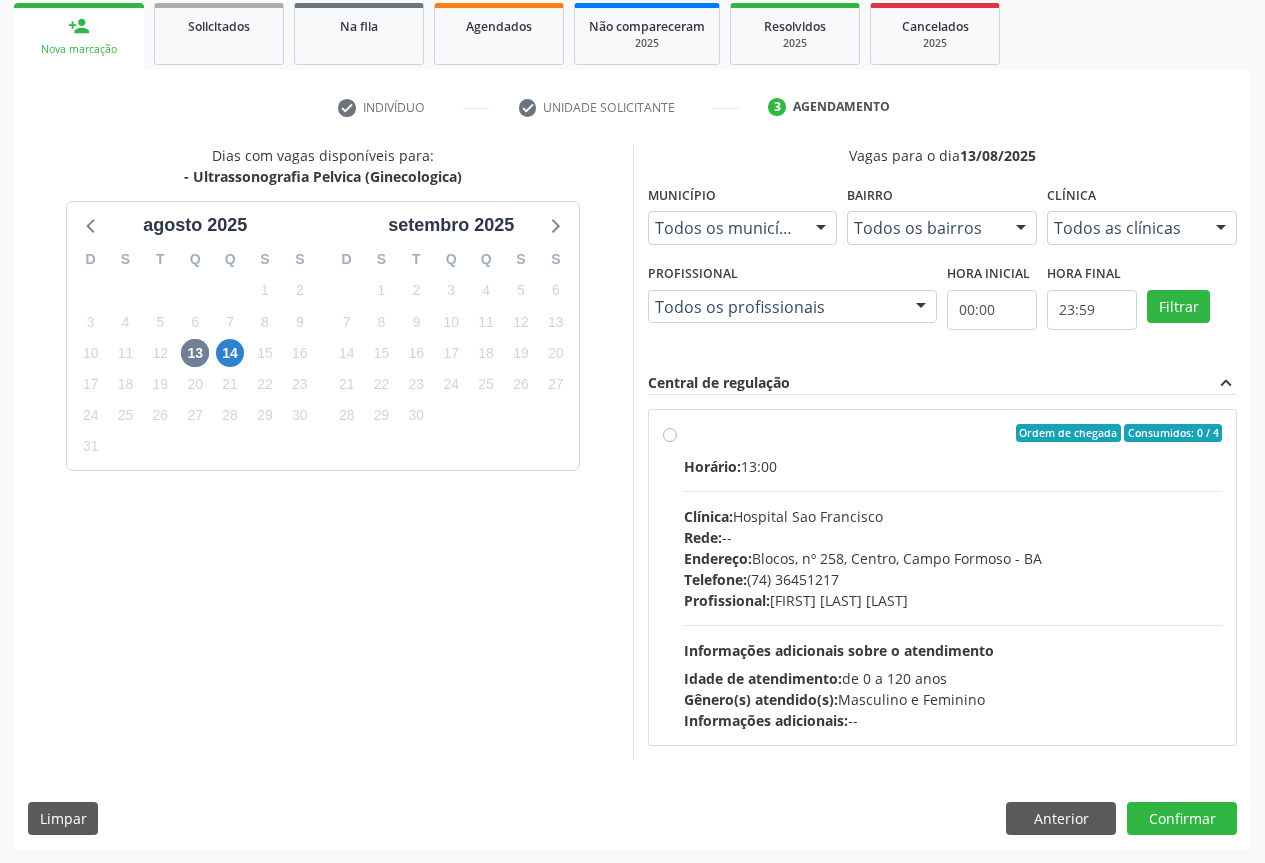 click on "Horário:   13:00" at bounding box center (953, 466) 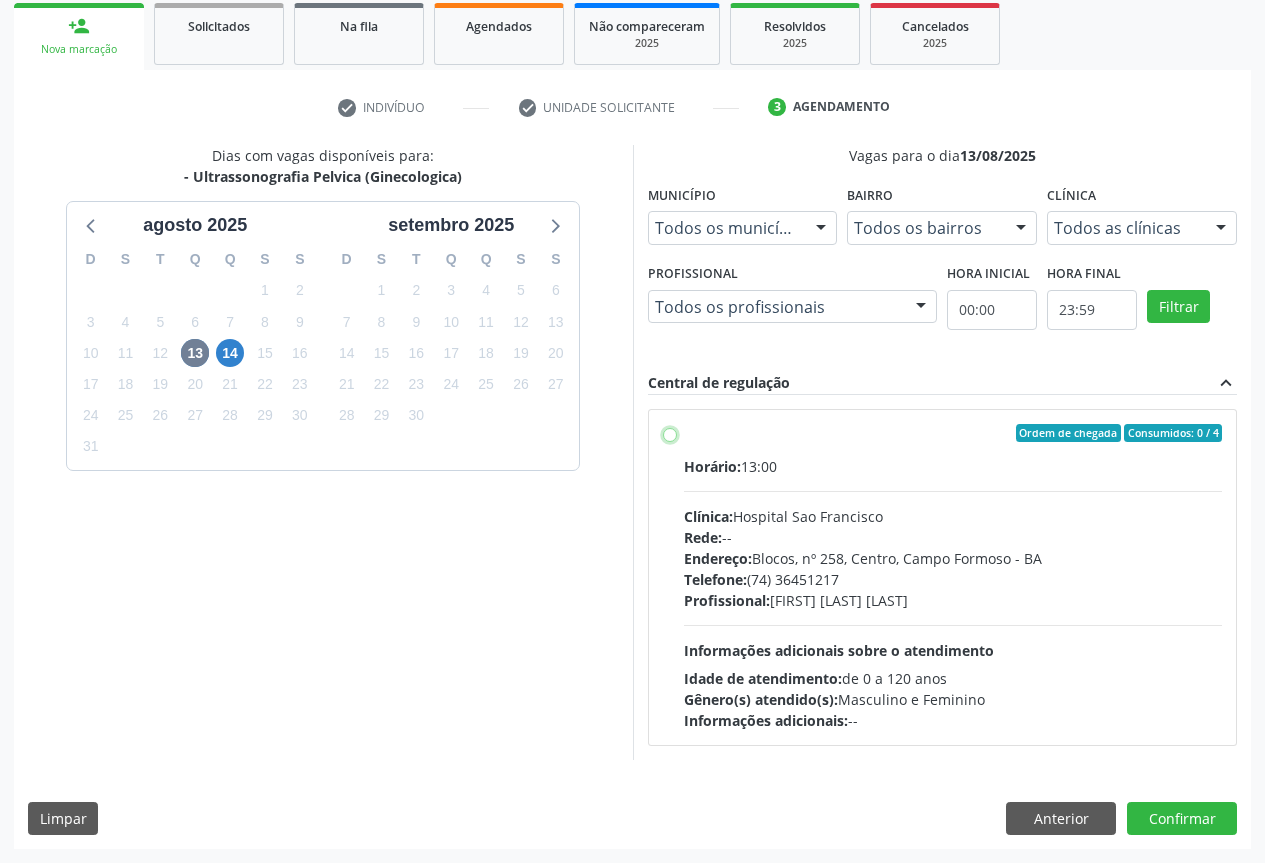click on "Ordem de chegada
Consumidos: 0 / 4
Horário:   13:00
Clínica:  Hospital Sao Francisco
Rede:
--
Endereço:   Blocos, nº 258, Centro, Campo Formoso - BA
Telefone:   (74) 36451217
Profissional:
Danilo Souza Cardoso
Informações adicionais sobre o atendimento
Idade de atendimento:
de 0 a 120 anos
Gênero(s) atendido(s):
Masculino e Feminino
Informações adicionais:
--" at bounding box center (670, 433) 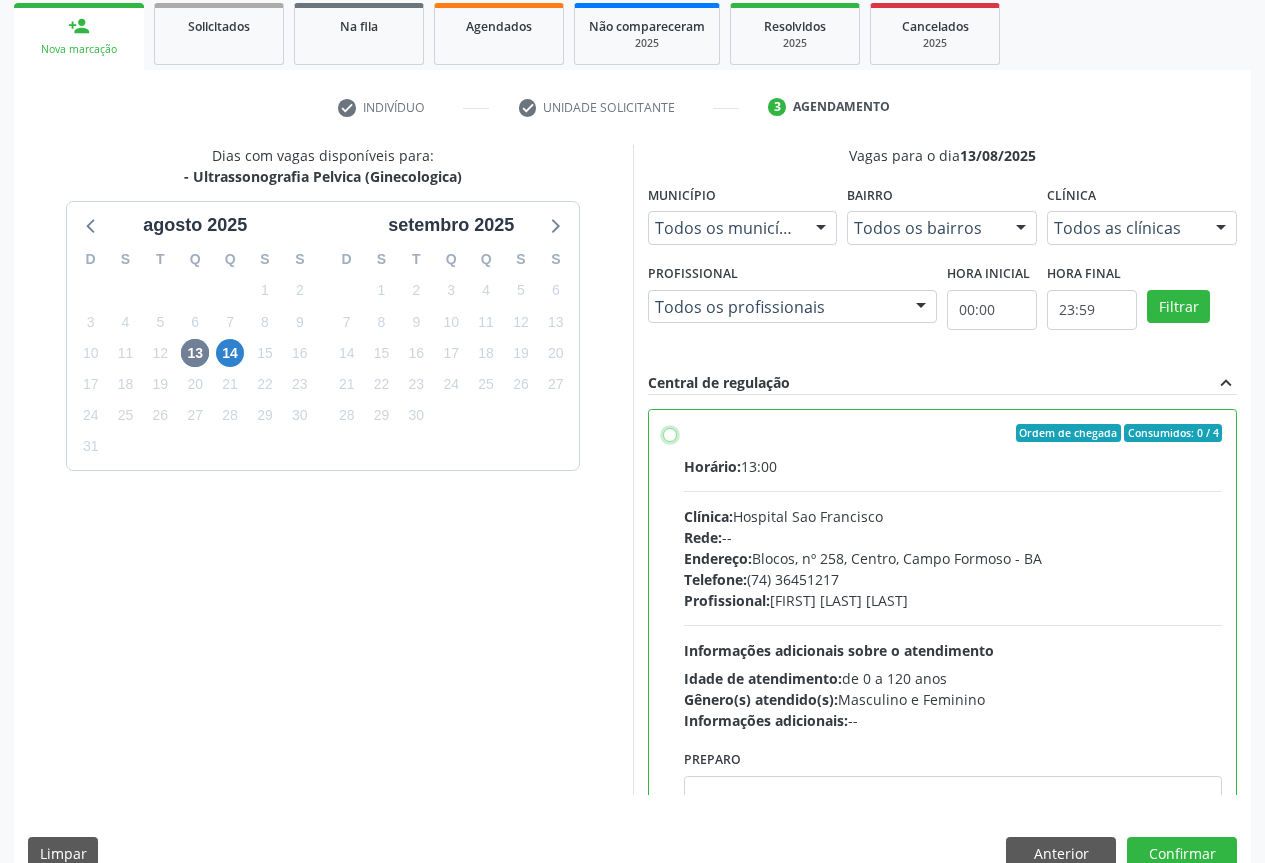 radio on "true" 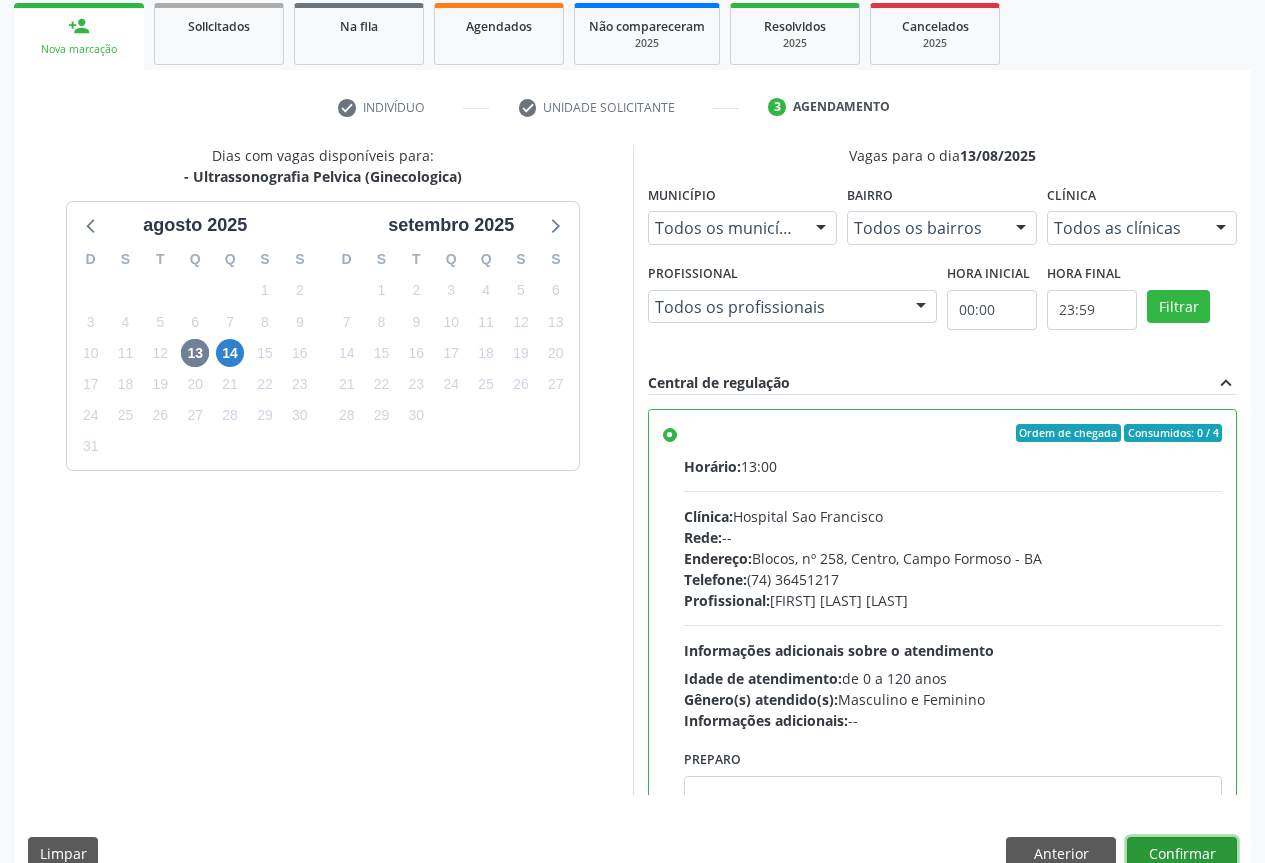 click on "Confirmar" at bounding box center (1182, 854) 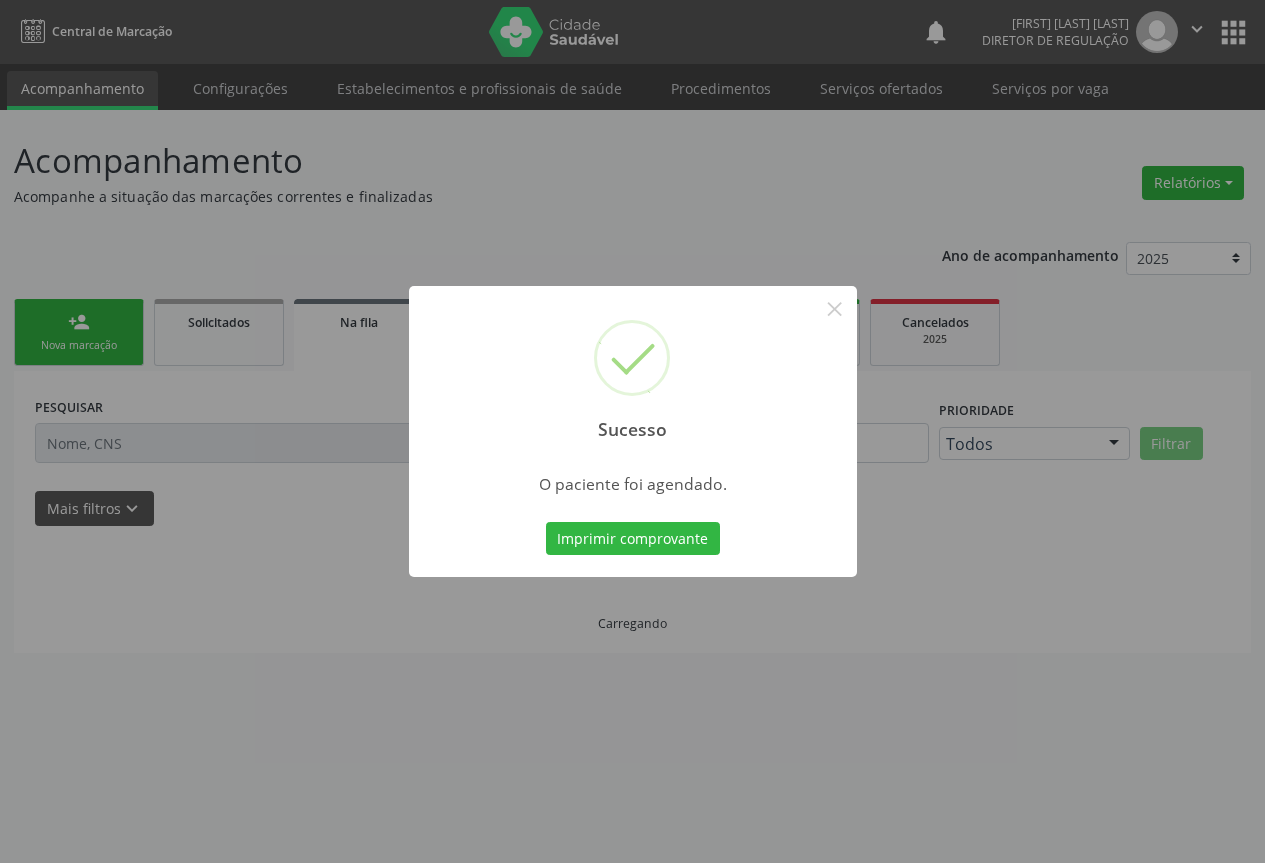 scroll, scrollTop: 0, scrollLeft: 0, axis: both 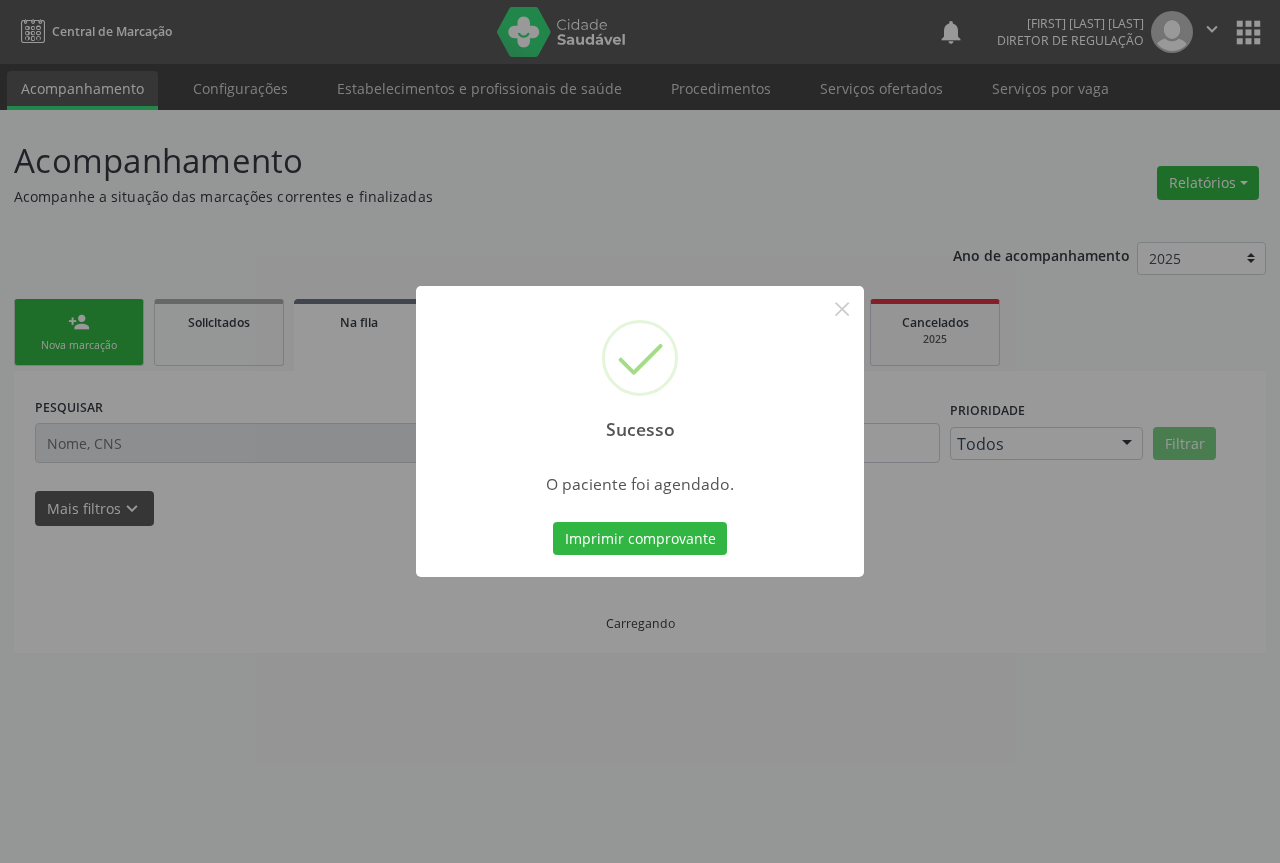 type 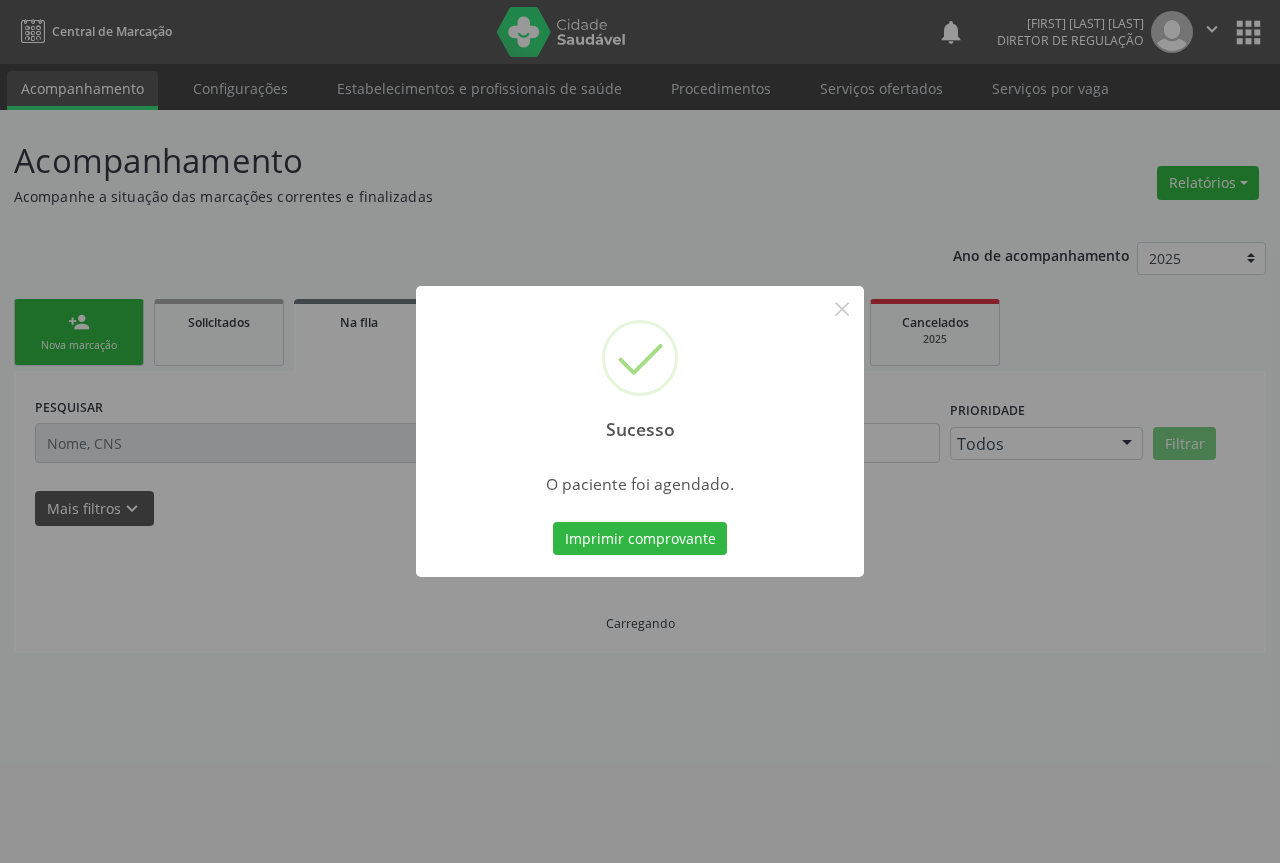click on "Imprimir comprovante" at bounding box center [640, 539] 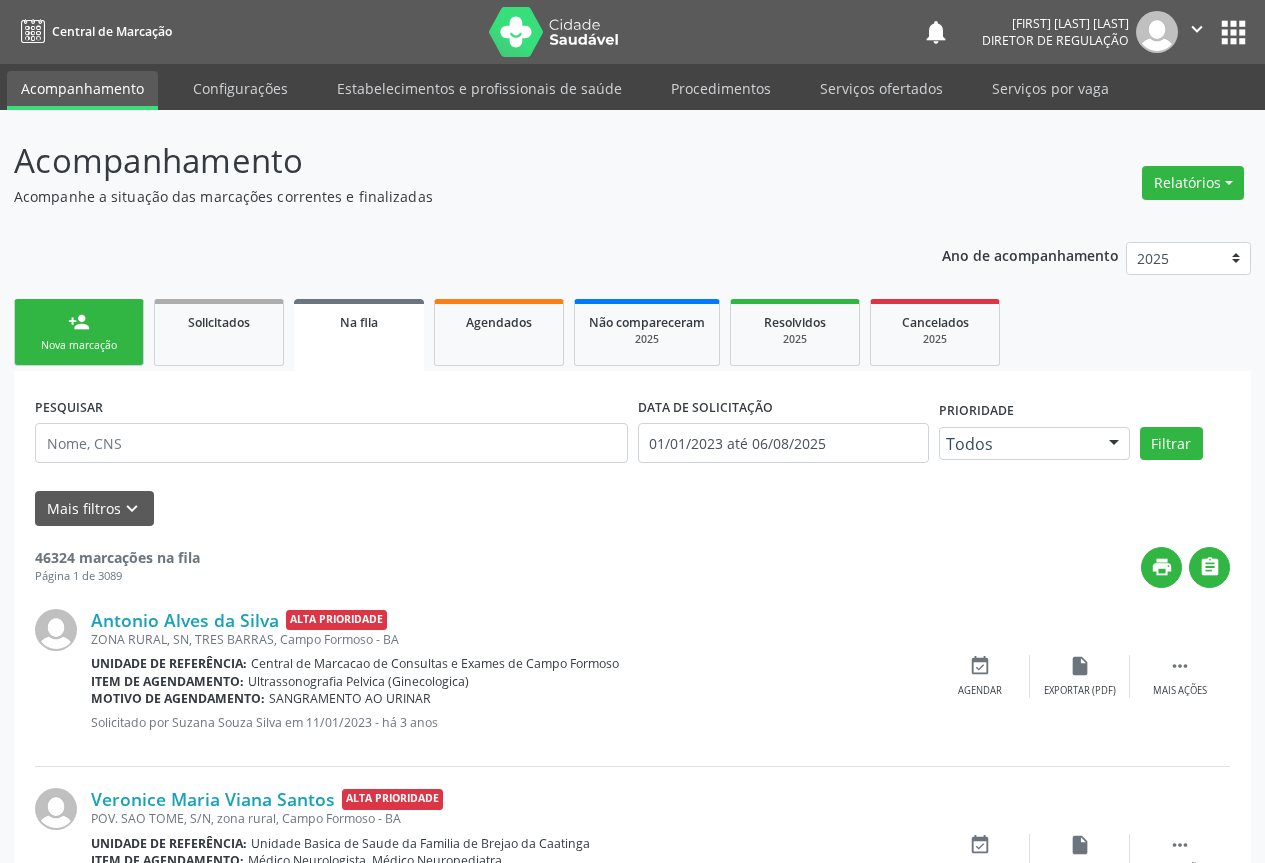 click on "person_add
Nova marcação" at bounding box center (79, 332) 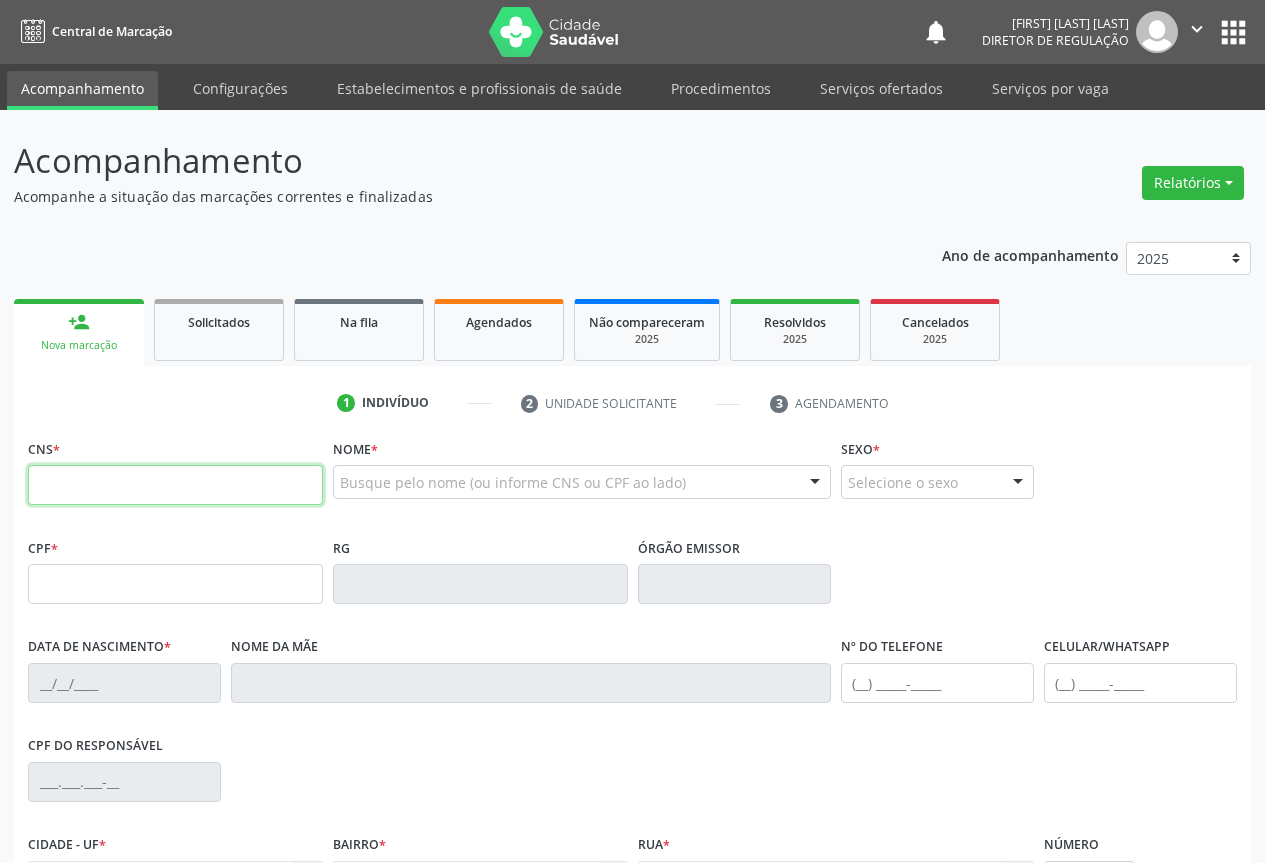 click at bounding box center [175, 485] 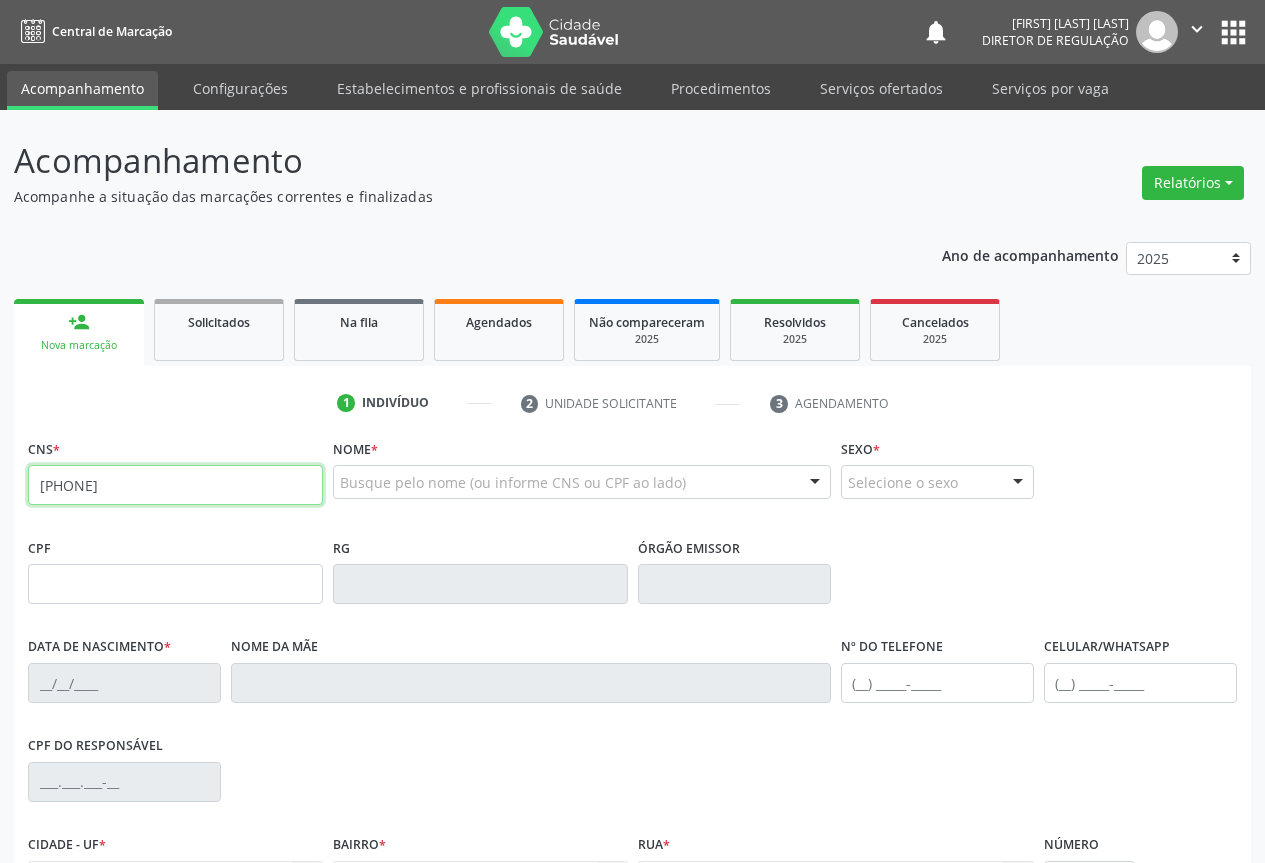 type on "702 3001 2806 5719" 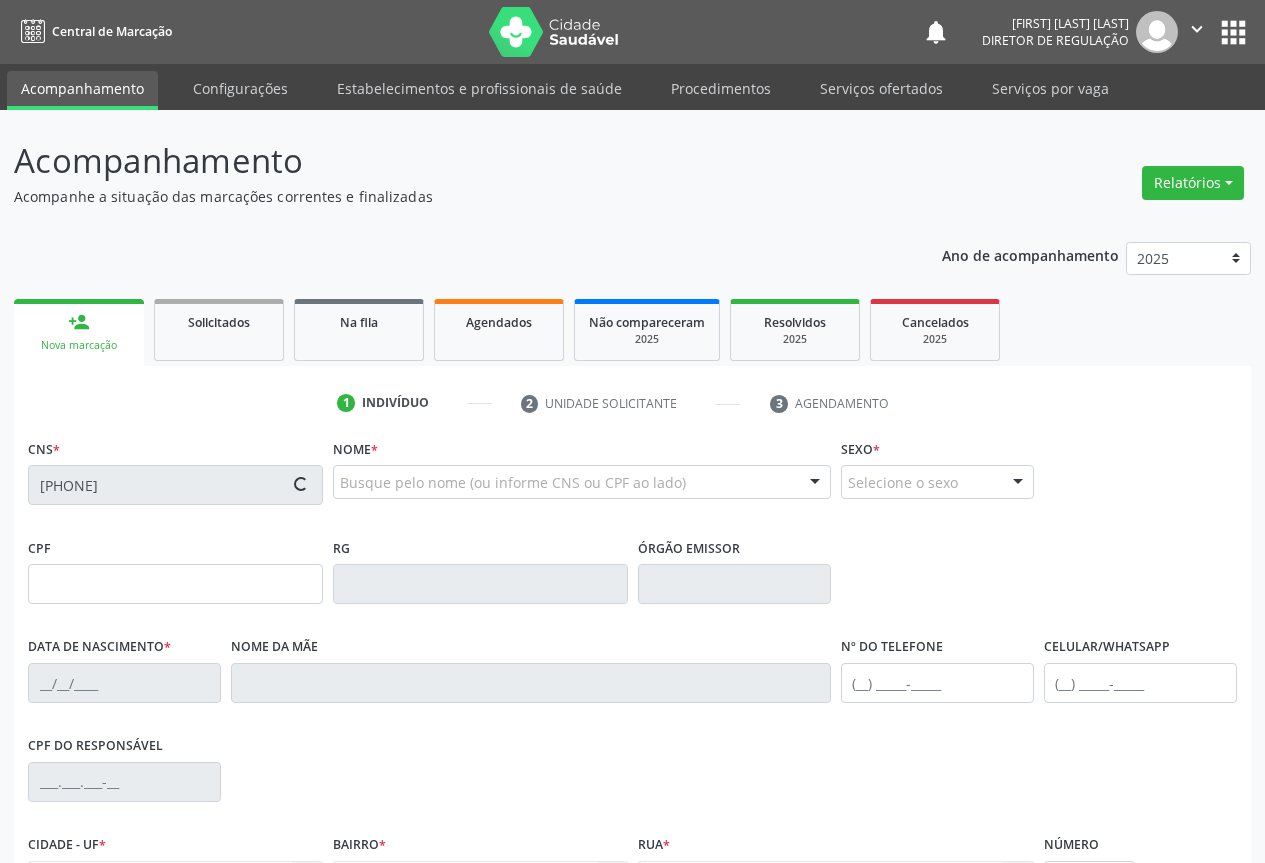 type on "1414703996" 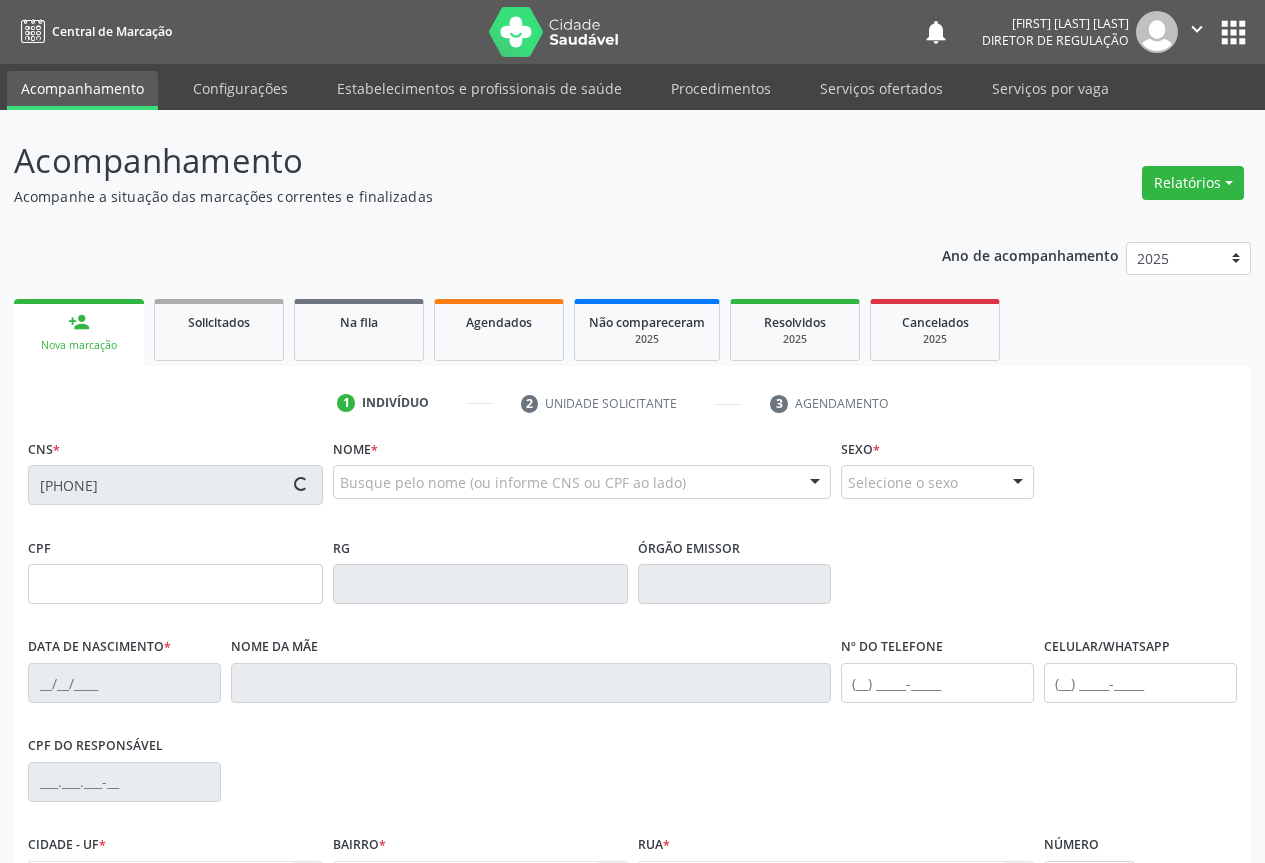 type on "17/08/1981" 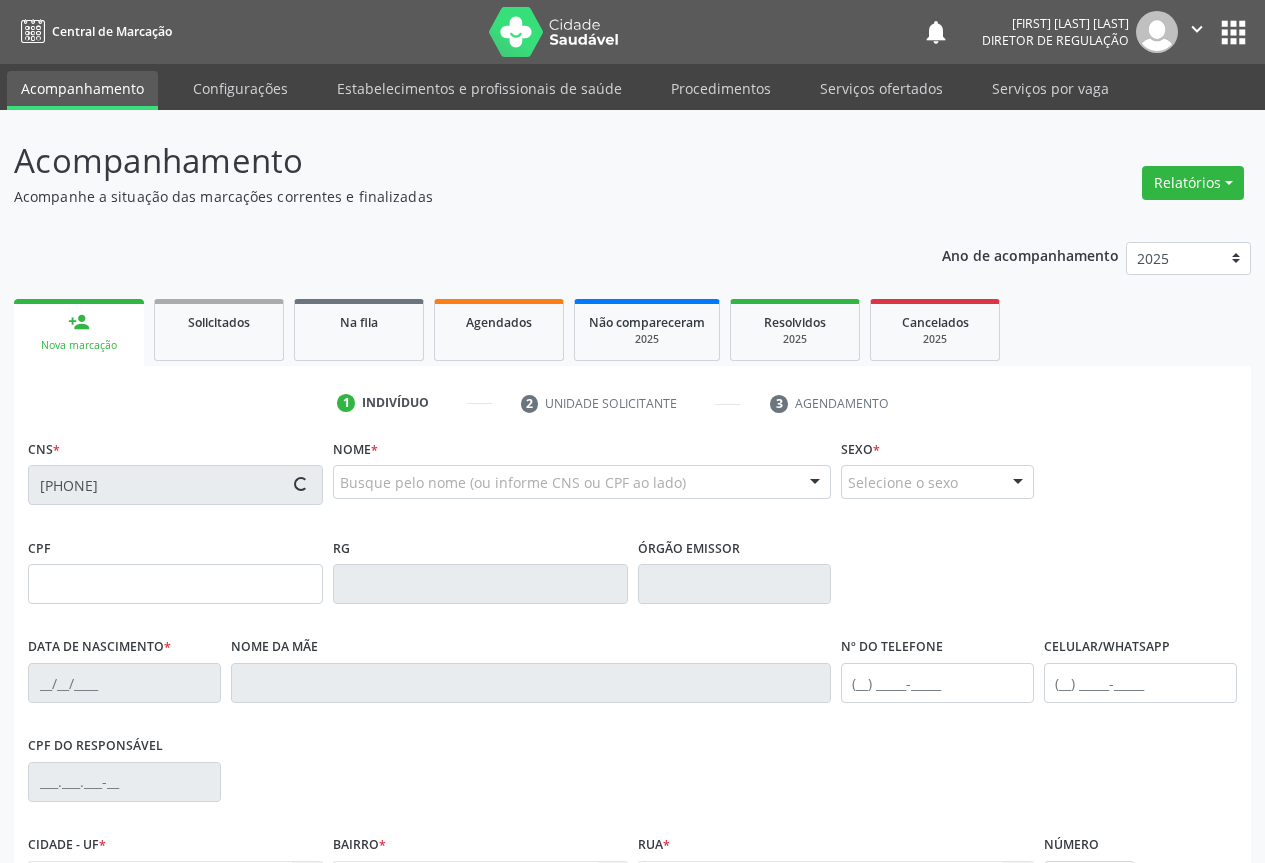 type on "(74) 9914-1953" 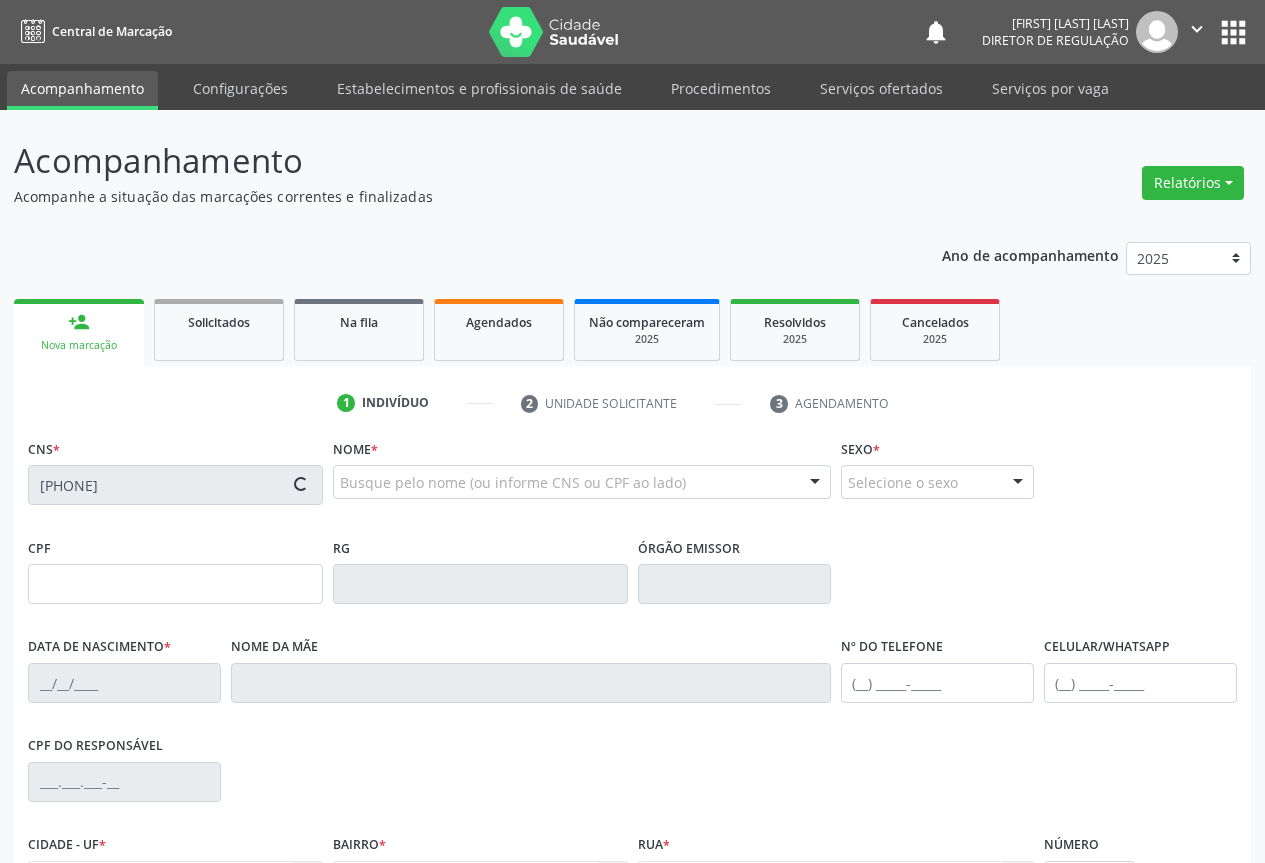 type on "S/N" 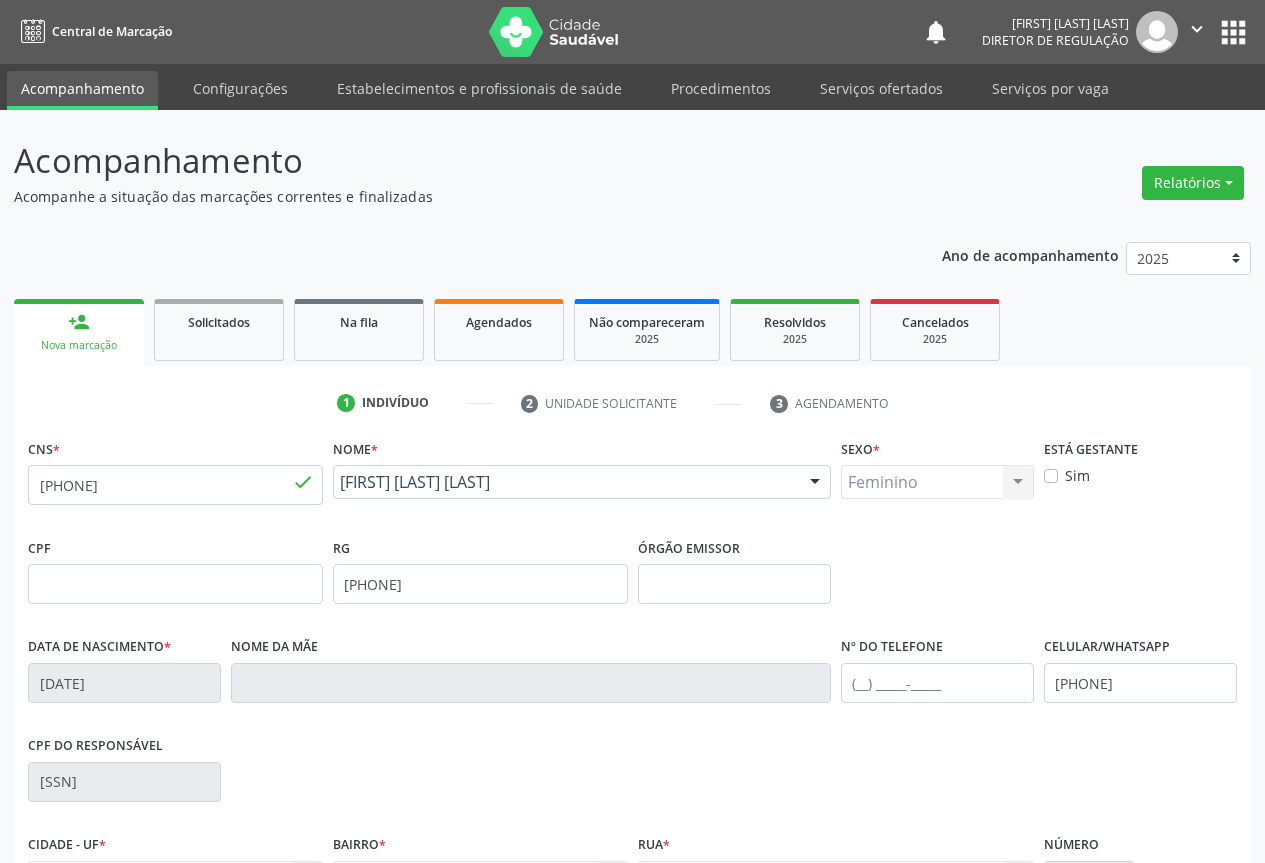scroll, scrollTop: 221, scrollLeft: 0, axis: vertical 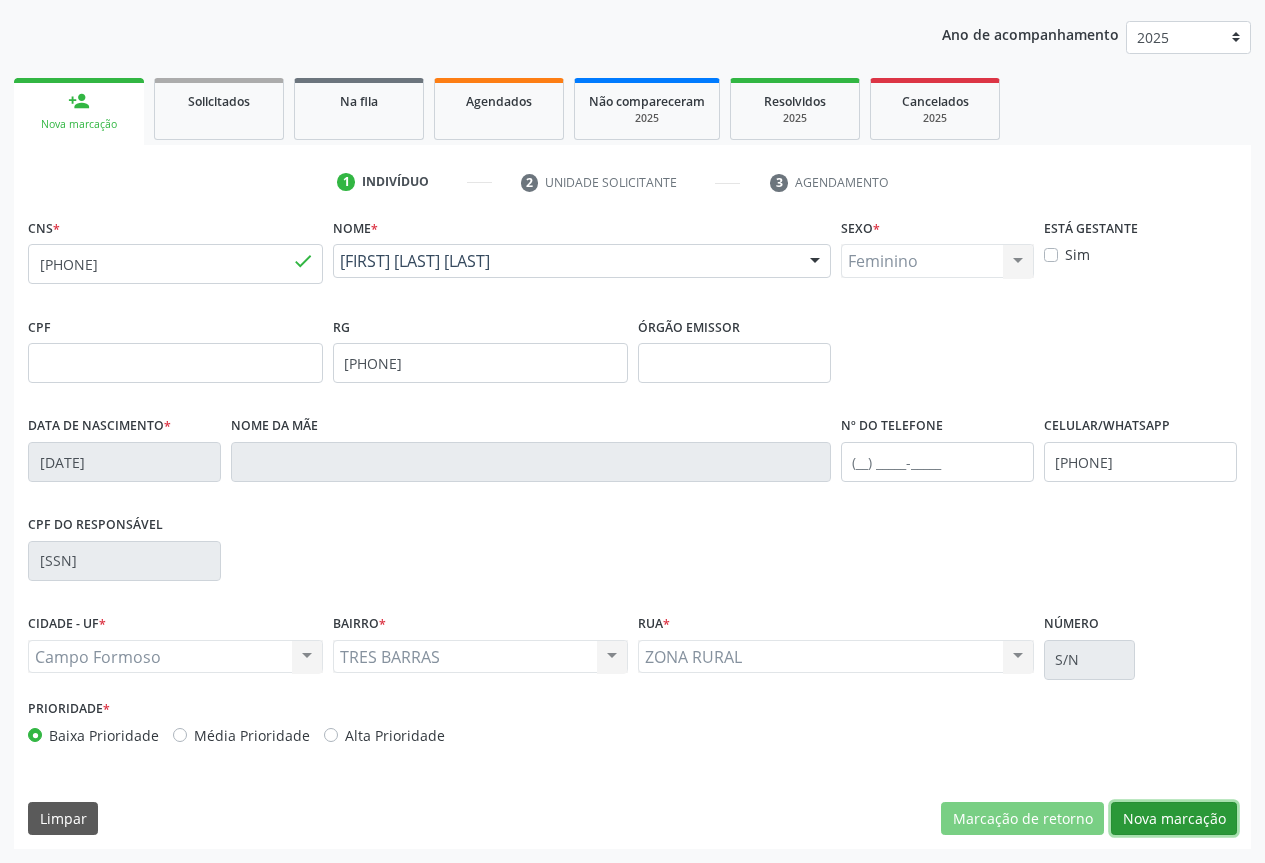 click on "Nova marcação" at bounding box center (1174, 819) 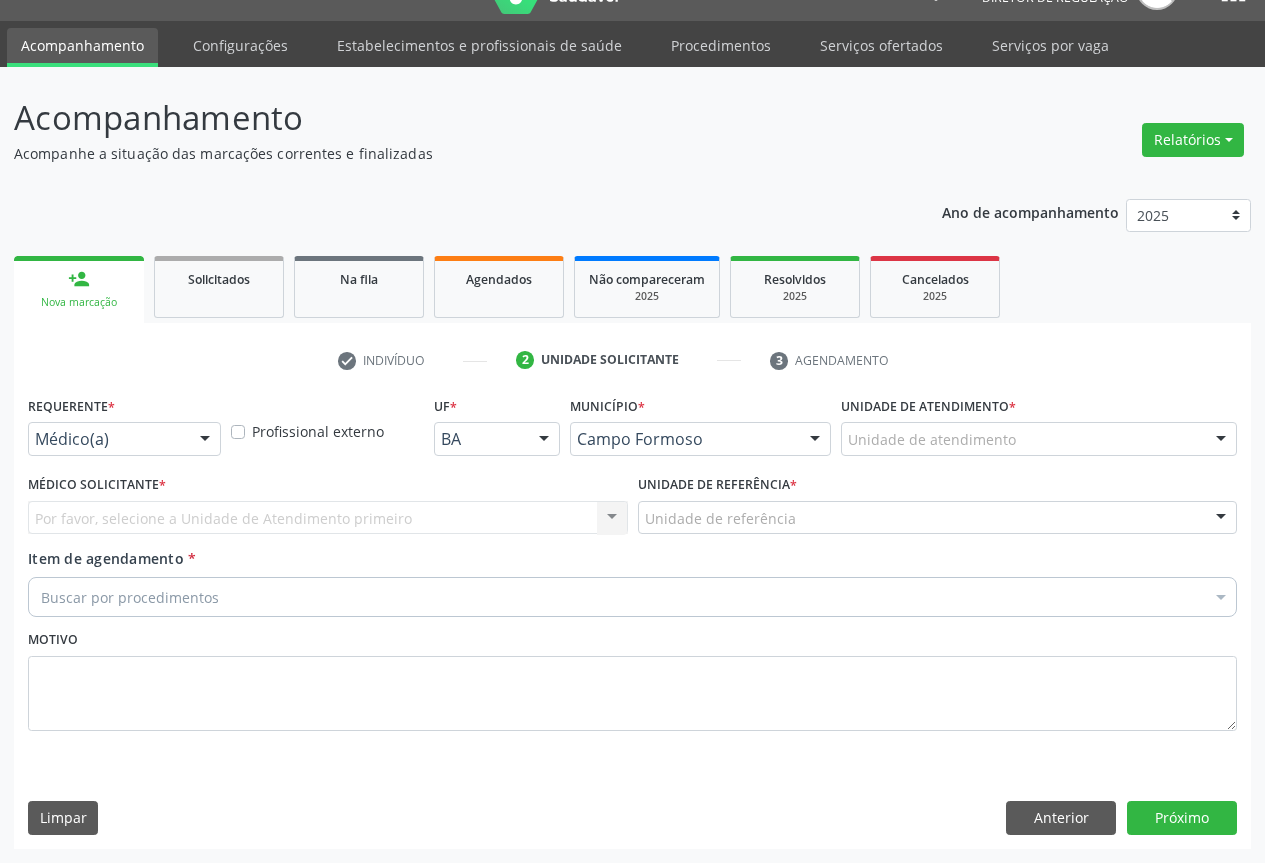 scroll, scrollTop: 43, scrollLeft: 0, axis: vertical 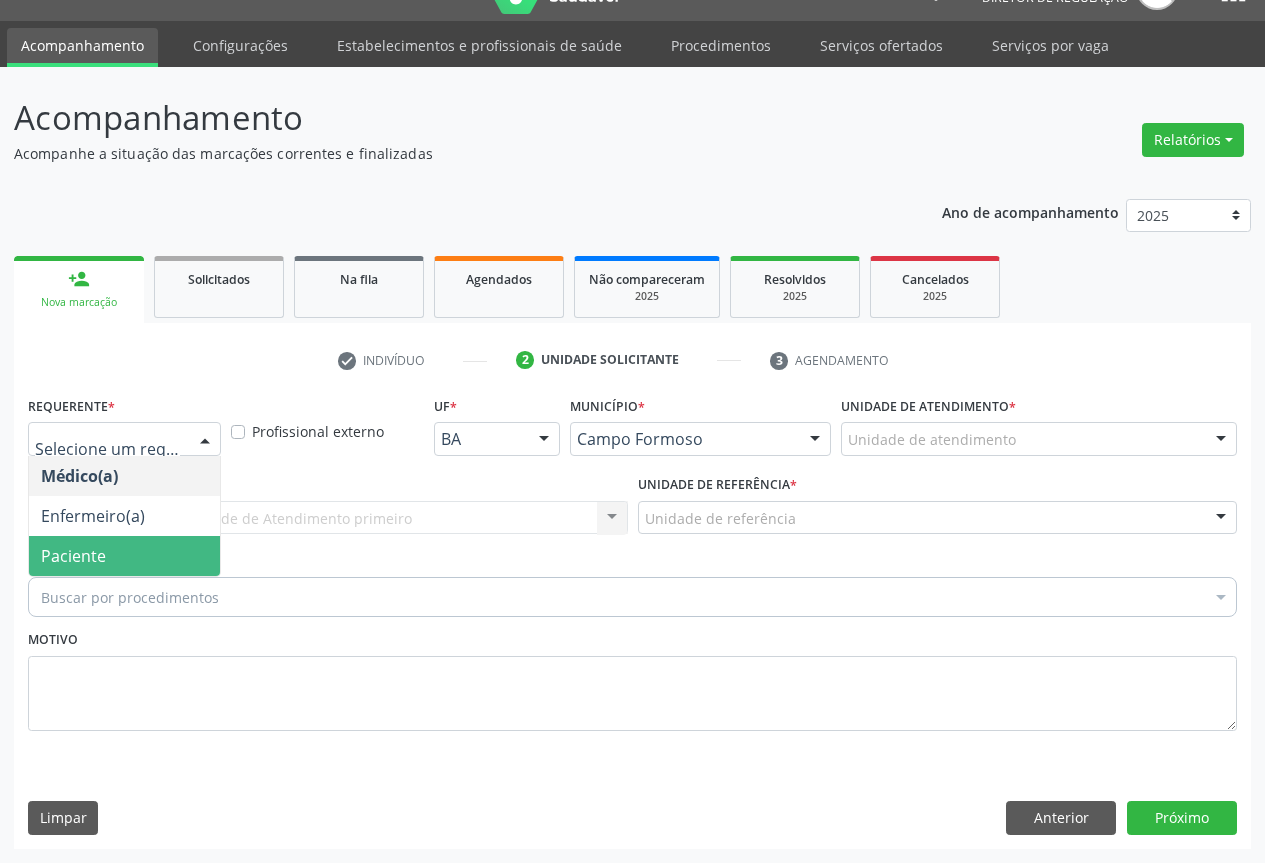 click on "Paciente" at bounding box center [124, 556] 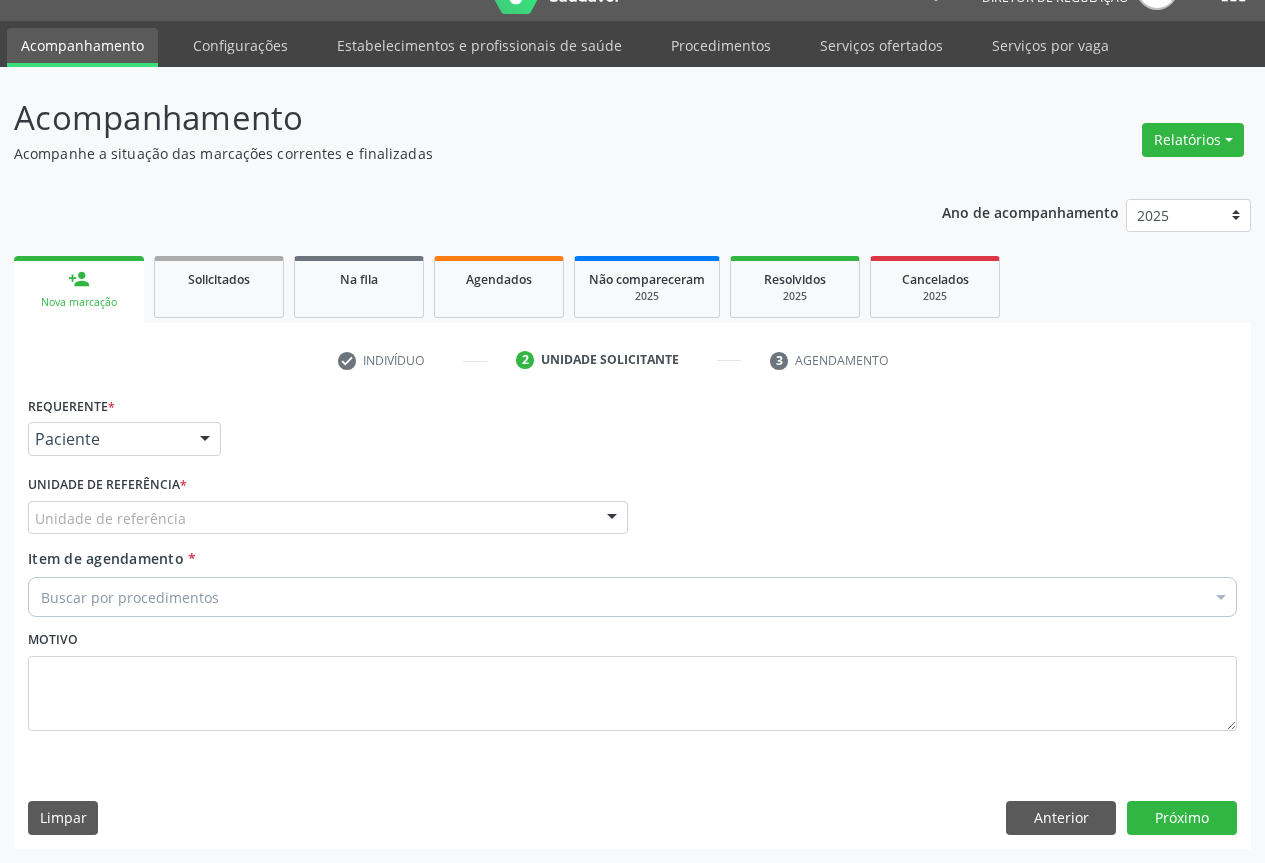 click on "Unidade de referência" at bounding box center (328, 518) 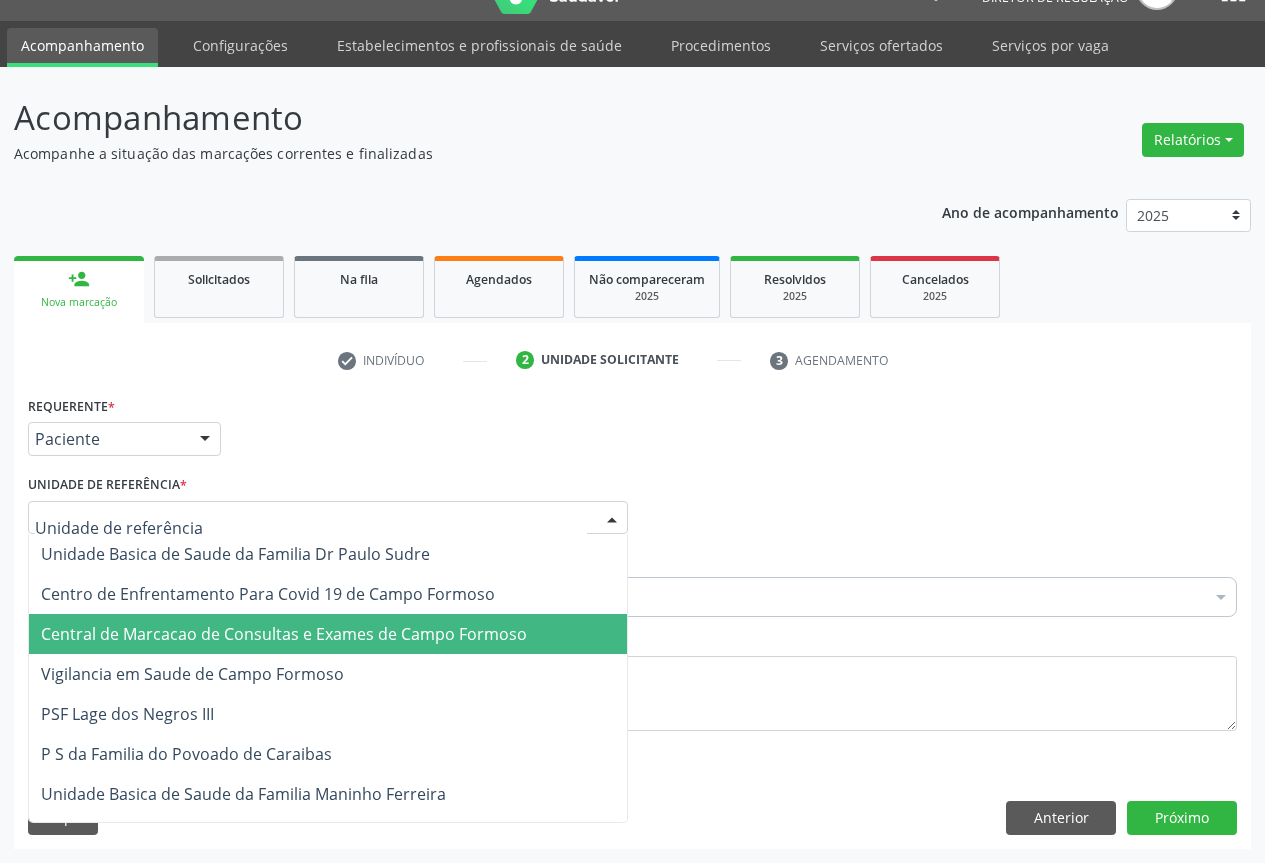 click on "Central de Marcacao de Consultas e Exames de Campo Formoso" at bounding box center [328, 634] 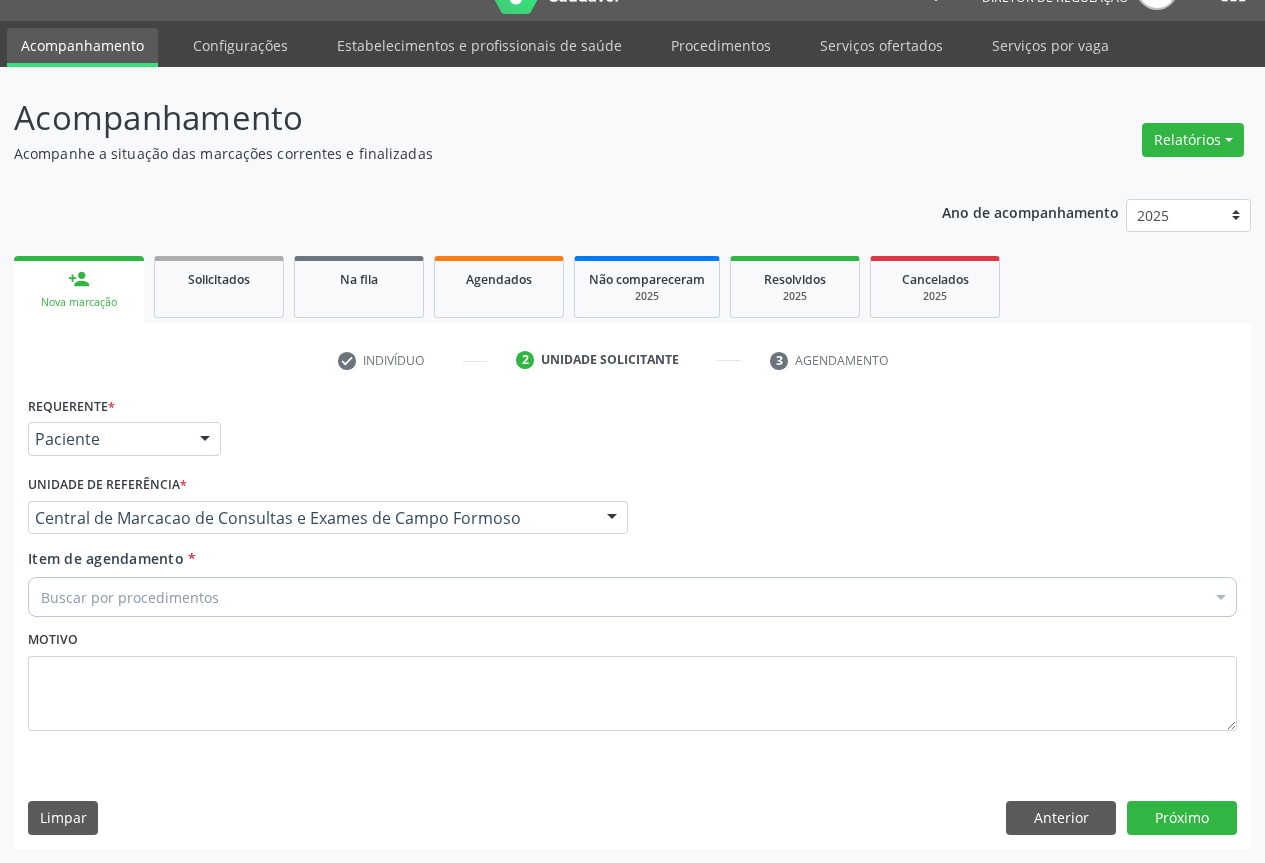 click on "Buscar por procedimentos" at bounding box center (632, 597) 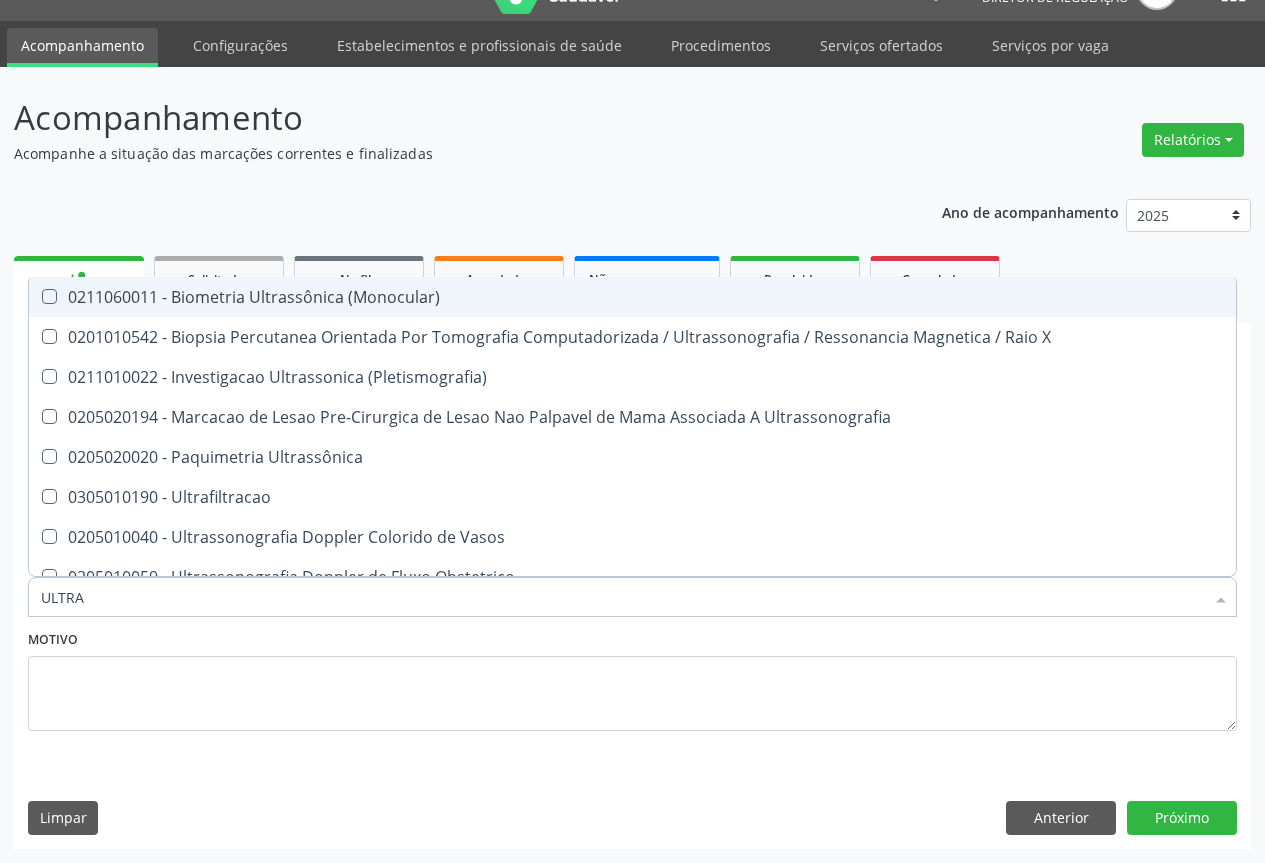 type on "ULTRAS" 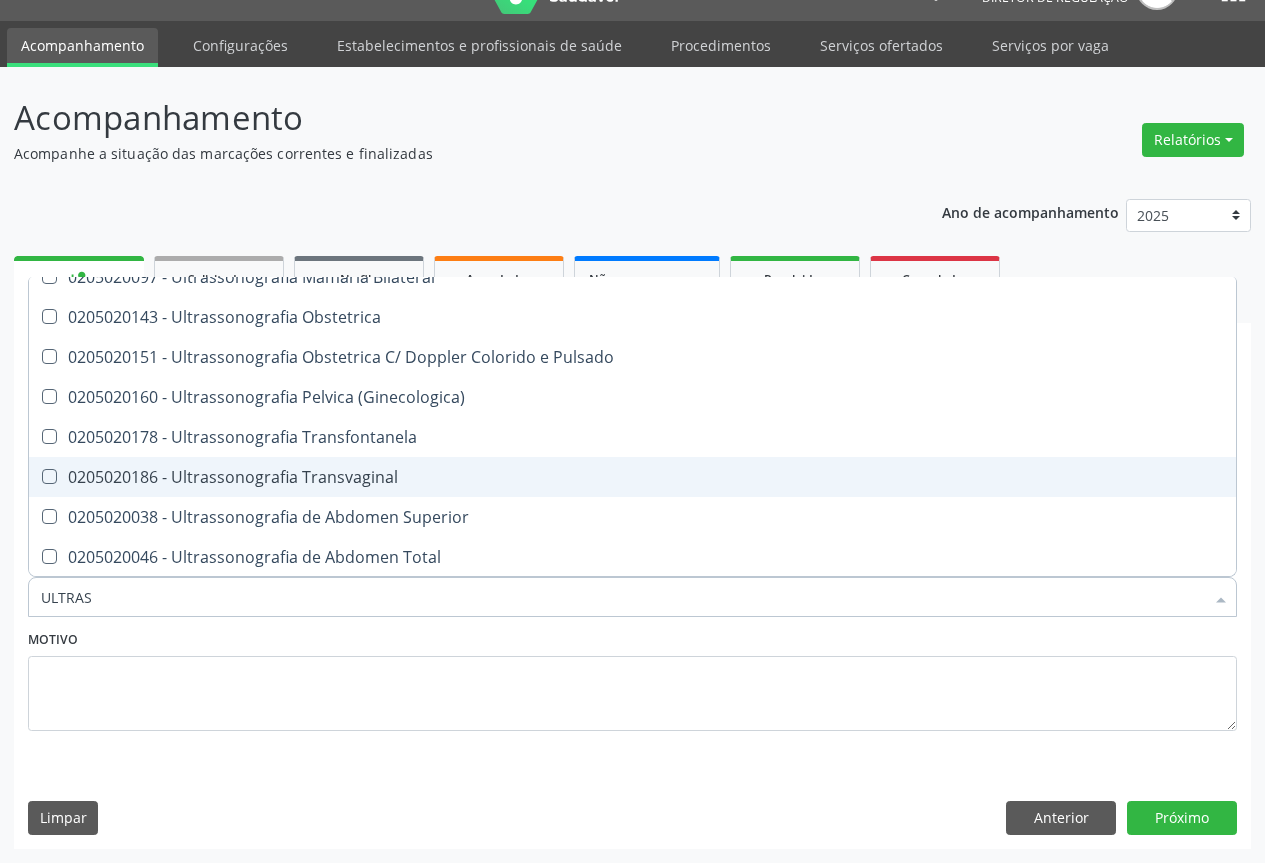 scroll, scrollTop: 400, scrollLeft: 0, axis: vertical 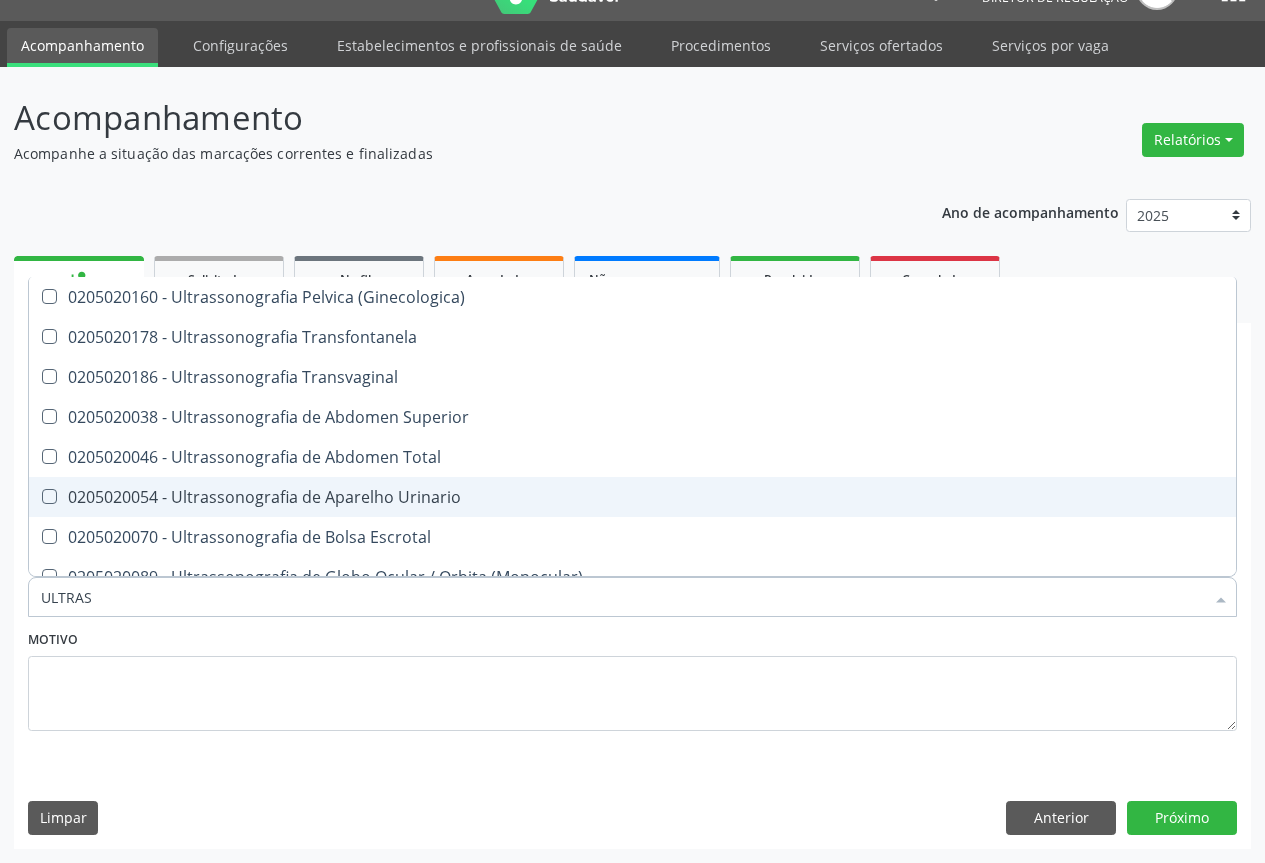 click on "0205020054 - Ultrassonografia de Aparelho Urinario" at bounding box center [632, 497] 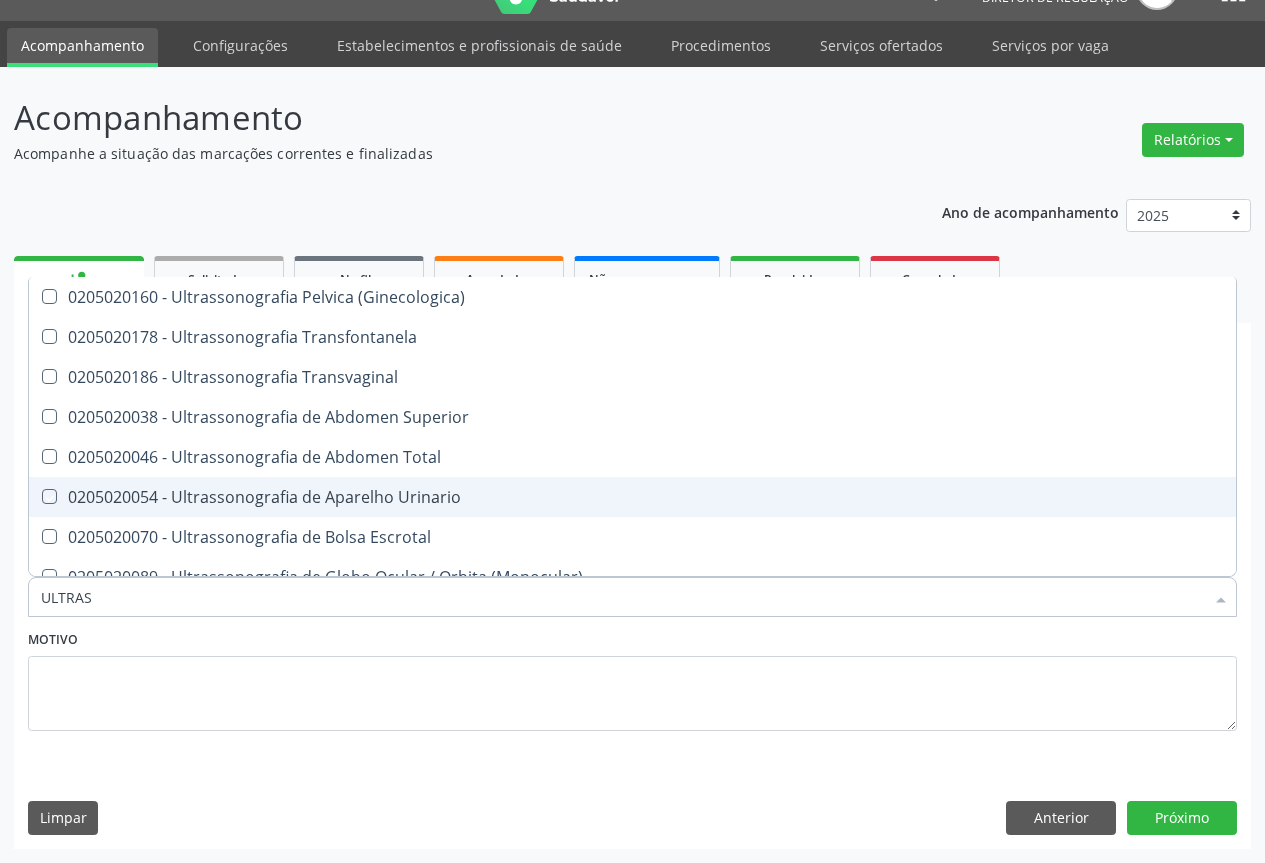 checkbox on "true" 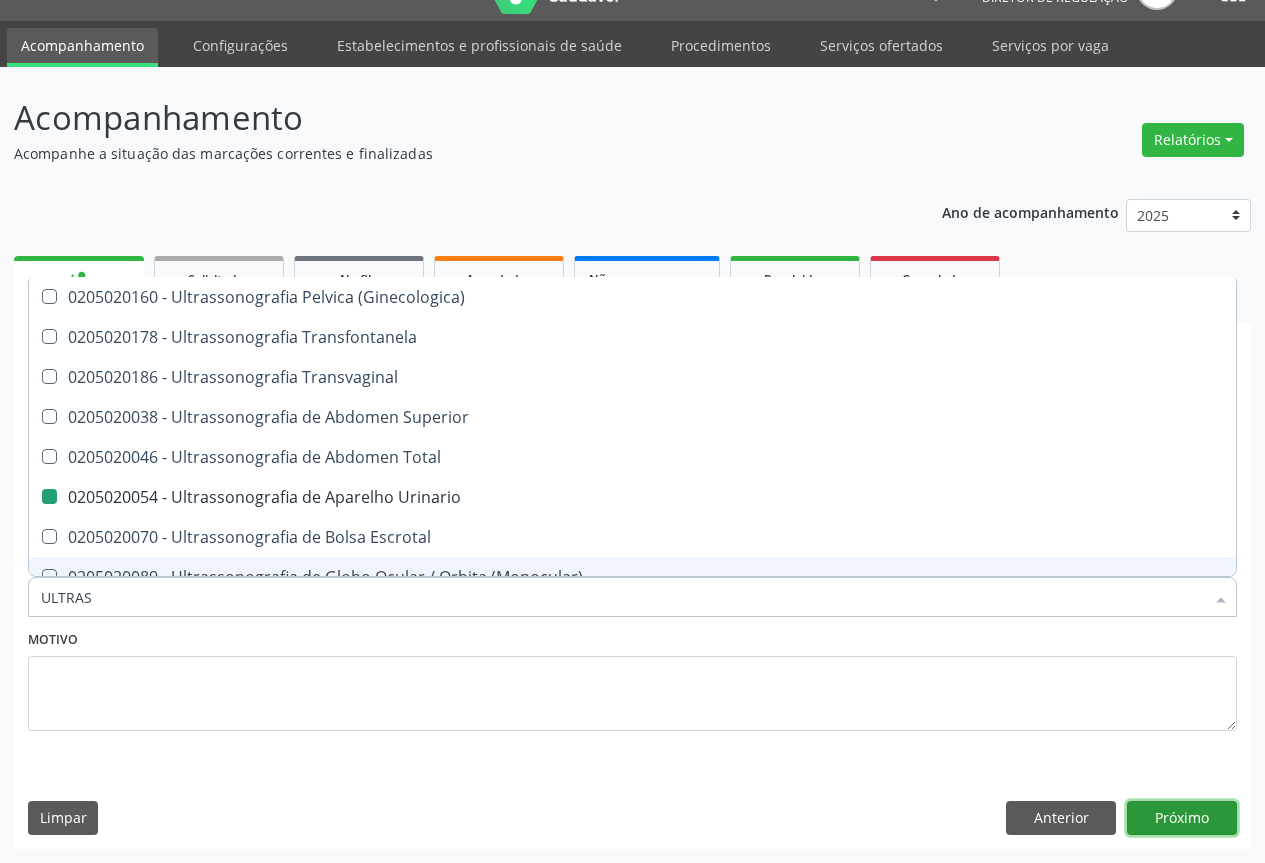 click on "Próximo" at bounding box center [1182, 818] 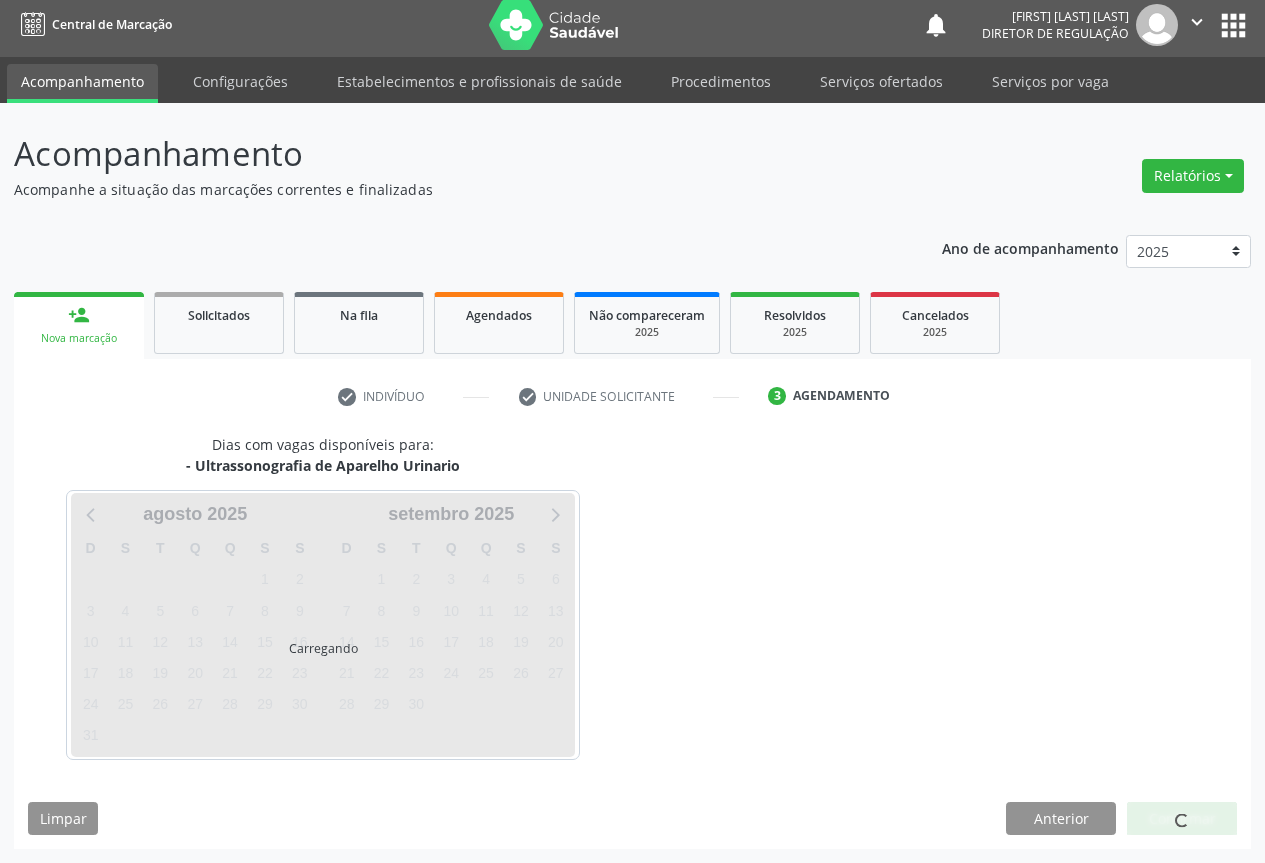scroll, scrollTop: 7, scrollLeft: 0, axis: vertical 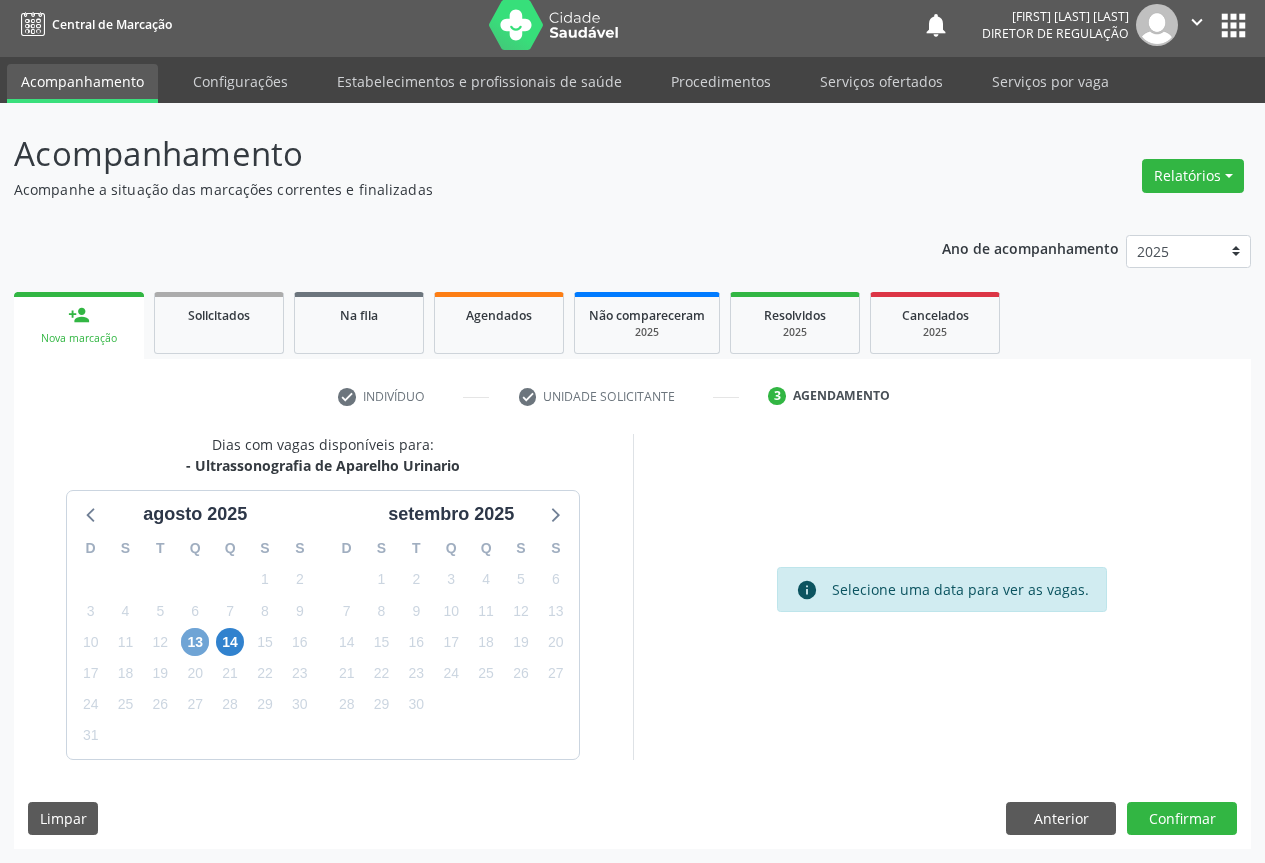 click on "13" at bounding box center [195, 642] 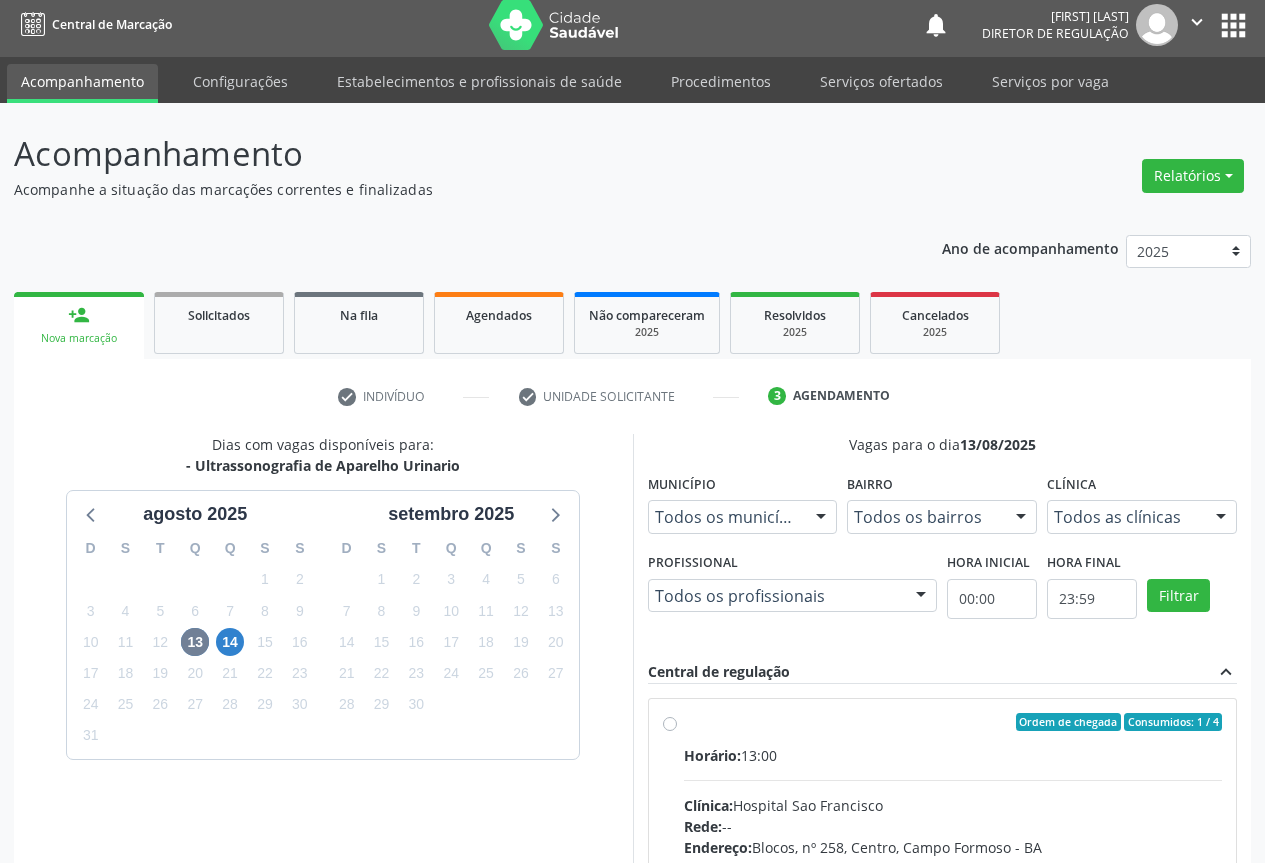 click on "Horário:   13:00" at bounding box center [953, 755] 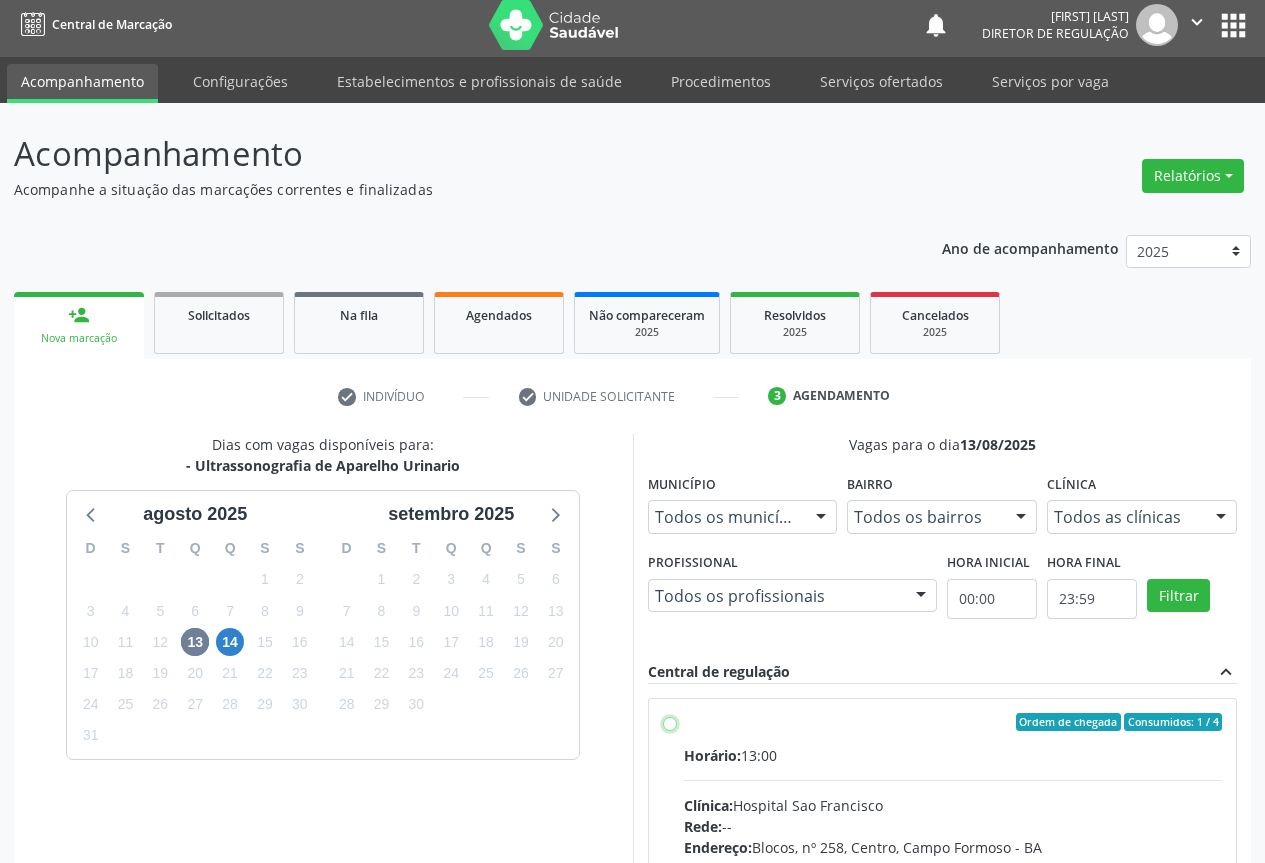 click on "Ordem de chegada
Consumidos: 1 / 4
Horário:   13:00
Clínica:  Hospital Sao Francisco
Rede:
--
Endereço:   [NUMBER] [STREET], [CITY], [STATE]
Telefone:   [PHONE]
Profissional:
[FIRST] [LAST]
Informações adicionais sobre o atendimento
Idade de atendimento:
de 0 a 120 anos
Gênero(s) atendido(s):
Masculino e Feminino
Informações adicionais:
--" at bounding box center [670, 722] 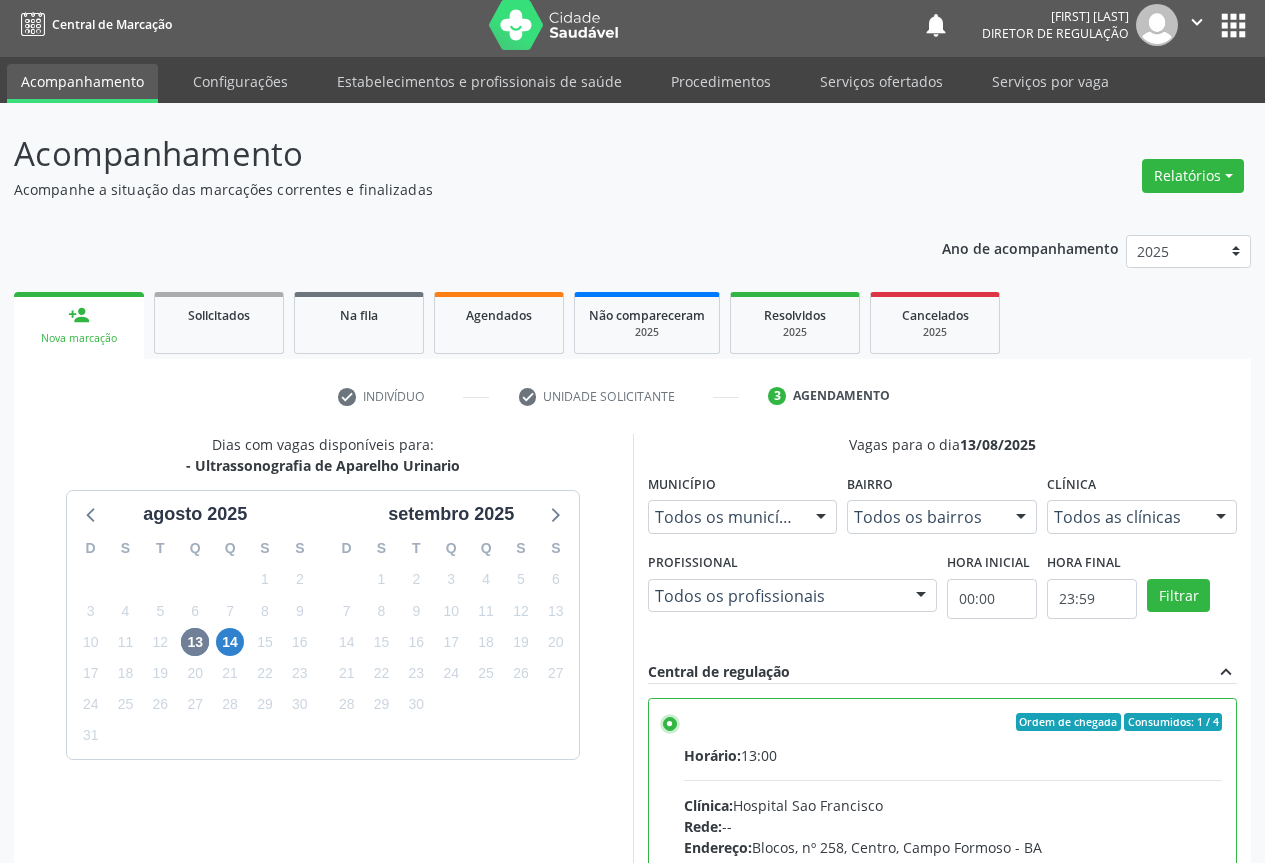 scroll, scrollTop: 332, scrollLeft: 0, axis: vertical 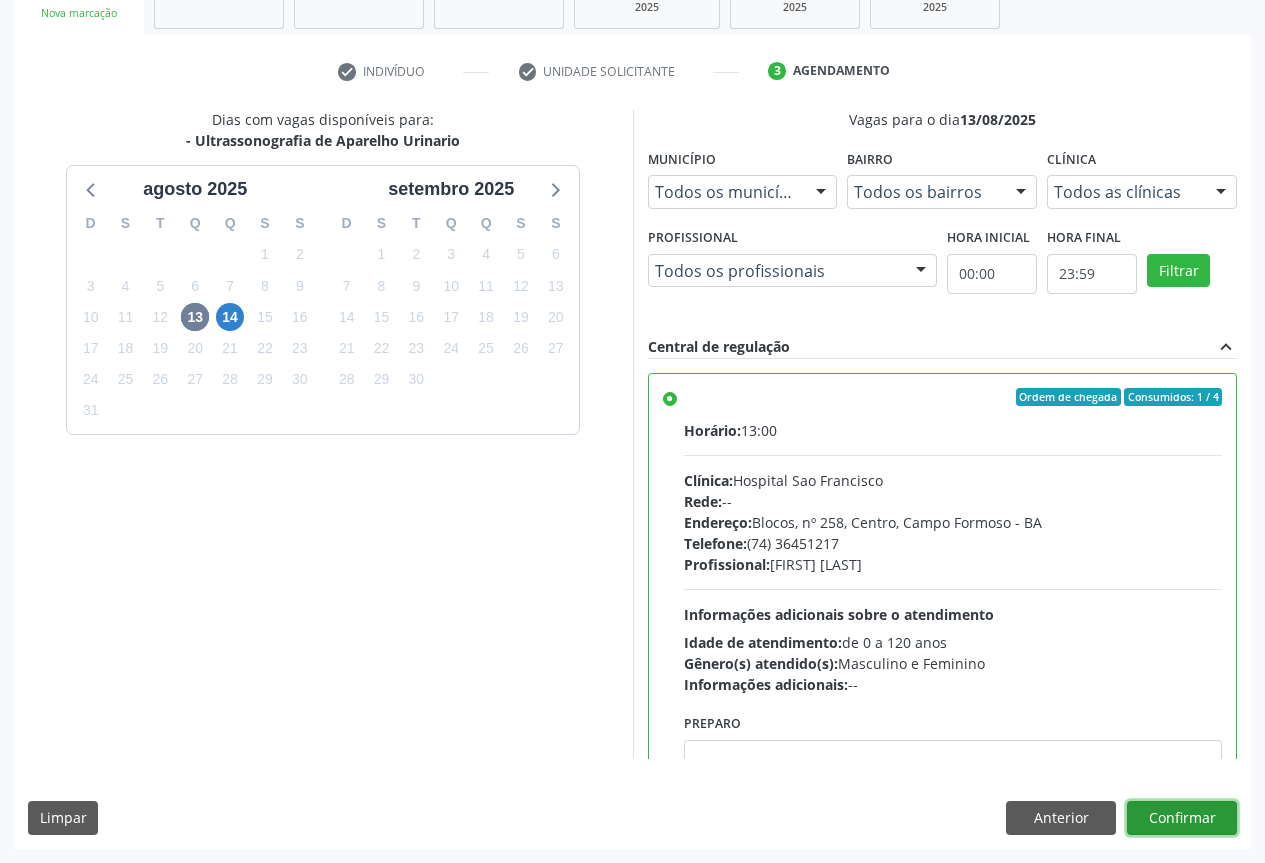 click on "Confirmar" at bounding box center (1182, 818) 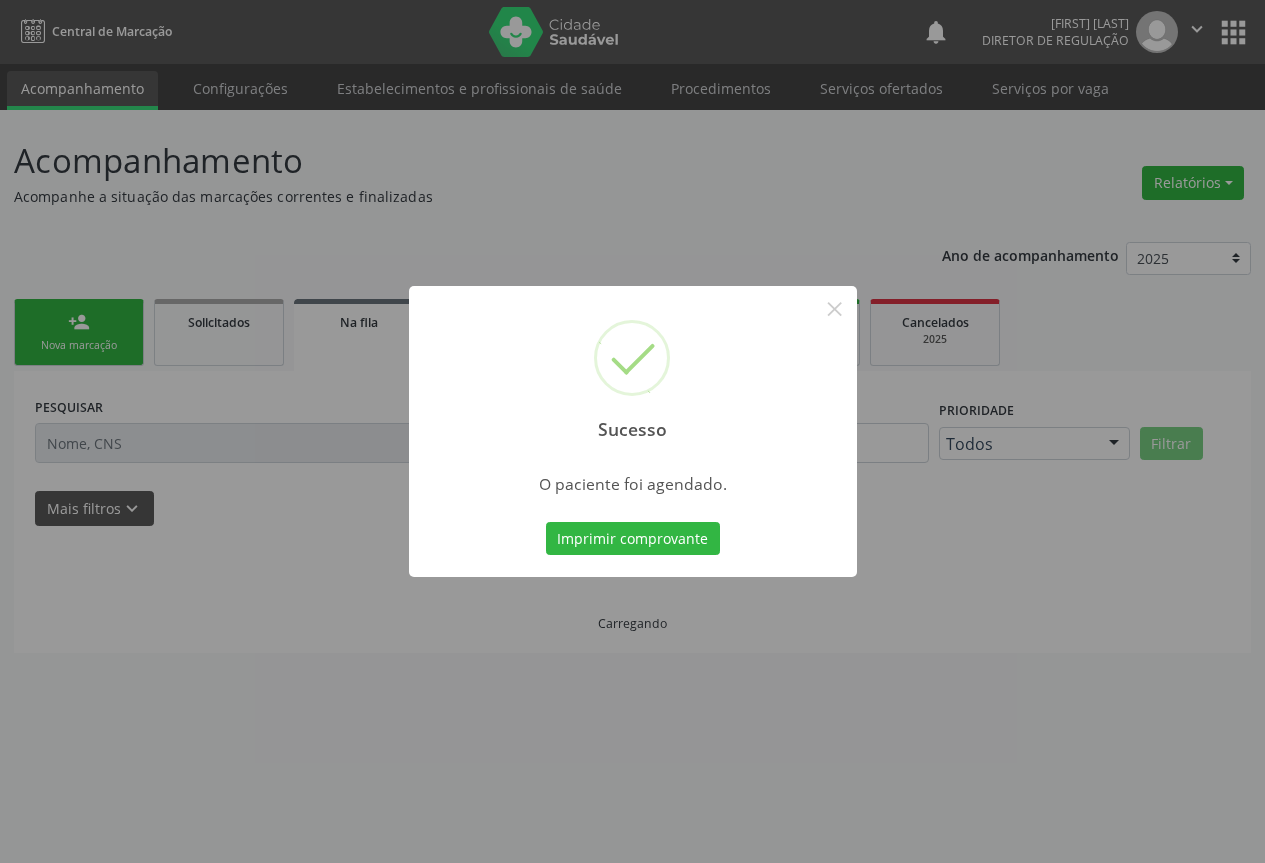 scroll, scrollTop: 0, scrollLeft: 0, axis: both 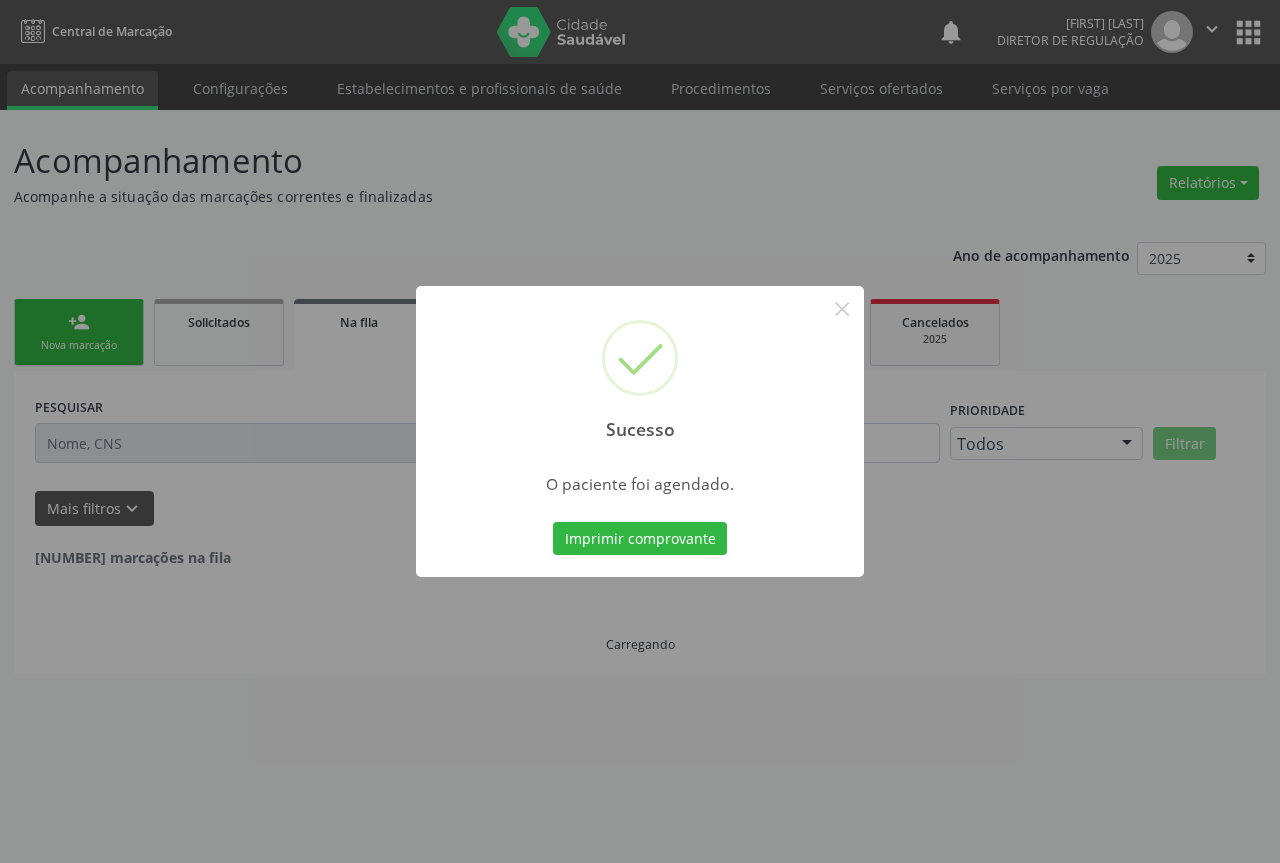 type 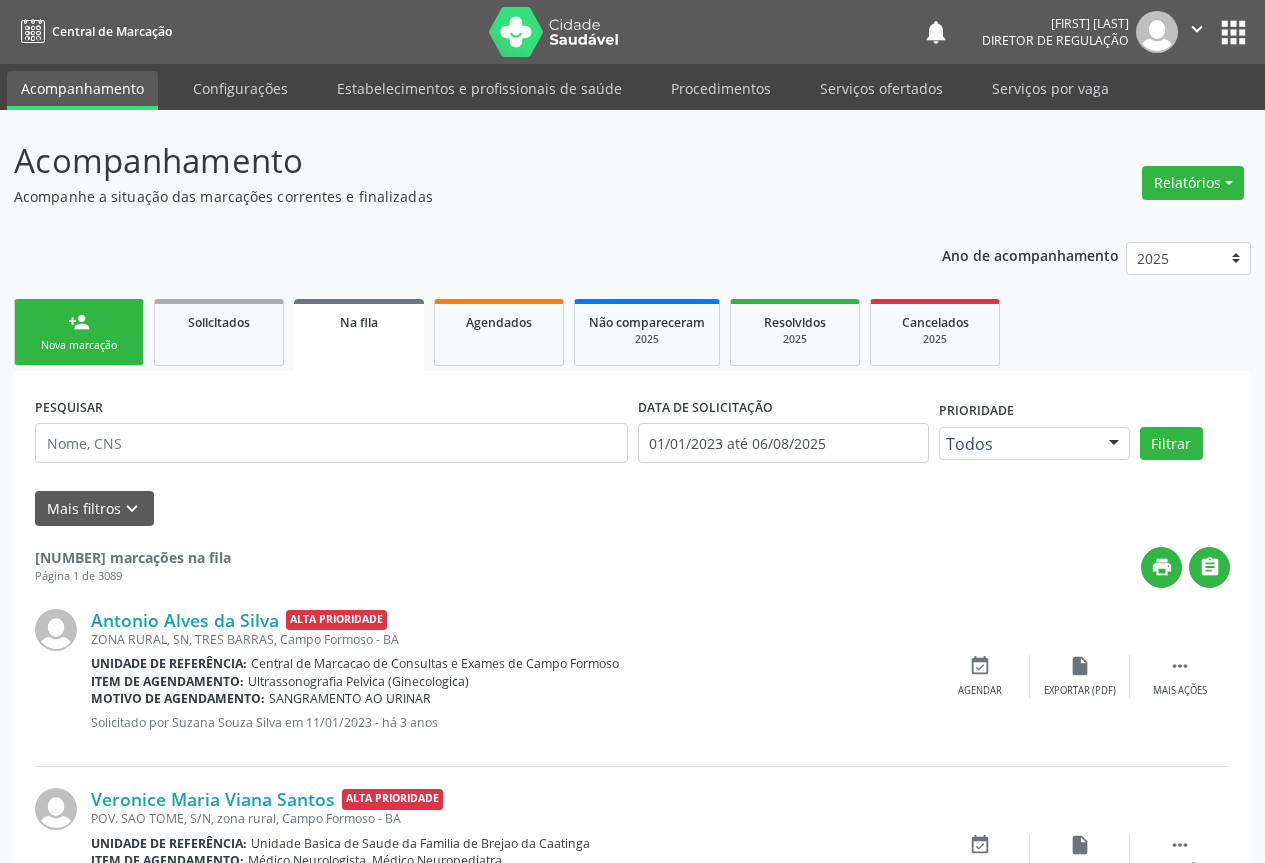 click on "person_add
Nova marcação" at bounding box center [79, 332] 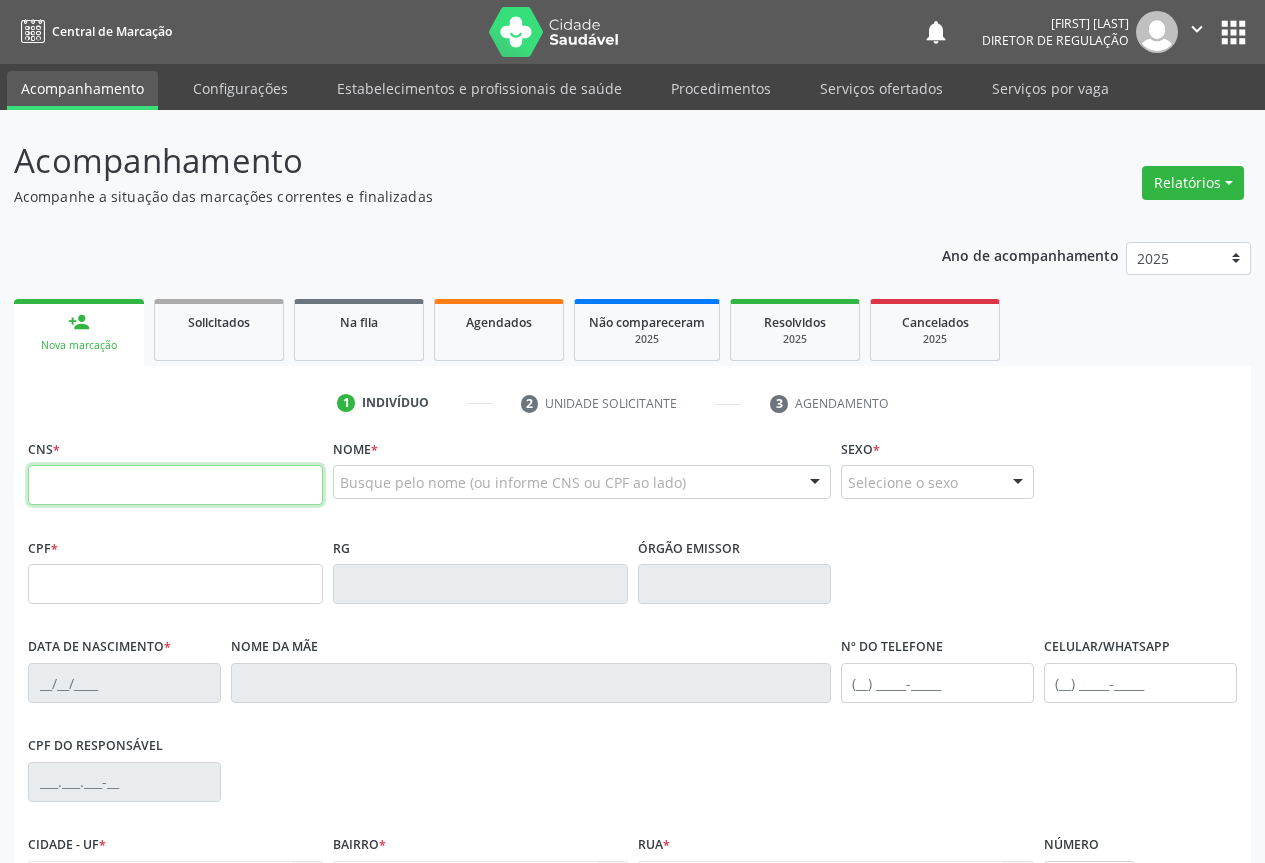 click at bounding box center (175, 485) 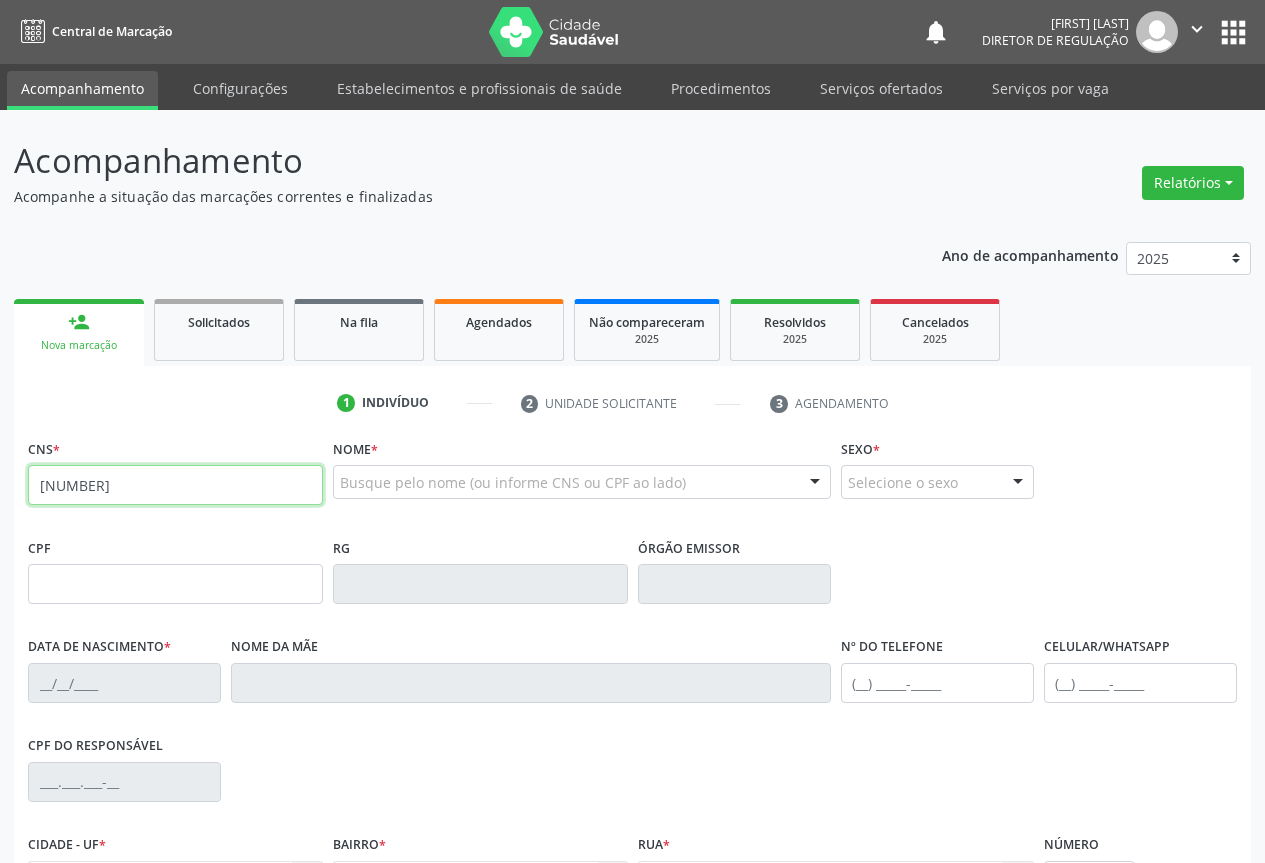 type on "[NUMBER]" 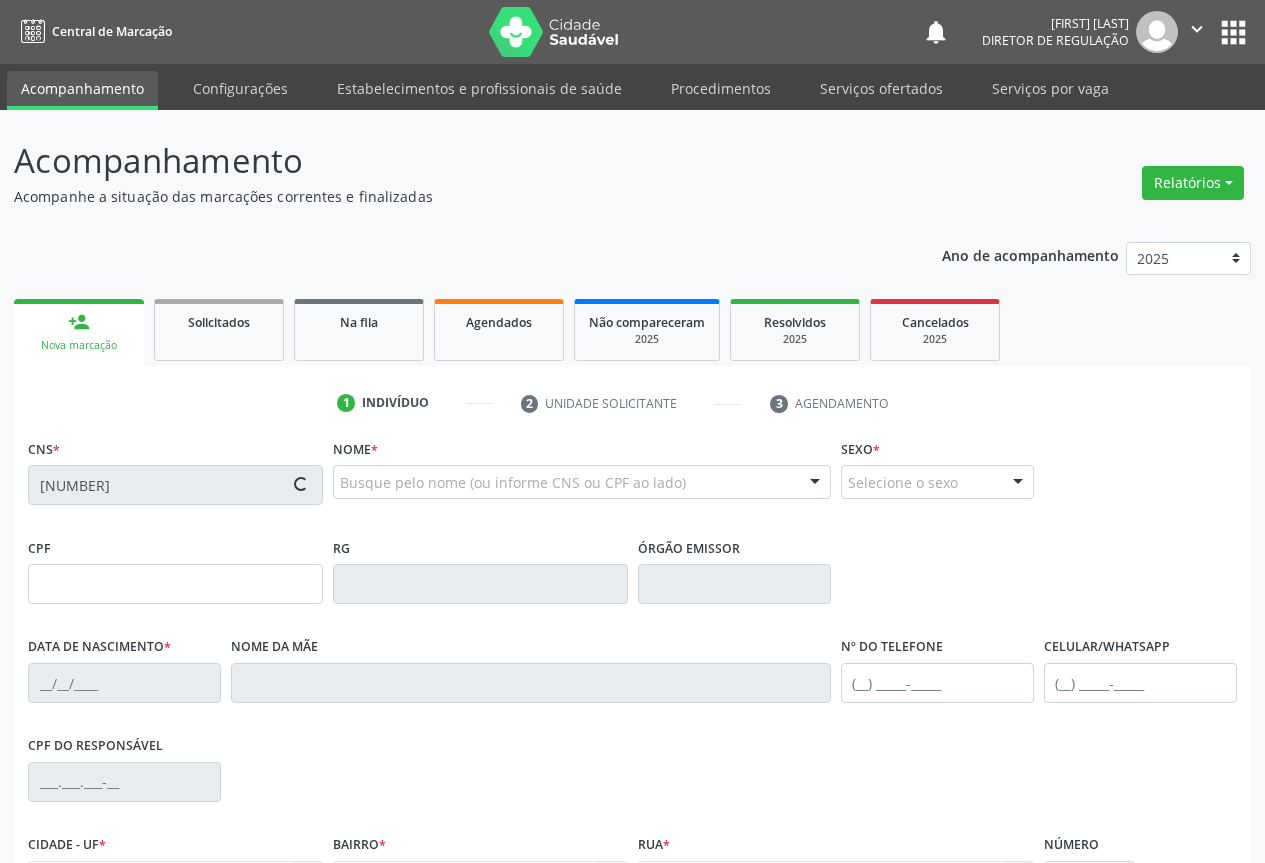 scroll, scrollTop: 221, scrollLeft: 0, axis: vertical 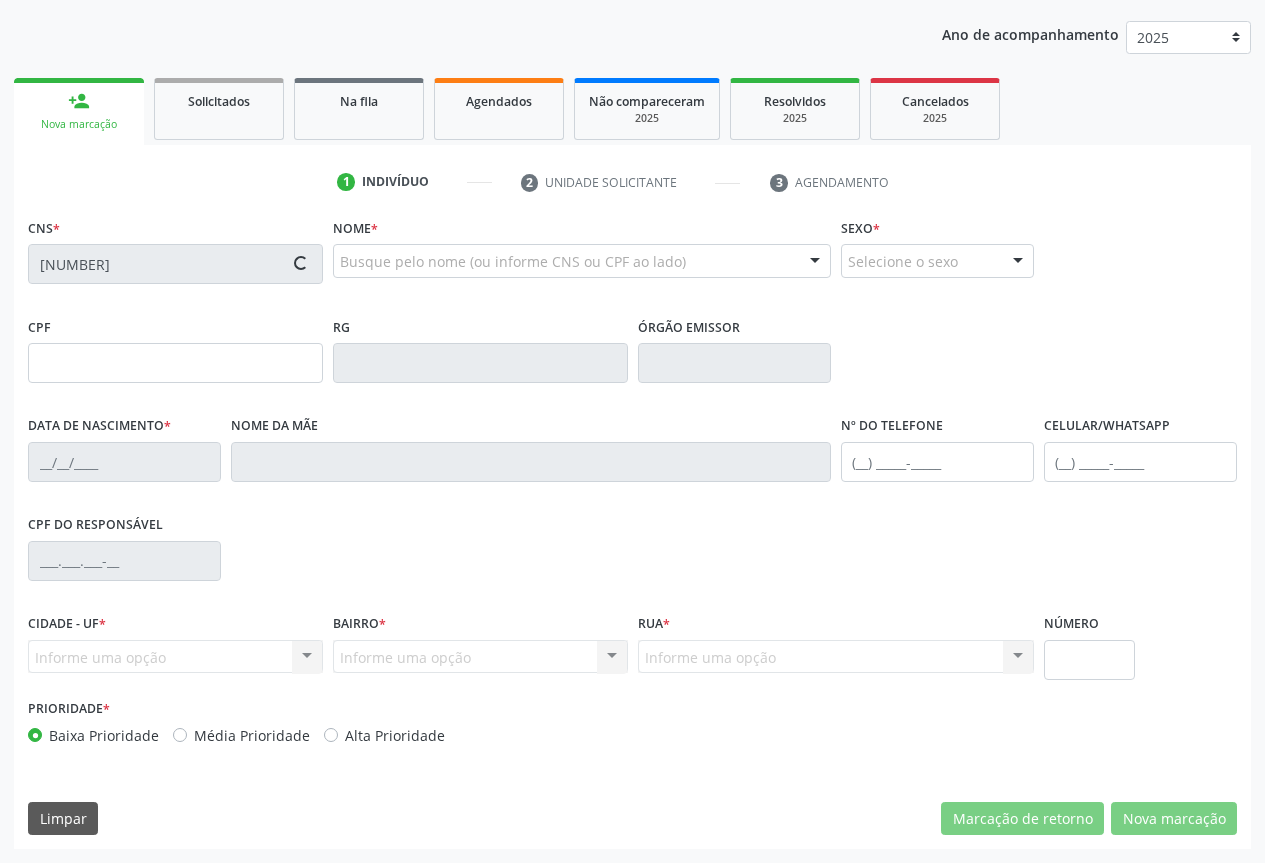 type on "[NUMBER]" 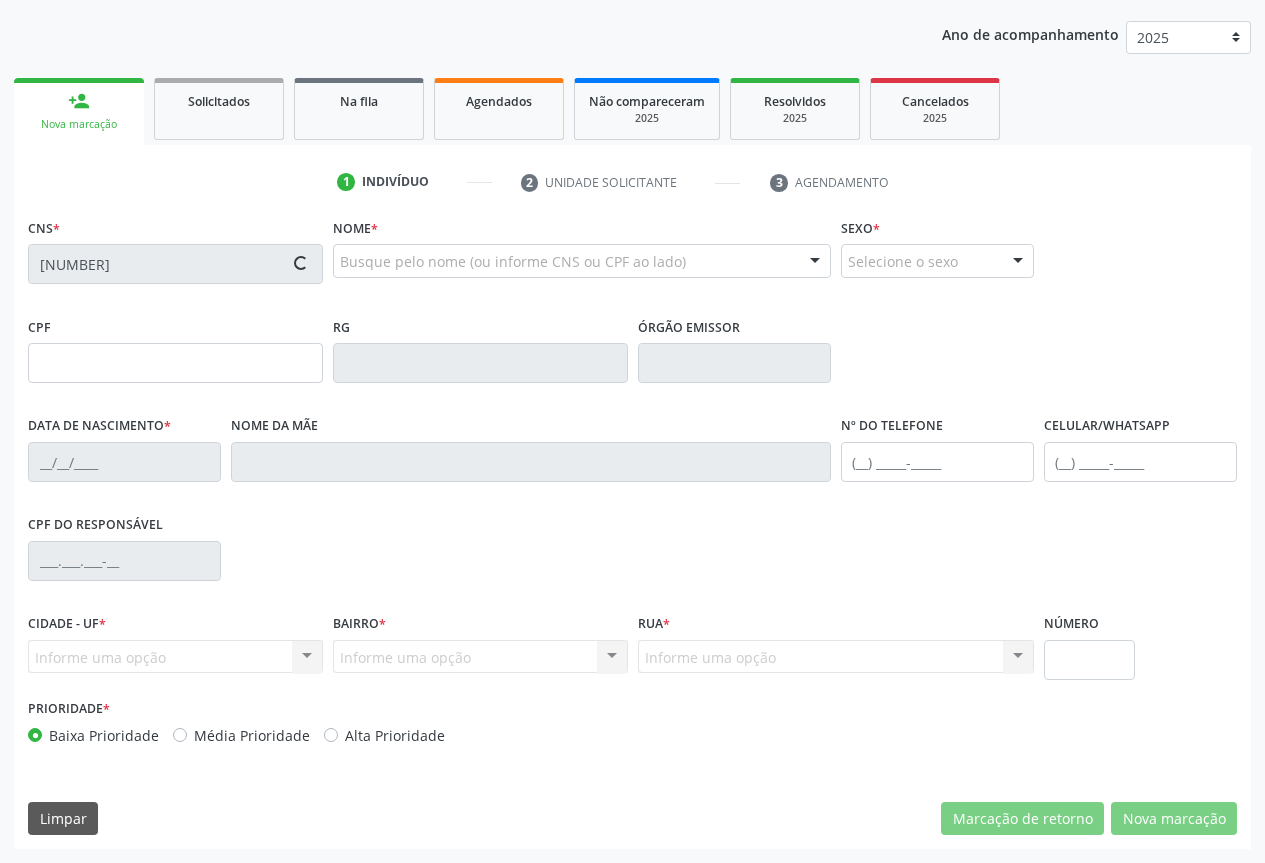 type on "33" 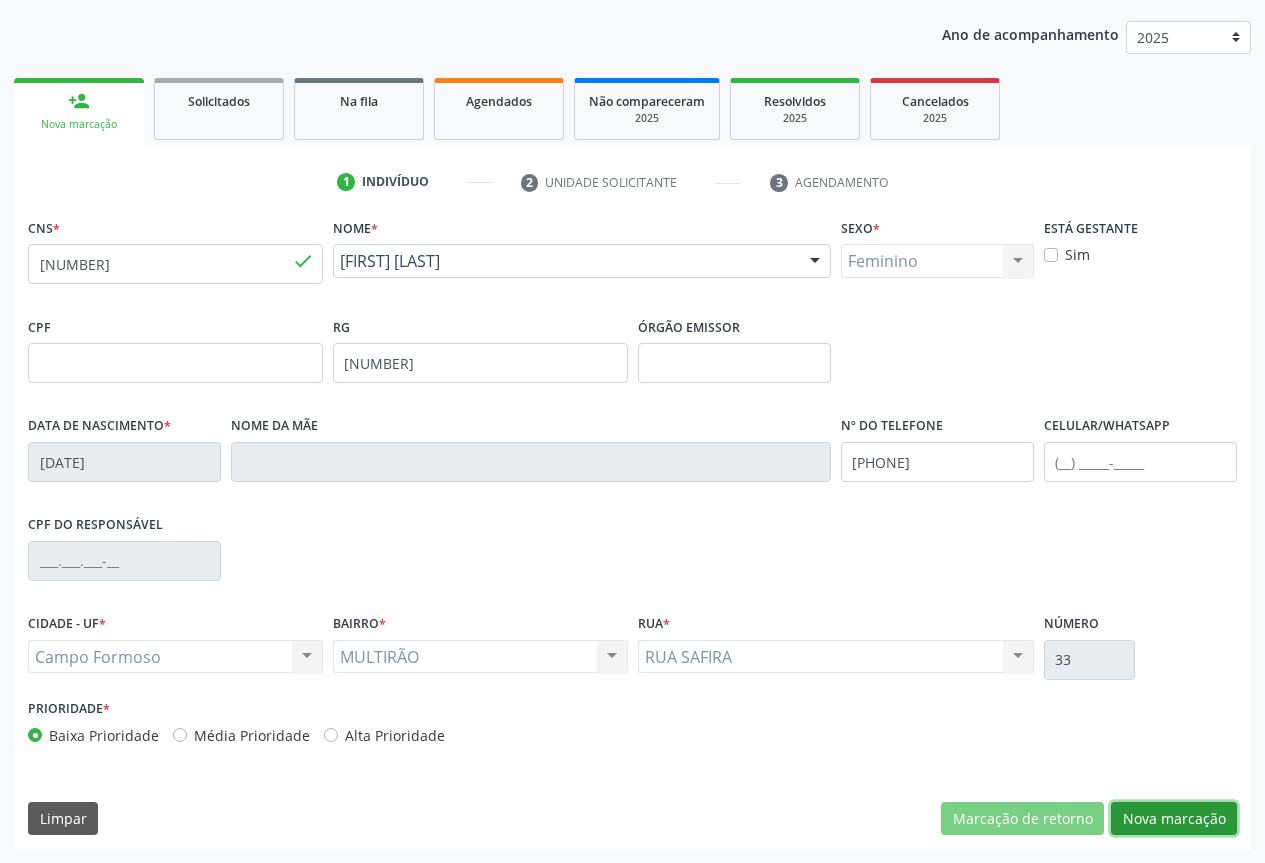 click on "Nova marcação" at bounding box center [1174, 819] 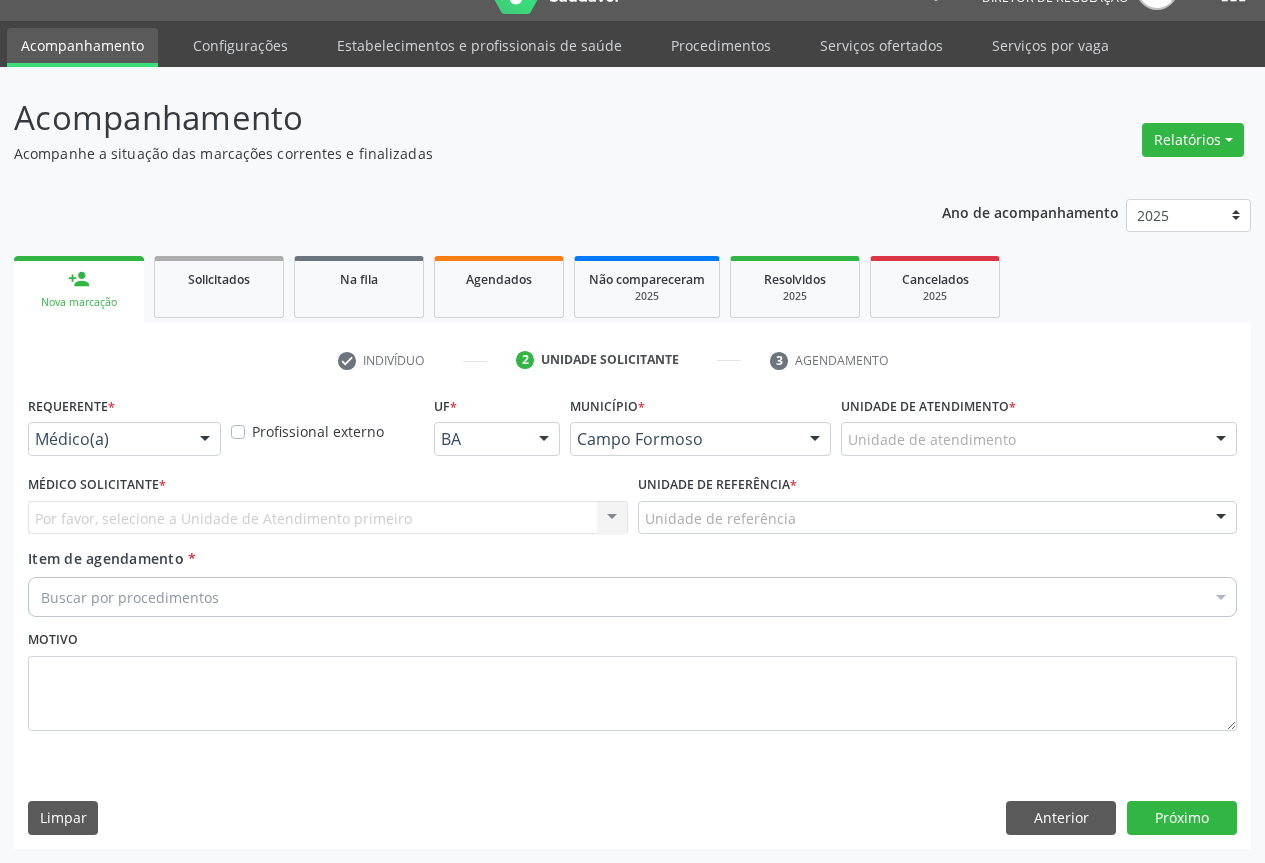 click at bounding box center (205, 440) 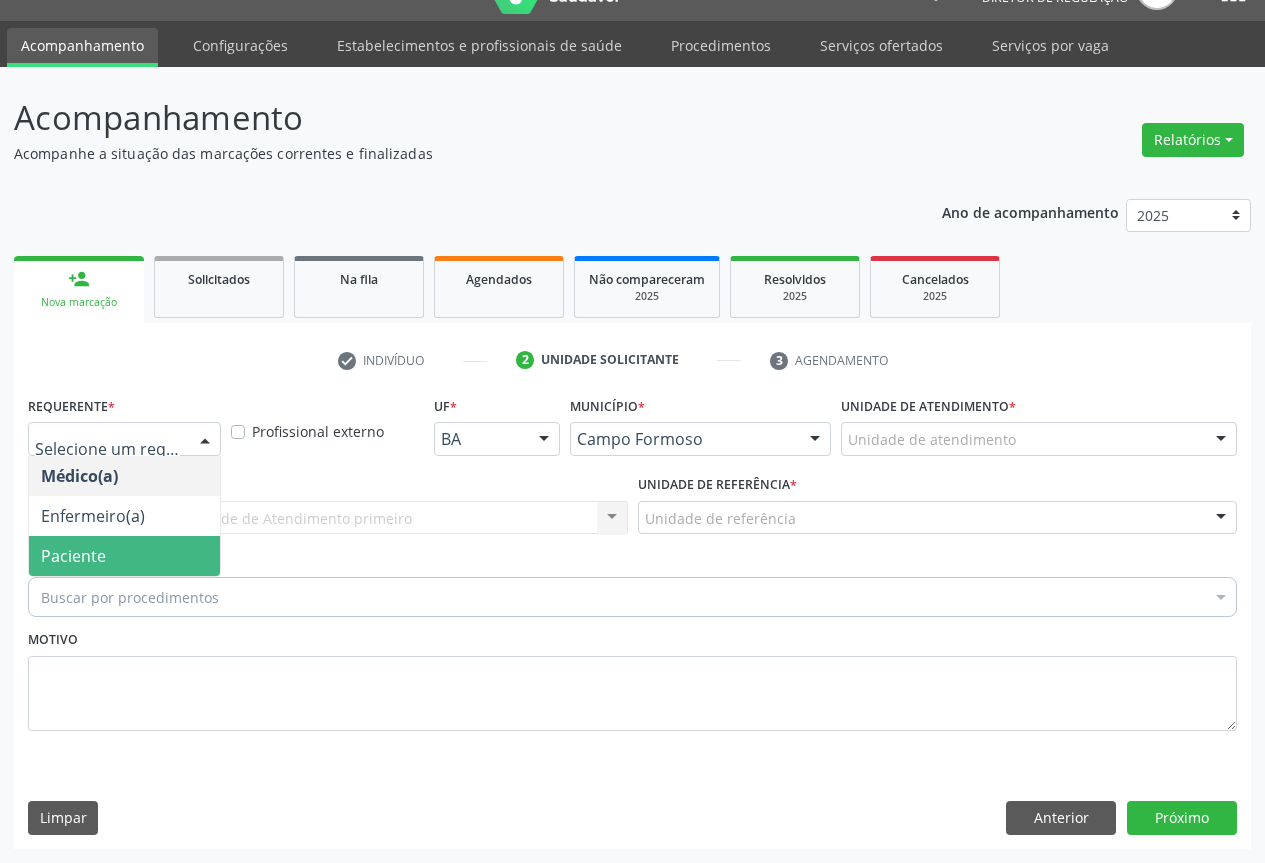 drag, startPoint x: 140, startPoint y: 555, endPoint x: 309, endPoint y: 521, distance: 172.3862 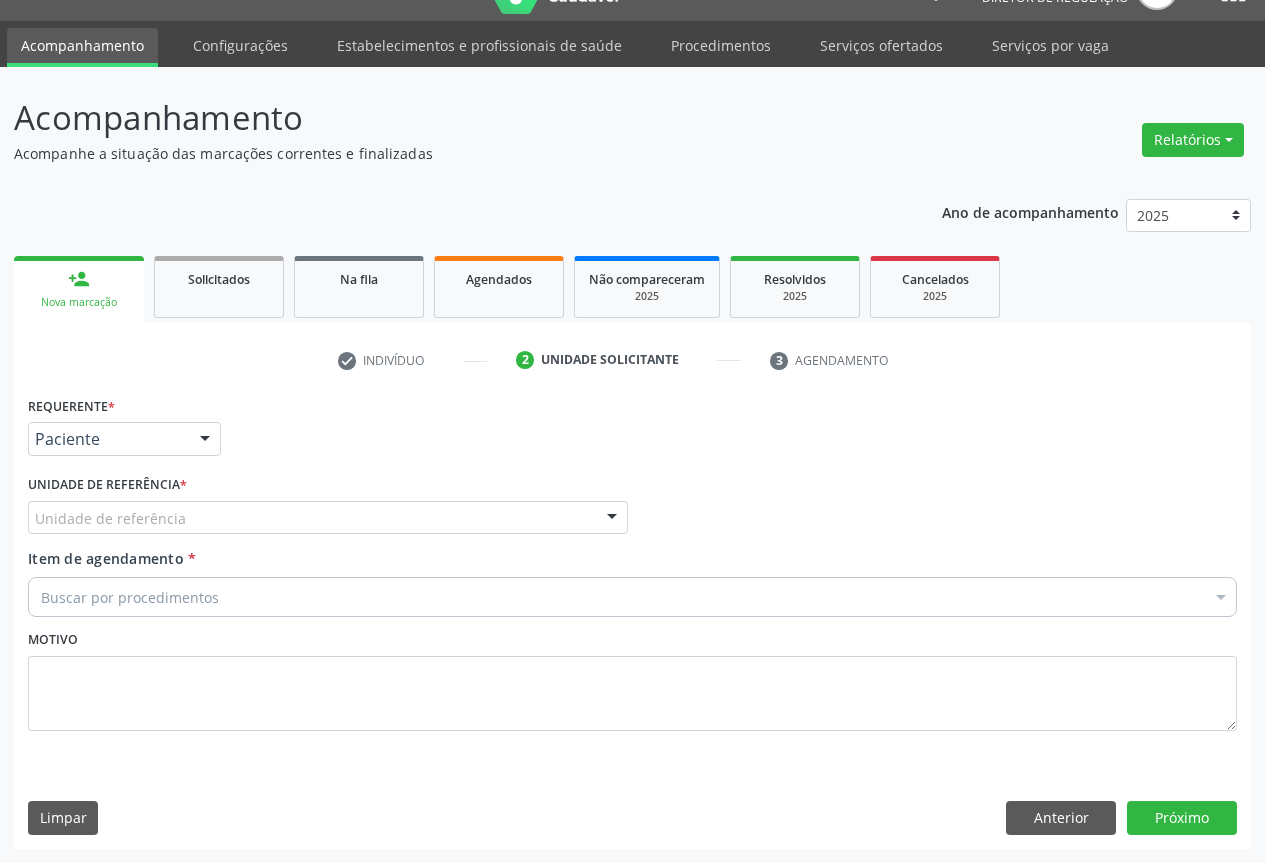 click on "Unidade de referência" at bounding box center (328, 518) 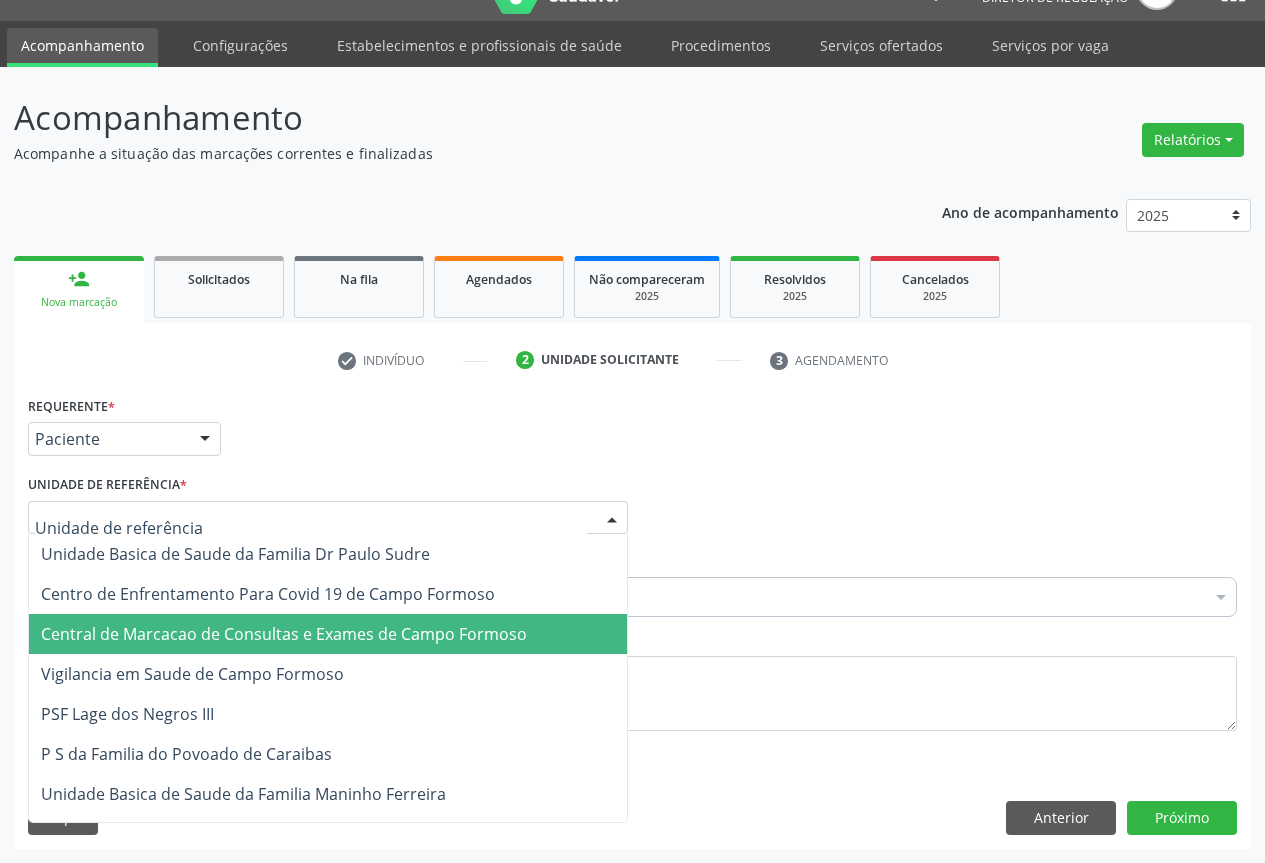 click on "Central de Marcacao de Consultas e Exames de Campo Formoso" at bounding box center [284, 634] 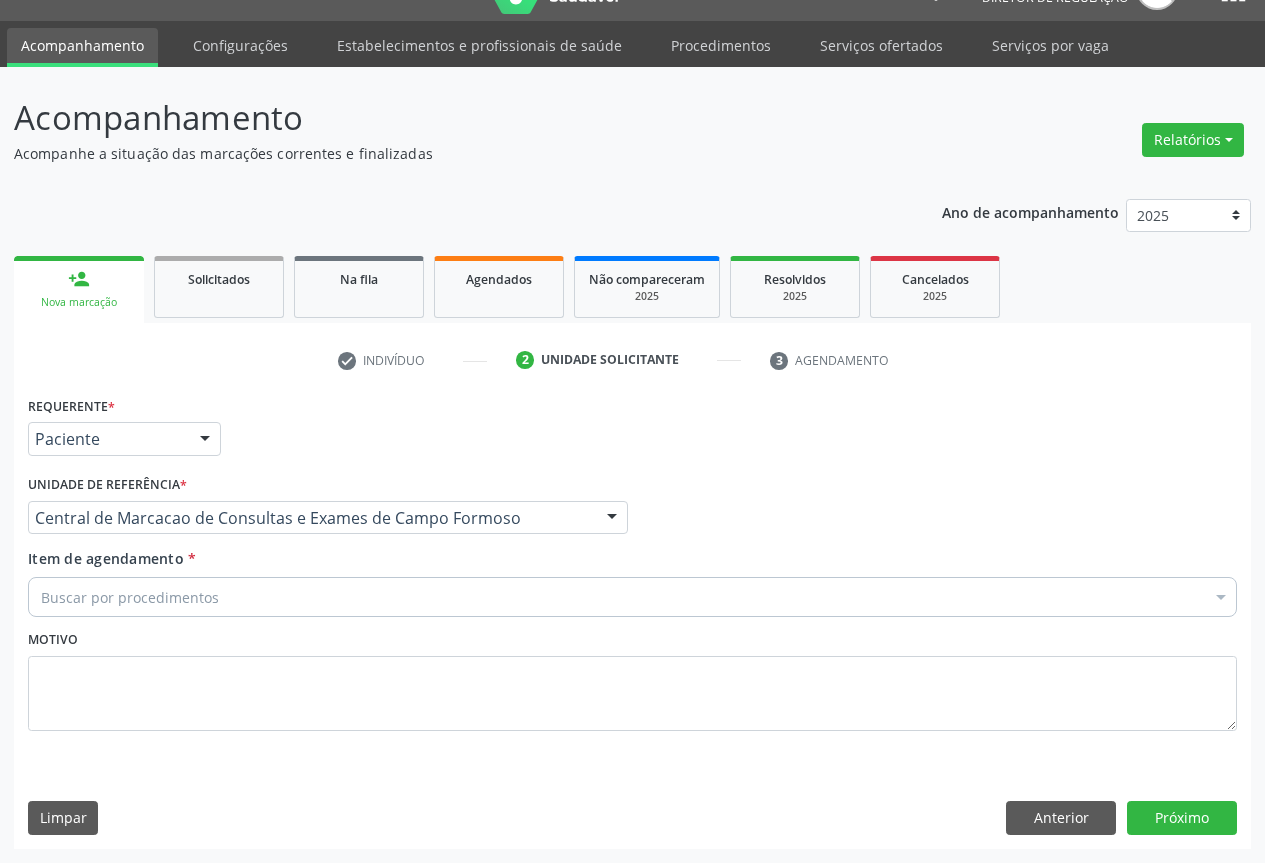 click on "Buscar por procedimentos" at bounding box center (632, 597) 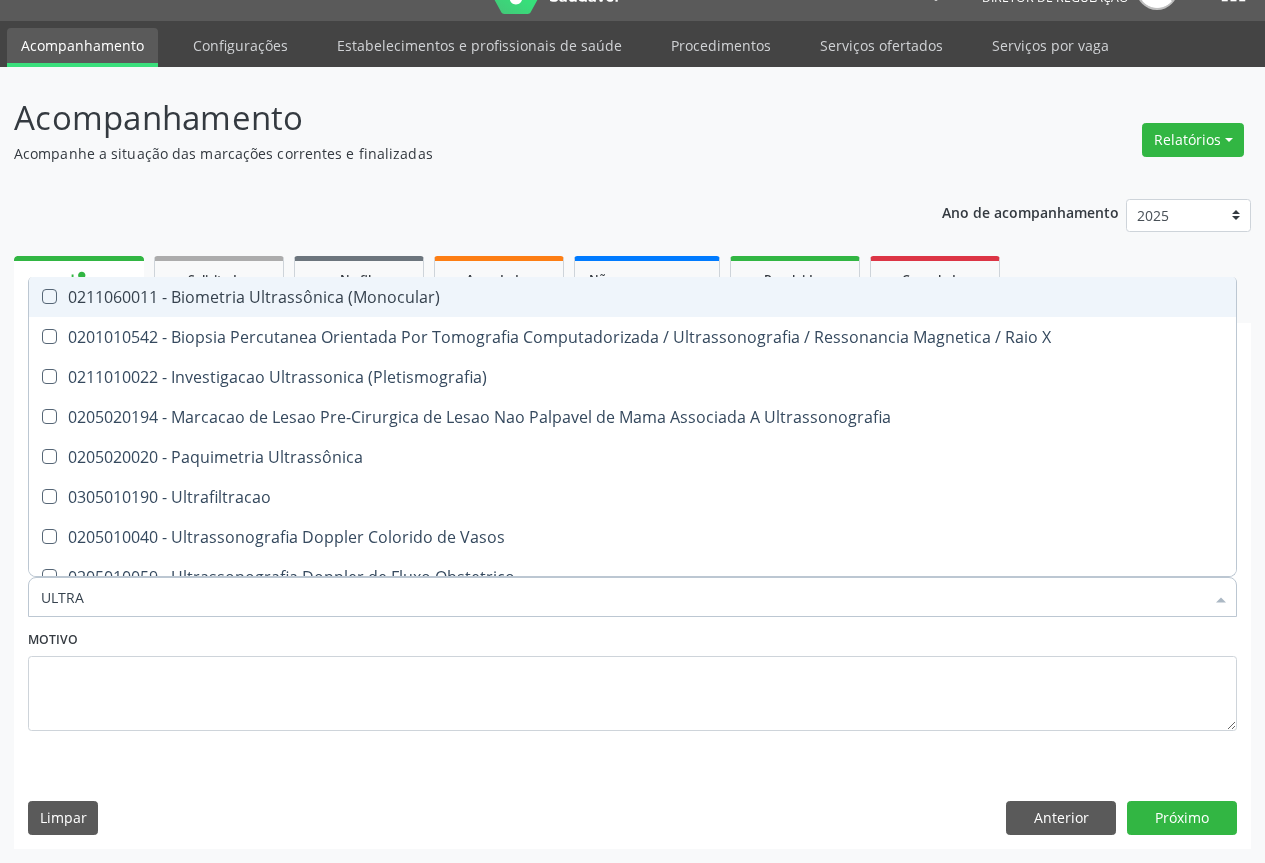 type on "ULTRAS" 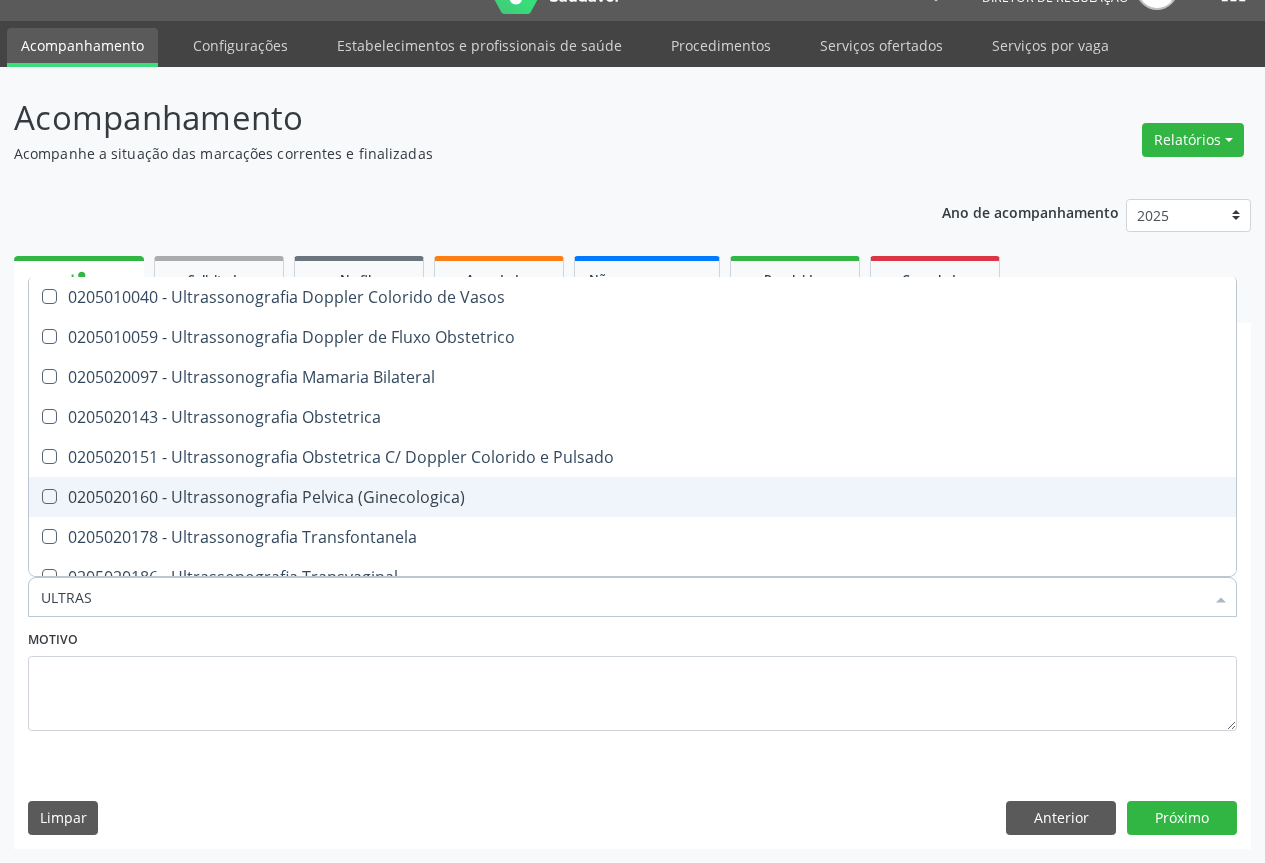 scroll, scrollTop: 400, scrollLeft: 0, axis: vertical 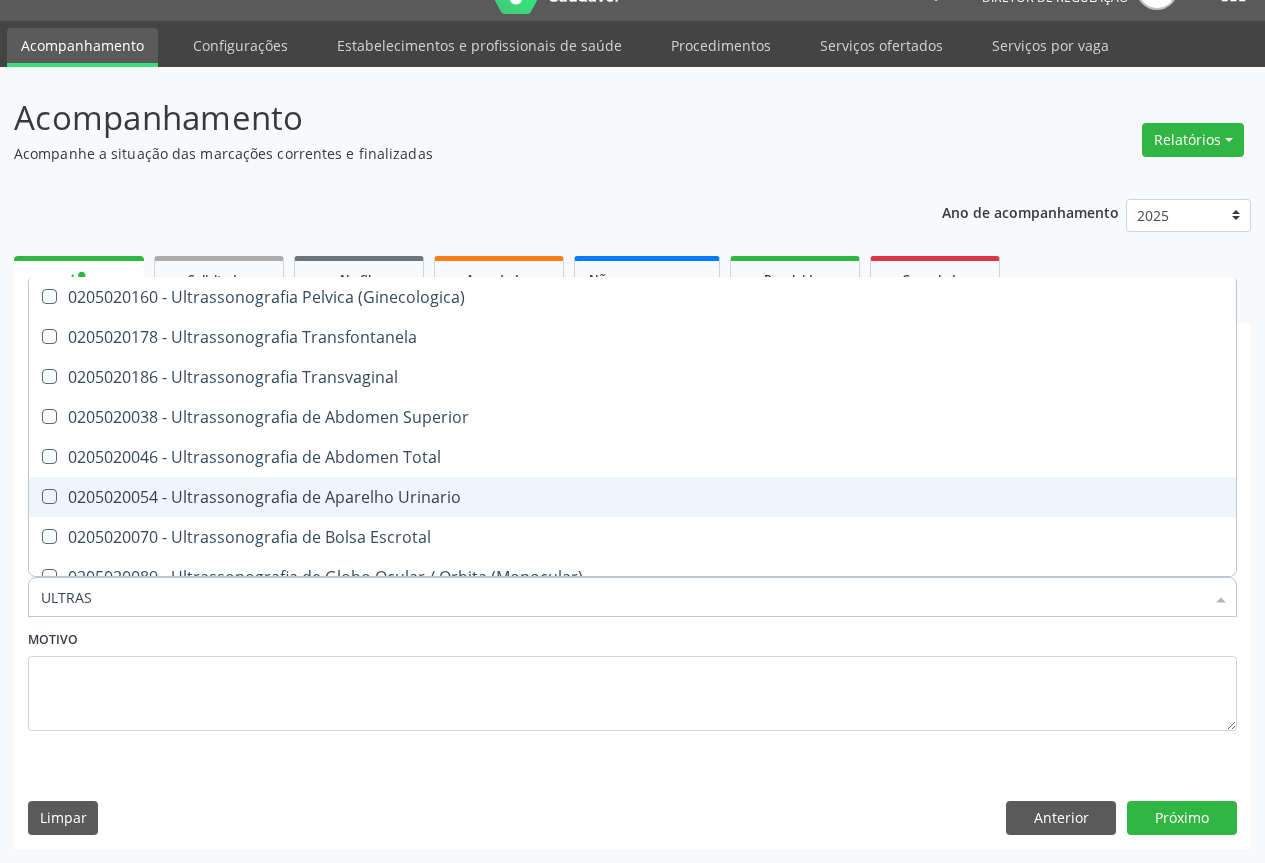 click on "0205020054 - Ultrassonografia de Aparelho Urinario" at bounding box center (632, 497) 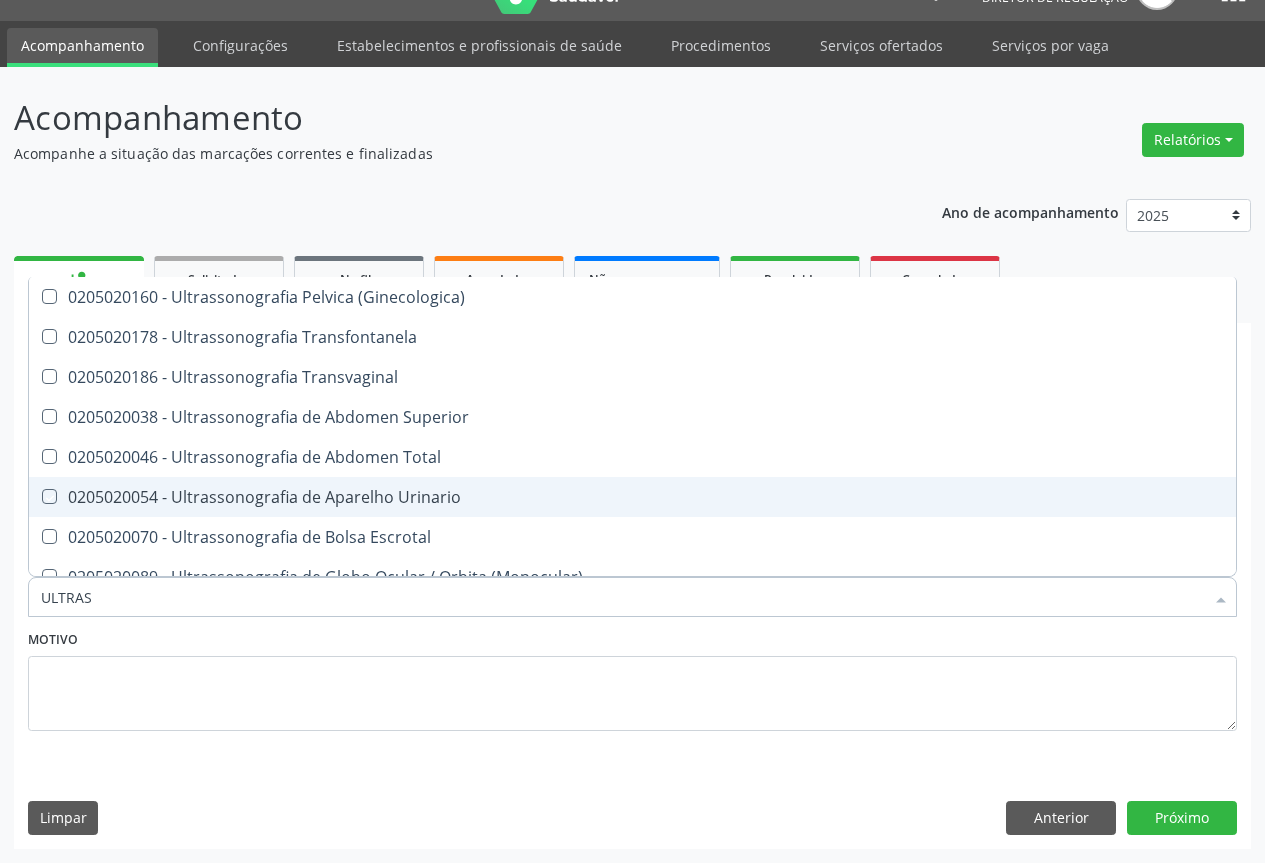 checkbox on "true" 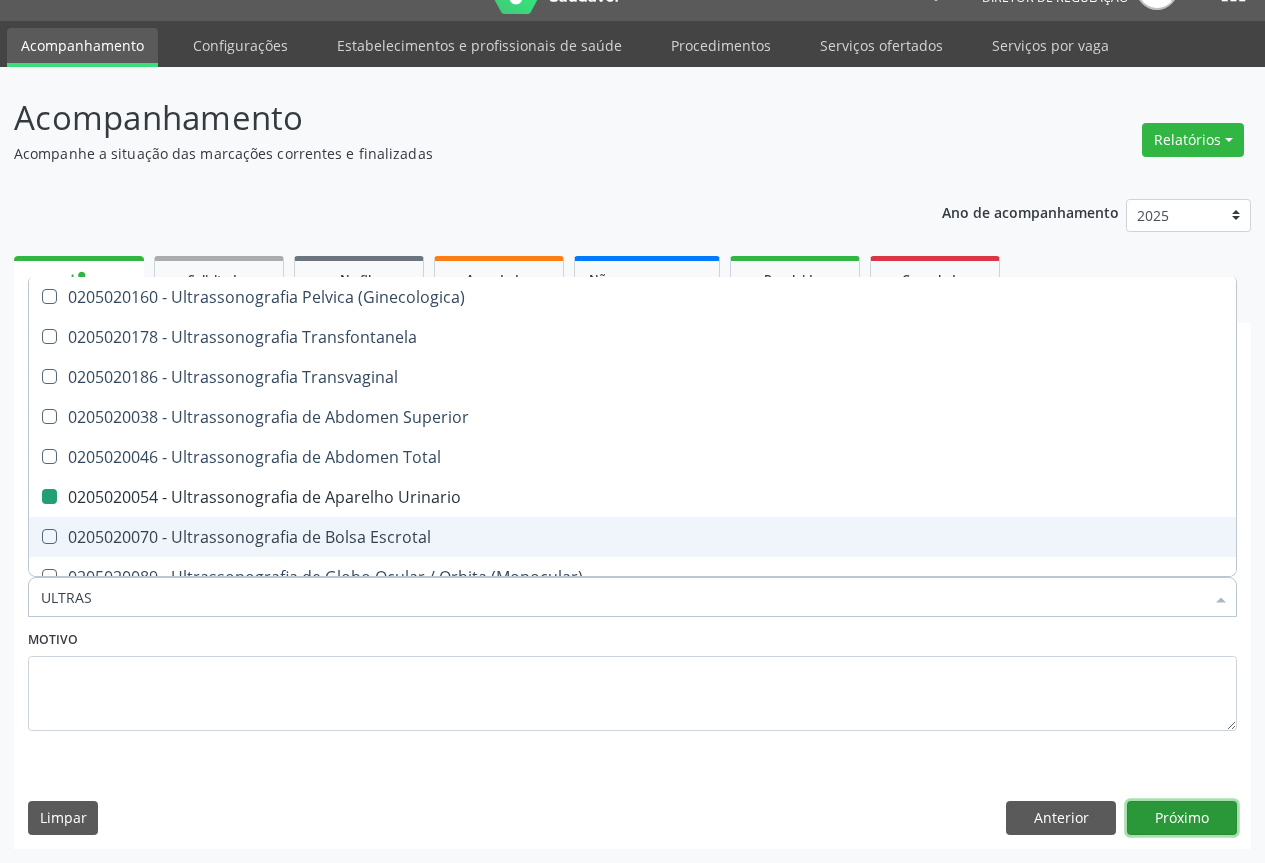 click on "Próximo" at bounding box center [1182, 818] 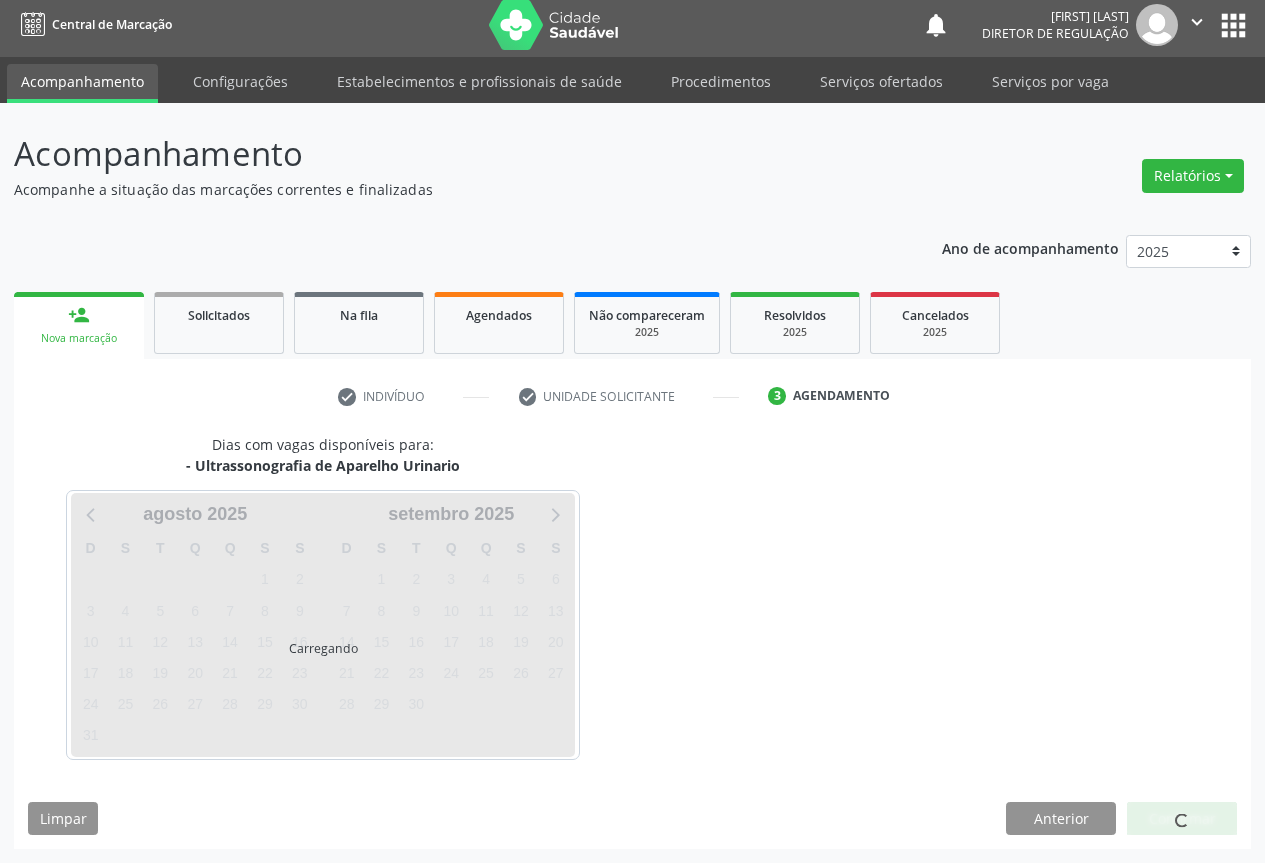 scroll, scrollTop: 7, scrollLeft: 0, axis: vertical 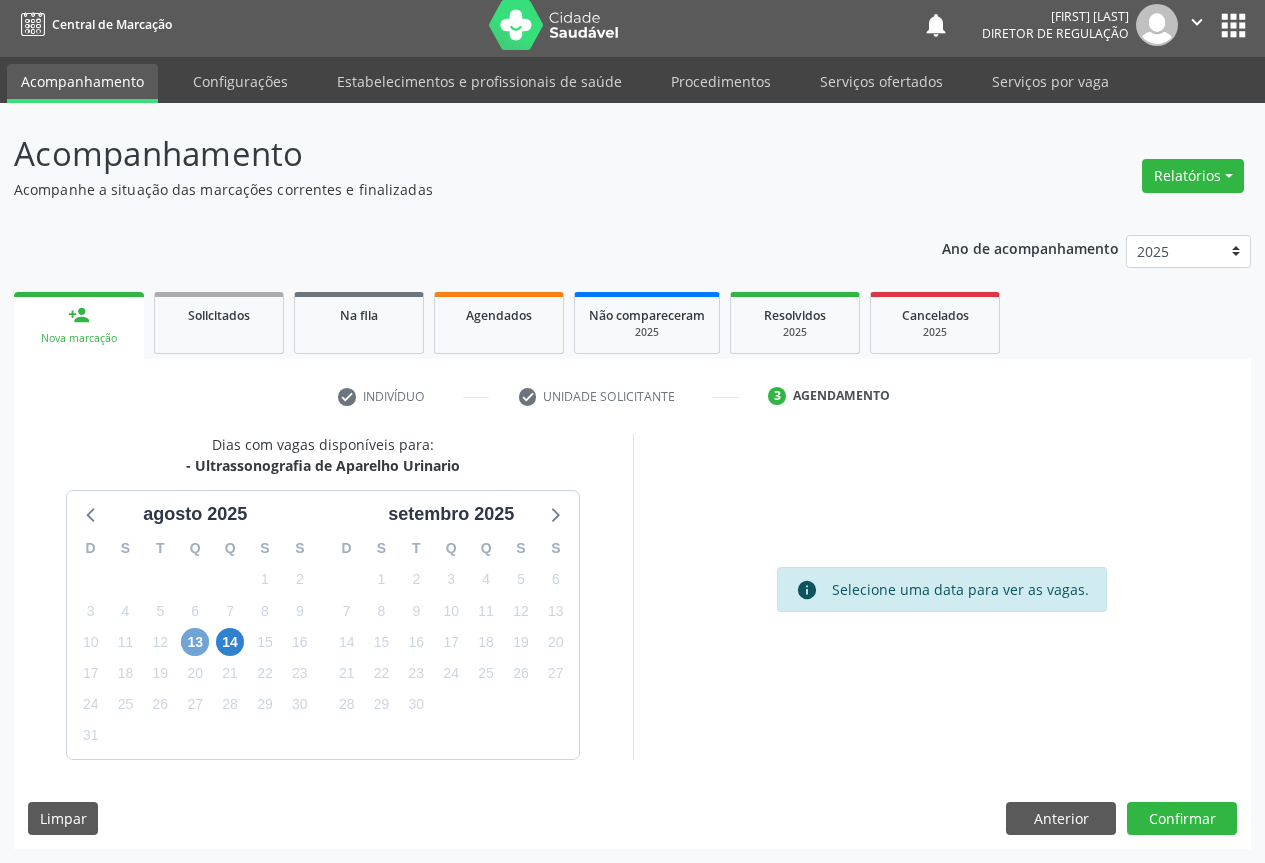 click on "13" at bounding box center [195, 642] 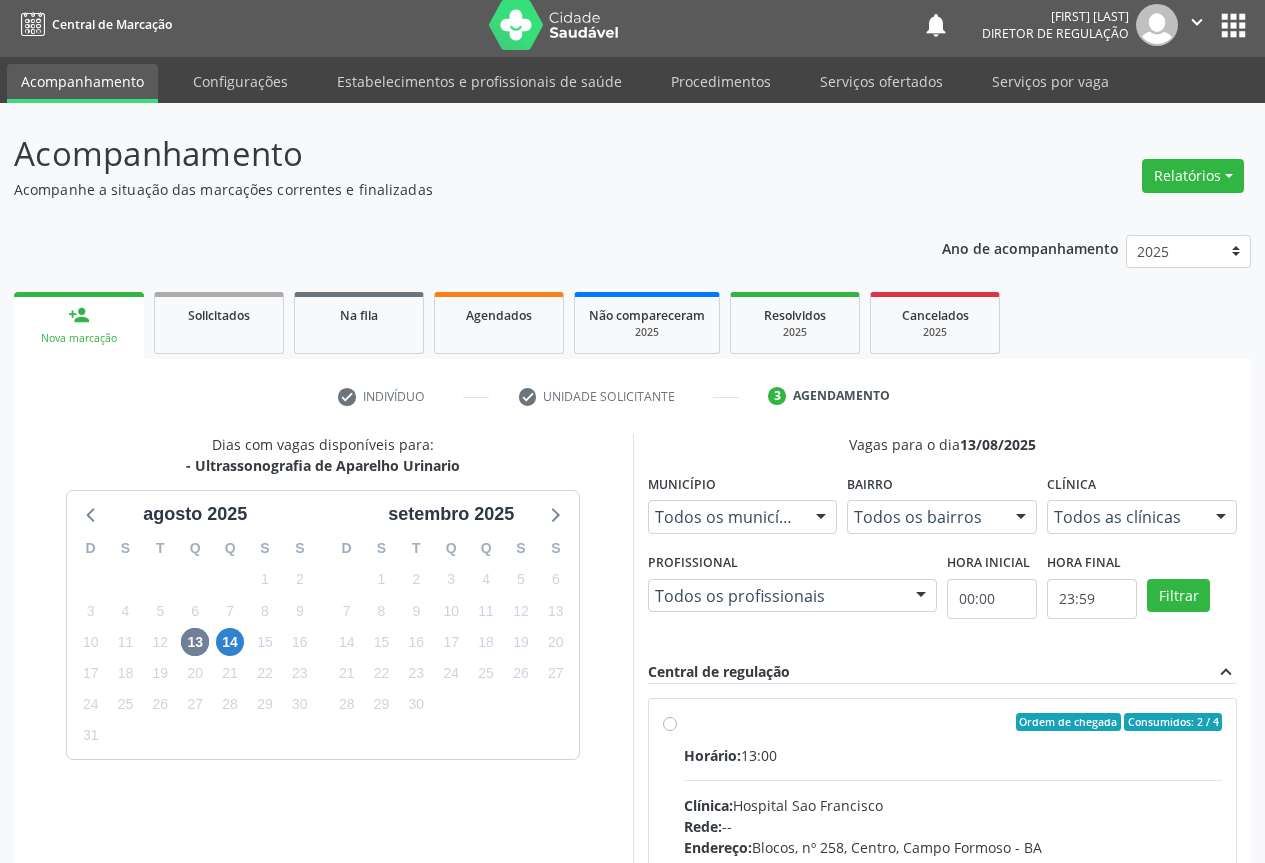 click on "Ordem de chegada
Consumidos: 2 / 4" at bounding box center (953, 722) 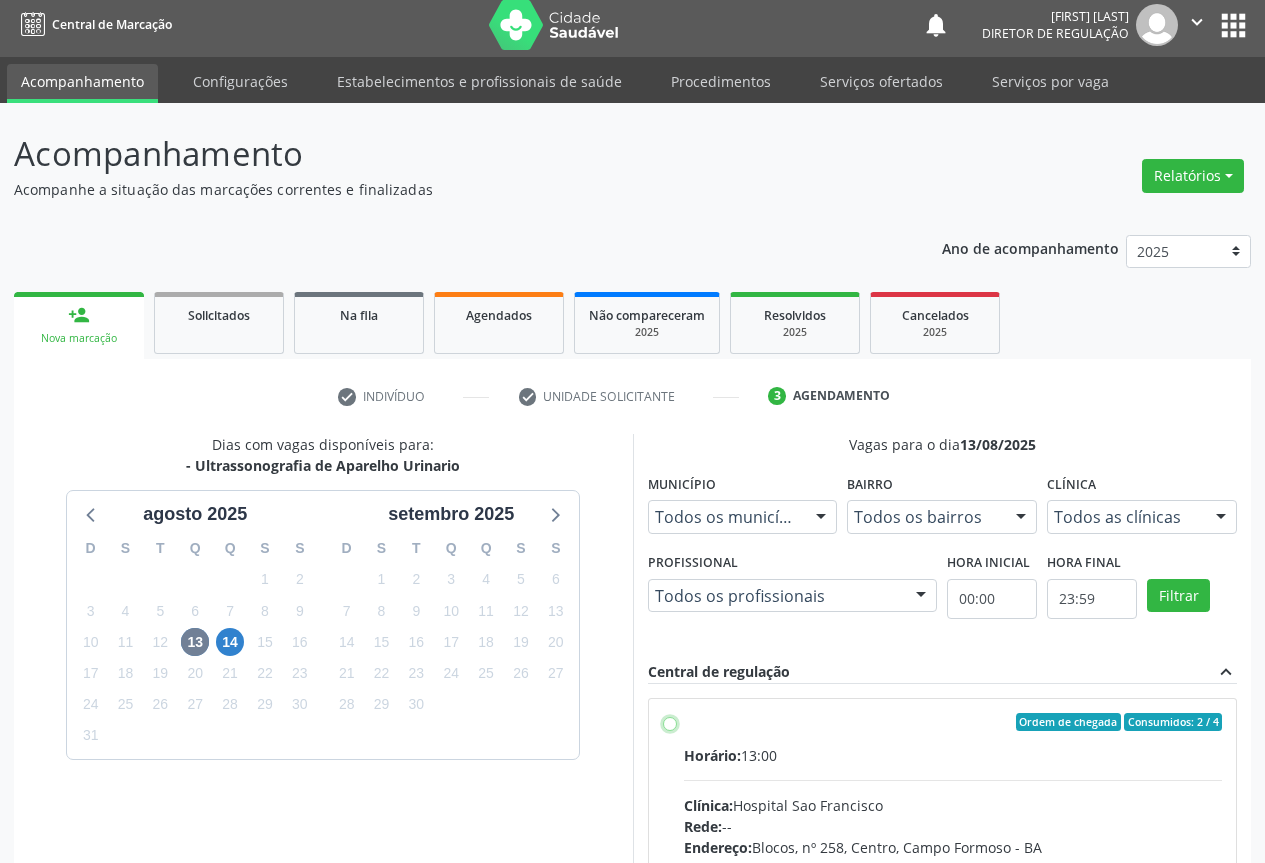 click on "Ordem de chegada
Consumidos: 2 / 4
Horário:   13:00
Clínica:  Hospital Sao Francisco
Rede:
--
Endereço:   [NUMBER] [STREET], [CITY], [STATE]
Telefone:   [PHONE]
Profissional:
[FIRST] [LAST]
Informações adicionais sobre o atendimento
Idade de atendimento:
de 0 a 120 anos
Gênero(s) atendido(s):
Masculino e Feminino
Informações adicionais:
--" at bounding box center (670, 722) 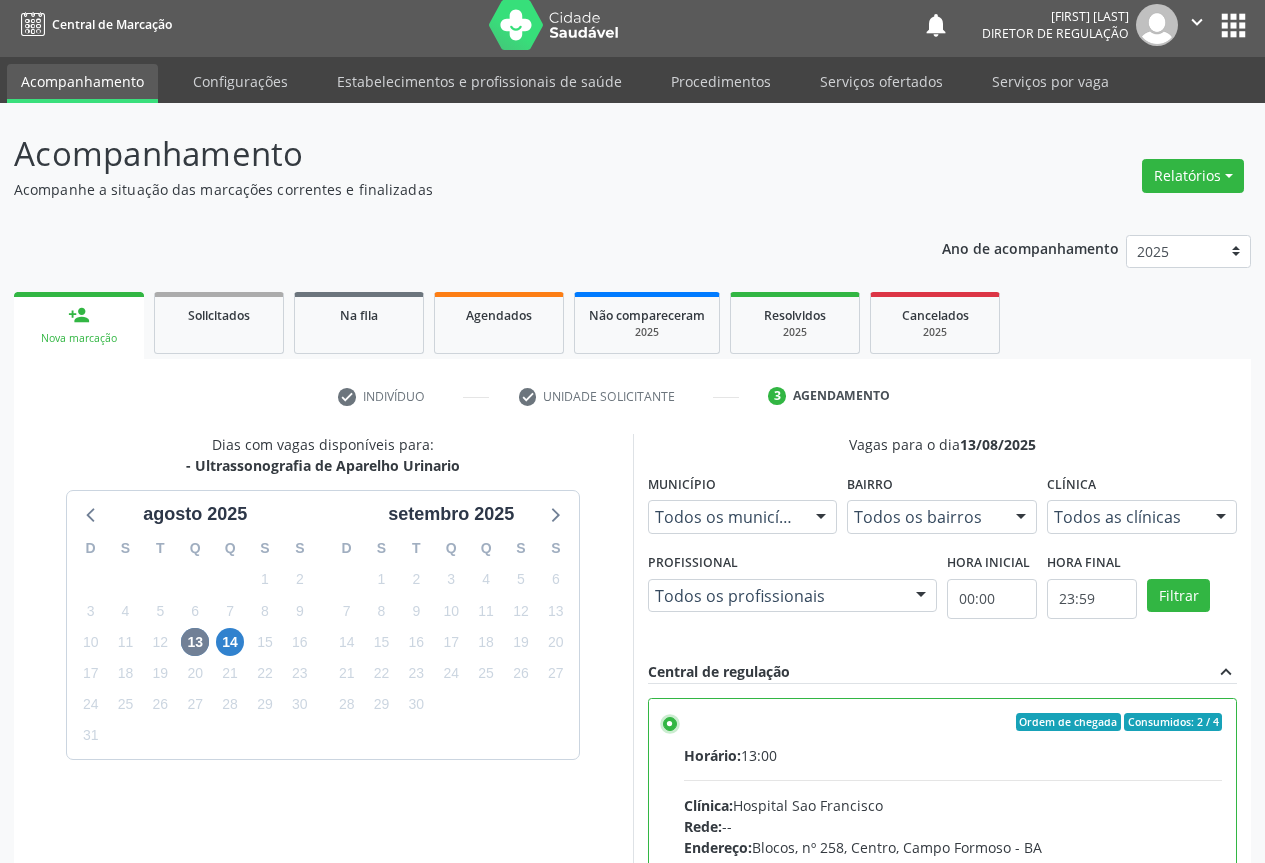 scroll, scrollTop: 332, scrollLeft: 0, axis: vertical 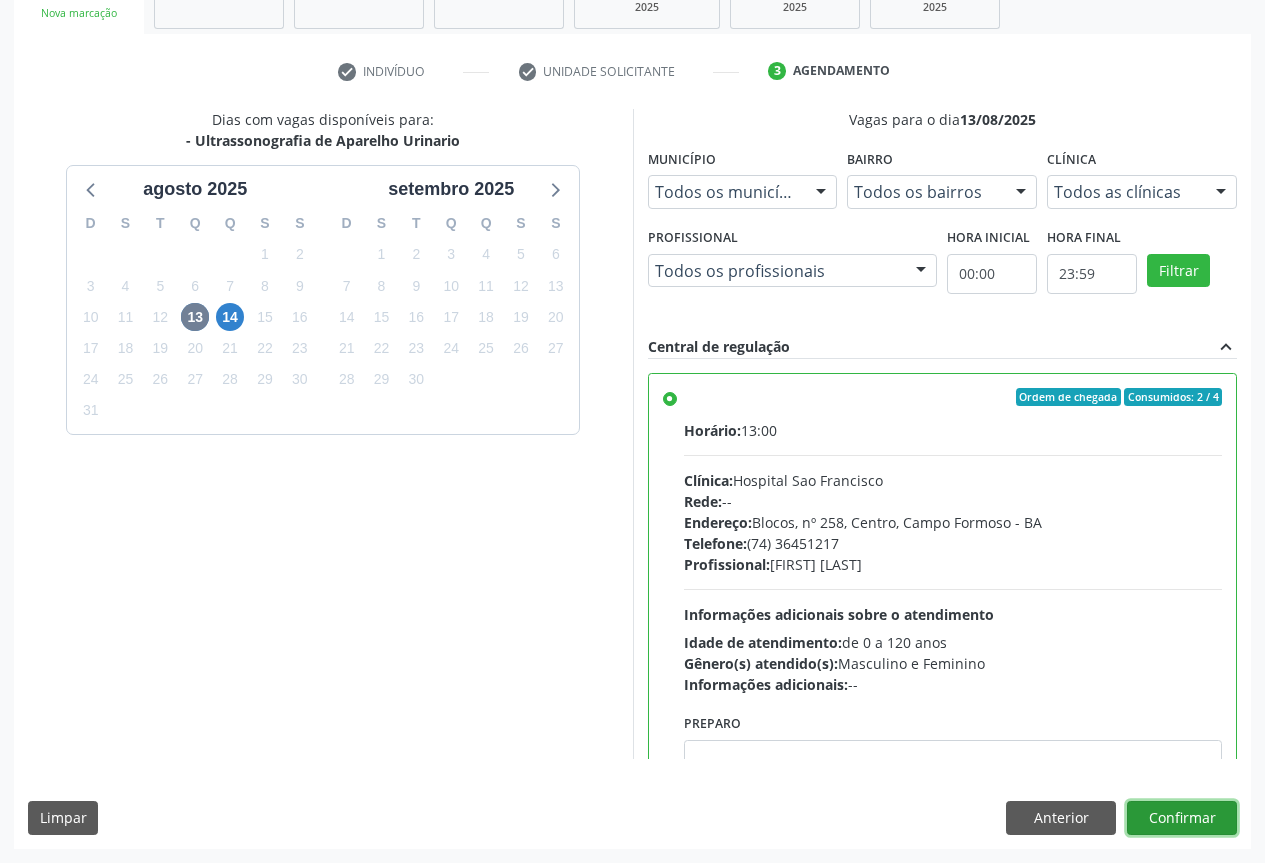 click on "Confirmar" at bounding box center (1182, 818) 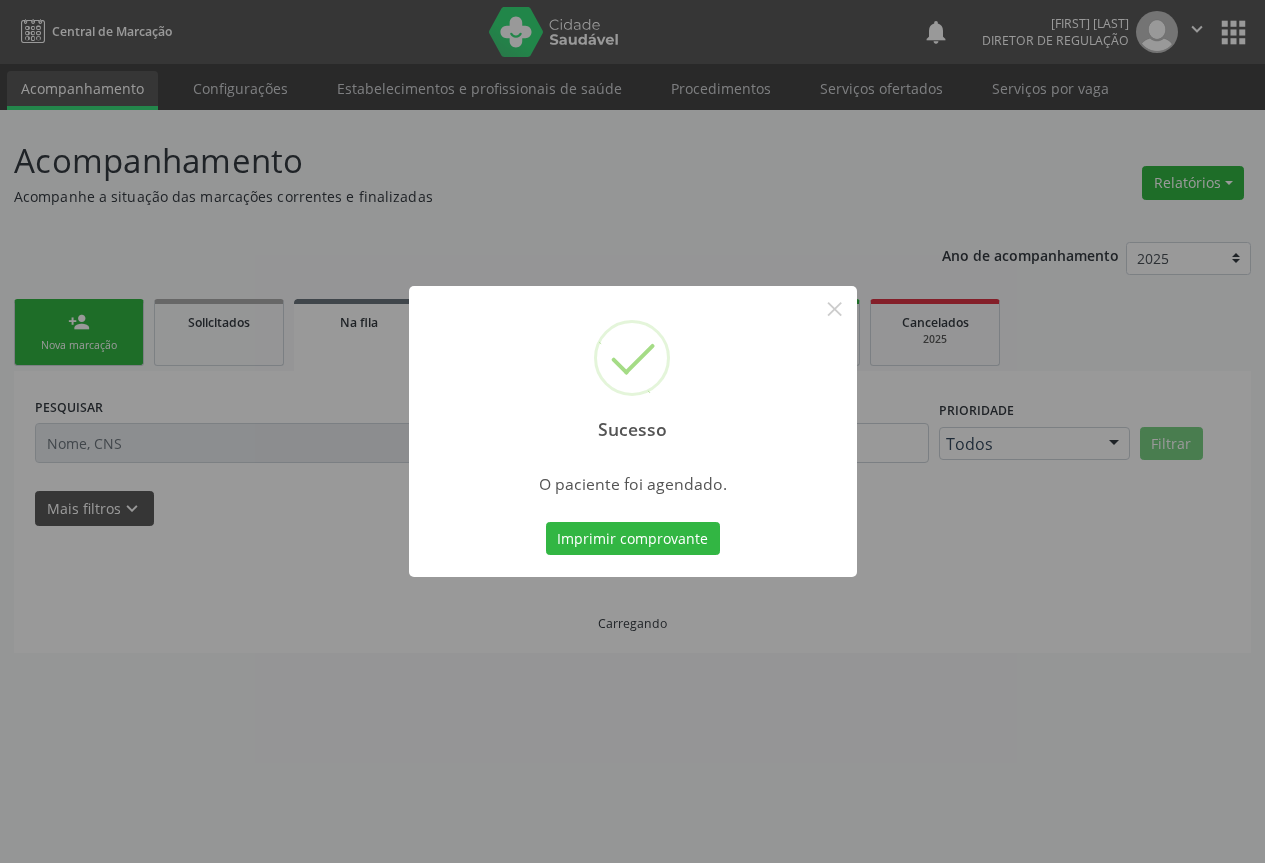 scroll, scrollTop: 0, scrollLeft: 0, axis: both 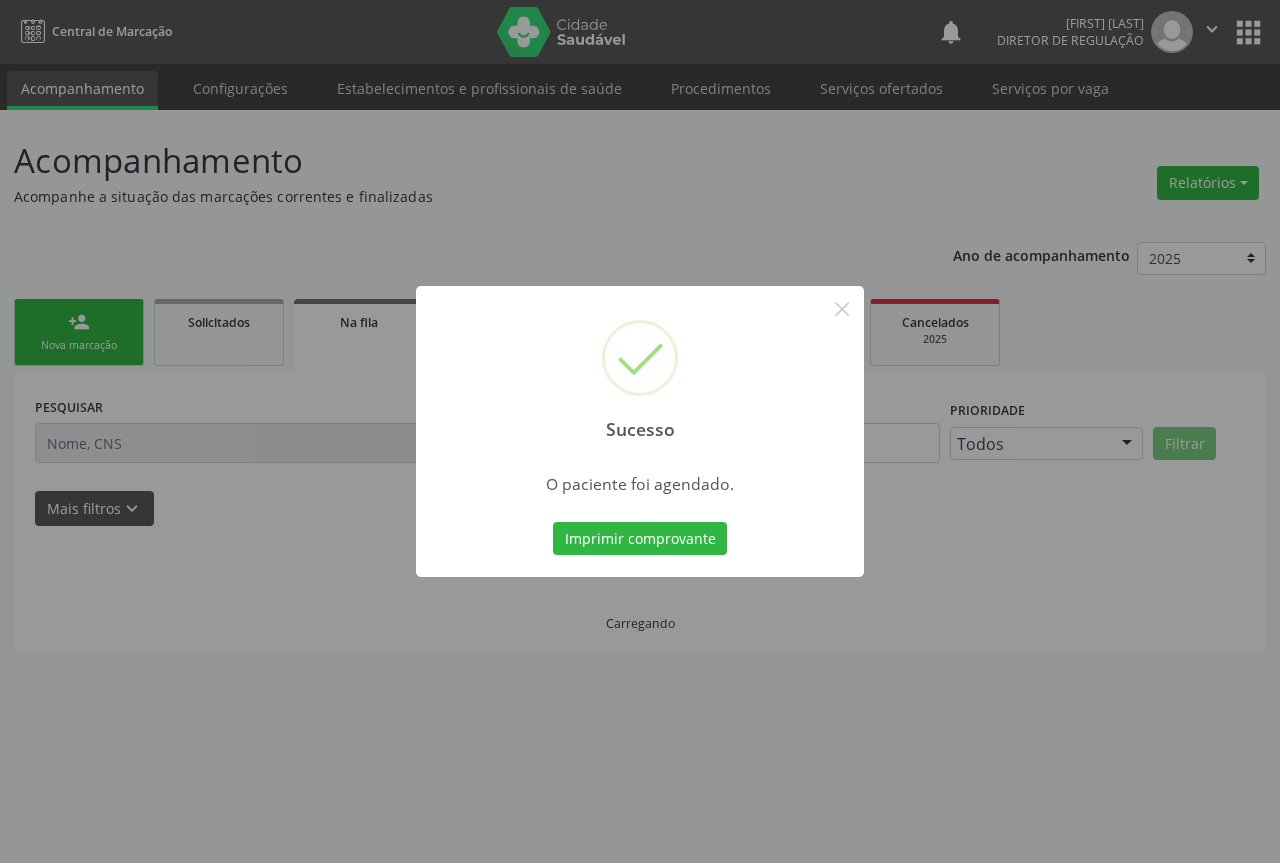 type 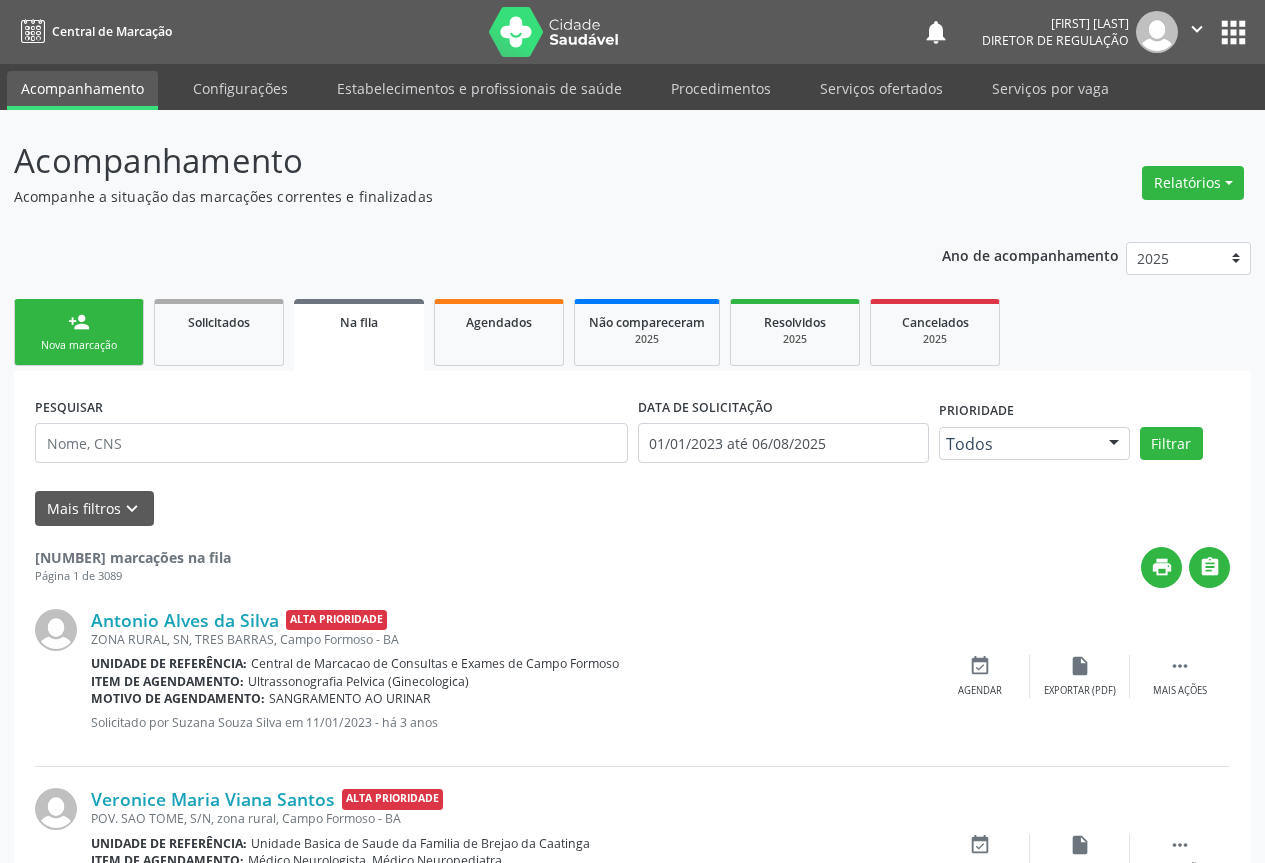 click on "person_add
Nova marcação" at bounding box center (79, 332) 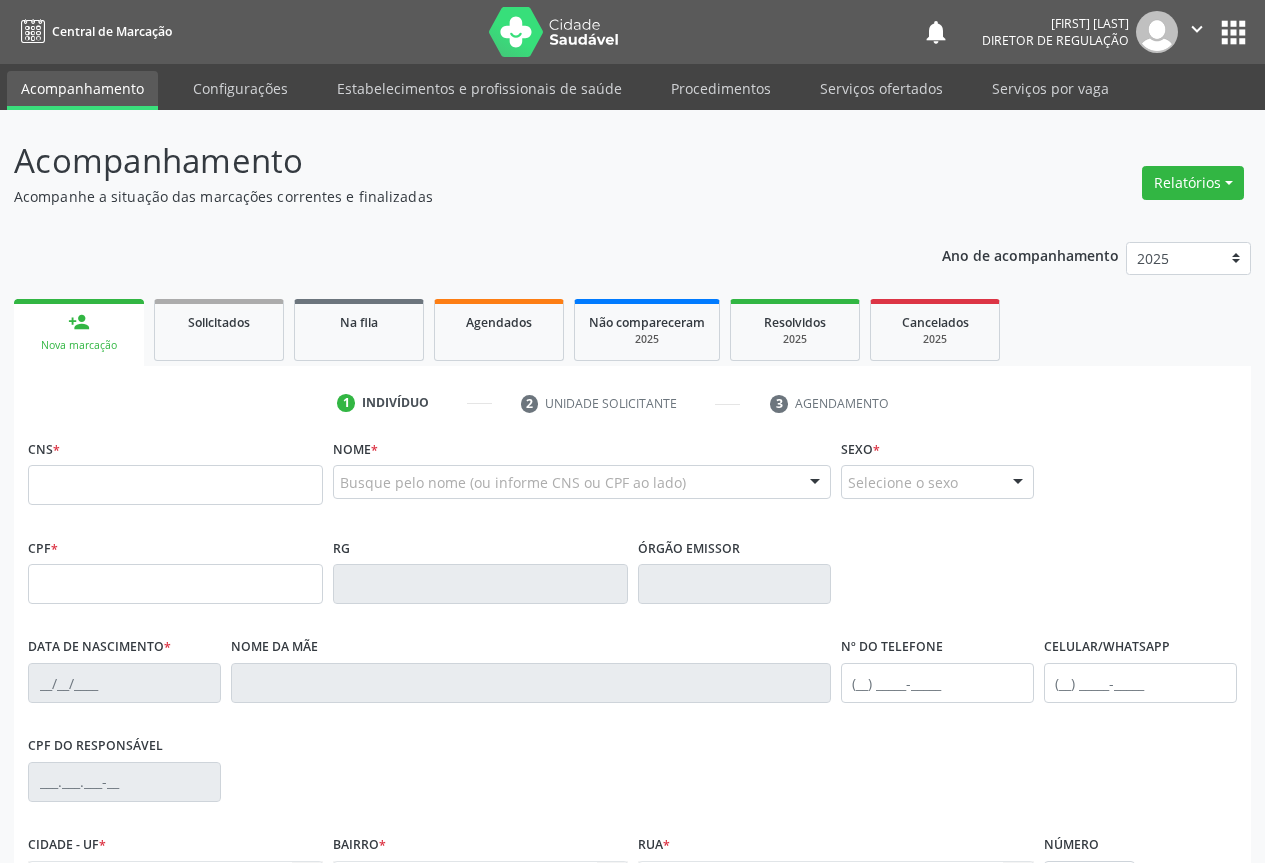 click on "CNS
*" at bounding box center [175, 476] 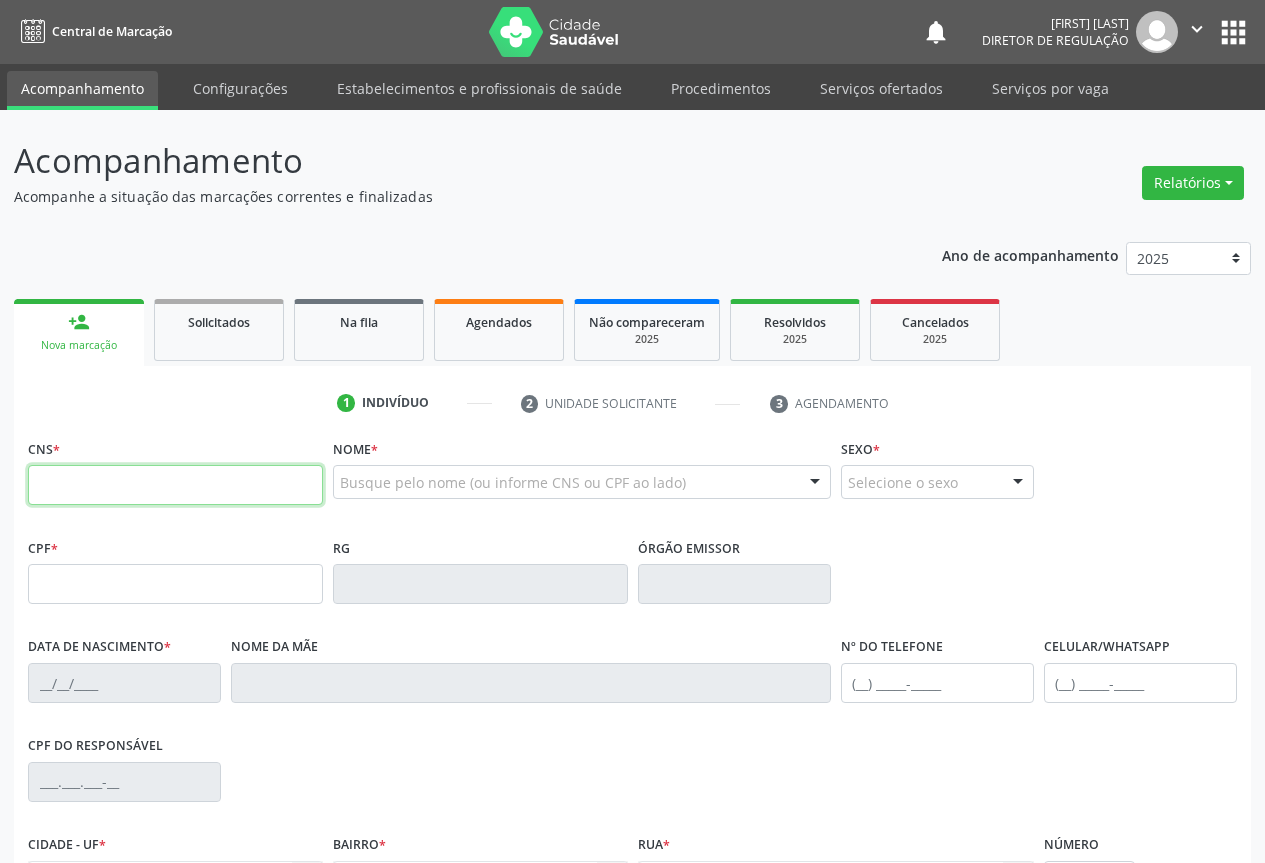 click at bounding box center (175, 485) 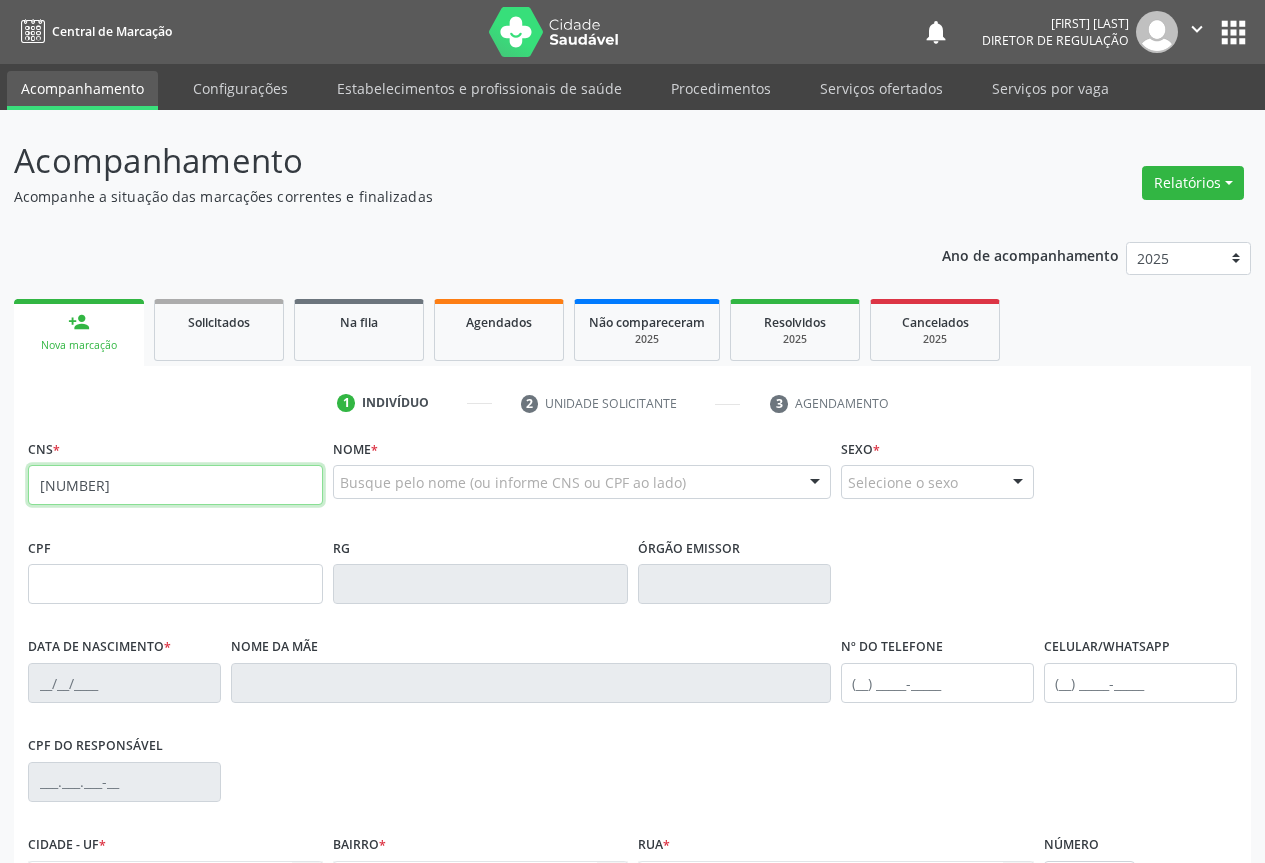type on "[NUMBER]" 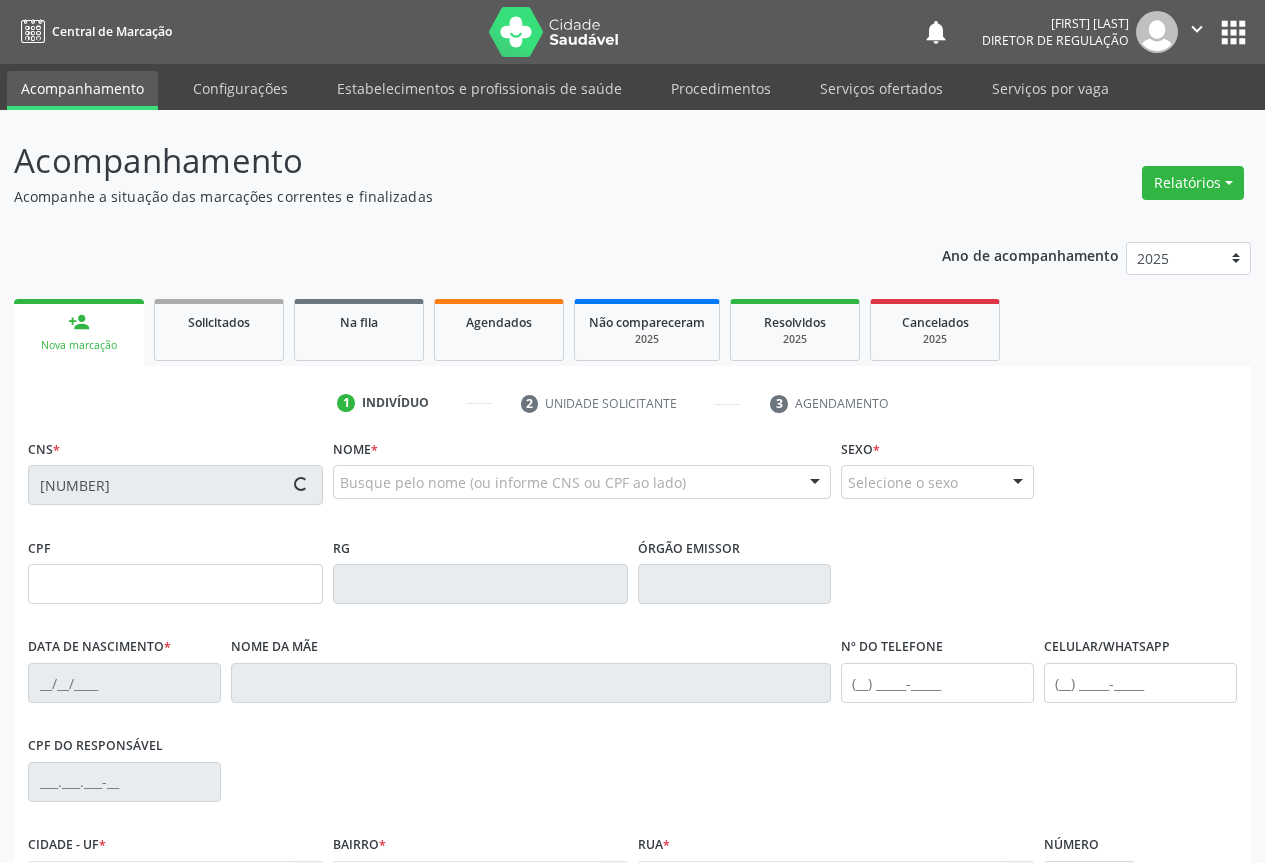 scroll, scrollTop: 221, scrollLeft: 0, axis: vertical 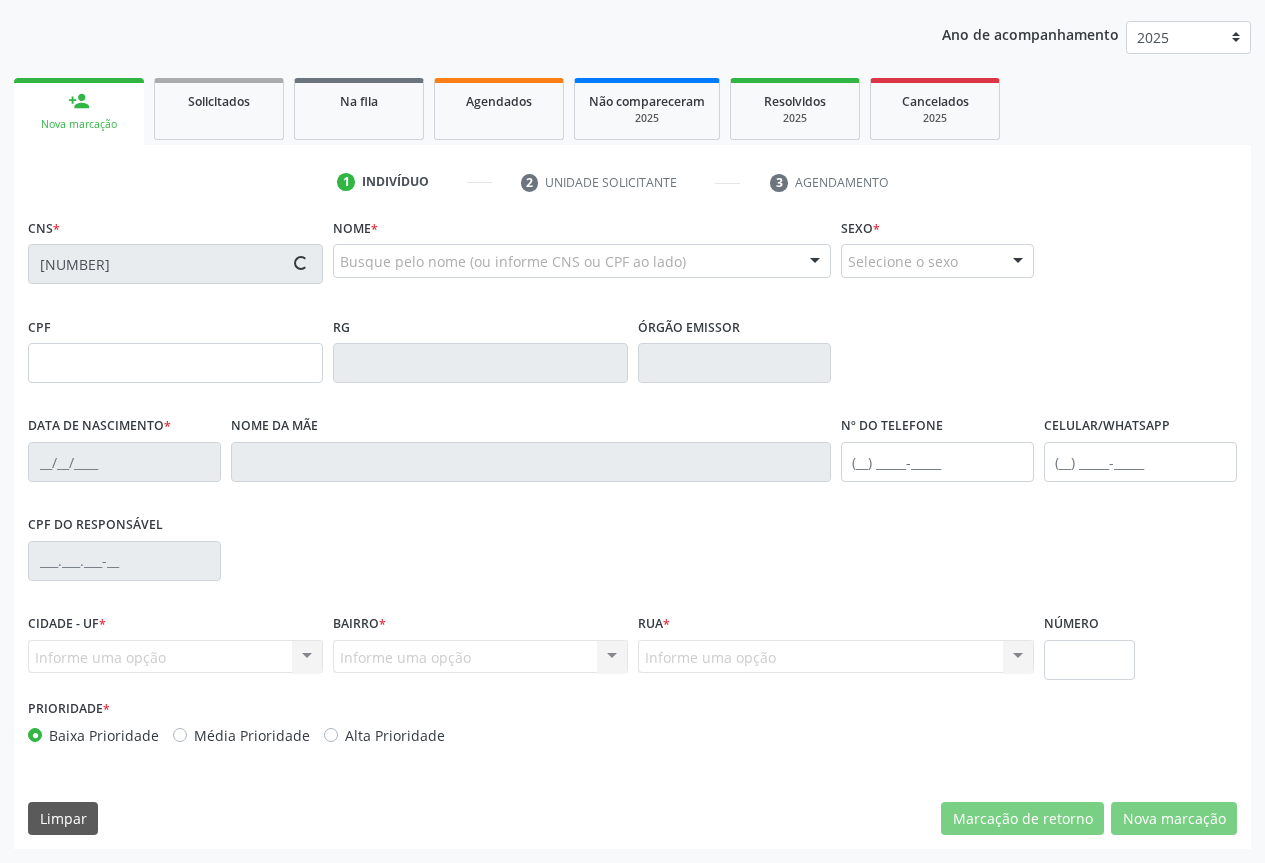 type on "[NUMBER]" 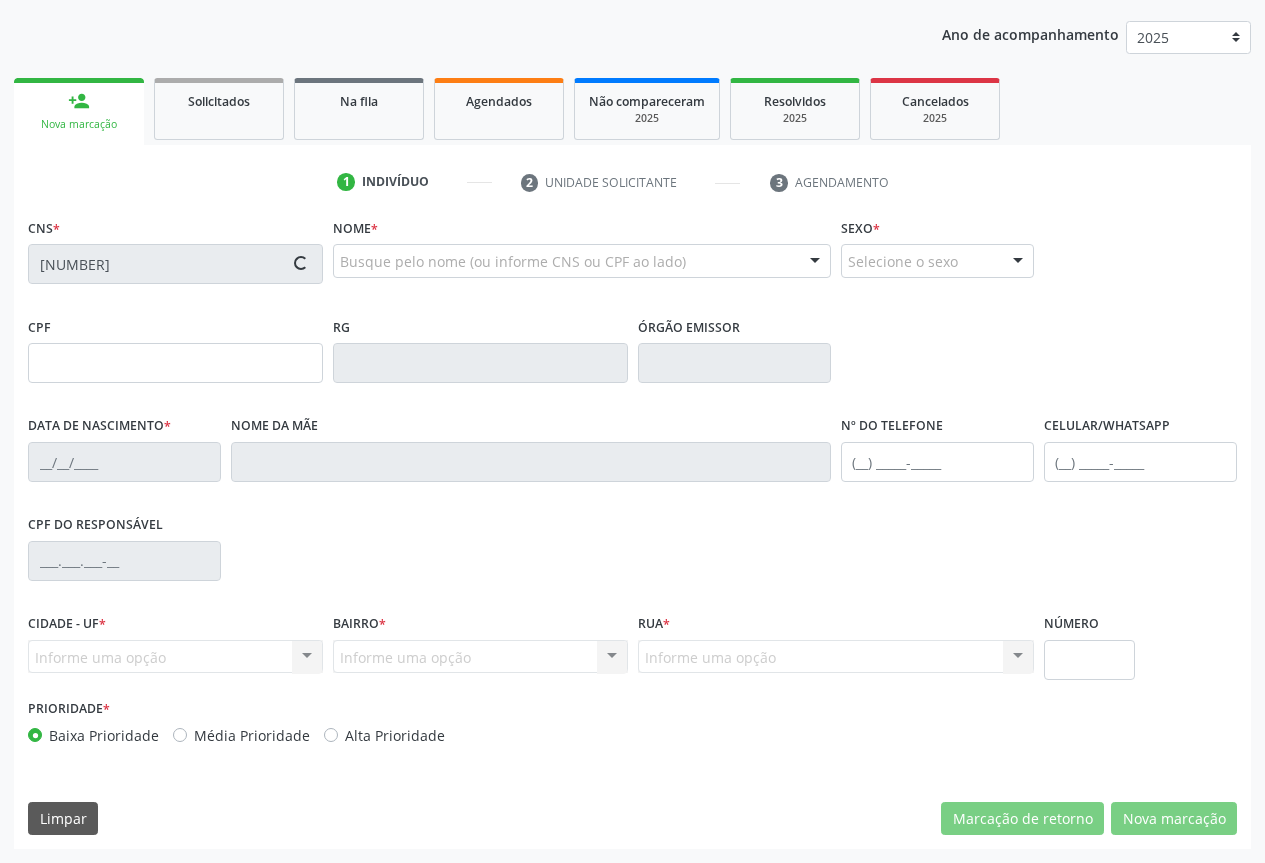type on "[DATE]" 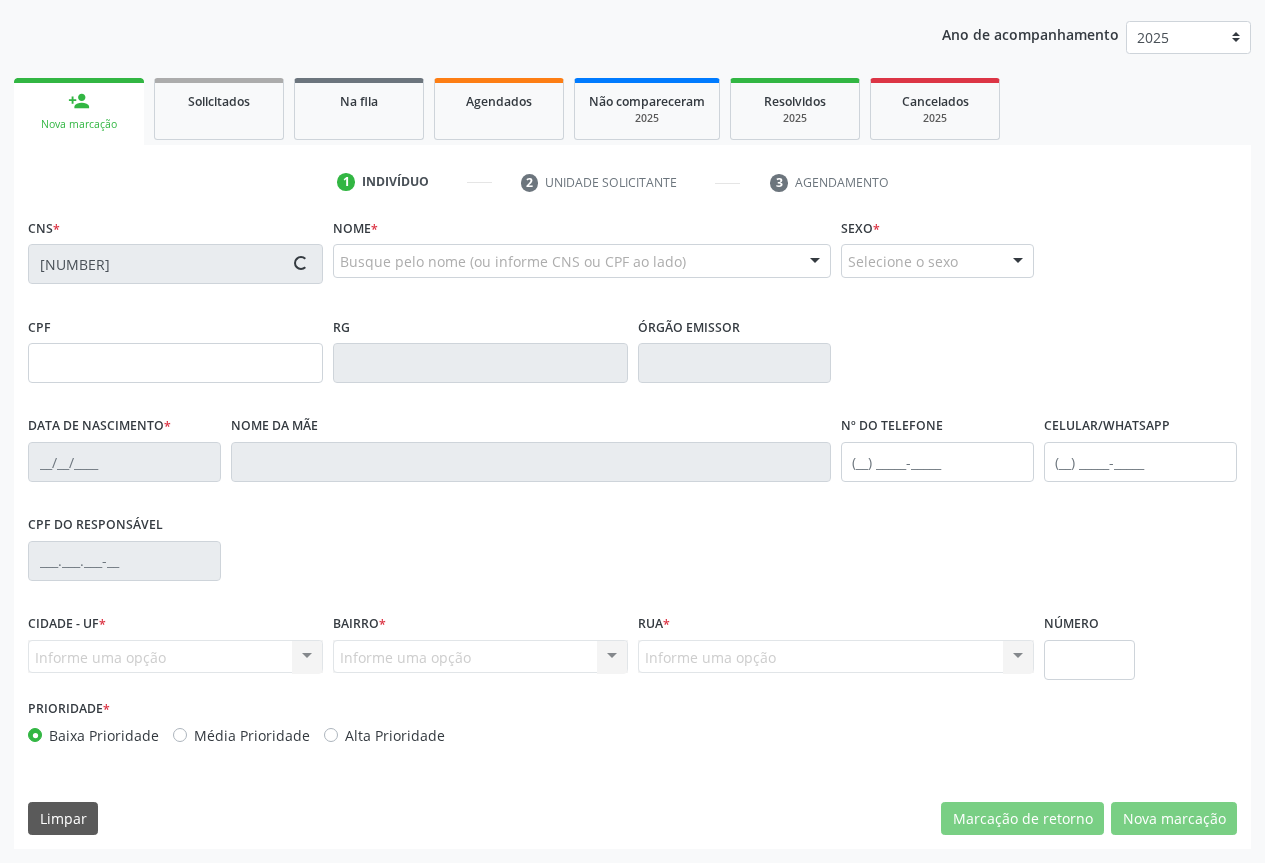 type on "[PHONE]" 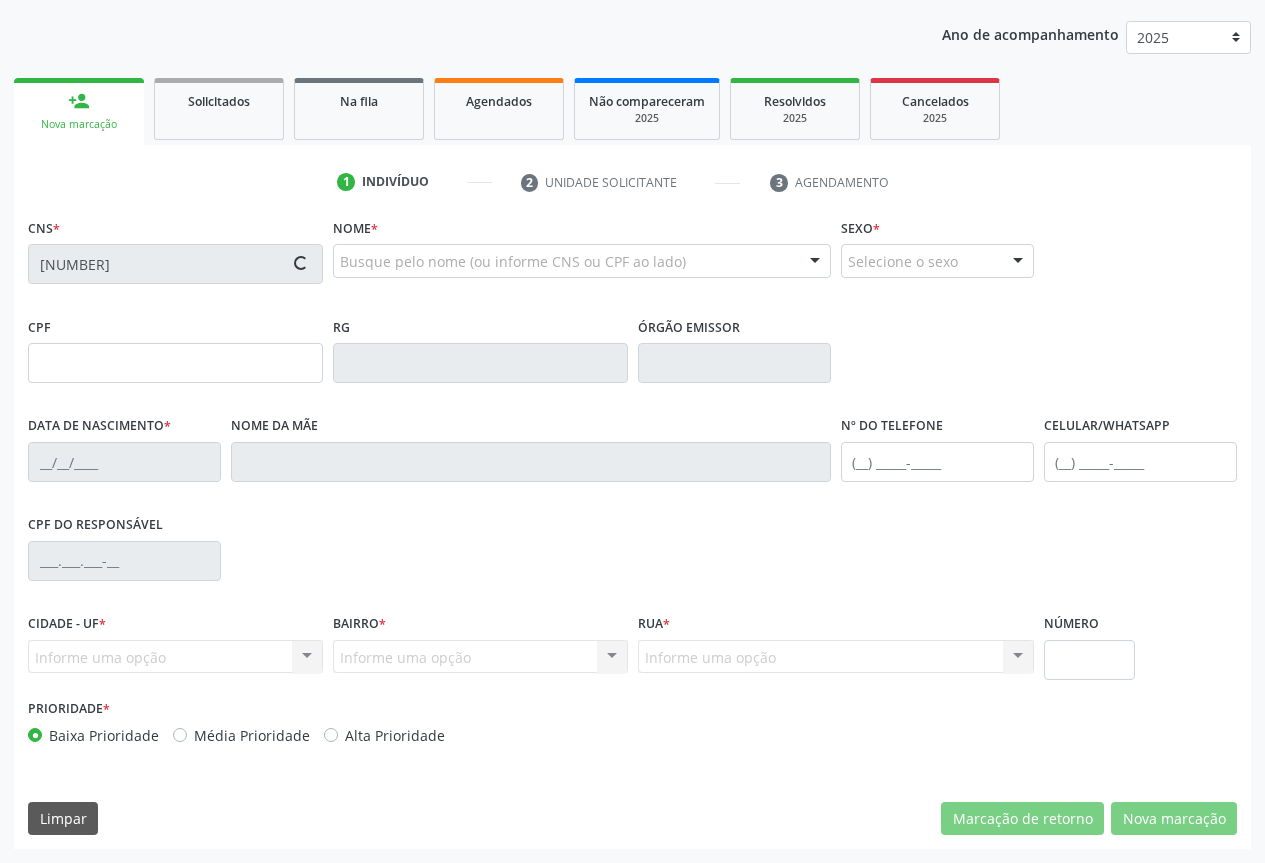 type on "[NUMBER]" 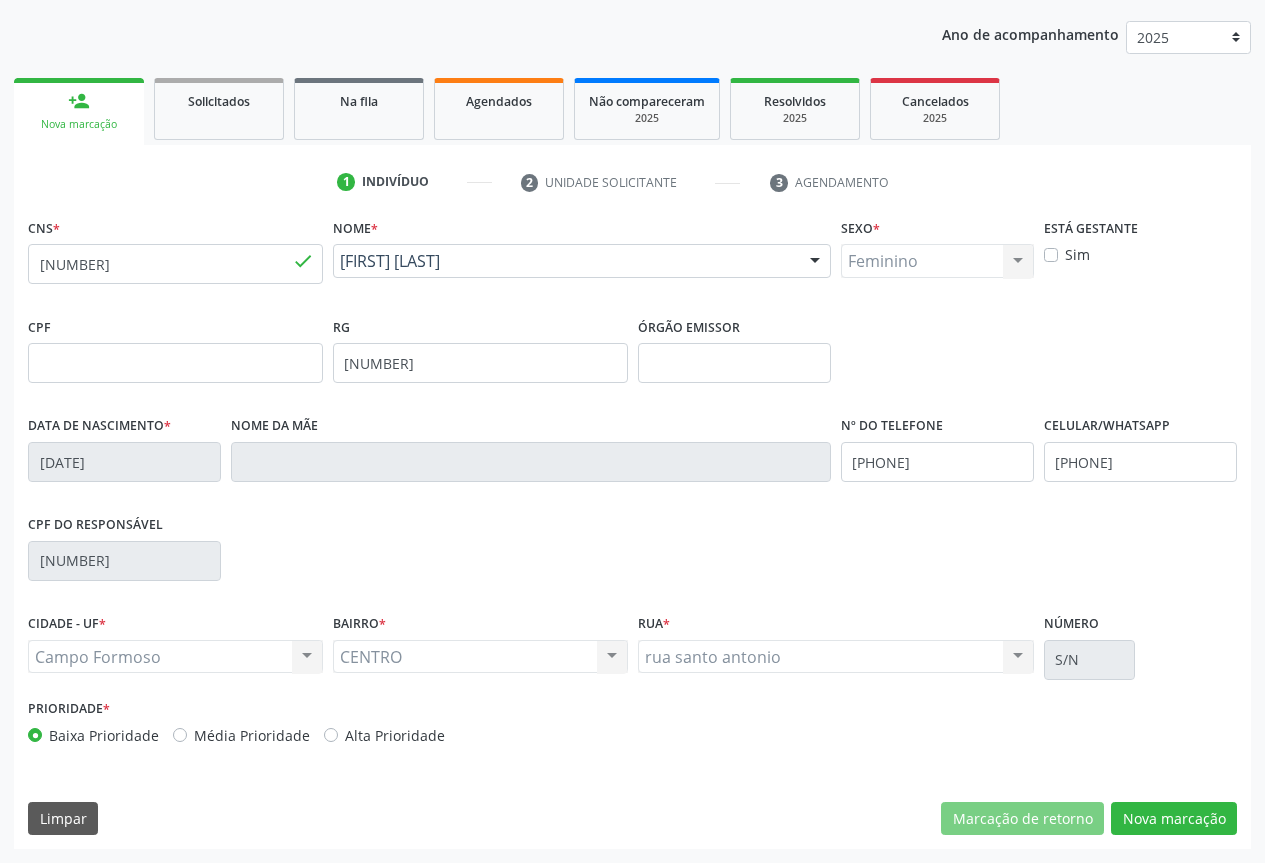 click on "CNS
*
[NUMBER]       done
Nome
*
[FIRST] [LAST]
[FIRST] [LAST]
CNS:
[NUMBER]
CPF:    --   Nascimento:
[DATE]
Nenhum resultado encontrado para: "   "
Digite o nome
Sexo
*
Feminino         Masculino   Feminino
Nenhum resultado encontrado para: "   "
Não há nenhuma opção para ser exibida.
Está gestante
Sim
CPF
RG
[NUMBER]
Órgão emissor
Data de nascimento
*
[DATE]
Nome da mãe
Nº do Telefone
[PHONE]
Celular/WhatsApp
[PHONE]
CPF do responsável
[NUMBER]
CIDADE - UF
*
[CITY]" at bounding box center [632, 531] 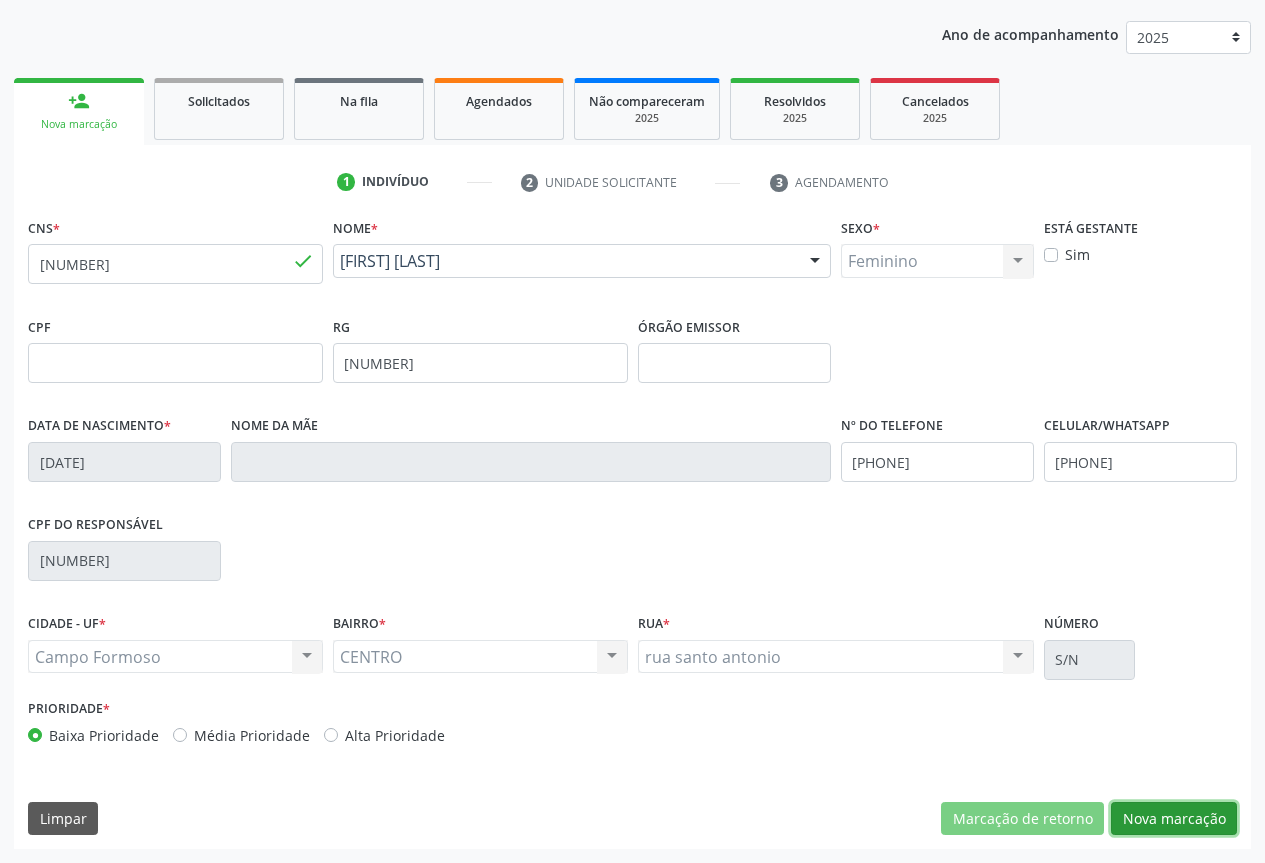 drag, startPoint x: 1206, startPoint y: 821, endPoint x: 931, endPoint y: 712, distance: 295.81412 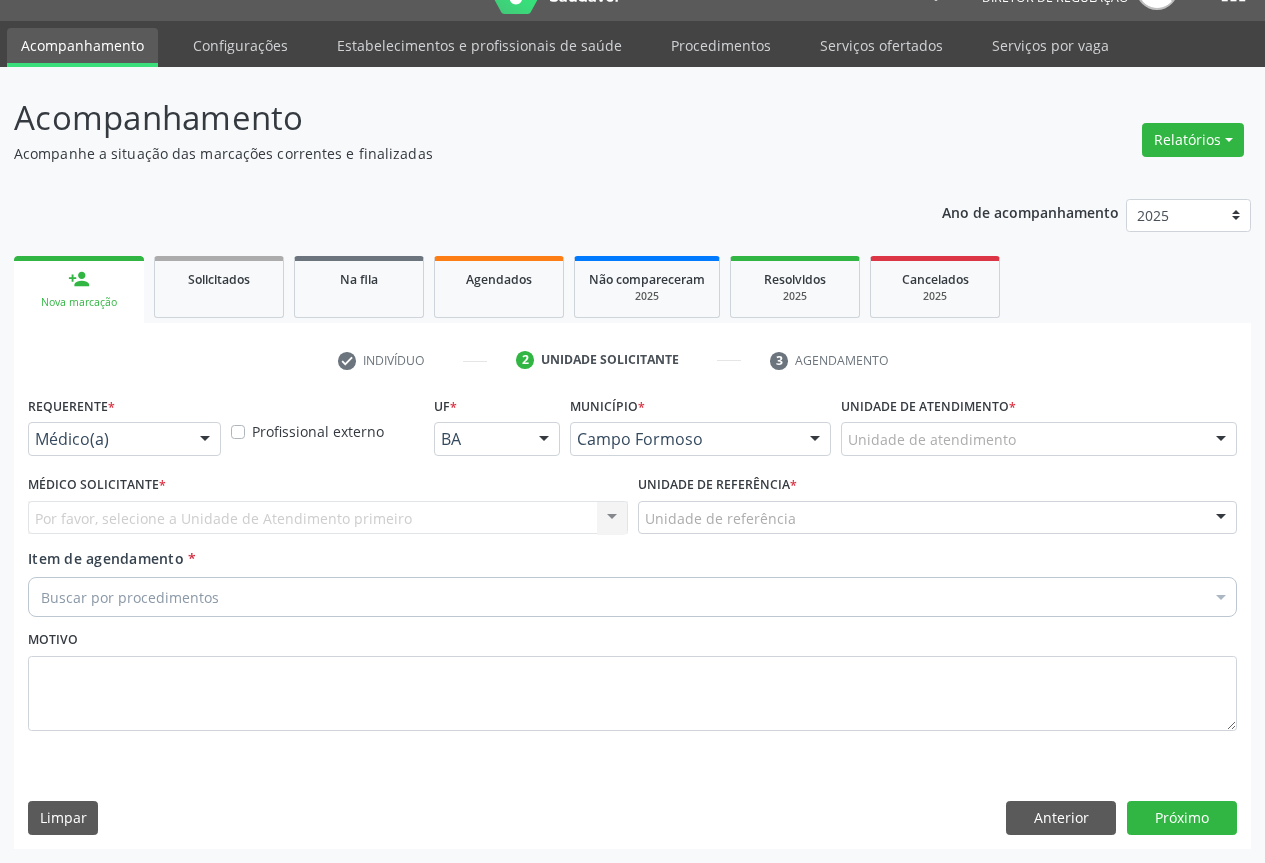 scroll, scrollTop: 43, scrollLeft: 0, axis: vertical 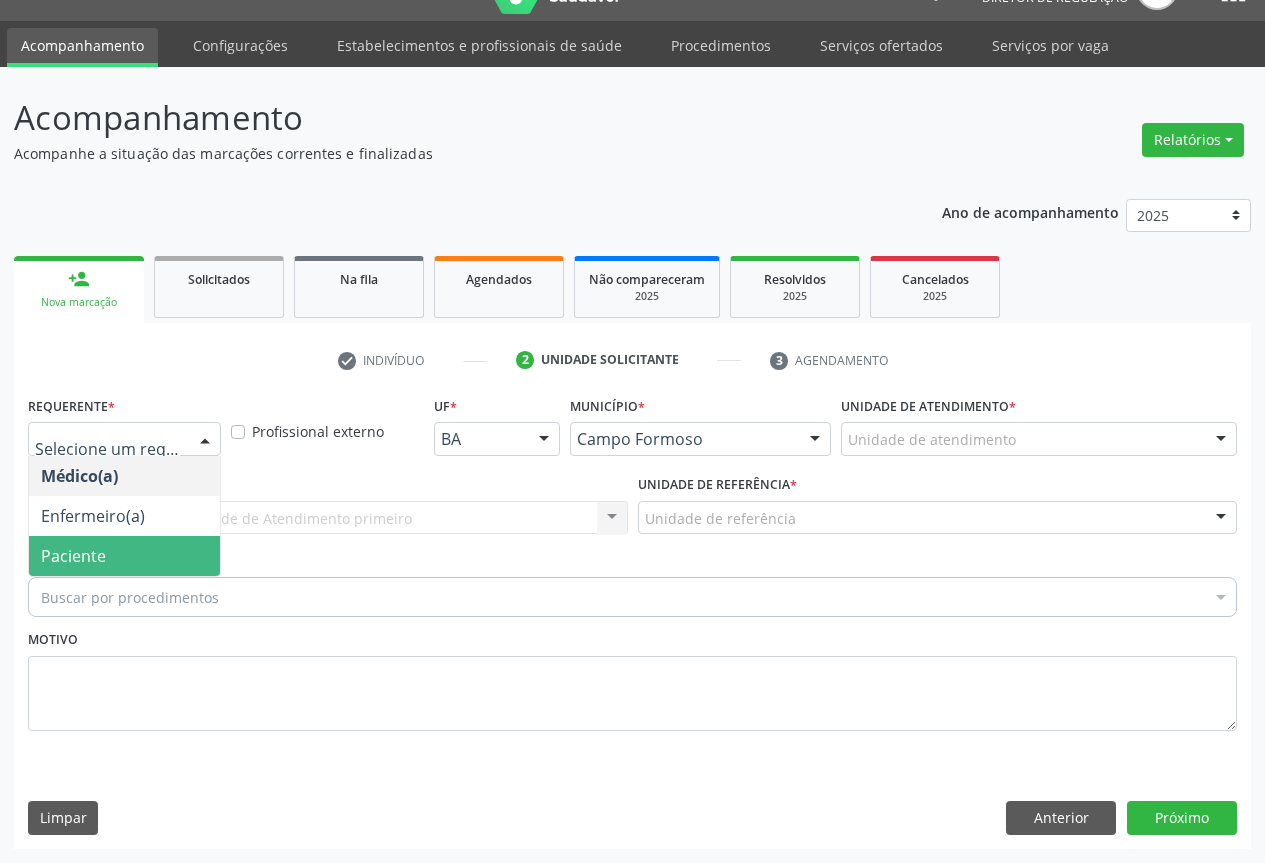 click on "Paciente" at bounding box center (124, 556) 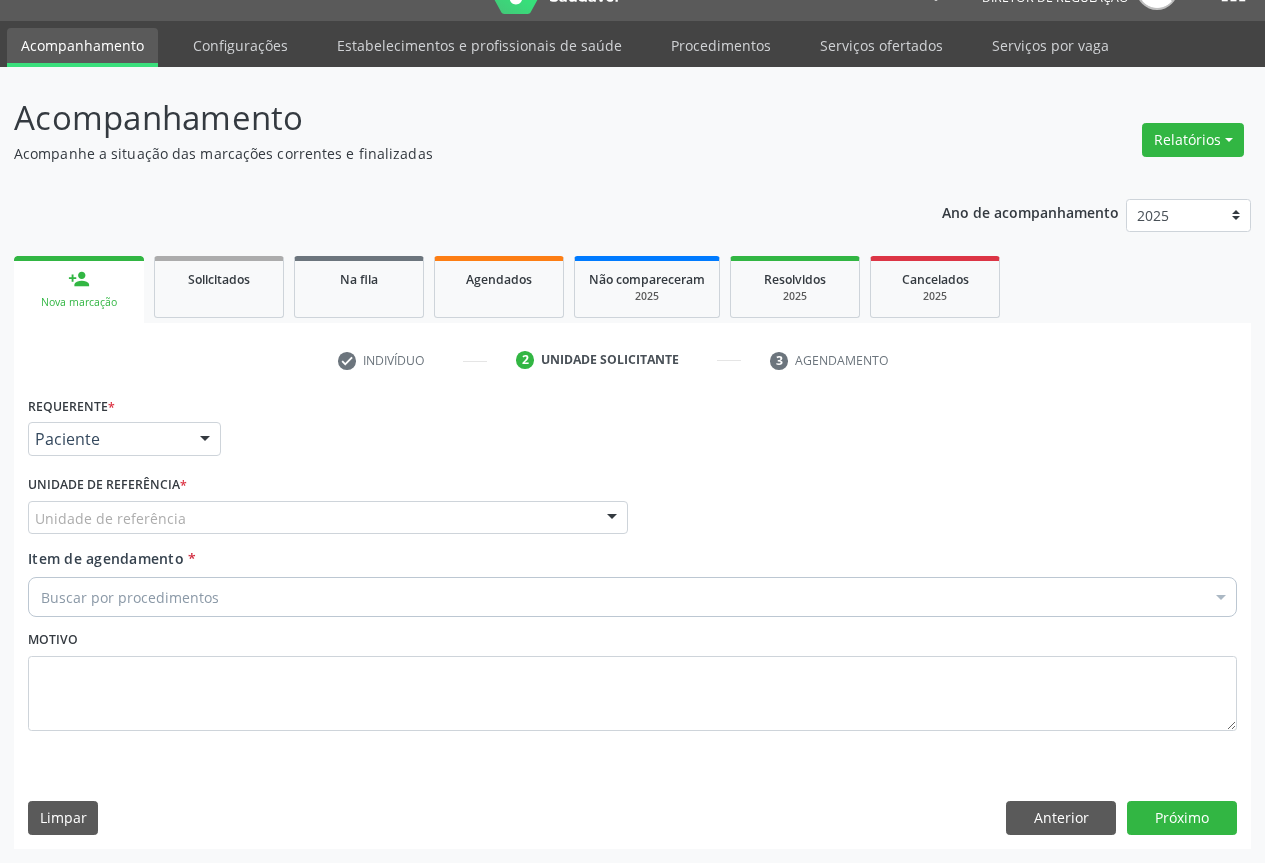 click on "Unidade de referência" at bounding box center (328, 518) 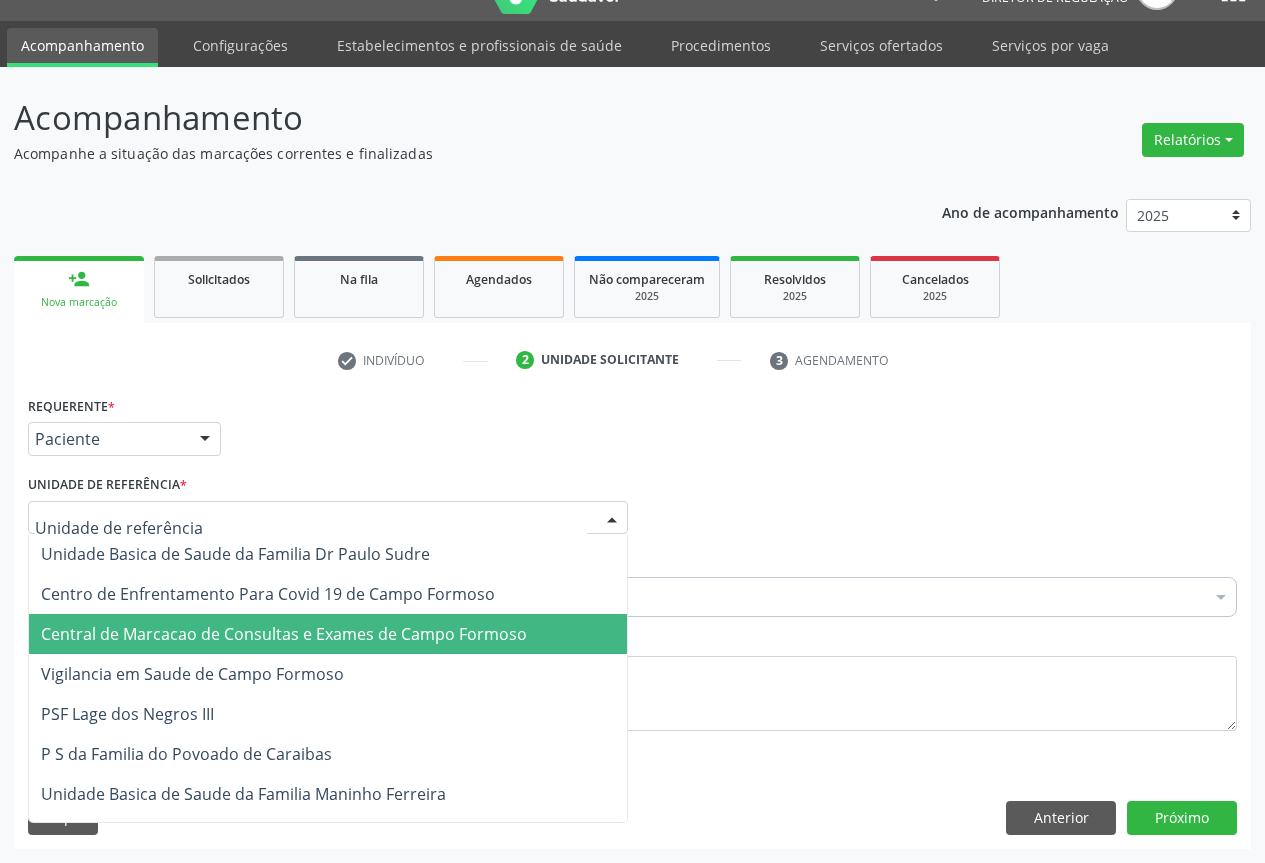 click on "Central de Marcacao de Consultas e Exames de Campo Formoso" at bounding box center [284, 634] 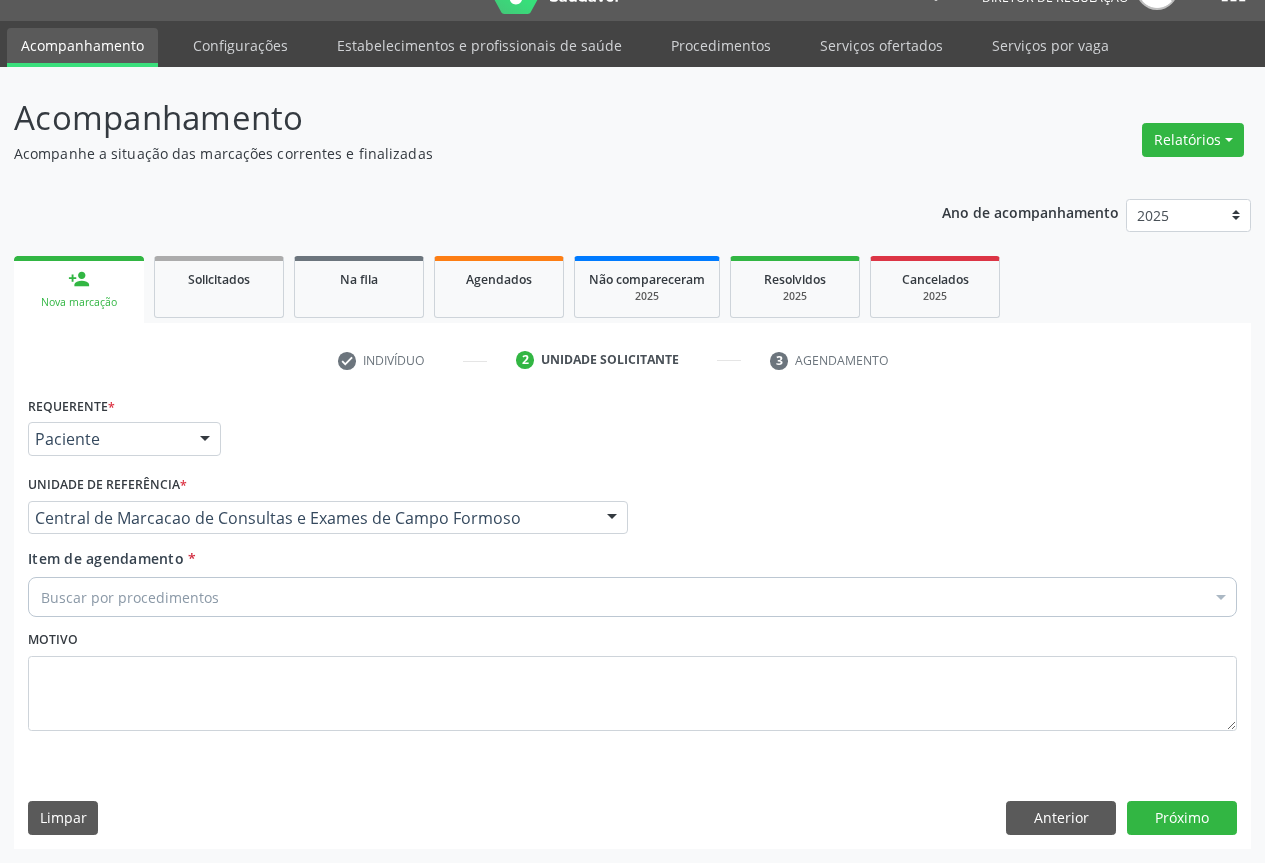 click on "Buscar por procedimentos" at bounding box center (632, 597) 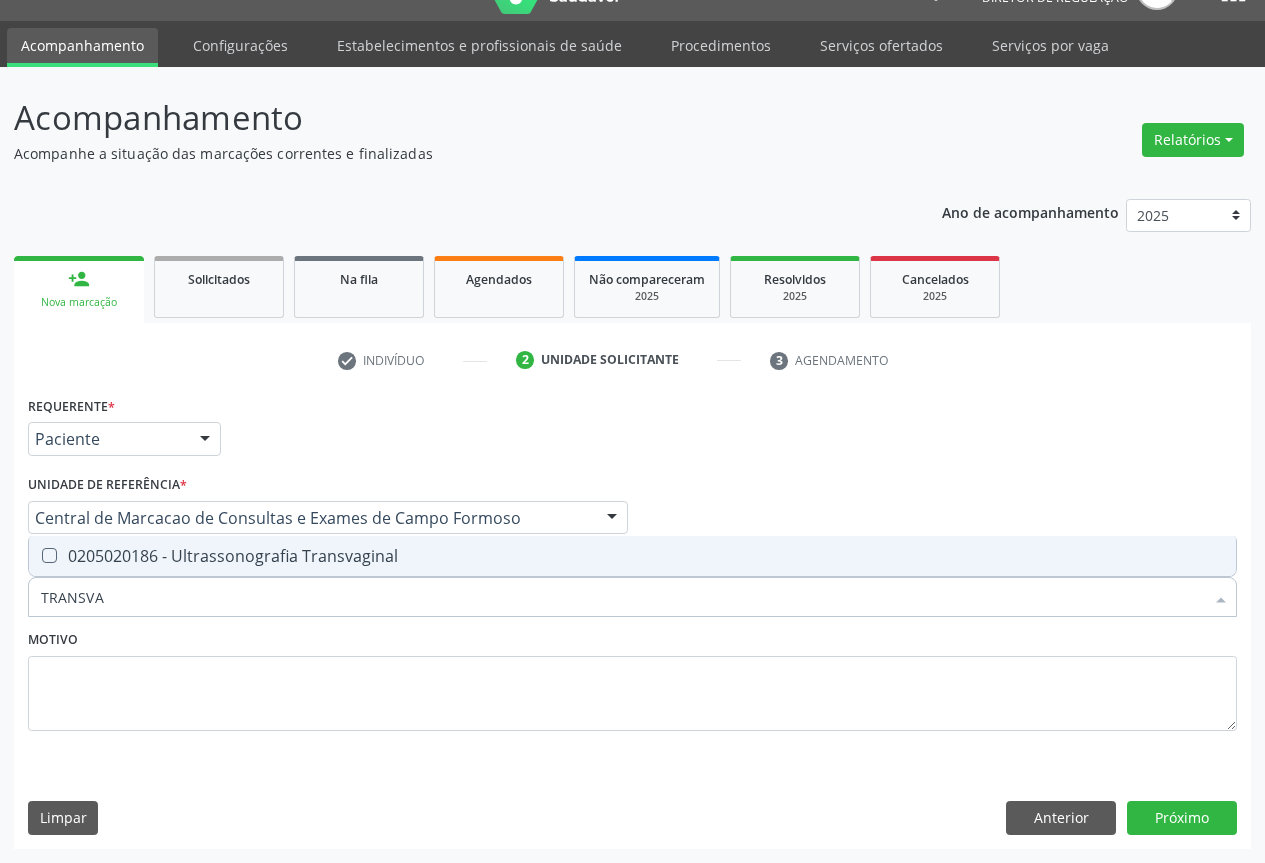 type on "TRANSVAG" 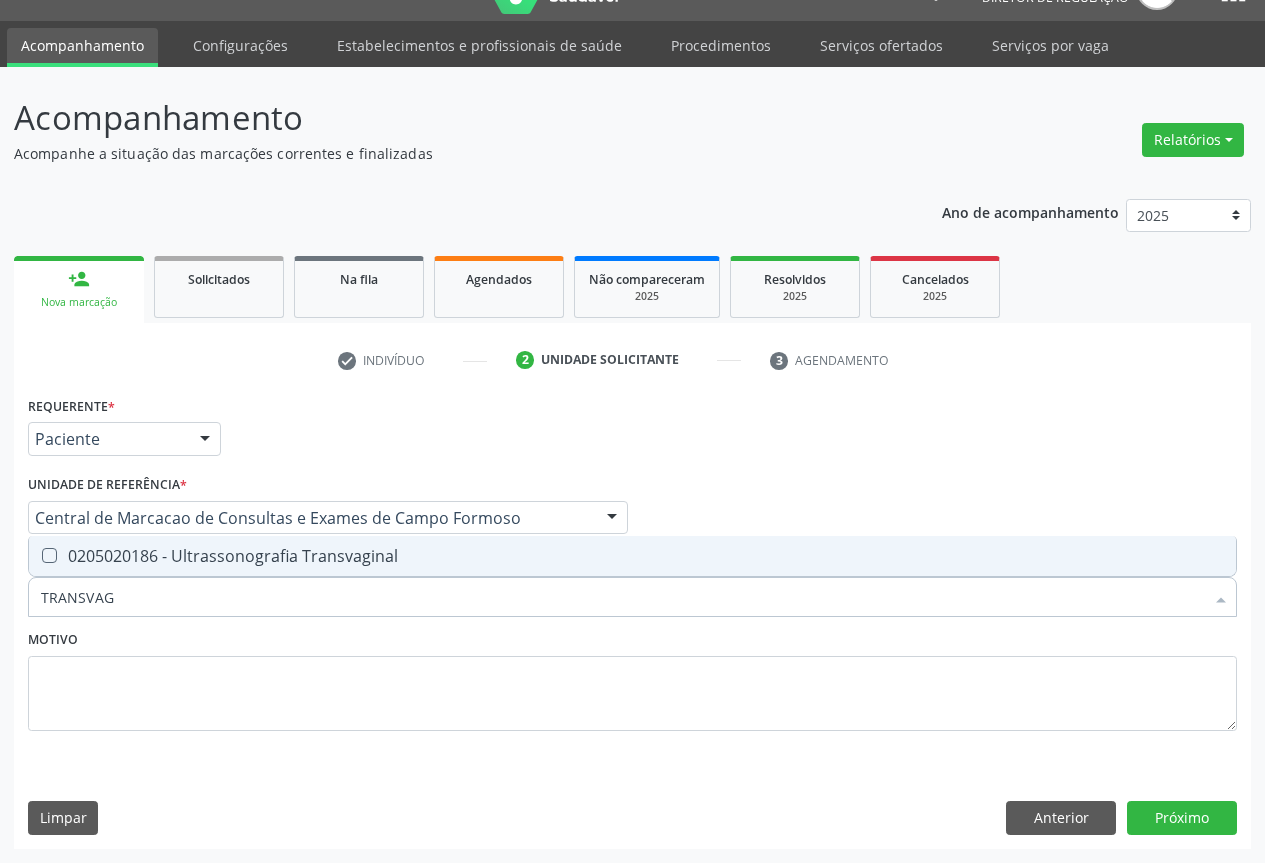 click on "TRANSVAG" at bounding box center [622, 597] 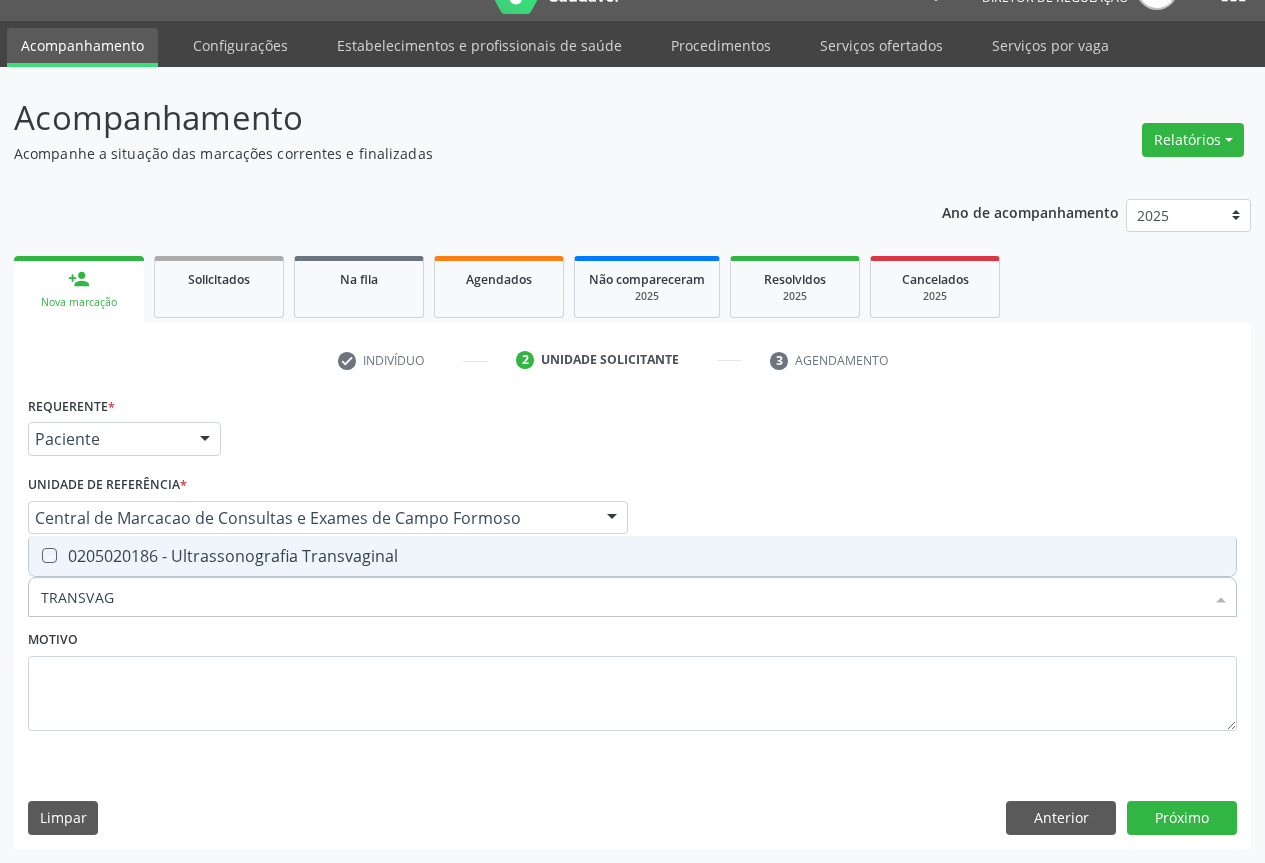 checkbox on "true" 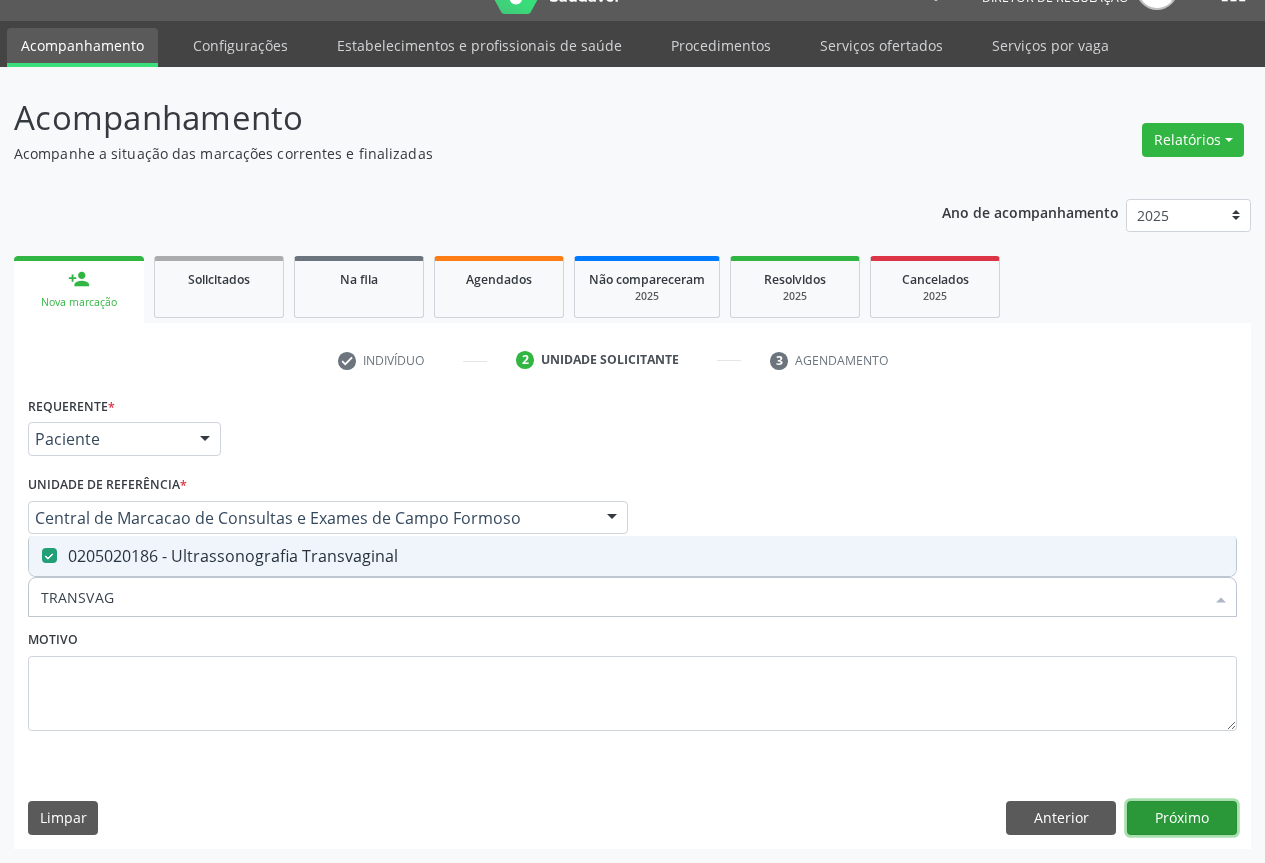 click on "Próximo" at bounding box center (1182, 818) 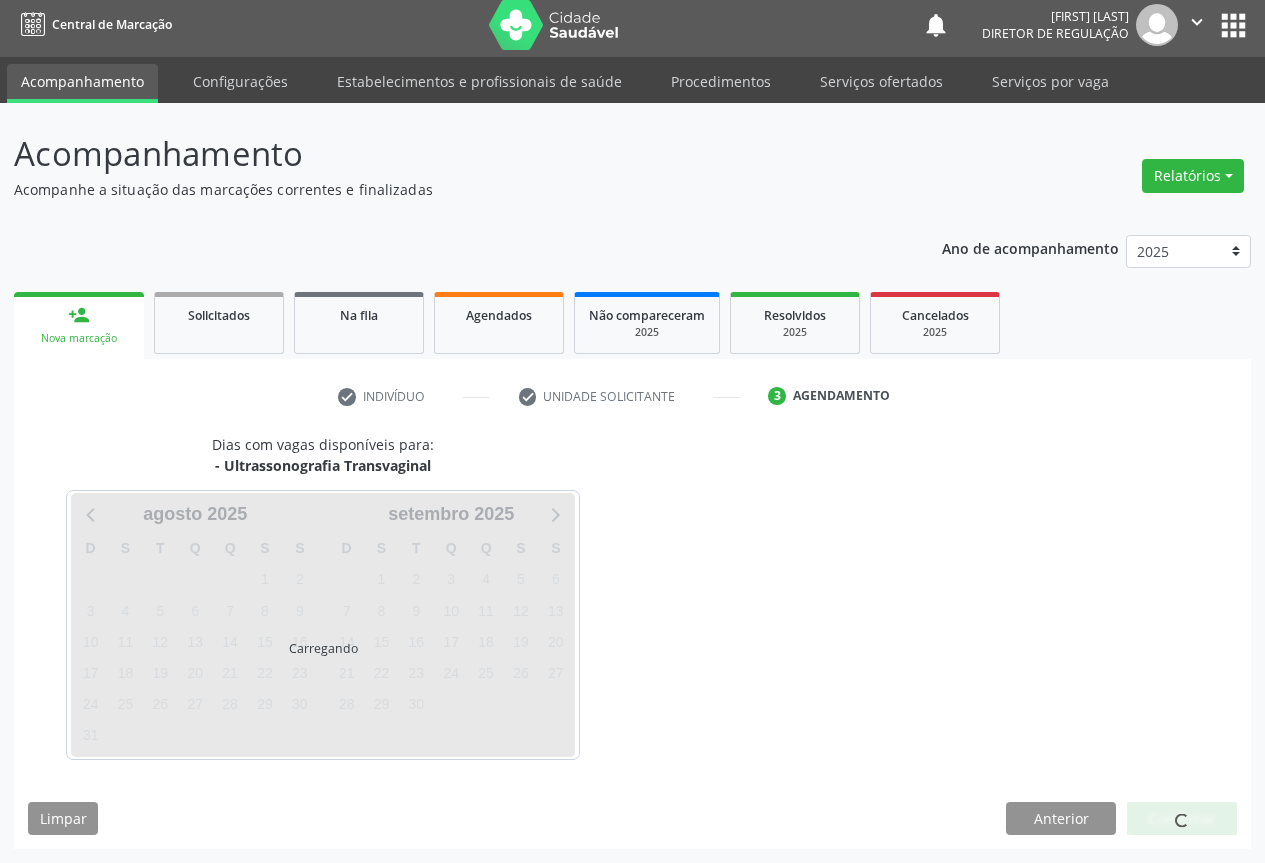 scroll, scrollTop: 7, scrollLeft: 0, axis: vertical 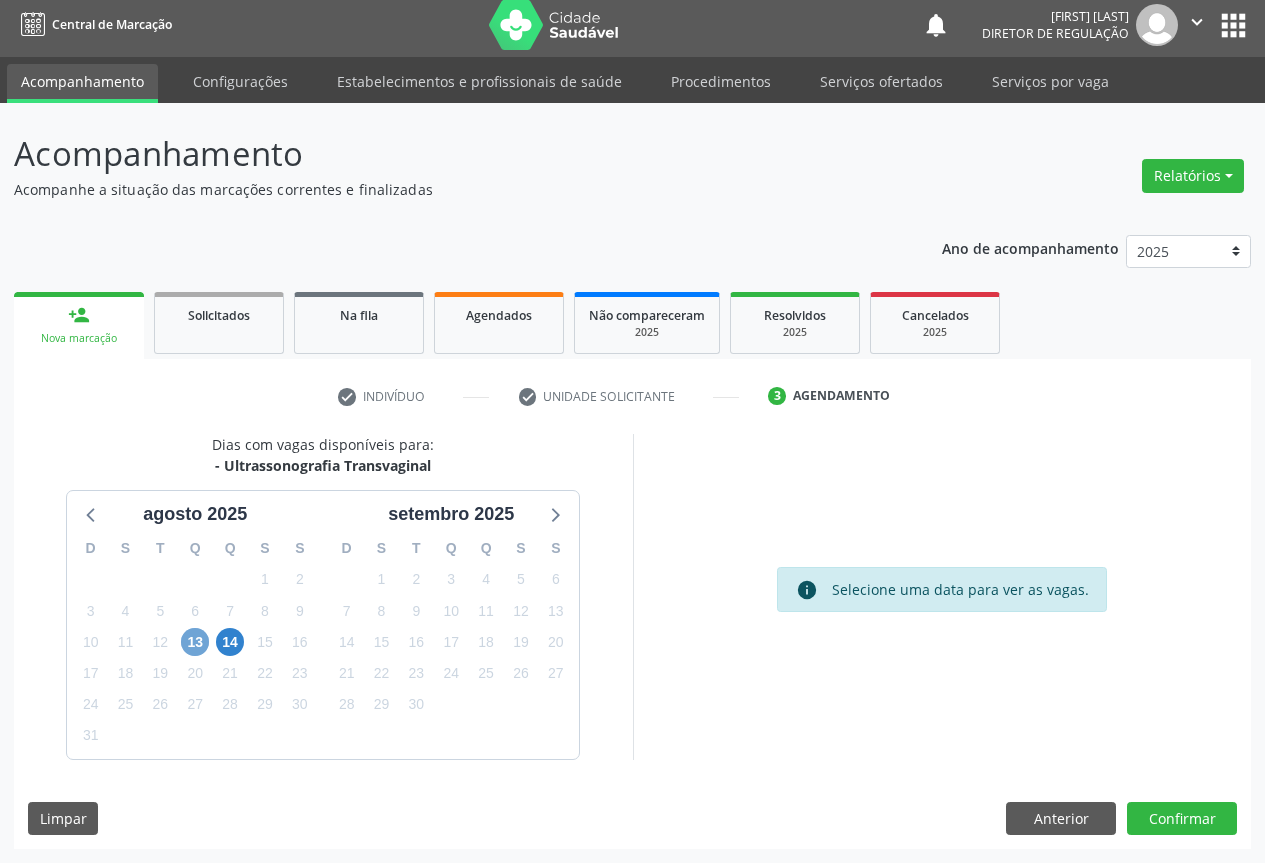 click on "13" at bounding box center (195, 642) 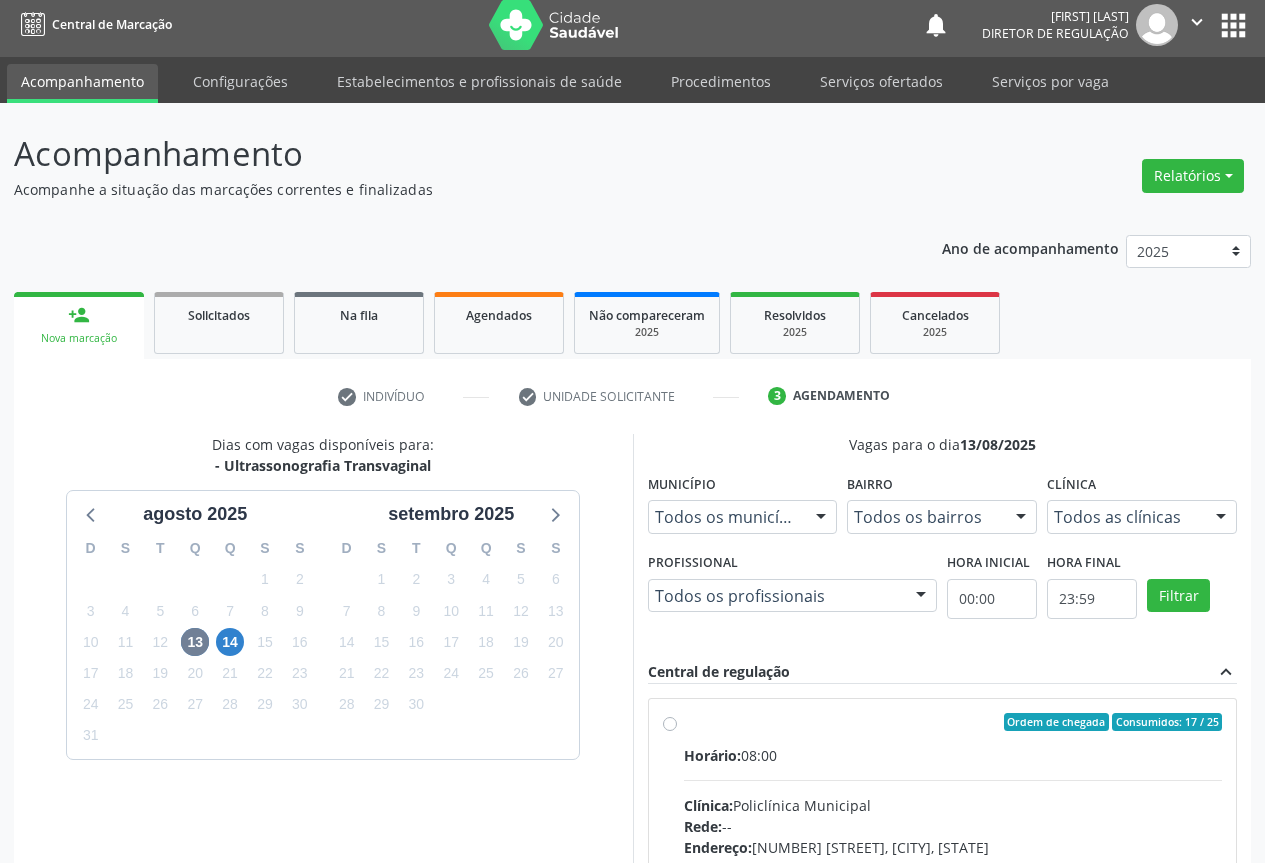 click on "Horário:   08:00
Clínica:  Policlínica Municipal
Rede:
--
Endereço:   [NUMBER] [STREET], [CITY], [STATE]
Telefone:   [PHONE]
Profissional:
[FIRST] [LAST]
Informações adicionais sobre o atendimento
Idade de atendimento:
de 0 a 120 anos
Gênero(s) atendido(s):
Masculino e Feminino
Informações adicionais:
--" at bounding box center (953, 882) 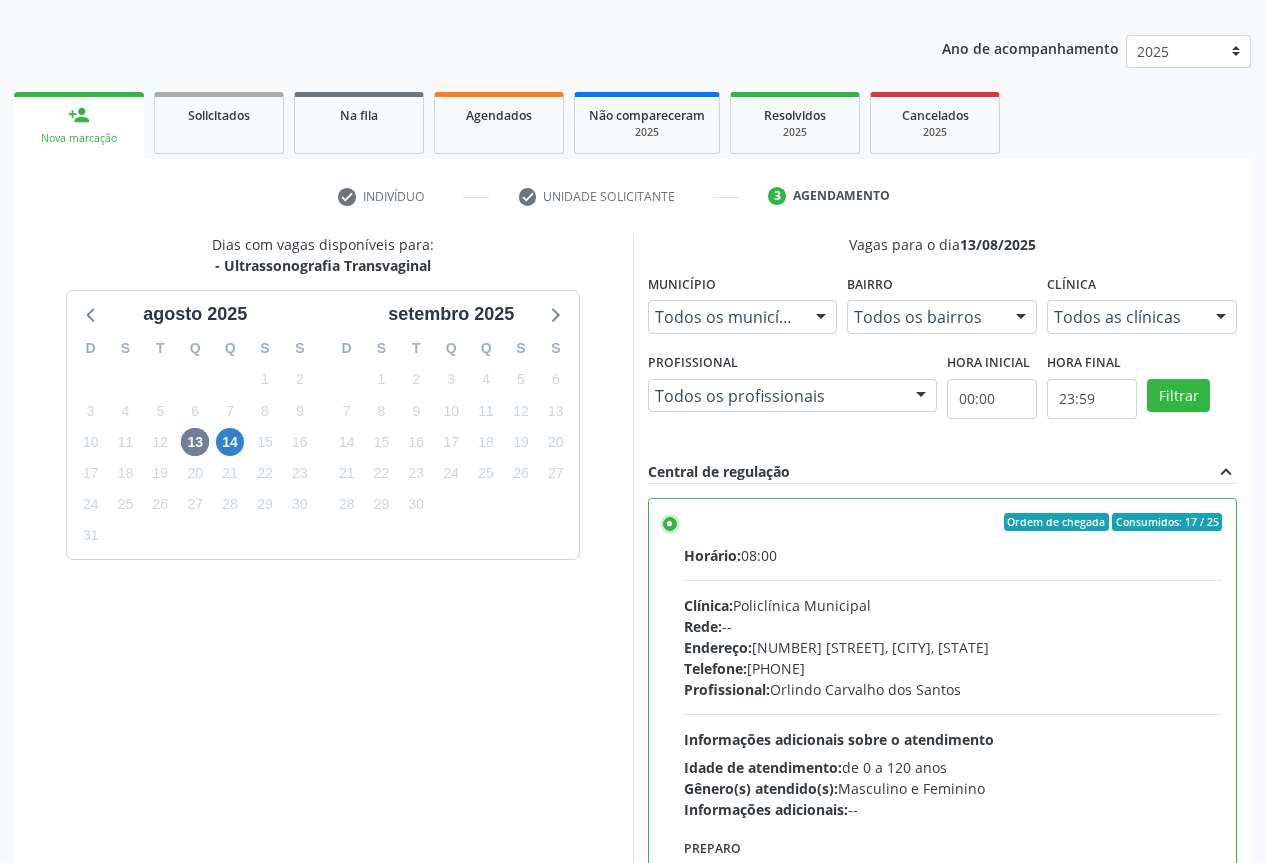 scroll, scrollTop: 307, scrollLeft: 0, axis: vertical 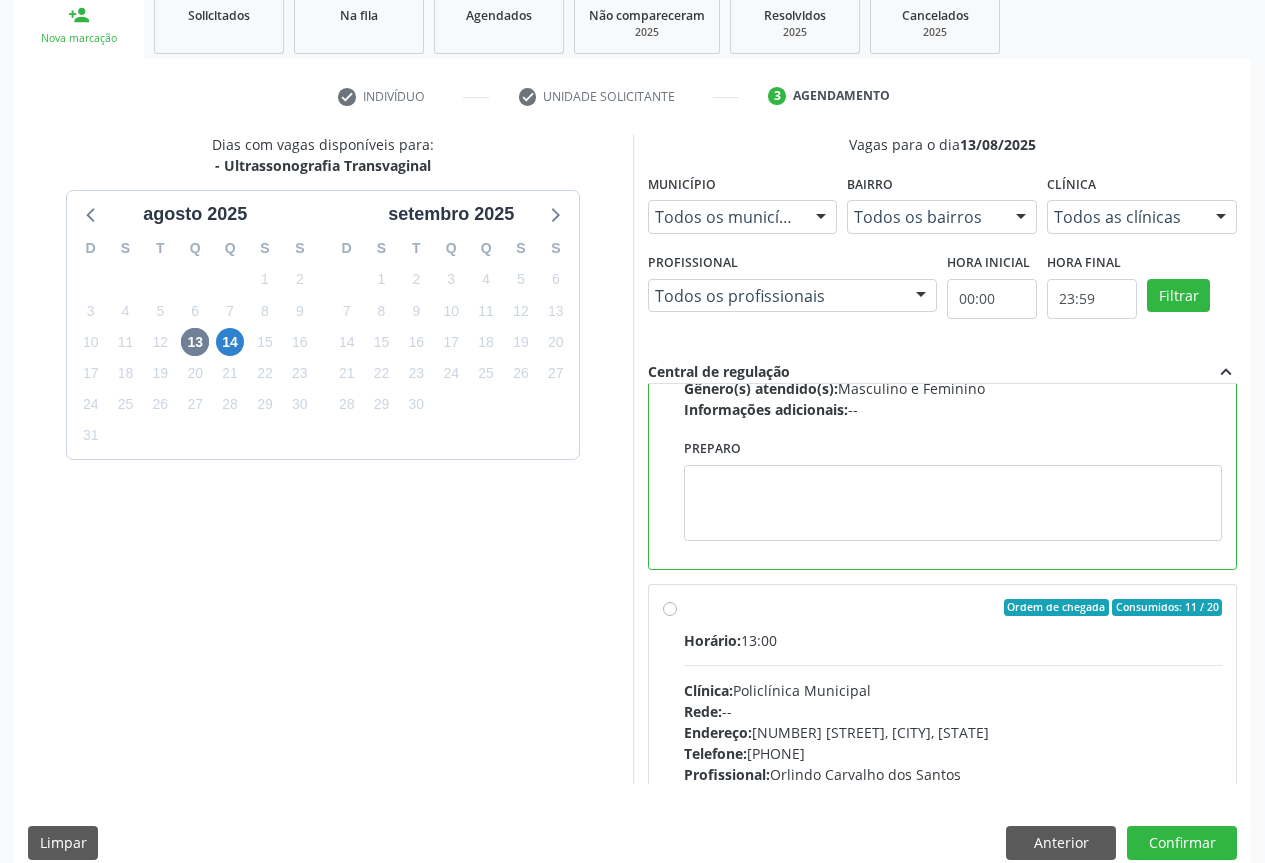 click on "Clínica:  Policlínica Municipal" at bounding box center (953, 690) 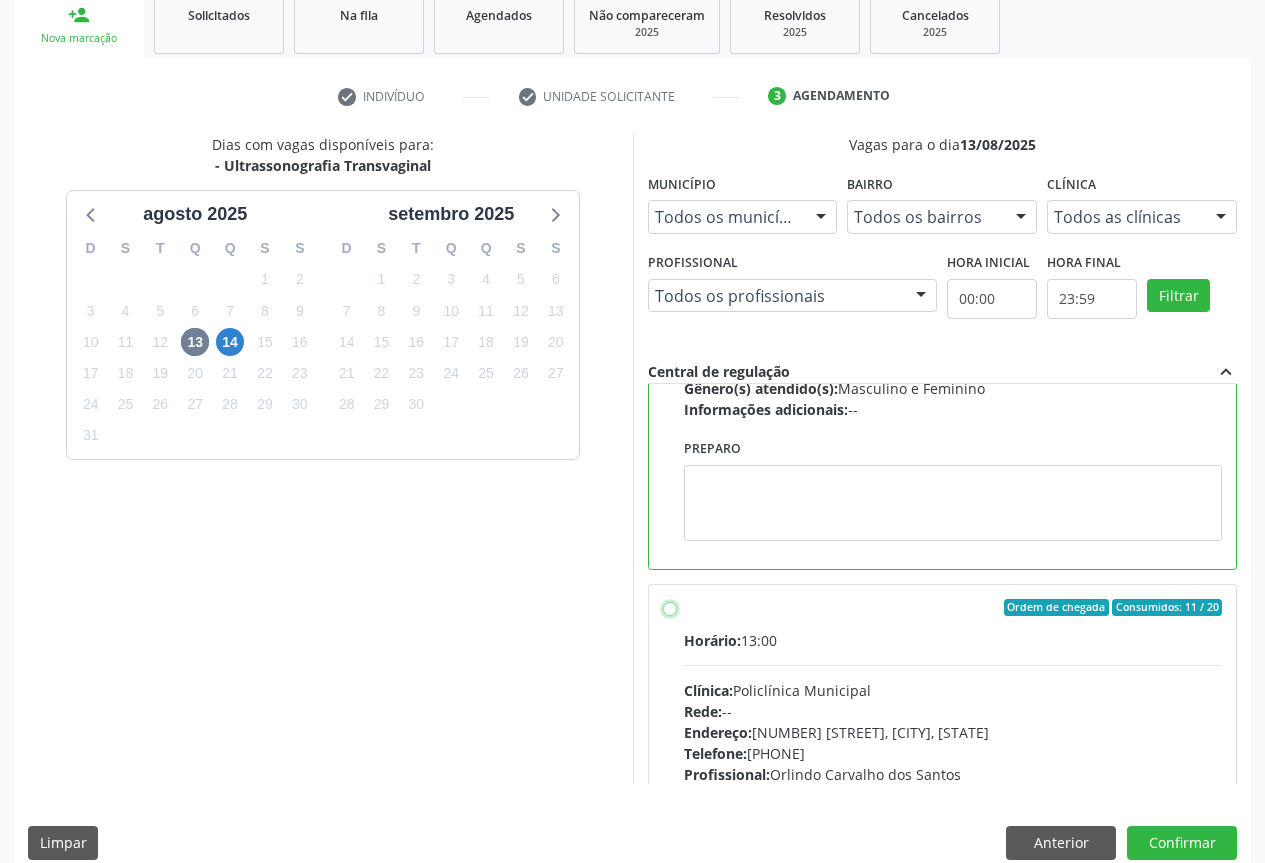 click on "Ordem de chegada
Consumidos: 11 / 20
Horário:   13:00
Clínica:  Policlínica Municipal
Rede:
--
Endereço:   [NUMBER] [STREET], [CITY], [STATE]
Telefone:   [PHONE]
Profissional:
[FIRST] [LAST]
Informações adicionais sobre o atendimento
Idade de atendimento:
de 0 a 120 anos
Gênero(s) atendido(s):
Masculino e Feminino
Informações adicionais:
--" at bounding box center (670, 608) 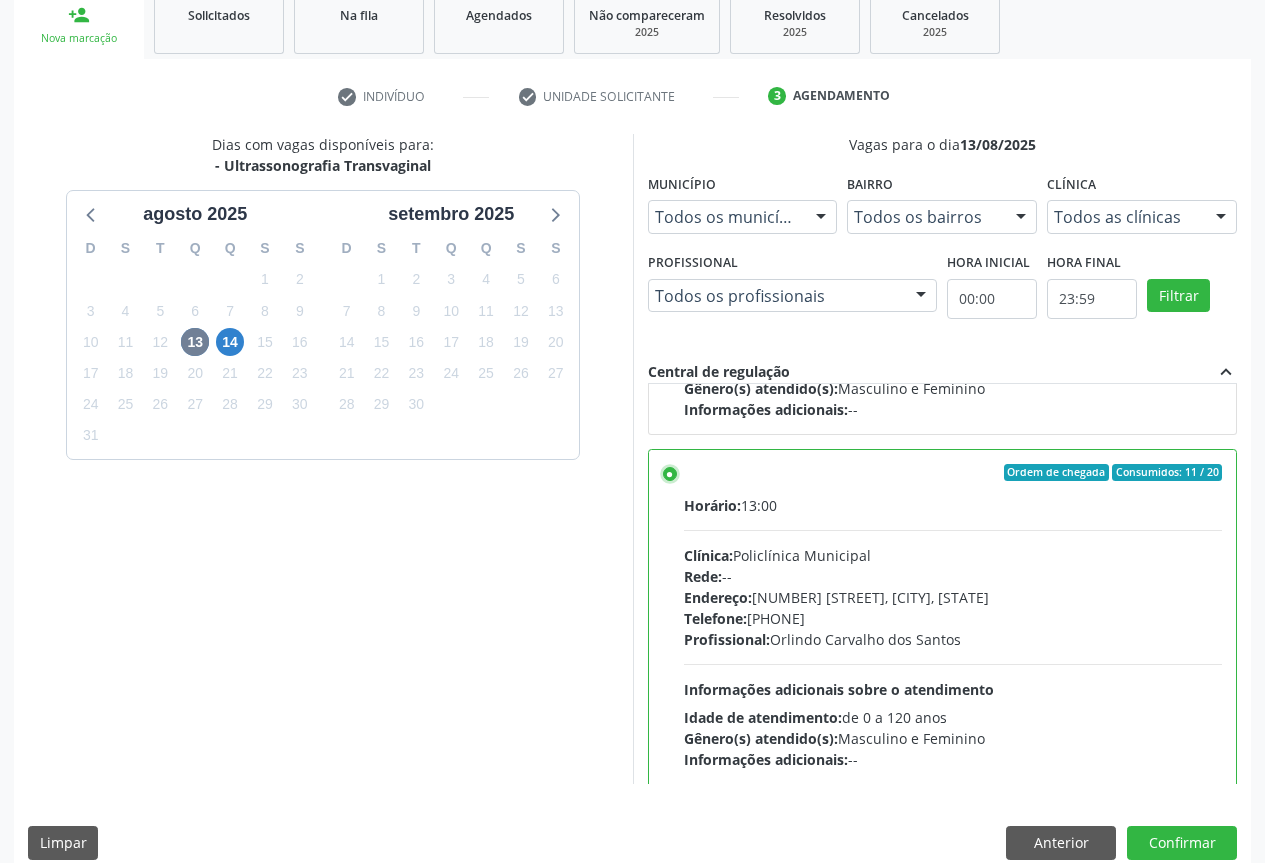 scroll, scrollTop: 0, scrollLeft: 0, axis: both 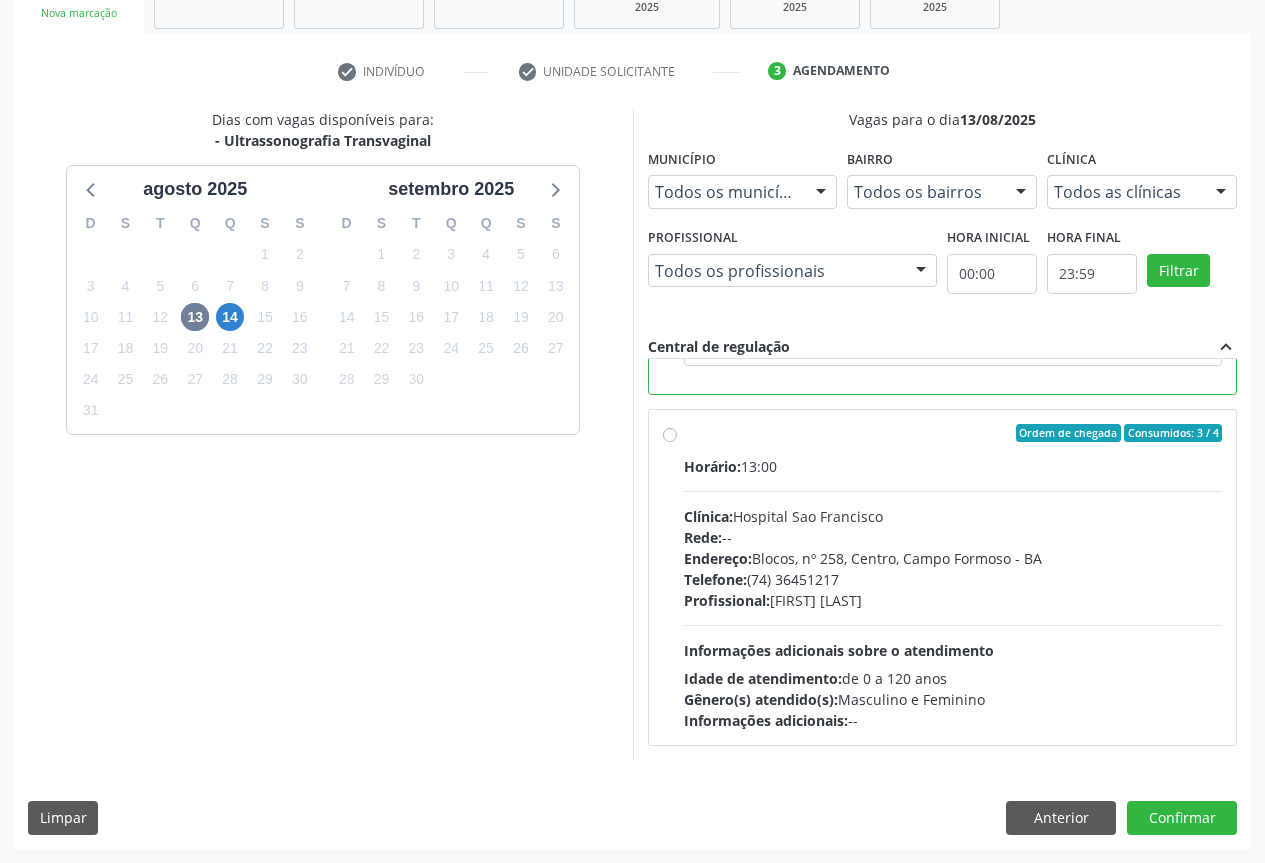 click on "Rede:
--" at bounding box center [953, 537] 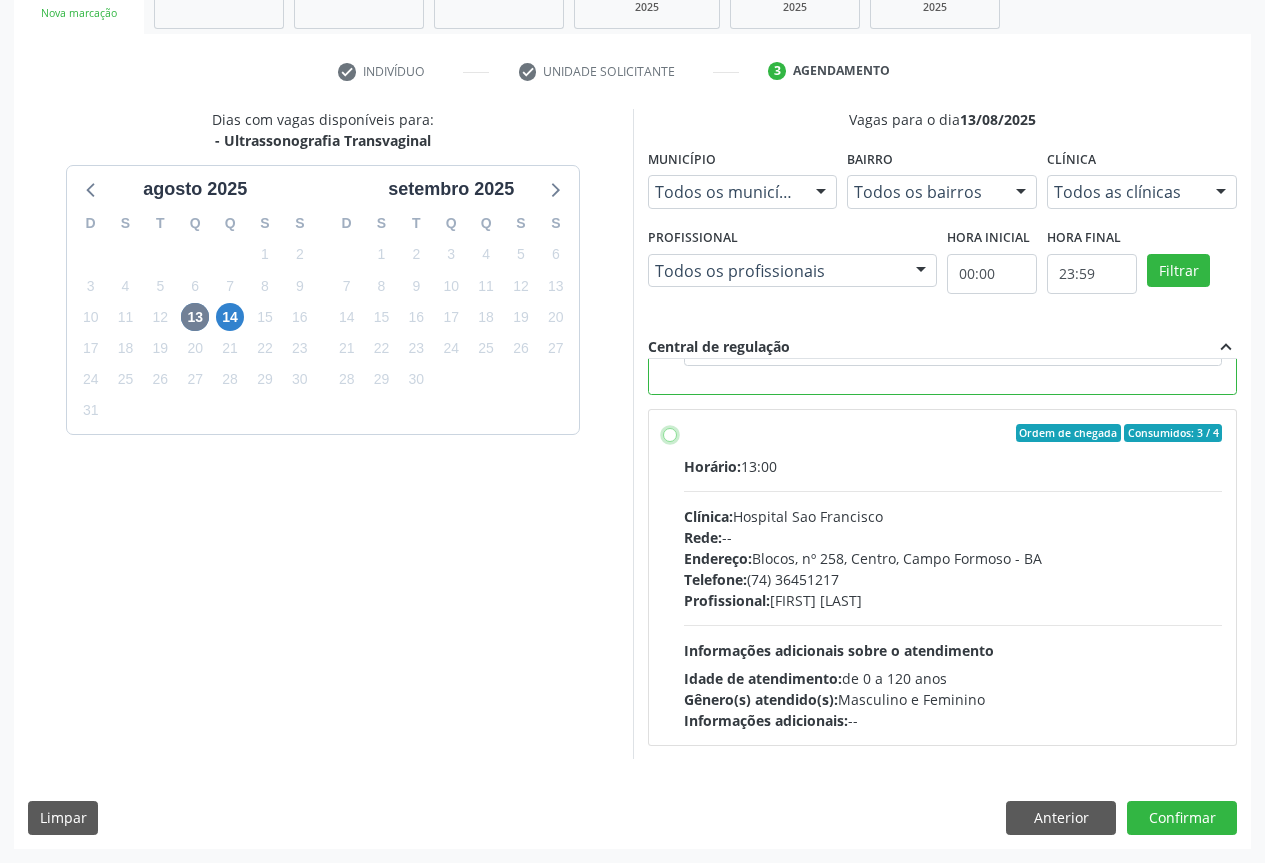 click on "Ordem de chegada
Consumidos: 3 / 4
Horário:   13:00
Clínica:  Hospital Sao Francisco
Rede:
--
Endereço:   [NUMBER] [STREET], [CITY], [STATE]
Telefone:   [PHONE]
Profissional:
[FIRST] [LAST]
Informações adicionais sobre o atendimento
Idade de atendimento:
de 0 a 120 anos
Gênero(s) atendido(s):
Masculino e Feminino
Informações adicionais:
--" at bounding box center [670, 433] 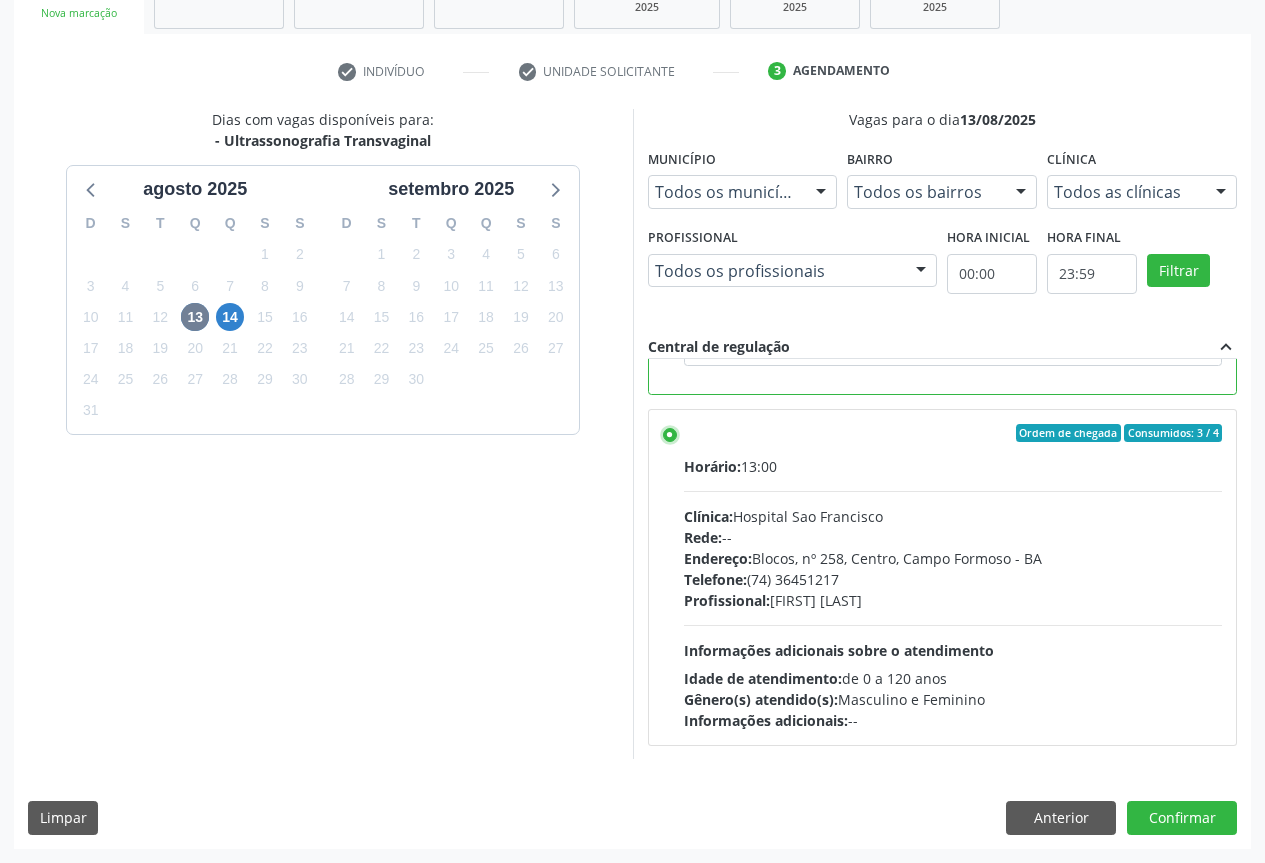 scroll, scrollTop: 539, scrollLeft: 0, axis: vertical 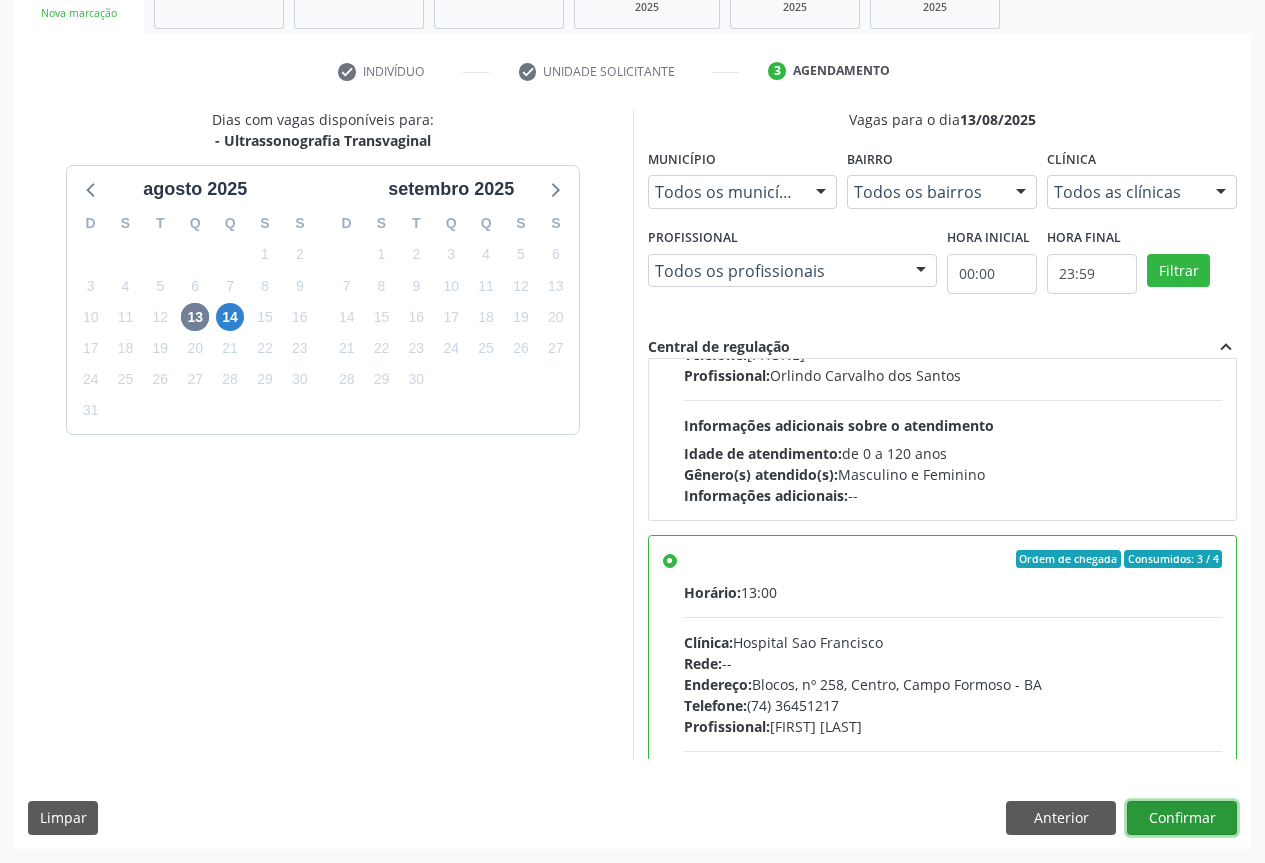 click on "Confirmar" at bounding box center (1182, 818) 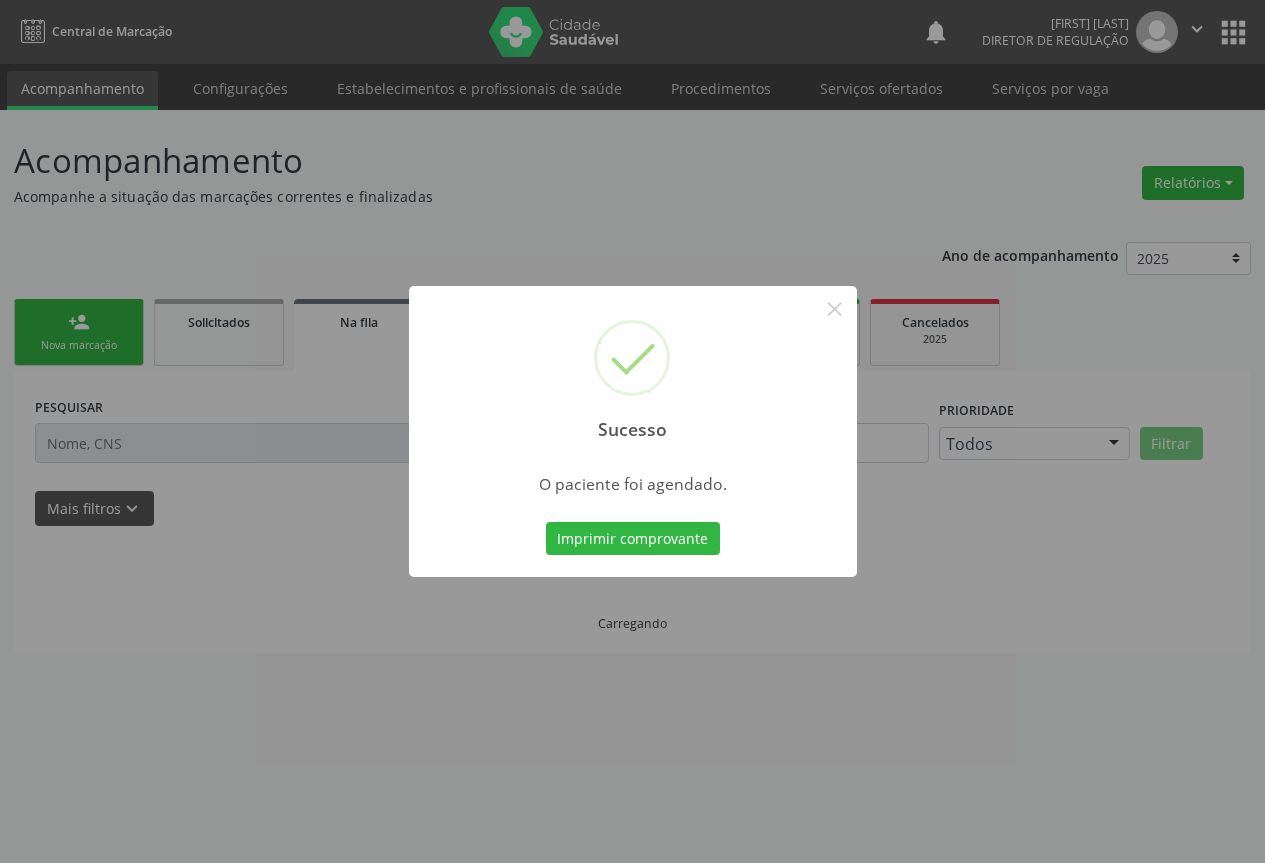 scroll, scrollTop: 0, scrollLeft: 0, axis: both 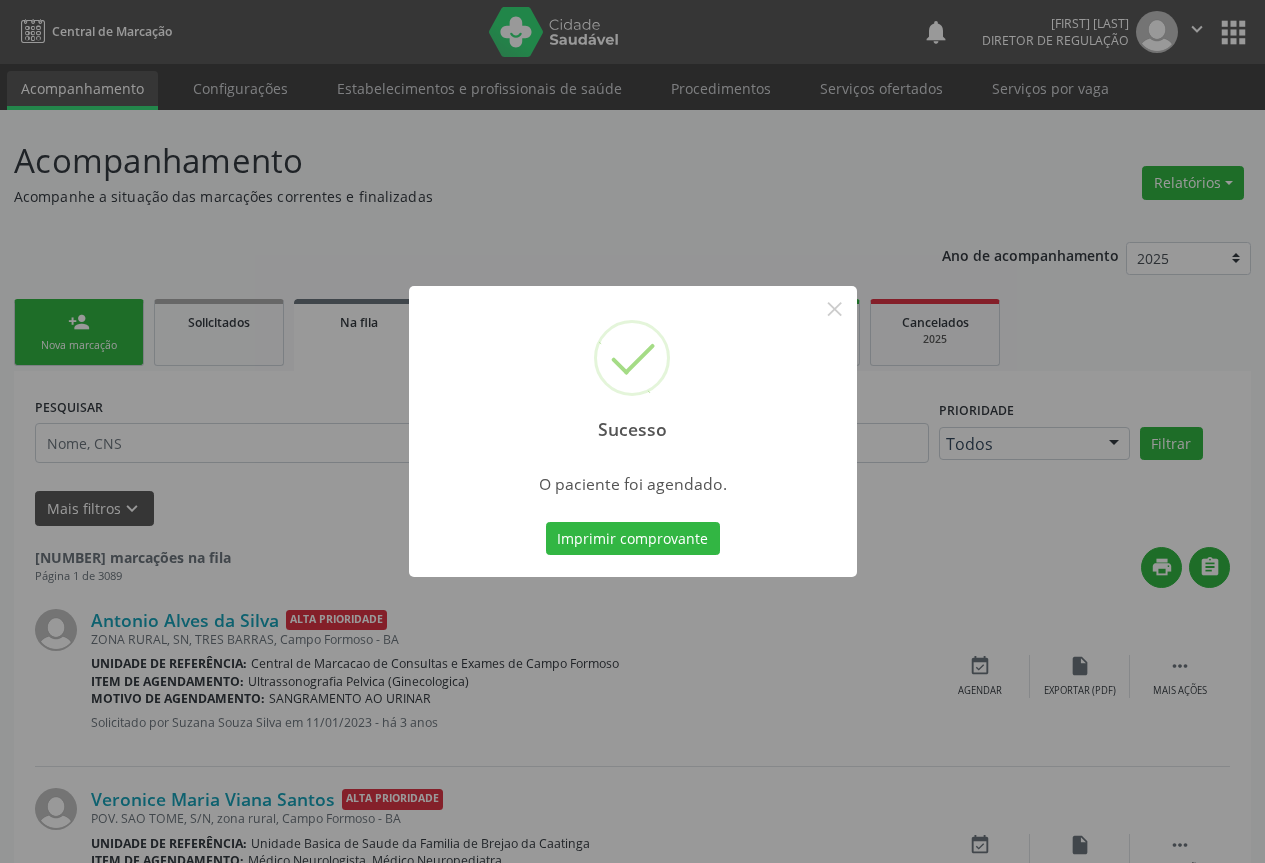 type 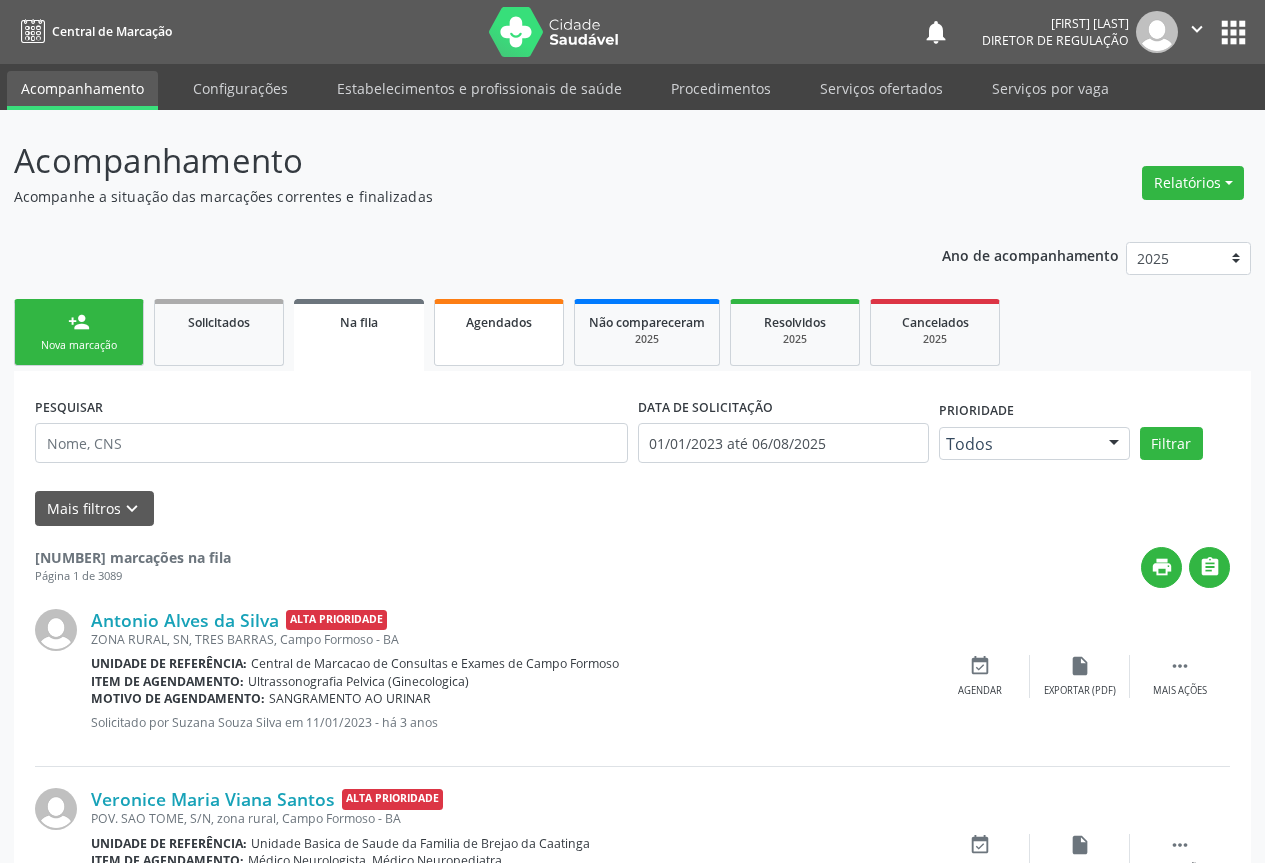 click on "Agendados" at bounding box center (499, 332) 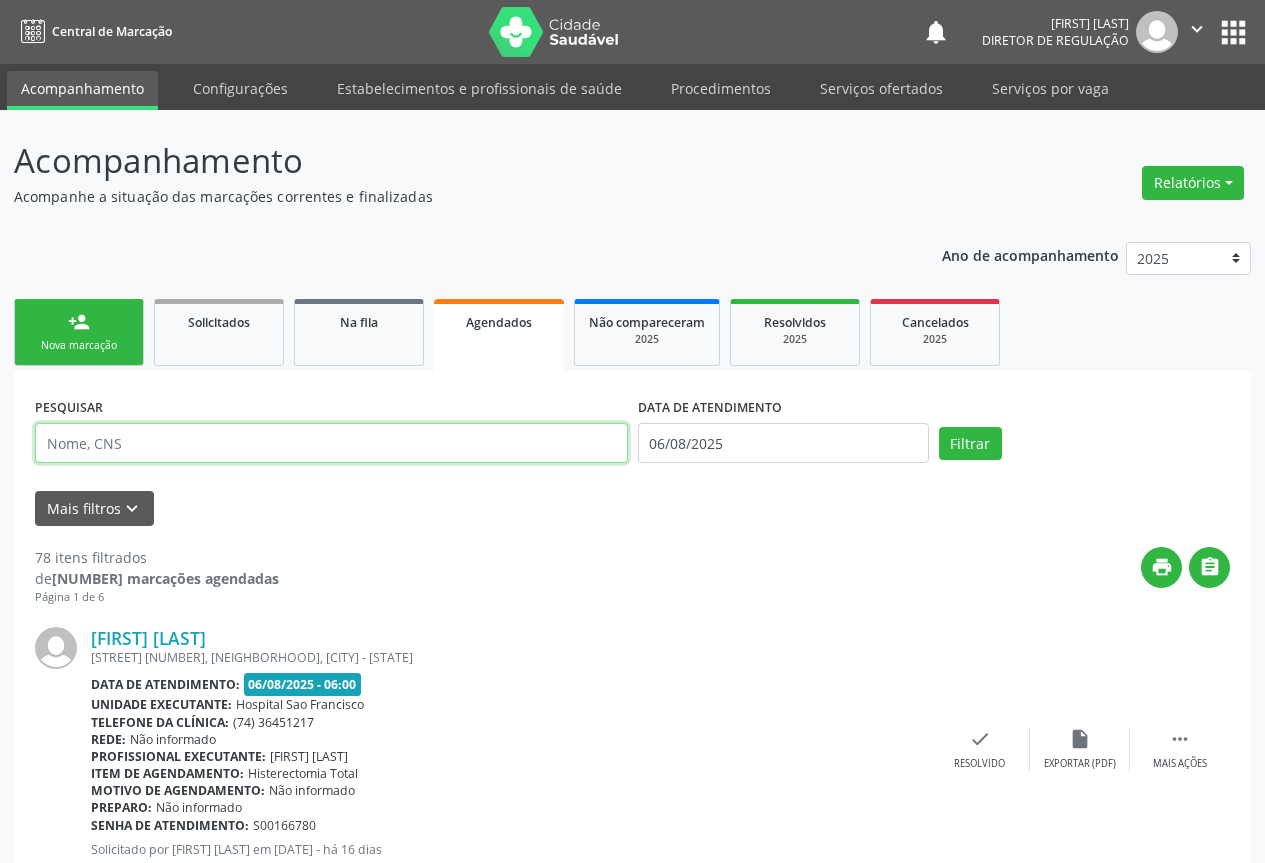 click at bounding box center [331, 443] 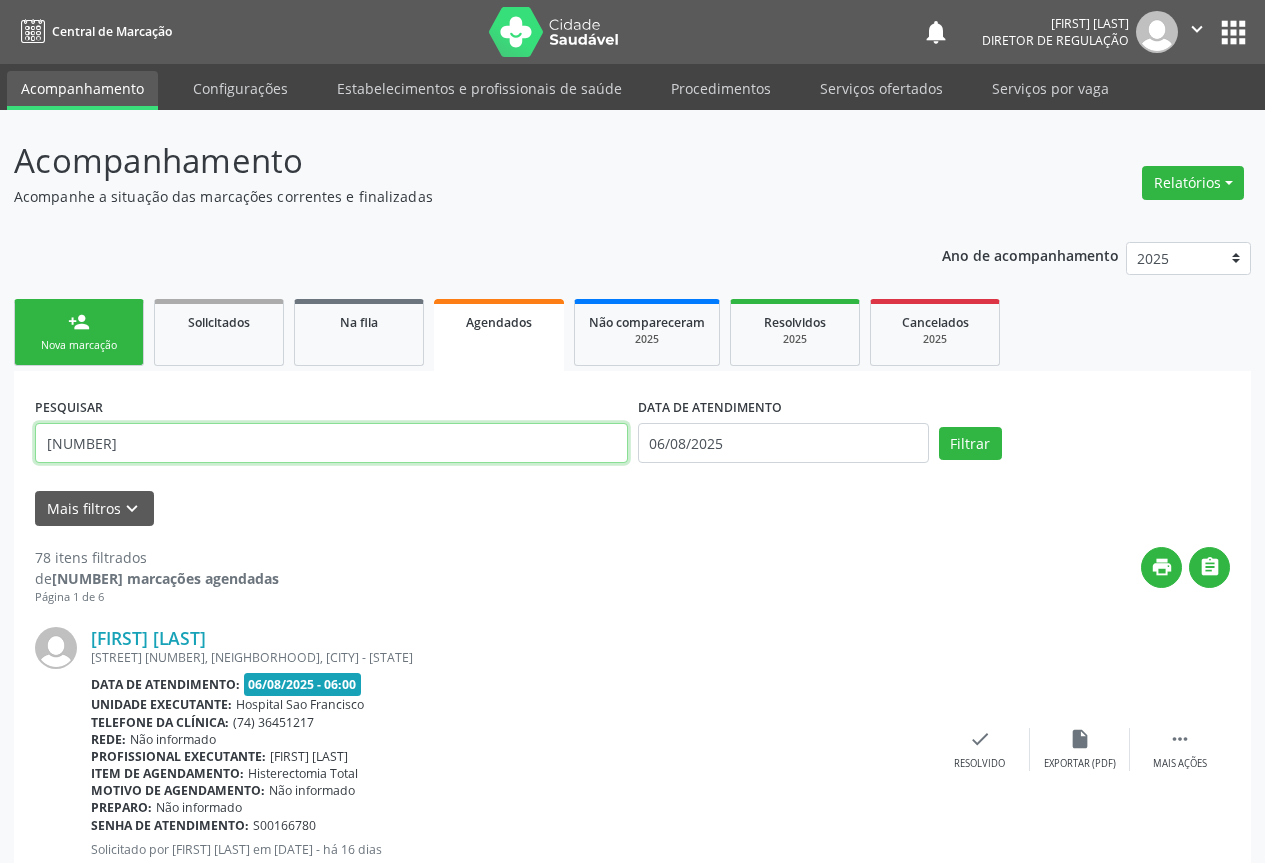 type on "[NUMBER]" 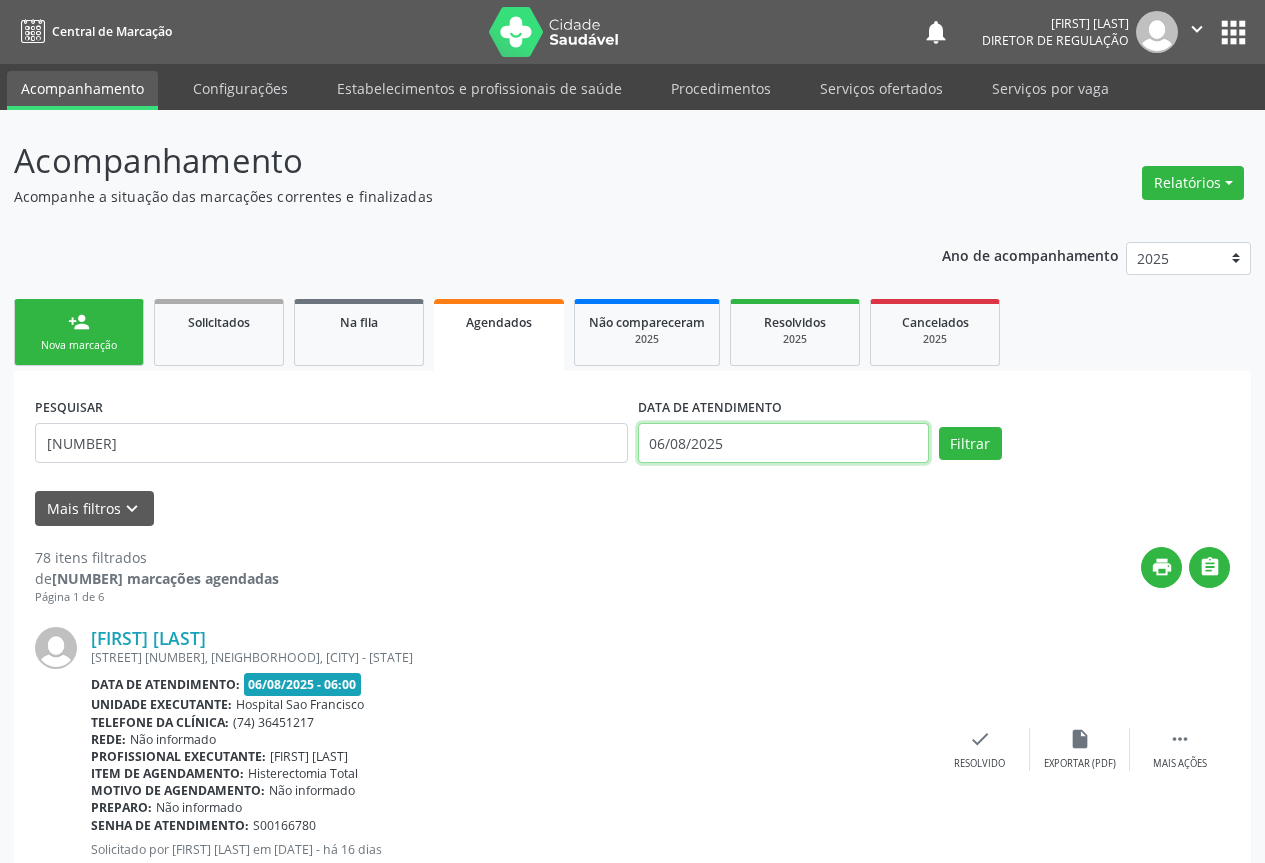 click on "06/08/2025" at bounding box center (783, 443) 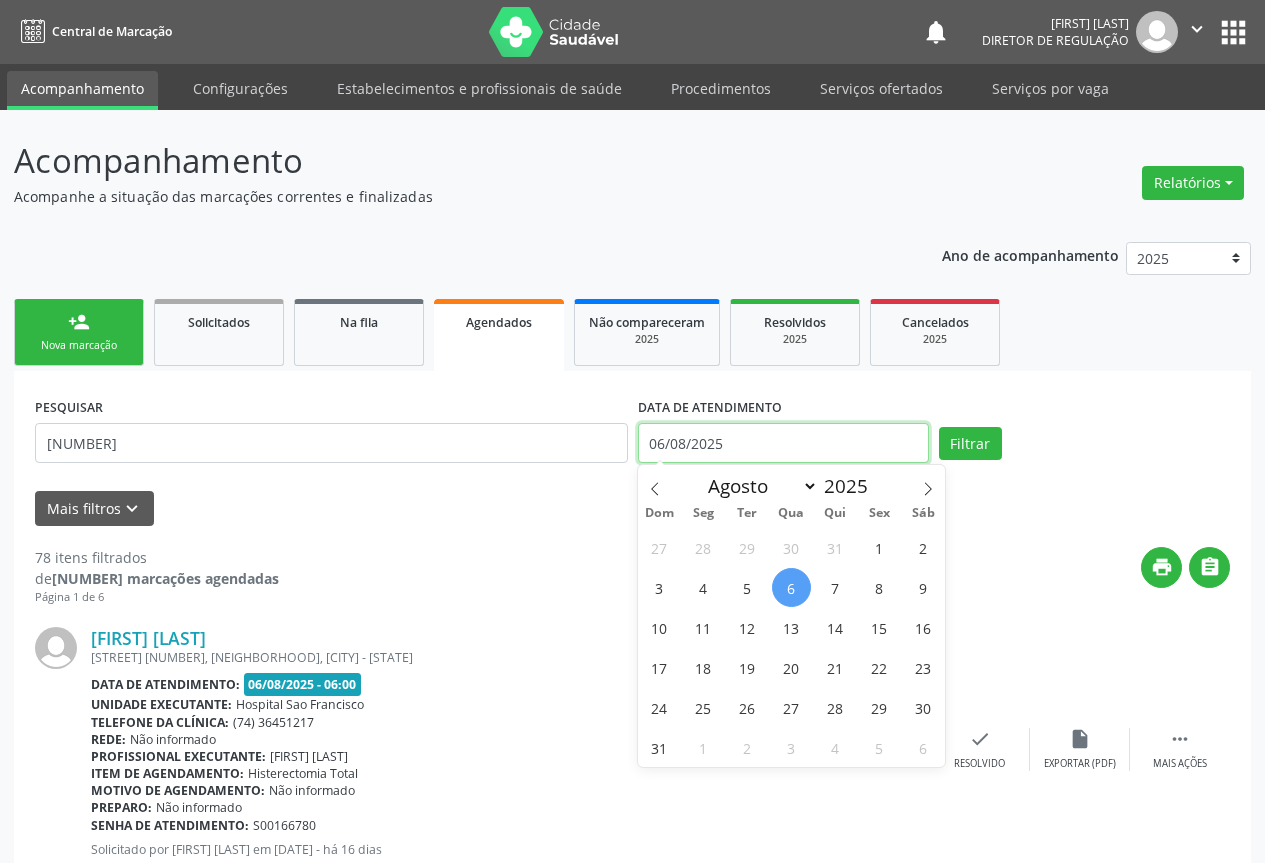 type 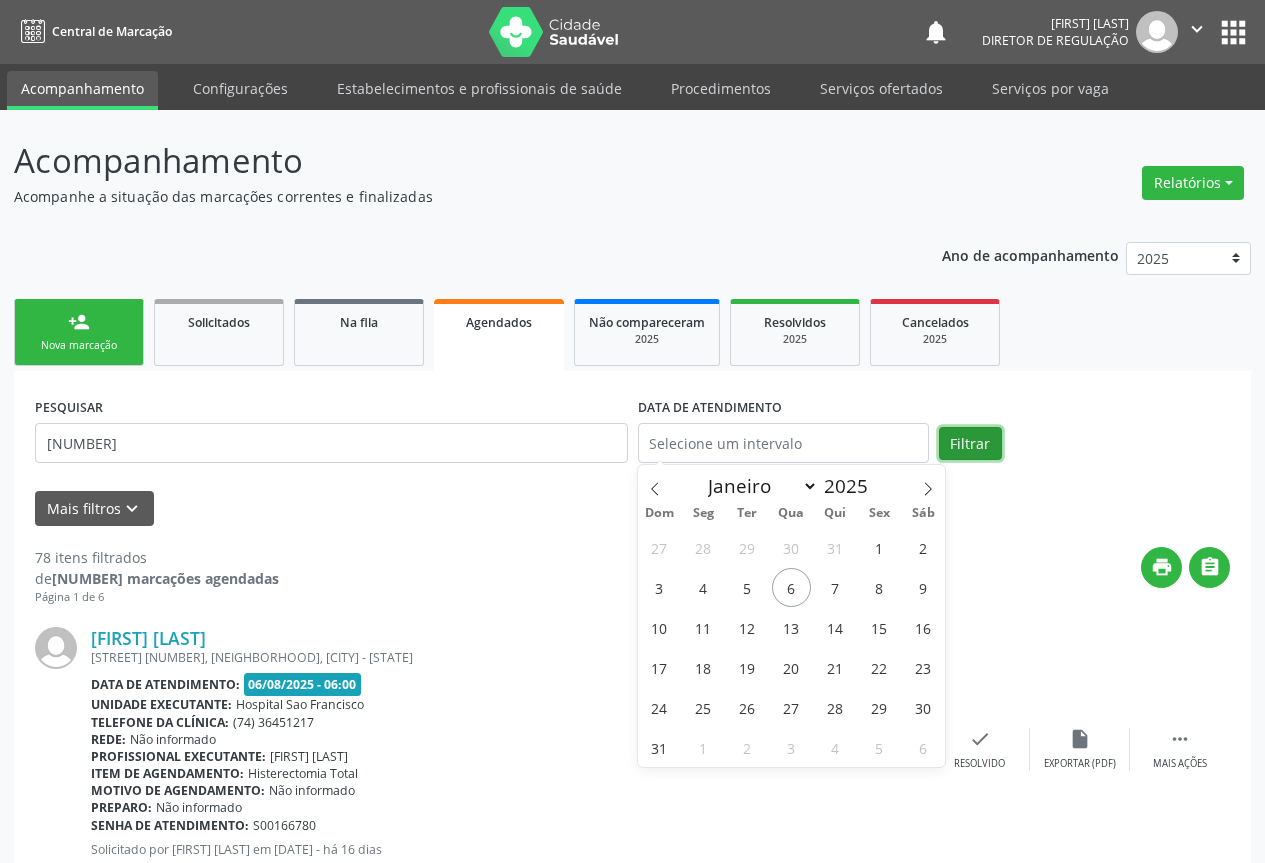click on "Filtrar" at bounding box center (970, 444) 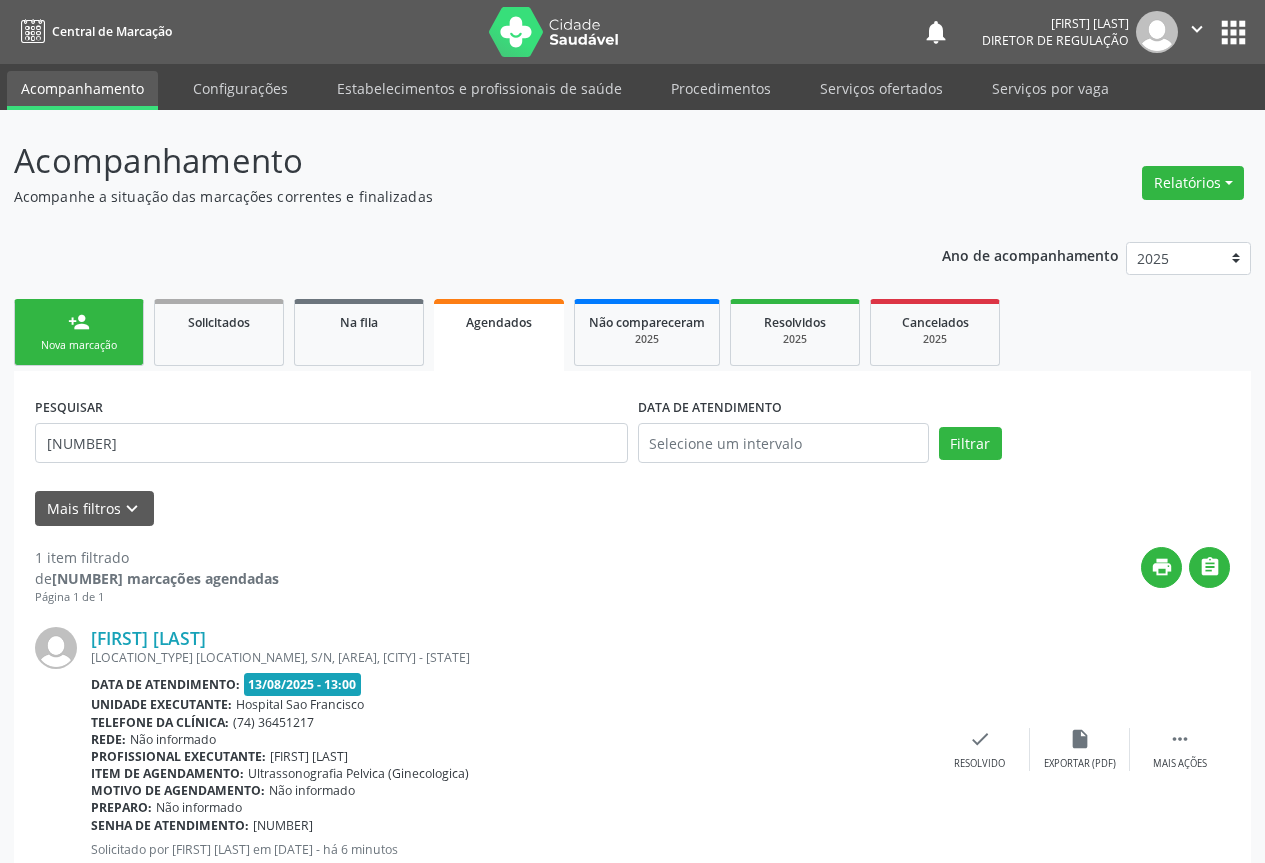scroll, scrollTop: 65, scrollLeft: 0, axis: vertical 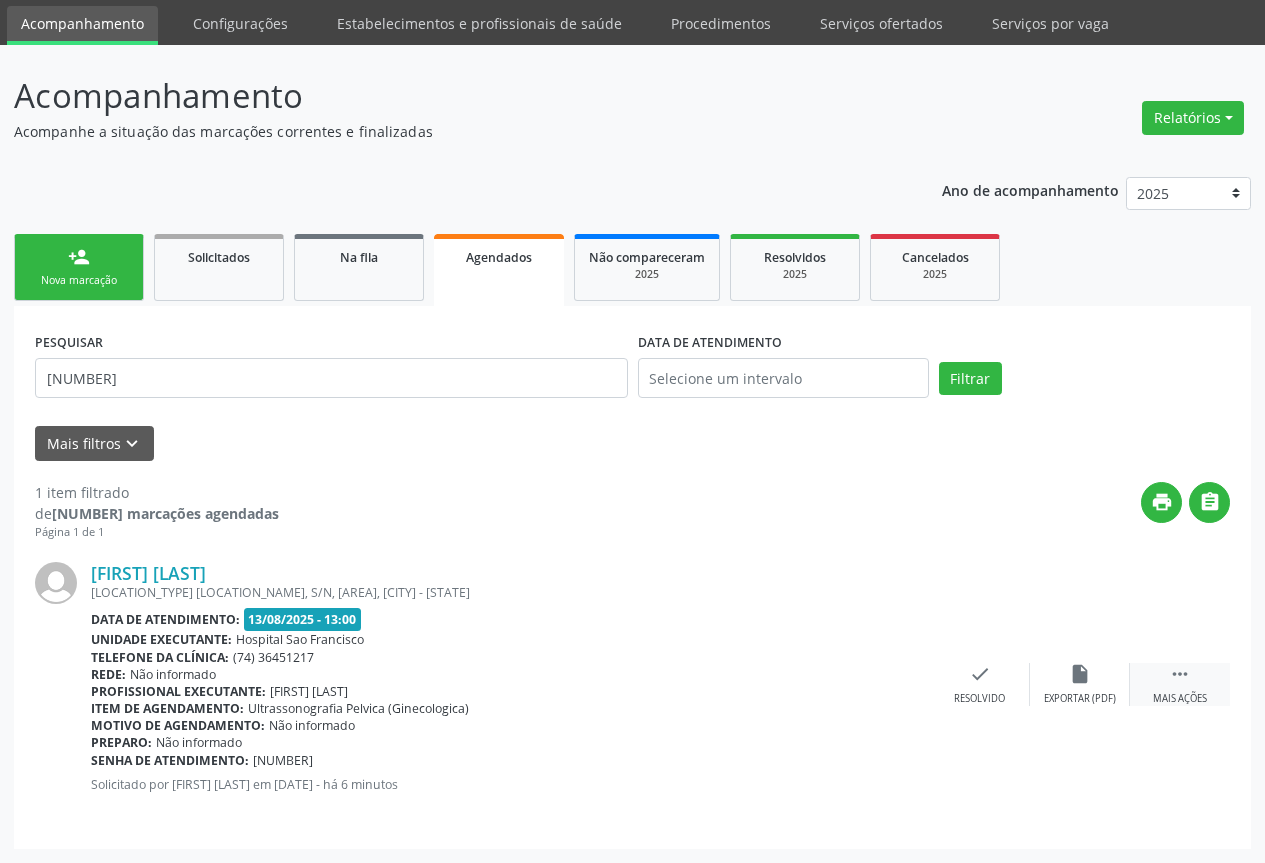 click on "" at bounding box center [1180, 674] 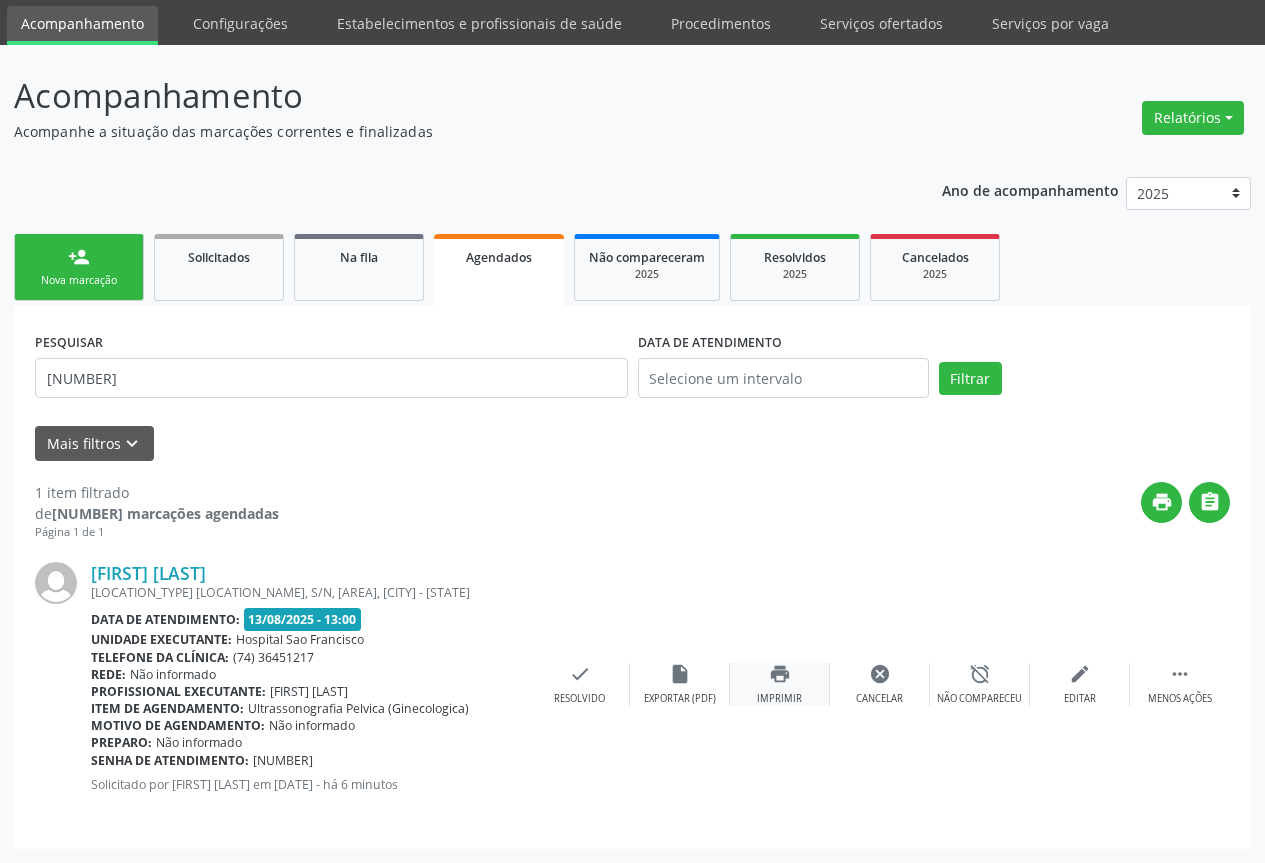 click on "print
Imprimir" at bounding box center [780, 684] 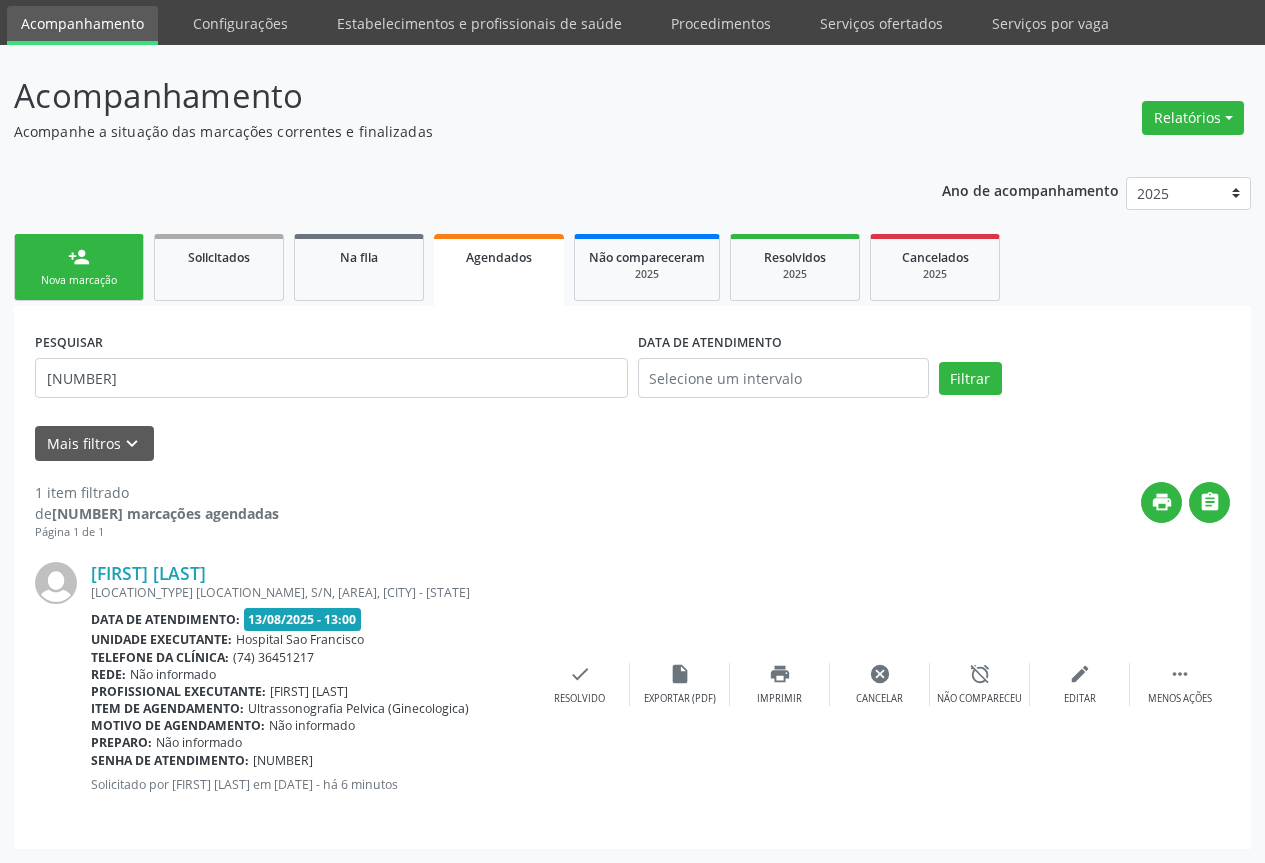 click on "person_add
Nova marcação" at bounding box center (79, 267) 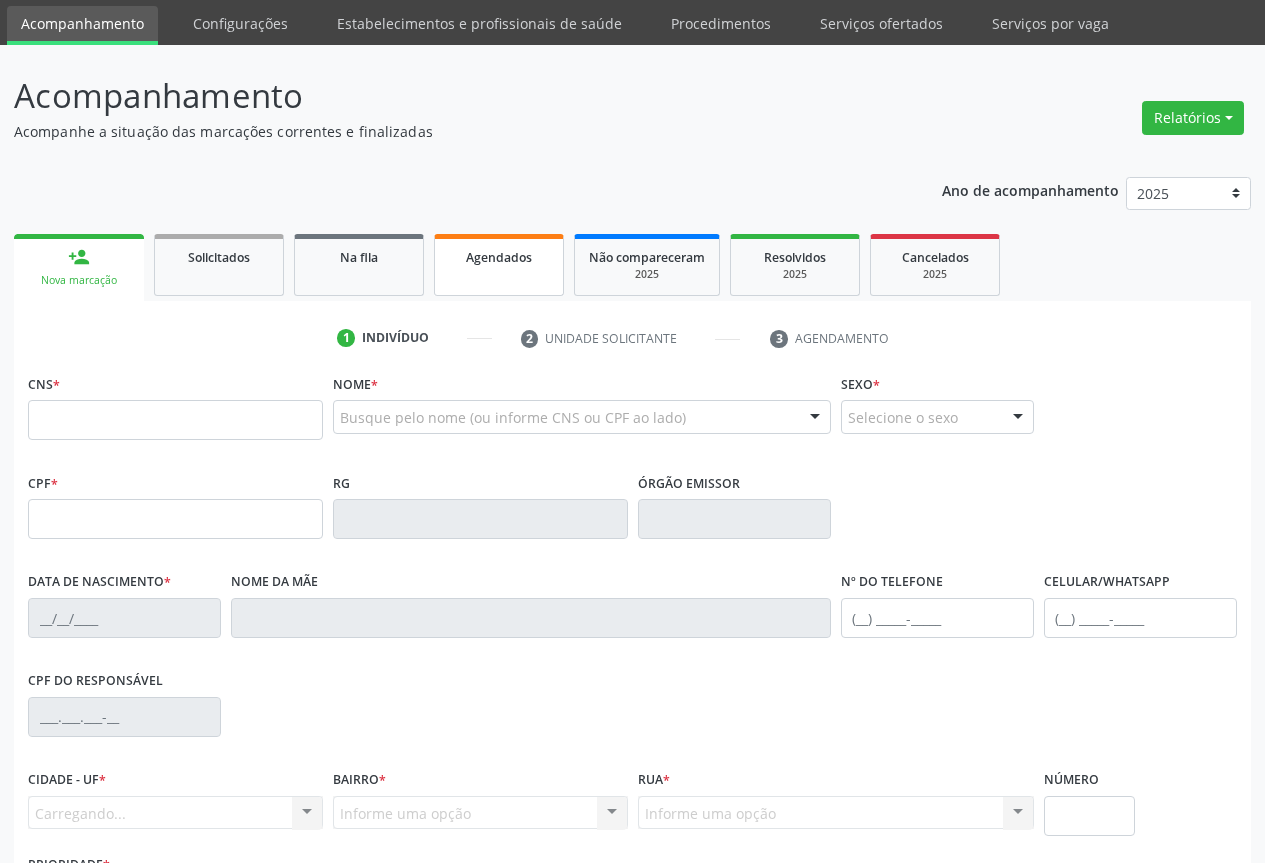 click on "Agendados" at bounding box center (499, 265) 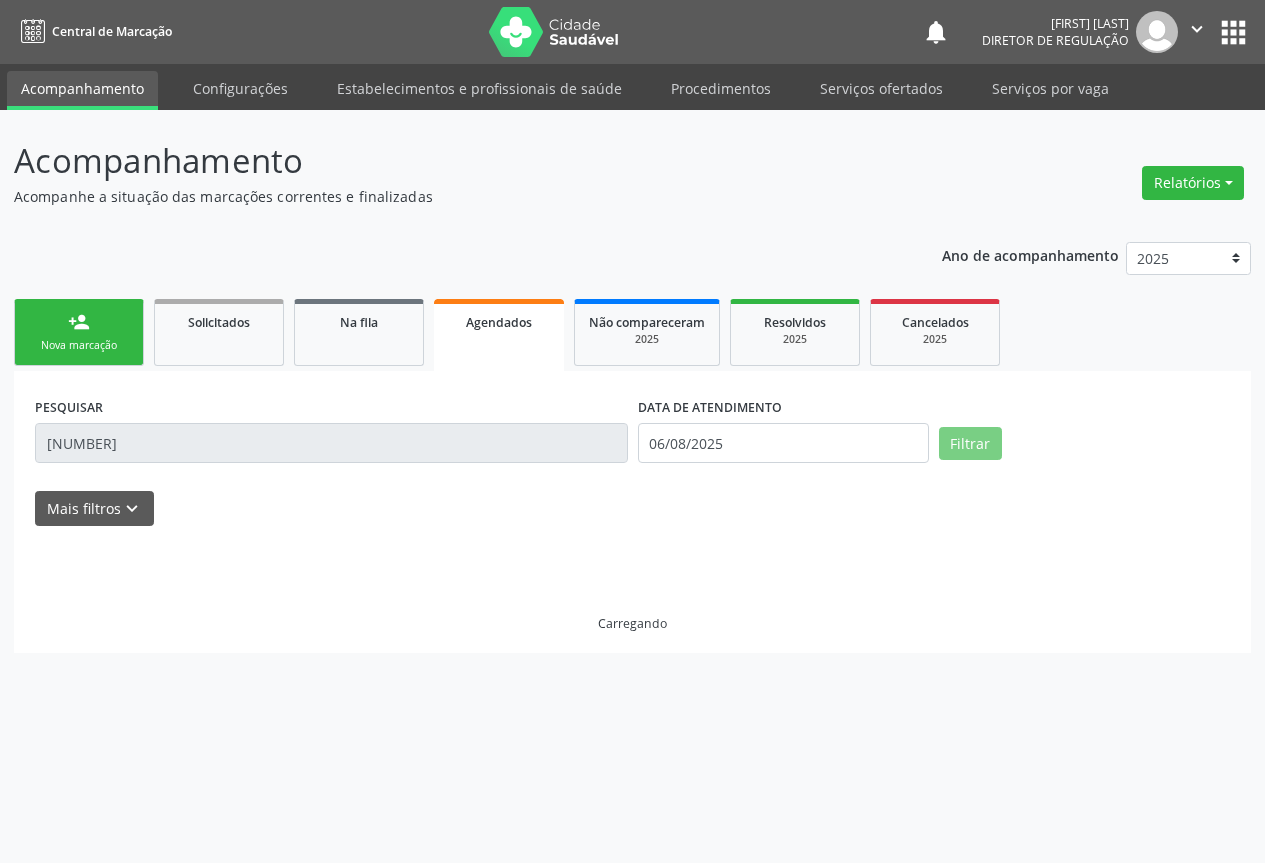 click on "Ano de acompanhamento
2025 2024 2023
person_add
Nova marcação
Solicitados   Na fila   Agendados   Não compareceram
2025
Resolvidos
2025
Cancelados
2025
PESQUISAR
[NUMBER]
DATA DE ATENDIMENTO
[DATE]
Filtrar
UNIDADE DE REFERÊNCIA
Selecione uma UBS
Todas as UBS   Unidade Basica de Saude da Familia Dr Paulo Sudre   Centro de Enfrentamento Para Covid 19 de Campo Formoso   Central de Marcacao de Consultas e Exames de Campo Formoso   Vigilancia em Saude de Campo Formoso   PSF Lage dos Negros III   P S da Familia do Povoado de Caraibas   Unidade Basica de Saude da Familia Maninho Ferreira   P S de Curral da Ponta Psf Oseas Manoel da Silva   Farmacia Basica   Unidade Basica de Saude da Familia de Brejao da Caatinga   P S da Familia do Povoado de Pocos   P S da Familia do Povoado de Tiquara" at bounding box center (632, 440) 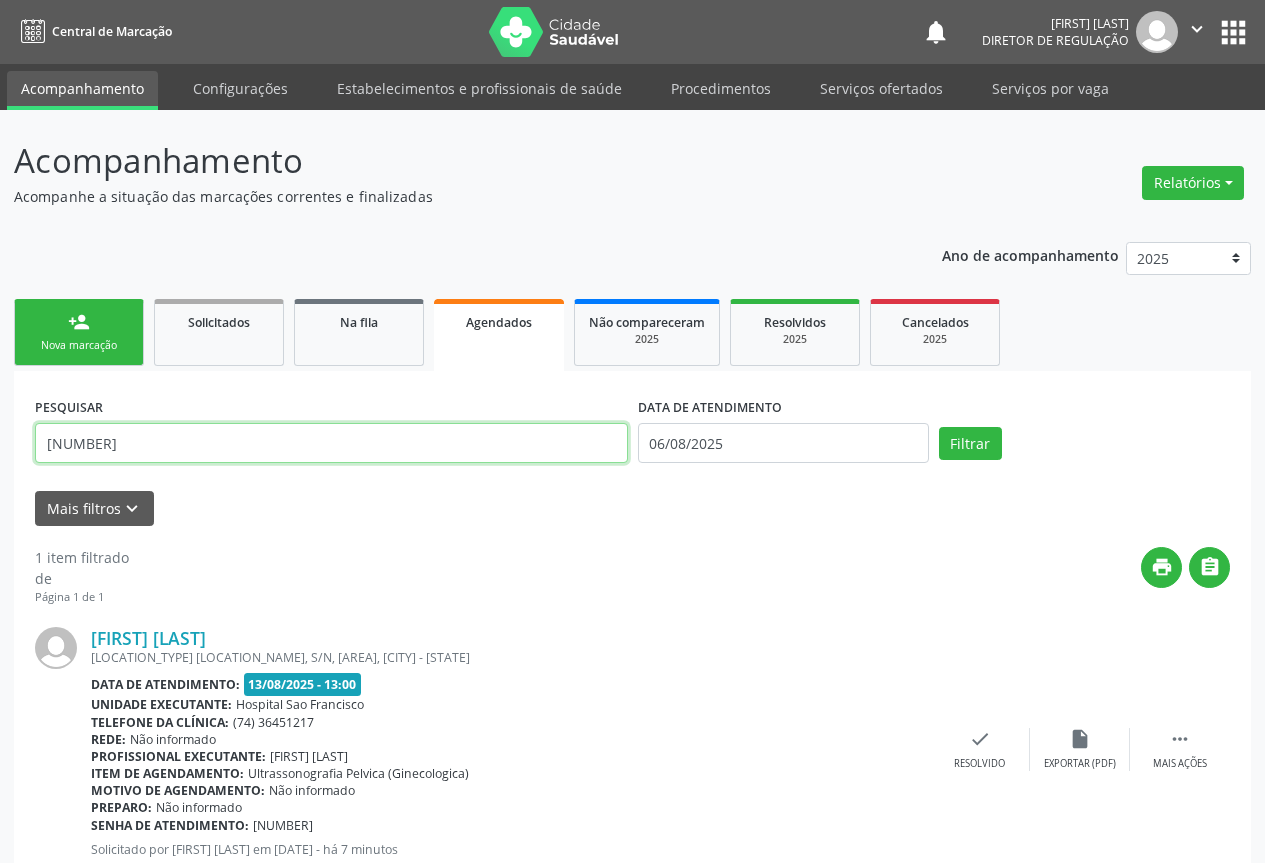 click on "[NUMBER]" at bounding box center [331, 443] 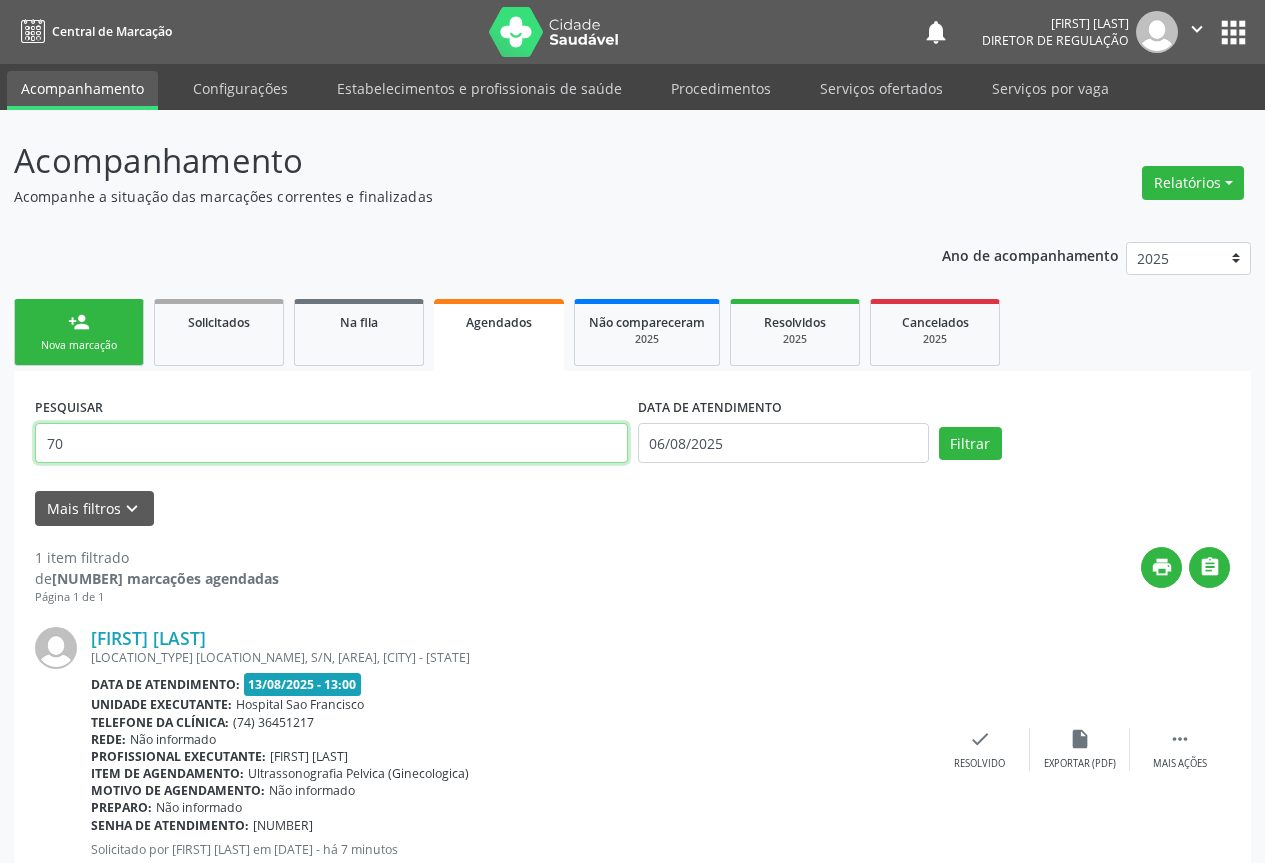 type on "7" 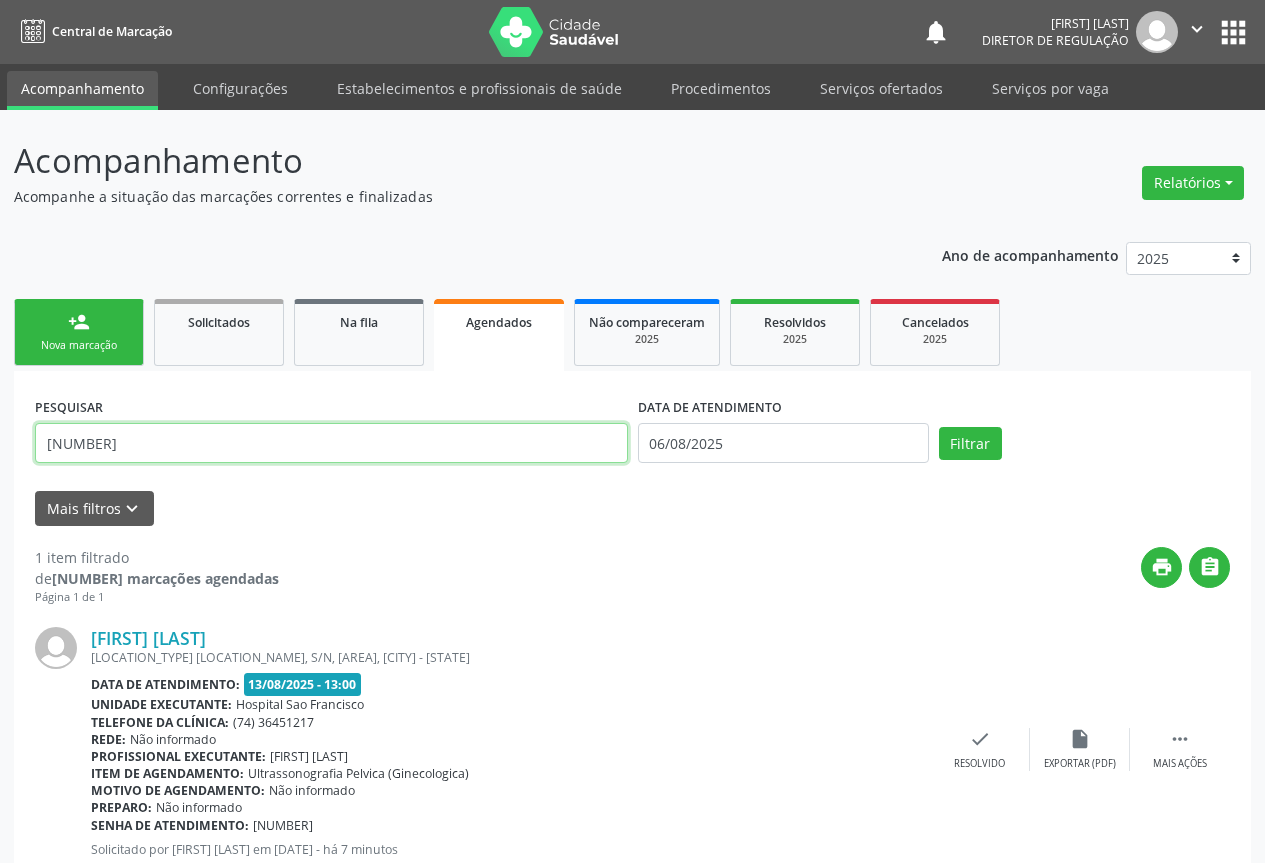 type on "[NUMBER]" 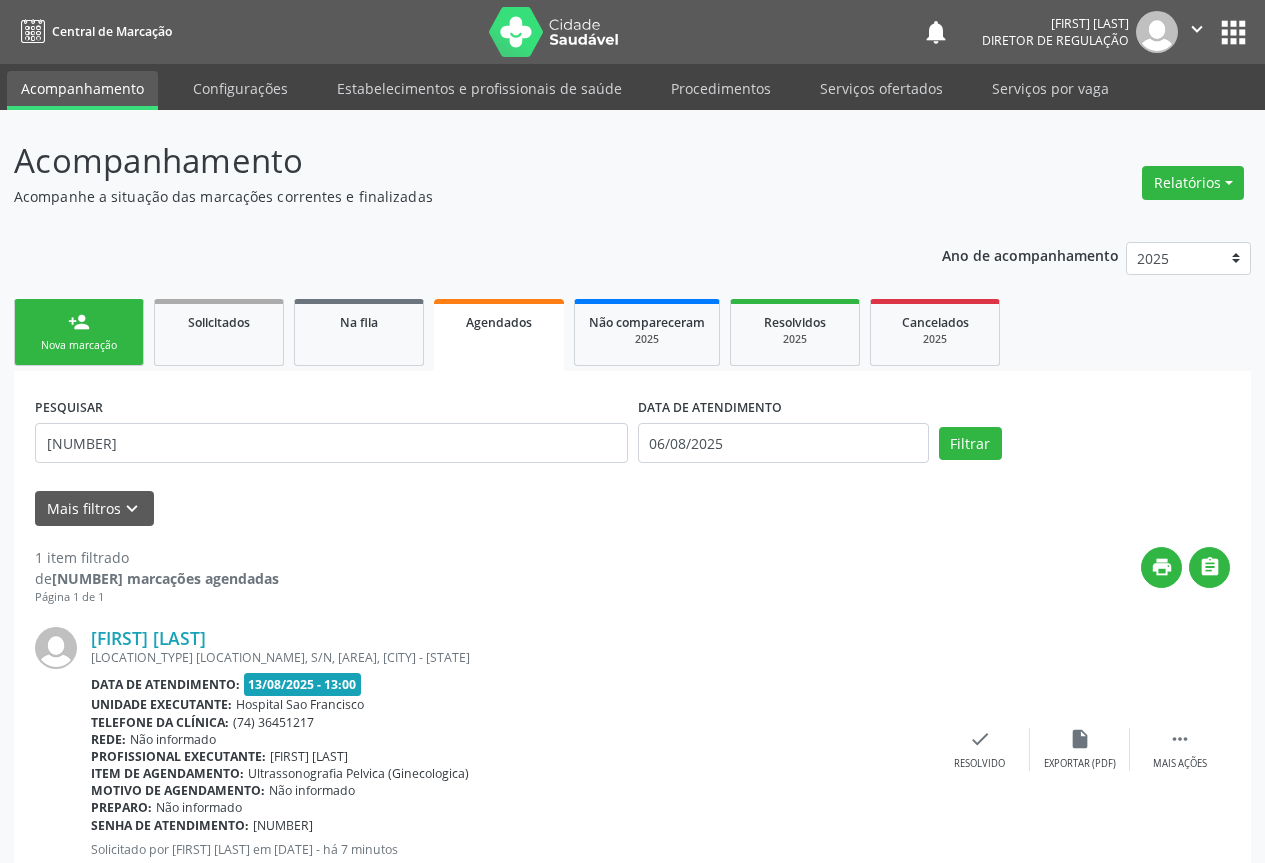 click on "DATA DE ATENDIMENTO
[DATE]" at bounding box center [783, 434] 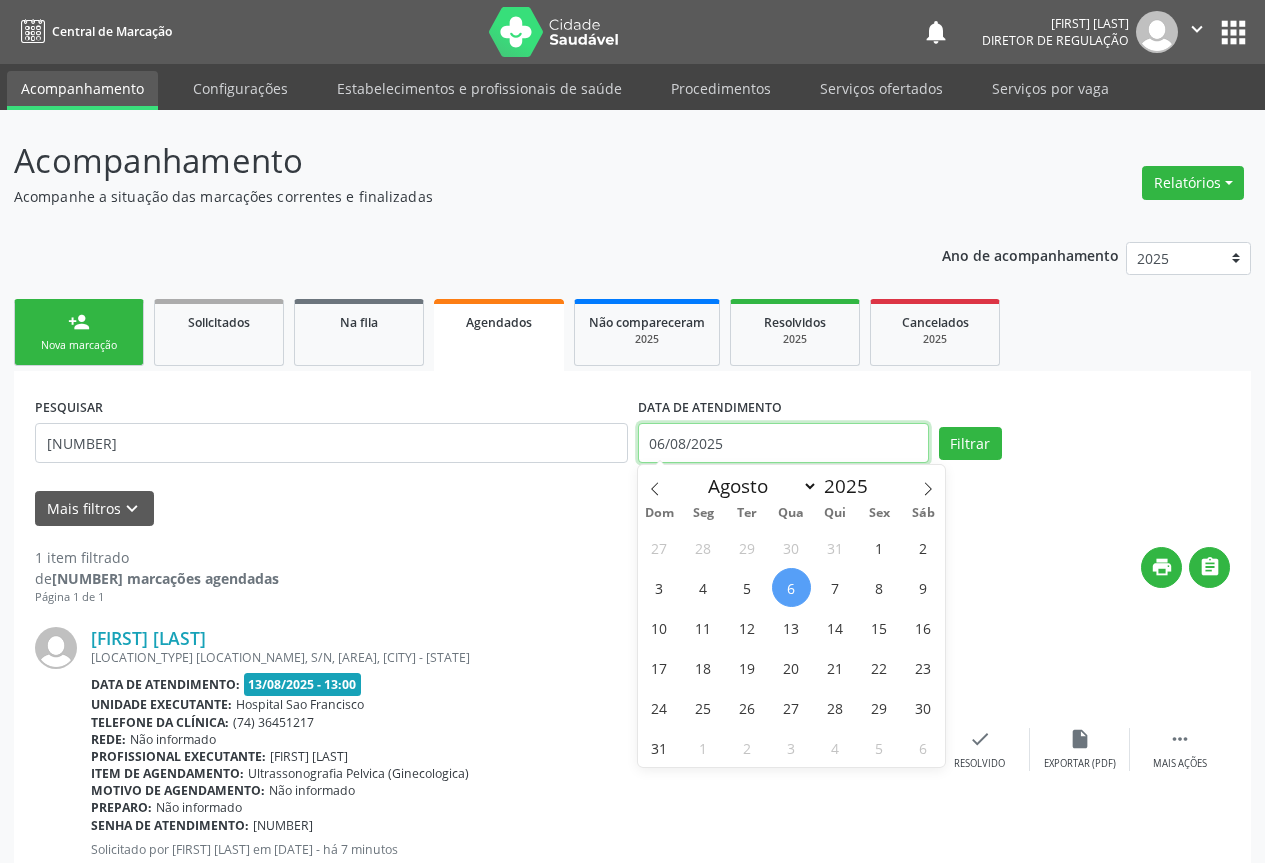 drag, startPoint x: 750, startPoint y: 438, endPoint x: 710, endPoint y: 441, distance: 40.112343 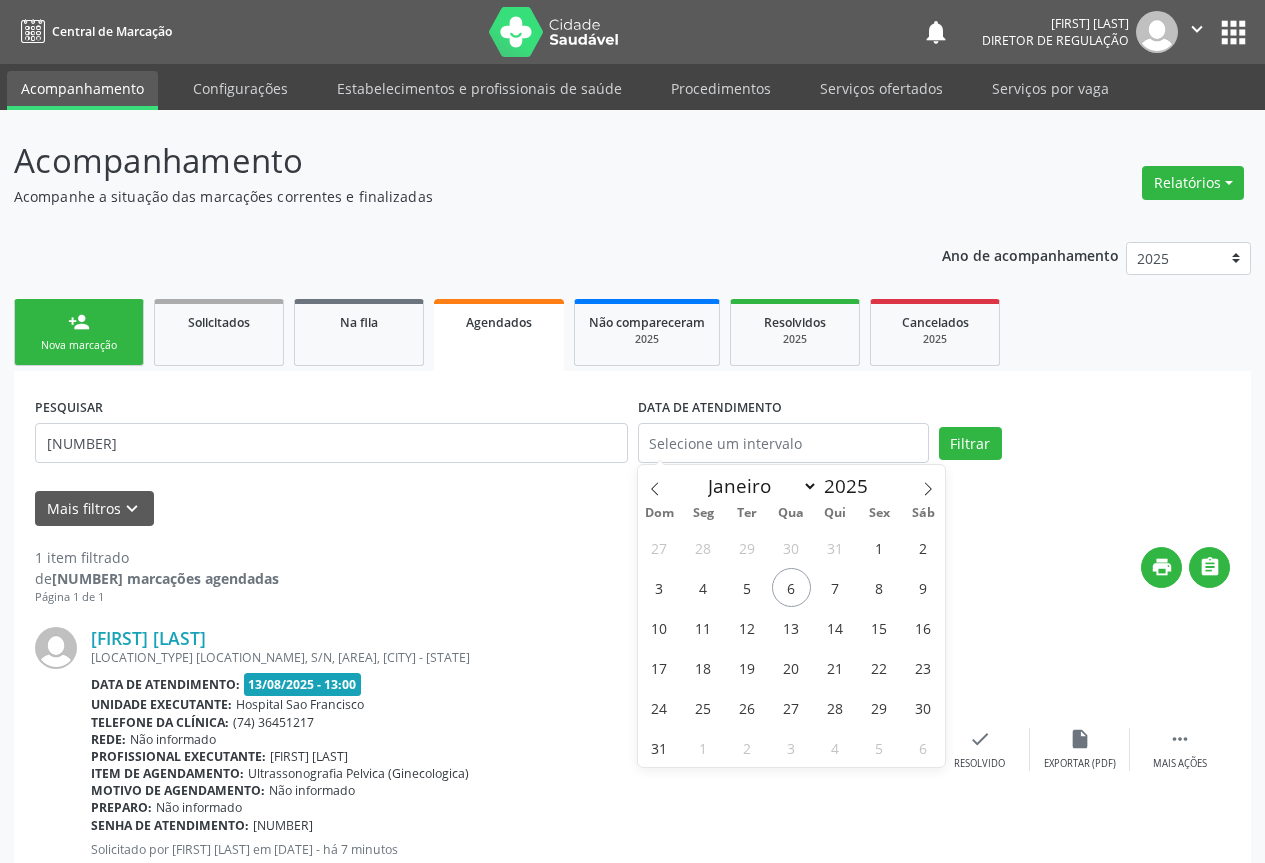 click on "PESQUISAR
[NUMBER]
DATA DE ATENDIMENTO
Filtrar" at bounding box center [632, 434] 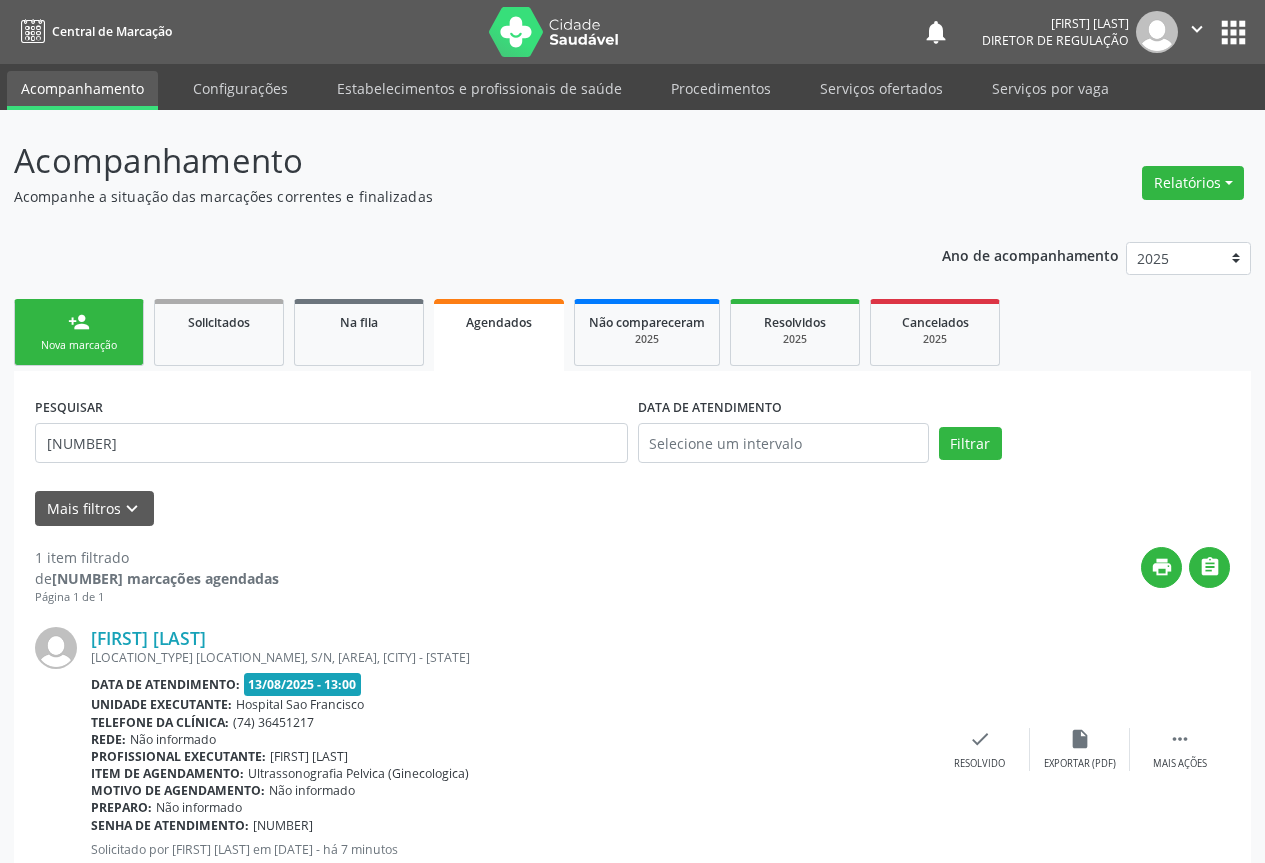 scroll, scrollTop: 65, scrollLeft: 0, axis: vertical 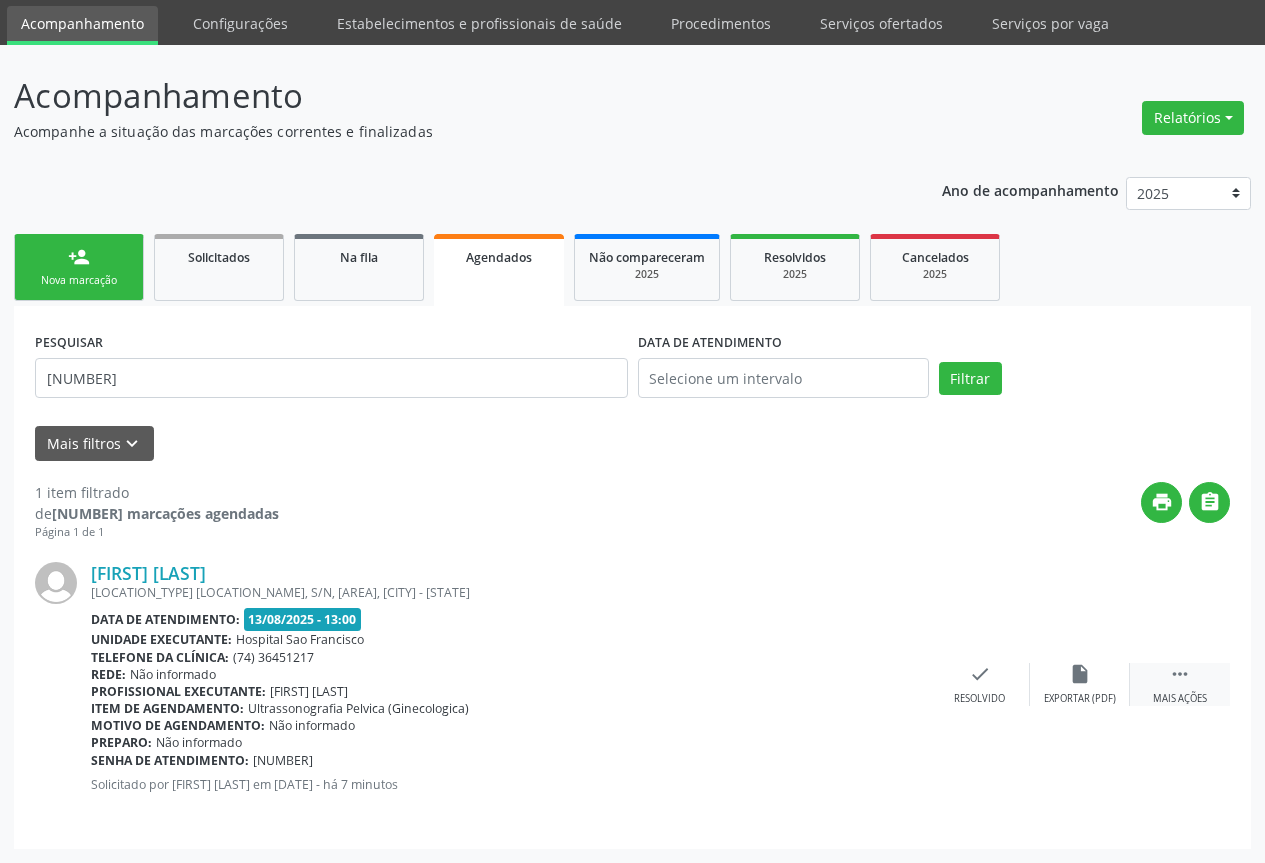 click on "" at bounding box center (1180, 674) 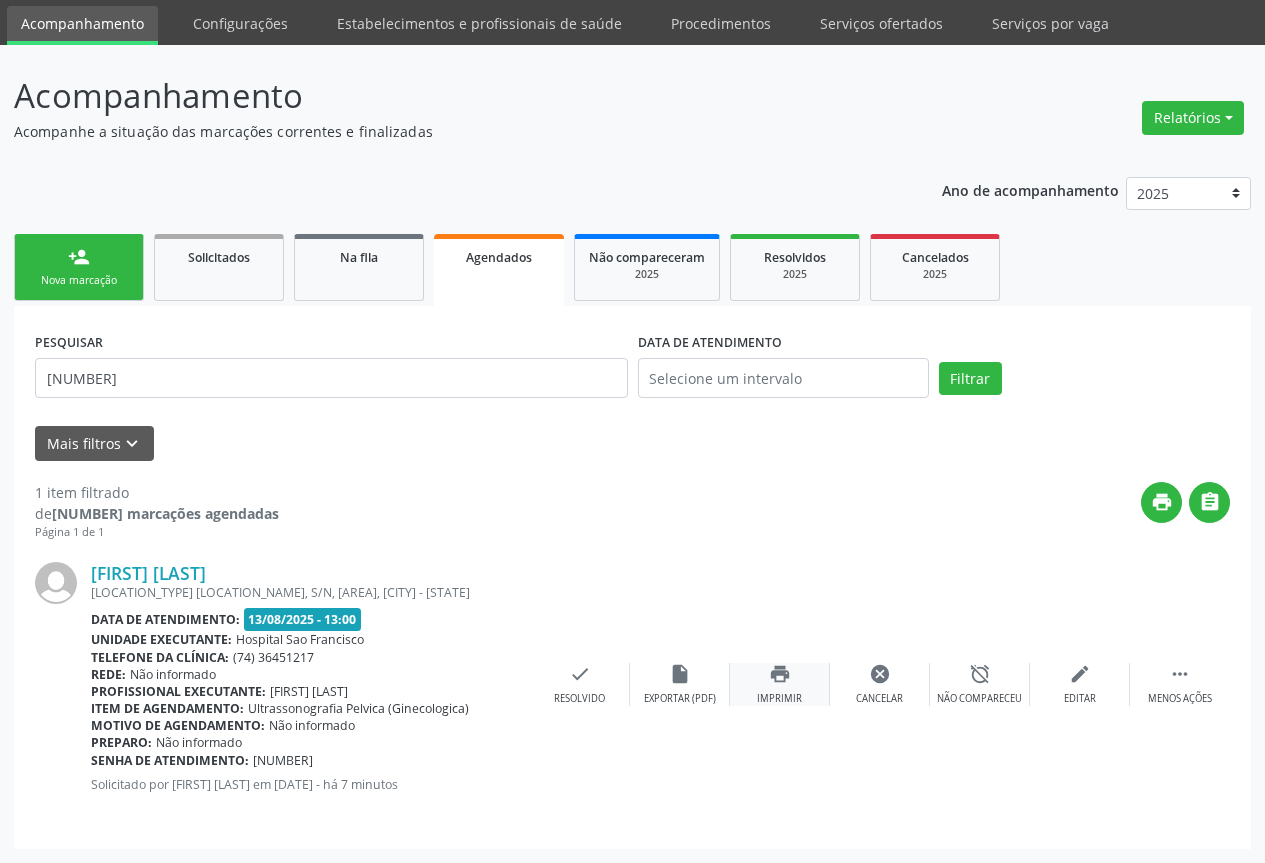 click on "print
Imprimir" at bounding box center (780, 684) 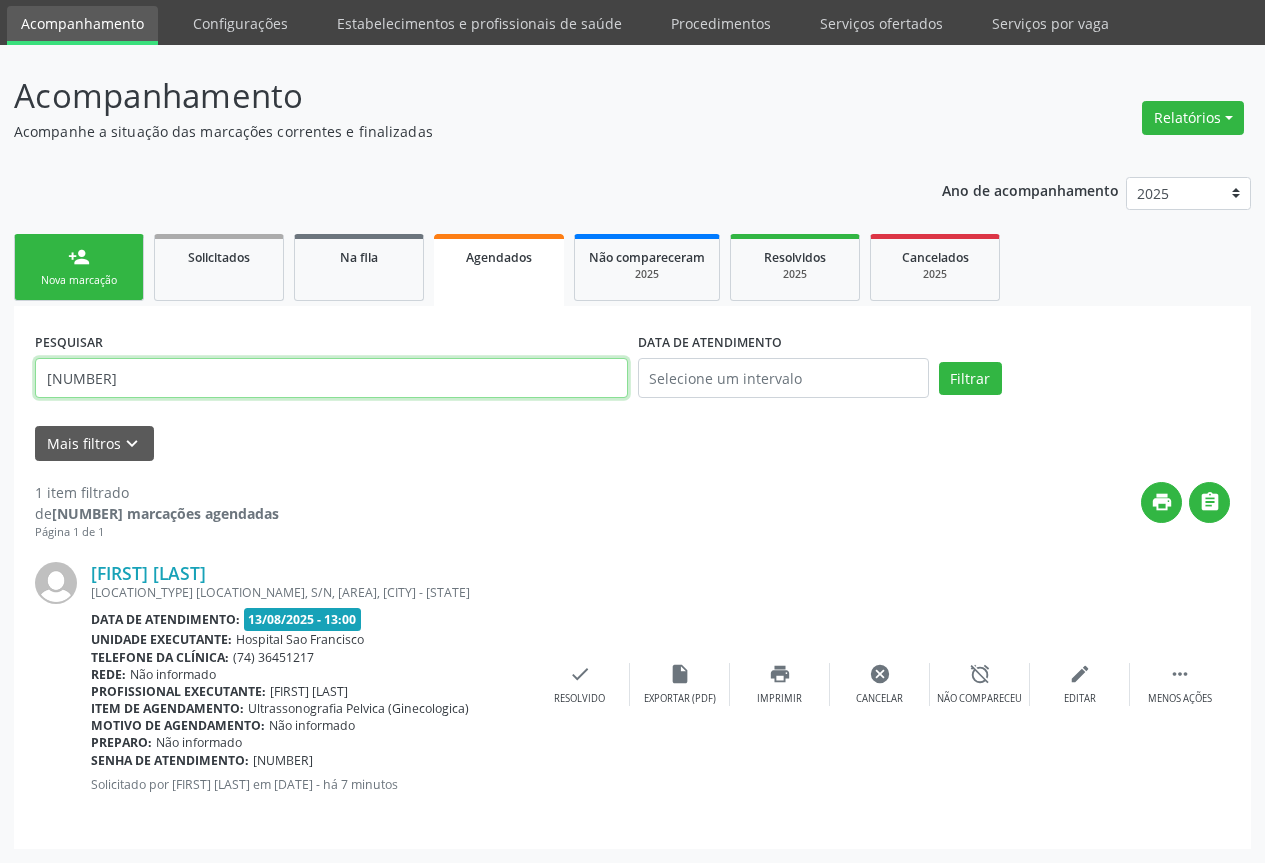 click on "[NUMBER]" at bounding box center [331, 378] 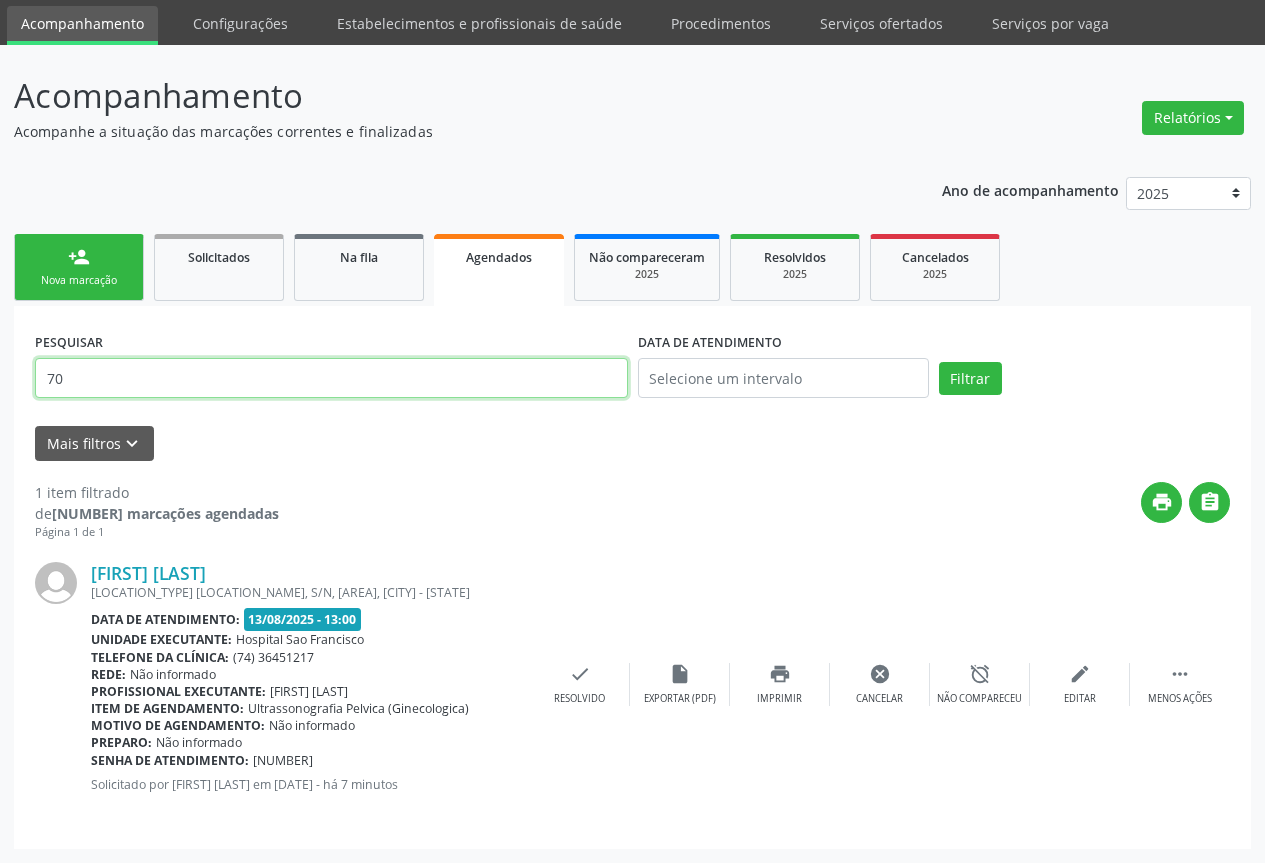 type on "7" 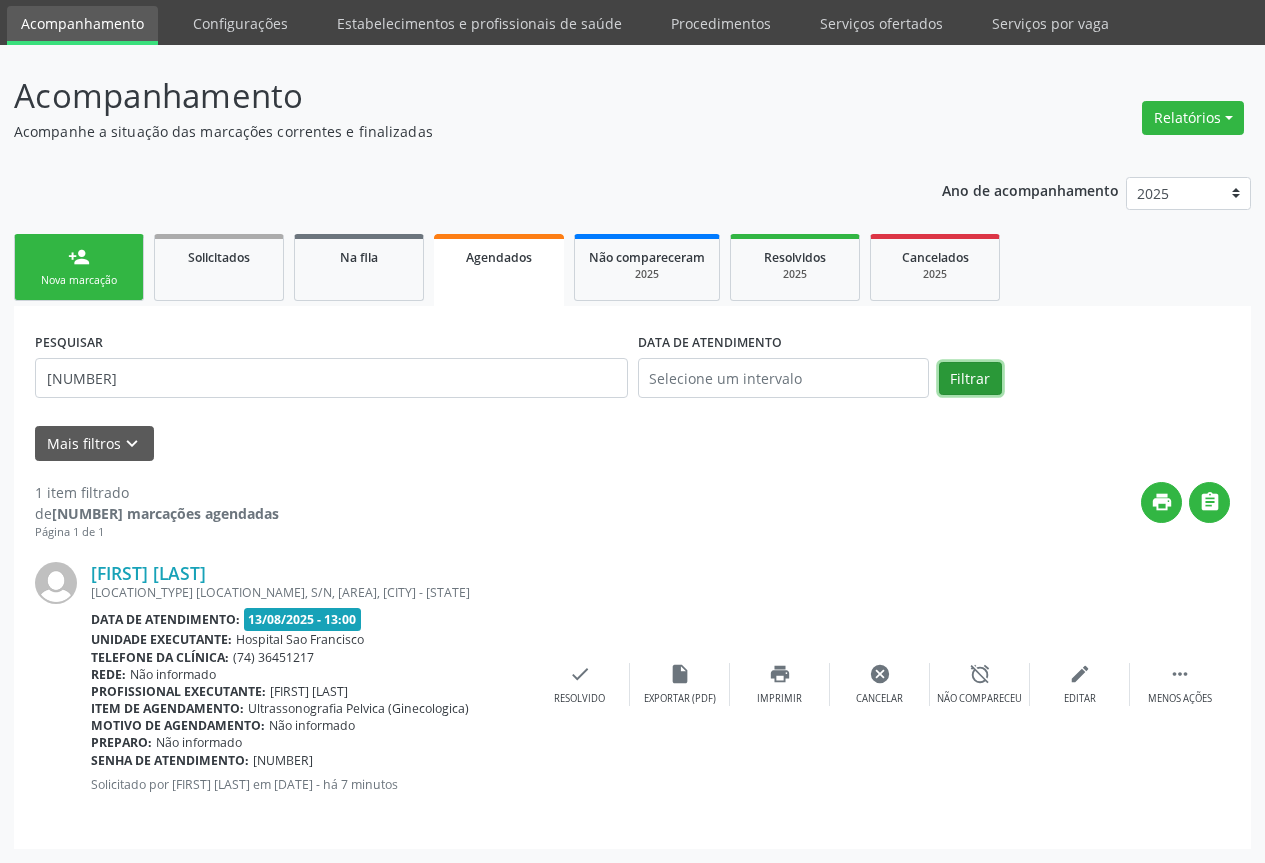 click on "Filtrar" at bounding box center [970, 379] 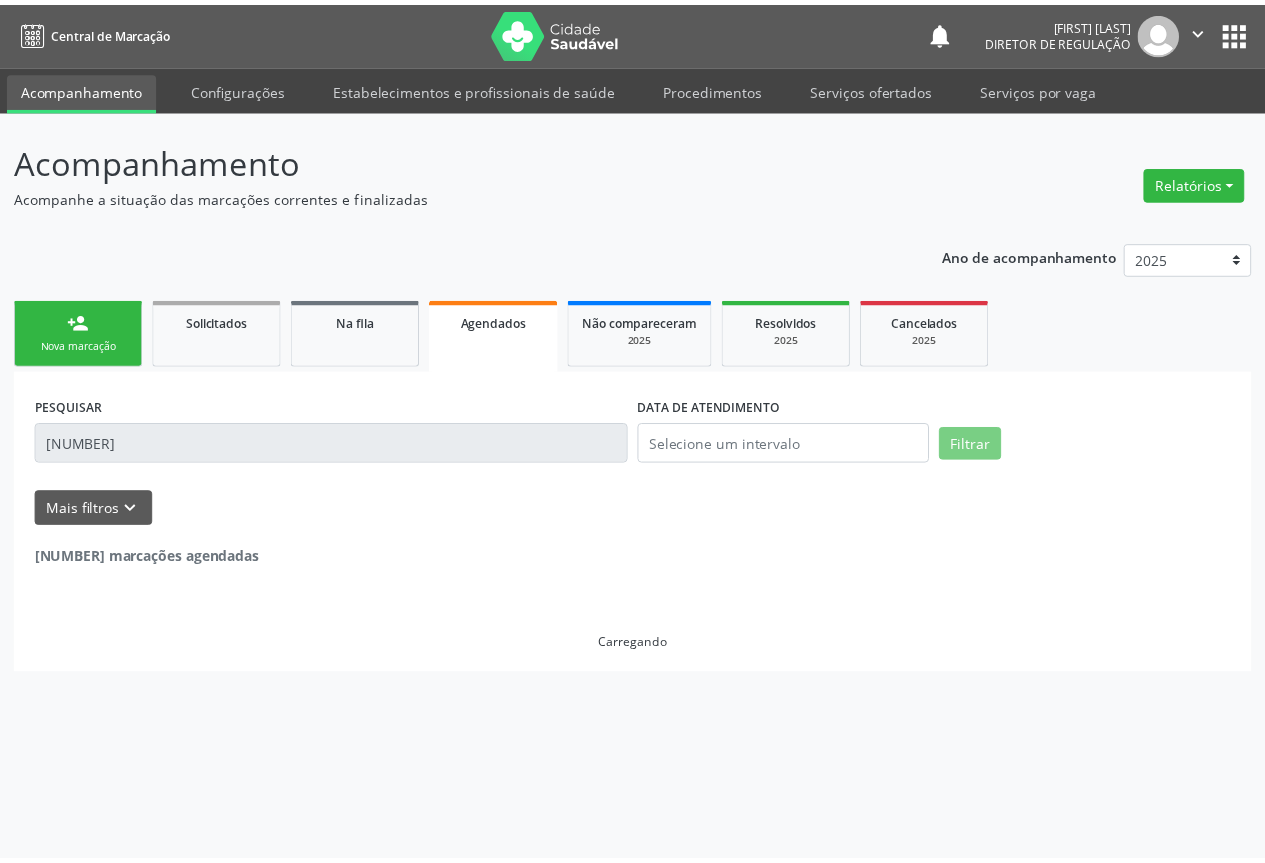 scroll, scrollTop: 65, scrollLeft: 0, axis: vertical 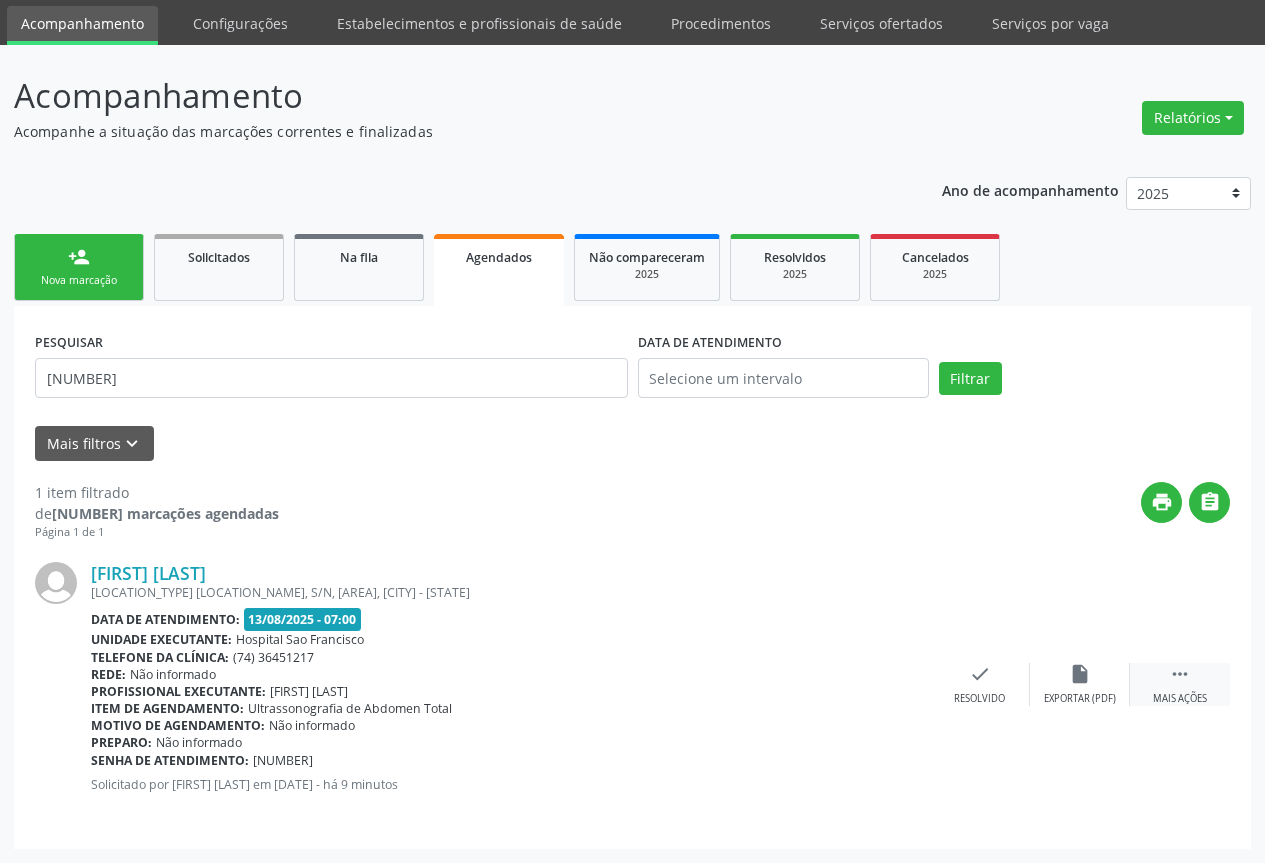 click on "
Mais ações" at bounding box center (1180, 684) 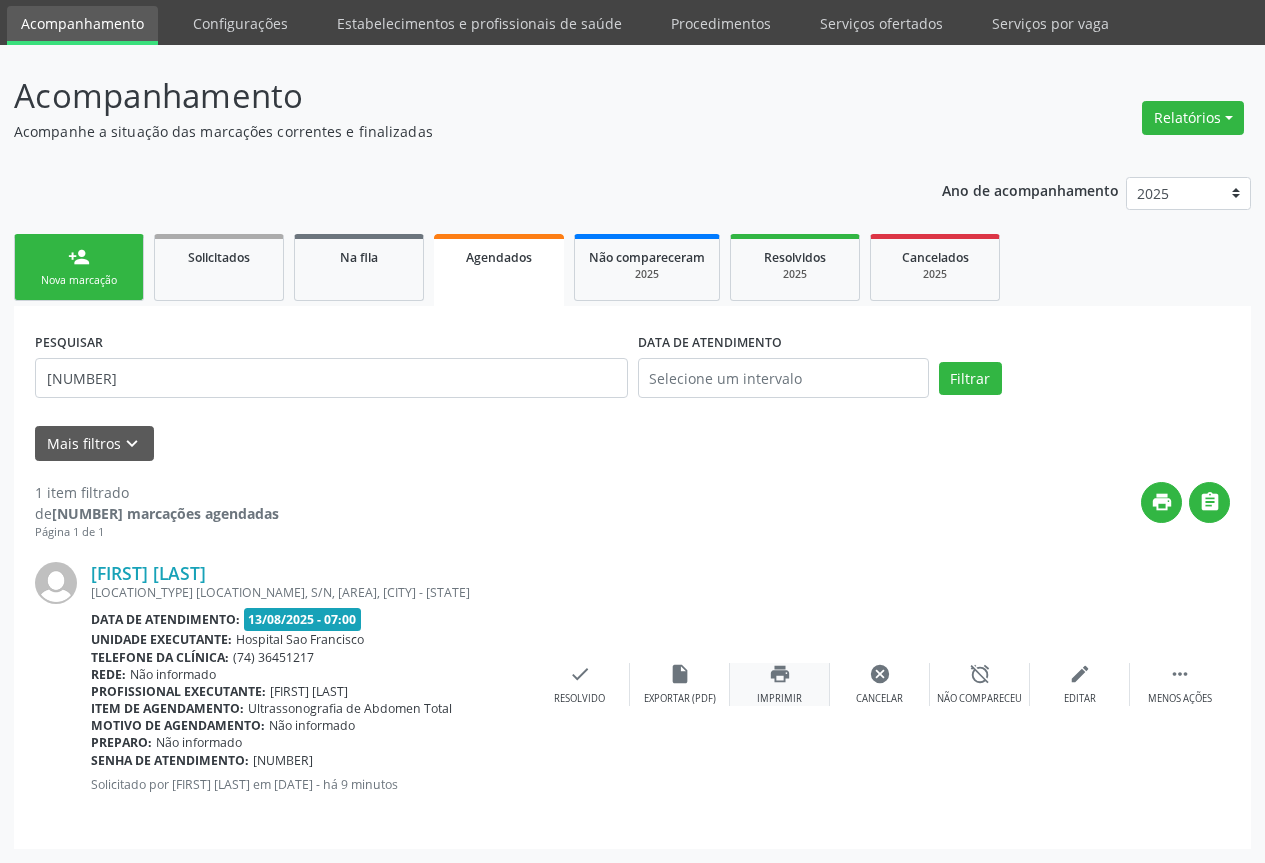 click on "print
Imprimir" at bounding box center (780, 684) 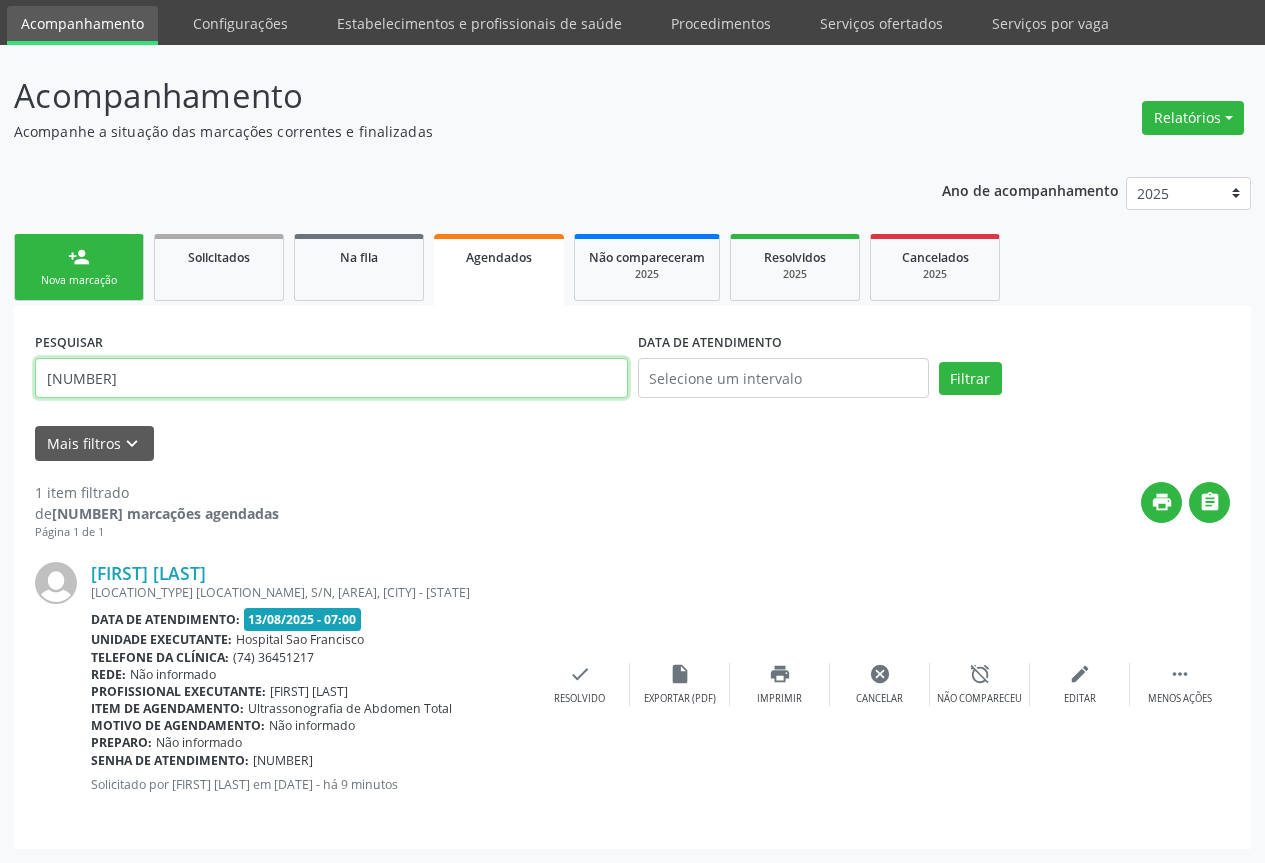 click on "[NUMBER]" at bounding box center (331, 378) 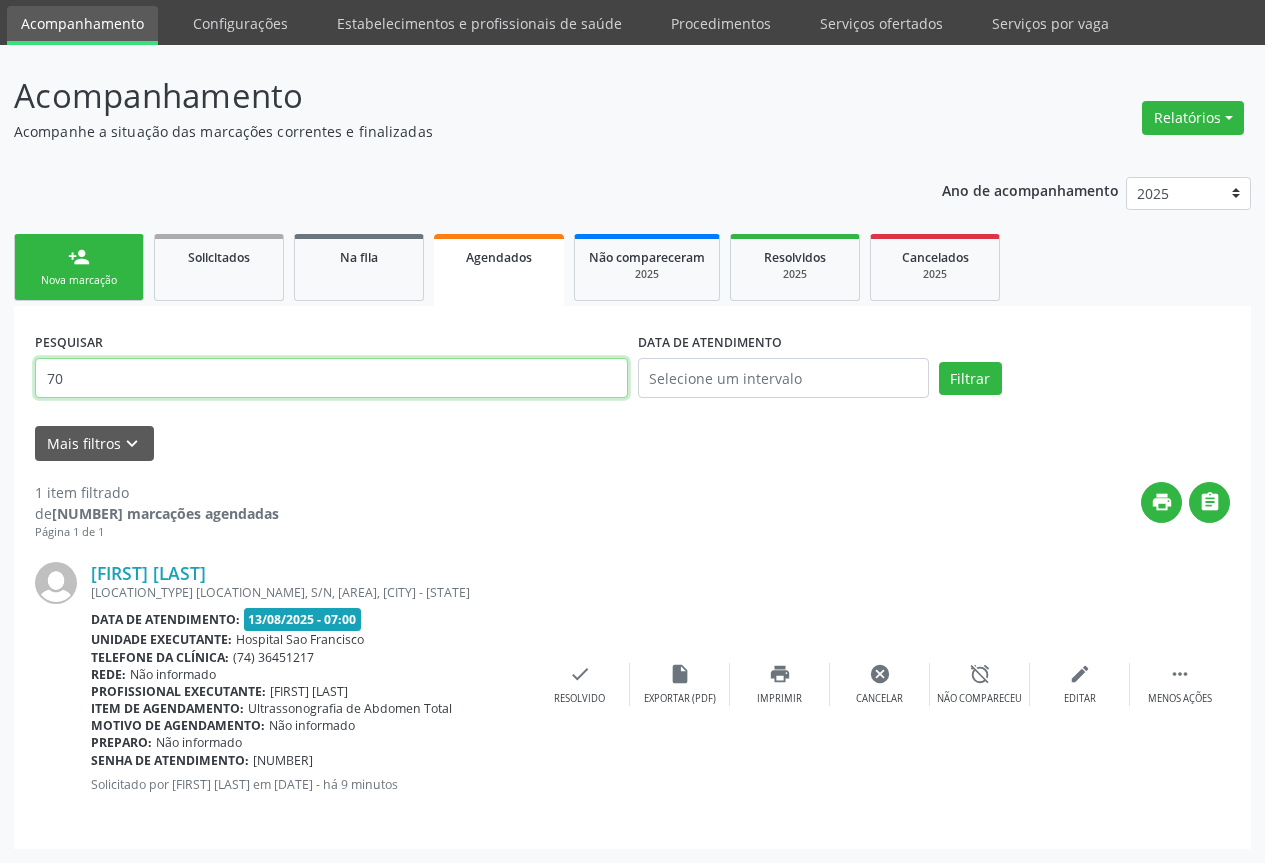 type on "7" 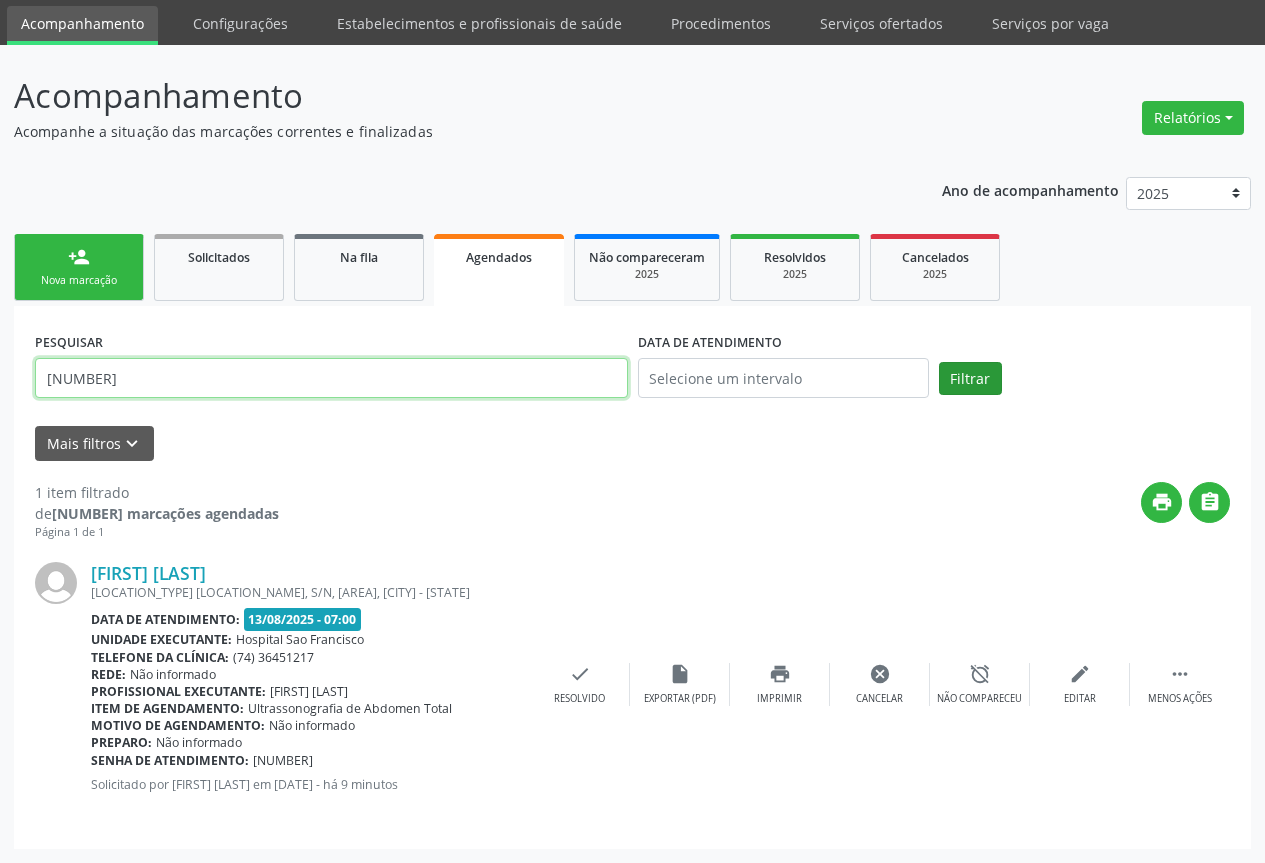 type on "[NUMBER]" 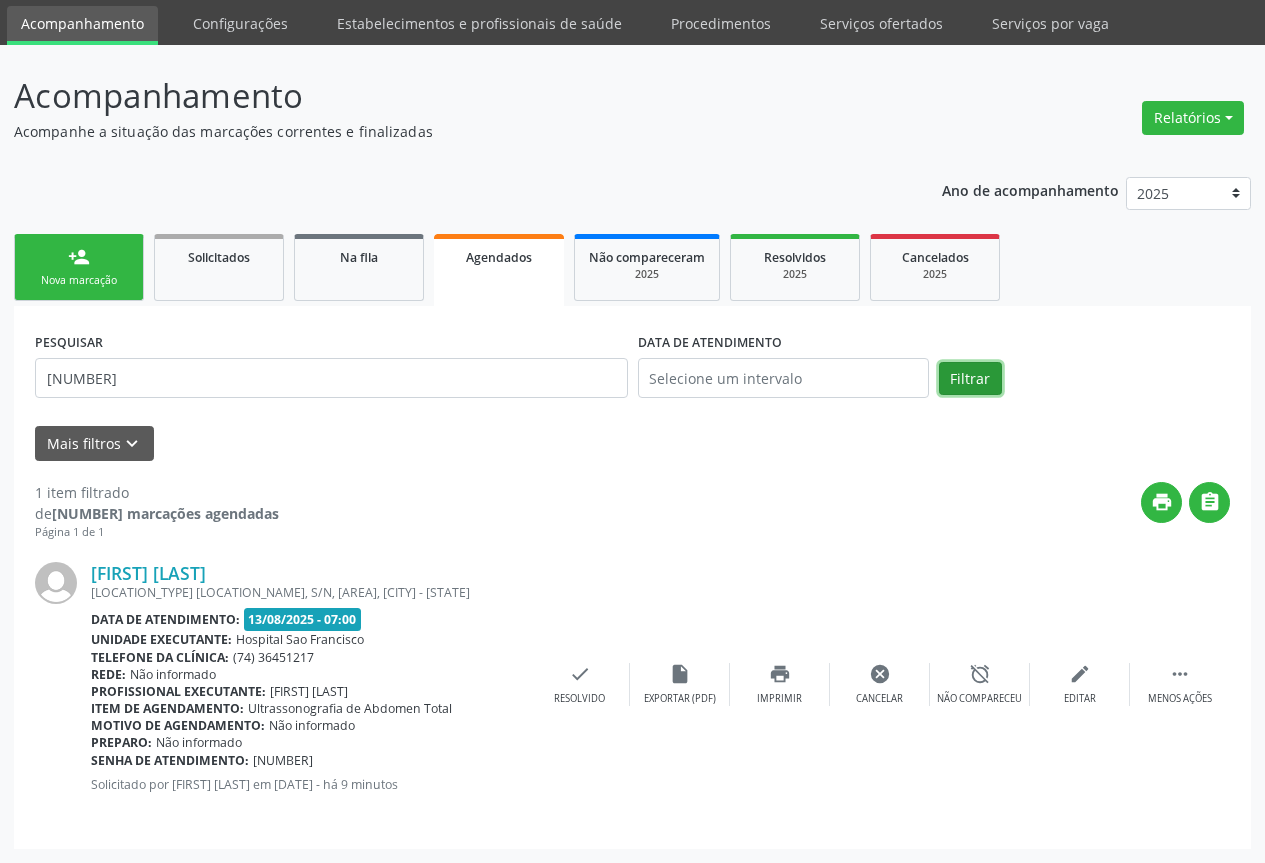 click on "Filtrar" at bounding box center [970, 379] 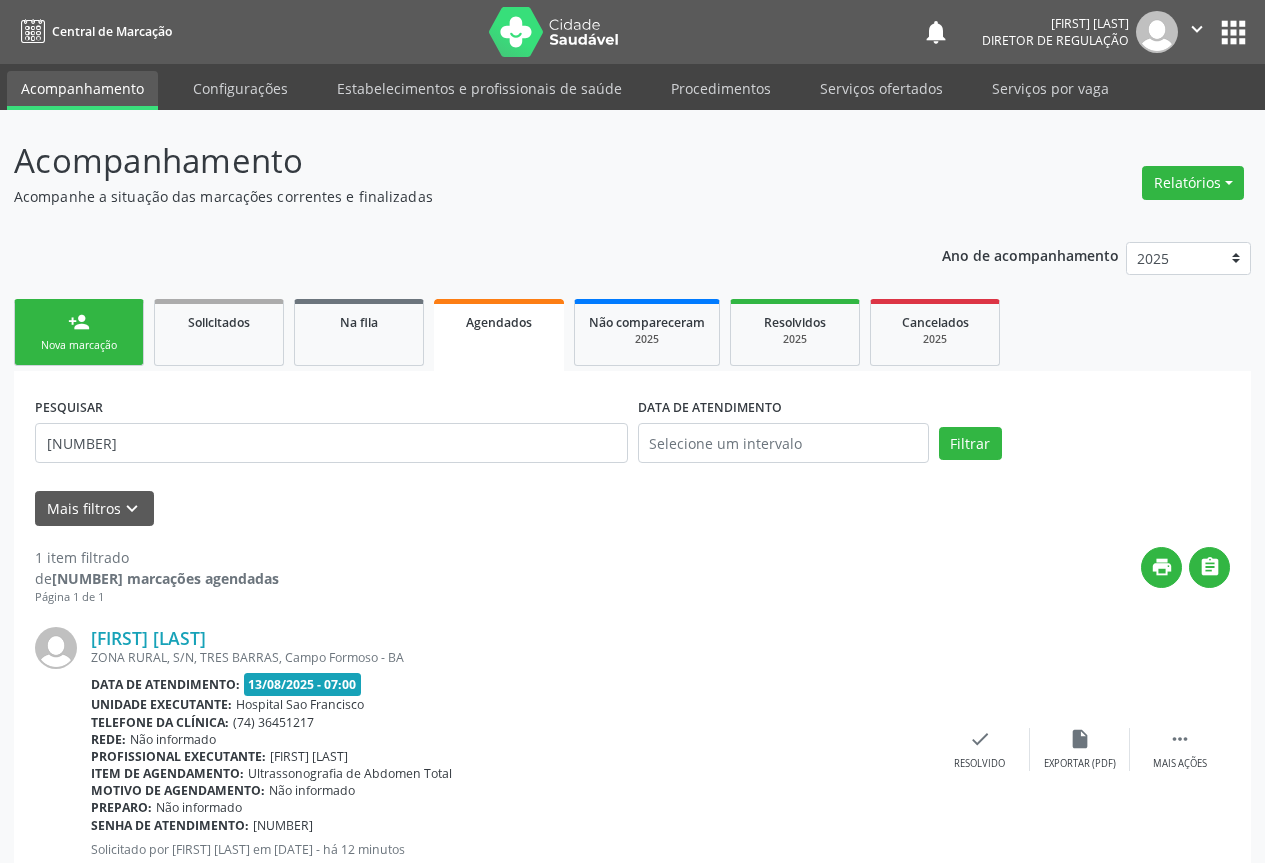 scroll, scrollTop: 65, scrollLeft: 0, axis: vertical 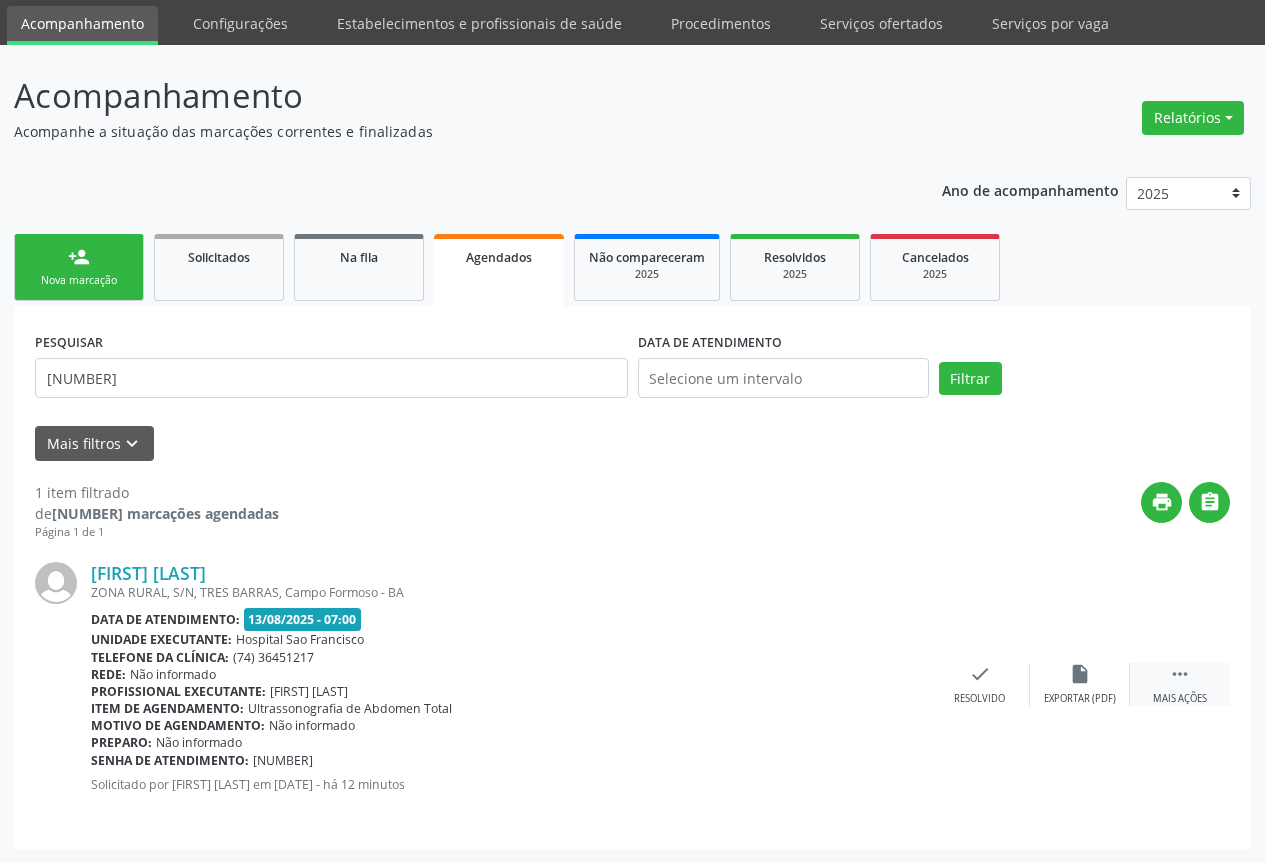 click on "
Mais ações" at bounding box center [1180, 684] 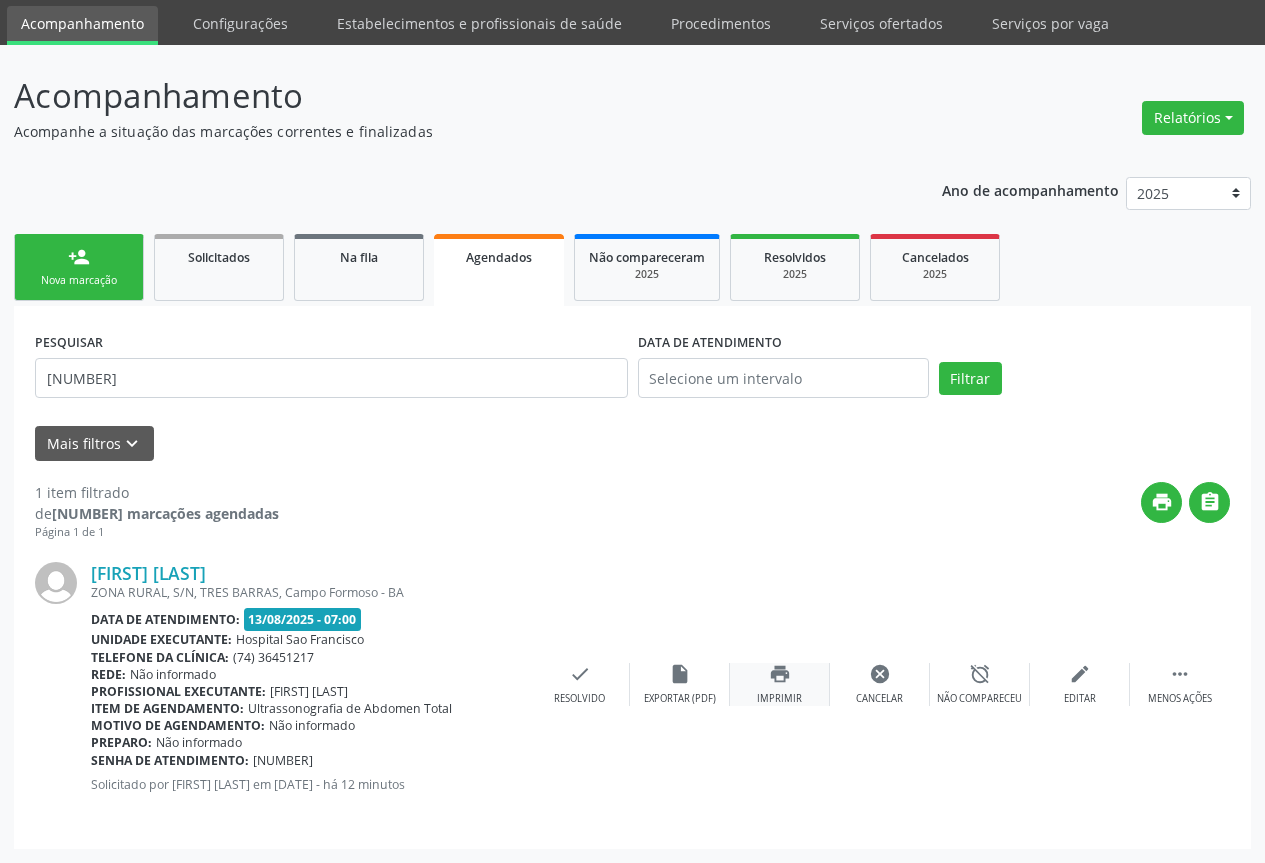 click on "print" at bounding box center (780, 674) 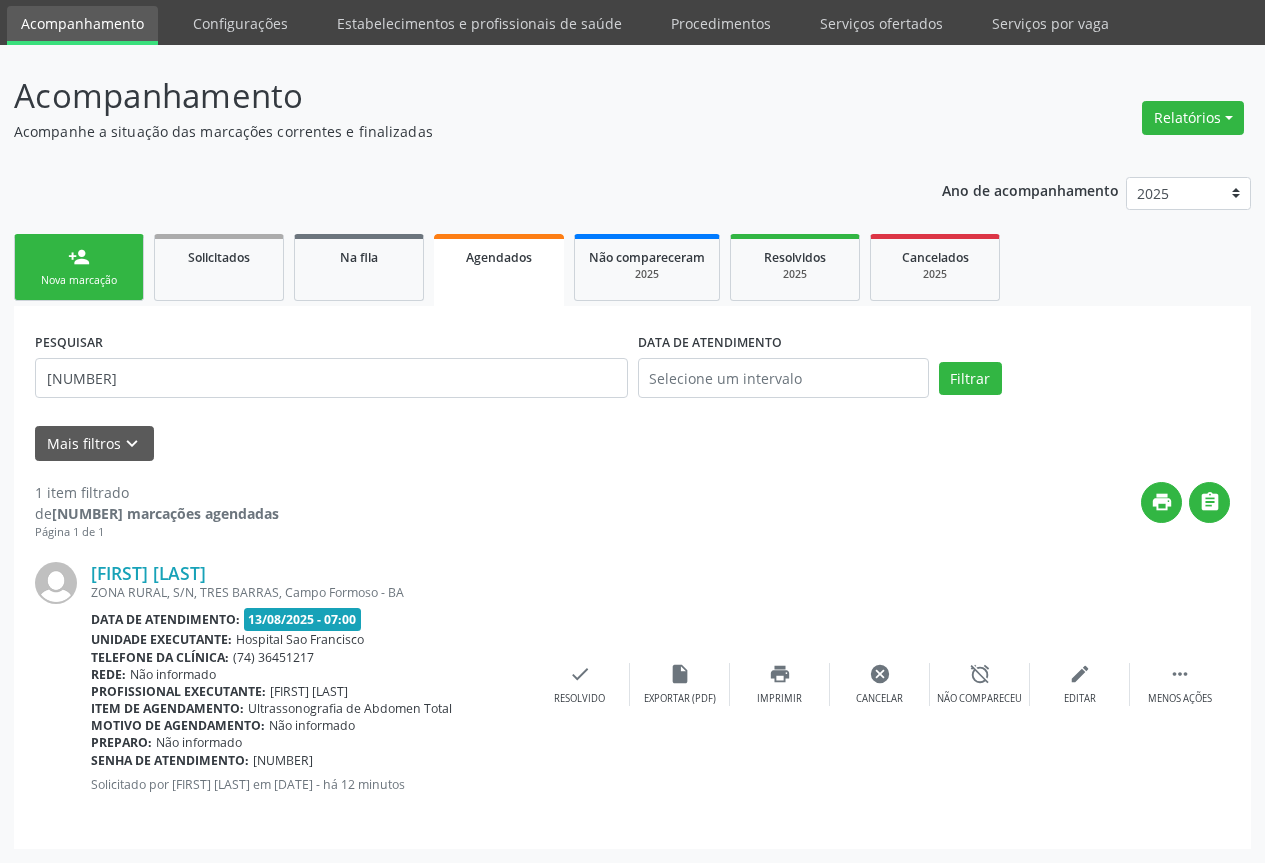 click on "Nova marcação" at bounding box center [79, 280] 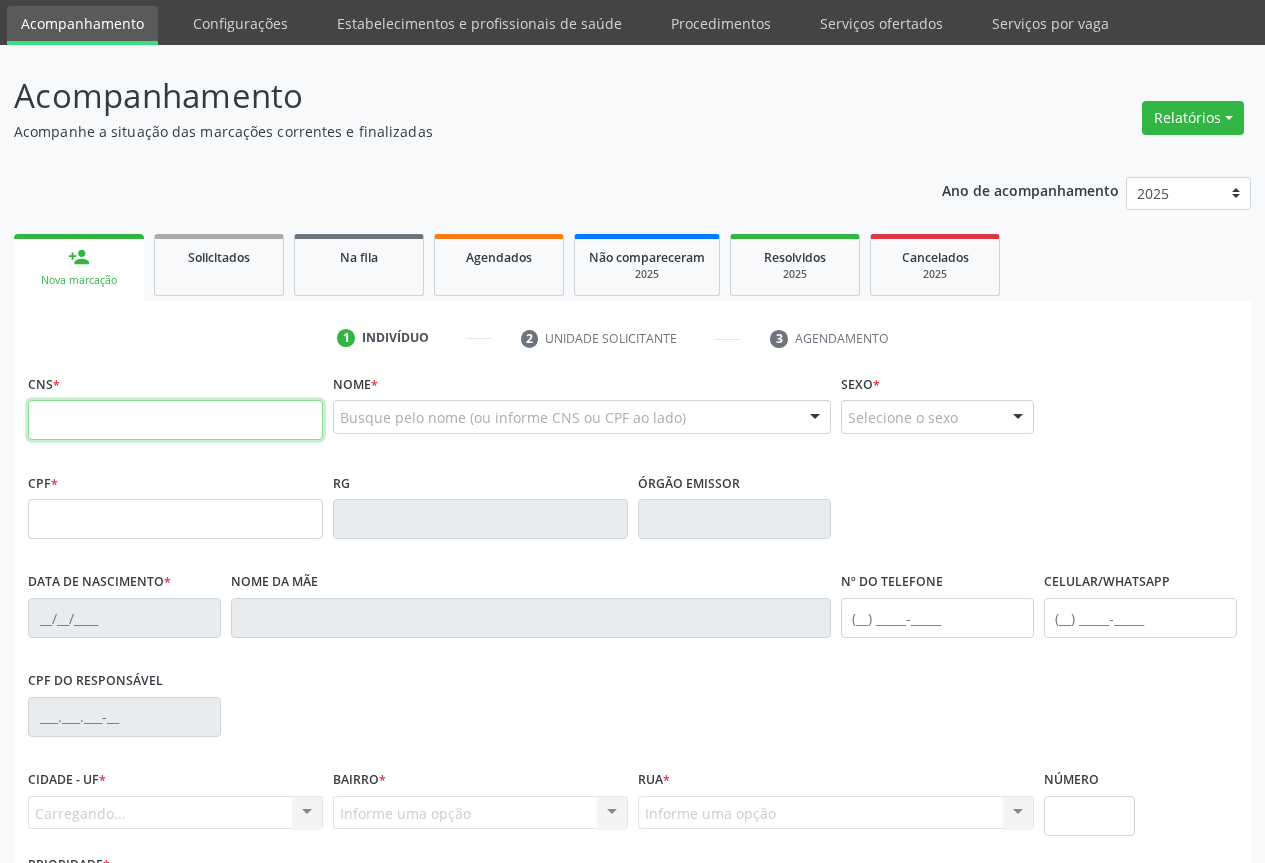 click at bounding box center (175, 420) 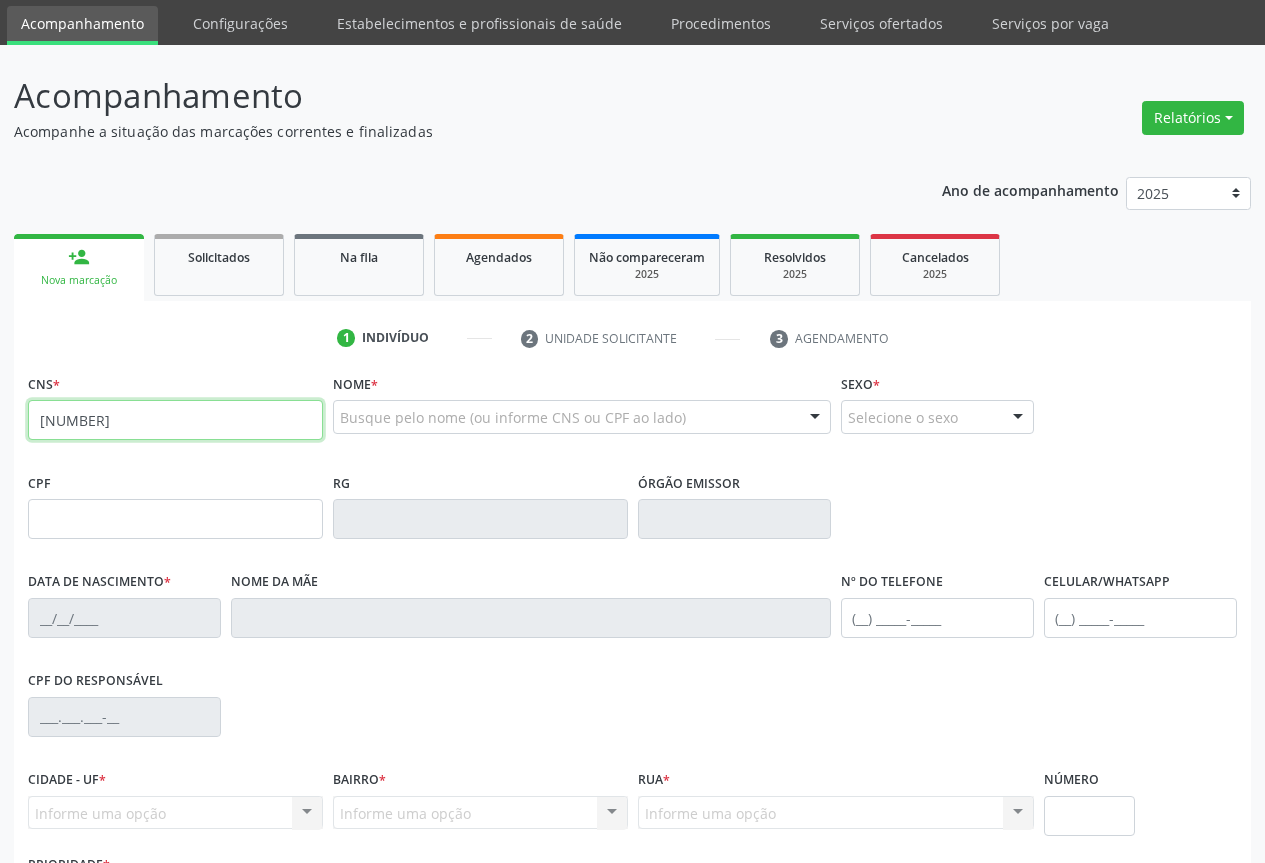 type on "[NUMBER]" 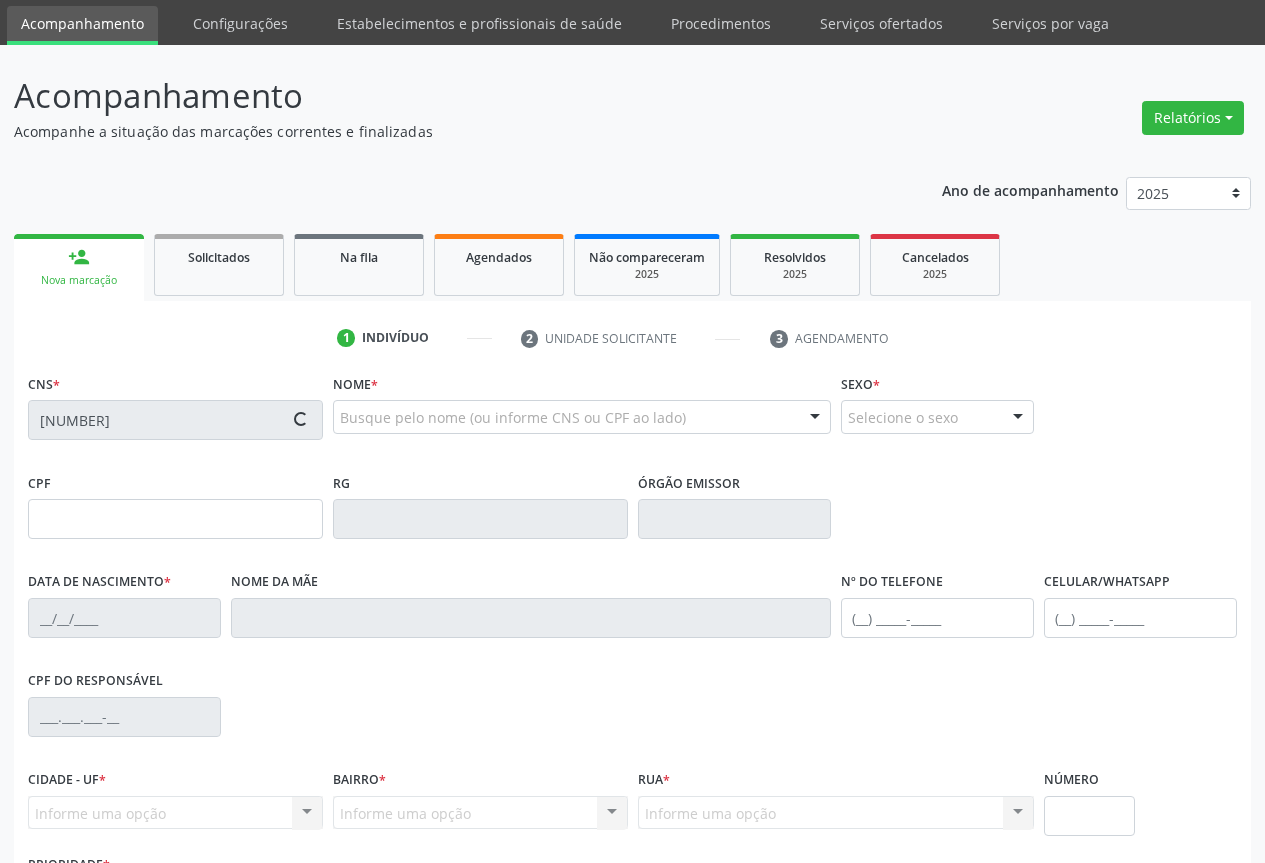 scroll, scrollTop: 221, scrollLeft: 0, axis: vertical 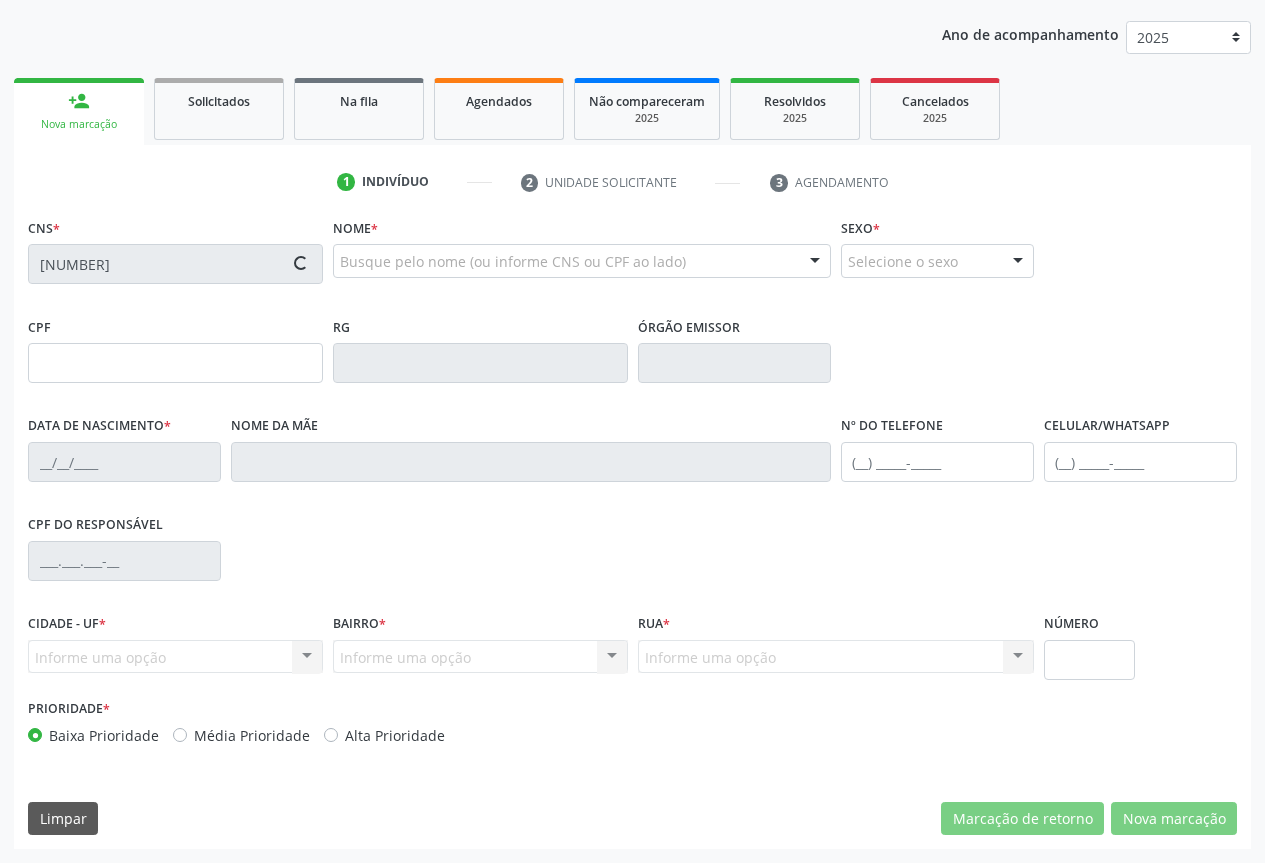 type on "[NUMBER]" 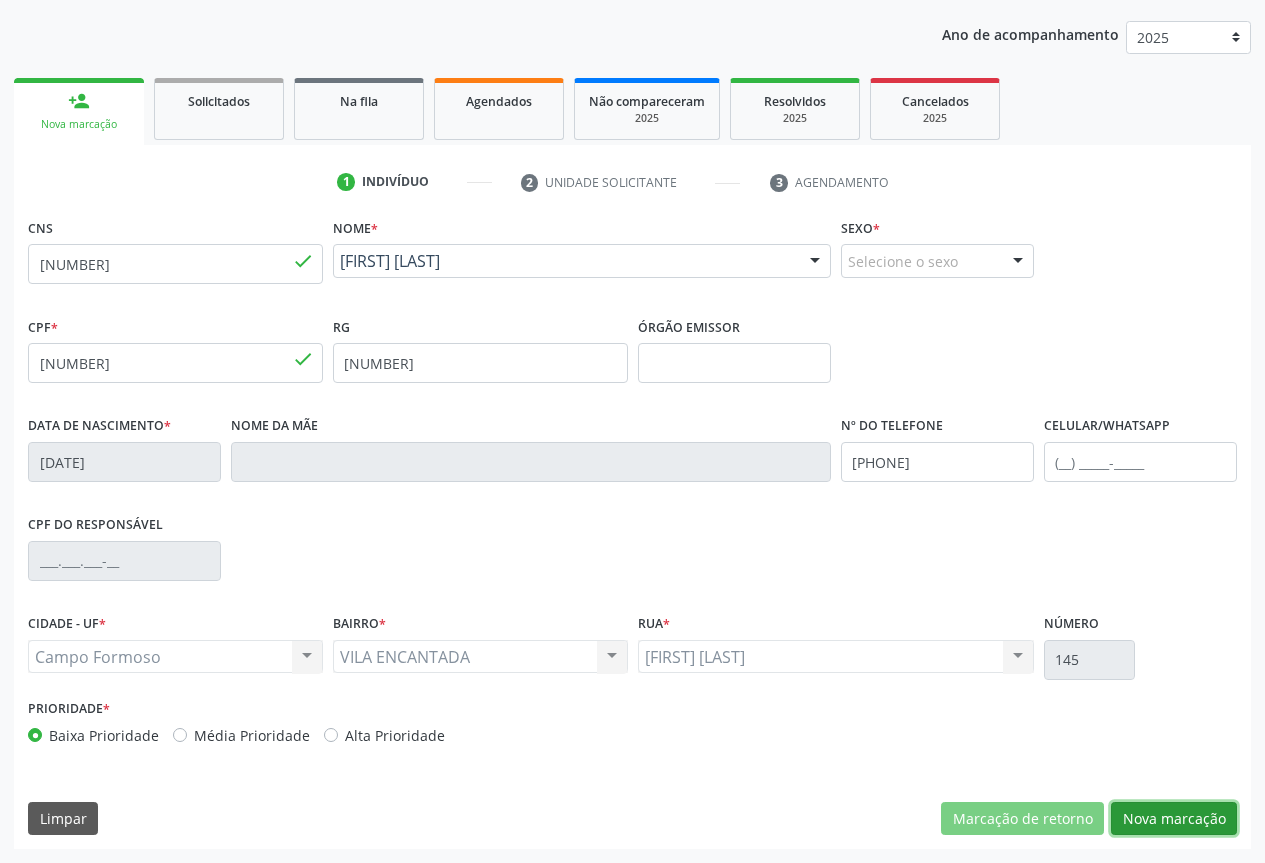 click on "Nova marcação" at bounding box center [1174, 819] 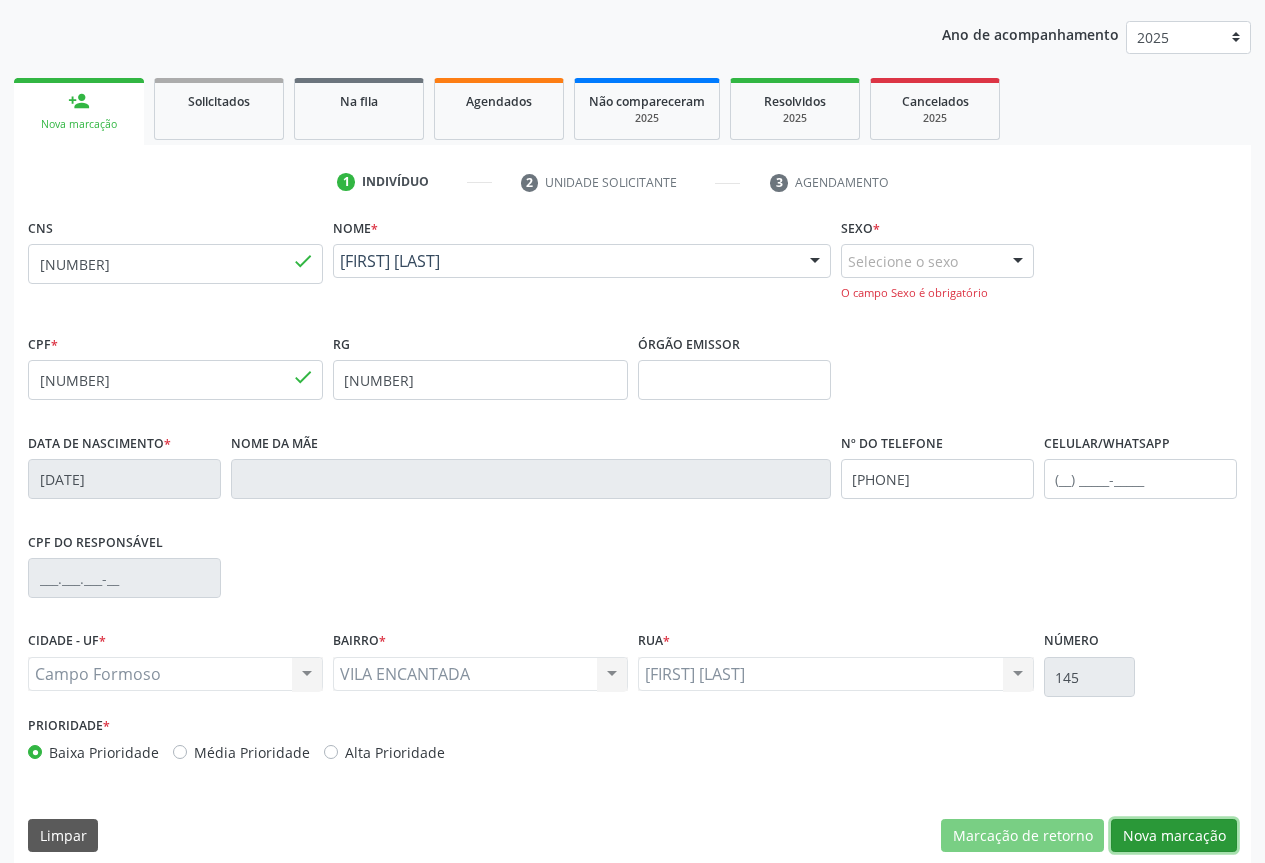 scroll, scrollTop: 238, scrollLeft: 0, axis: vertical 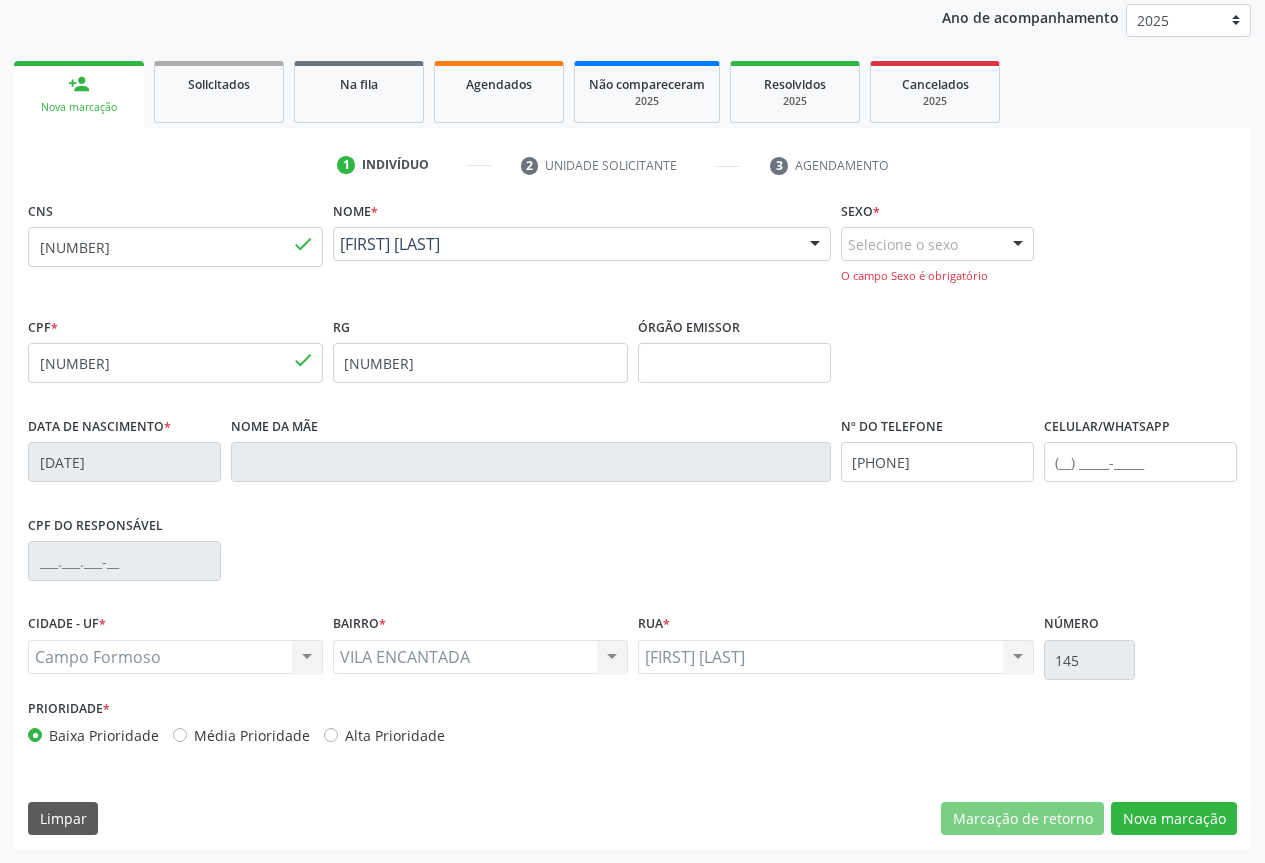 click on "Selecione o sexo
Masculino   Feminino
Nenhum resultado encontrado para: "   "
Não há nenhuma opção para ser exibida.
O campo Sexo é obrigatório" at bounding box center [937, 255] 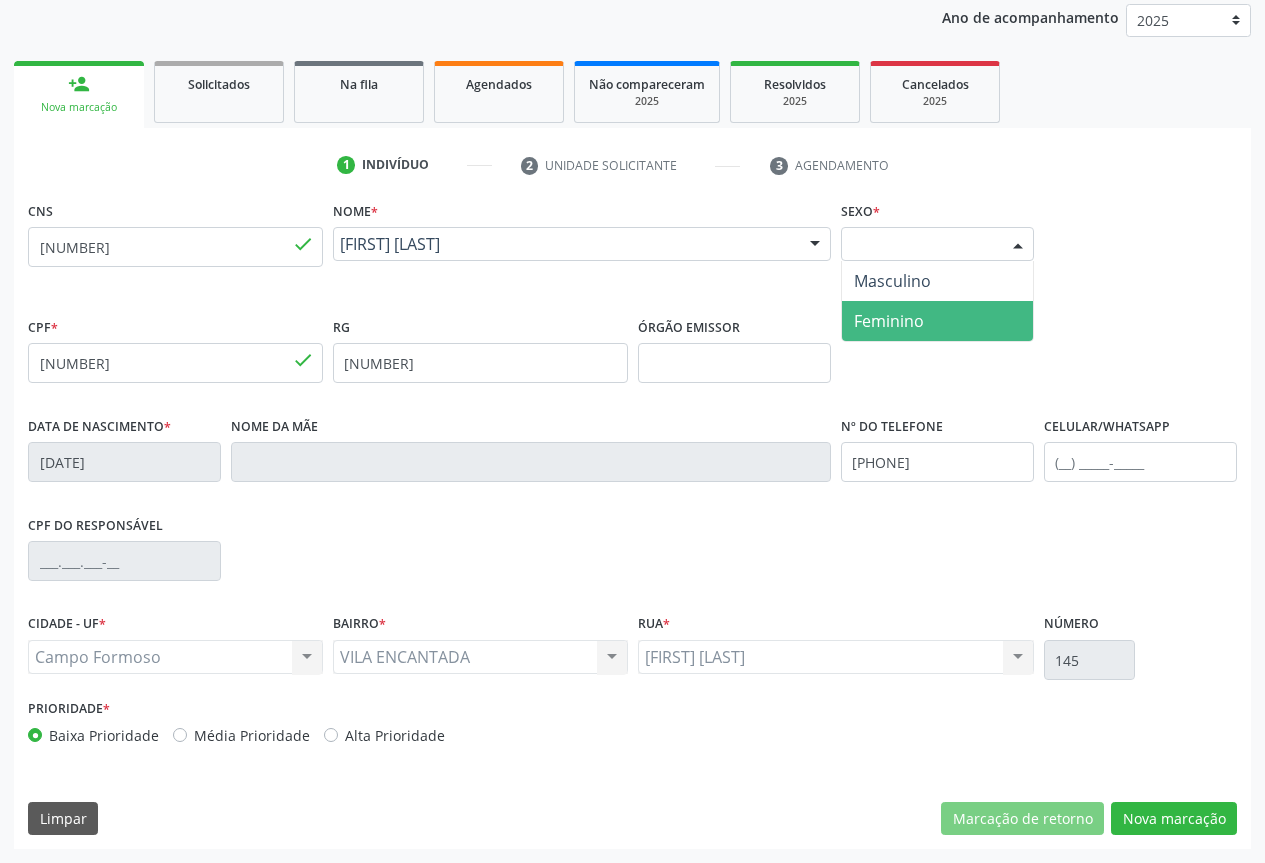 click on "Feminino" at bounding box center [937, 321] 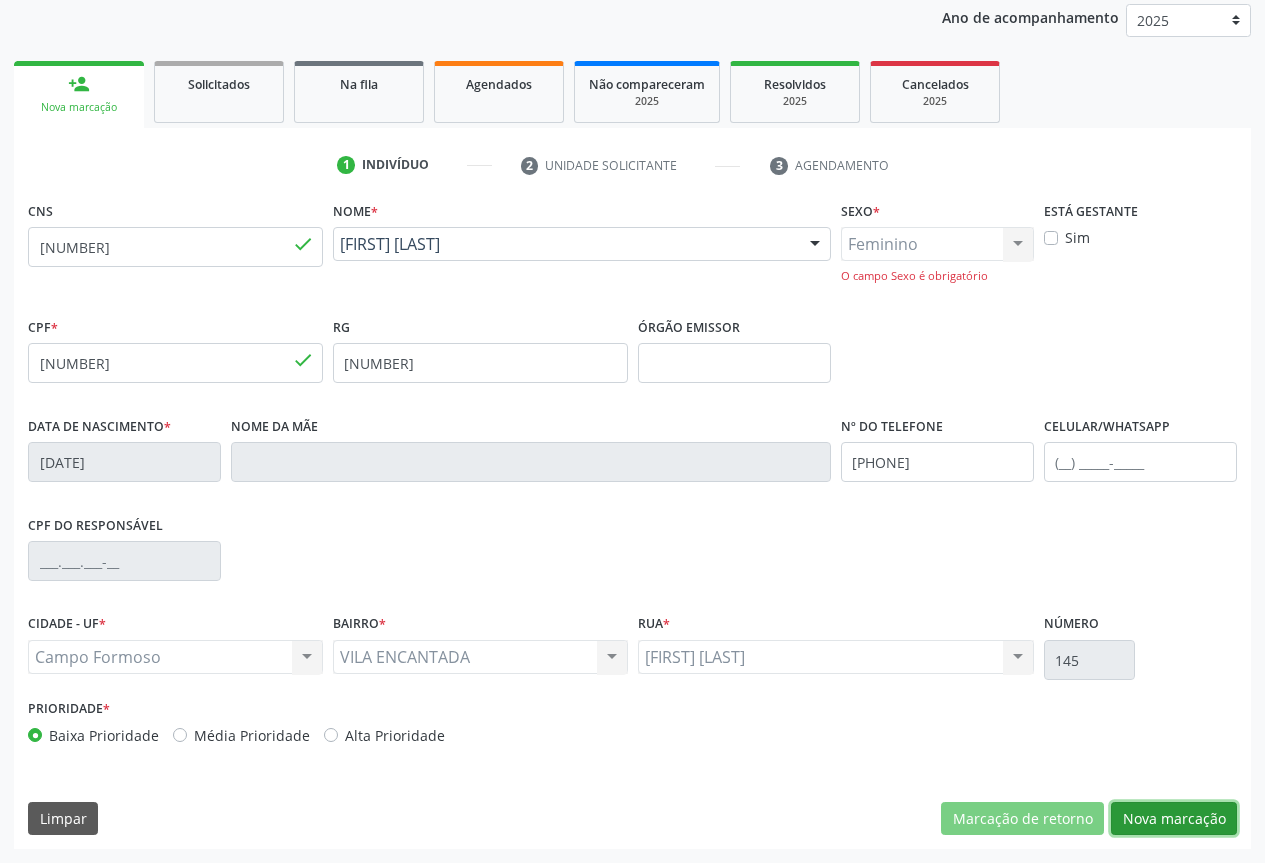 click on "Nova marcação" at bounding box center [1174, 819] 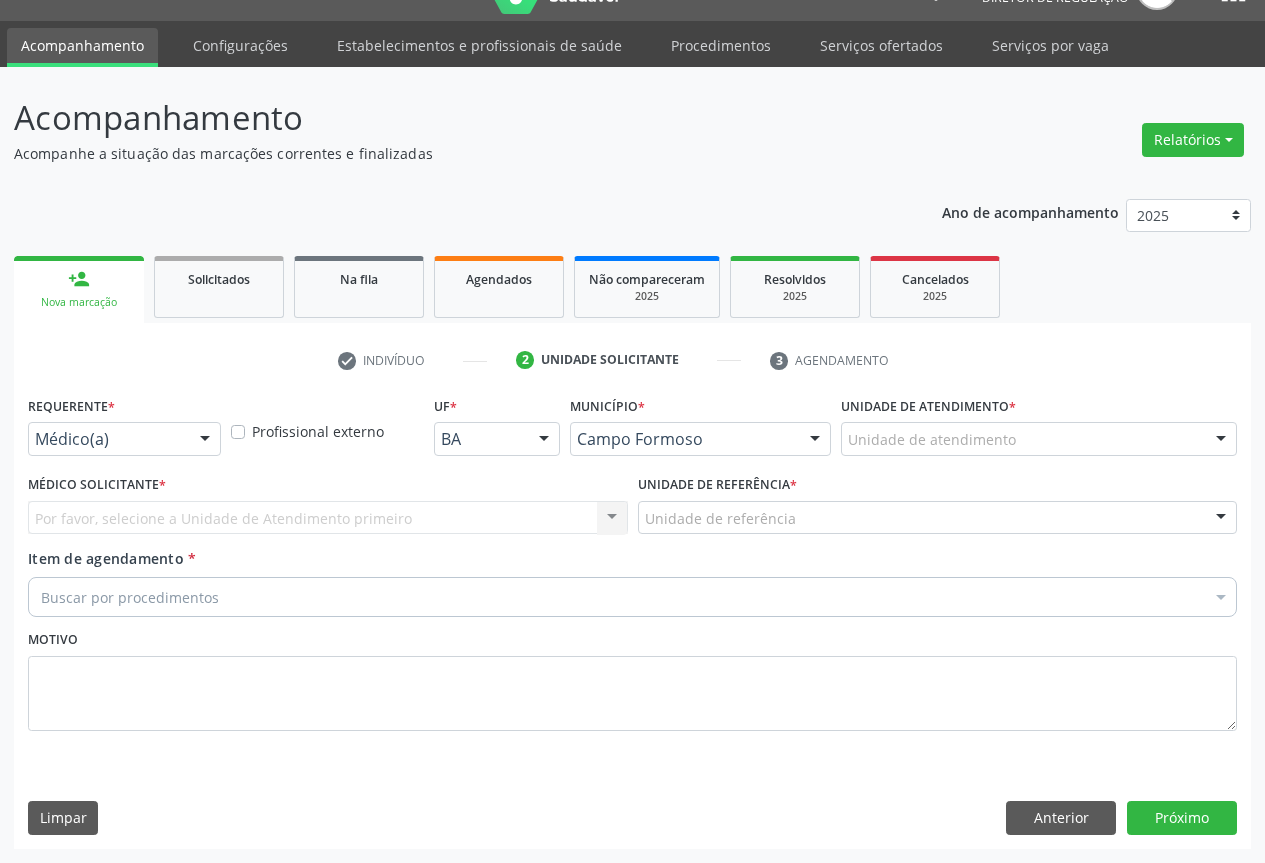 scroll, scrollTop: 43, scrollLeft: 0, axis: vertical 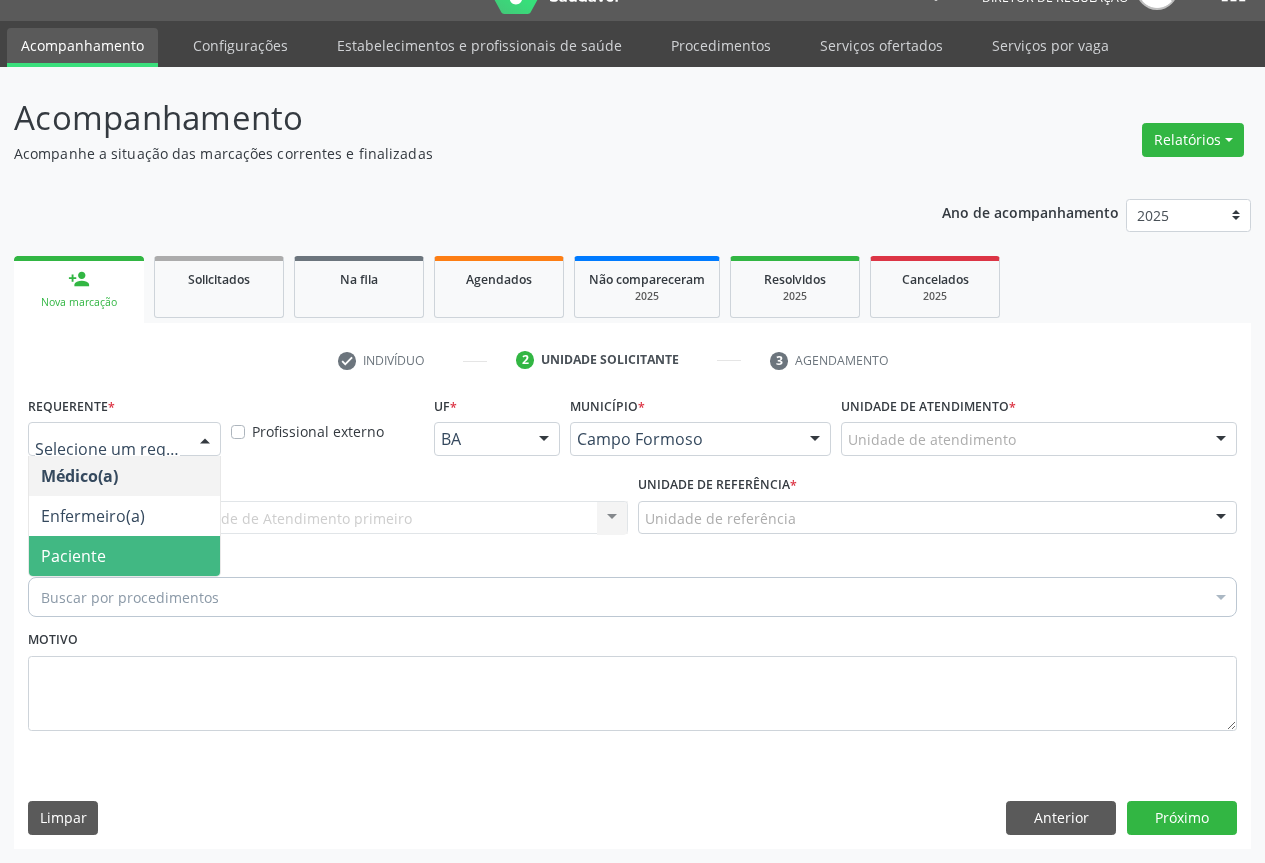 click on "Paciente" at bounding box center (124, 556) 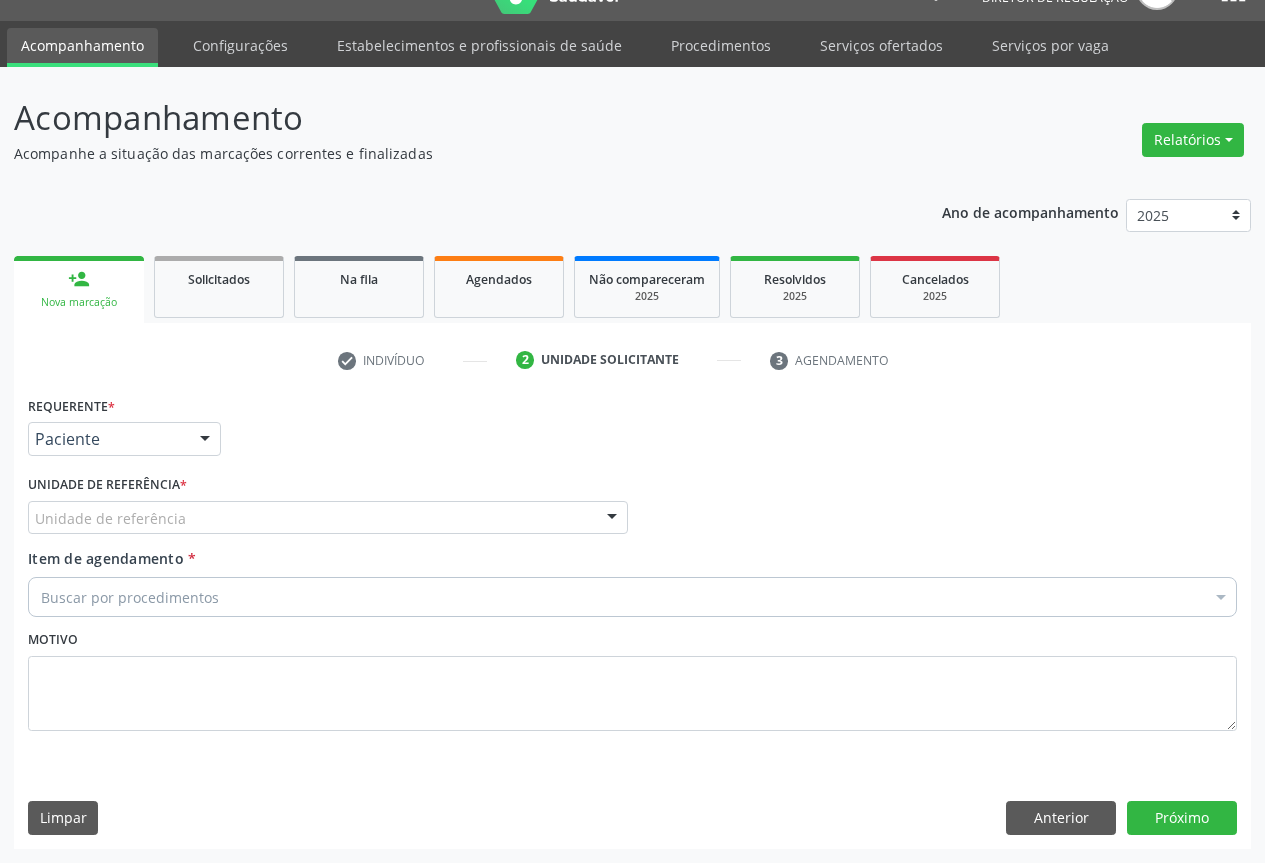 click on "Unidade de referência" at bounding box center (328, 518) 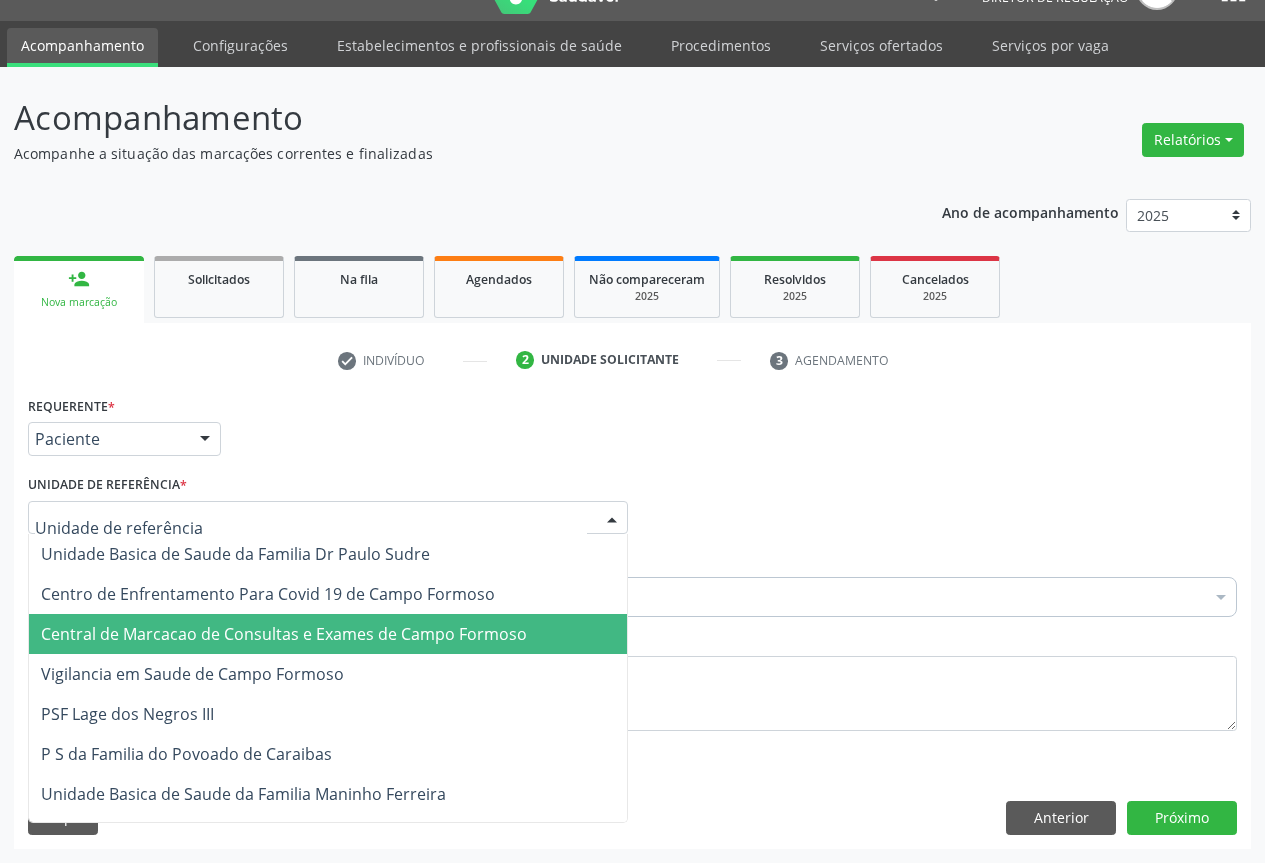 click on "Central de Marcacao de Consultas e Exames de Campo Formoso" at bounding box center (284, 634) 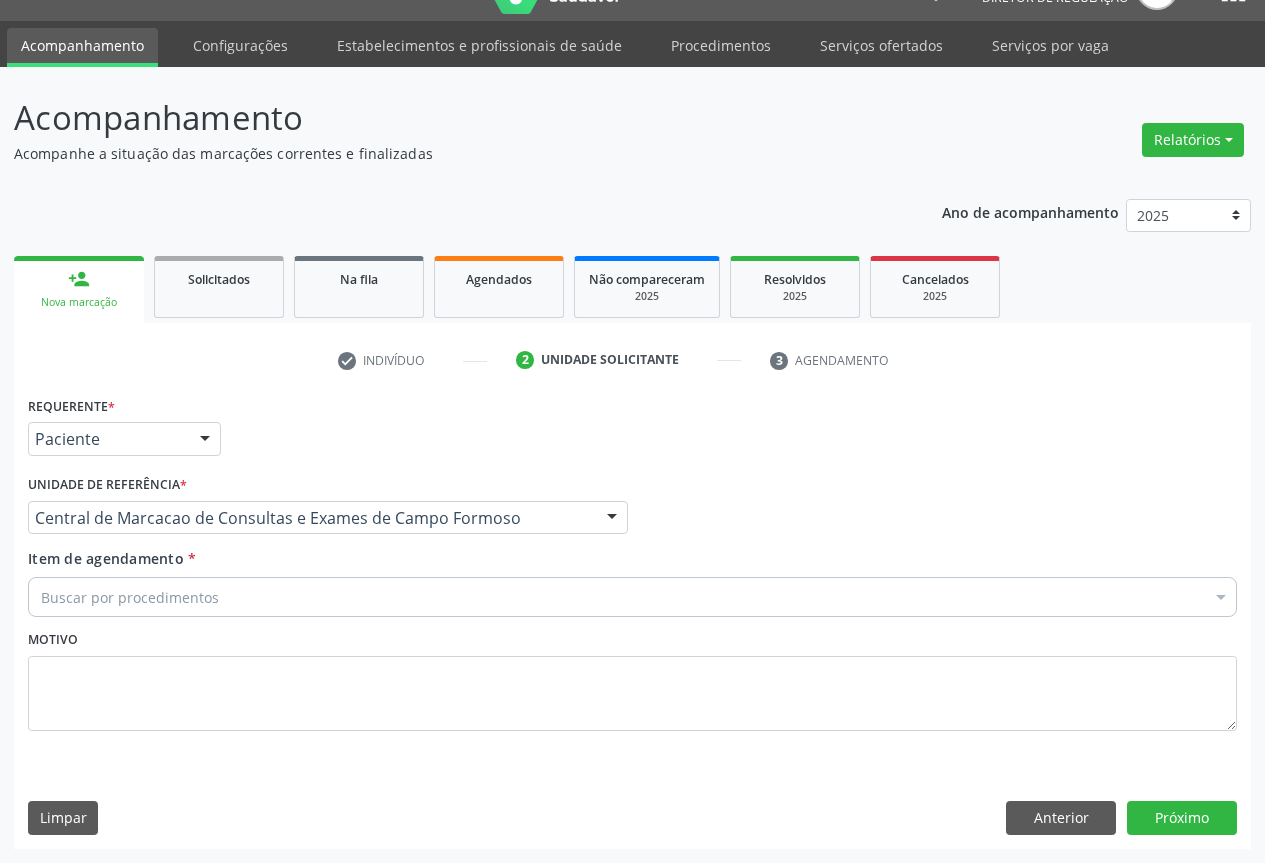 click on "Buscar por procedimentos" at bounding box center [632, 597] 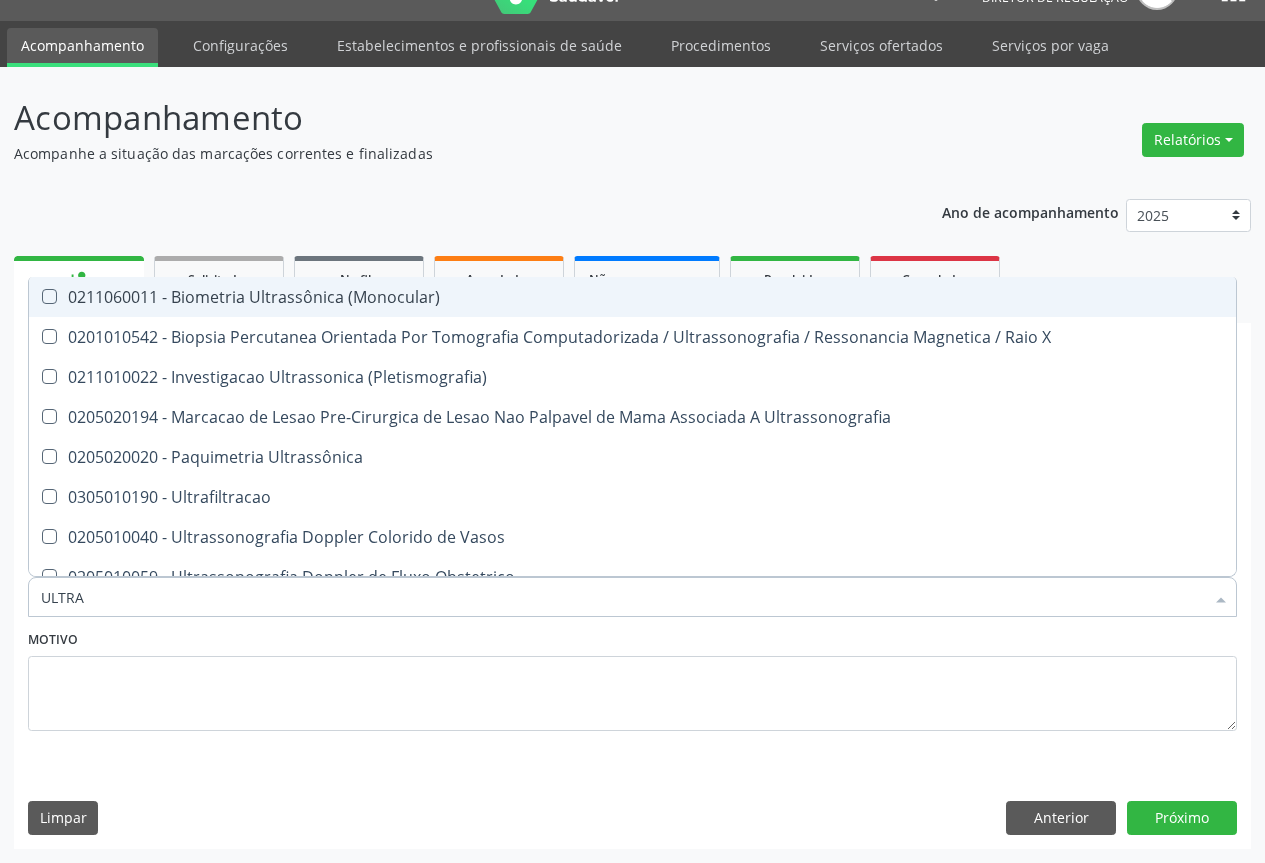 type on "ULTRAS" 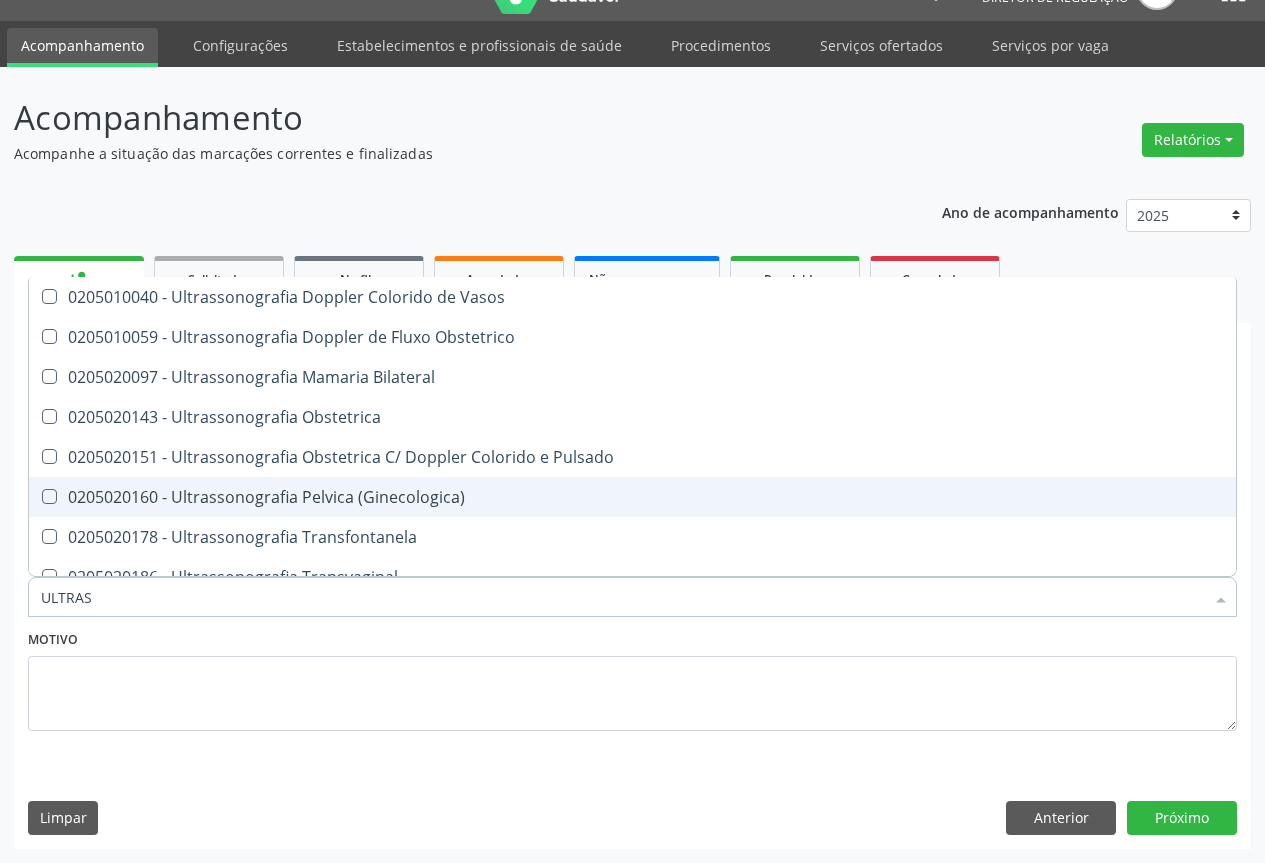 scroll, scrollTop: 400, scrollLeft: 0, axis: vertical 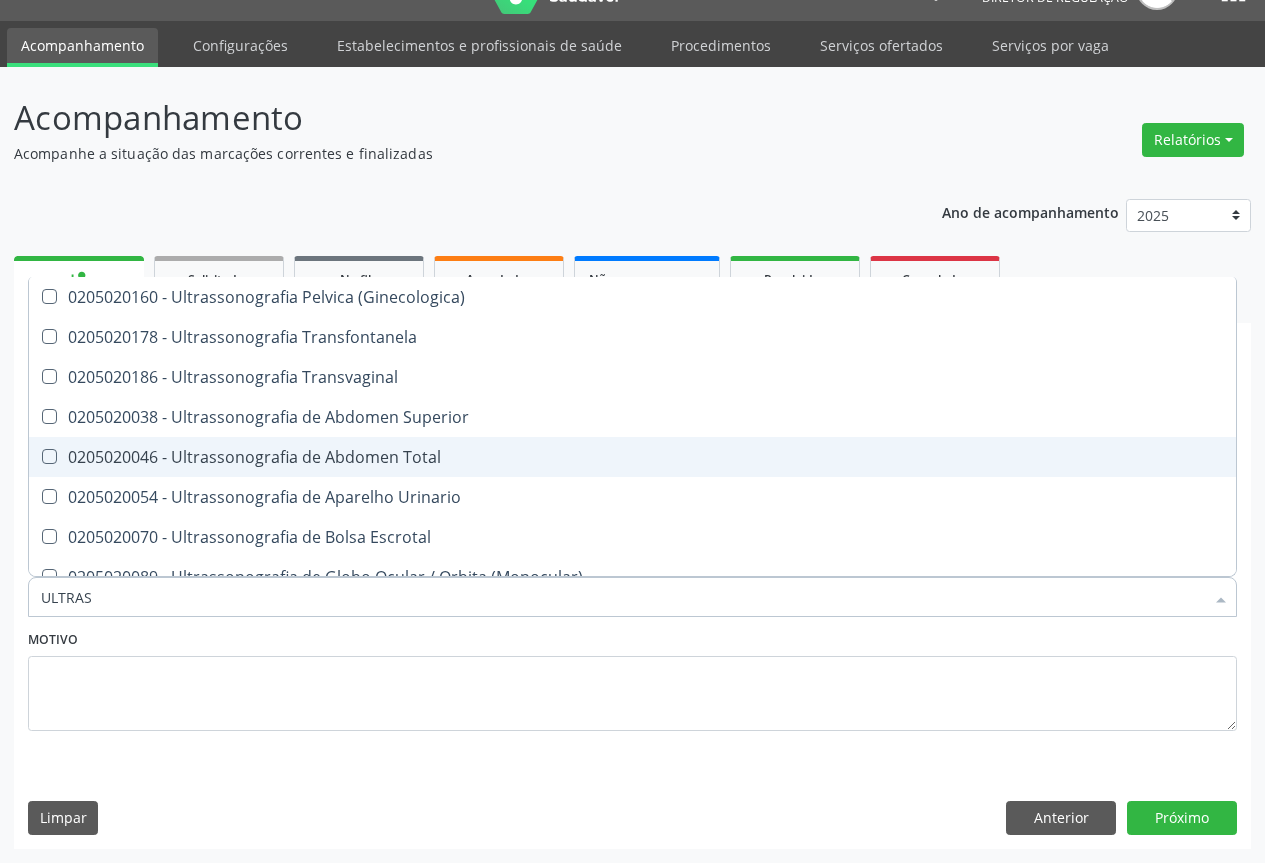 click on "0205020046 - Ultrassonografia de Abdomen Total" at bounding box center (632, 457) 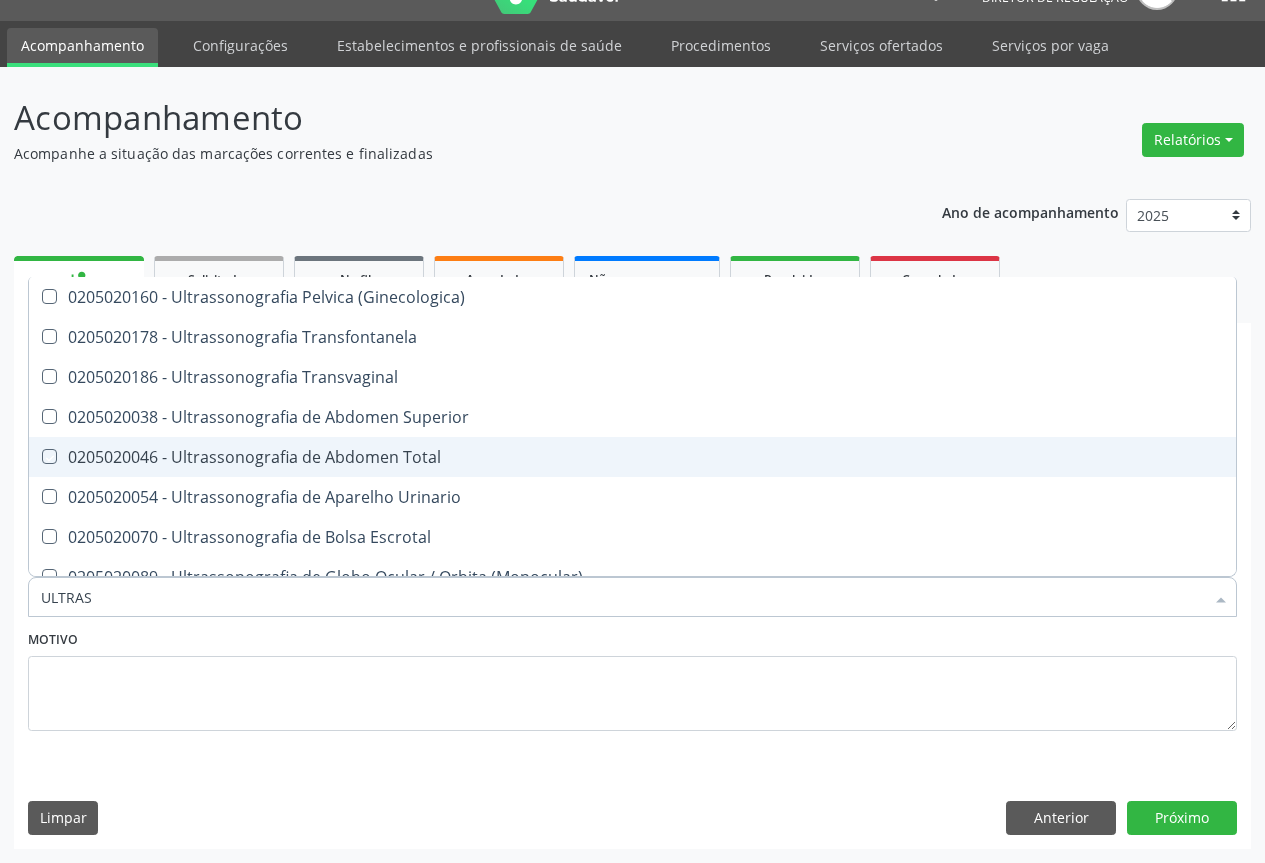 checkbox on "true" 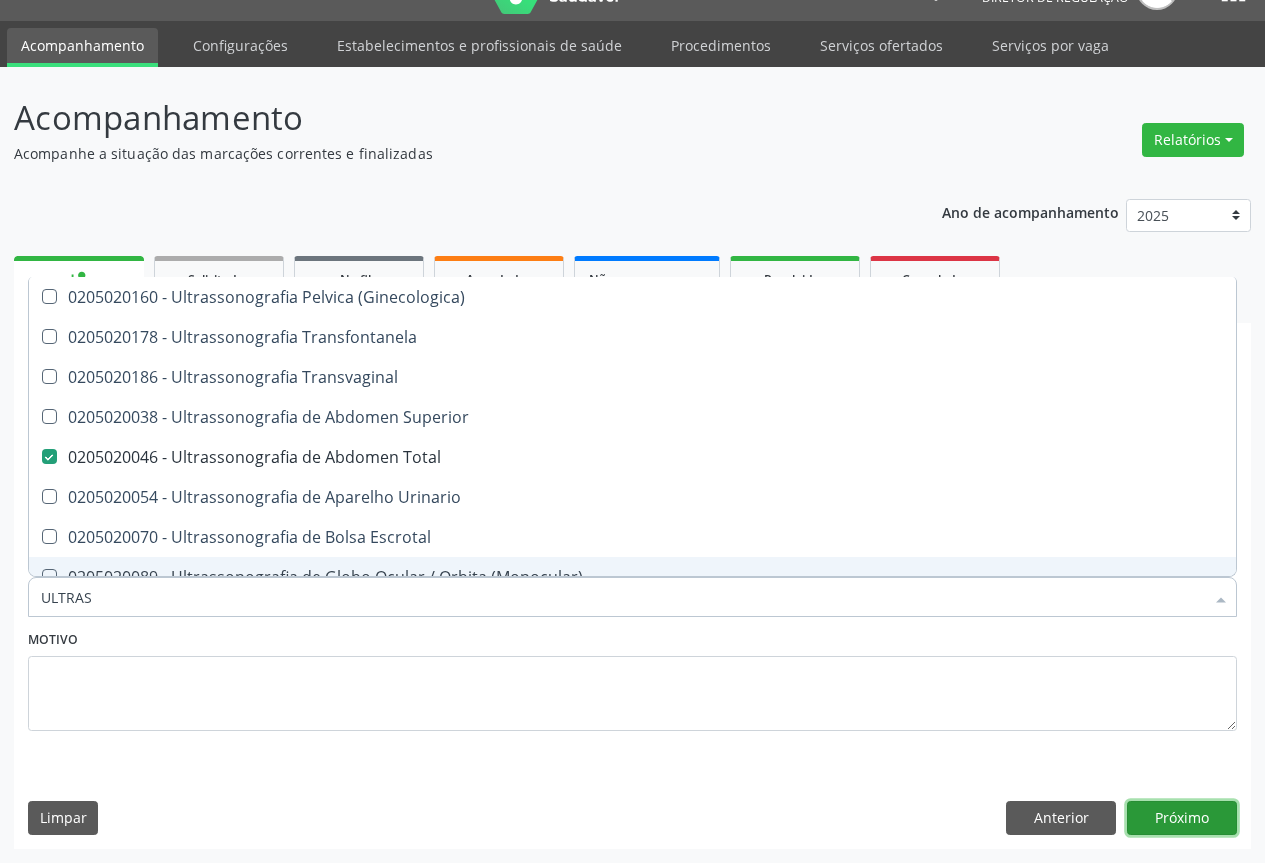 click on "Próximo" at bounding box center (1182, 818) 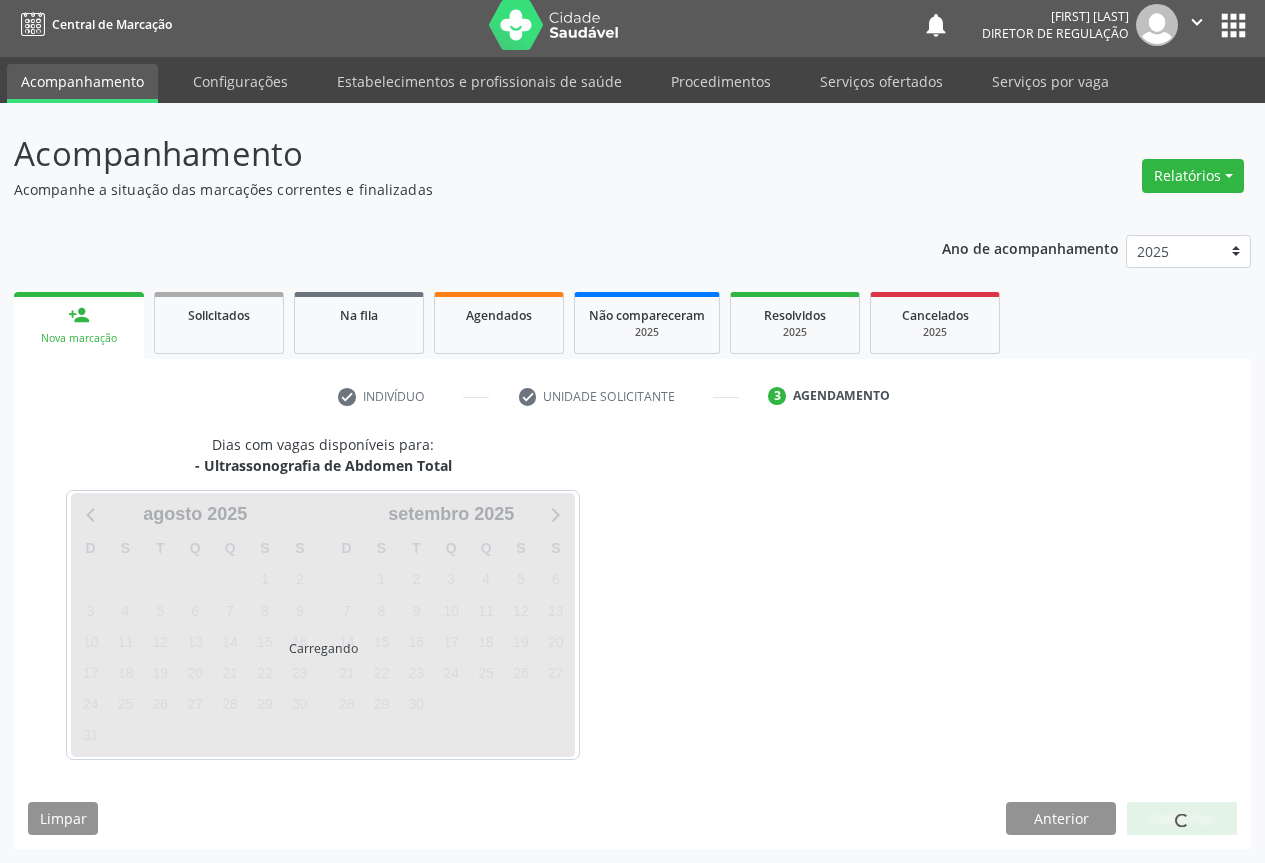scroll, scrollTop: 7, scrollLeft: 0, axis: vertical 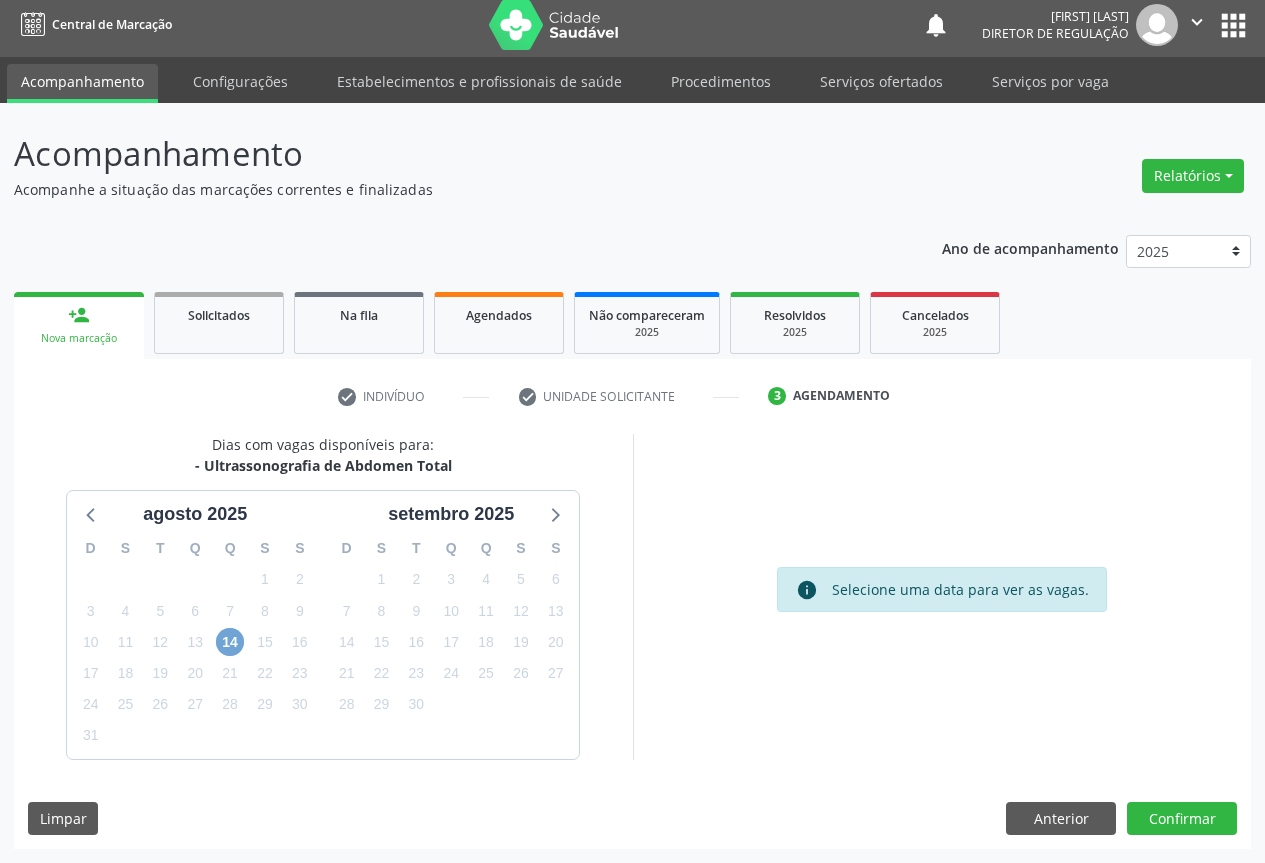 click on "14" at bounding box center (230, 642) 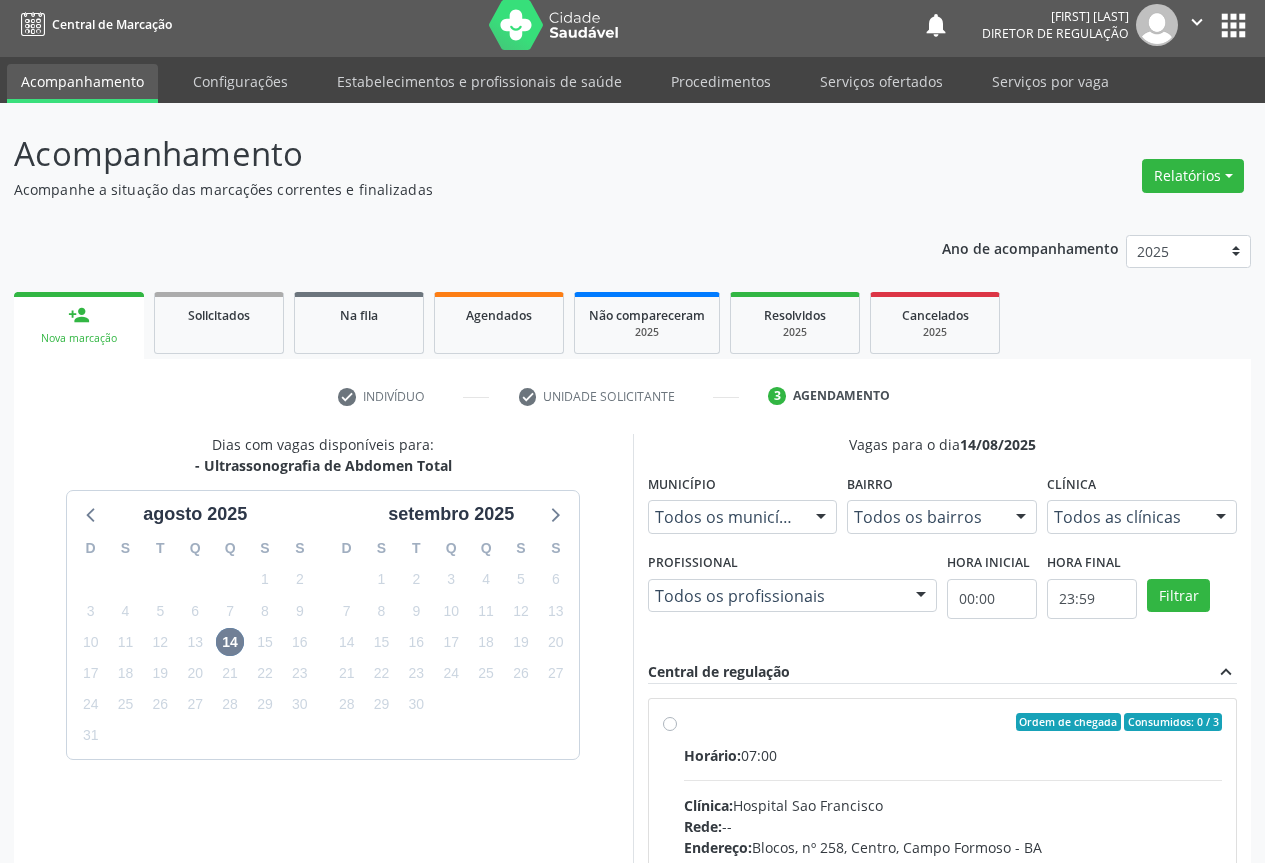 click on "Horário:   07:00" at bounding box center [953, 755] 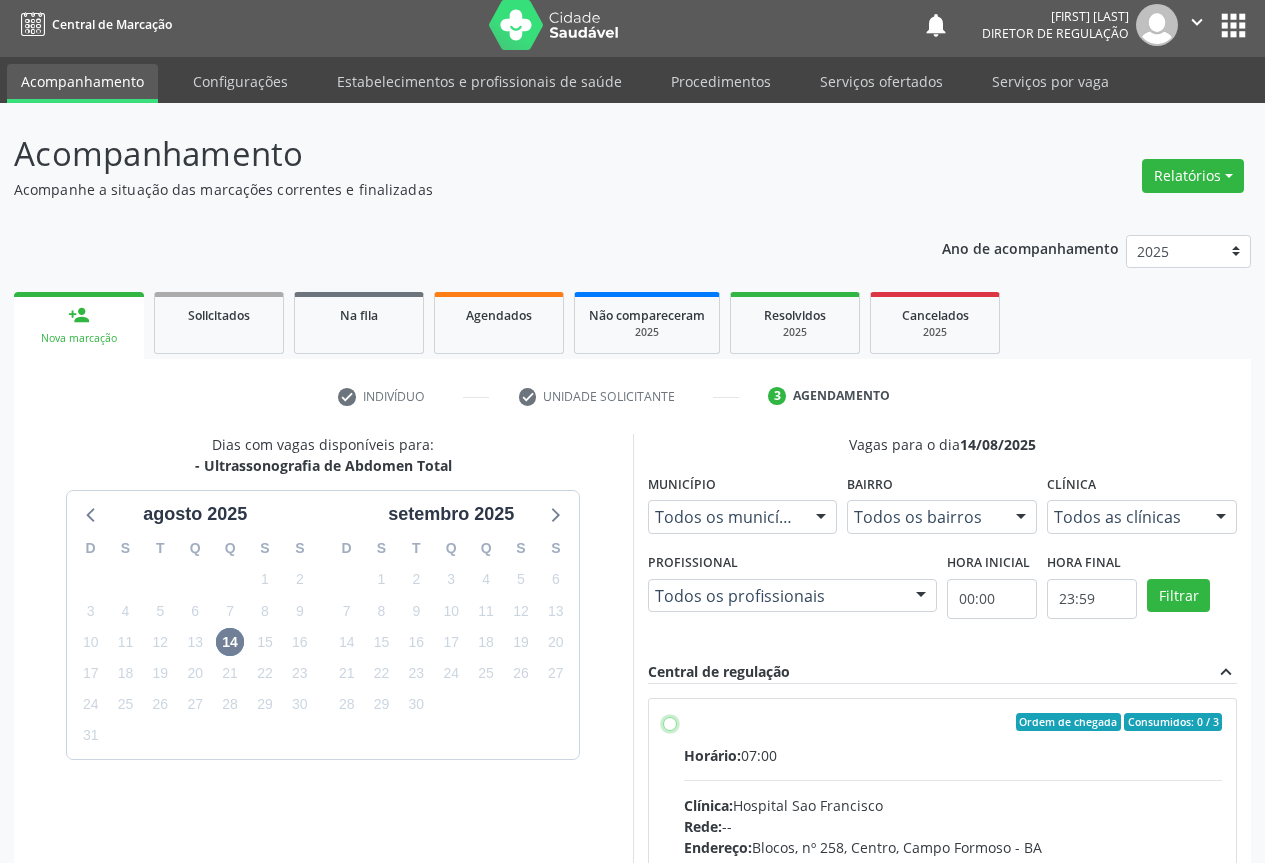 click on "Ordem de chegada
Consumidos: 0 / 3
Horário:   07:00
Clínica:  Hospital Sao Francisco
Rede:
--
Endereço:   [NUMBER] [STREET], [CITY], [STATE]
Telefone:   [PHONE]
Profissional:
[FIRST] [LAST]
Informações adicionais sobre o atendimento
Idade de atendimento:
de 0 a 120 anos
Gênero(s) atendido(s):
Masculino e Feminino
Informações adicionais:
--" at bounding box center (670, 722) 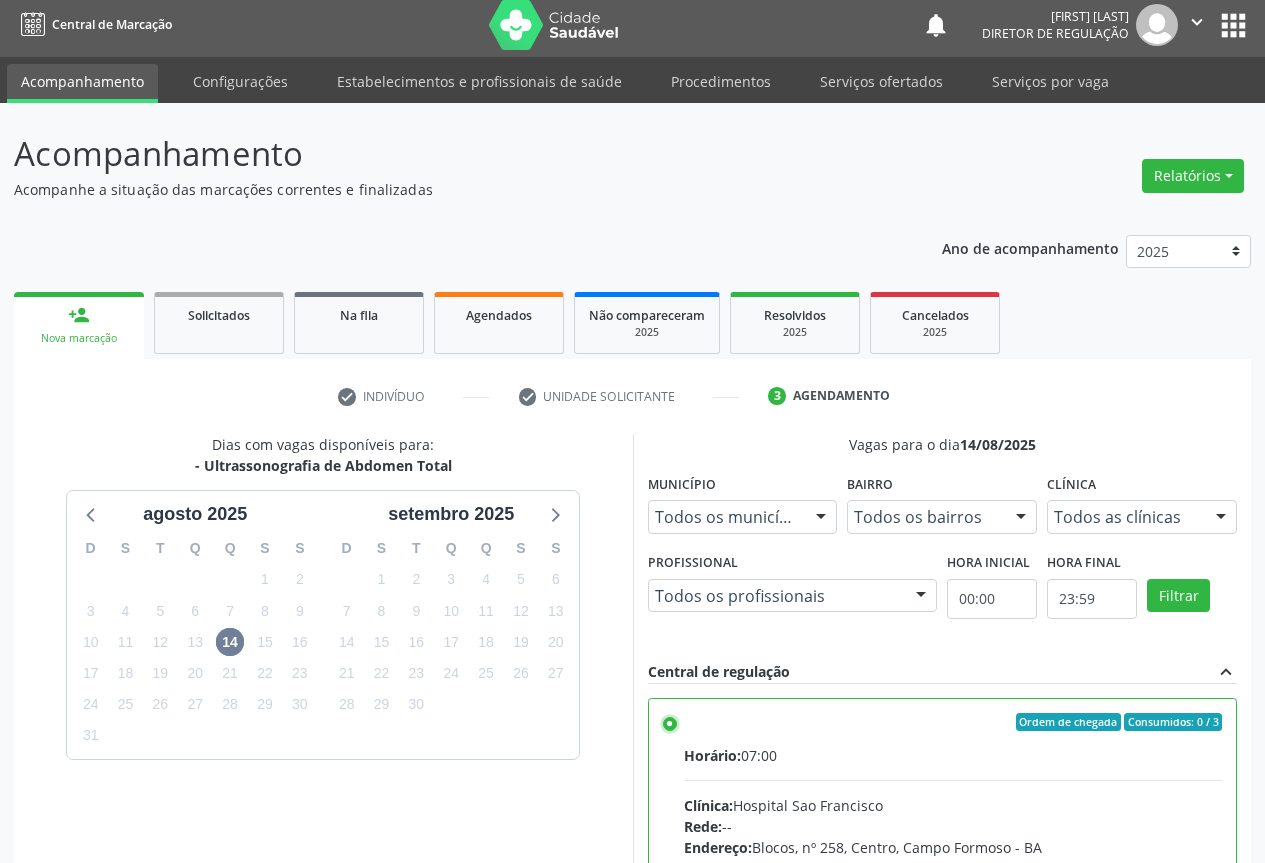 scroll, scrollTop: 332, scrollLeft: 0, axis: vertical 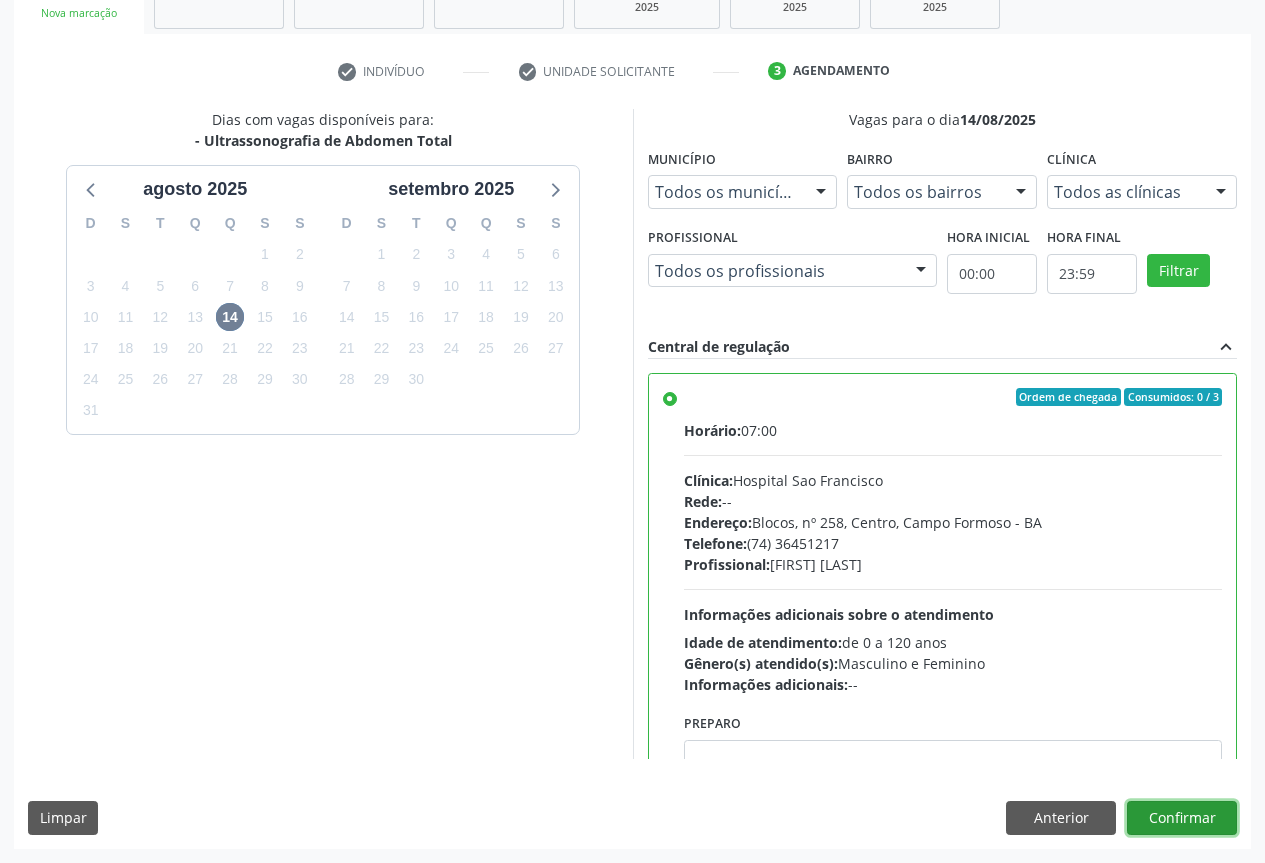 click on "Confirmar" at bounding box center [1182, 818] 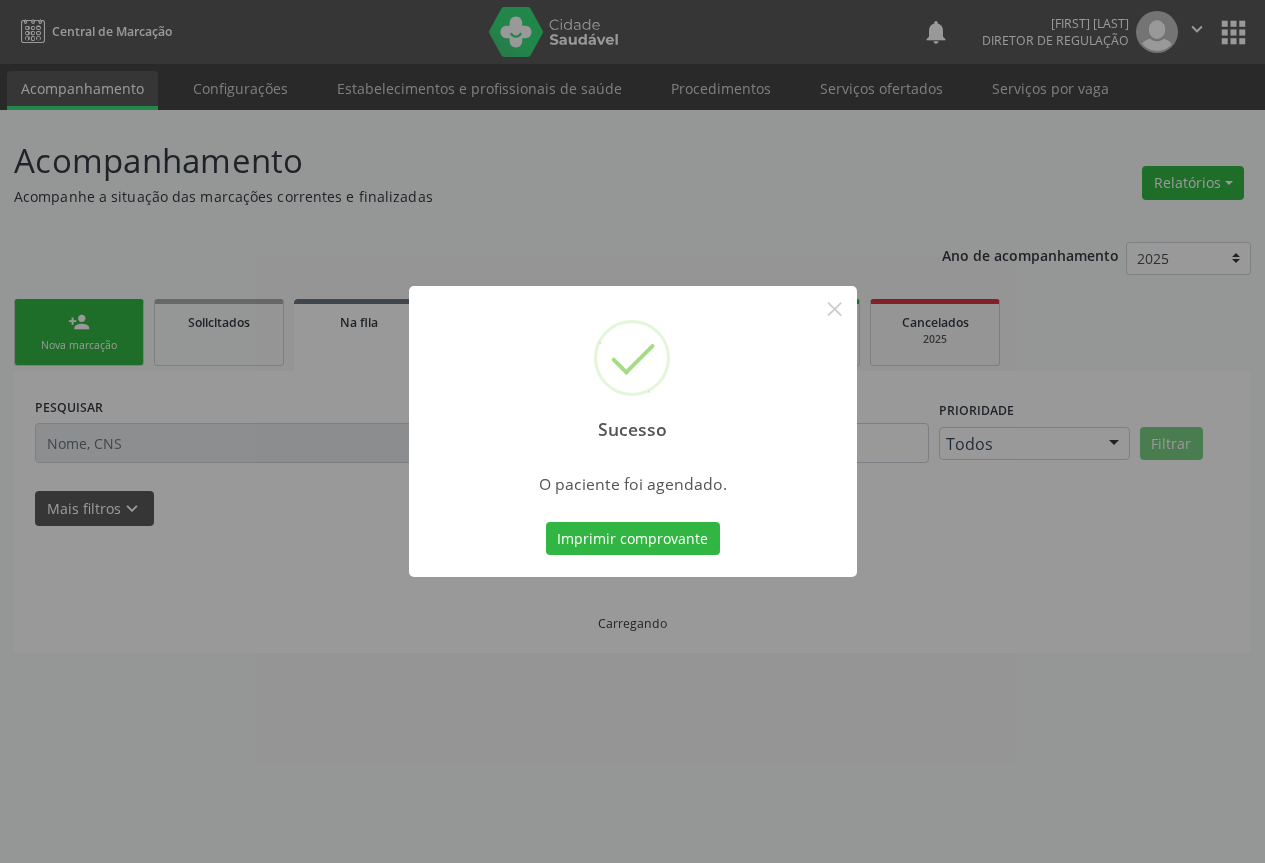 scroll, scrollTop: 0, scrollLeft: 0, axis: both 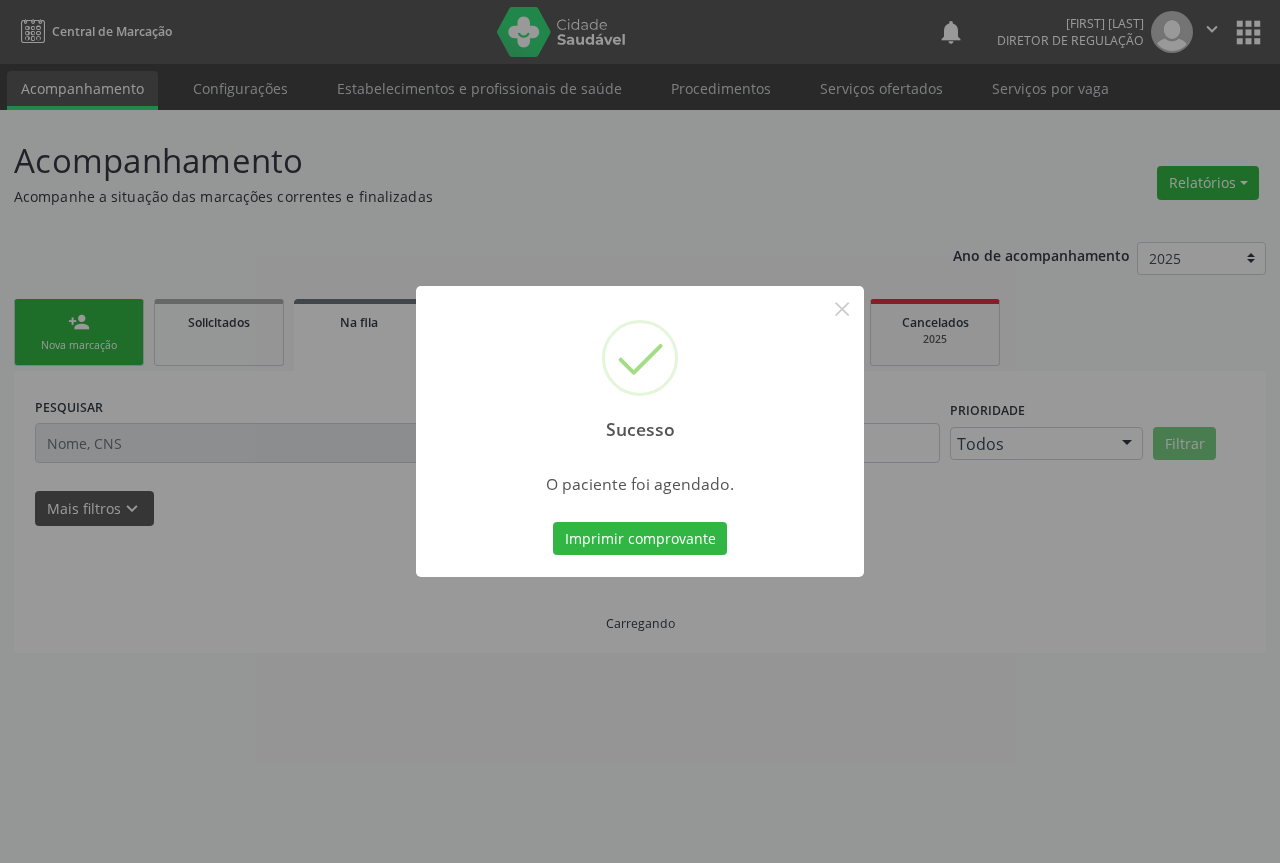 type 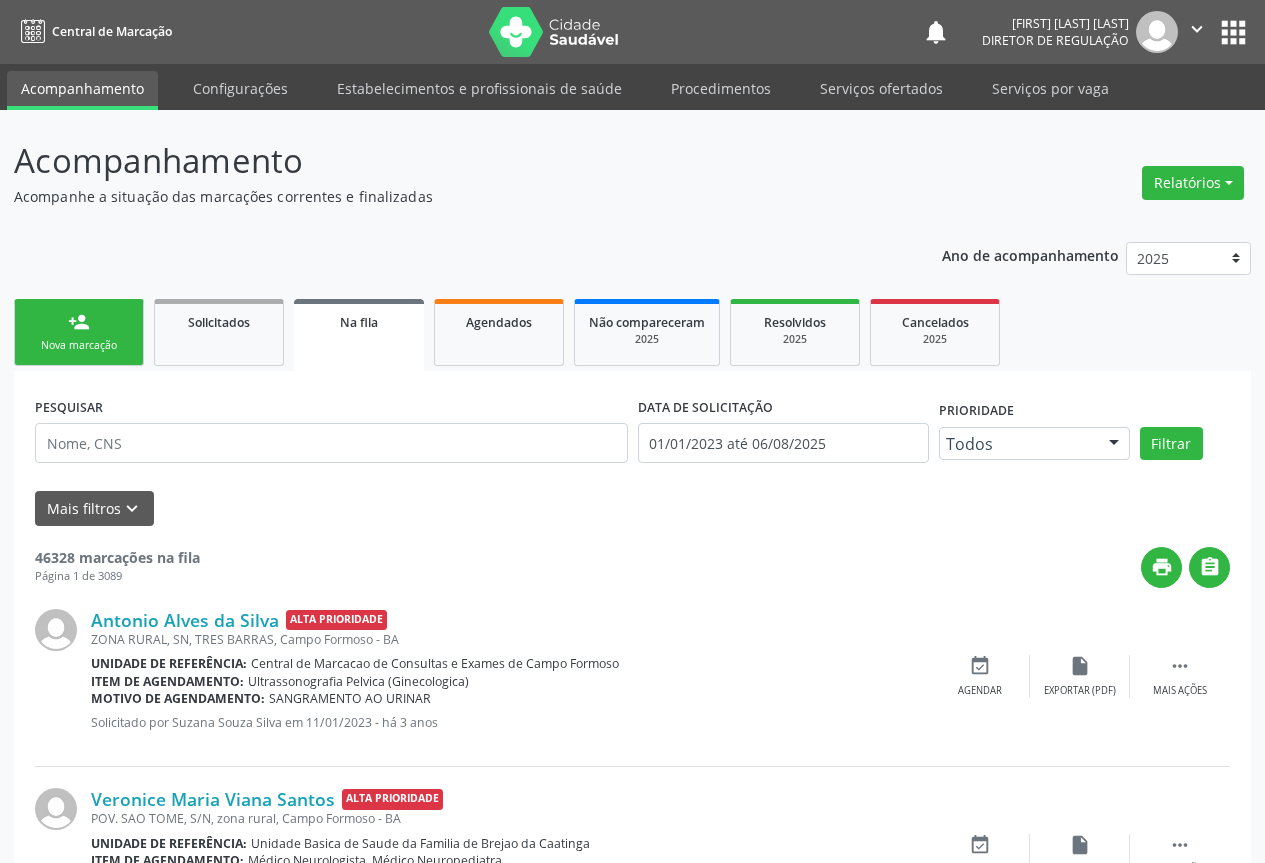 scroll, scrollTop: 0, scrollLeft: 0, axis: both 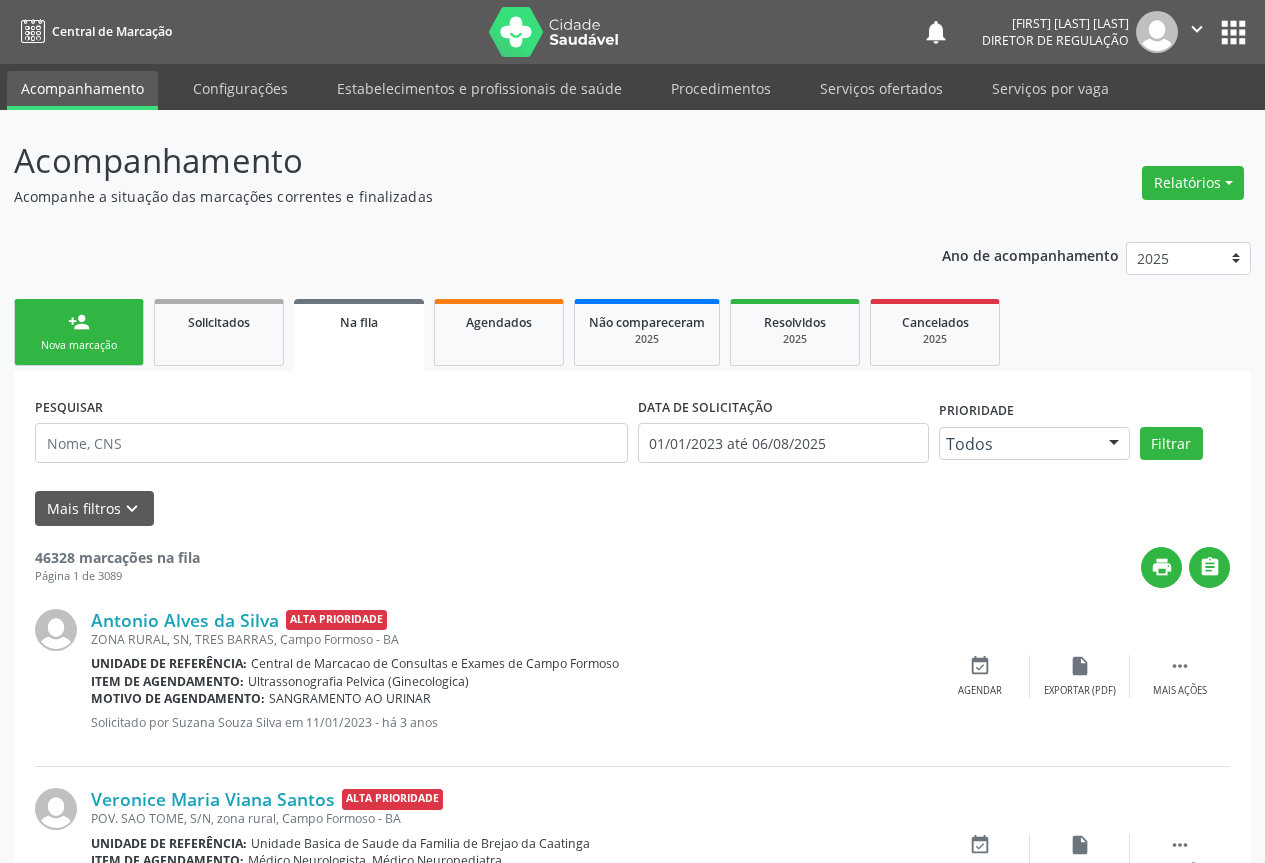 click on "person_add
Nova marcação" at bounding box center [79, 332] 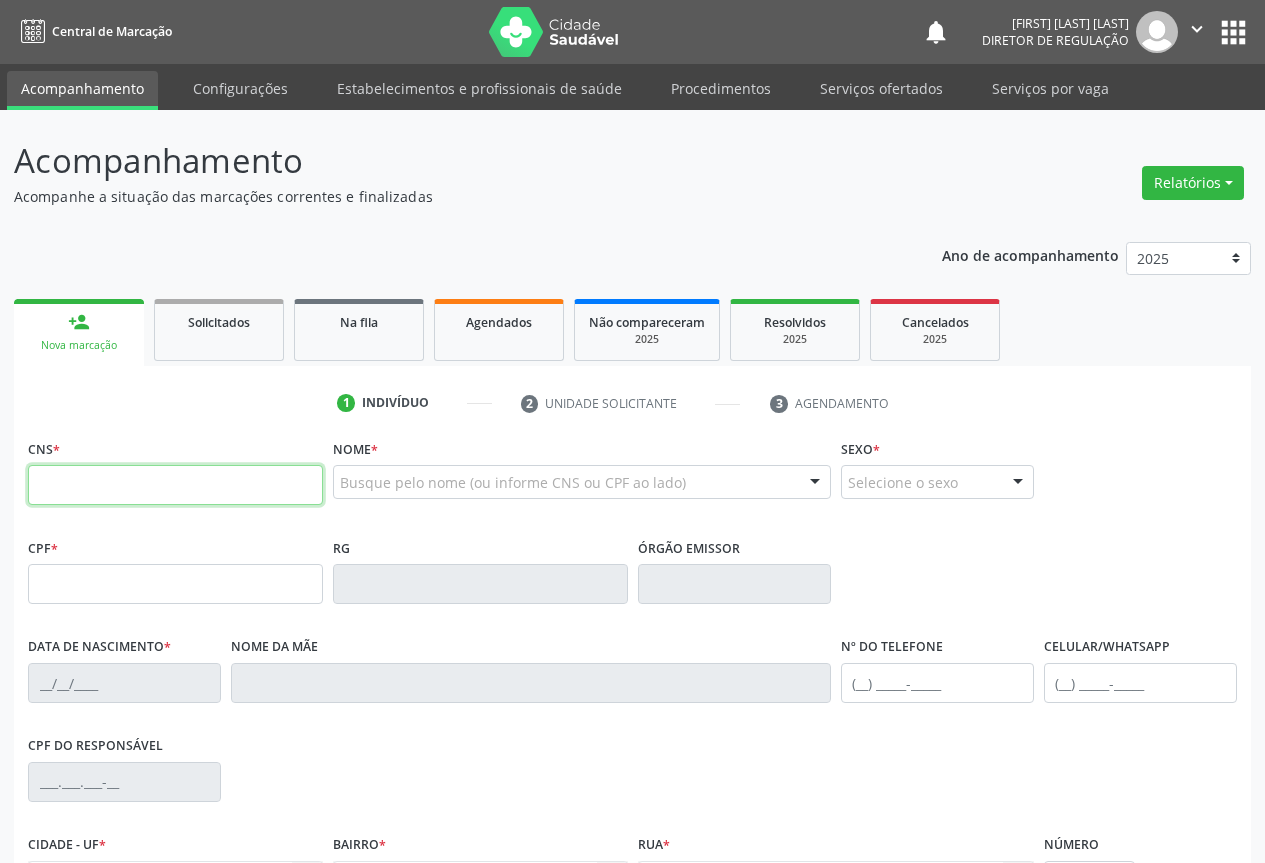 click at bounding box center (175, 485) 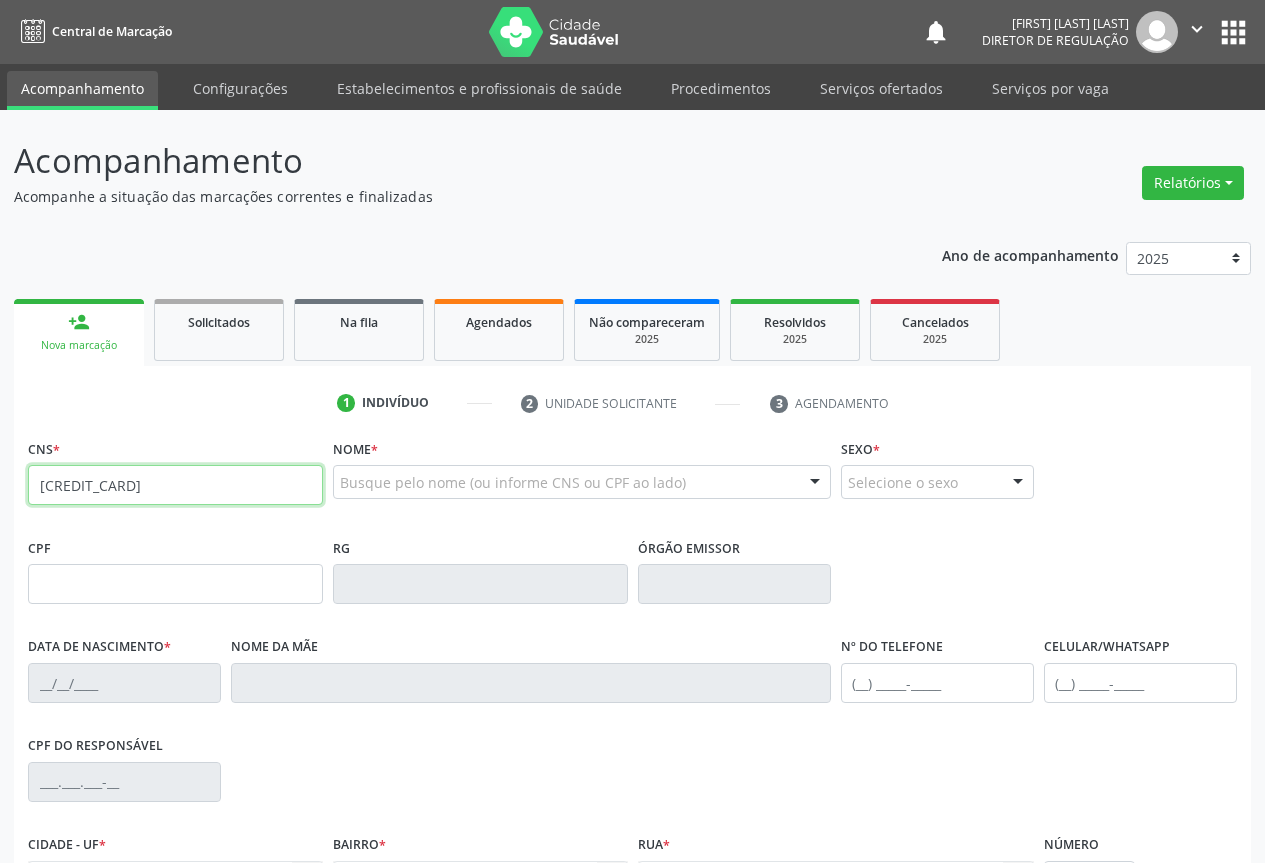 type on "705 0030 2104 8051" 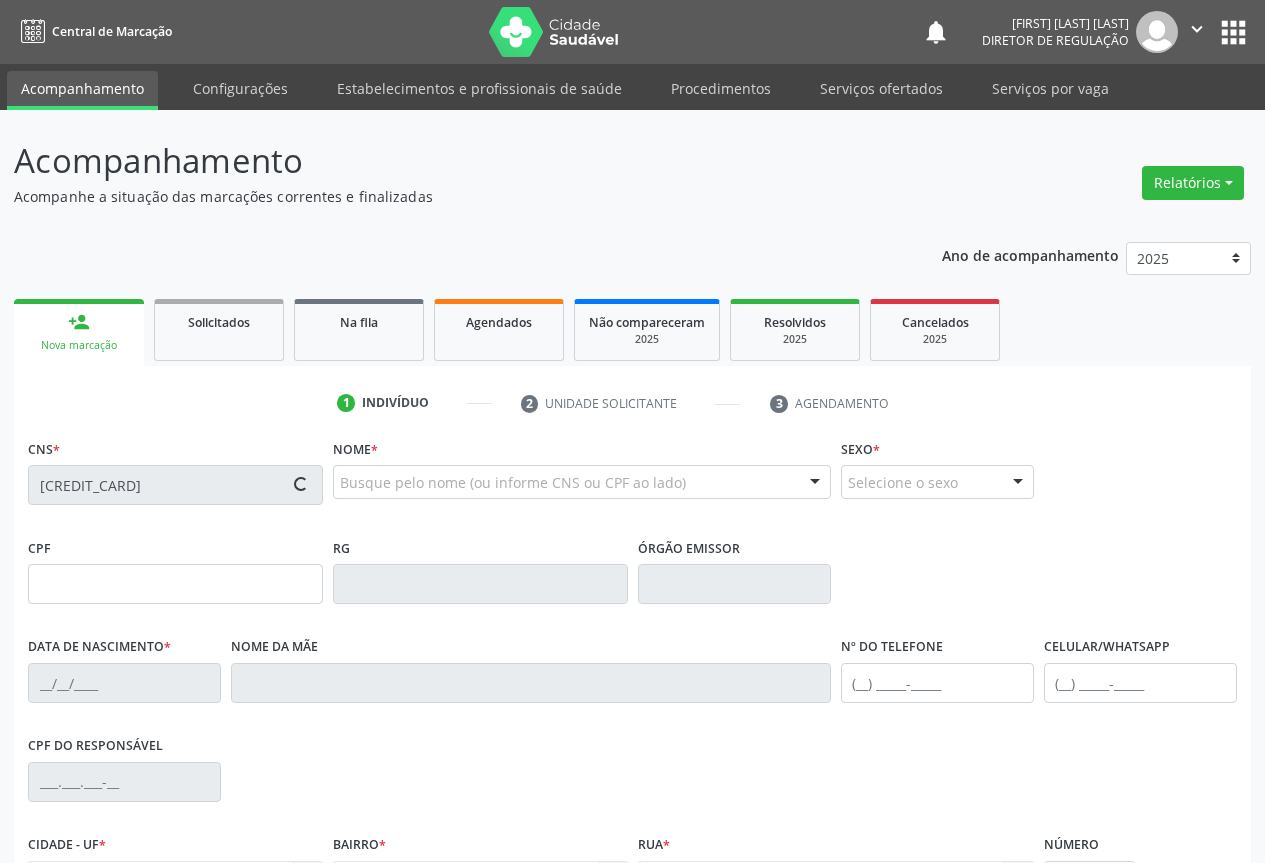 scroll, scrollTop: 221, scrollLeft: 0, axis: vertical 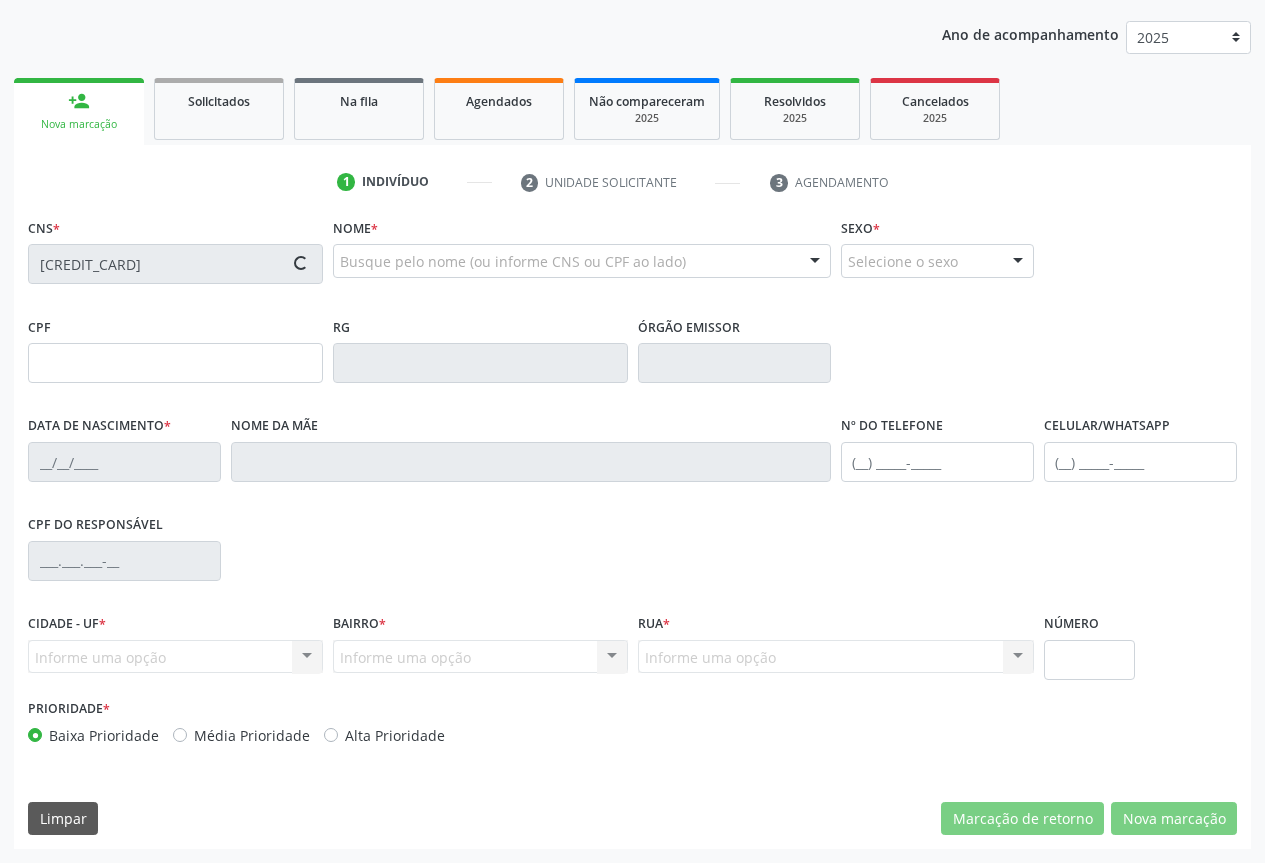 type on "0795137192" 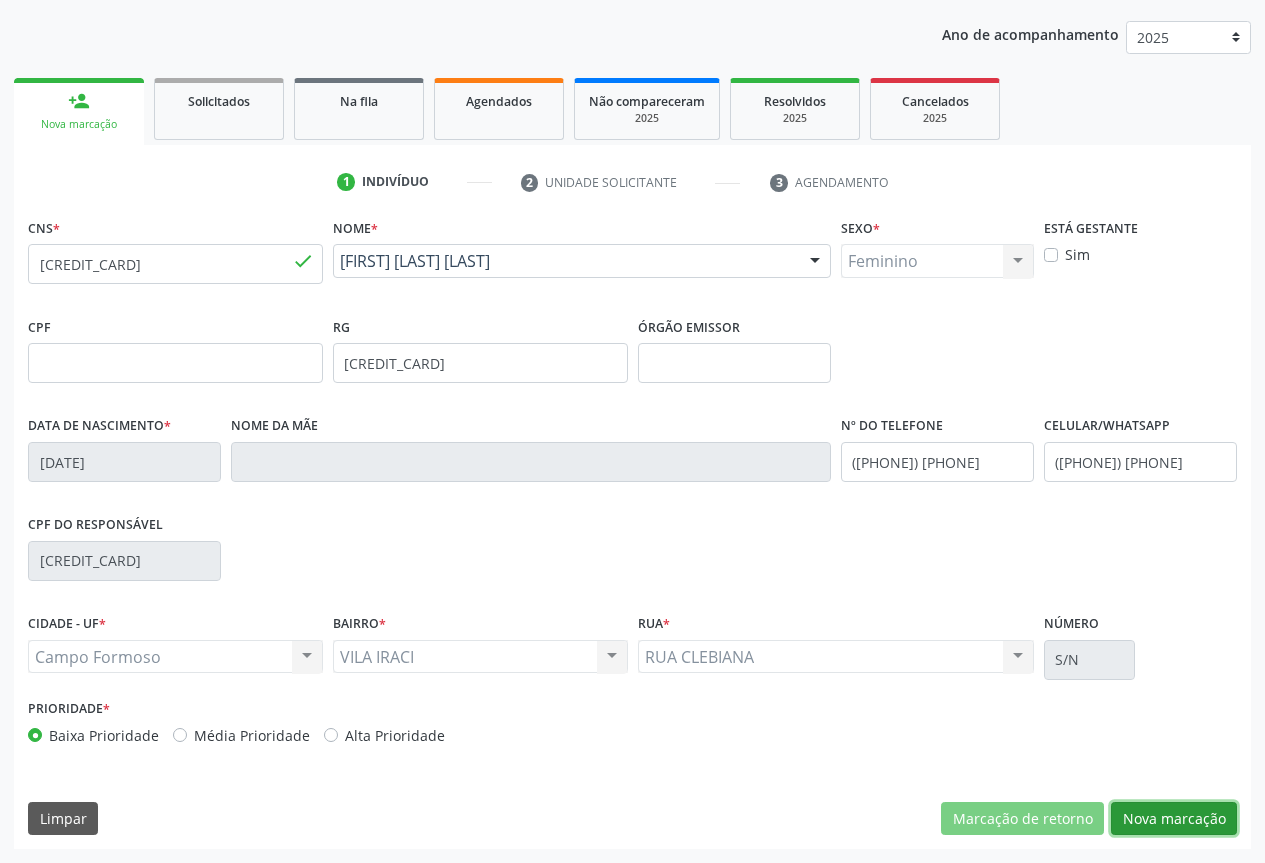 click on "Nova marcação" at bounding box center [1174, 819] 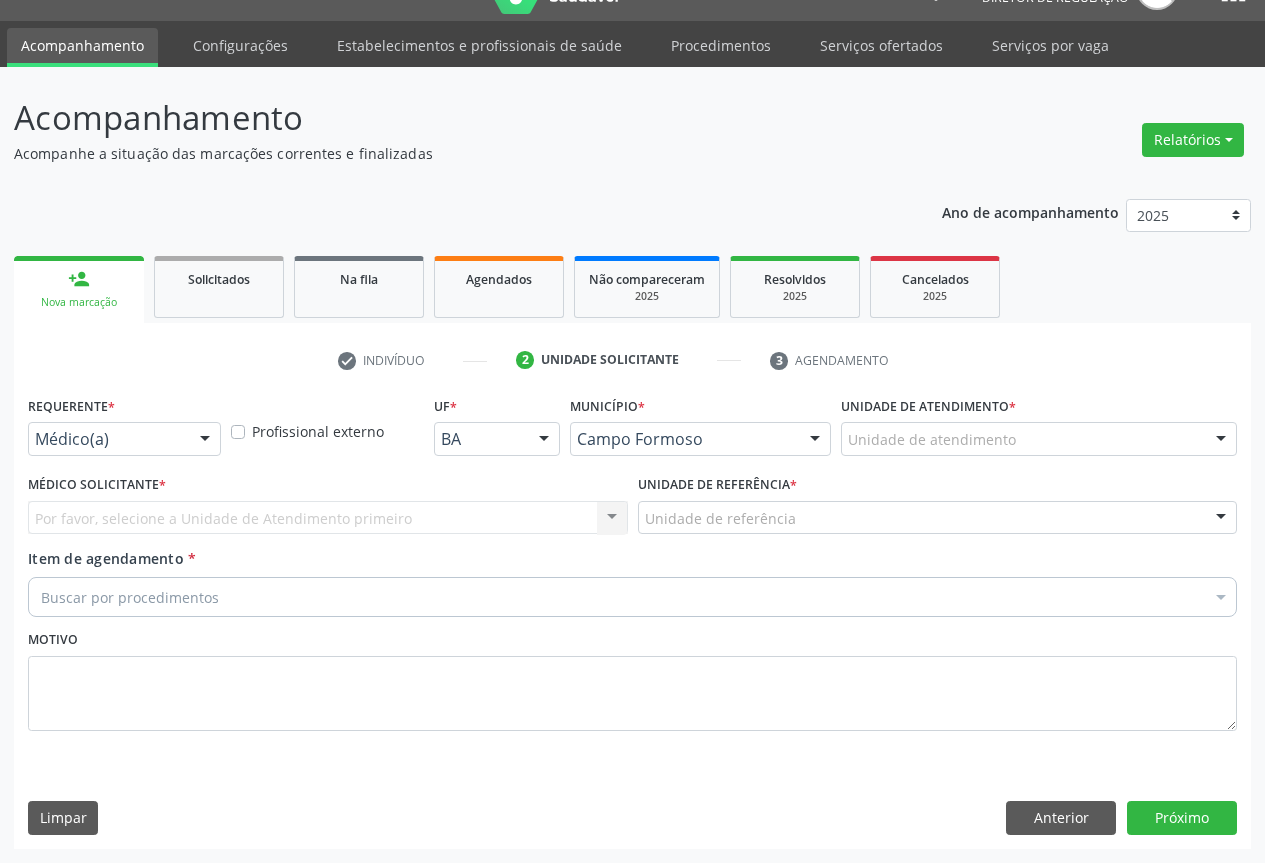 scroll, scrollTop: 43, scrollLeft: 0, axis: vertical 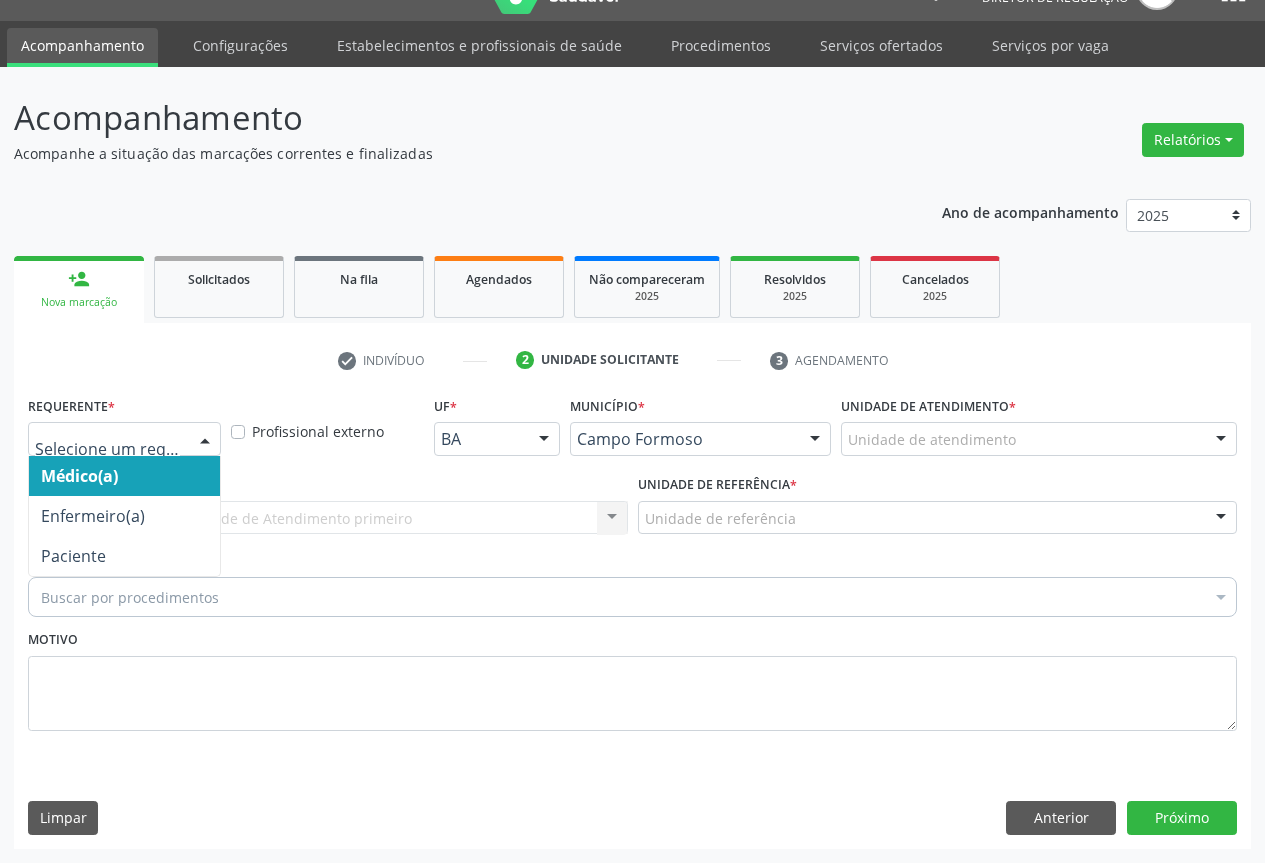 click at bounding box center [205, 440] 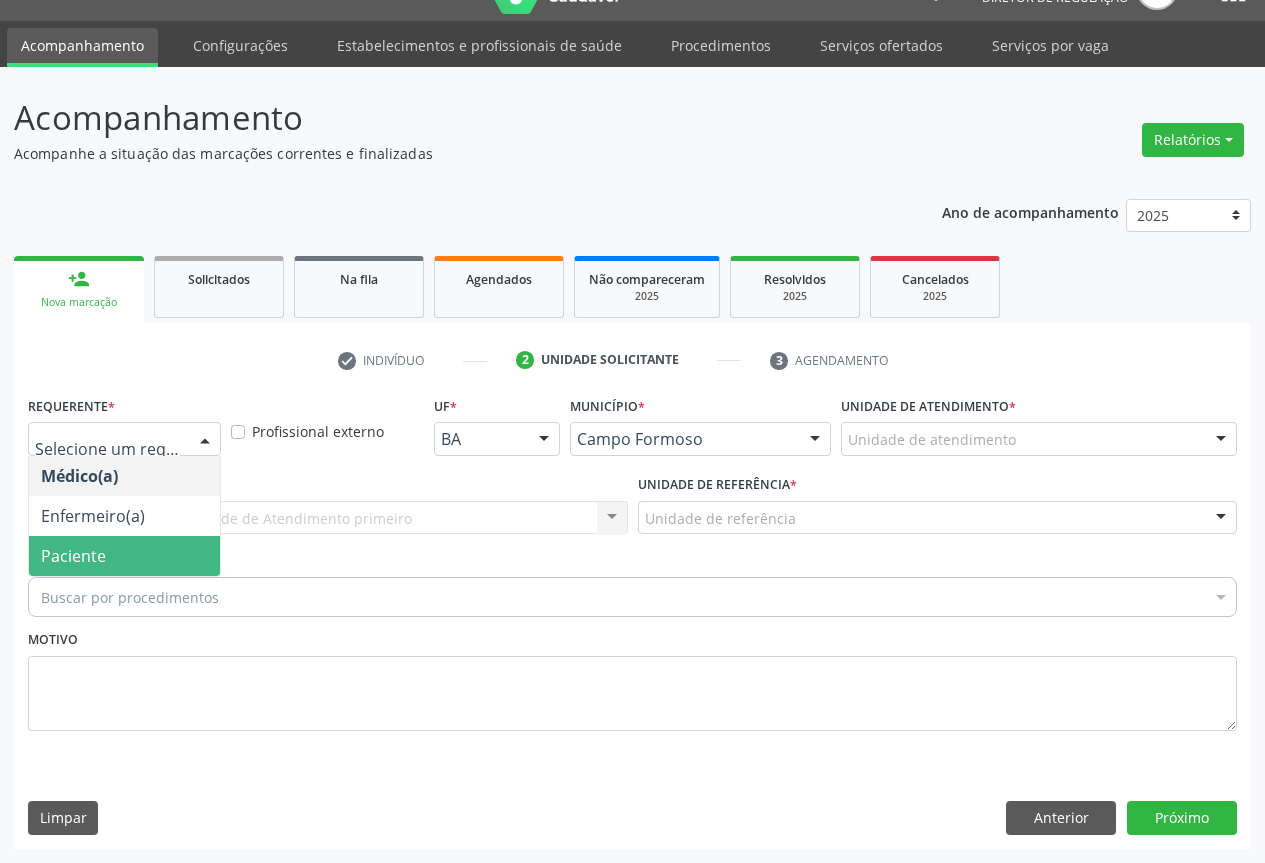 click on "Paciente" at bounding box center (124, 556) 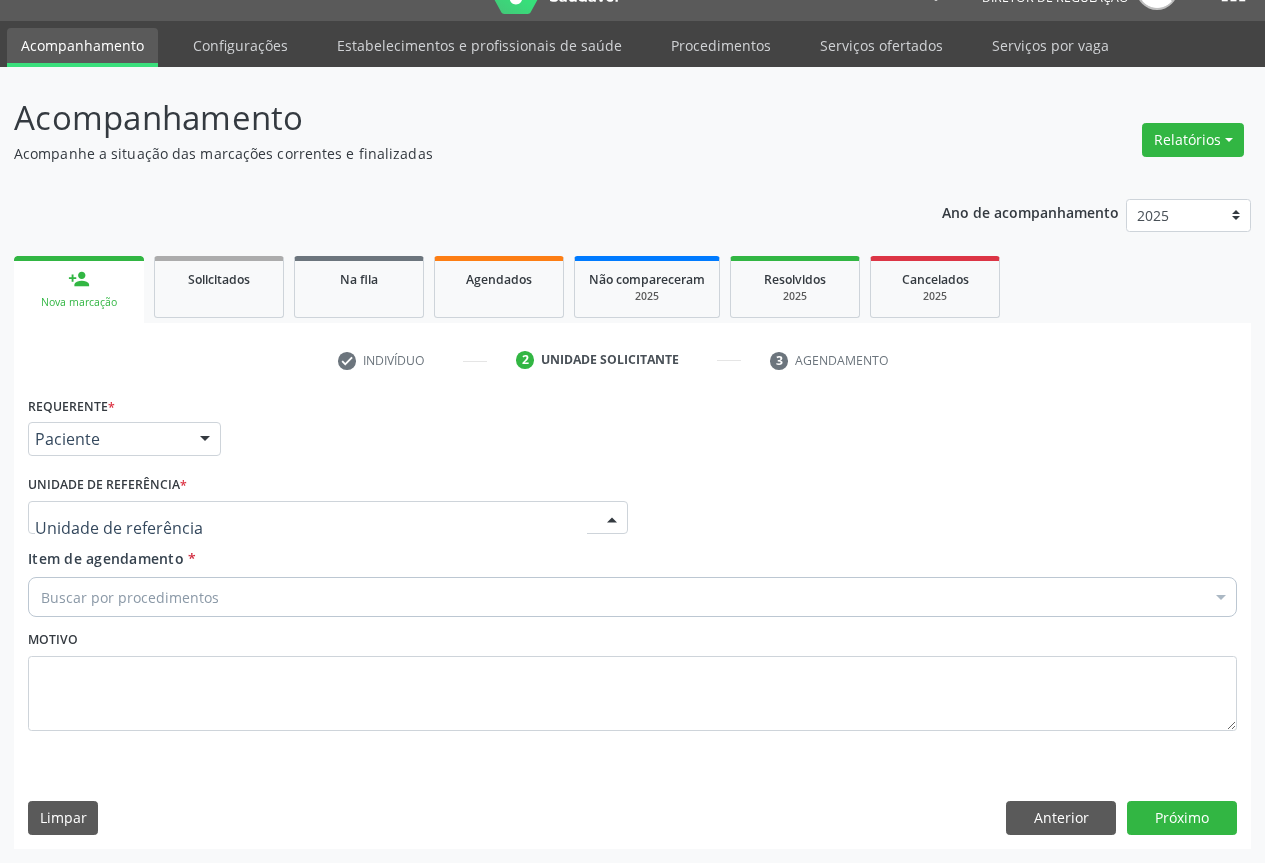 click at bounding box center [328, 518] 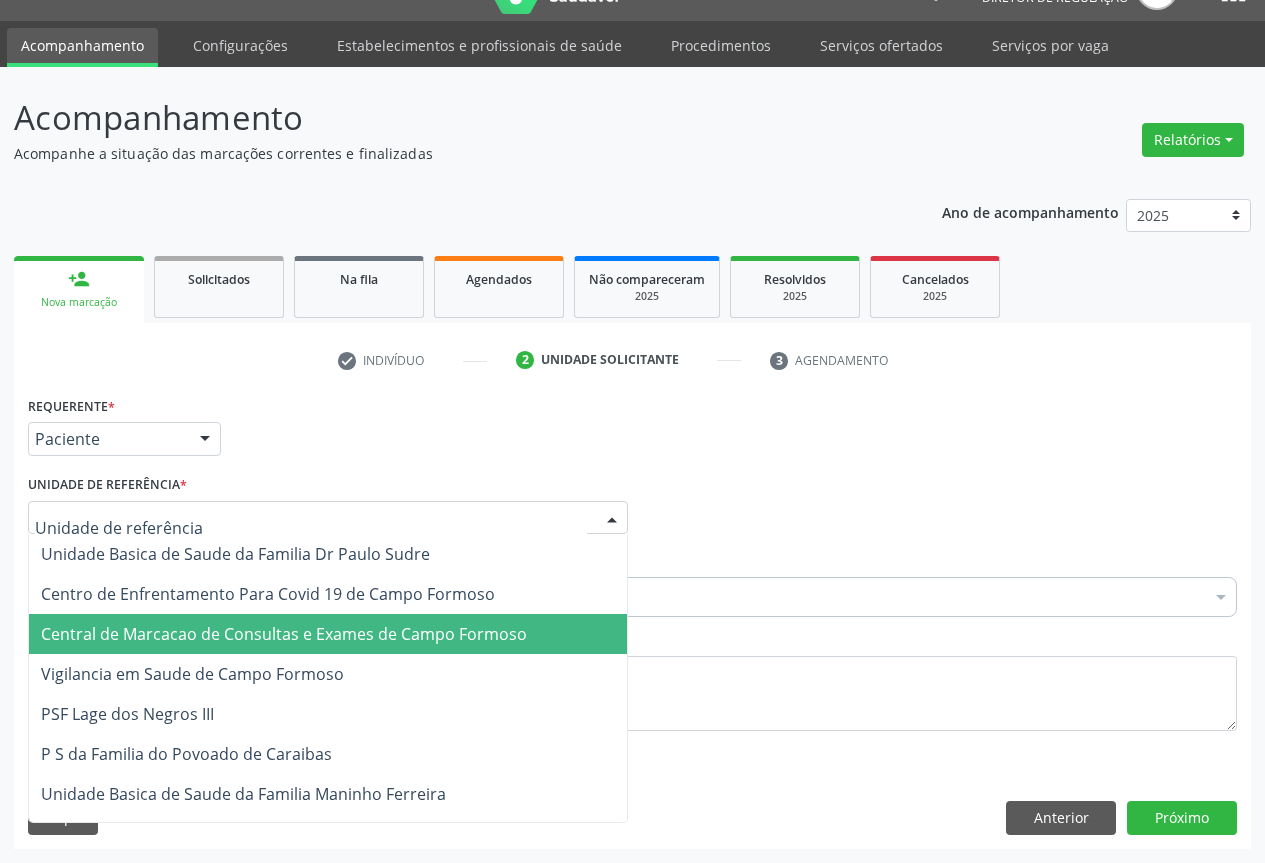 drag, startPoint x: 283, startPoint y: 616, endPoint x: 305, endPoint y: 613, distance: 22.203604 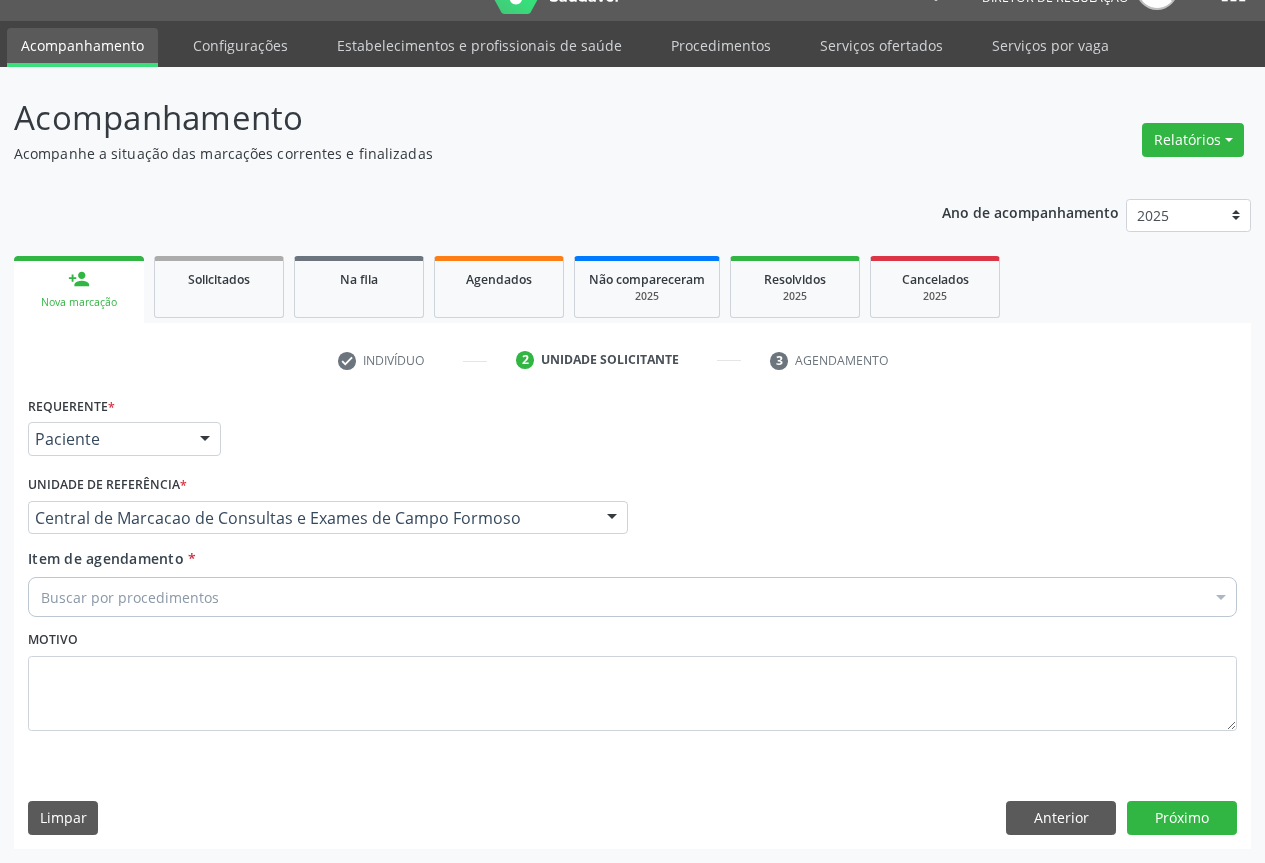 click on "Buscar por procedimentos" at bounding box center [632, 597] 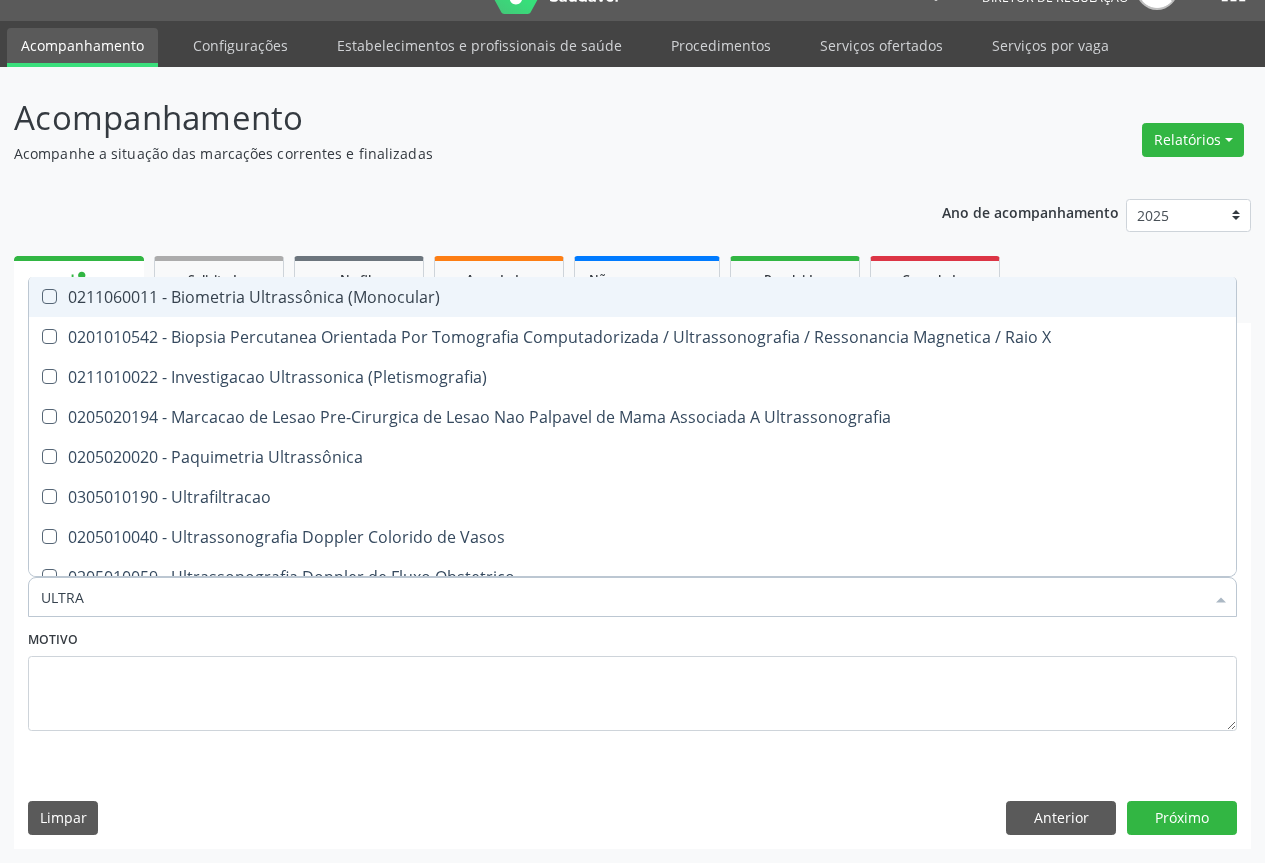 type on "ULTRAS" 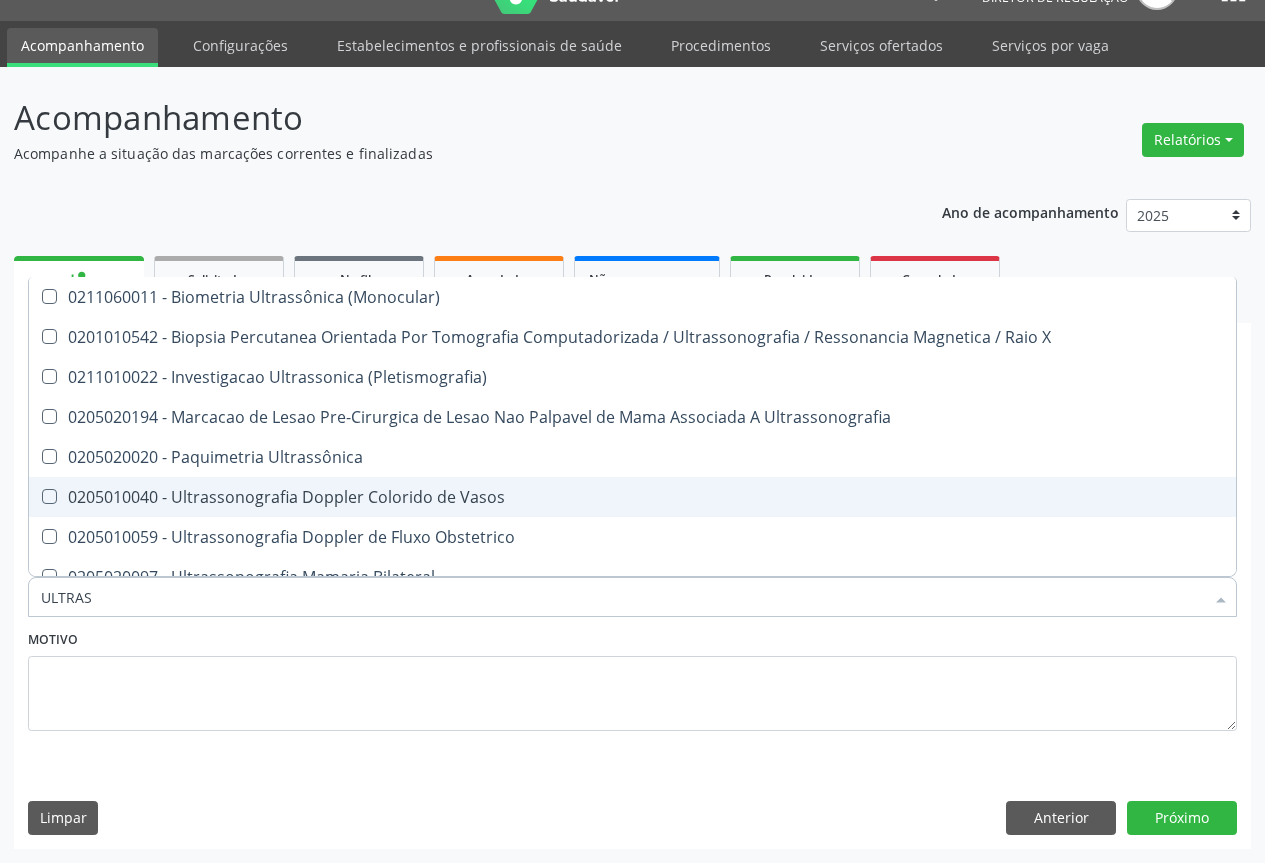scroll, scrollTop: 300, scrollLeft: 0, axis: vertical 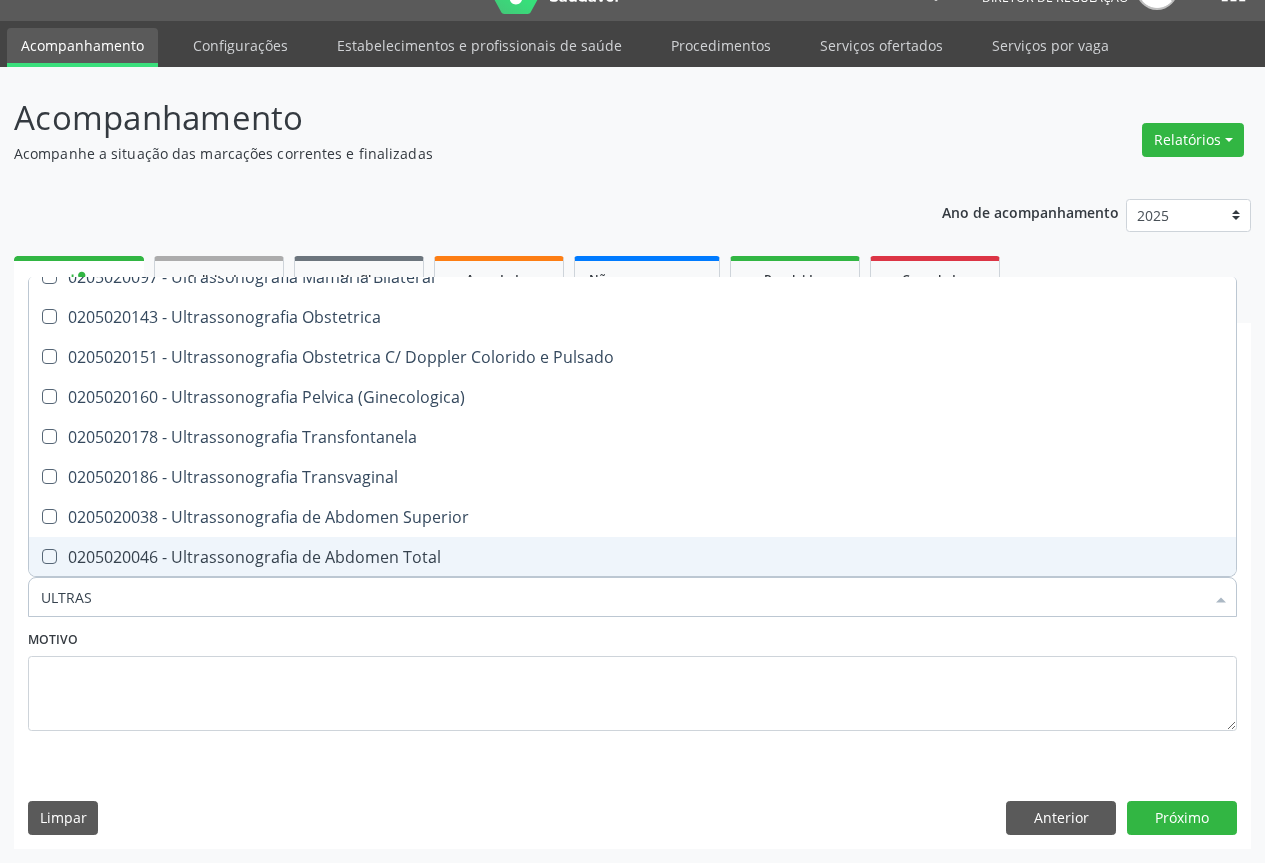 click on "0205020046 - Ultrassonografia de Abdomen Total" at bounding box center (632, 557) 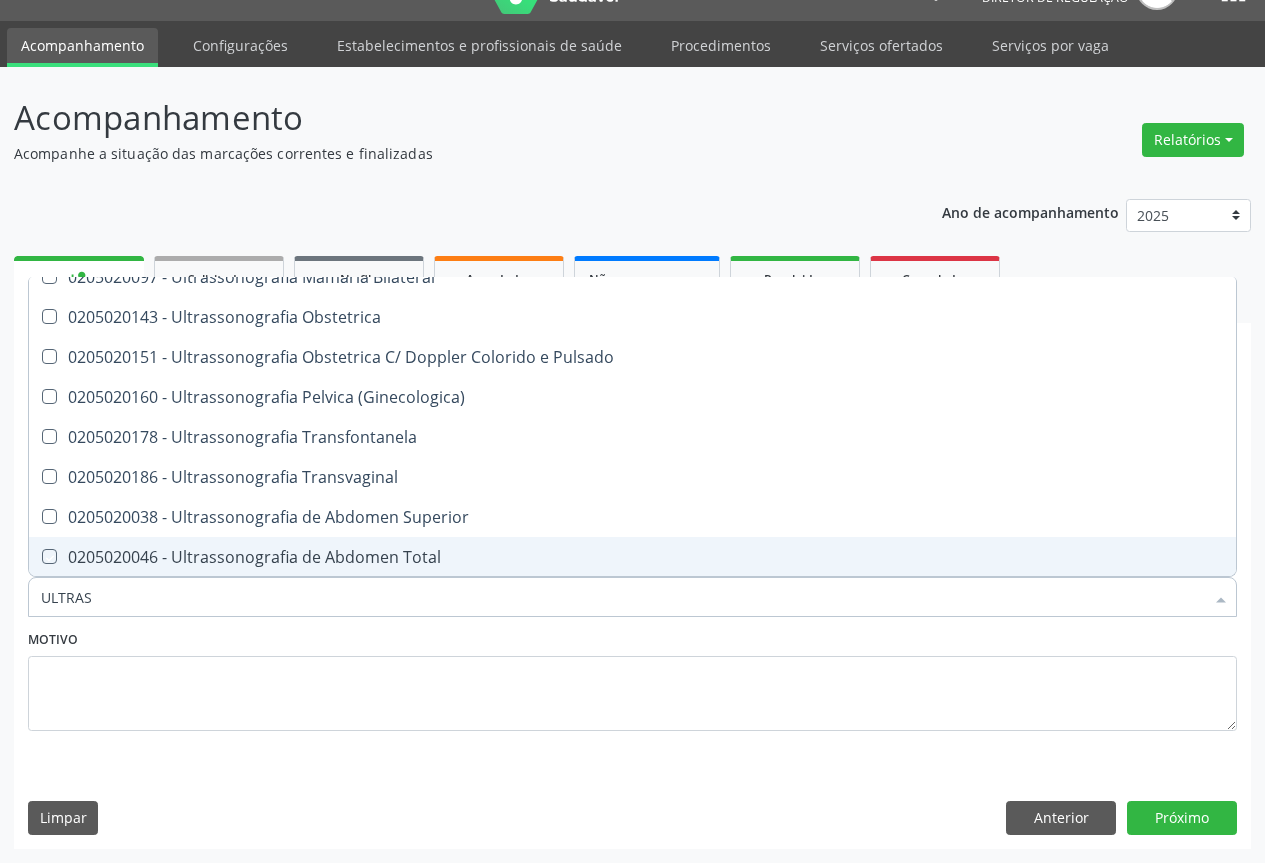 checkbox on "true" 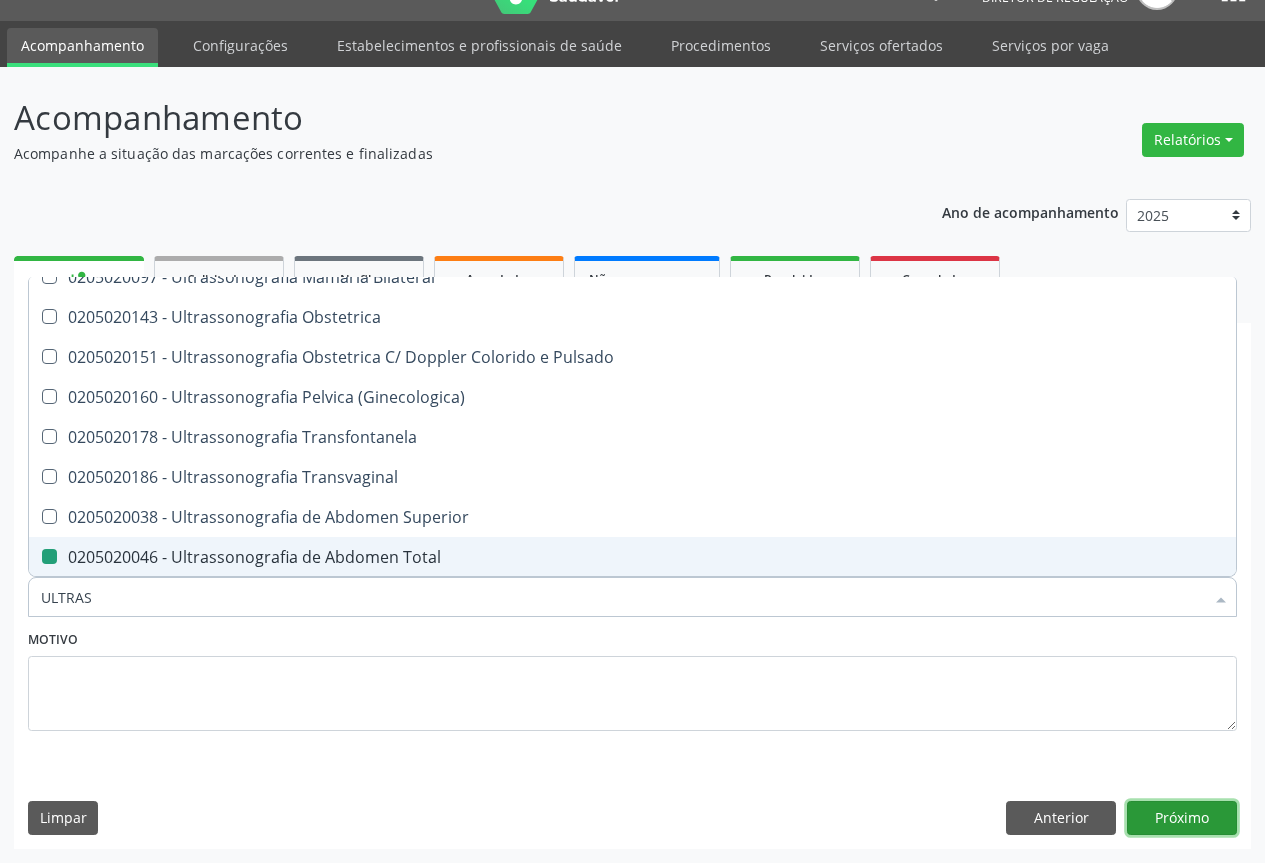 click on "Próximo" at bounding box center (1182, 818) 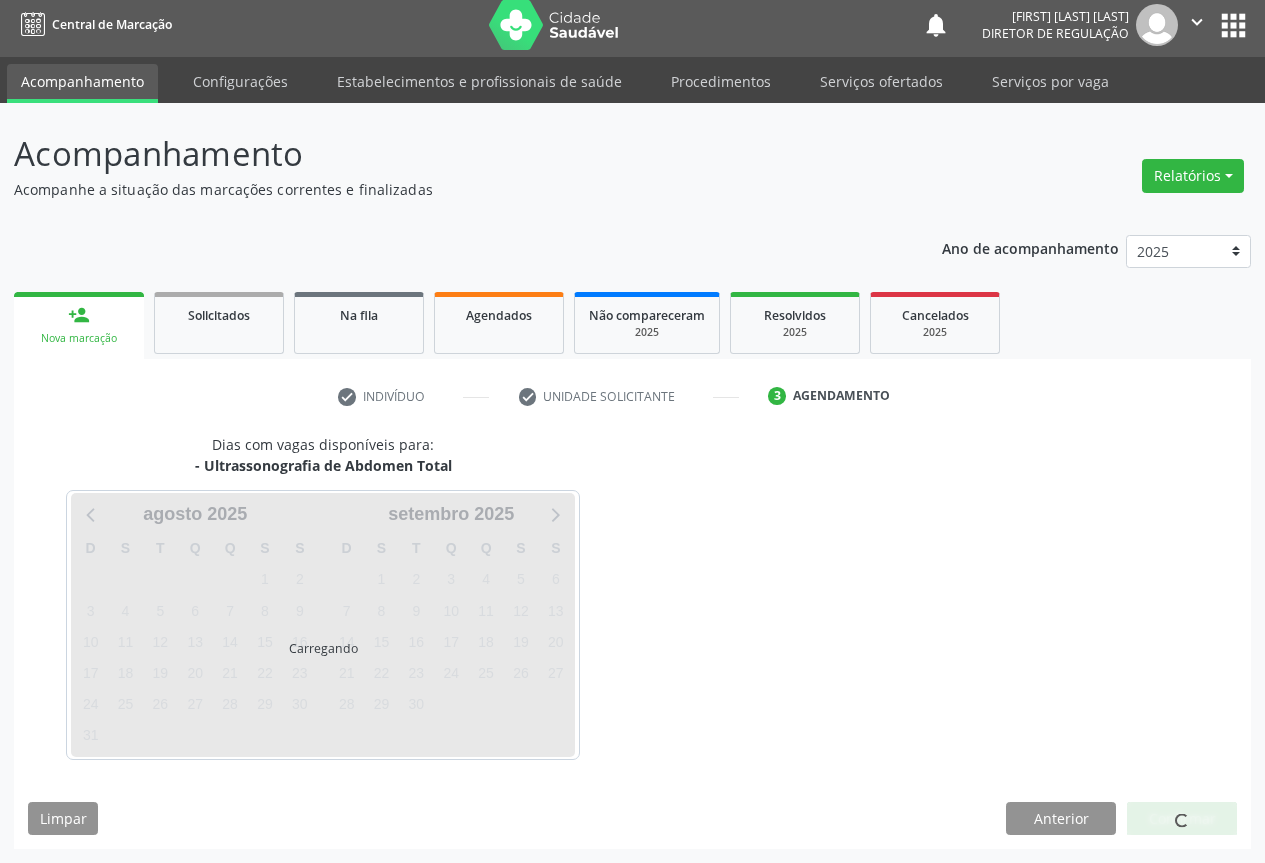 scroll, scrollTop: 7, scrollLeft: 0, axis: vertical 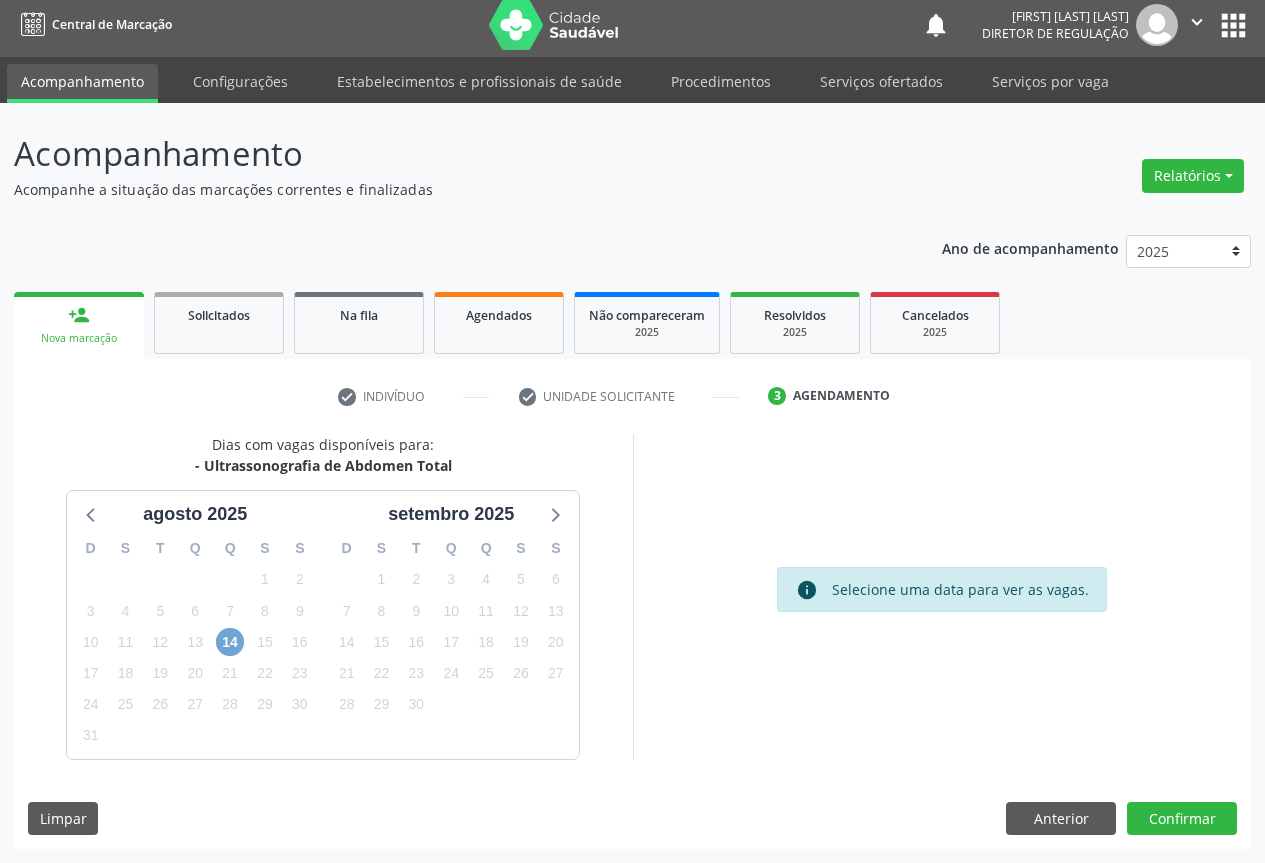 click on "14" at bounding box center (230, 642) 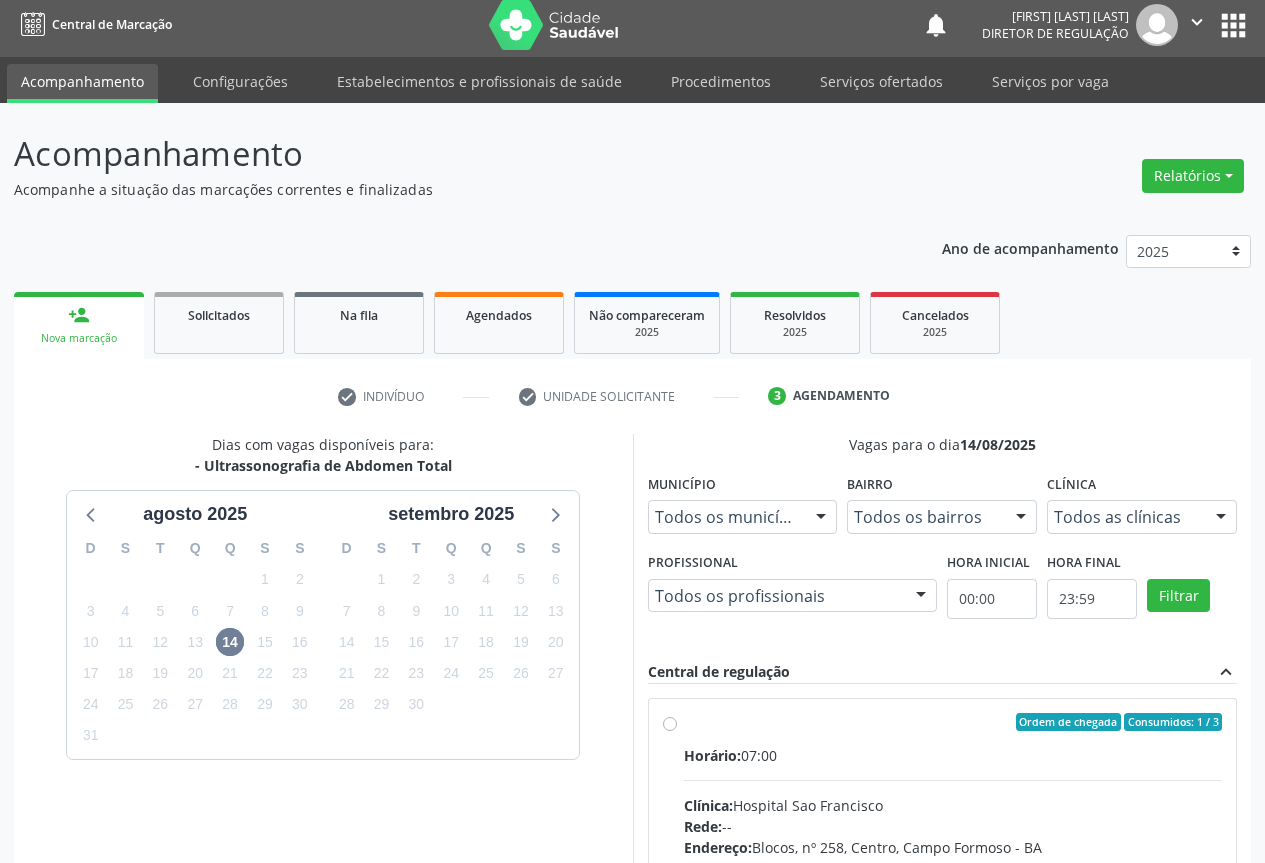 click on "Horário:   07:00
Clínica:  Hospital Sao Francisco
Rede:
--
Endereço:   Blocos, nº 258, Centro, Campo Formoso - BA
Telefone:   (74) 36451217
Profissional:
Danilo Souza Cardoso
Informações adicionais sobre o atendimento
Idade de atendimento:
de 0 a 120 anos
Gênero(s) atendido(s):
Masculino e Feminino
Informações adicionais:
--" at bounding box center [953, 882] 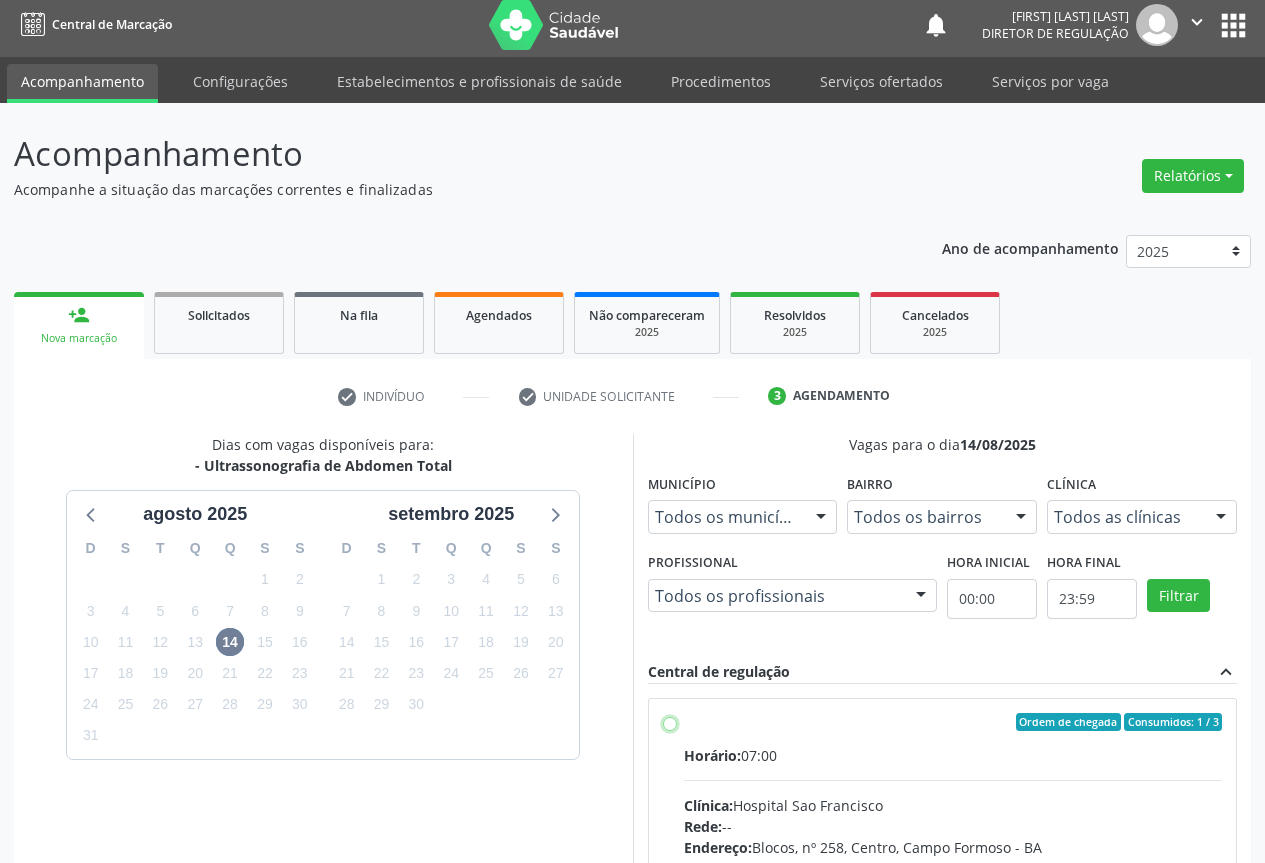 click on "Ordem de chegada
Consumidos: 1 / 3
Horário:   07:00
Clínica:  Hospital Sao Francisco
Rede:
--
Endereço:   Blocos, nº 258, Centro, Campo Formoso - BA
Telefone:   (74) 36451217
Profissional:
Danilo Souza Cardoso
Informações adicionais sobre o atendimento
Idade de atendimento:
de 0 a 120 anos
Gênero(s) atendido(s):
Masculino e Feminino
Informações adicionais:
--" at bounding box center (670, 722) 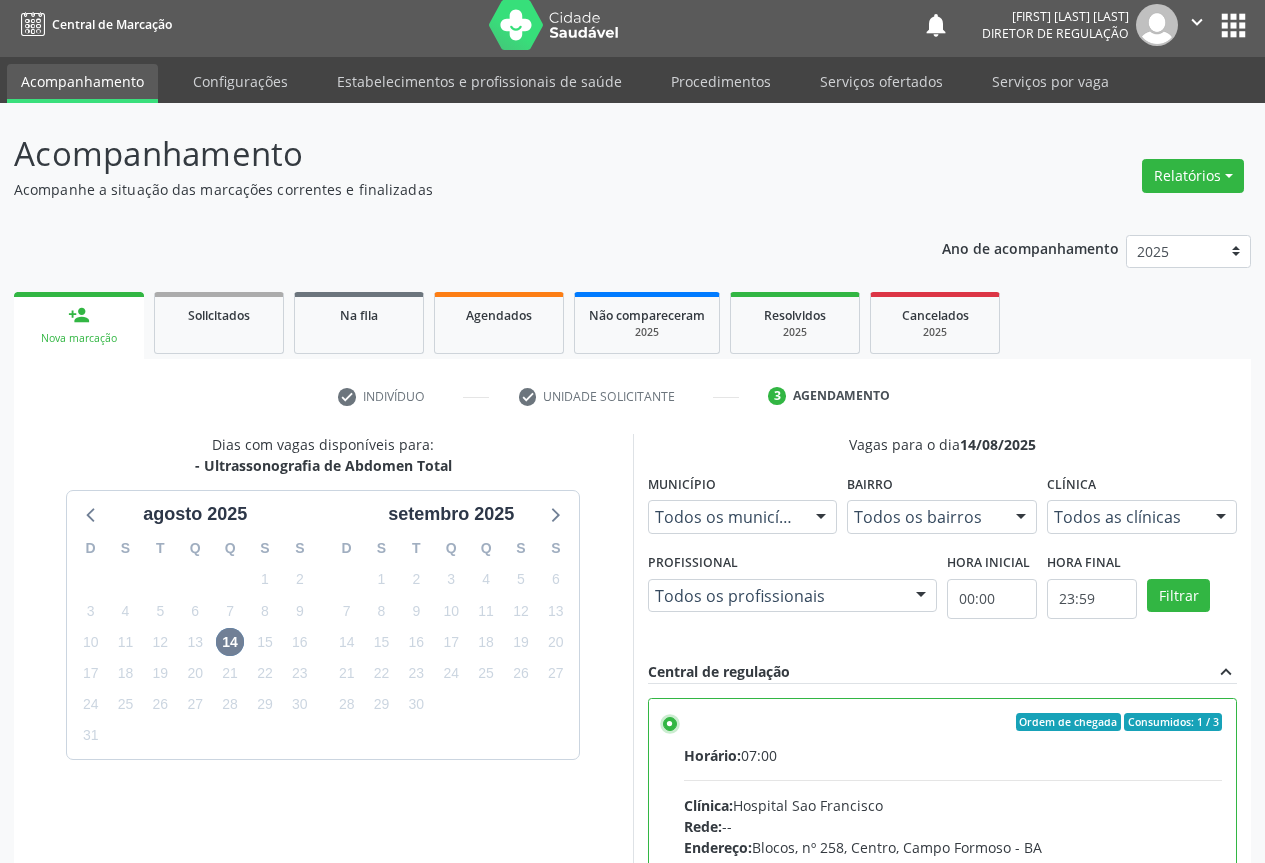 scroll, scrollTop: 332, scrollLeft: 0, axis: vertical 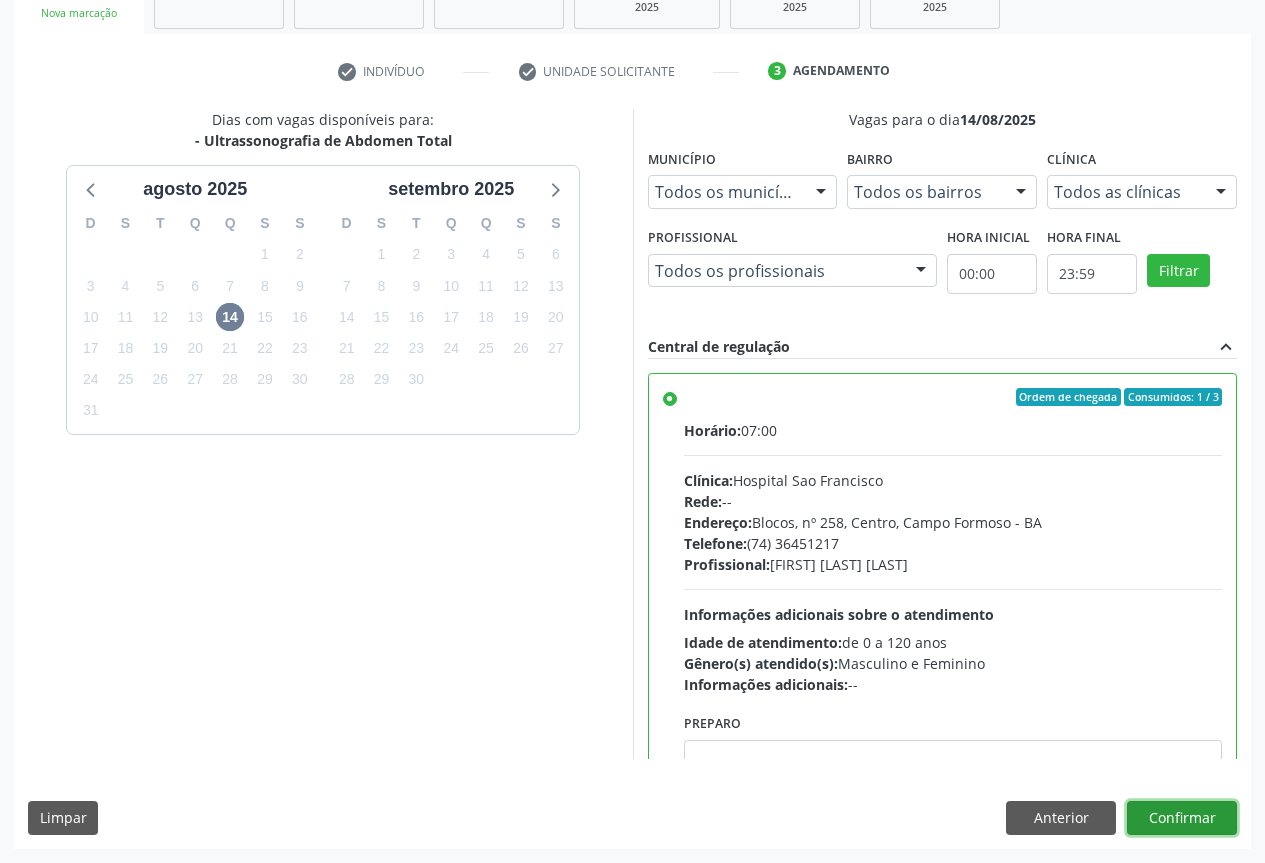click on "Confirmar" at bounding box center (1182, 818) 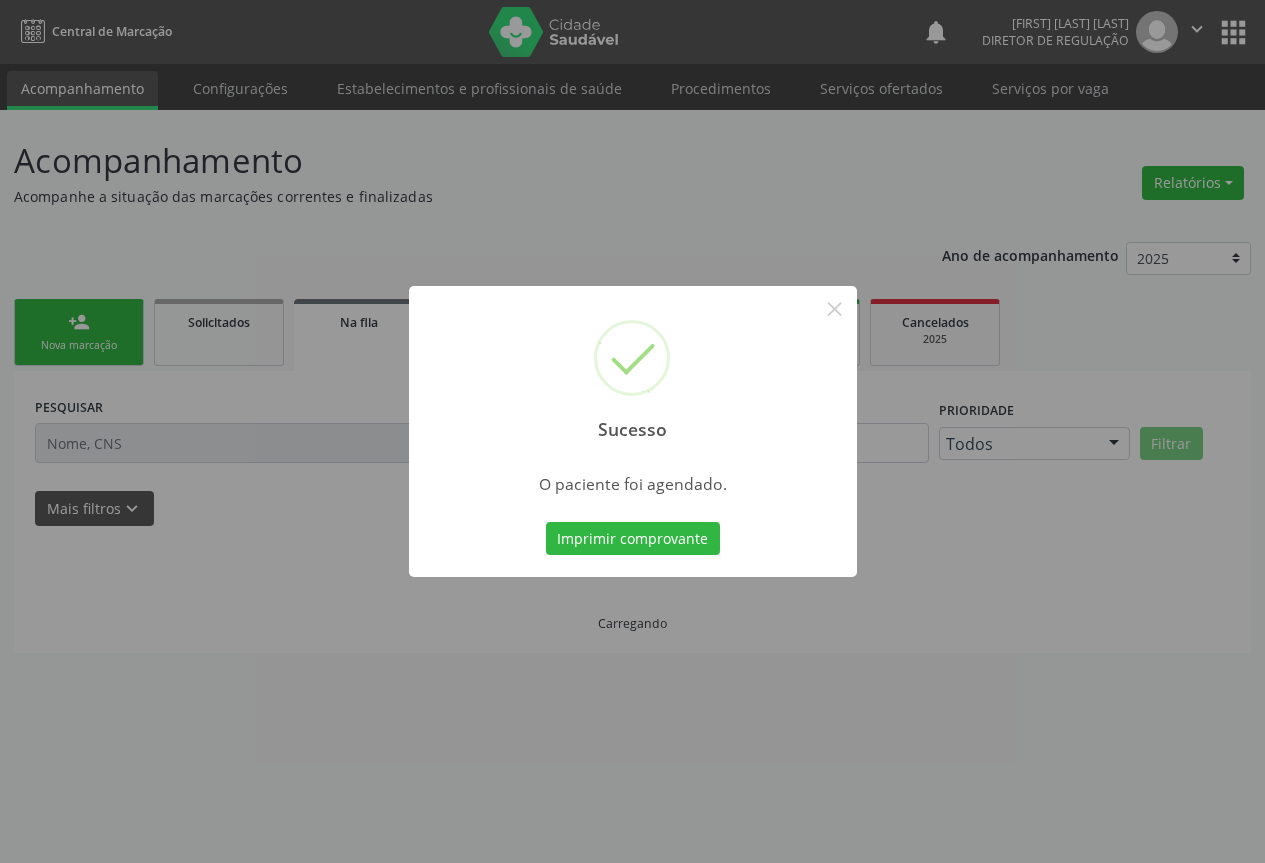 scroll, scrollTop: 0, scrollLeft: 0, axis: both 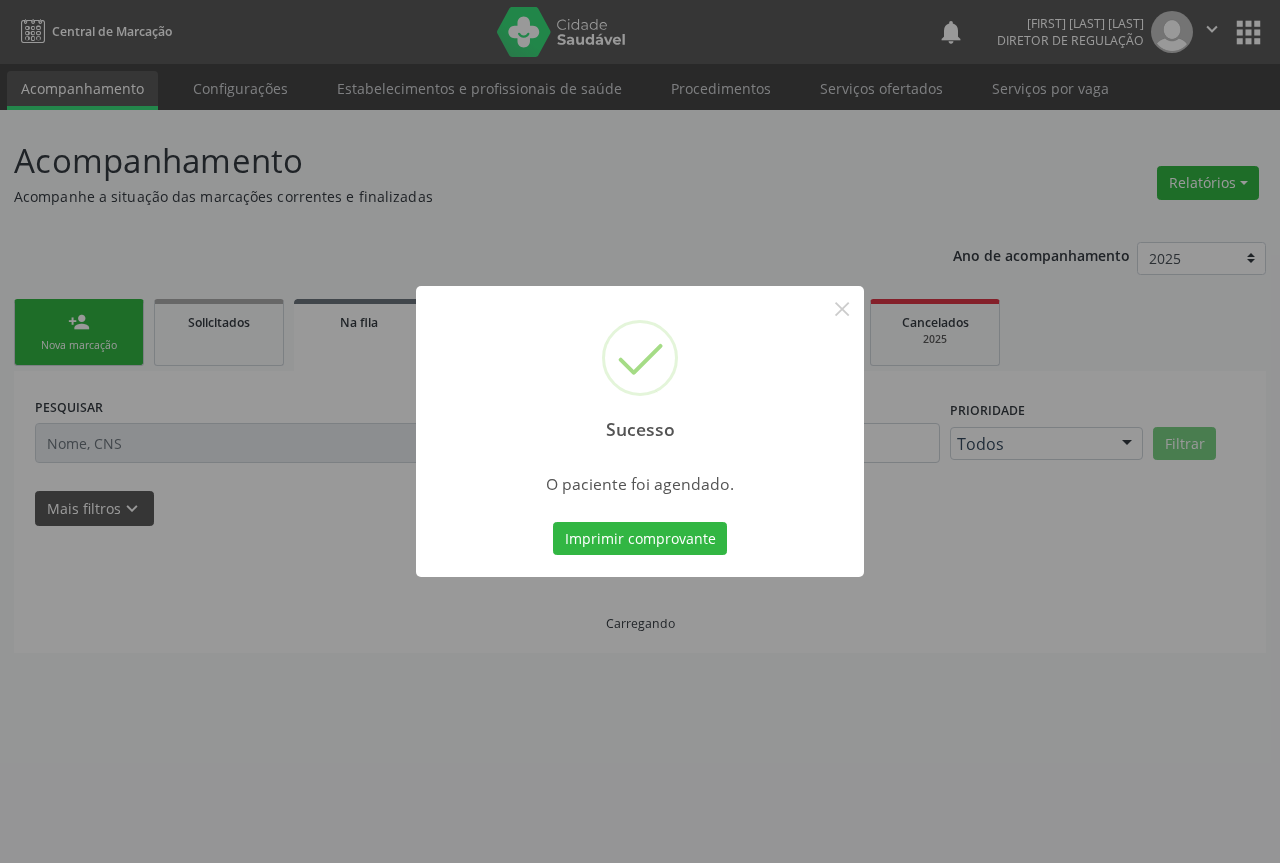 type 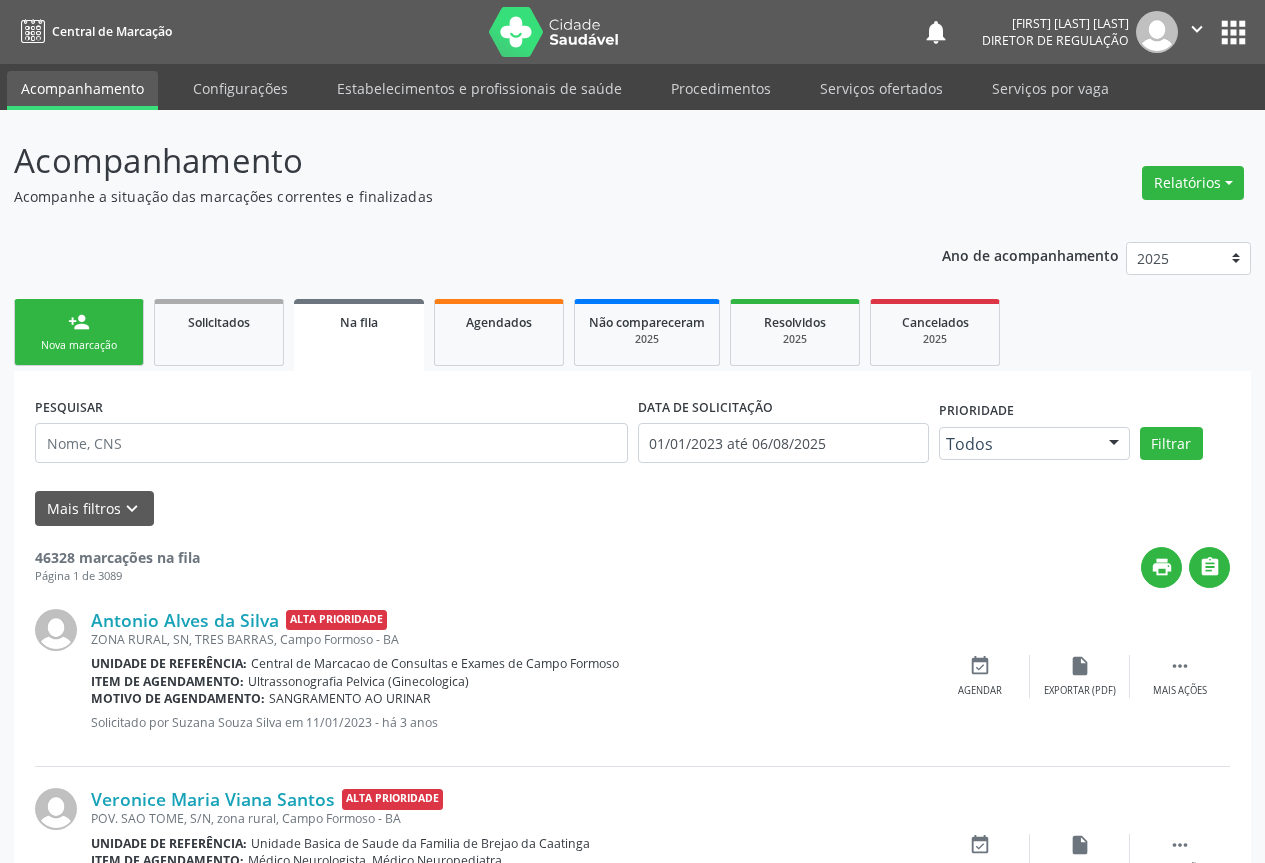 click on "person_add" at bounding box center (79, 322) 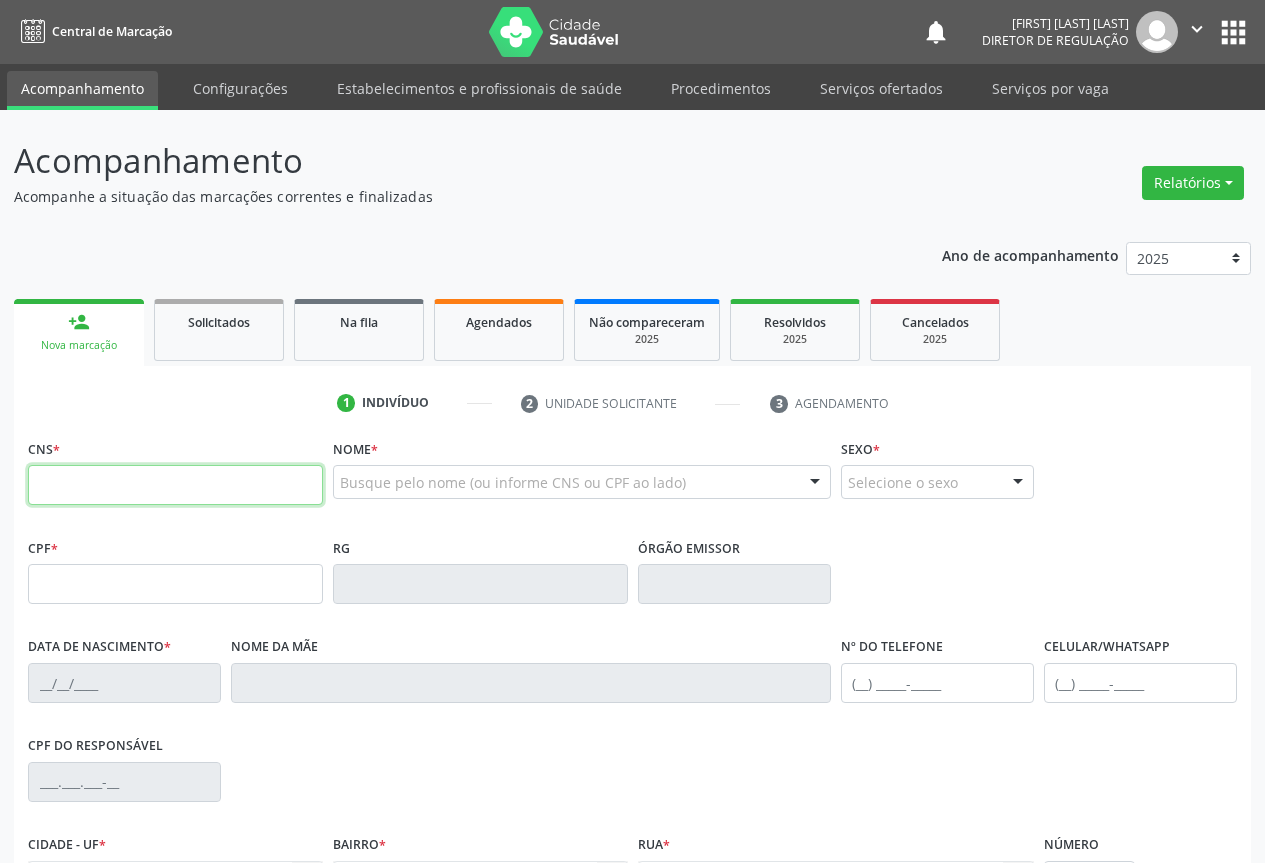 click at bounding box center [175, 485] 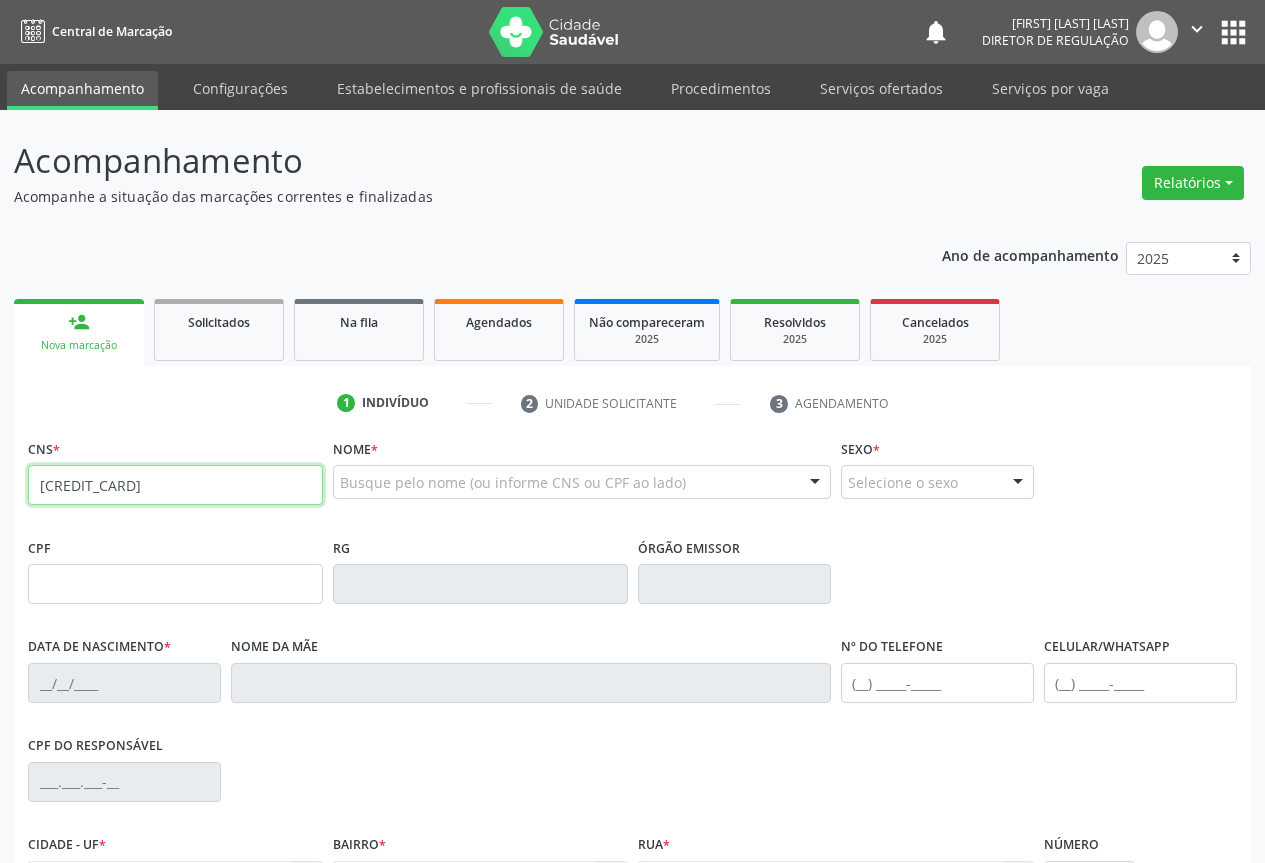 type on "702 8091 4863 7169" 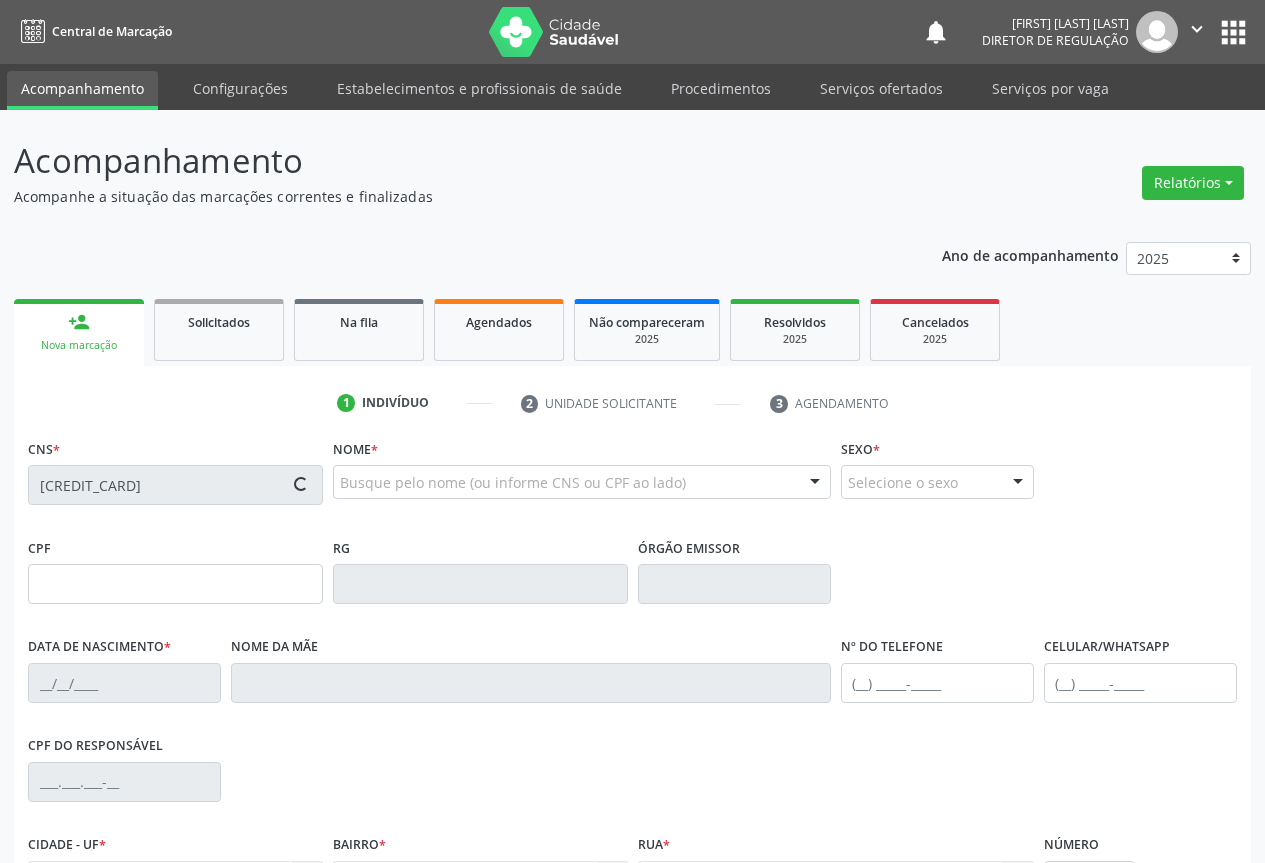scroll, scrollTop: 221, scrollLeft: 0, axis: vertical 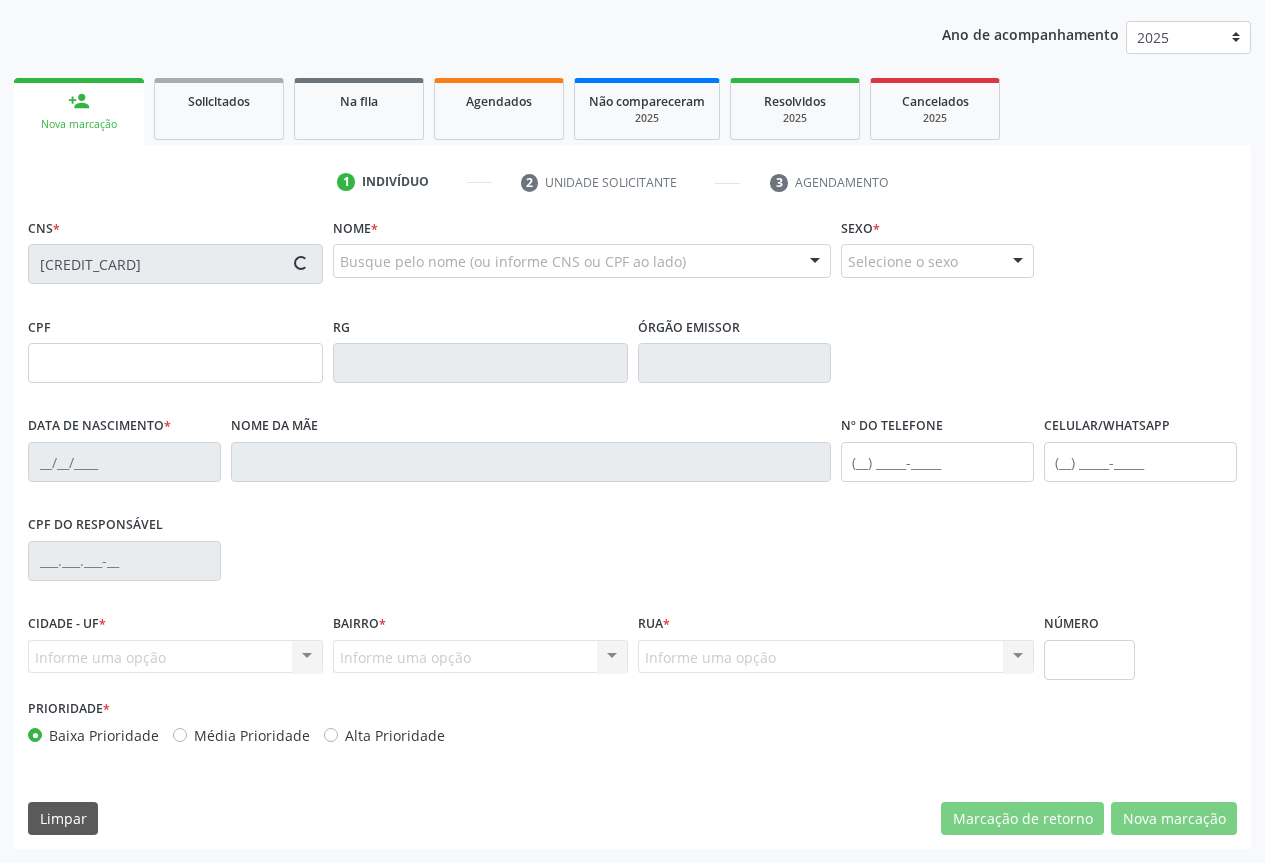 type on "853.841.865-34" 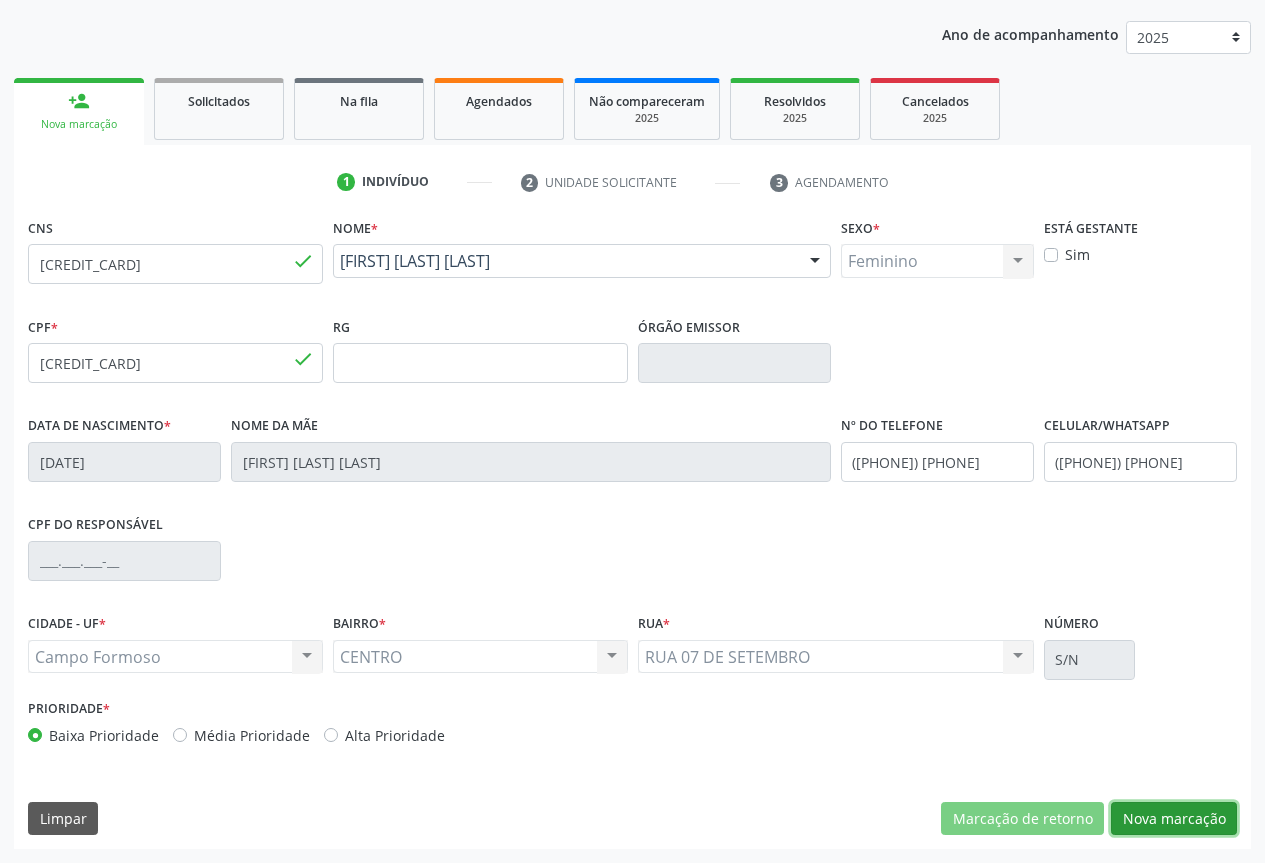 click on "Nova marcação" at bounding box center (1174, 819) 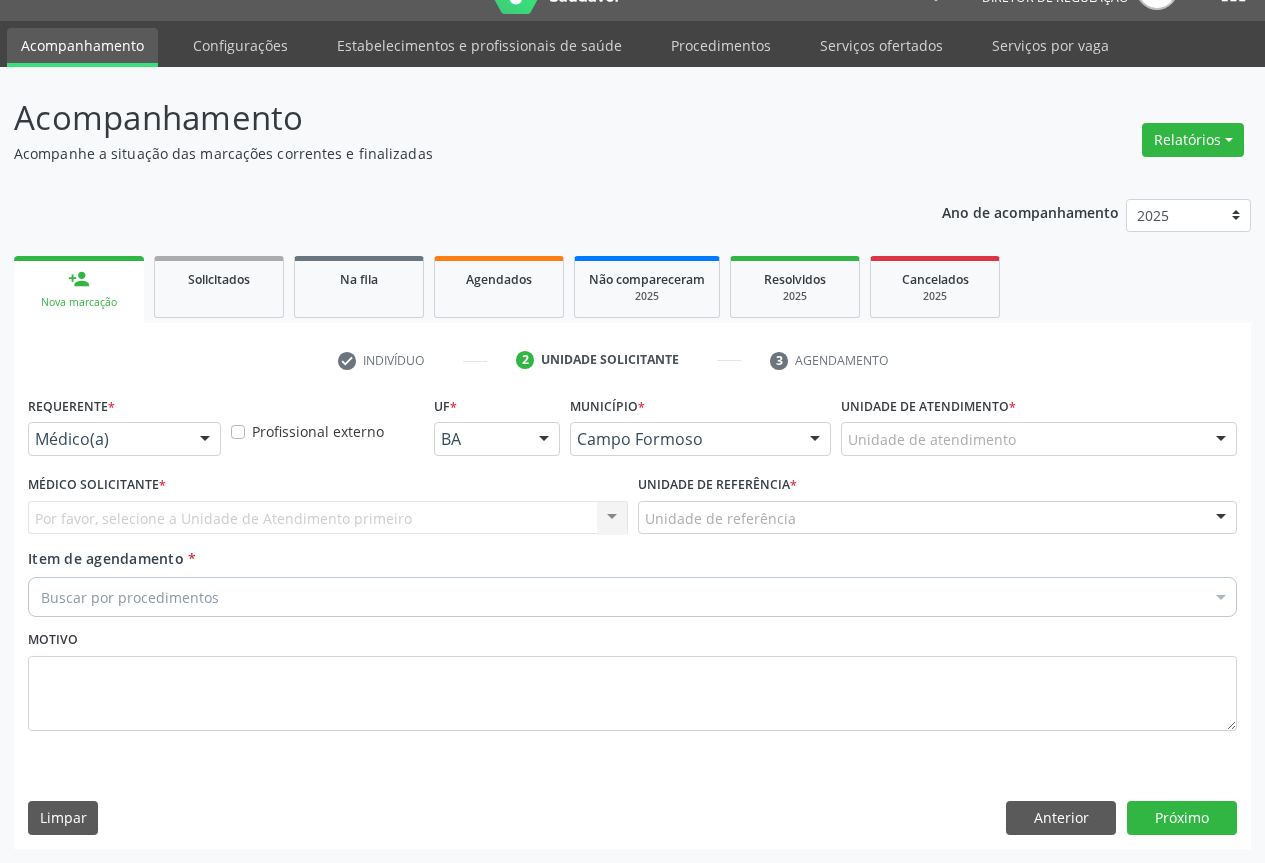 scroll, scrollTop: 43, scrollLeft: 0, axis: vertical 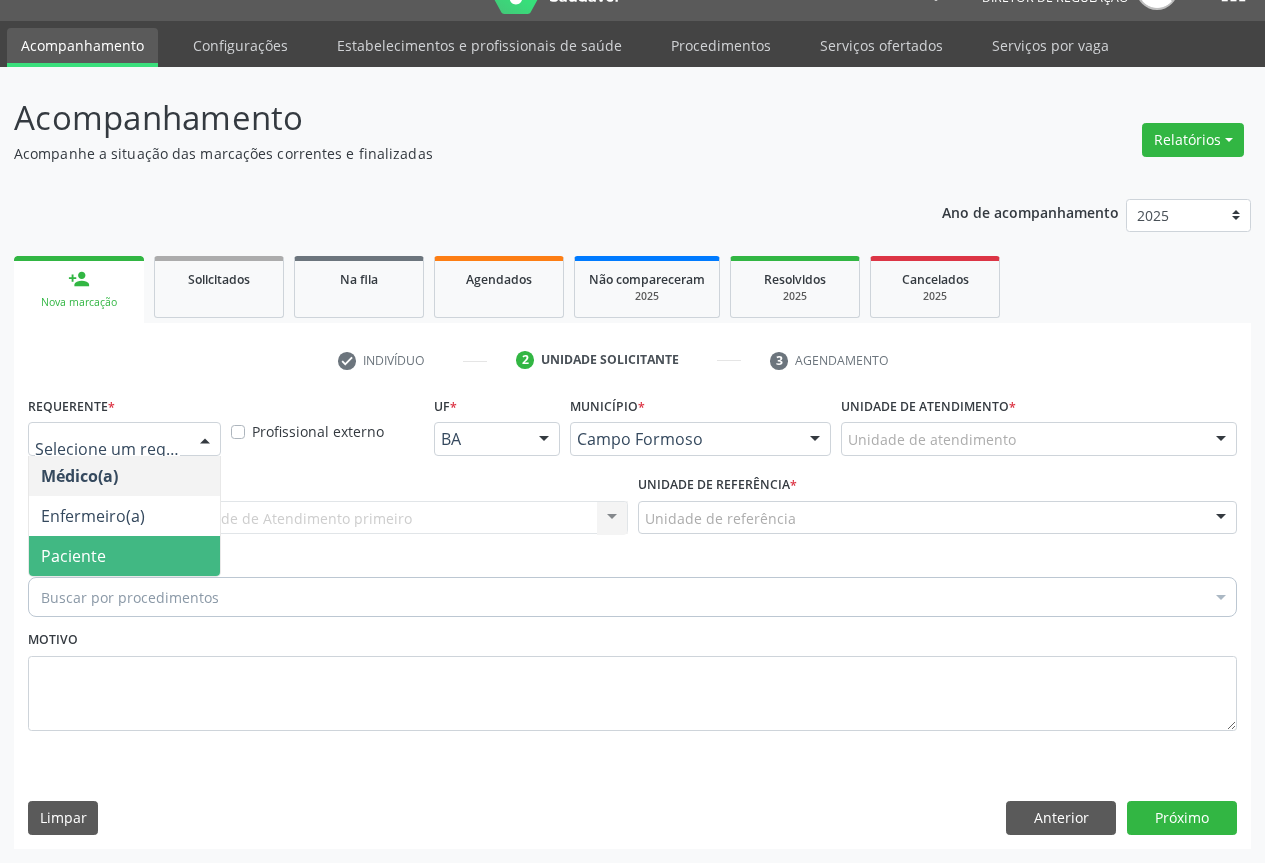 click on "Paciente" at bounding box center (124, 556) 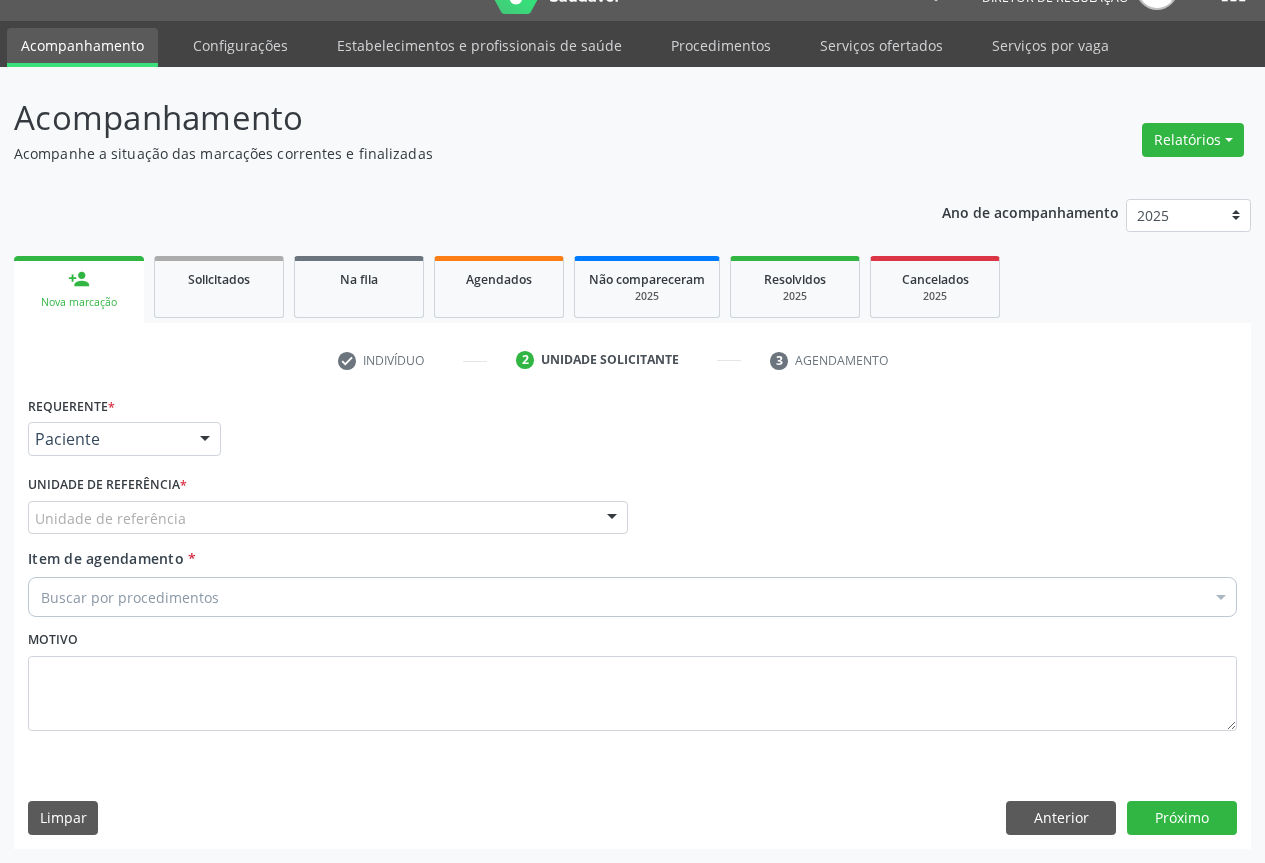 click on "Unidade de referência" at bounding box center [328, 518] 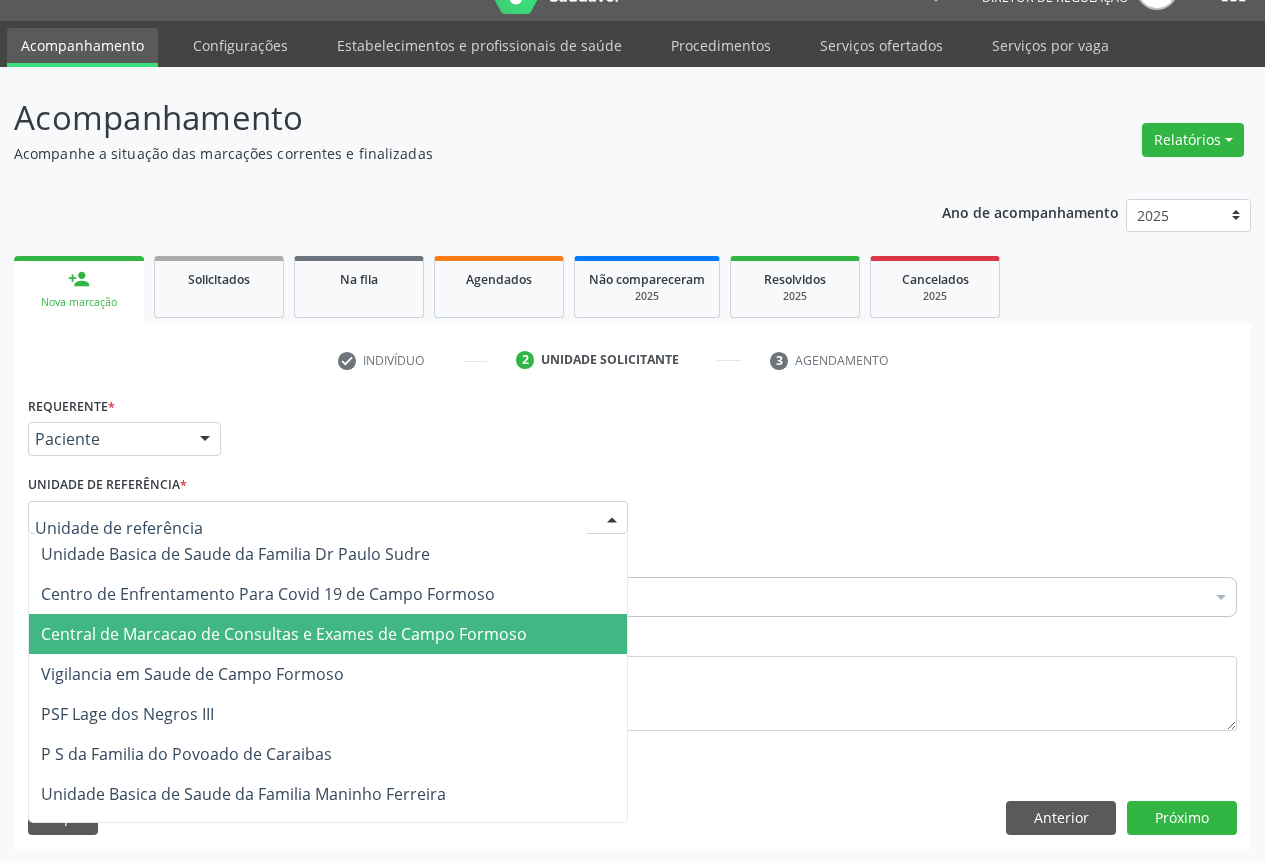 click on "Central de Marcacao de Consultas e Exames de Campo Formoso" at bounding box center (284, 634) 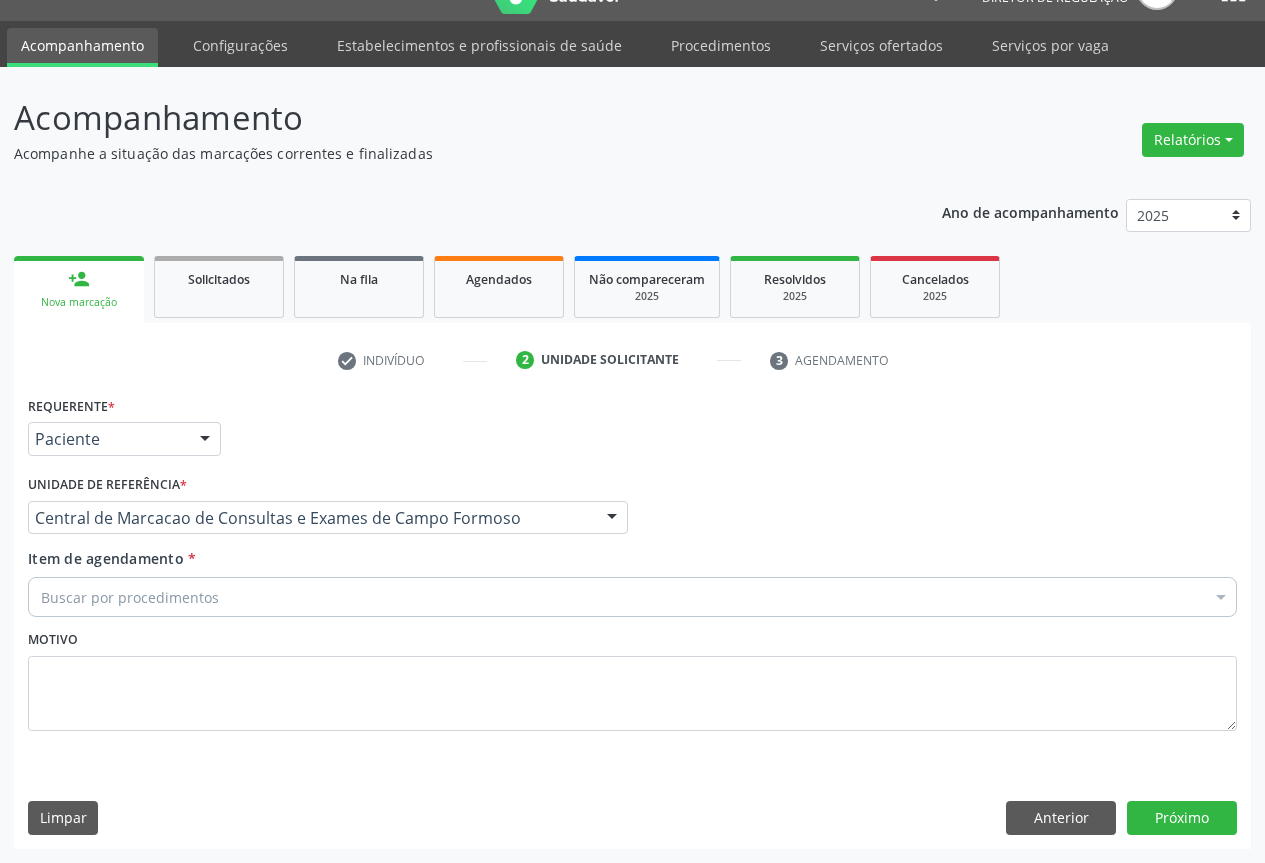 click on "Buscar por procedimentos" at bounding box center [632, 597] 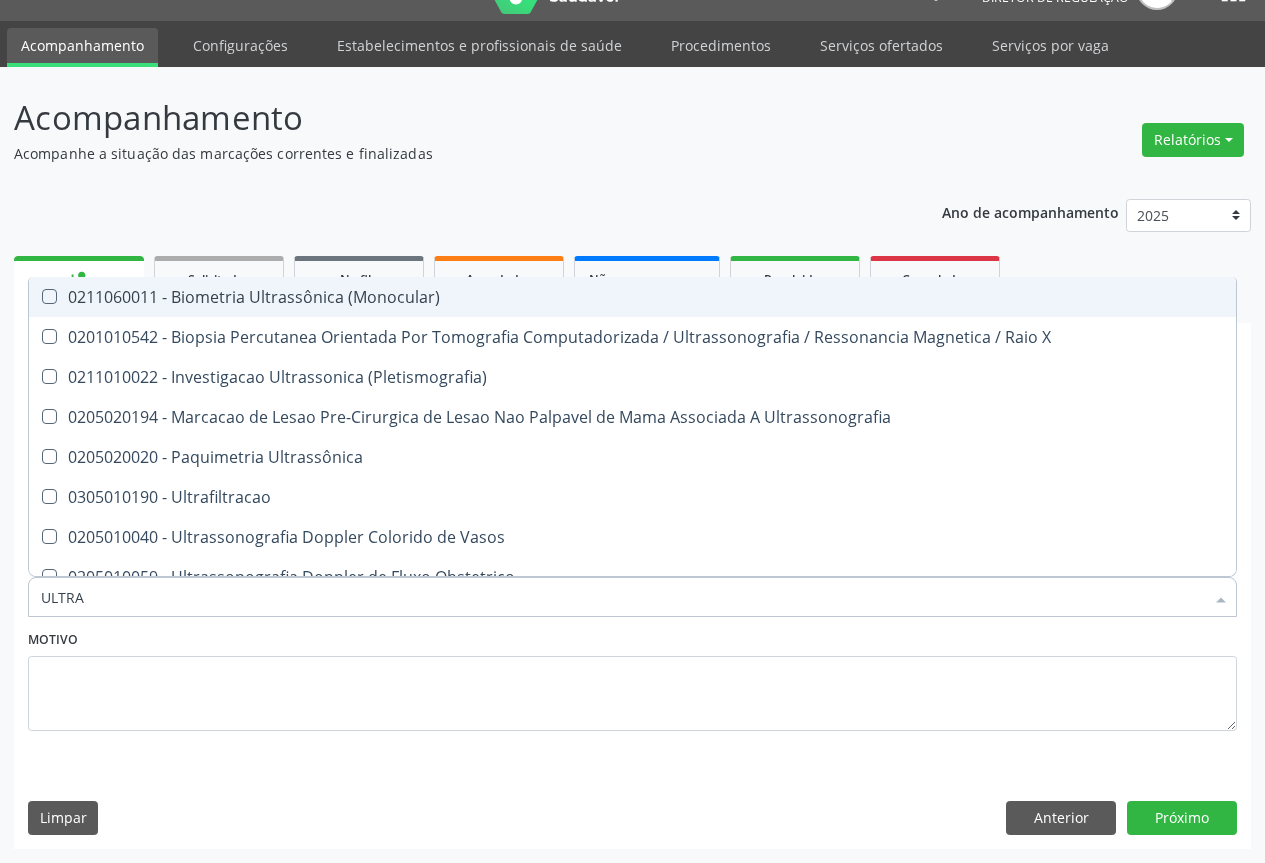 type on "ULTRAS" 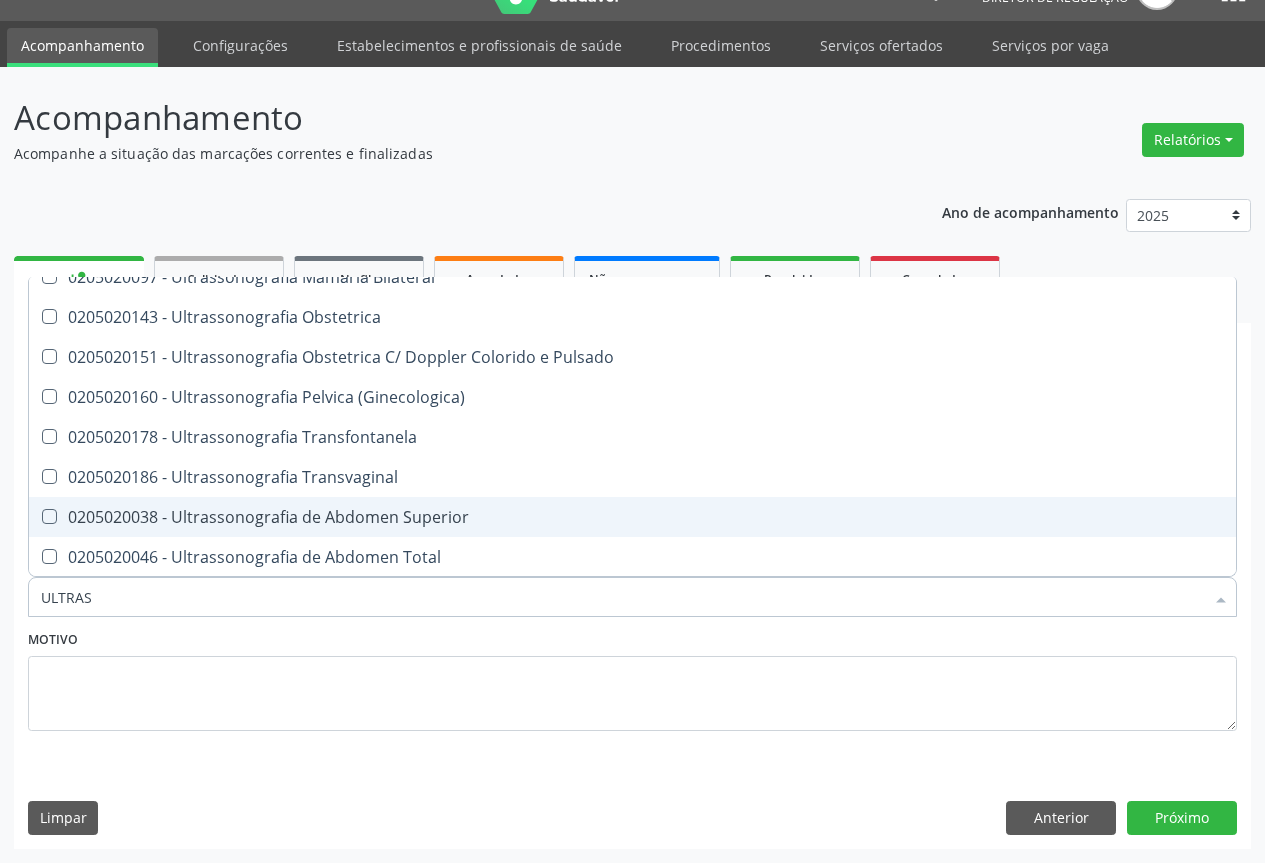 scroll, scrollTop: 400, scrollLeft: 0, axis: vertical 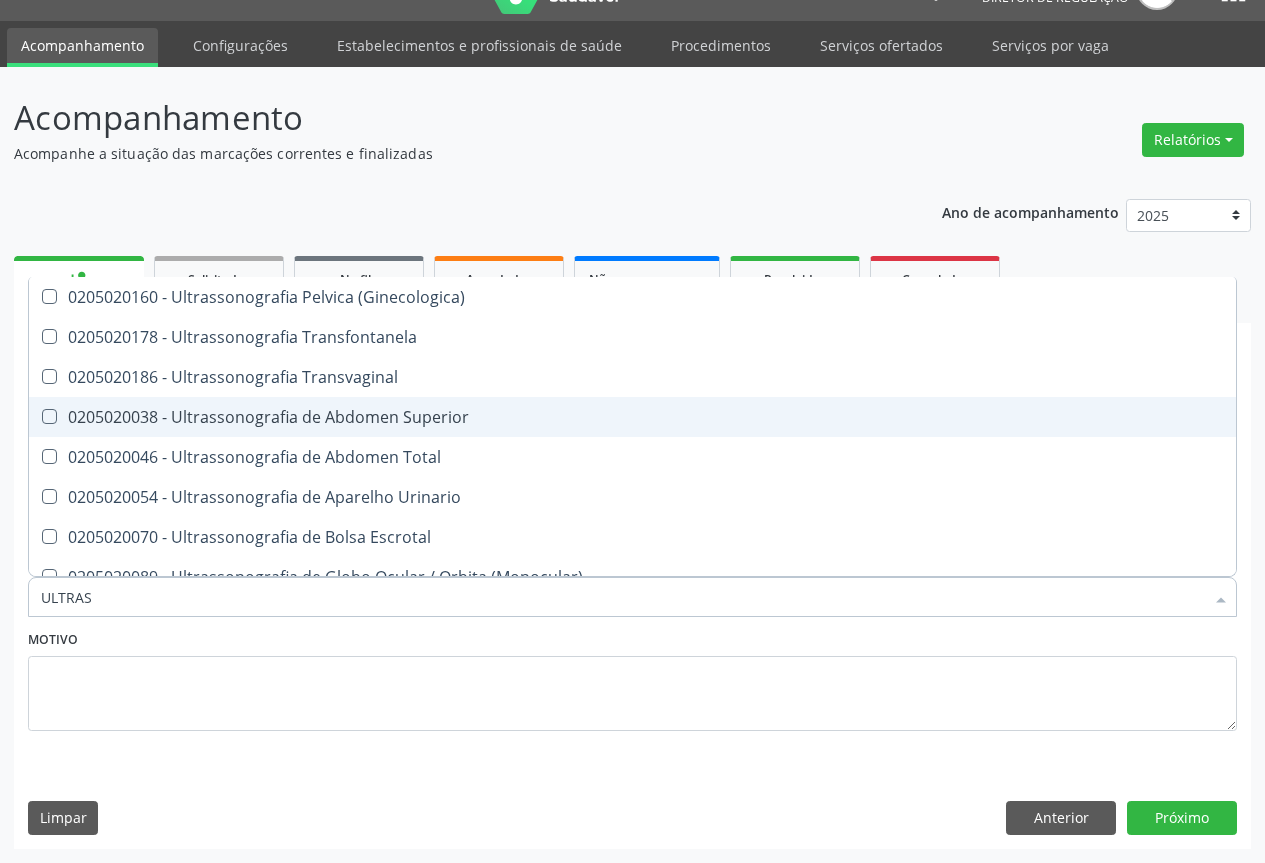click on "0205020038 - Ultrassonografia de Abdomen Superior" at bounding box center (632, 417) 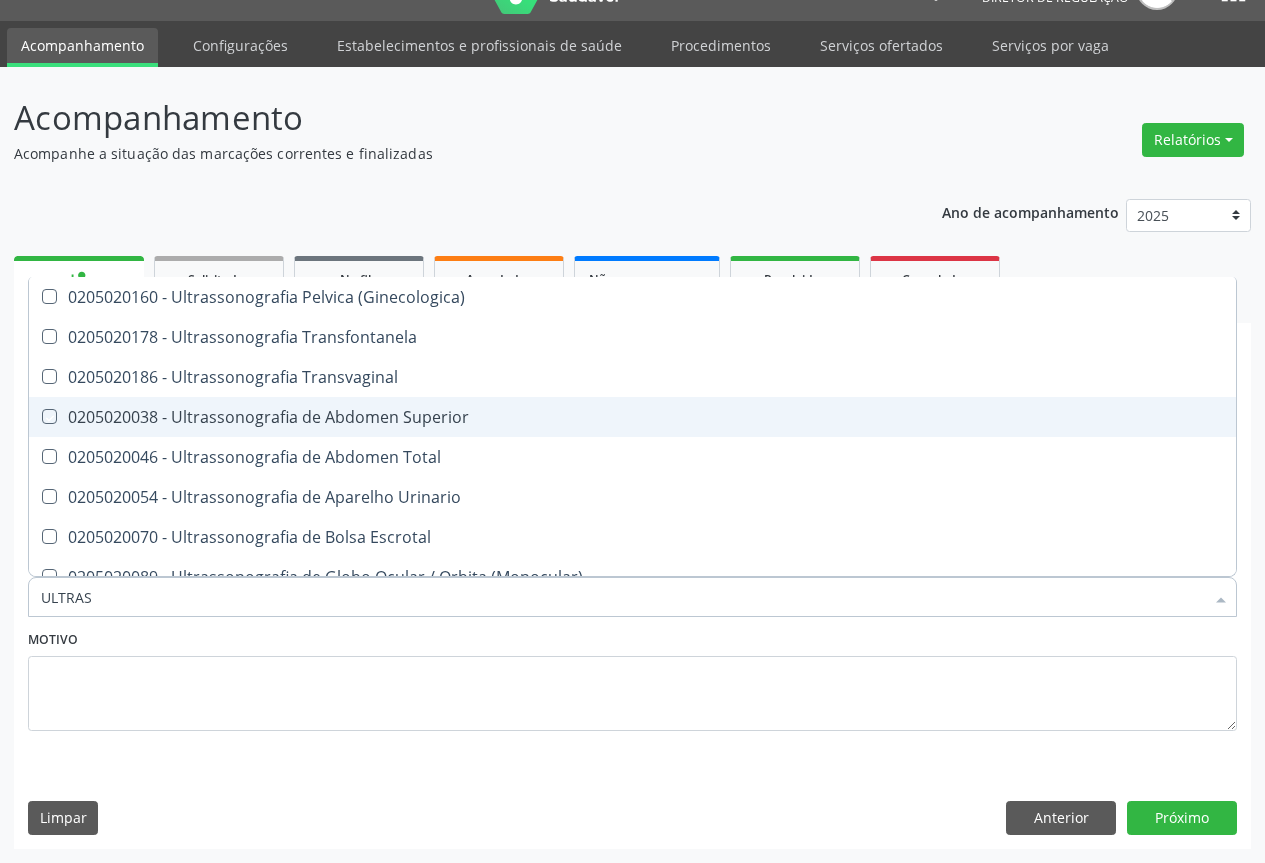 checkbox on "true" 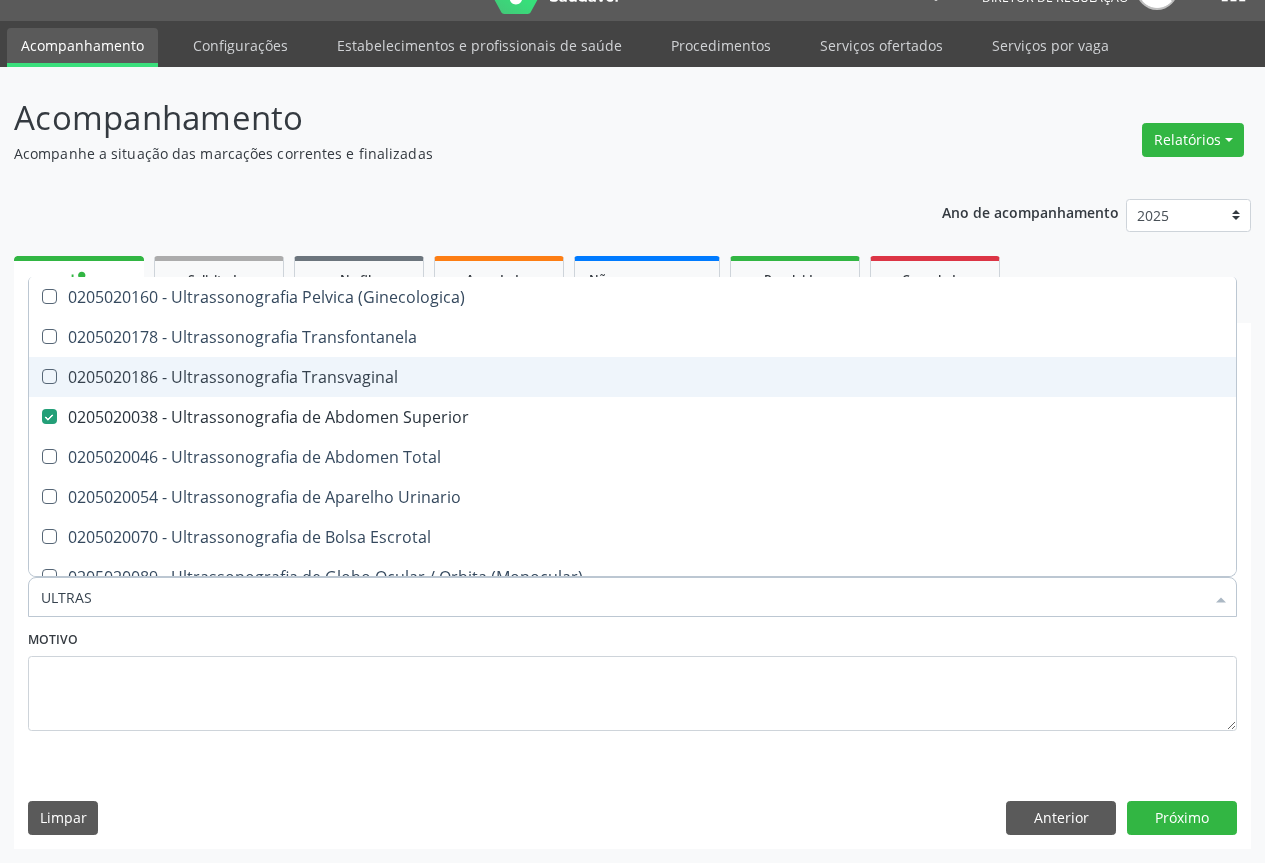 click on "0205020186 - Ultrassonografia Transvaginal" at bounding box center (632, 377) 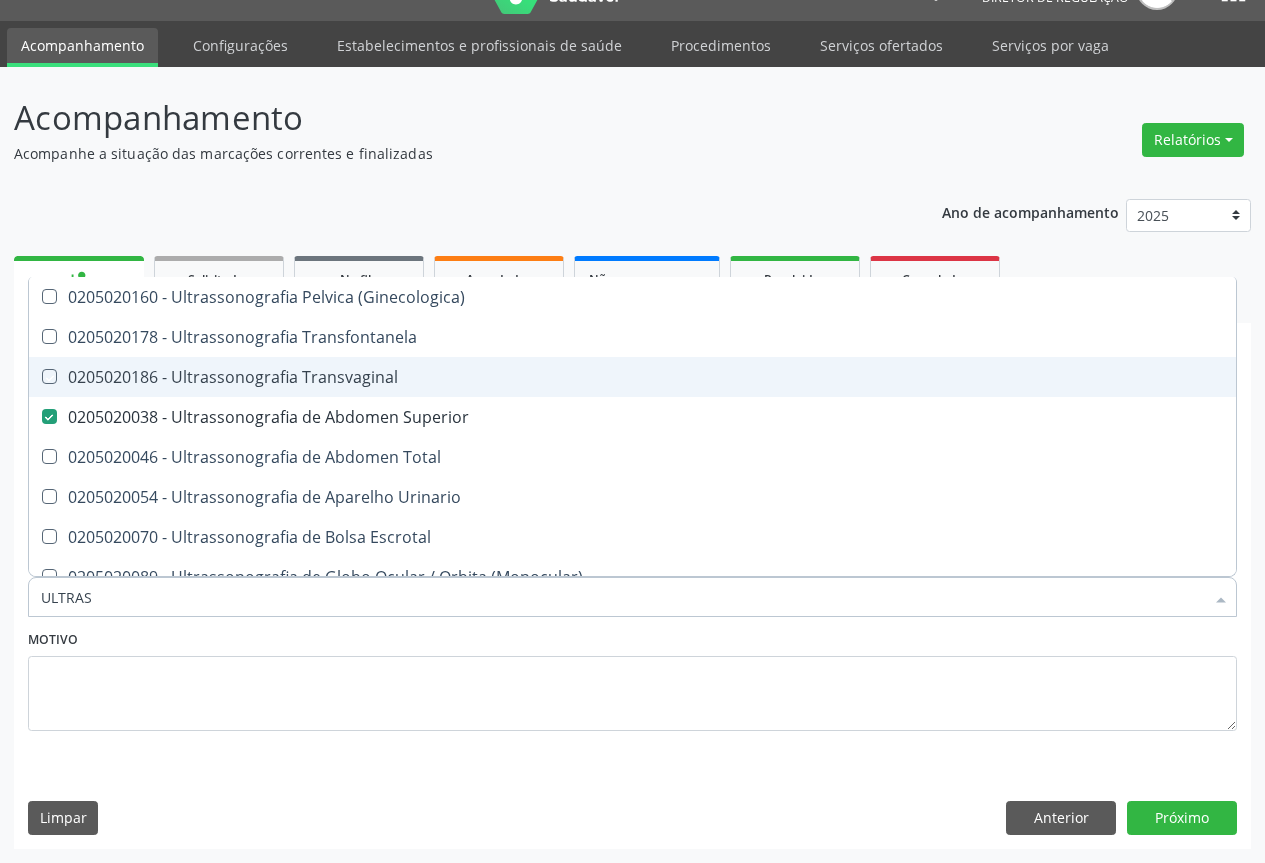 checkbox on "true" 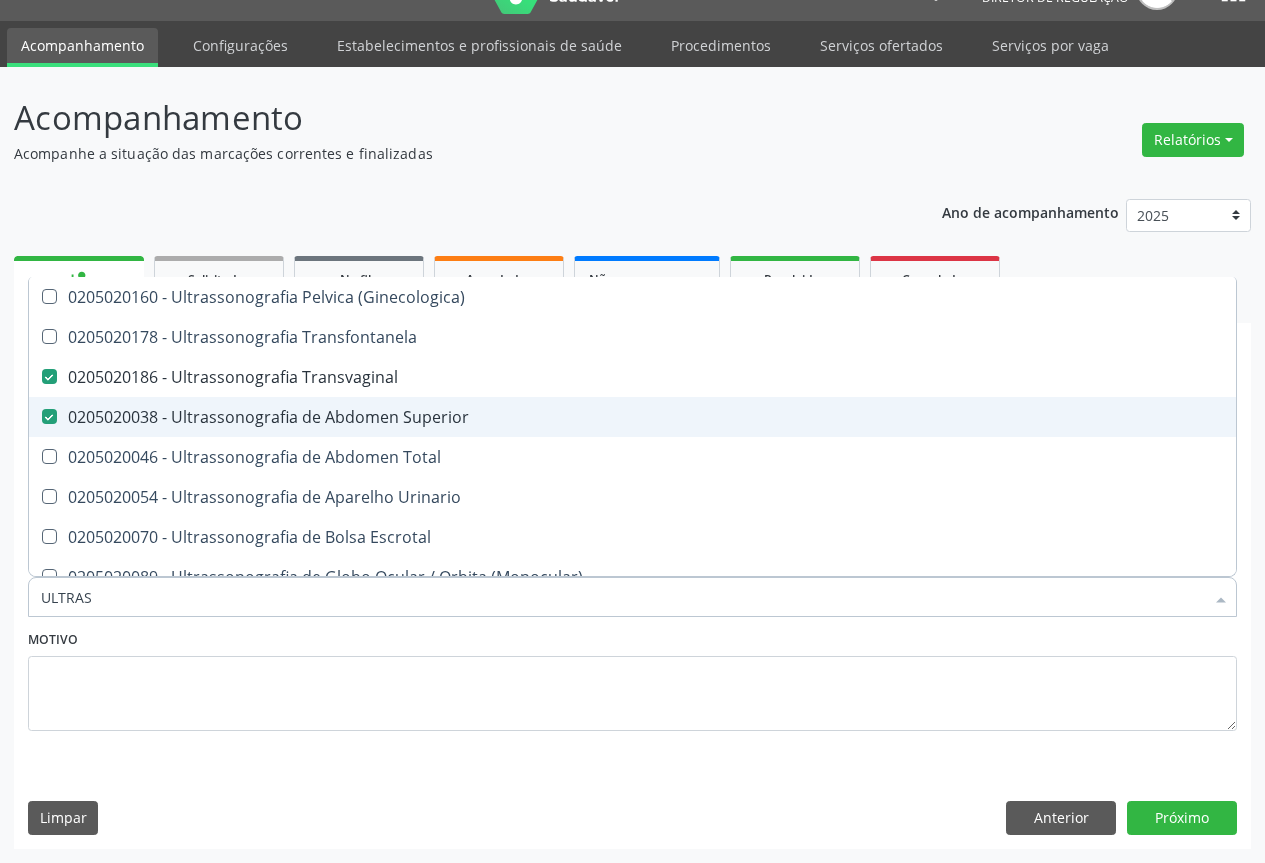 click on "0205020038 - Ultrassonografia de Abdomen Superior" at bounding box center [632, 417] 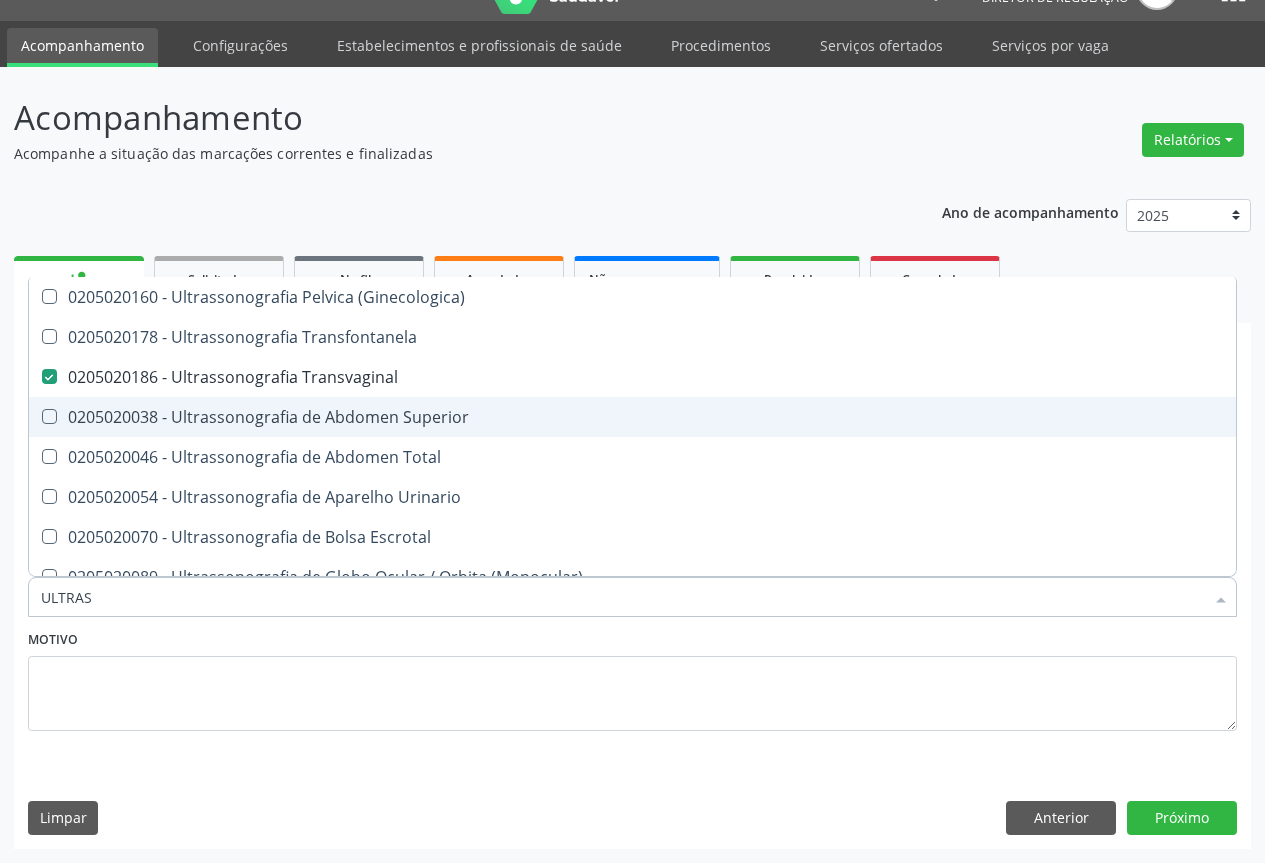 checkbox on "false" 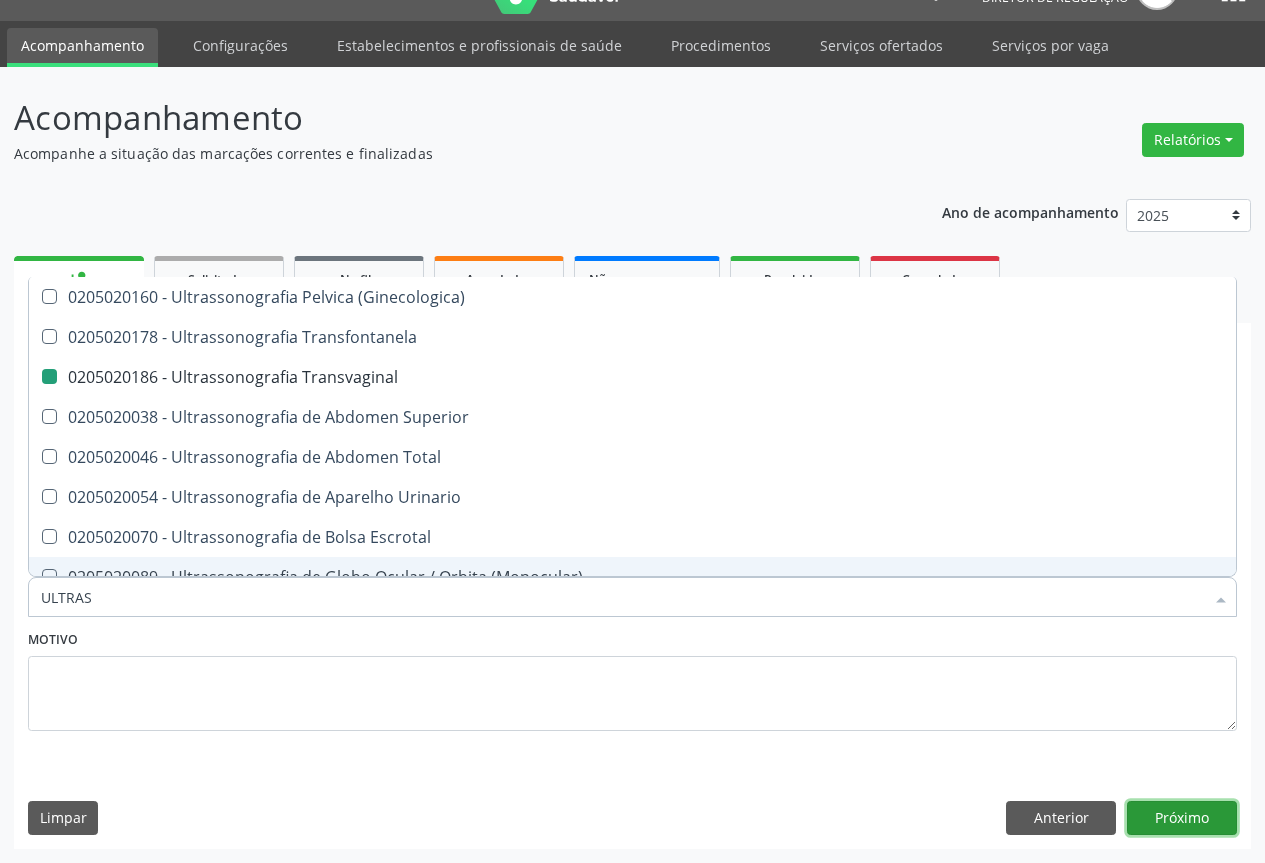 click on "Próximo" at bounding box center [1182, 818] 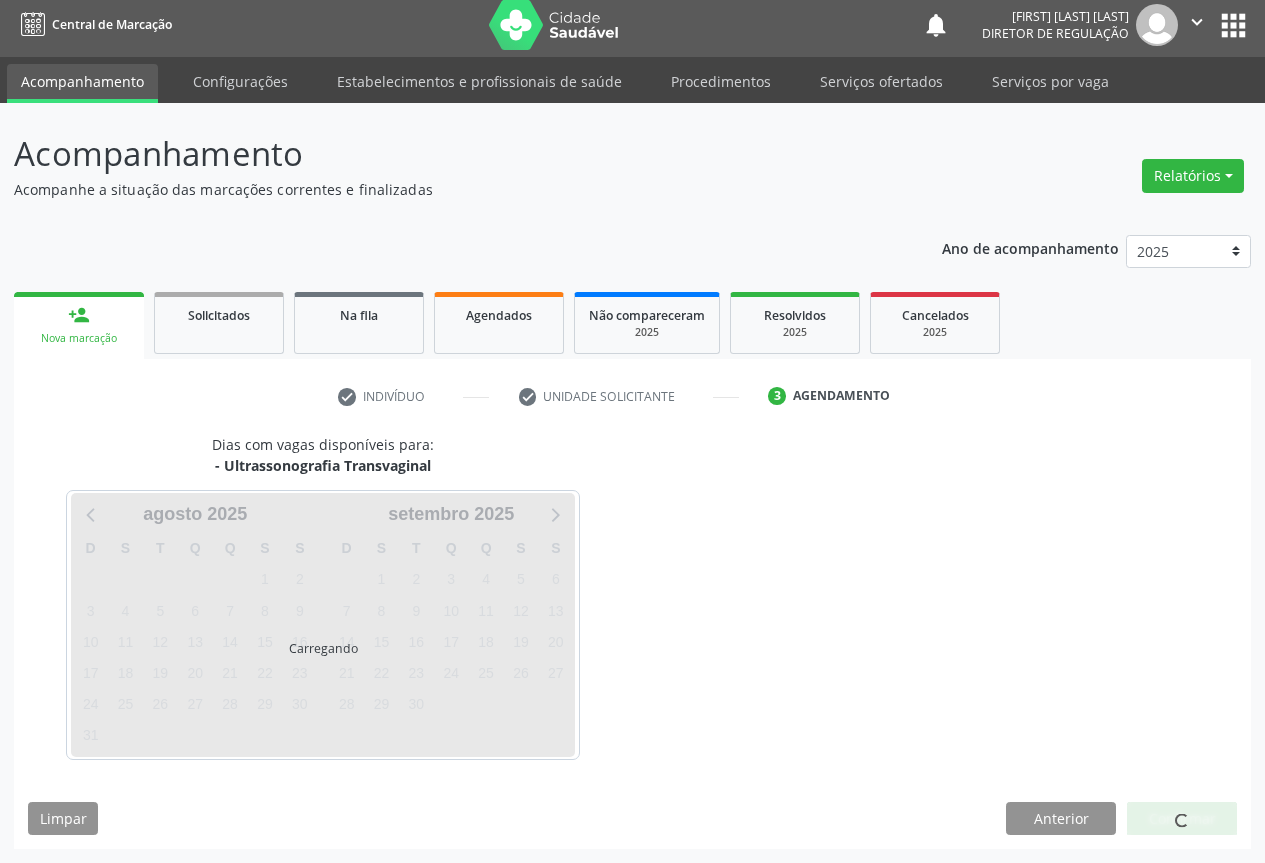 scroll, scrollTop: 7, scrollLeft: 0, axis: vertical 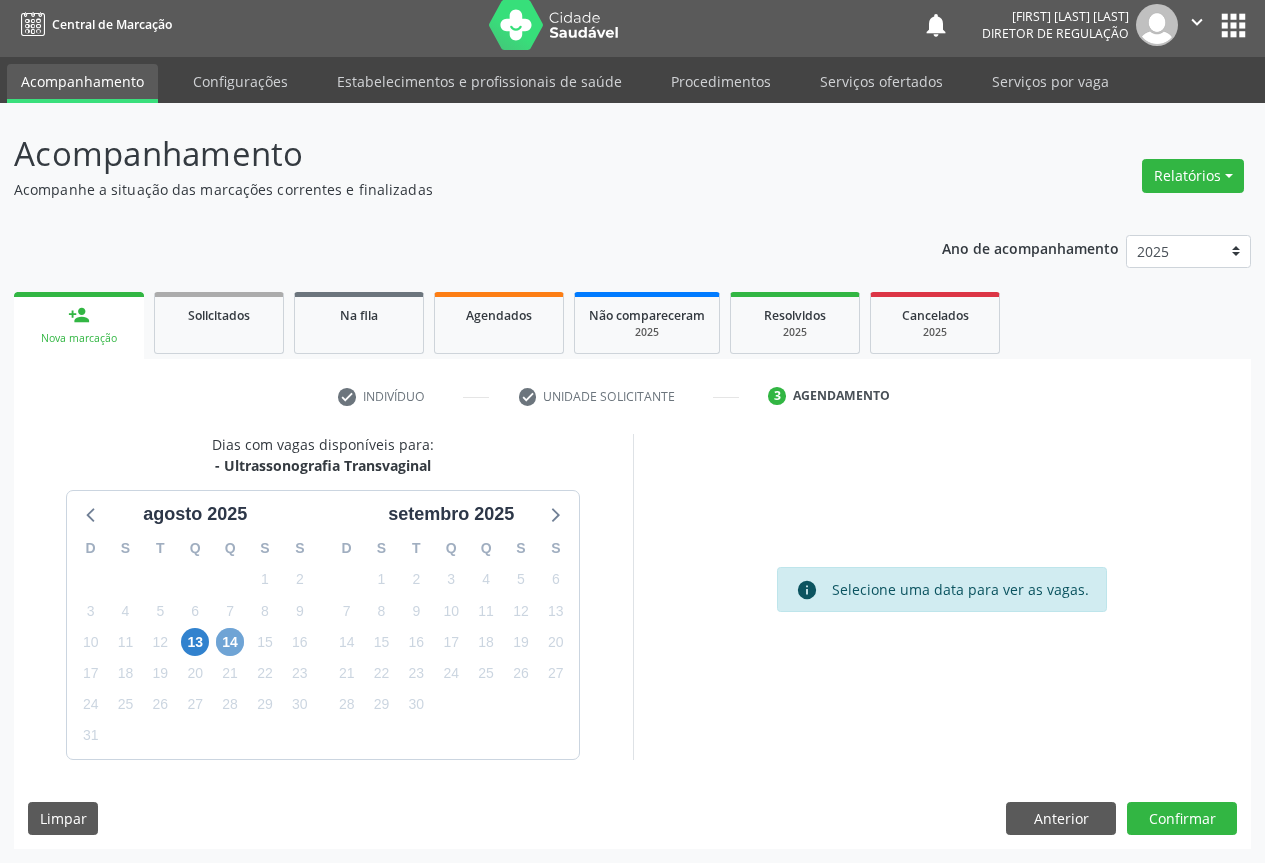 click on "14" at bounding box center (230, 642) 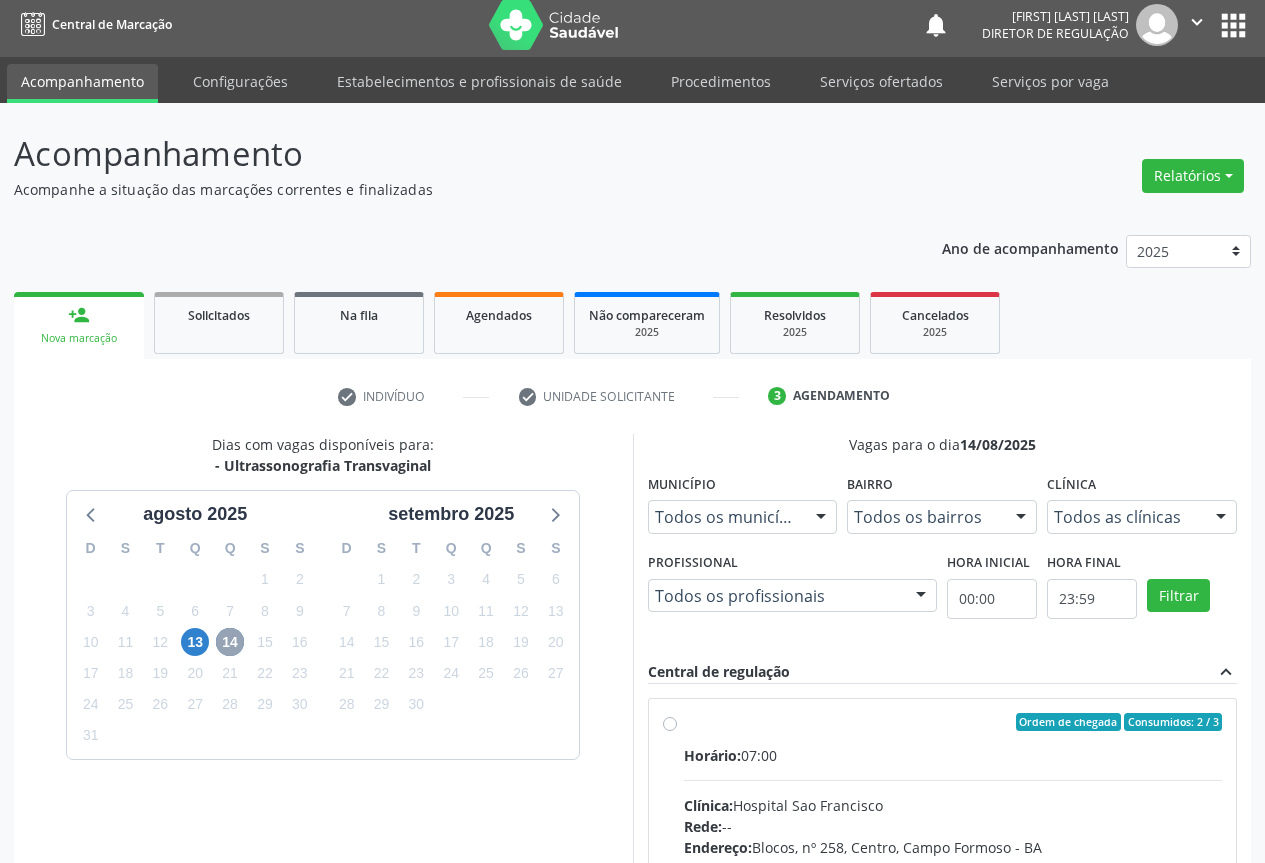 scroll, scrollTop: 207, scrollLeft: 0, axis: vertical 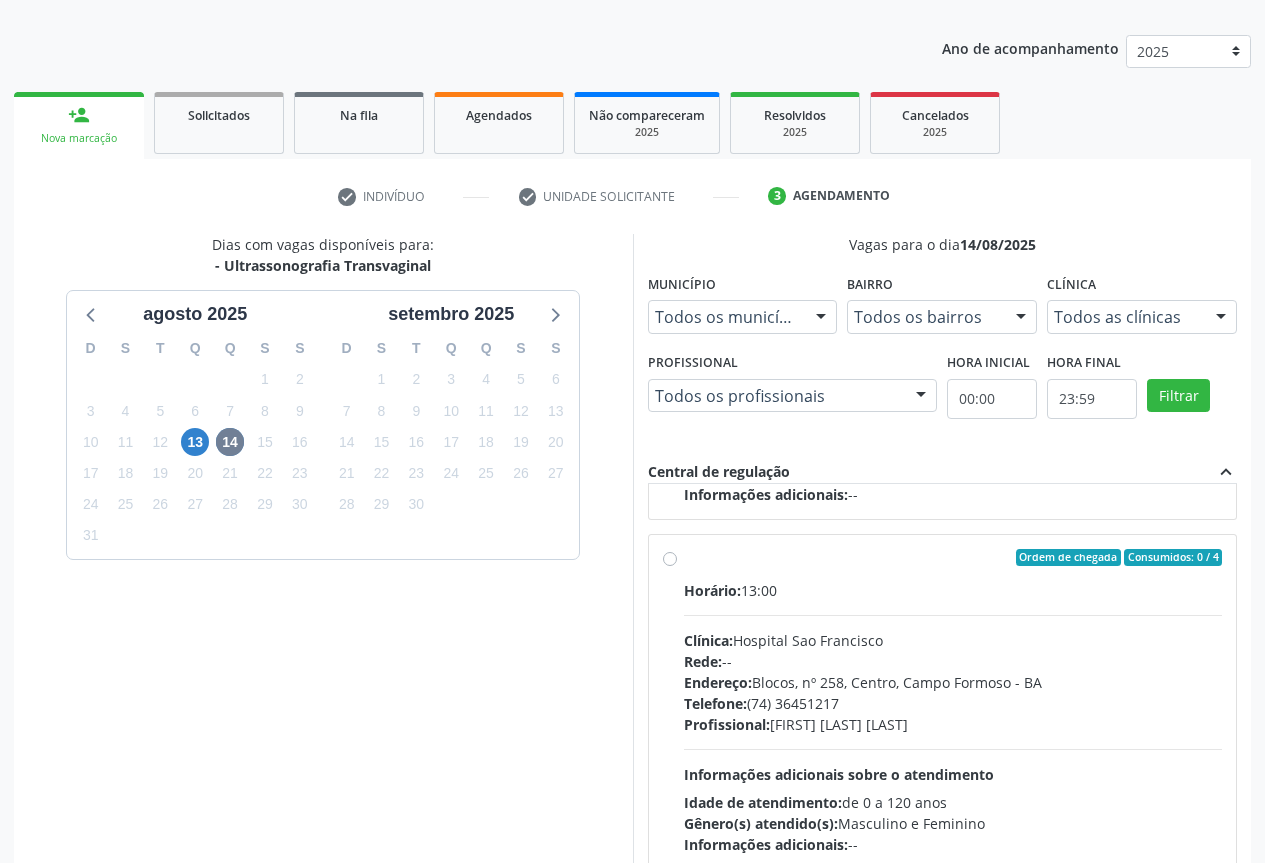 click on "Clínica:  Hospital Sao Francisco" at bounding box center (953, 640) 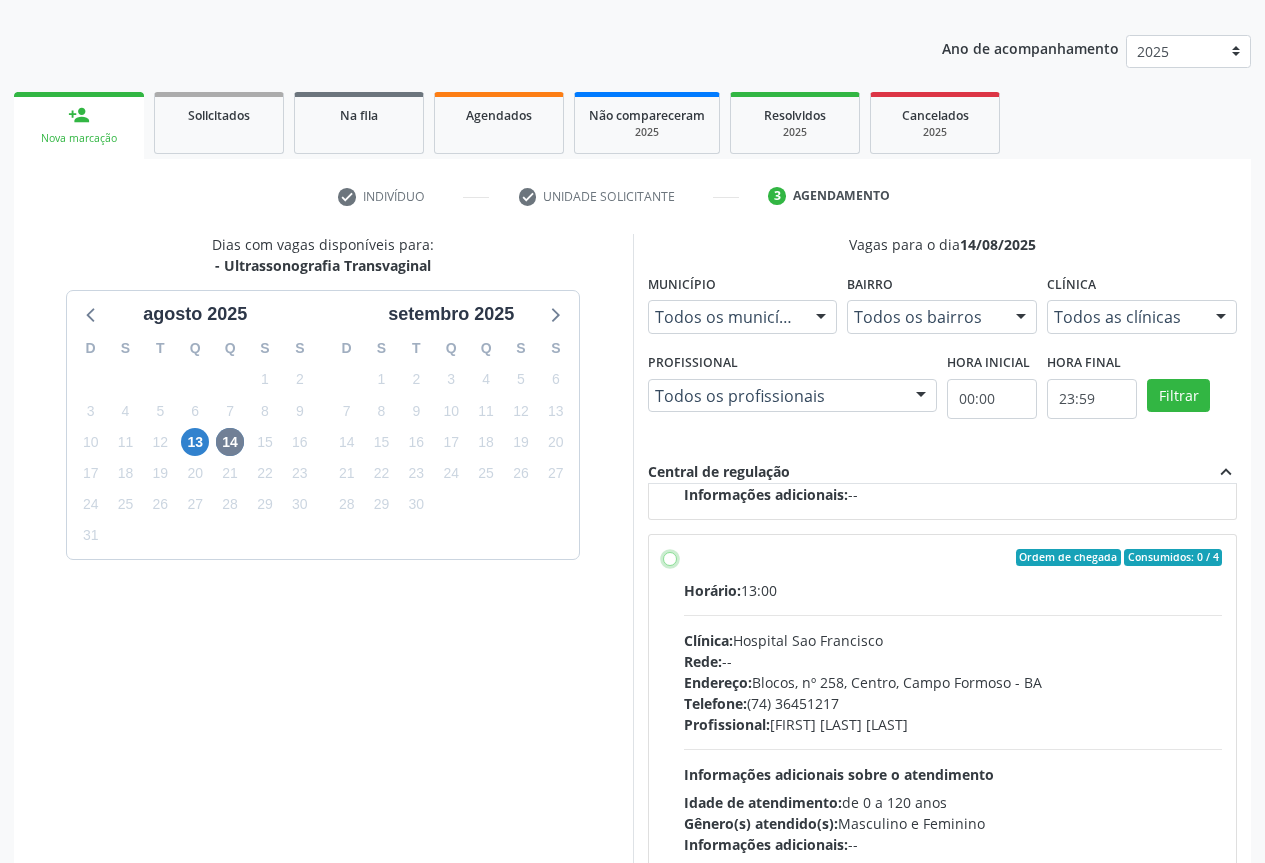 radio on "true" 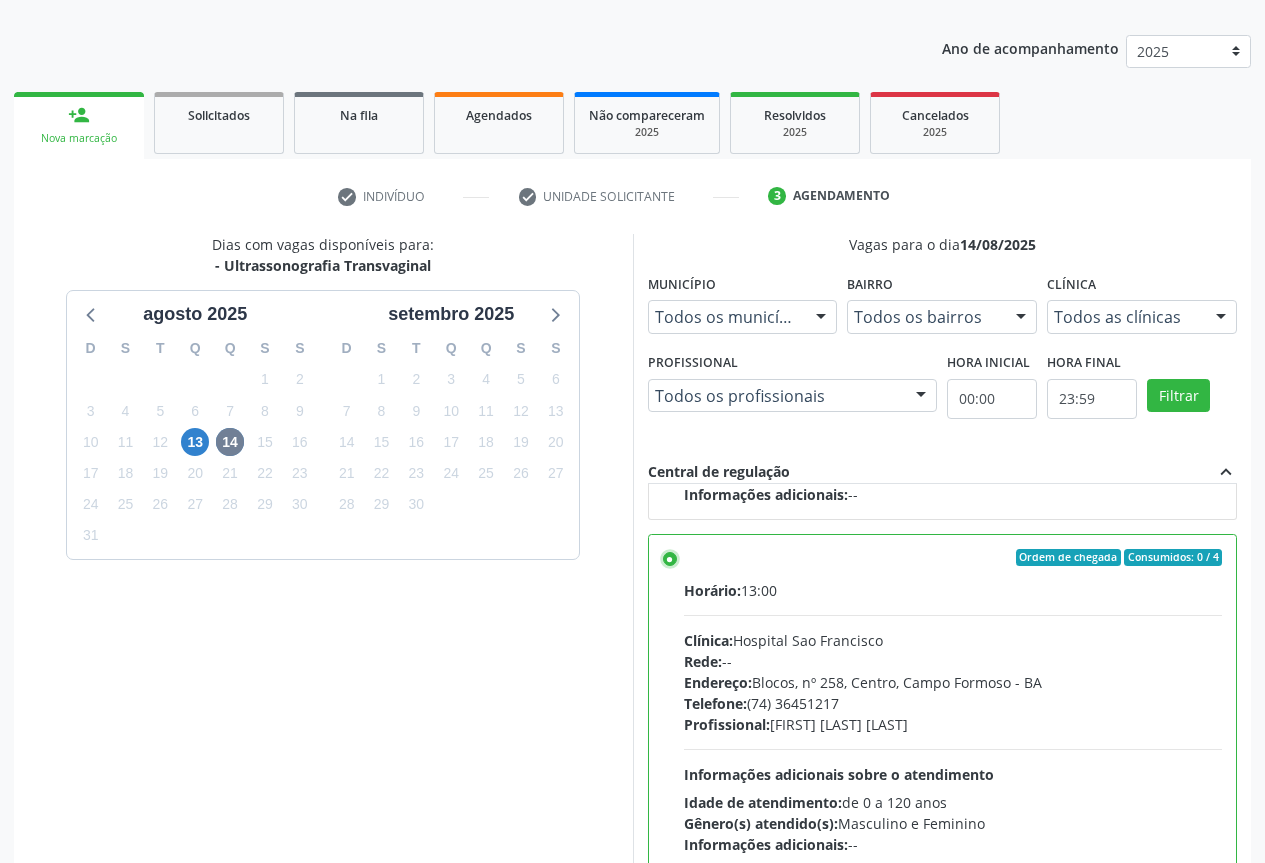 scroll, scrollTop: 332, scrollLeft: 0, axis: vertical 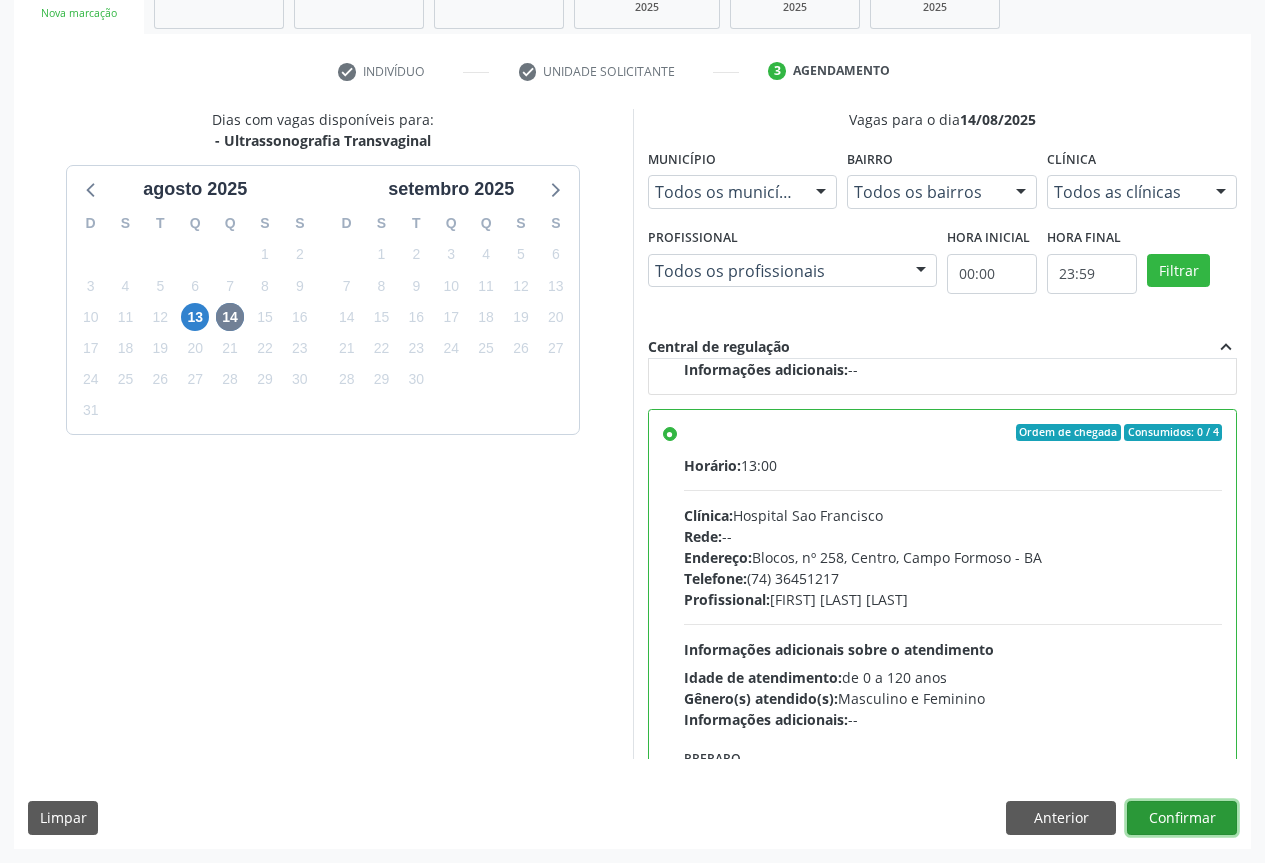click on "Confirmar" at bounding box center (1182, 818) 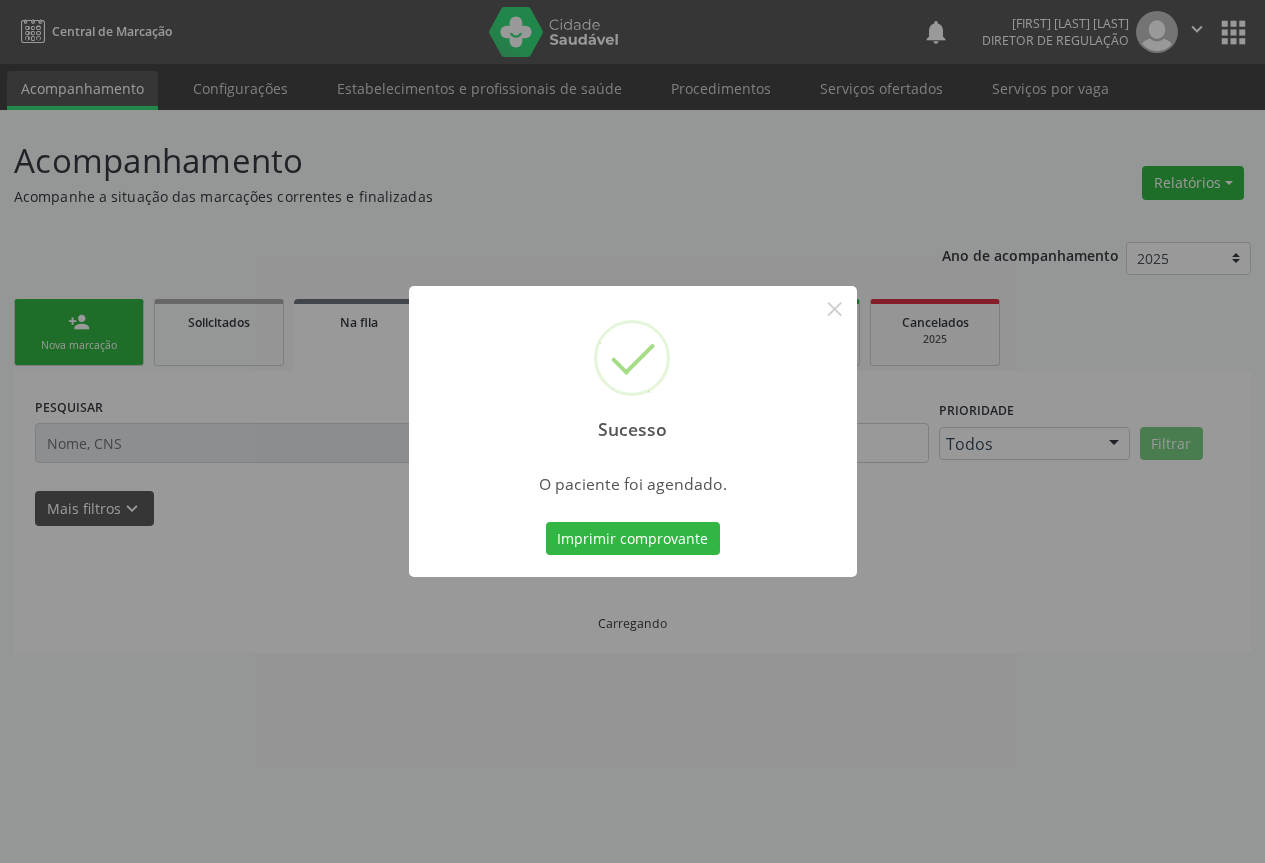 scroll, scrollTop: 0, scrollLeft: 0, axis: both 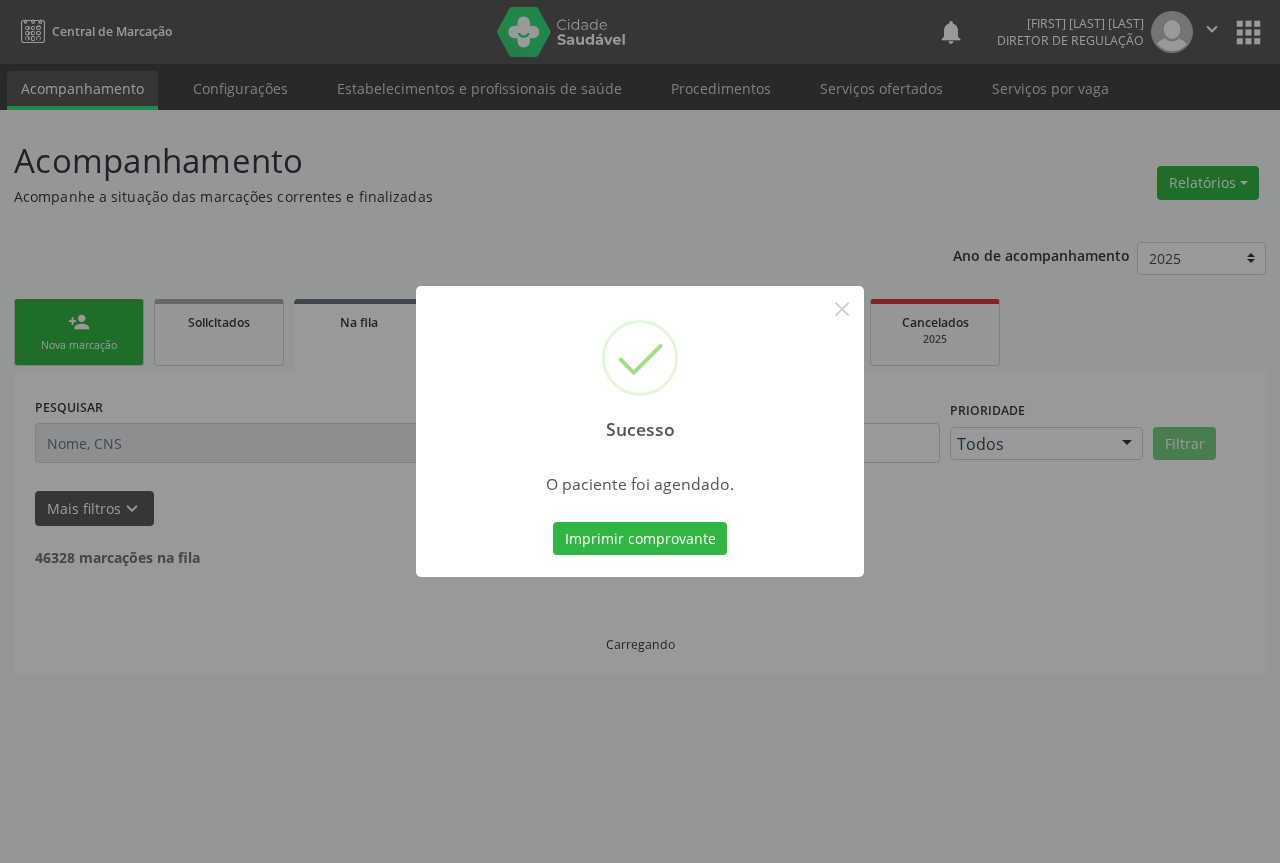 type 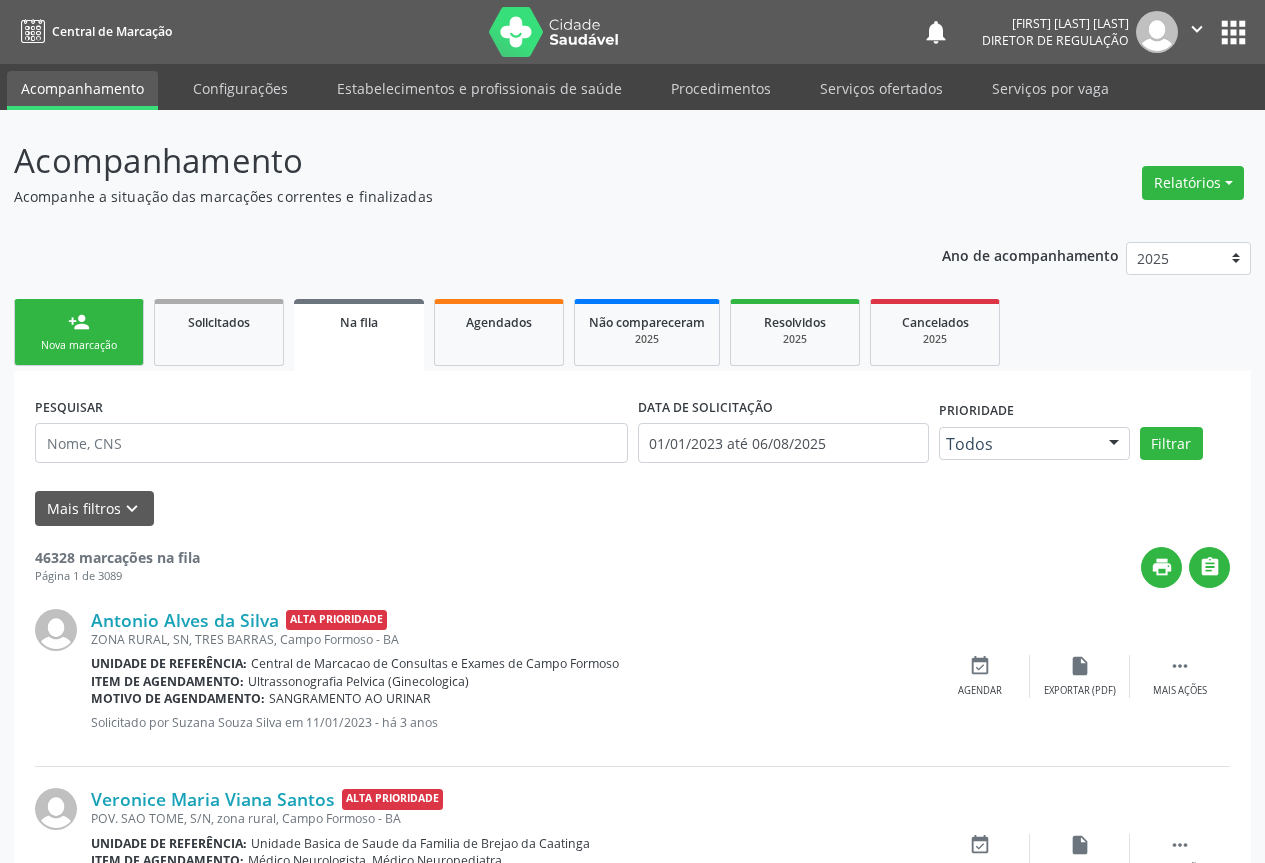 click on "person_add
Nova marcação" at bounding box center [79, 332] 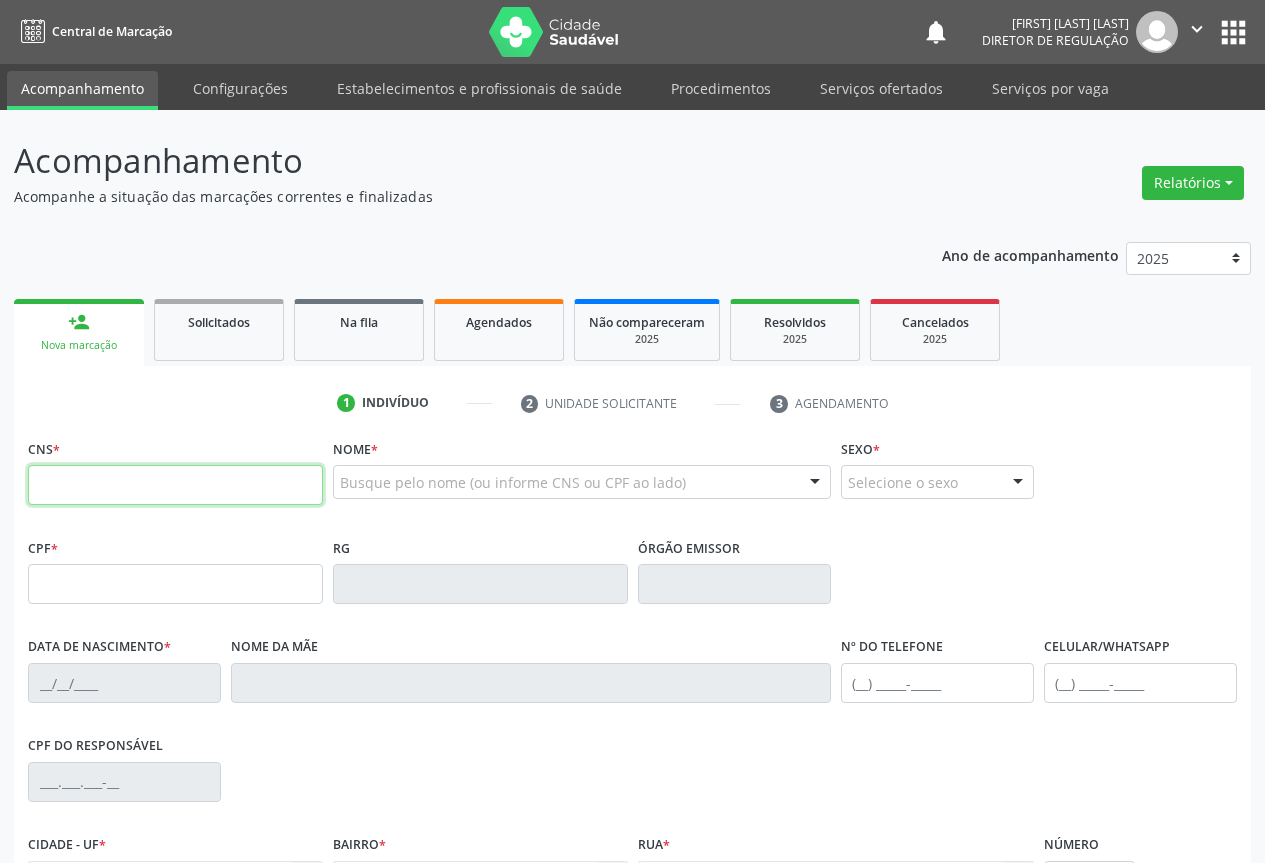 drag, startPoint x: 62, startPoint y: 365, endPoint x: 158, endPoint y: 484, distance: 152.89539 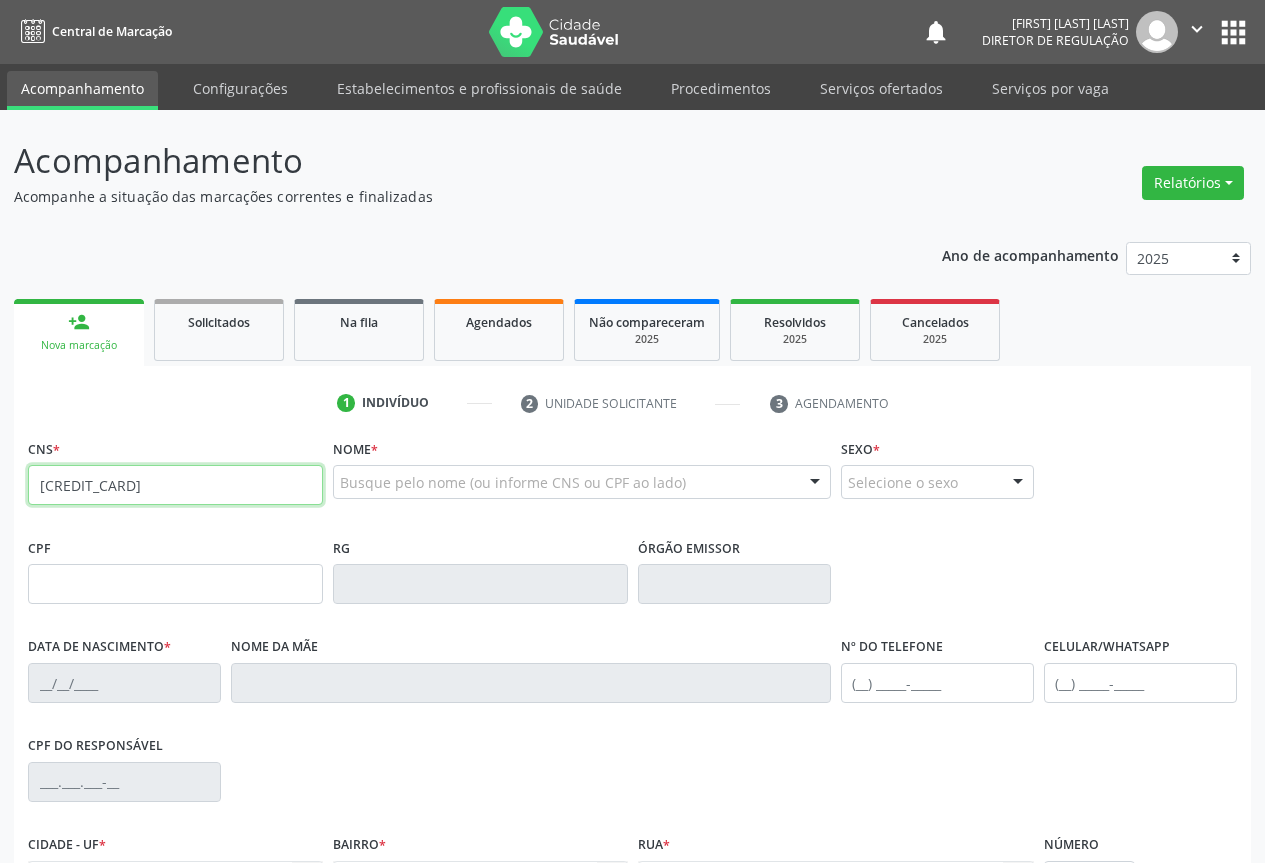 type on "705 2074 9403 7776" 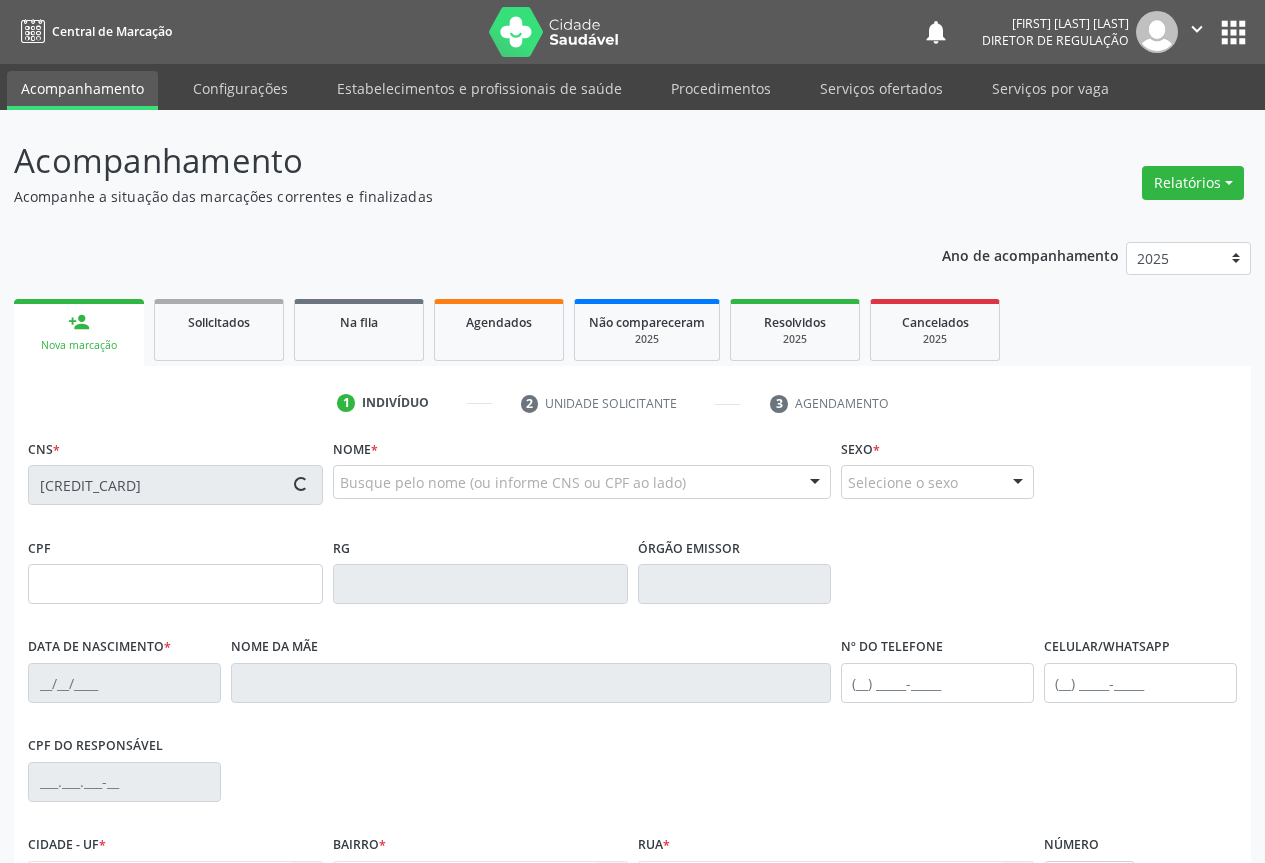 scroll, scrollTop: 221, scrollLeft: 0, axis: vertical 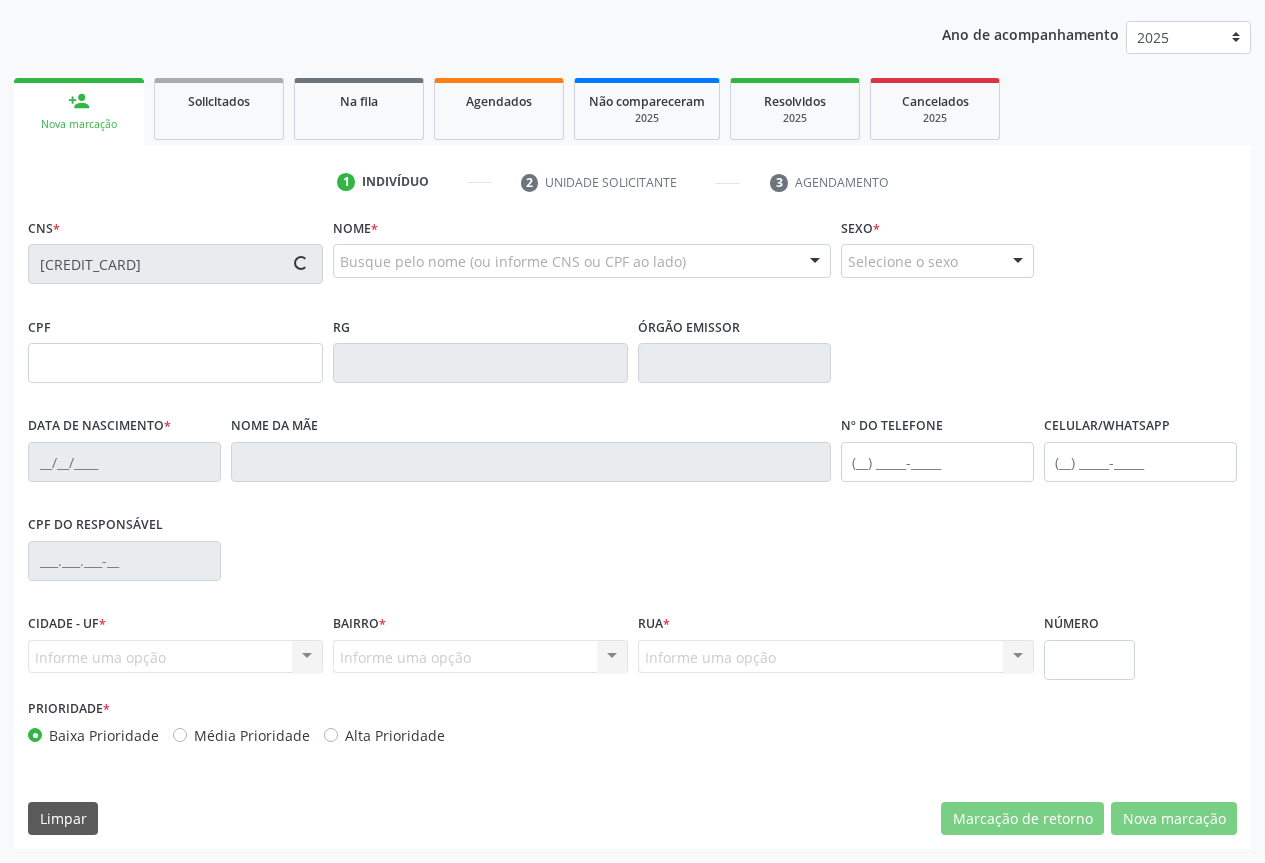type on "1414176171" 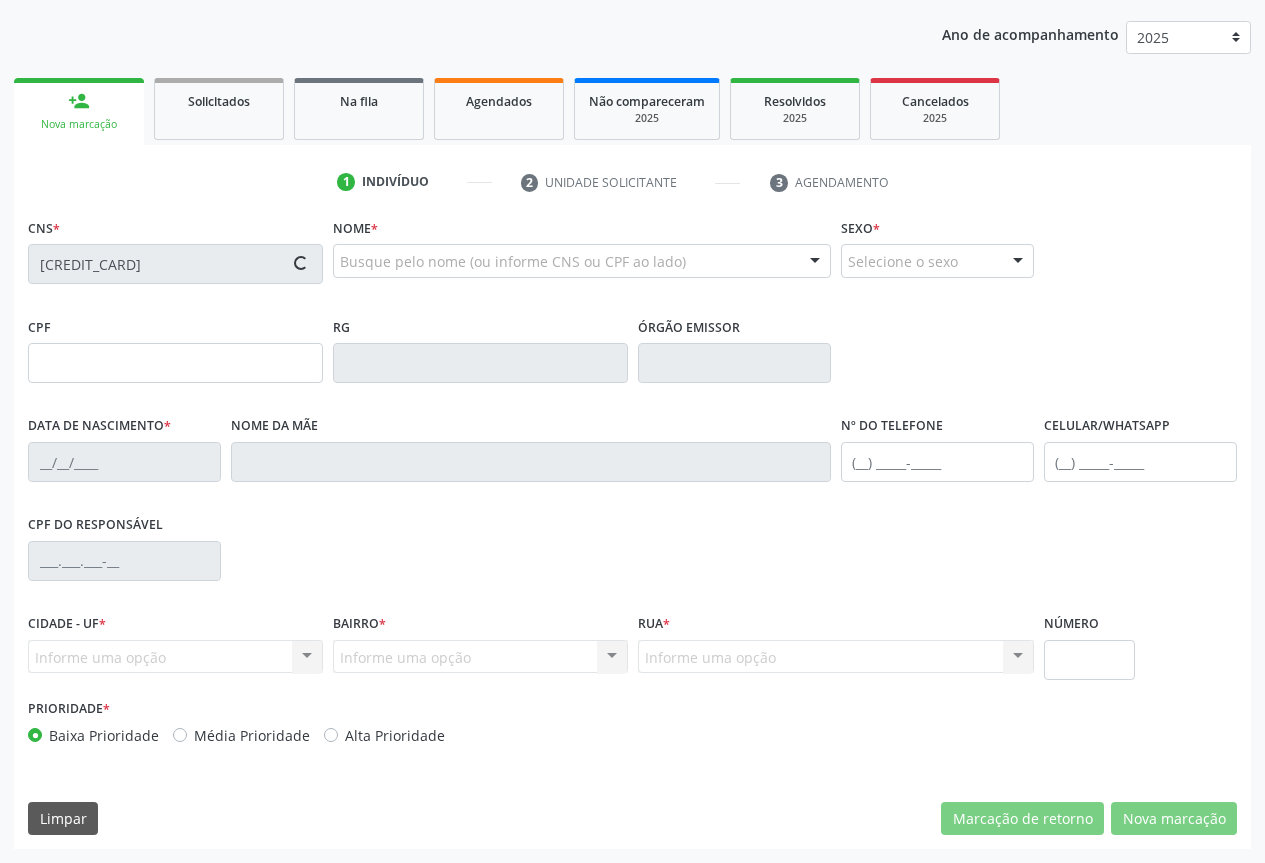 type on "22/08/1986" 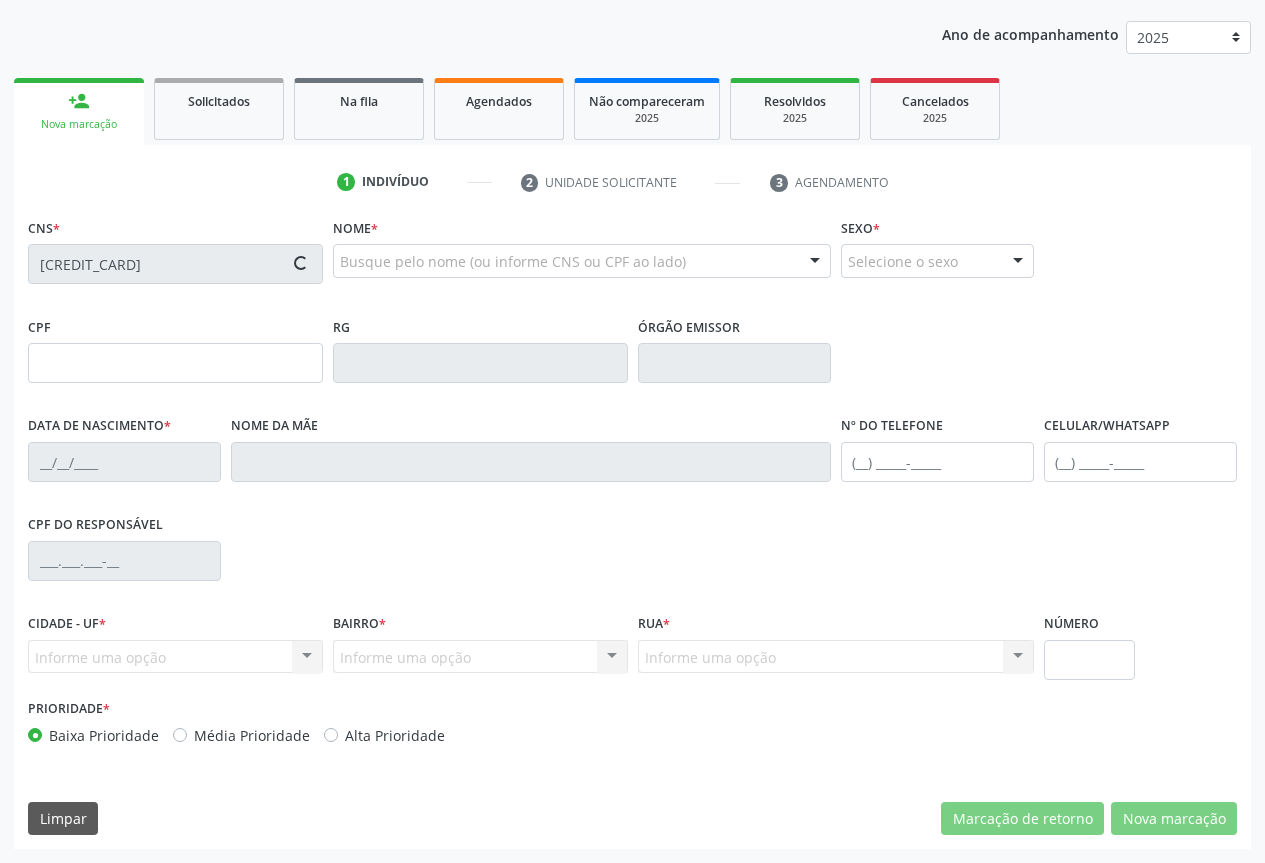 type on "S/N" 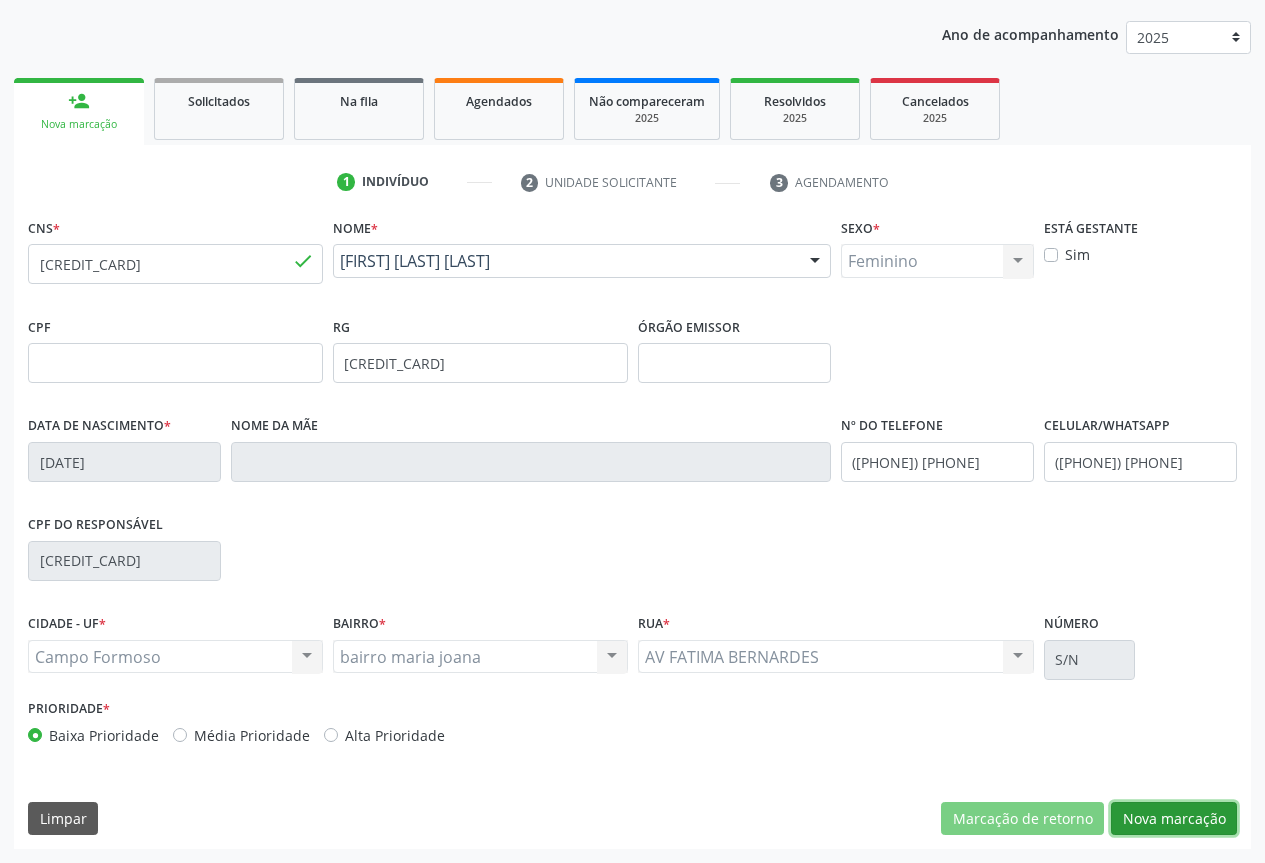 click on "Nova marcação" at bounding box center [1174, 819] 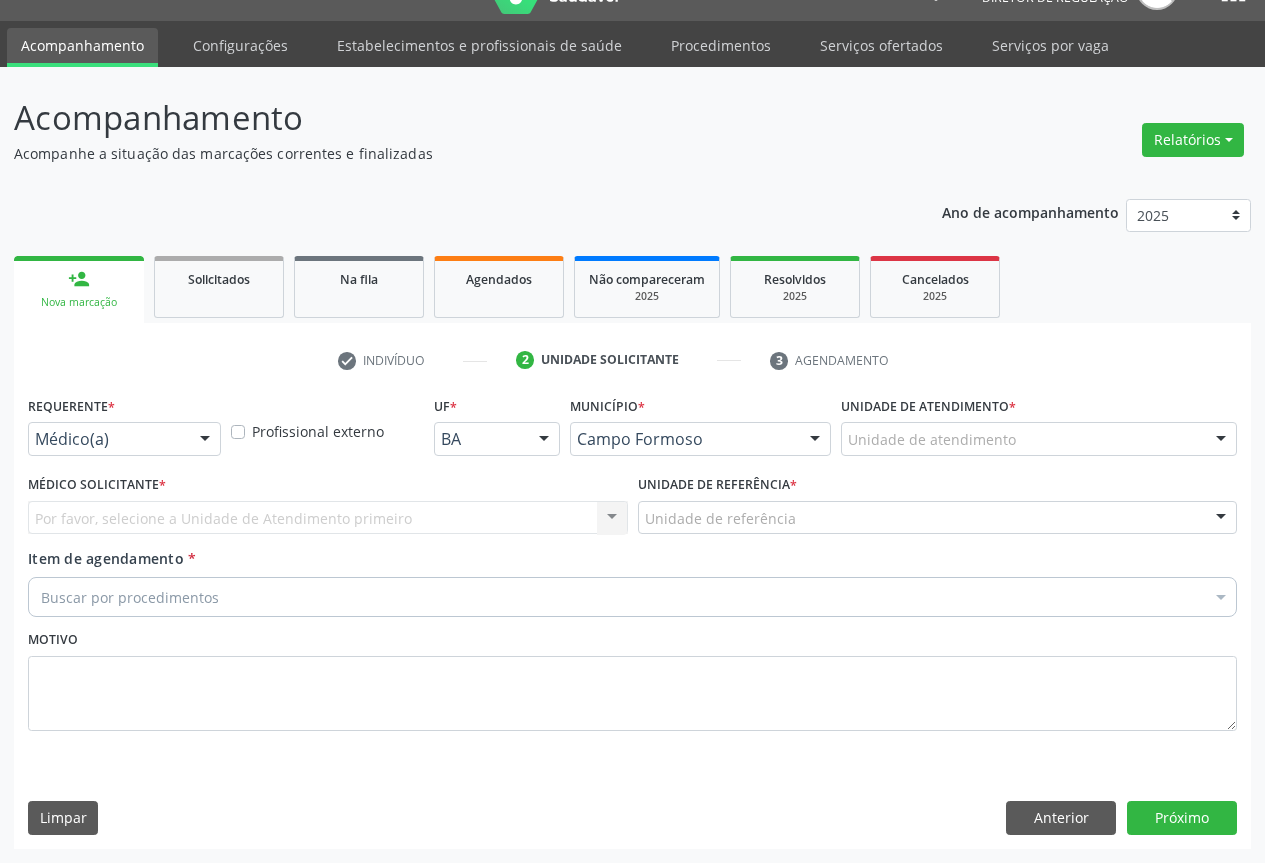 scroll, scrollTop: 43, scrollLeft: 0, axis: vertical 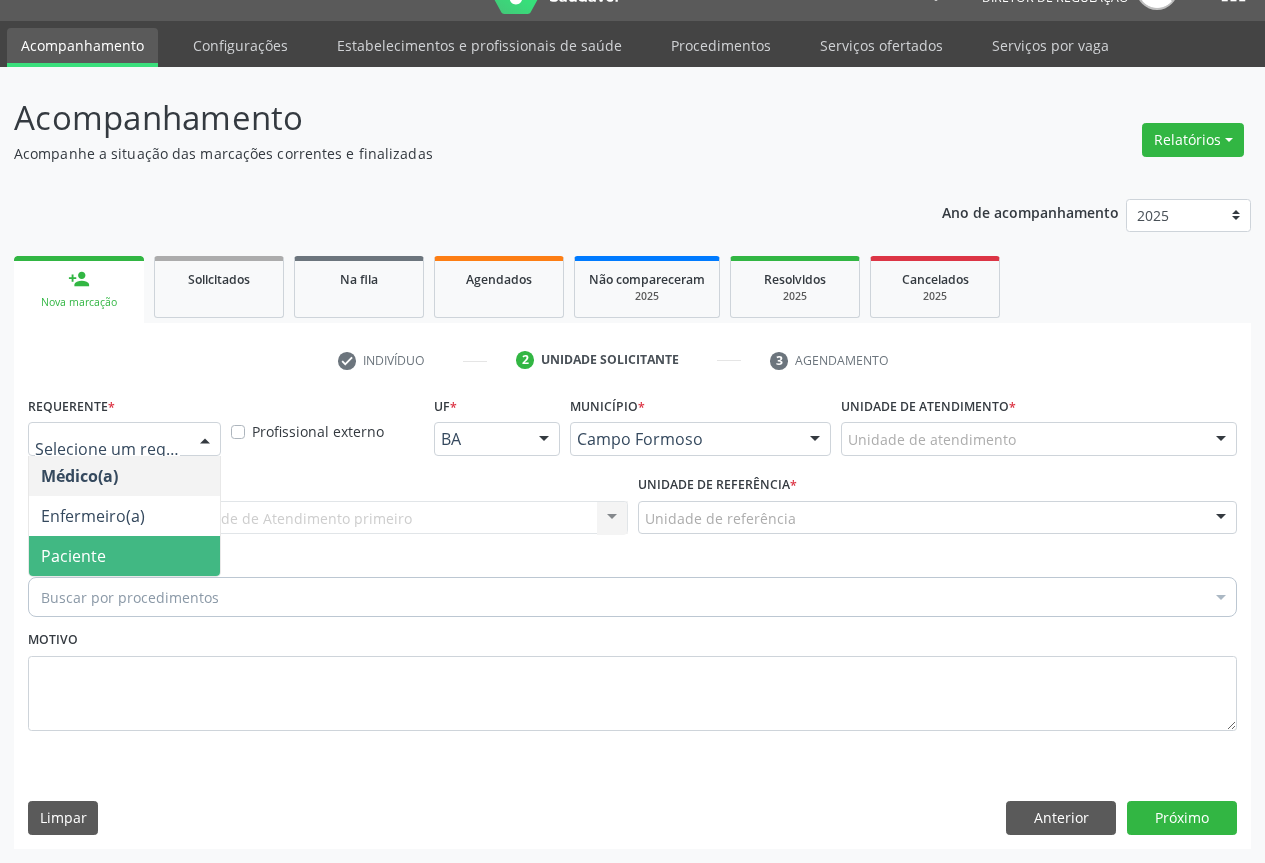 click on "Paciente" at bounding box center [124, 556] 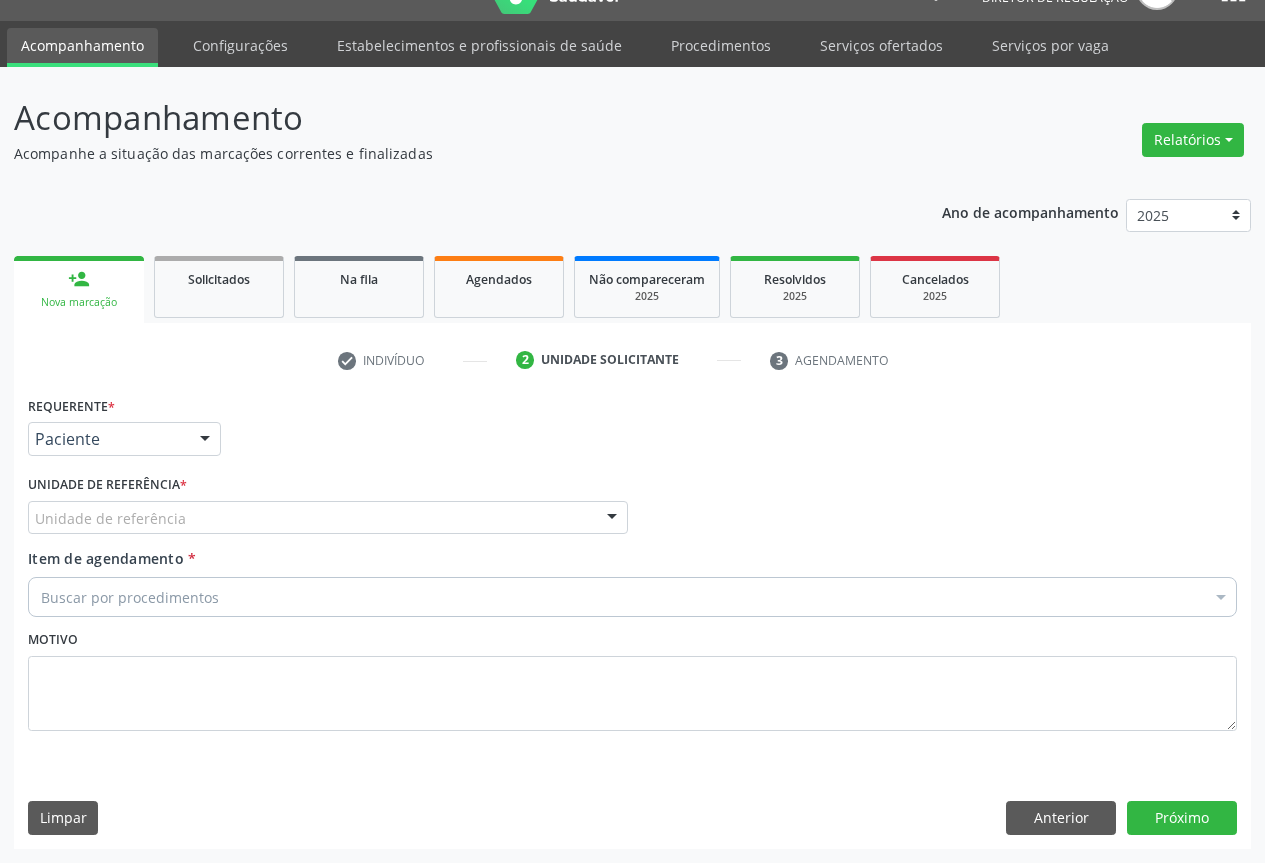 click on "Unidade de referência" at bounding box center [328, 518] 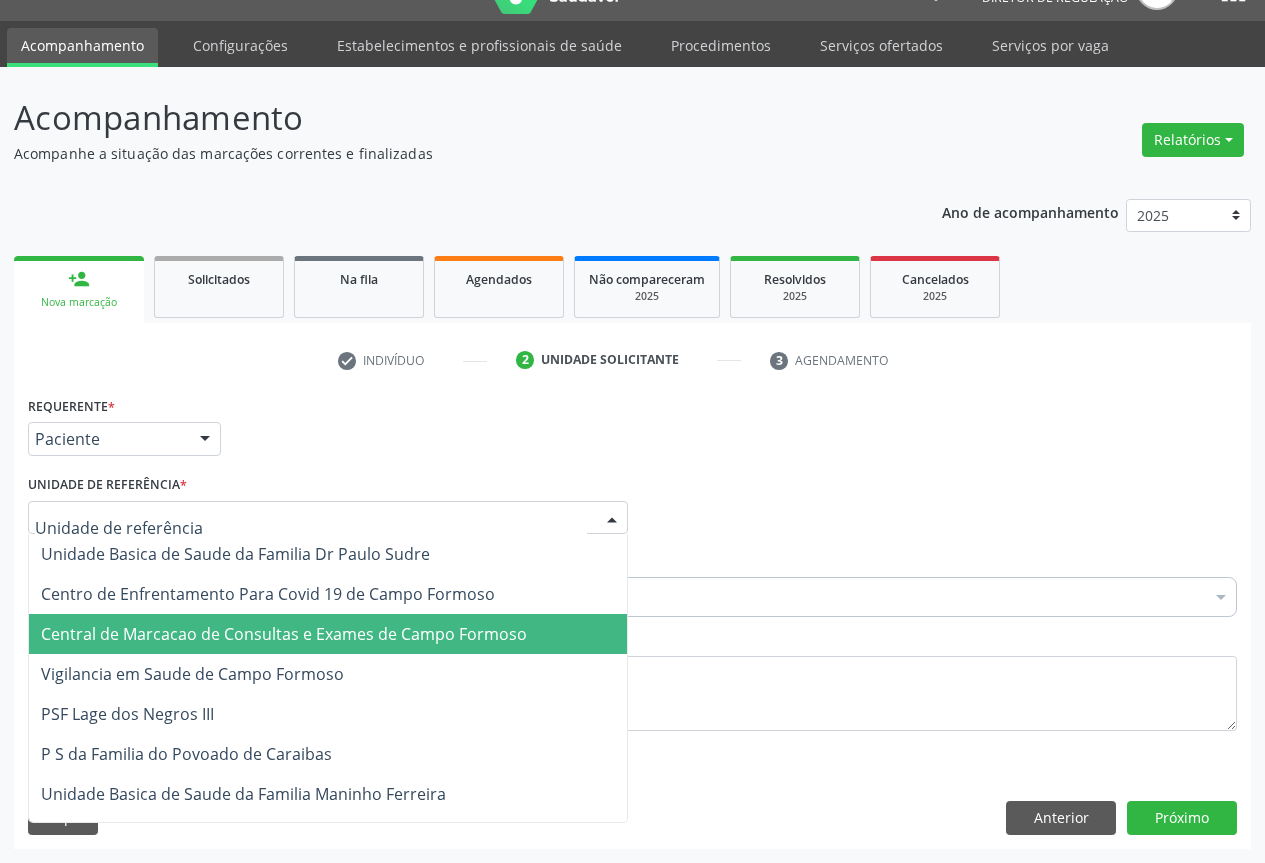 click on "Central de Marcacao de Consultas e Exames de Campo Formoso" at bounding box center (284, 634) 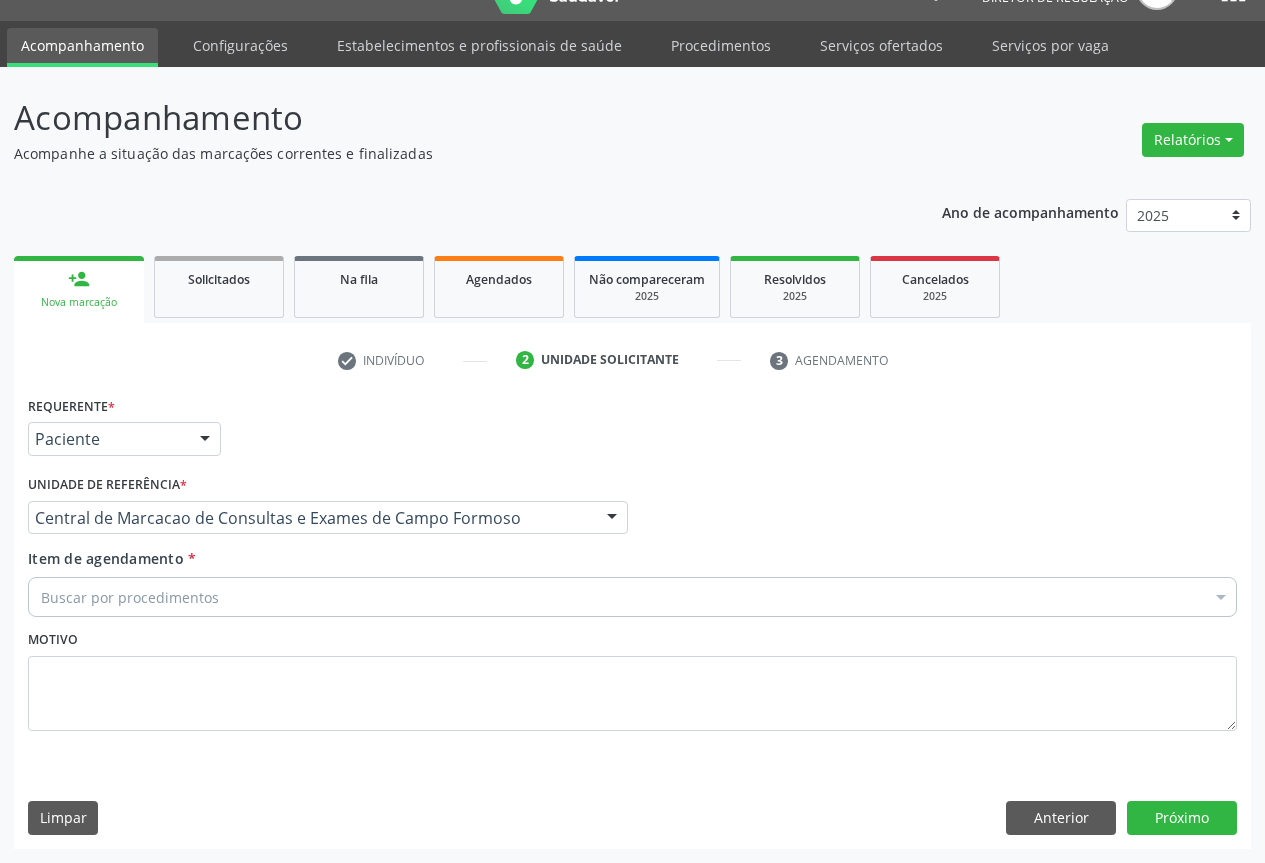 click on "Buscar por procedimentos" at bounding box center [632, 597] 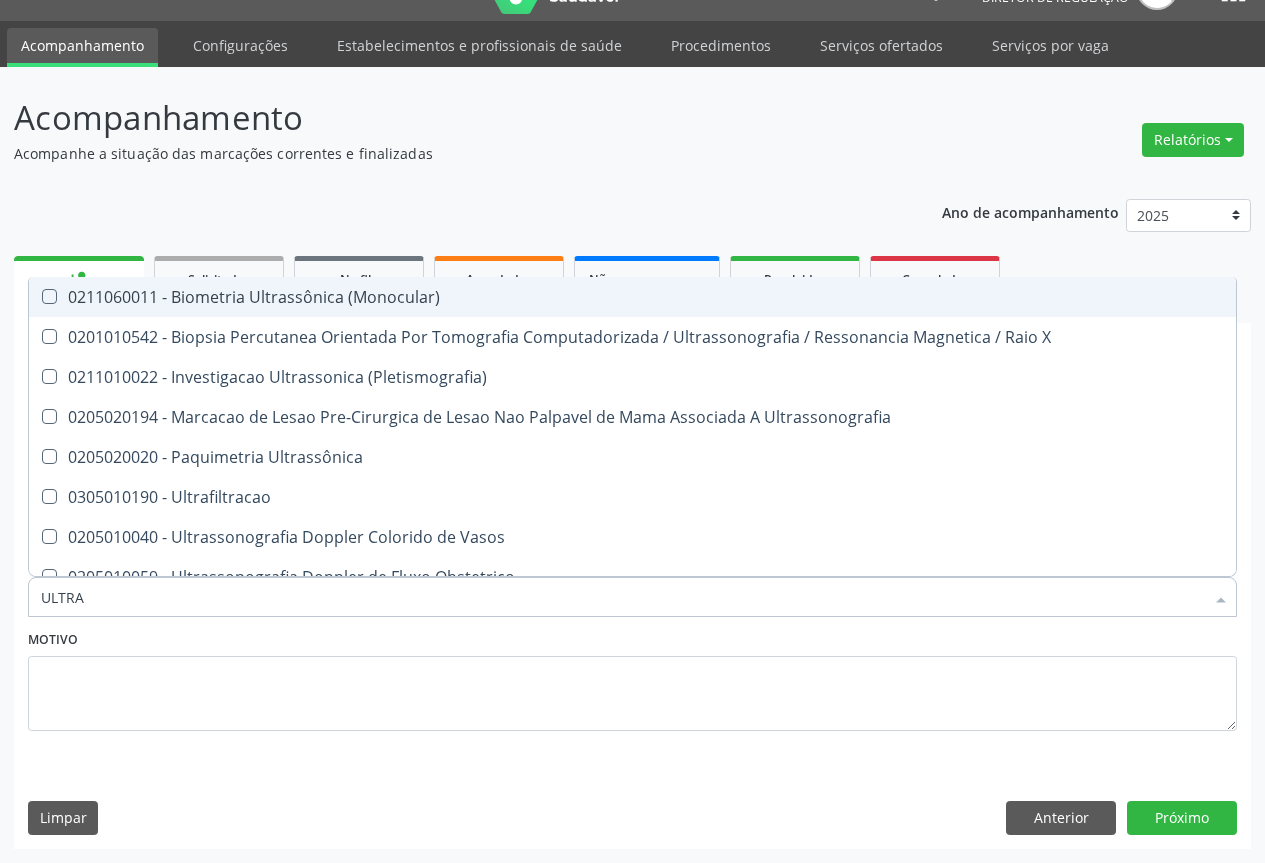 type on "ULTRAS" 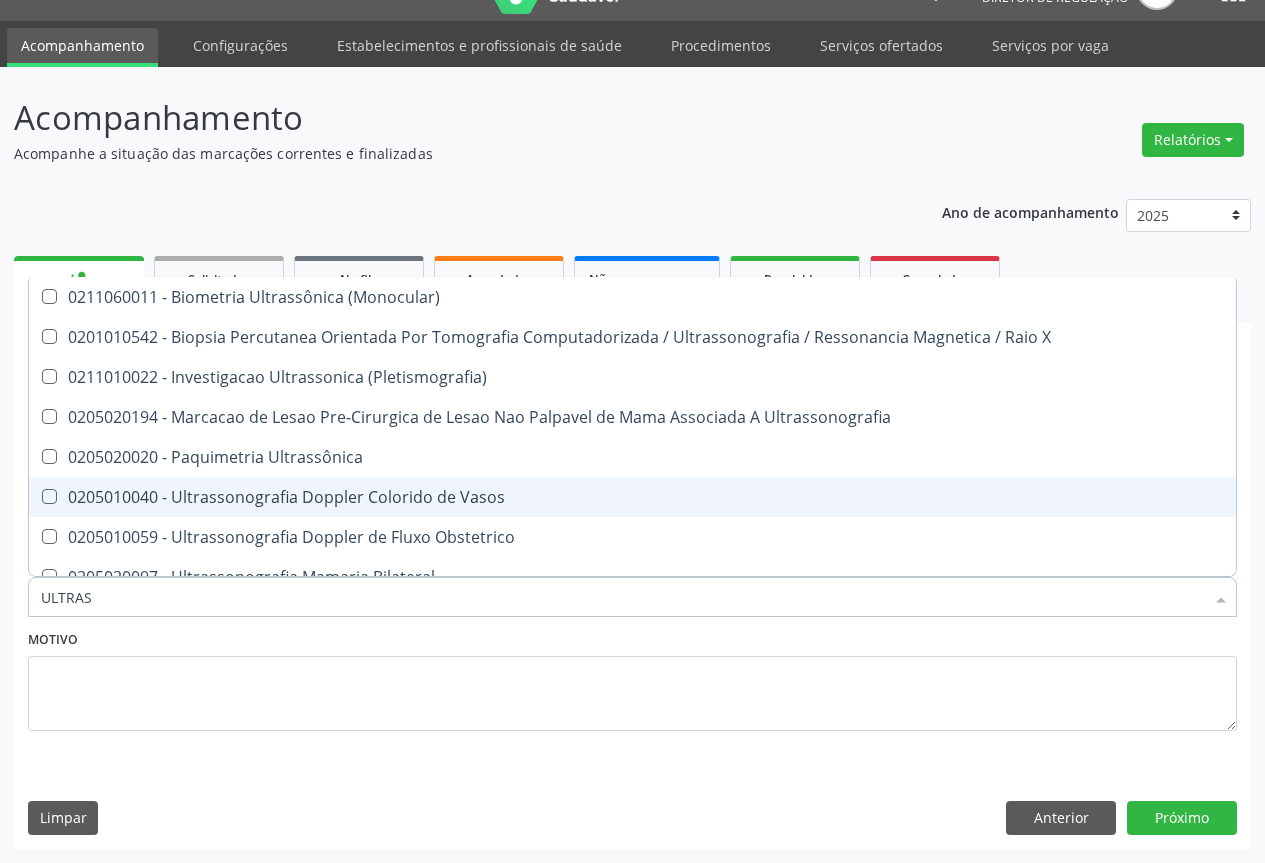 scroll, scrollTop: 300, scrollLeft: 0, axis: vertical 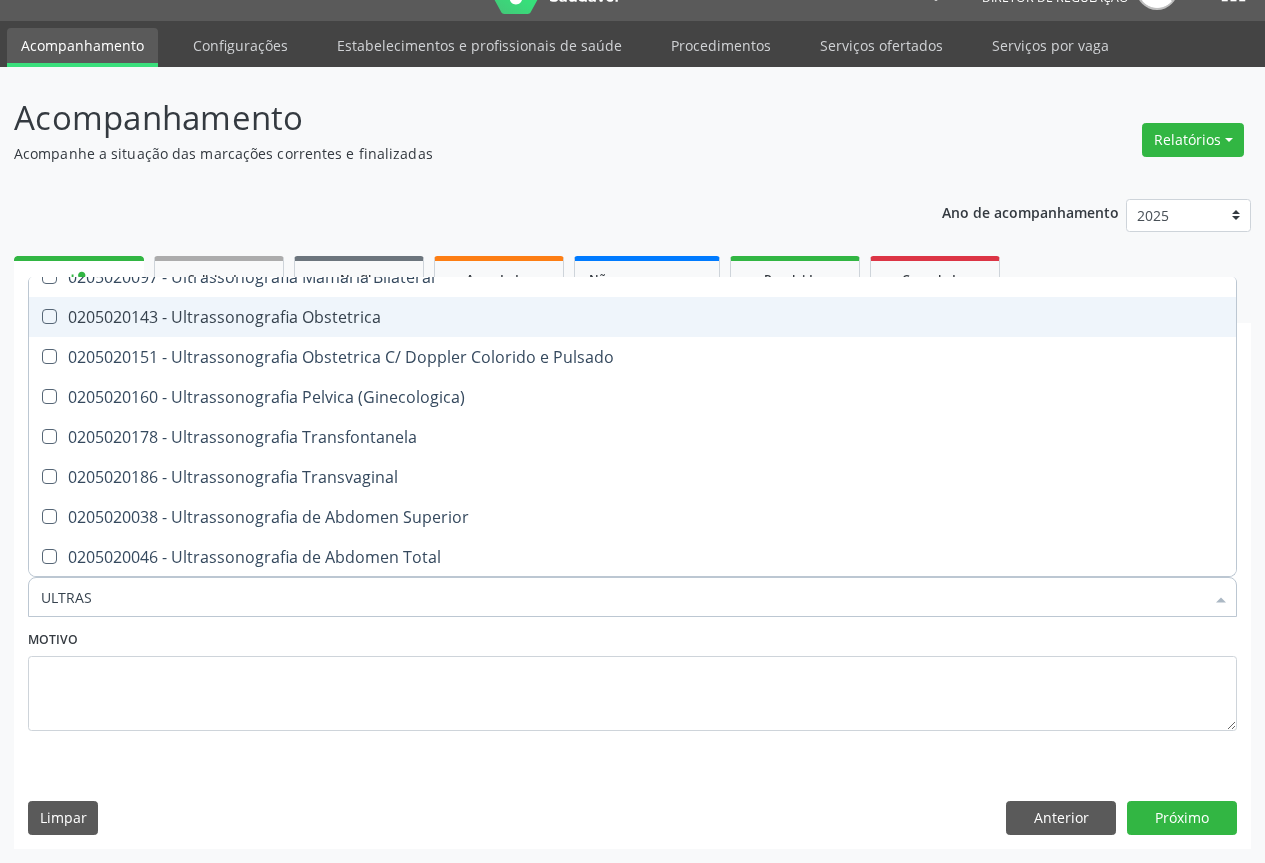 click on "0205020143 - Ultrassonografia Obstetrica" at bounding box center [632, 317] 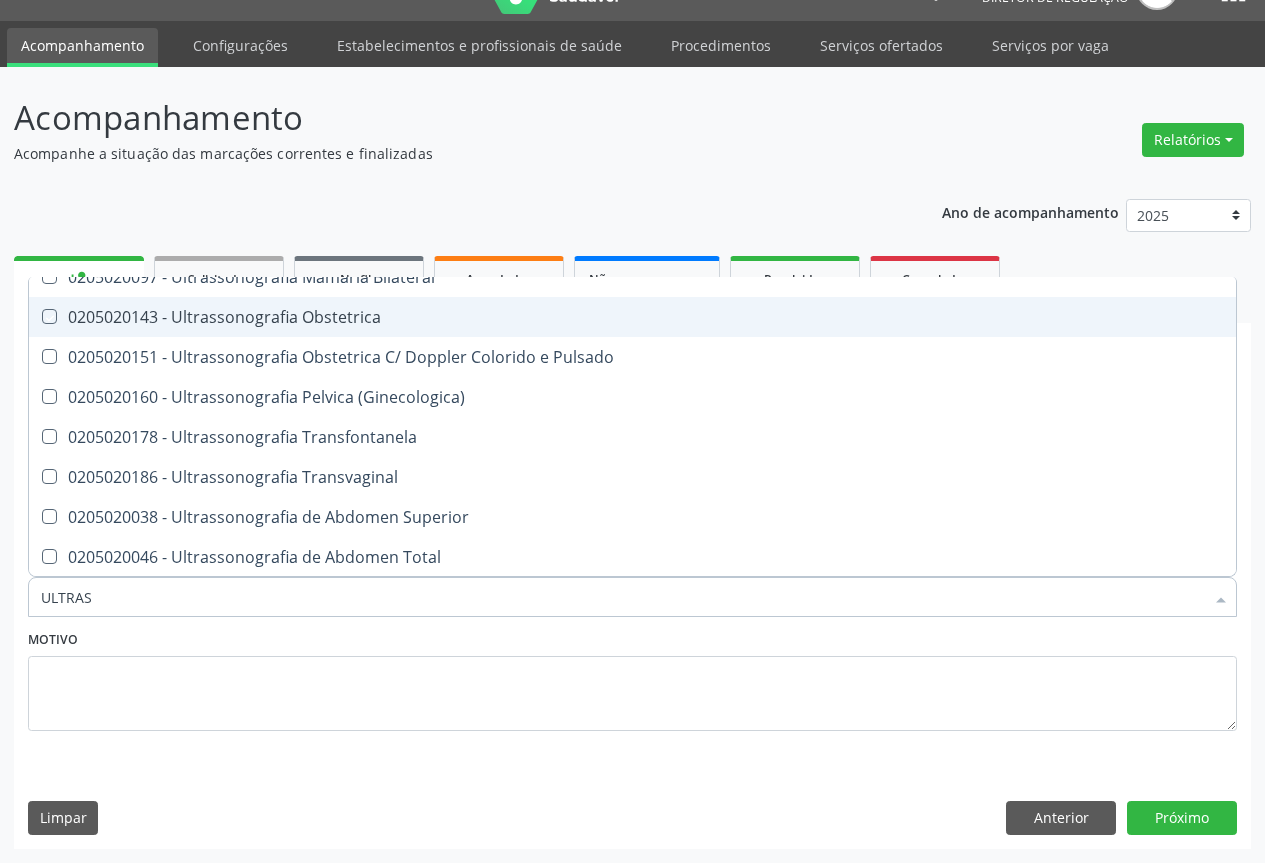 checkbox on "true" 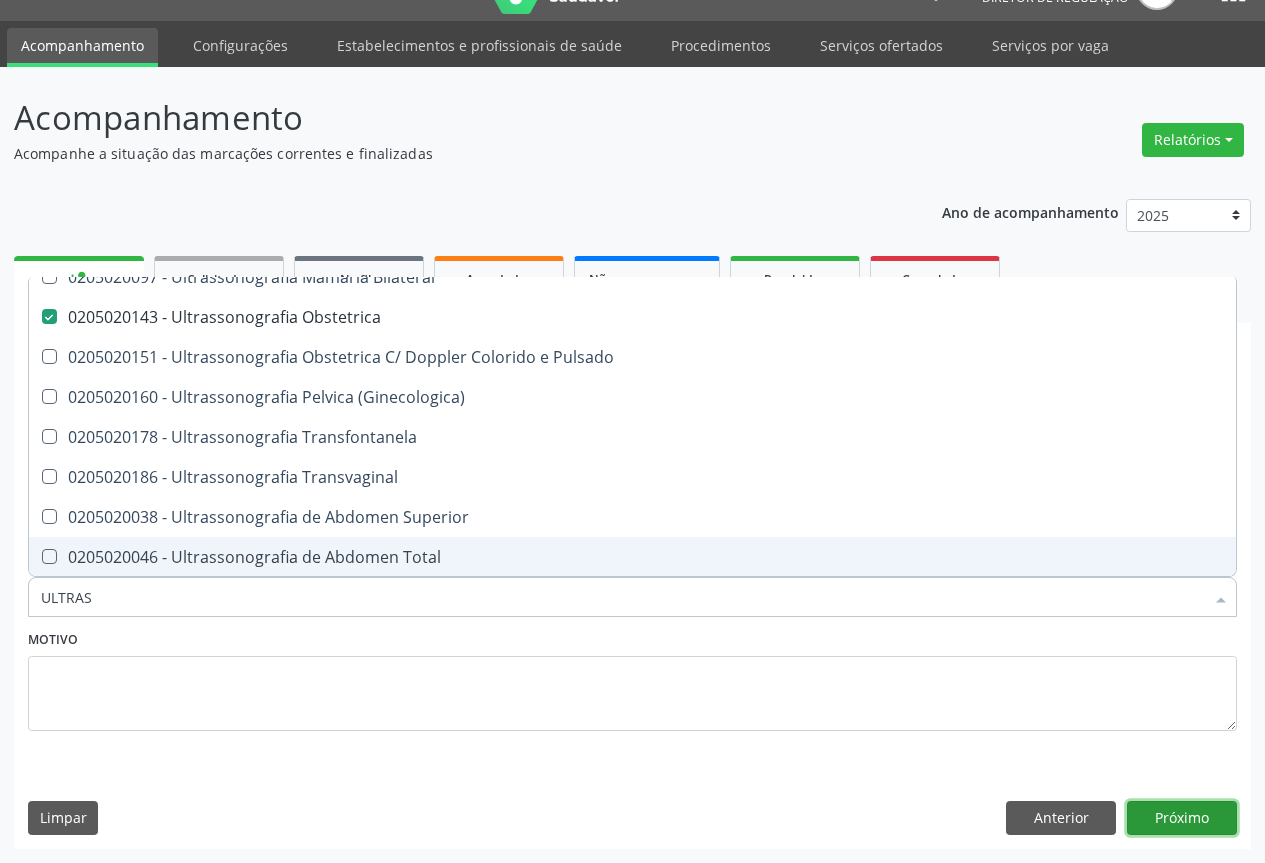 click on "Próximo" at bounding box center (1182, 818) 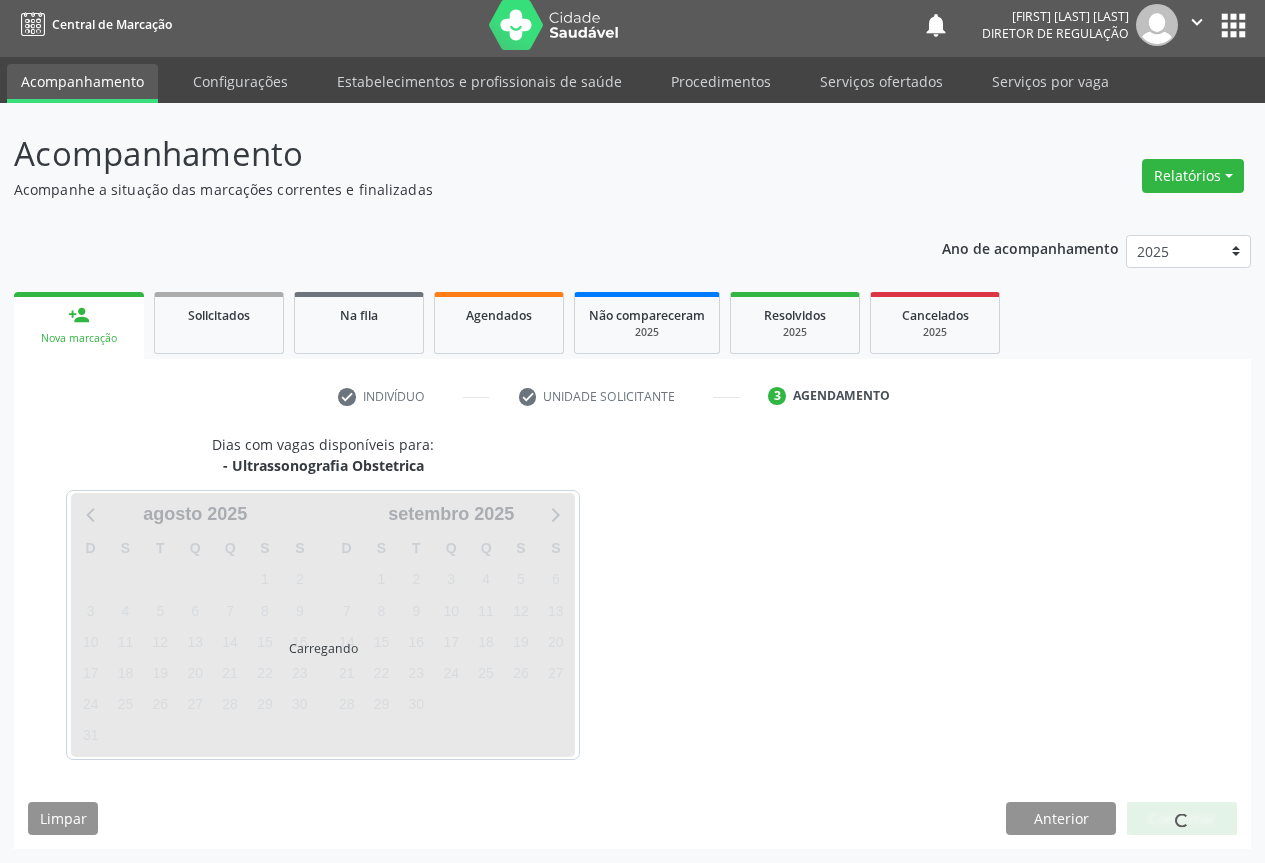scroll, scrollTop: 7, scrollLeft: 0, axis: vertical 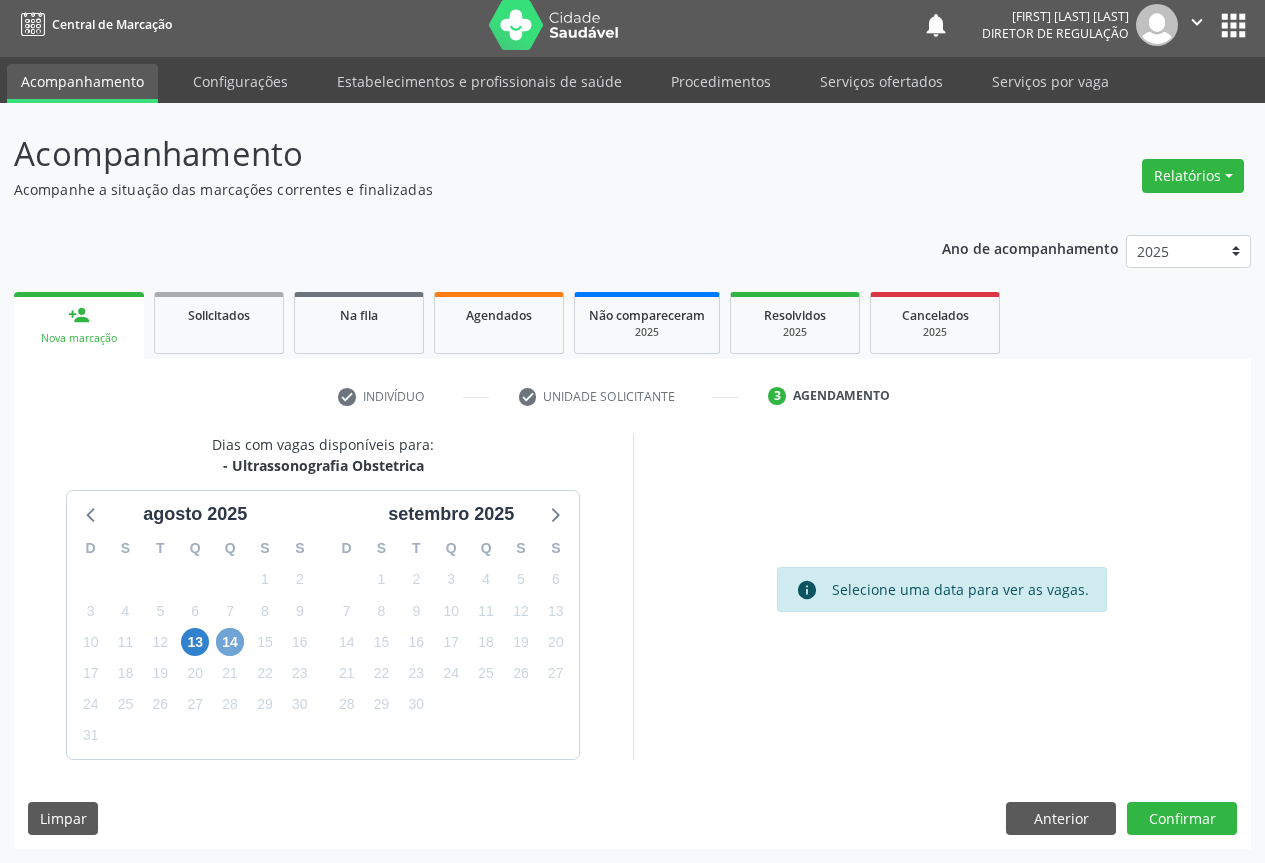 click on "14" at bounding box center [230, 642] 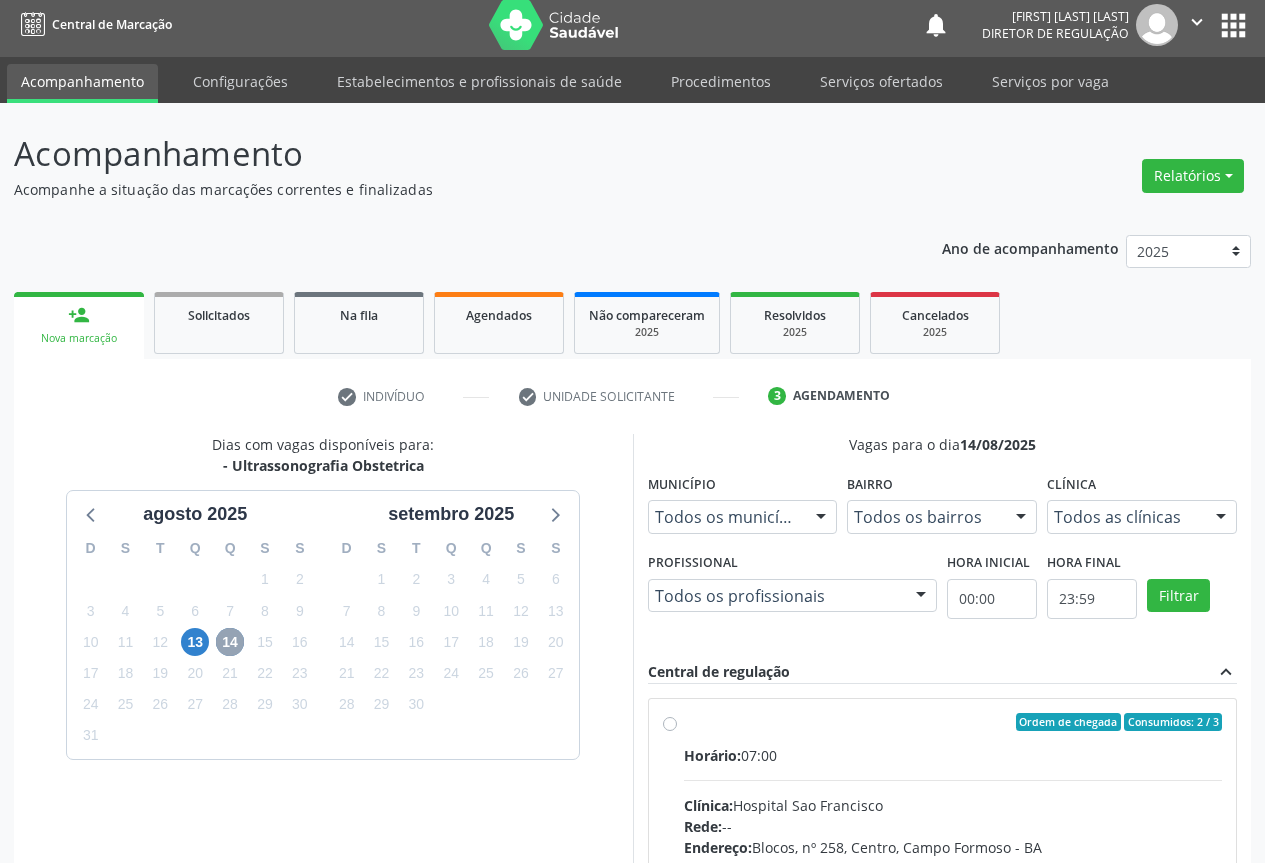 scroll, scrollTop: 315, scrollLeft: 0, axis: vertical 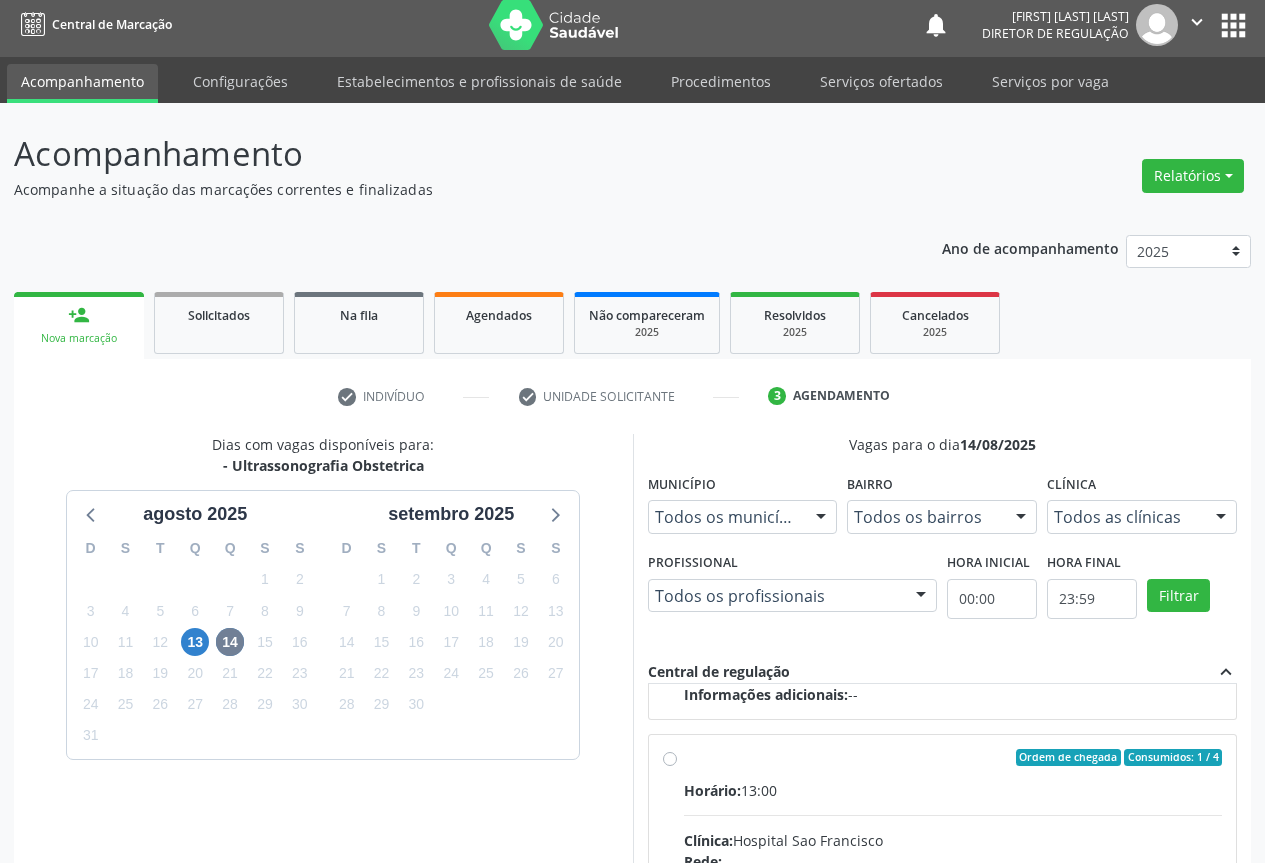 click on "Ordem de chegada
Consumidos: 1 / 4" at bounding box center (953, 758) 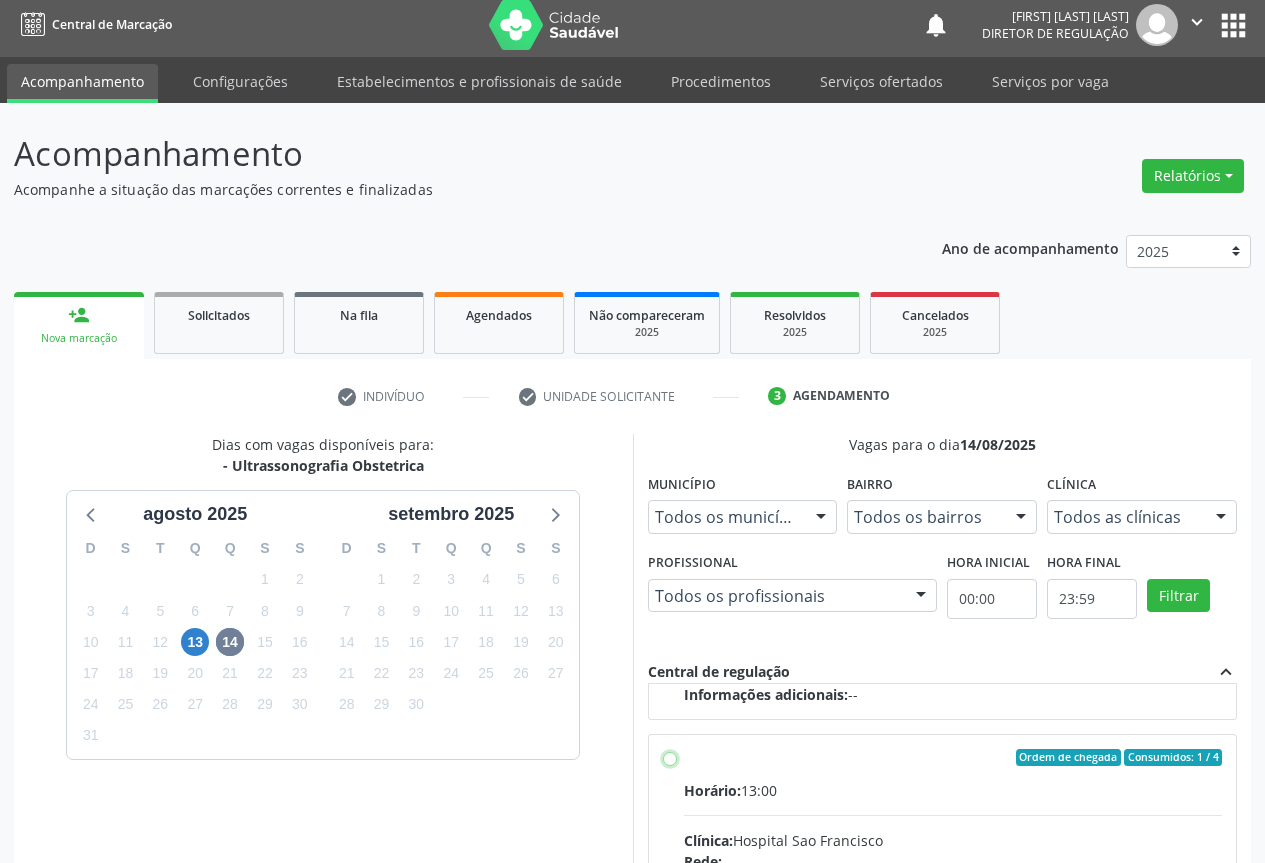 radio on "true" 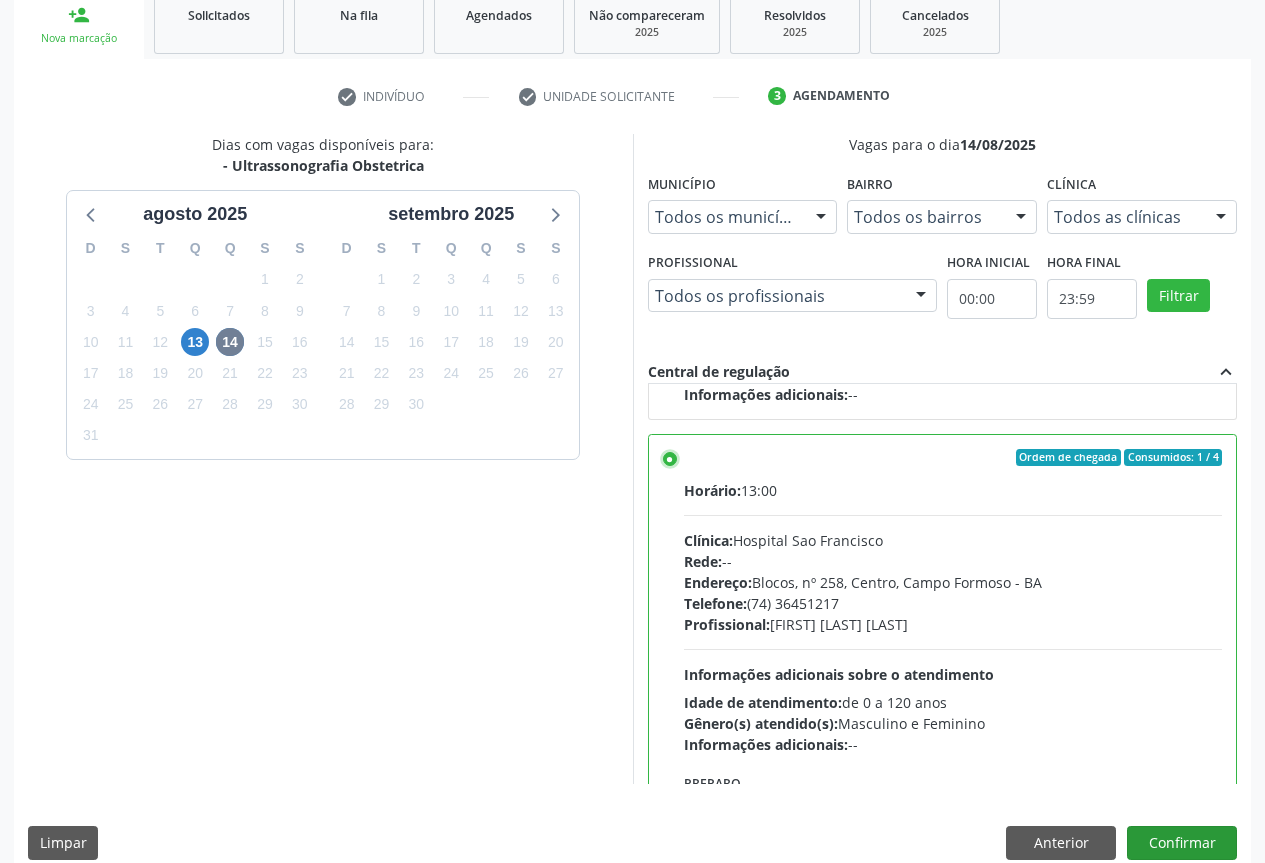 scroll, scrollTop: 332, scrollLeft: 0, axis: vertical 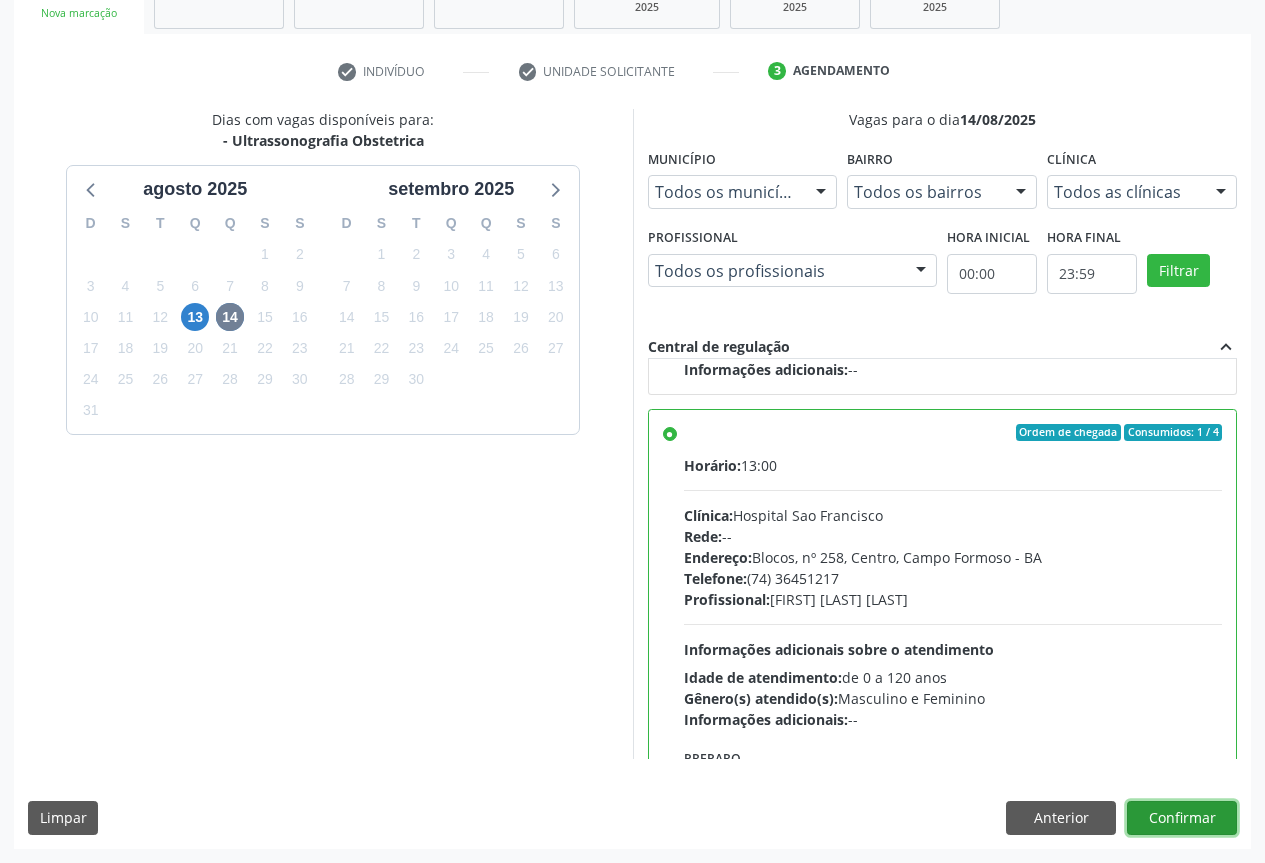 click on "Confirmar" at bounding box center (1182, 818) 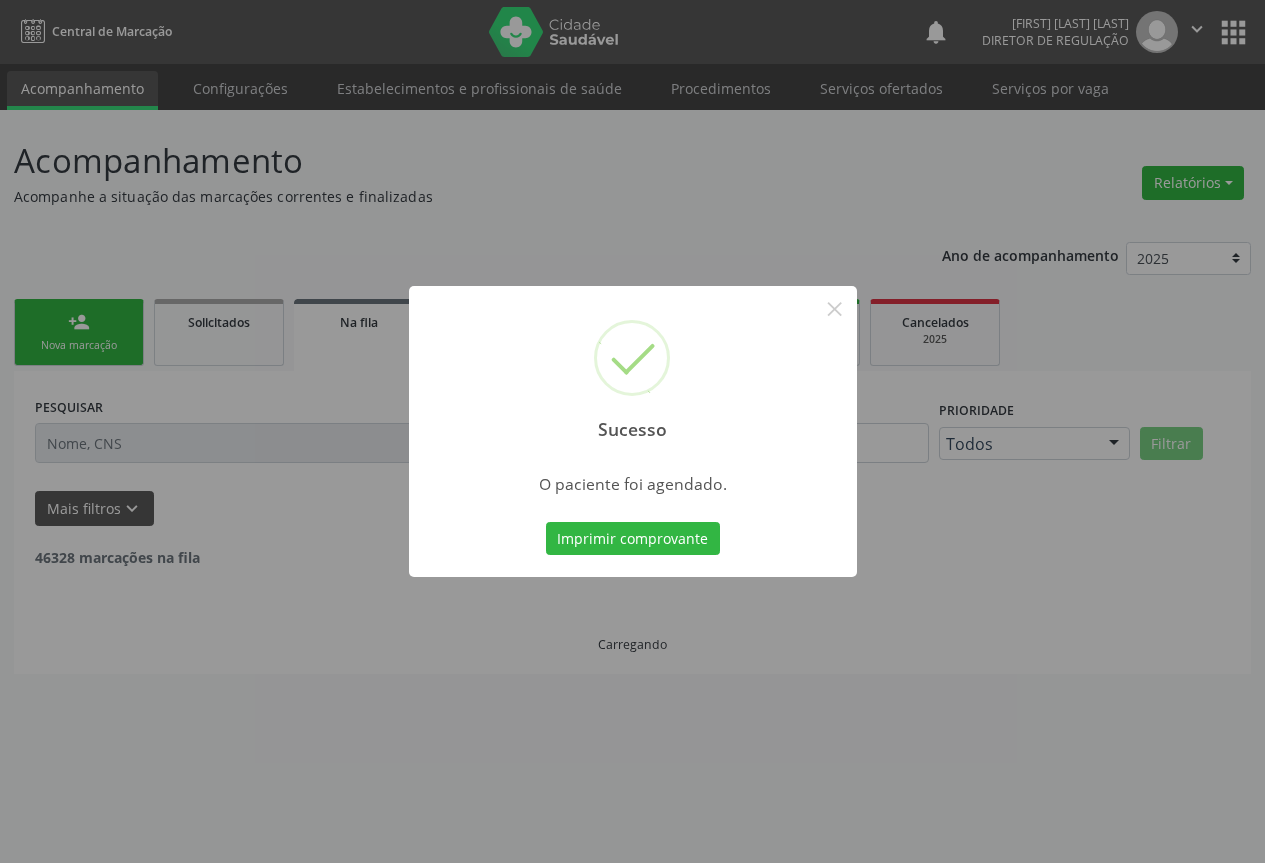 scroll, scrollTop: 0, scrollLeft: 0, axis: both 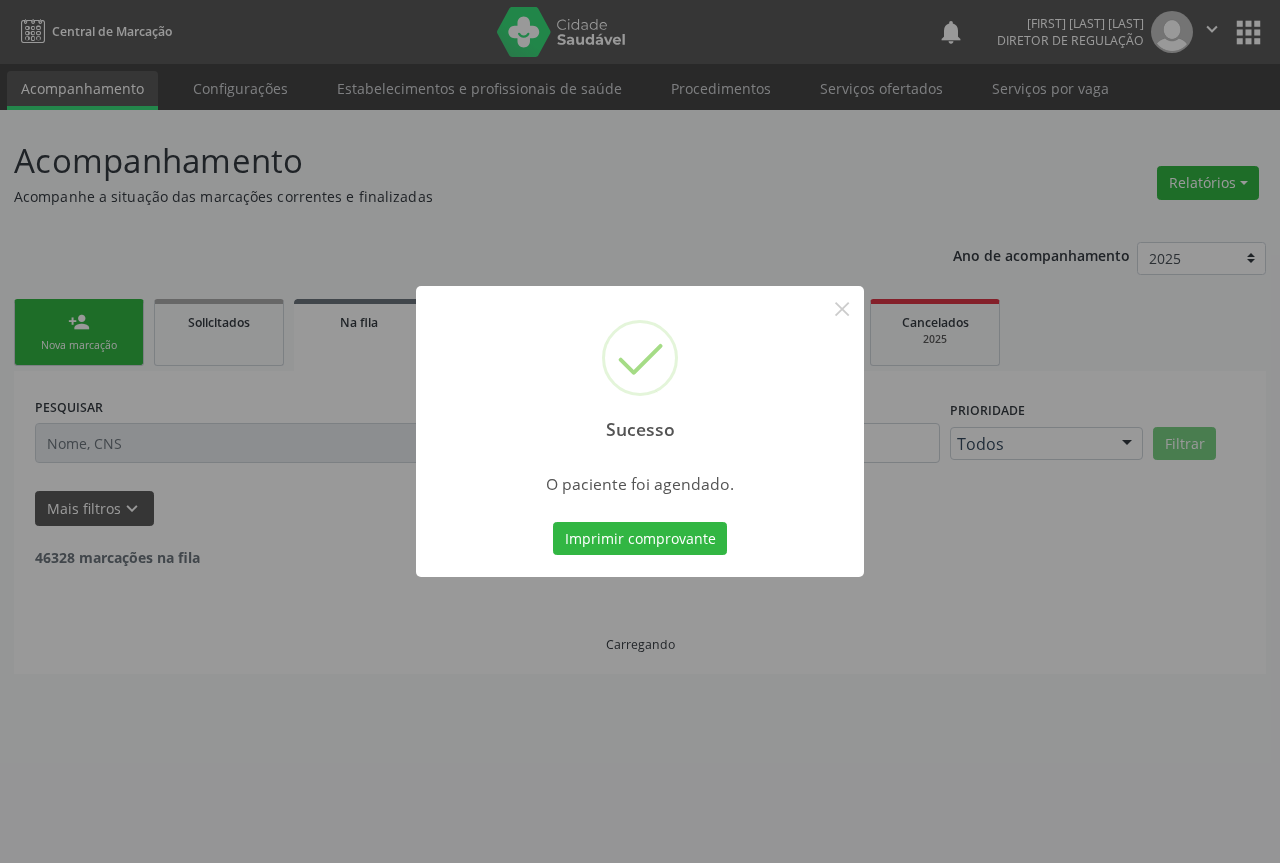 type 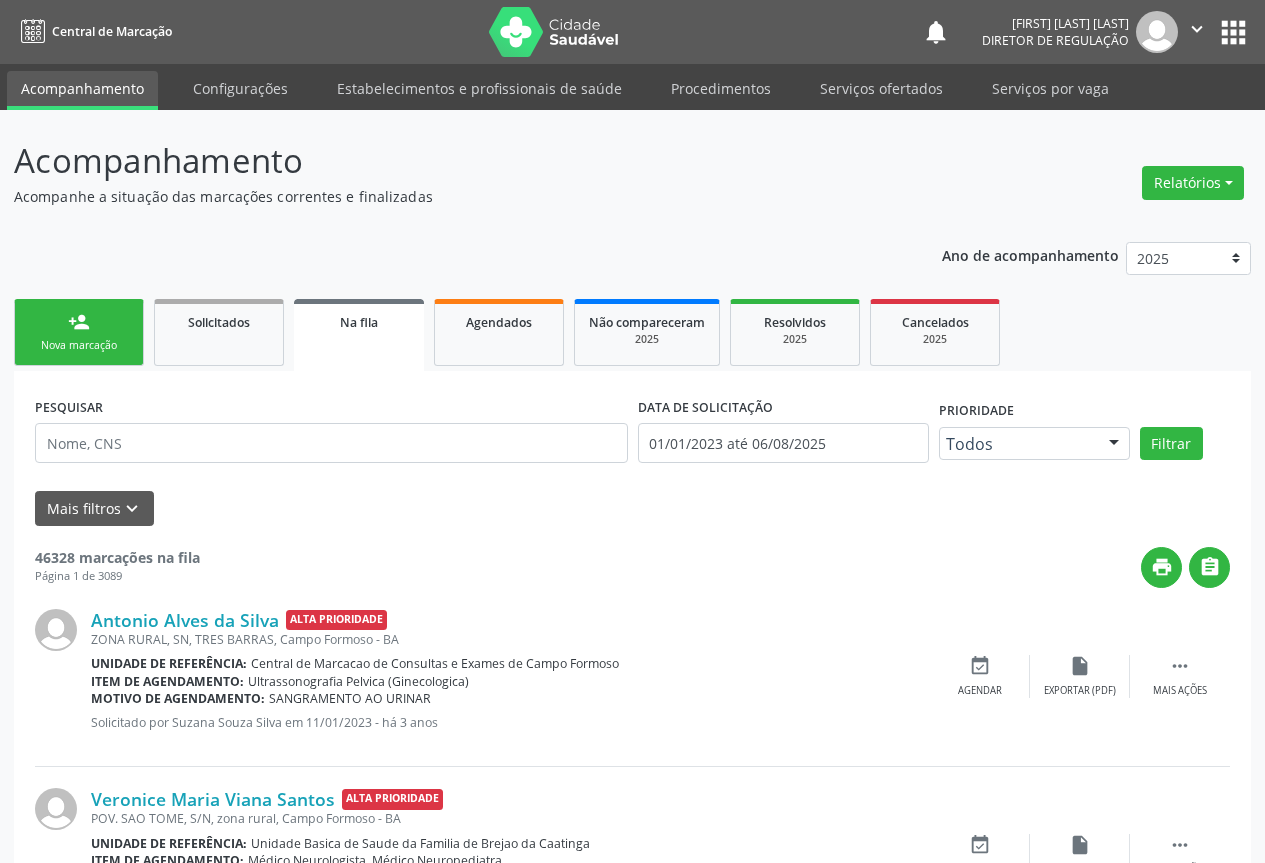 click on "person_add
Nova marcação
Solicitados   Na fila   Agendados   Não compareceram
2025
Resolvidos
2025
Cancelados
2025" at bounding box center [632, 332] 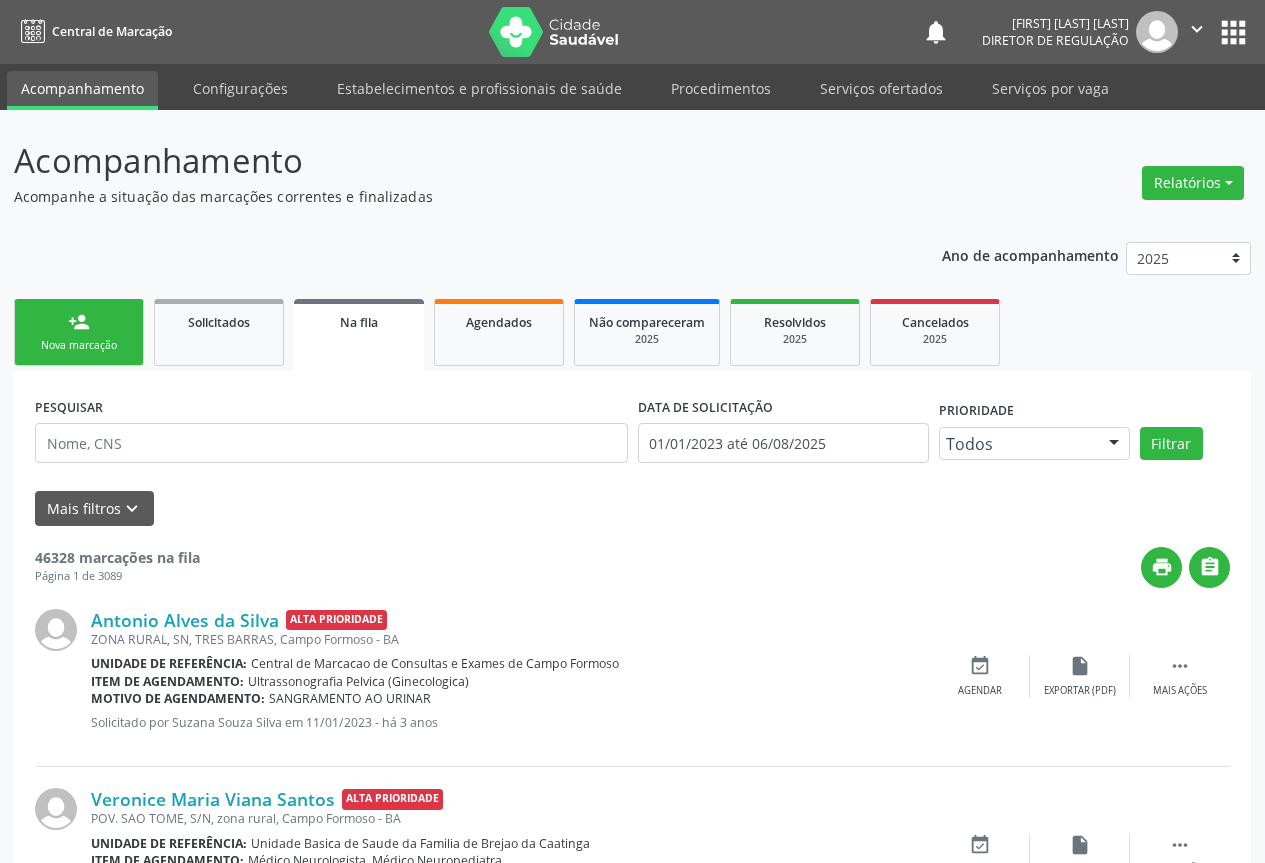click on "Nova marcação" at bounding box center [79, 345] 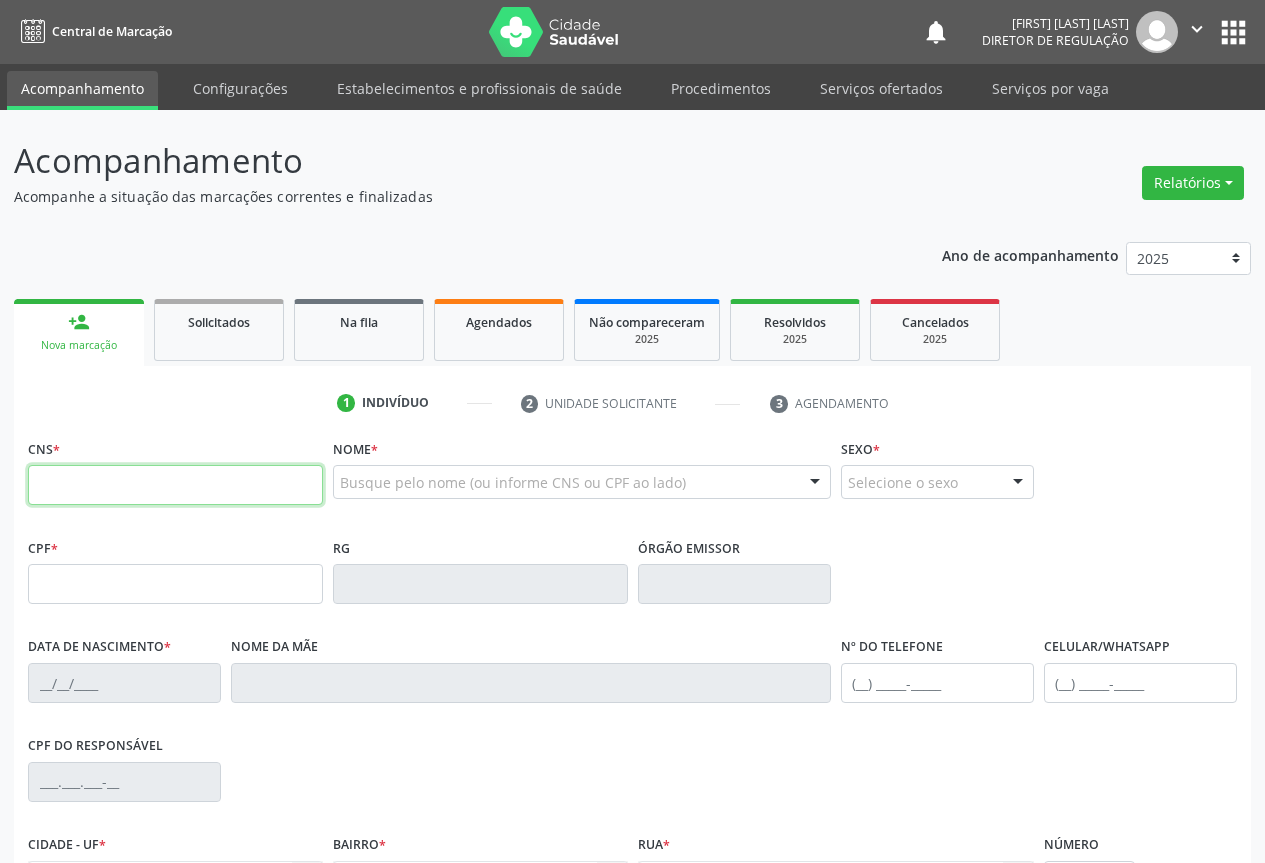click at bounding box center (175, 485) 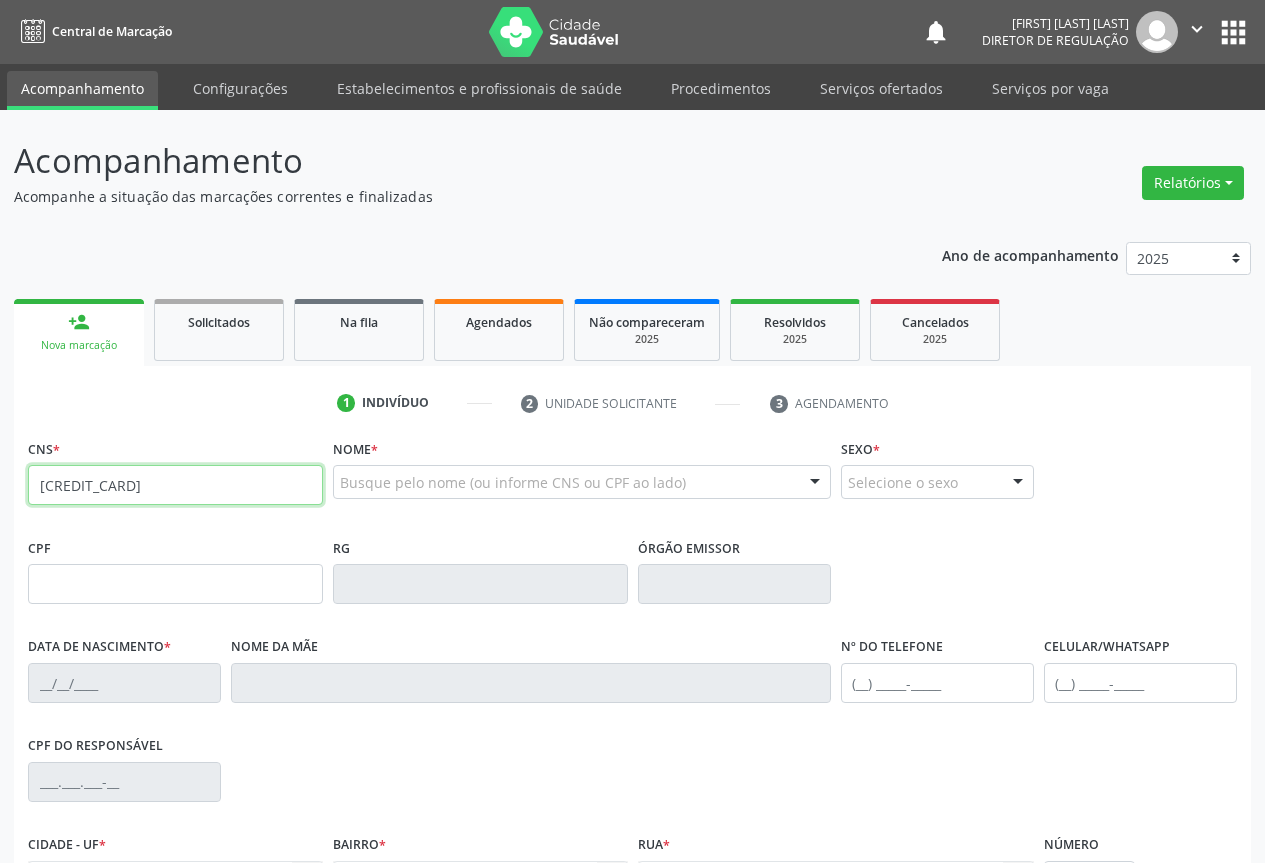type on "701 4016 0564 6937" 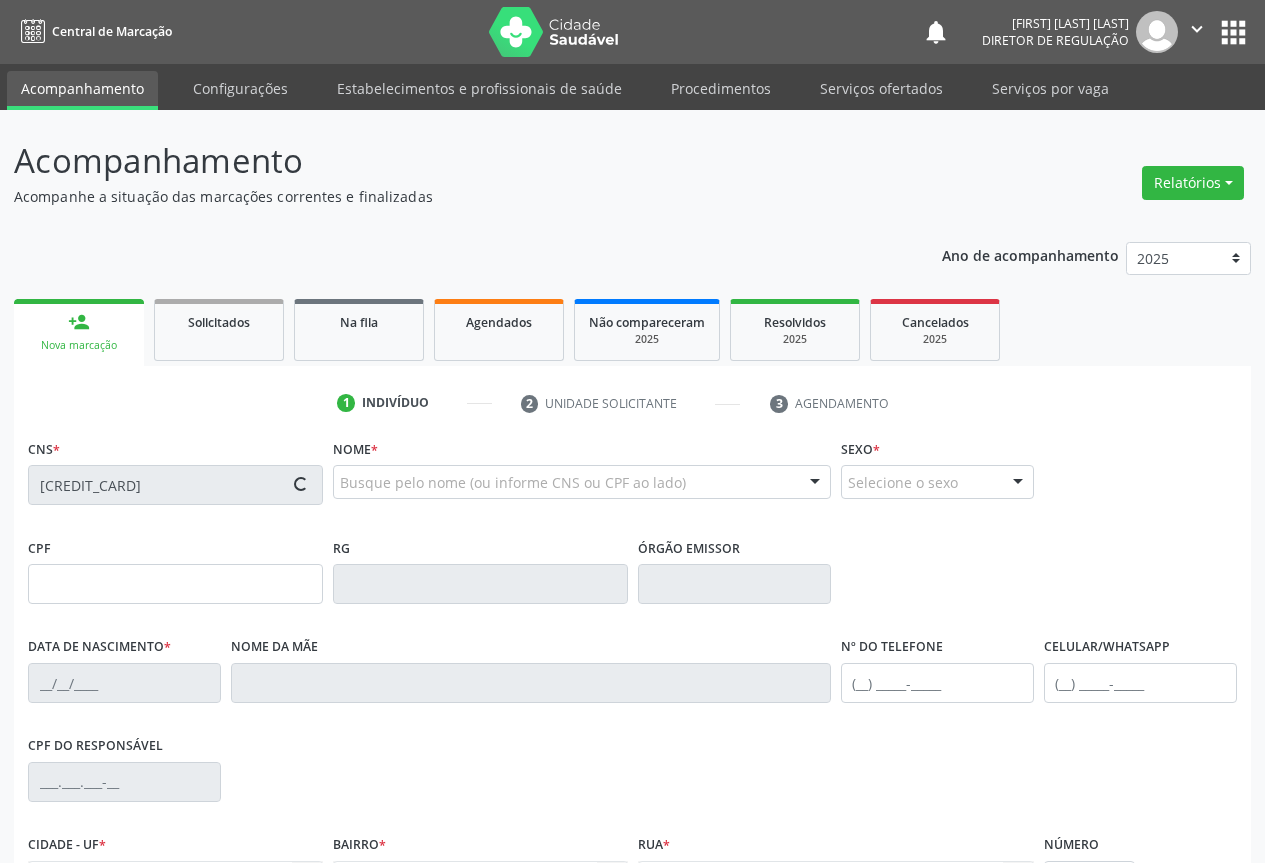 scroll, scrollTop: 221, scrollLeft: 0, axis: vertical 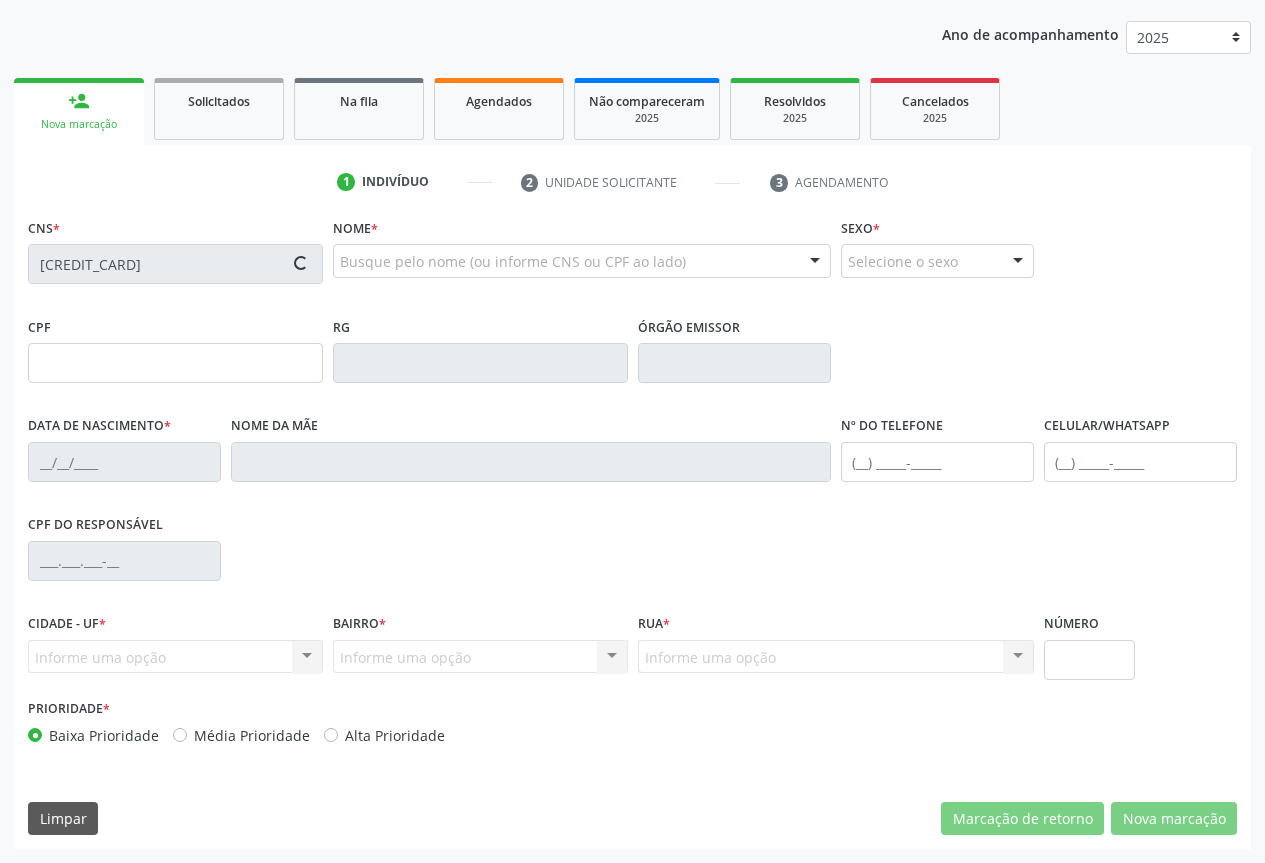type on "1265567889" 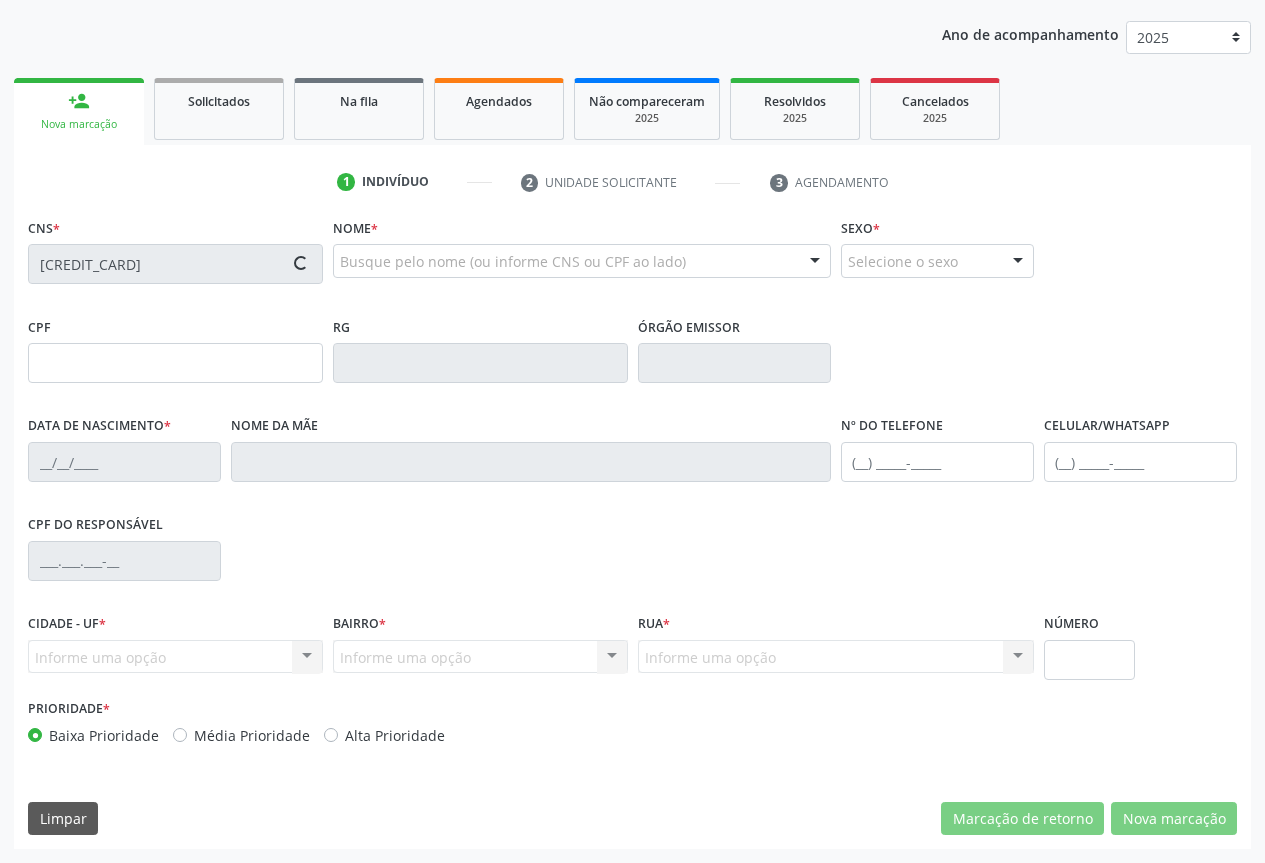 type on "04/06/1974" 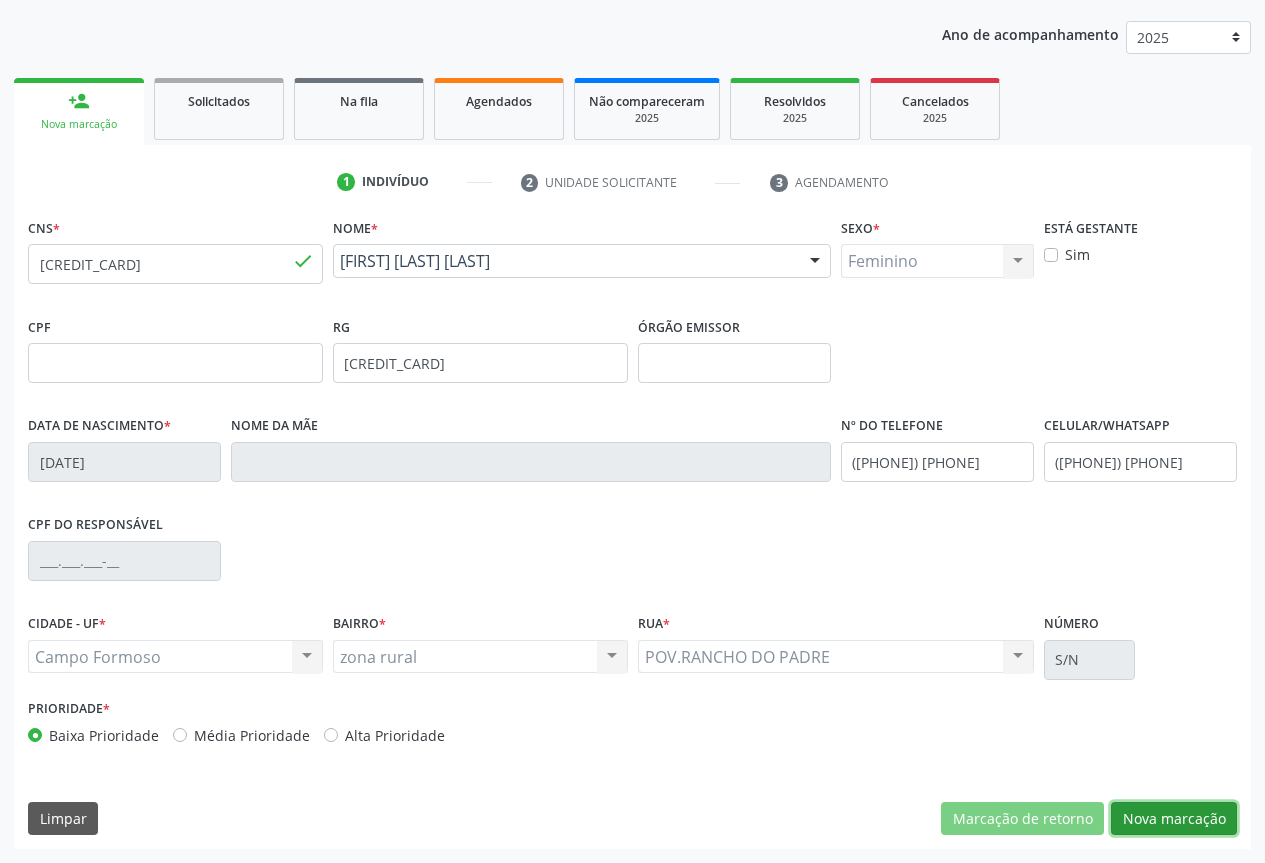 click on "Nova marcação" at bounding box center [1174, 819] 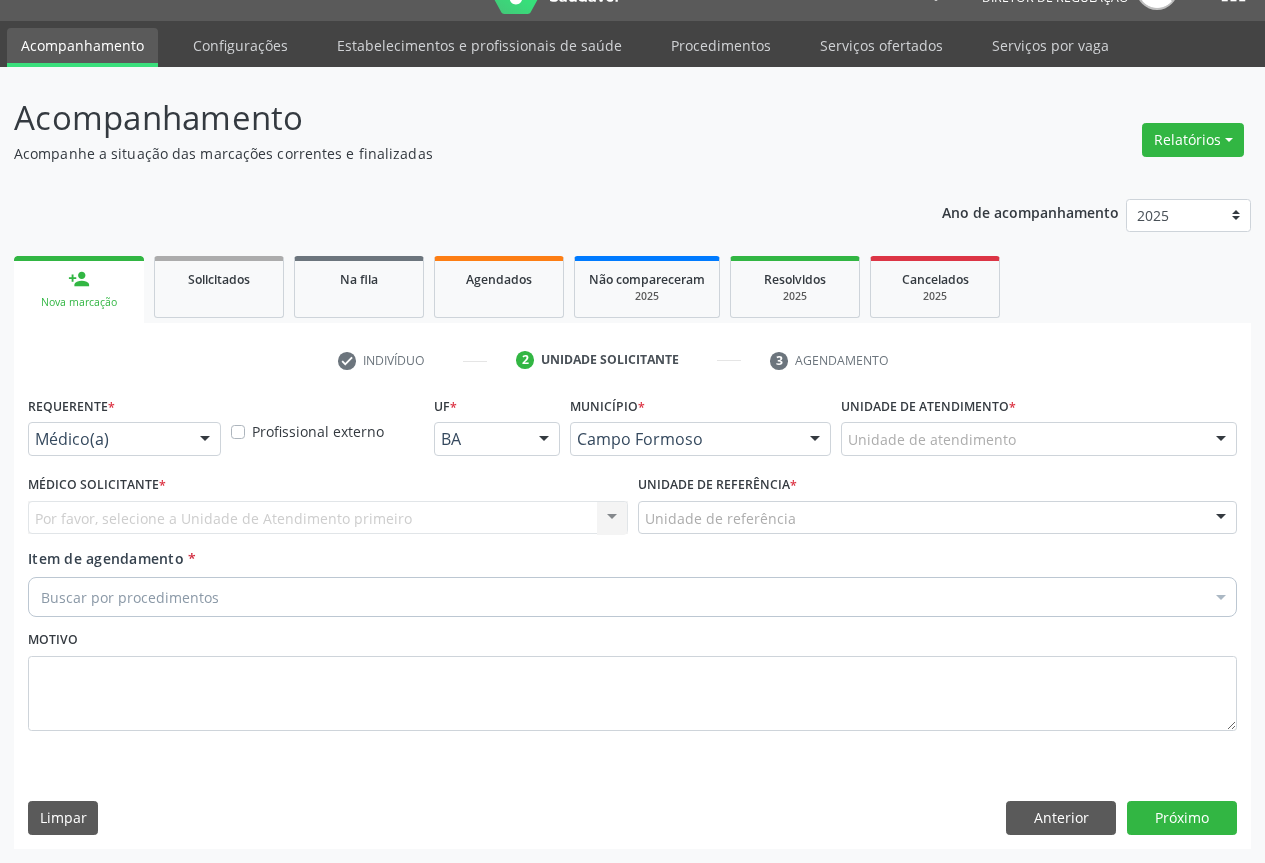 scroll, scrollTop: 43, scrollLeft: 0, axis: vertical 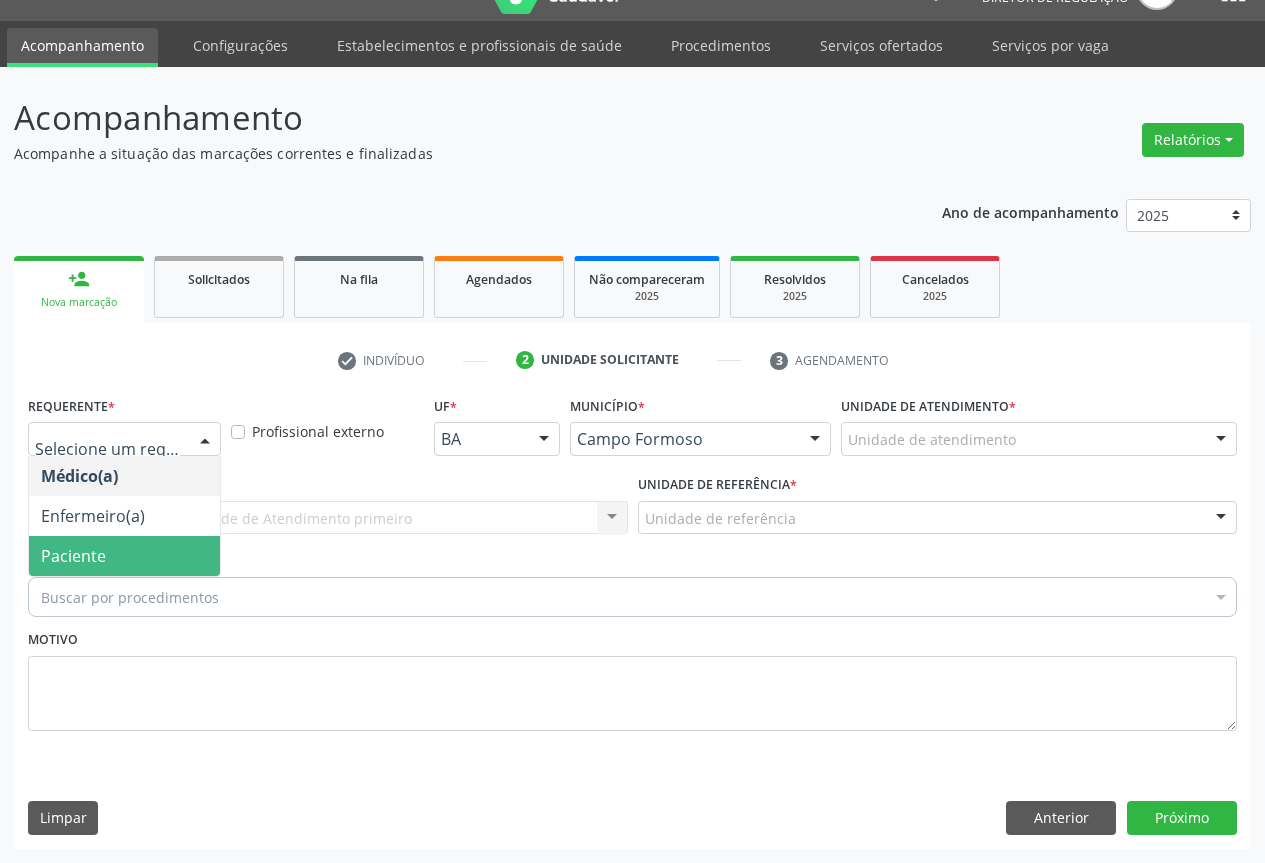 drag, startPoint x: 174, startPoint y: 545, endPoint x: 322, endPoint y: 536, distance: 148.27339 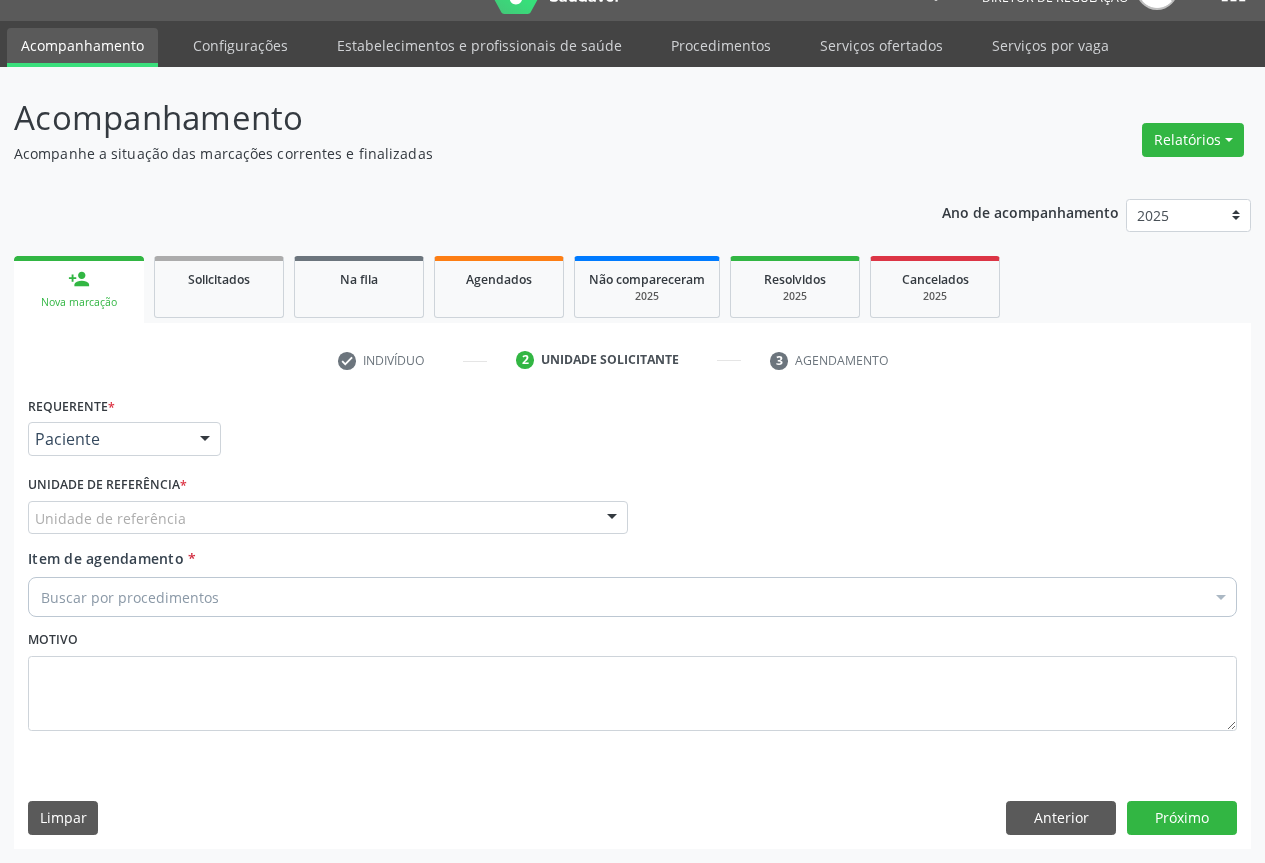 click on "Unidade de referência" at bounding box center (328, 518) 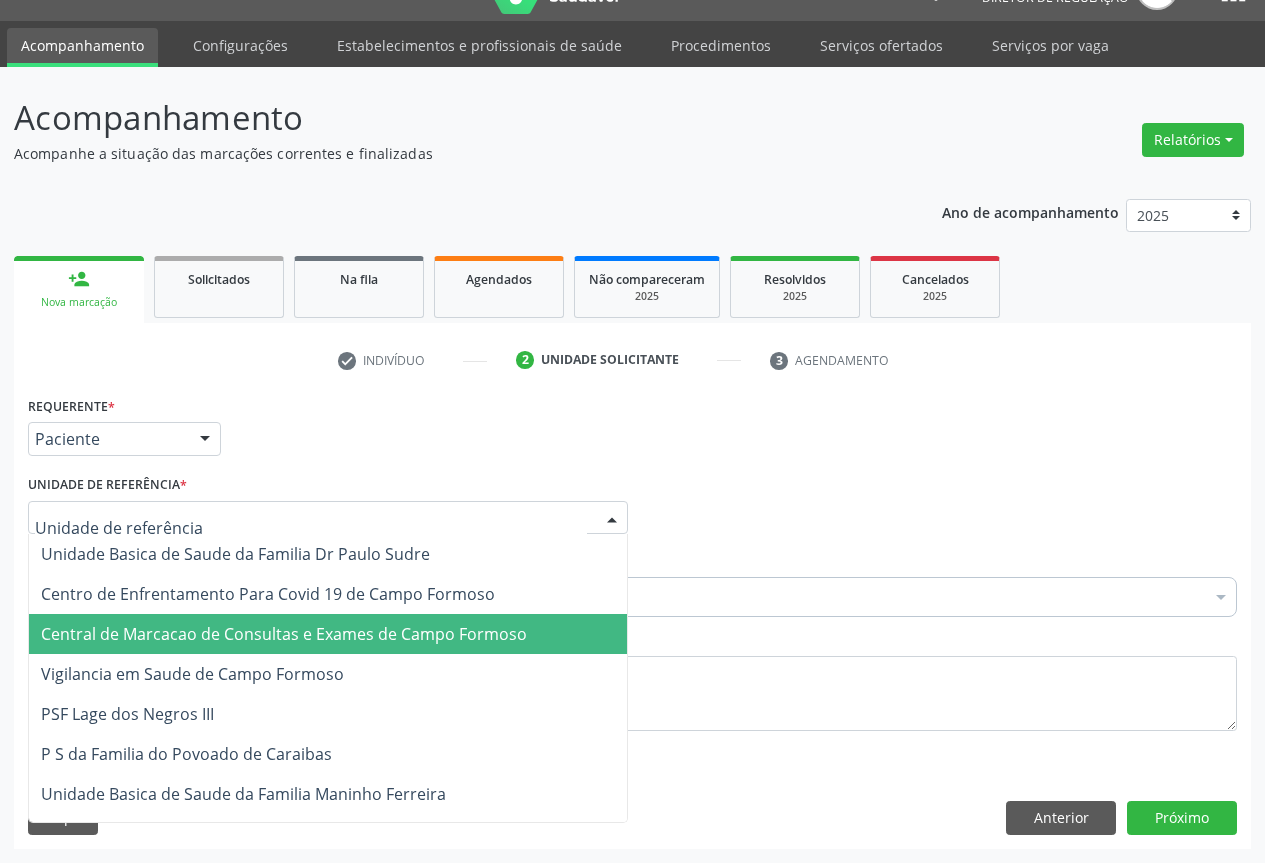 click on "Central de Marcacao de Consultas e Exames de Campo Formoso" at bounding box center [284, 634] 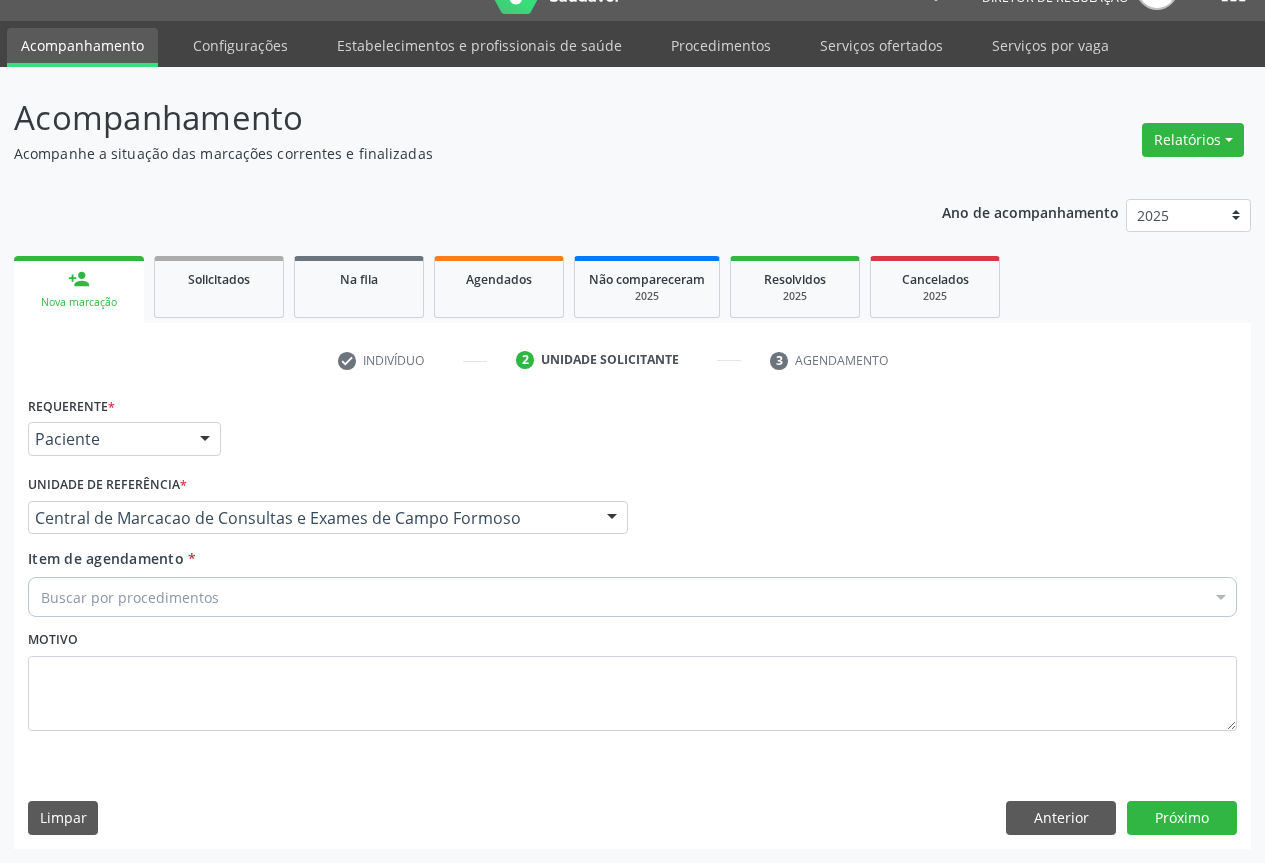 click on "Buscar por procedimentos" at bounding box center [632, 597] 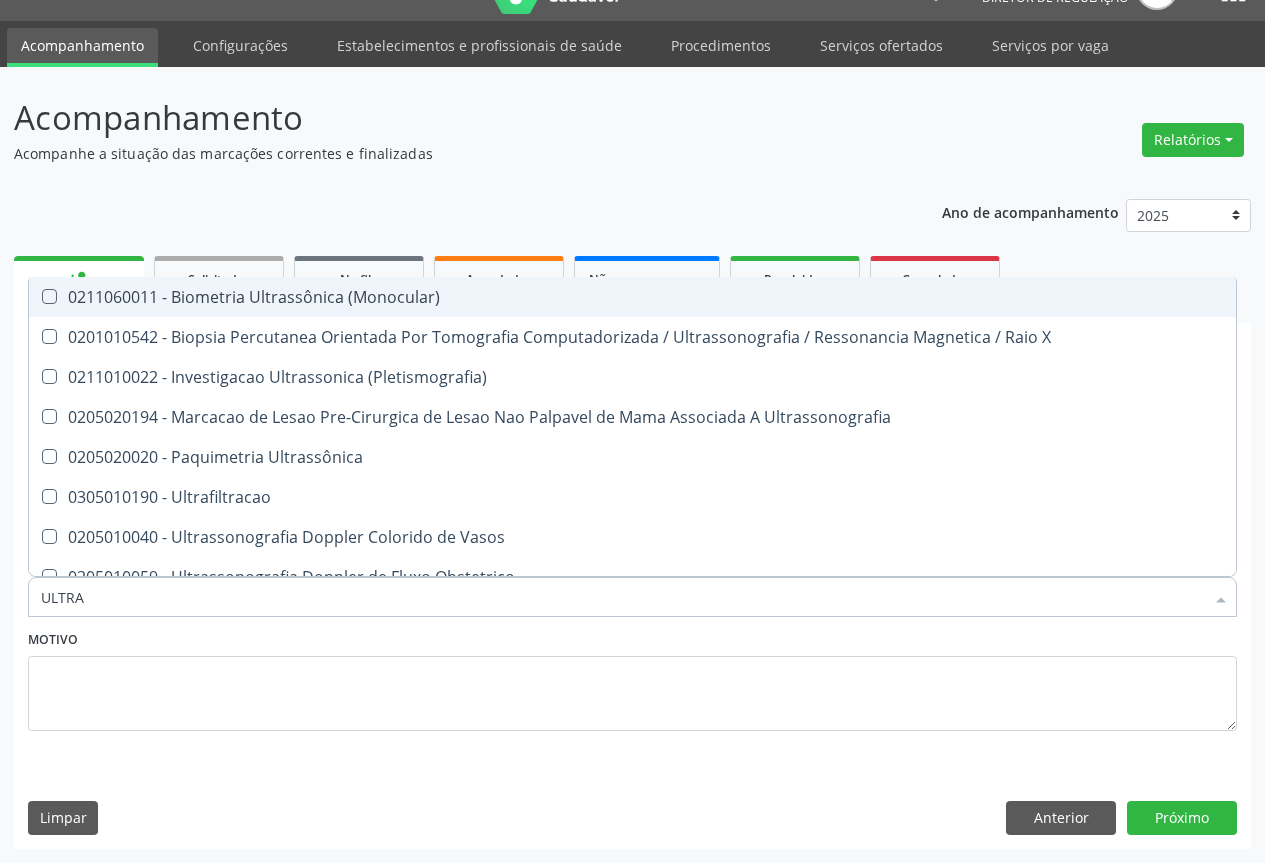 type on "ULTRAS" 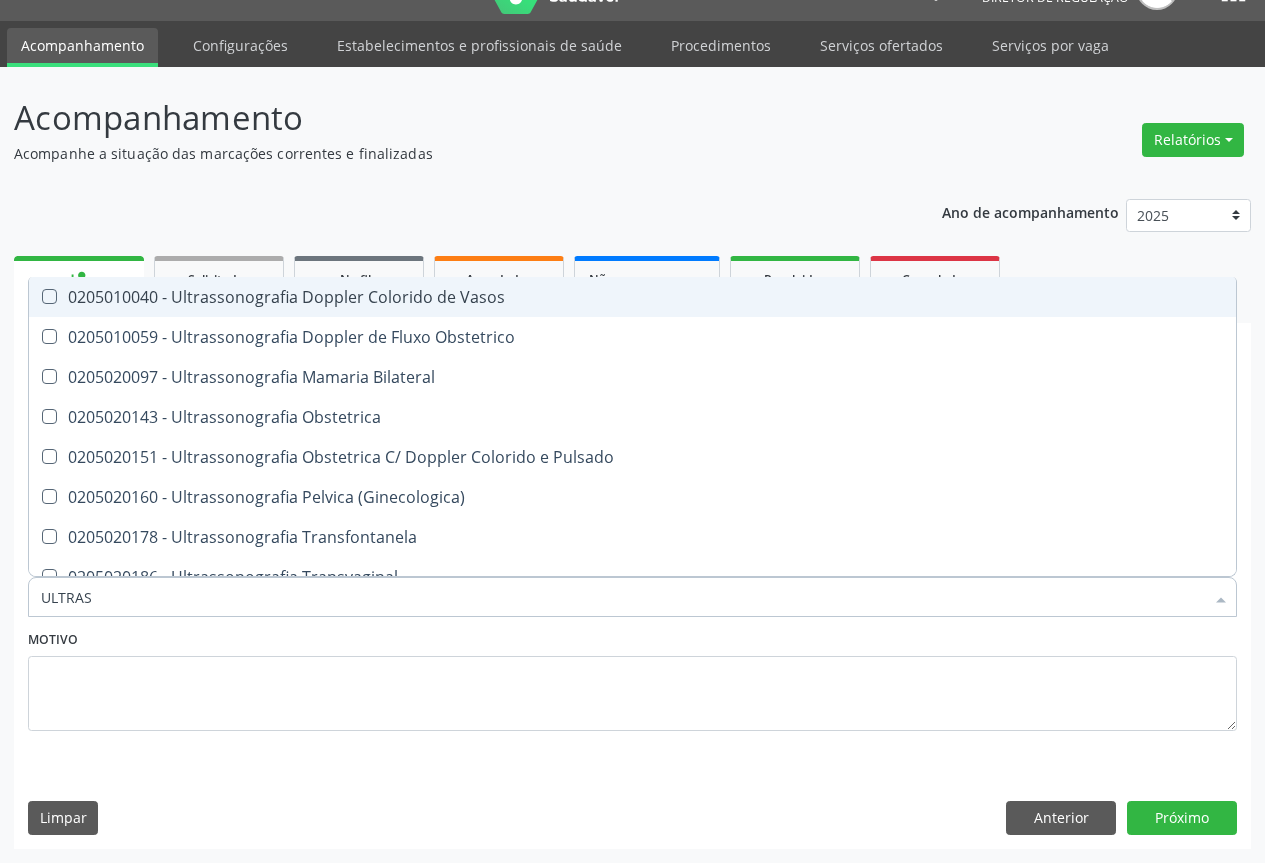 scroll, scrollTop: 300, scrollLeft: 0, axis: vertical 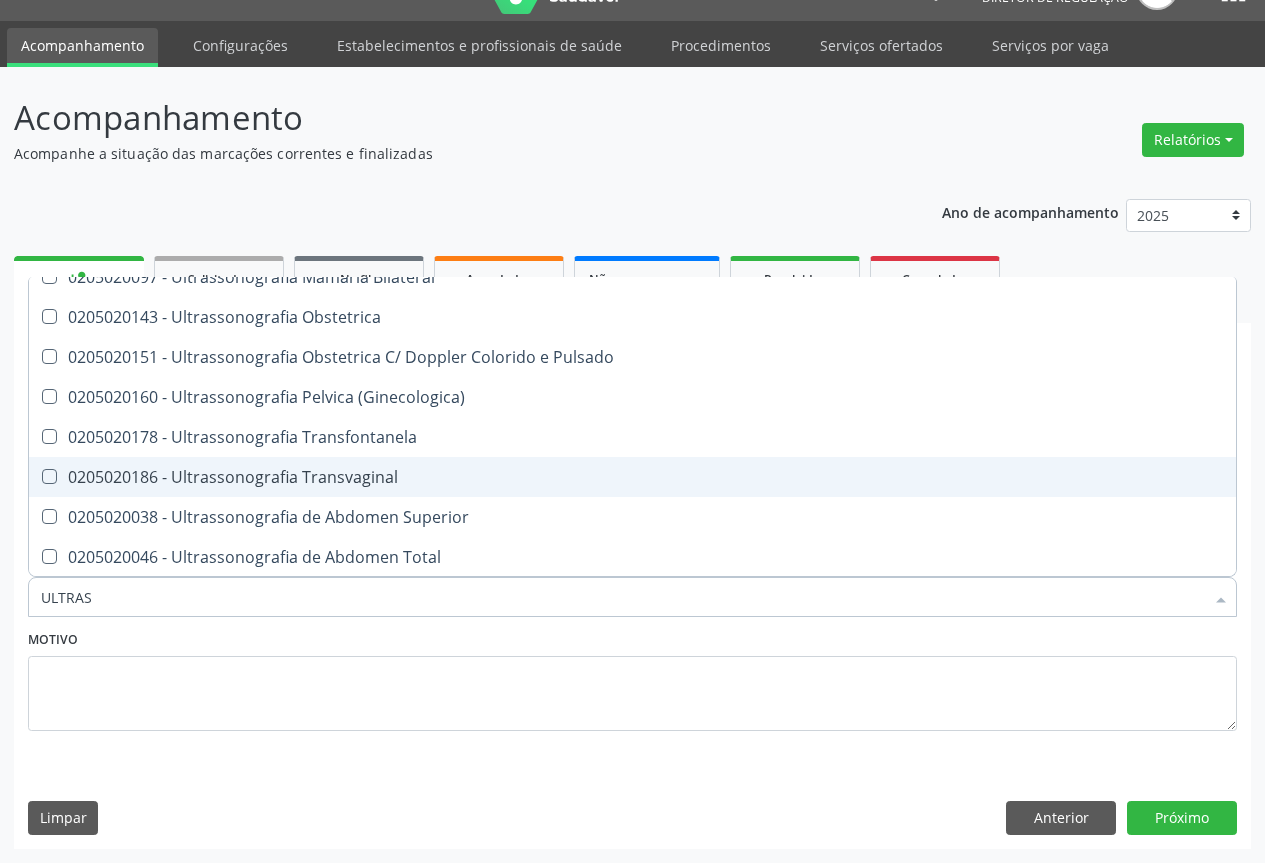 click on "0205020186 - Ultrassonografia Transvaginal" at bounding box center (632, 477) 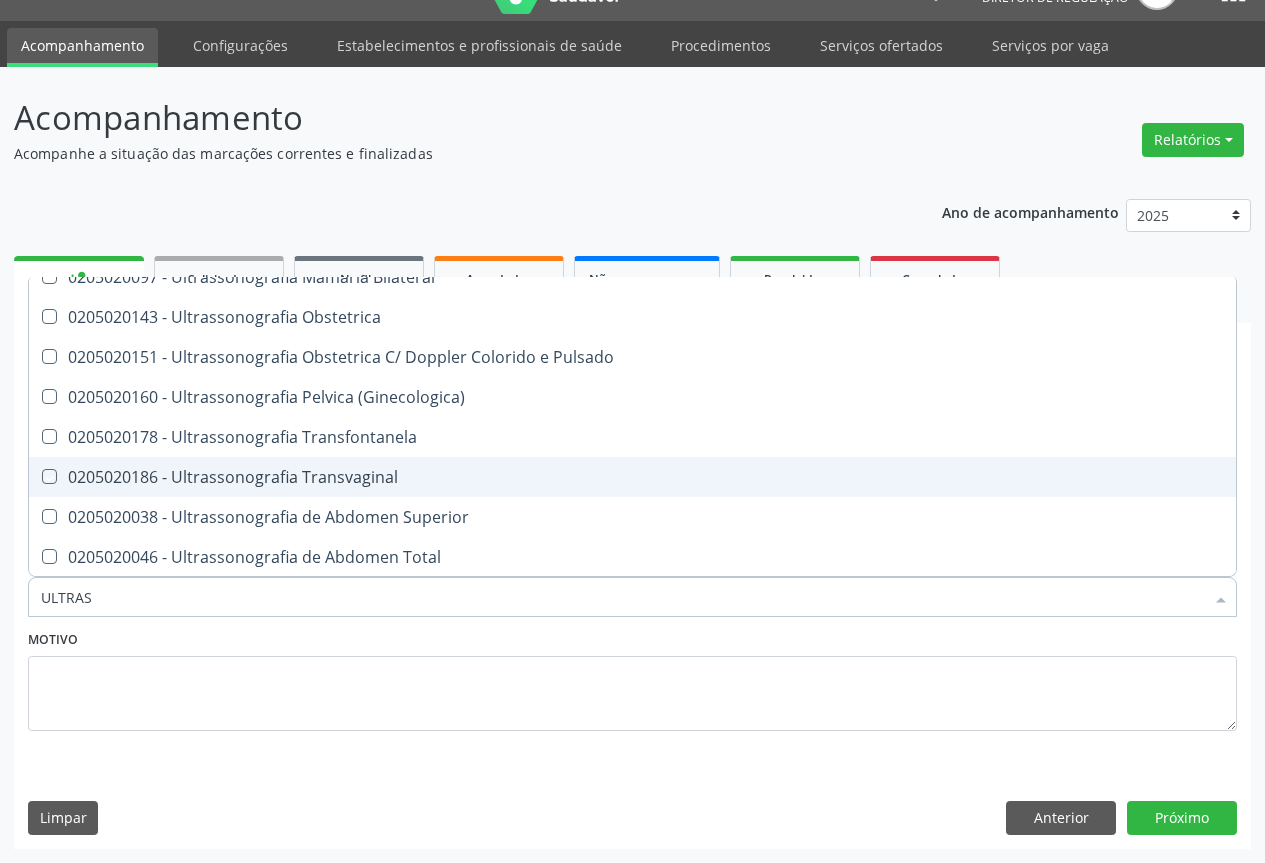checkbox on "true" 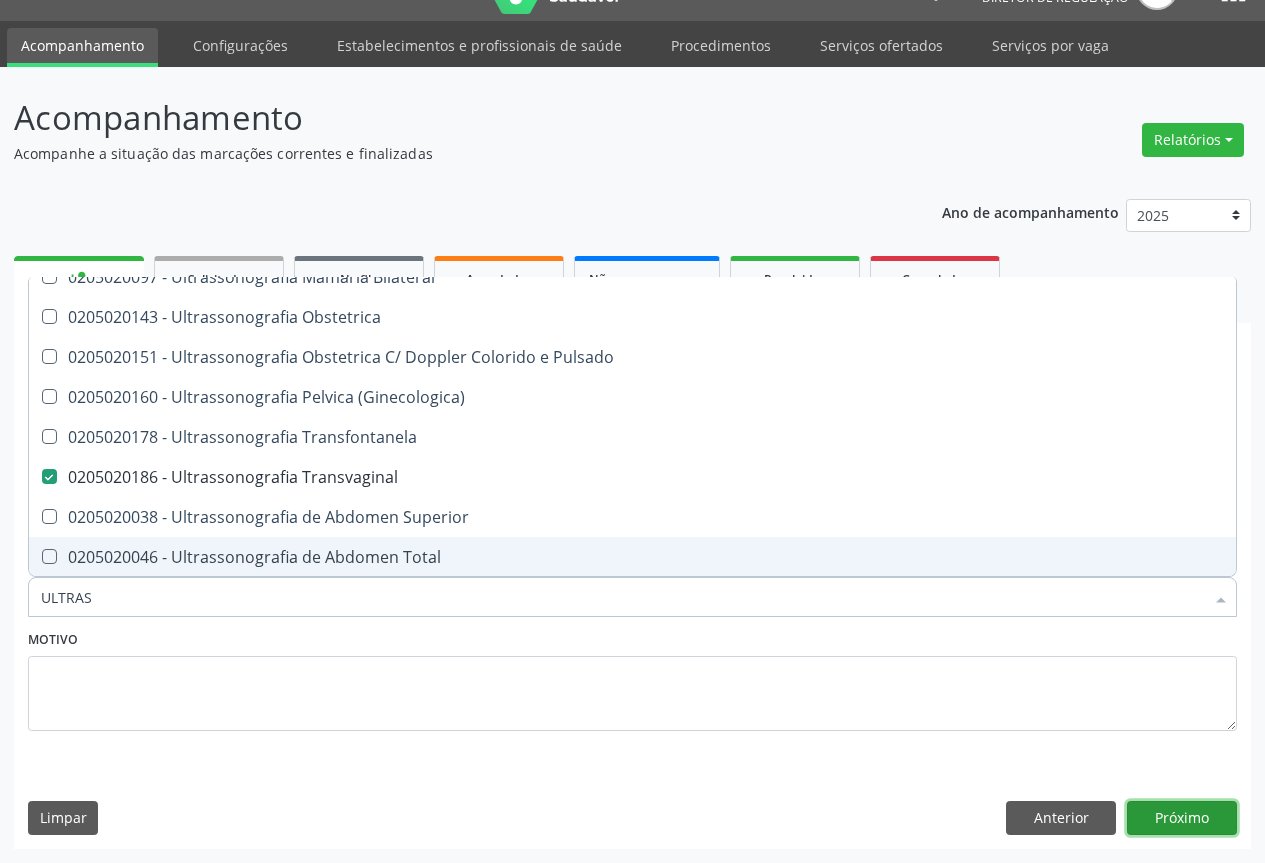 click on "Próximo" at bounding box center (1182, 818) 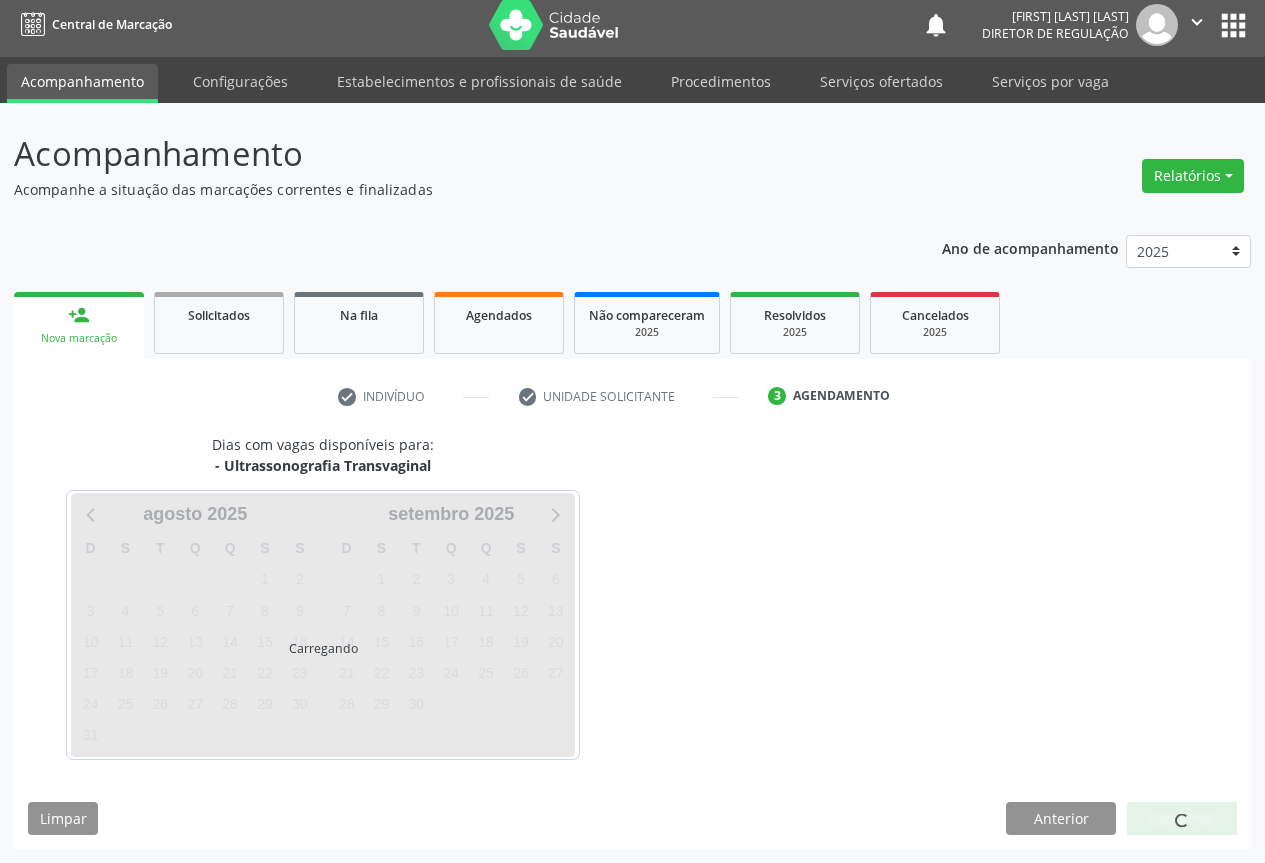 scroll, scrollTop: 7, scrollLeft: 0, axis: vertical 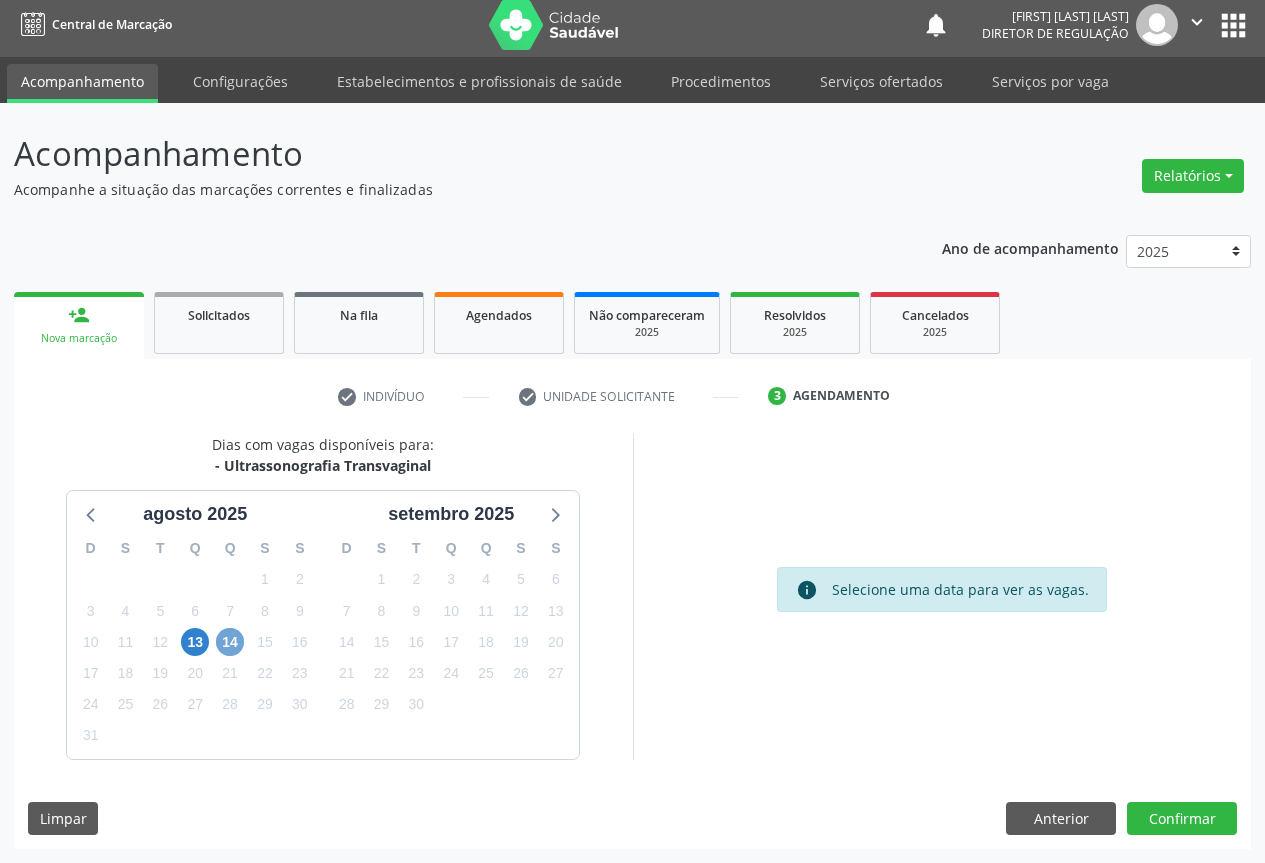 click on "14" at bounding box center [230, 642] 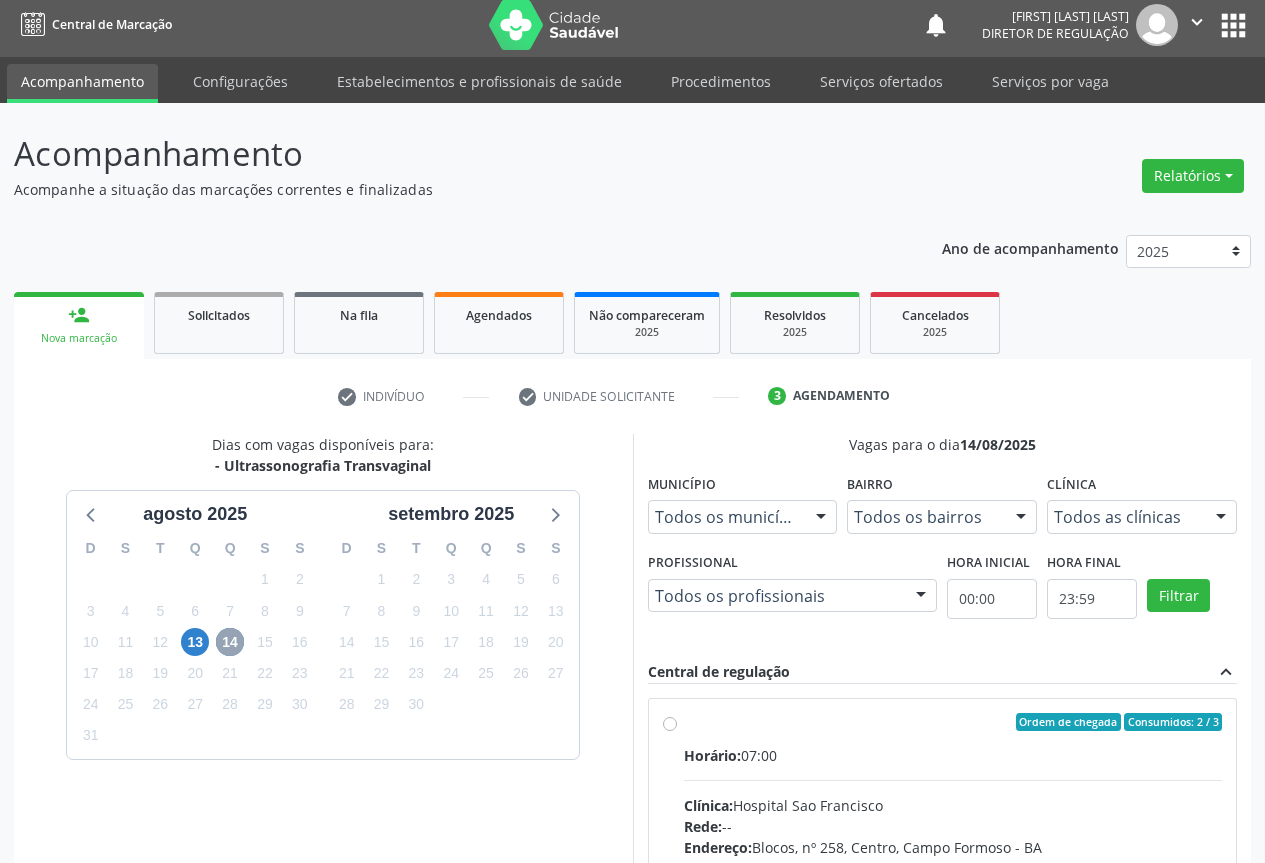 scroll, scrollTop: 315, scrollLeft: 0, axis: vertical 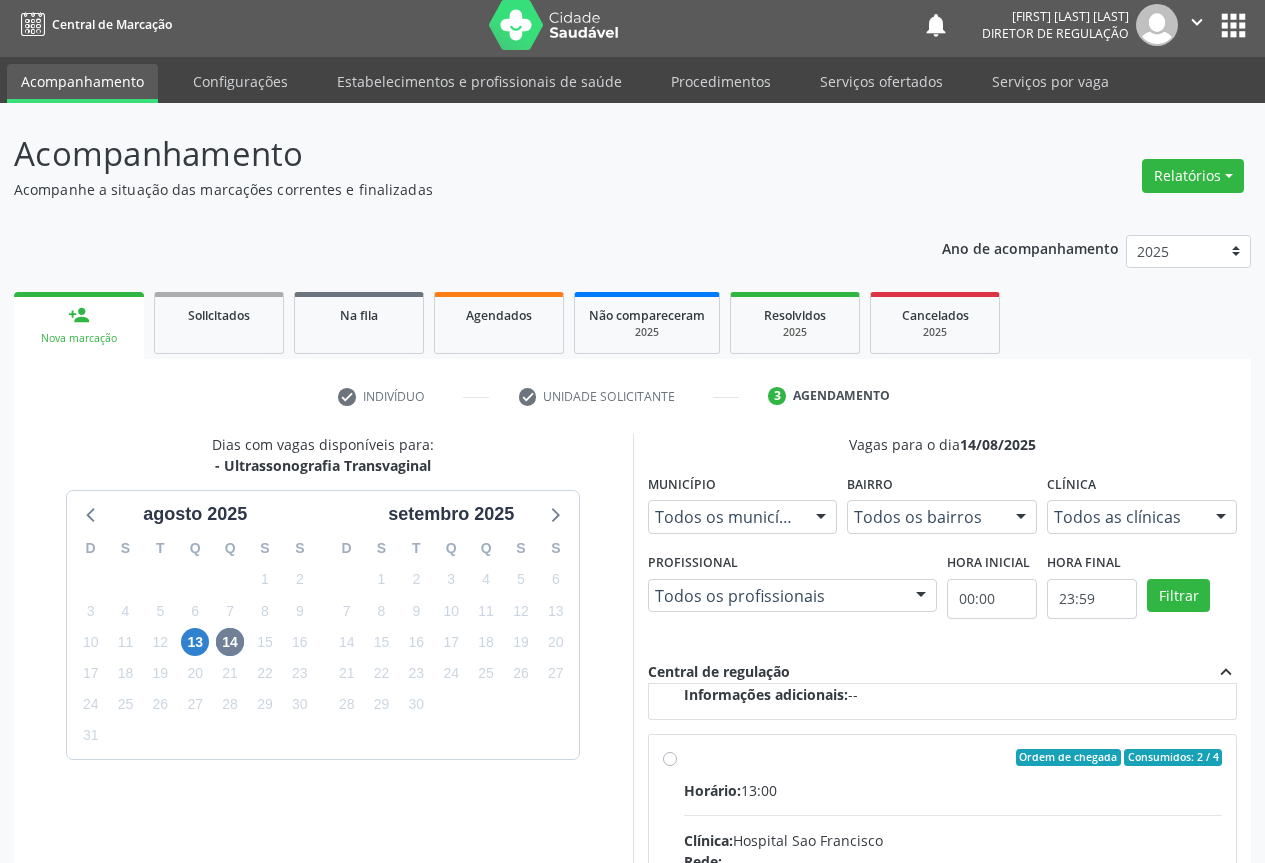 click on "Horário:   13:00" at bounding box center [953, 790] 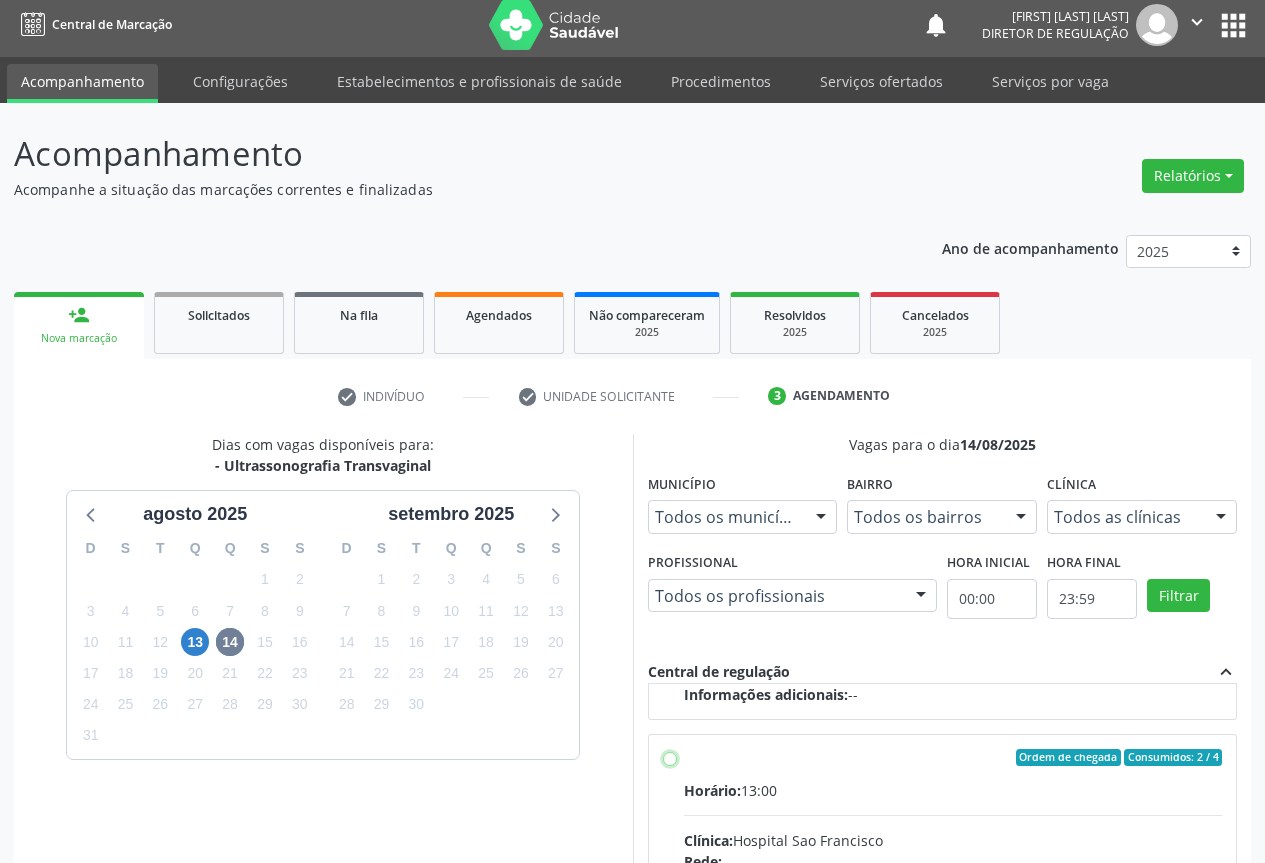click on "Ordem de chegada
Consumidos: 2 / 4
Horário:   13:00
Clínica:  Hospital Sao Francisco
Rede:
--
Endereço:   [NUMBER] [STREET], [CITY], [STATE]
Telefone:   [PHONE]
Profissional:
[FIRST] [LAST]
Informações adicionais sobre o atendimento
Idade de atendimento:
de 0 a 120 anos
Gênero(s) atendido(s):
Masculino e Feminino
Informações adicionais:
--" at bounding box center (670, 758) 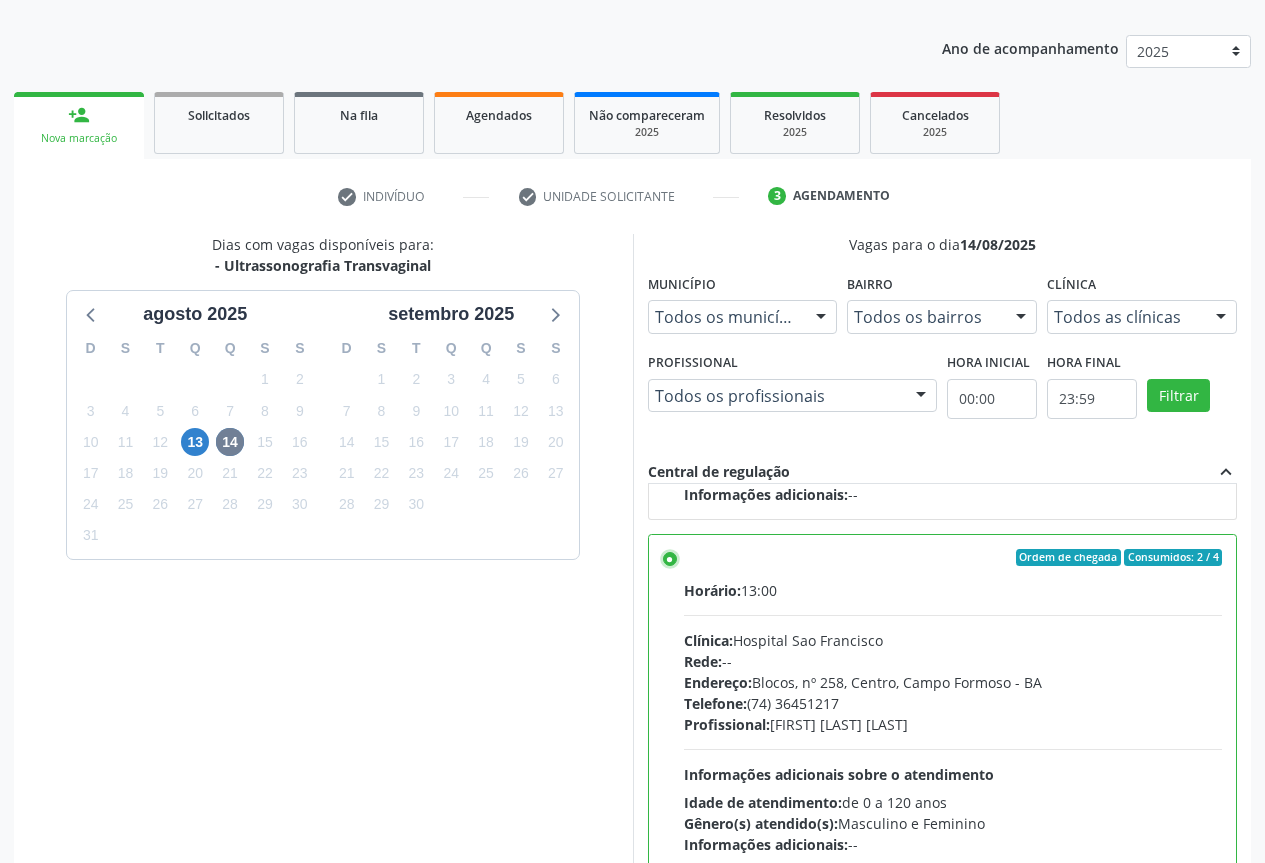 scroll, scrollTop: 332, scrollLeft: 0, axis: vertical 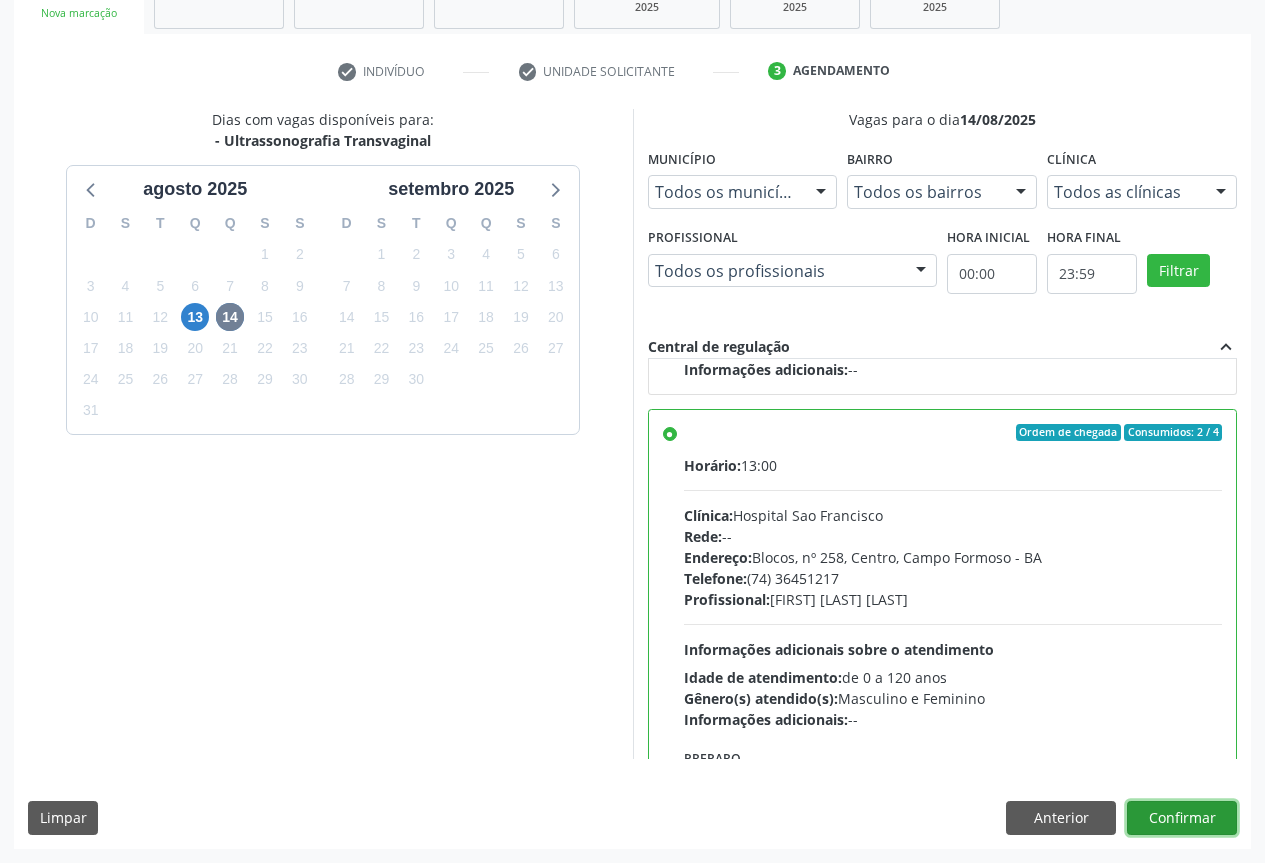 click on "Confirmar" at bounding box center [1182, 818] 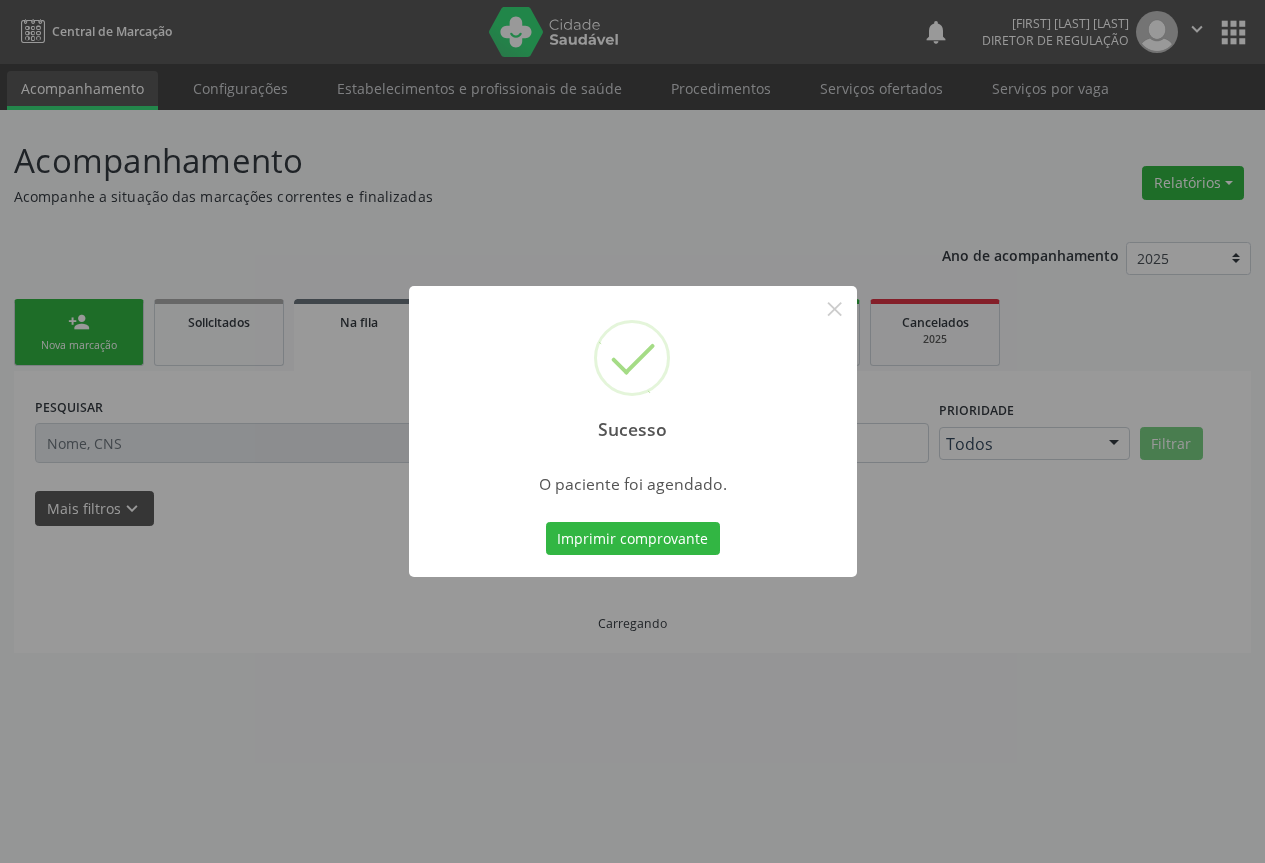 scroll, scrollTop: 0, scrollLeft: 0, axis: both 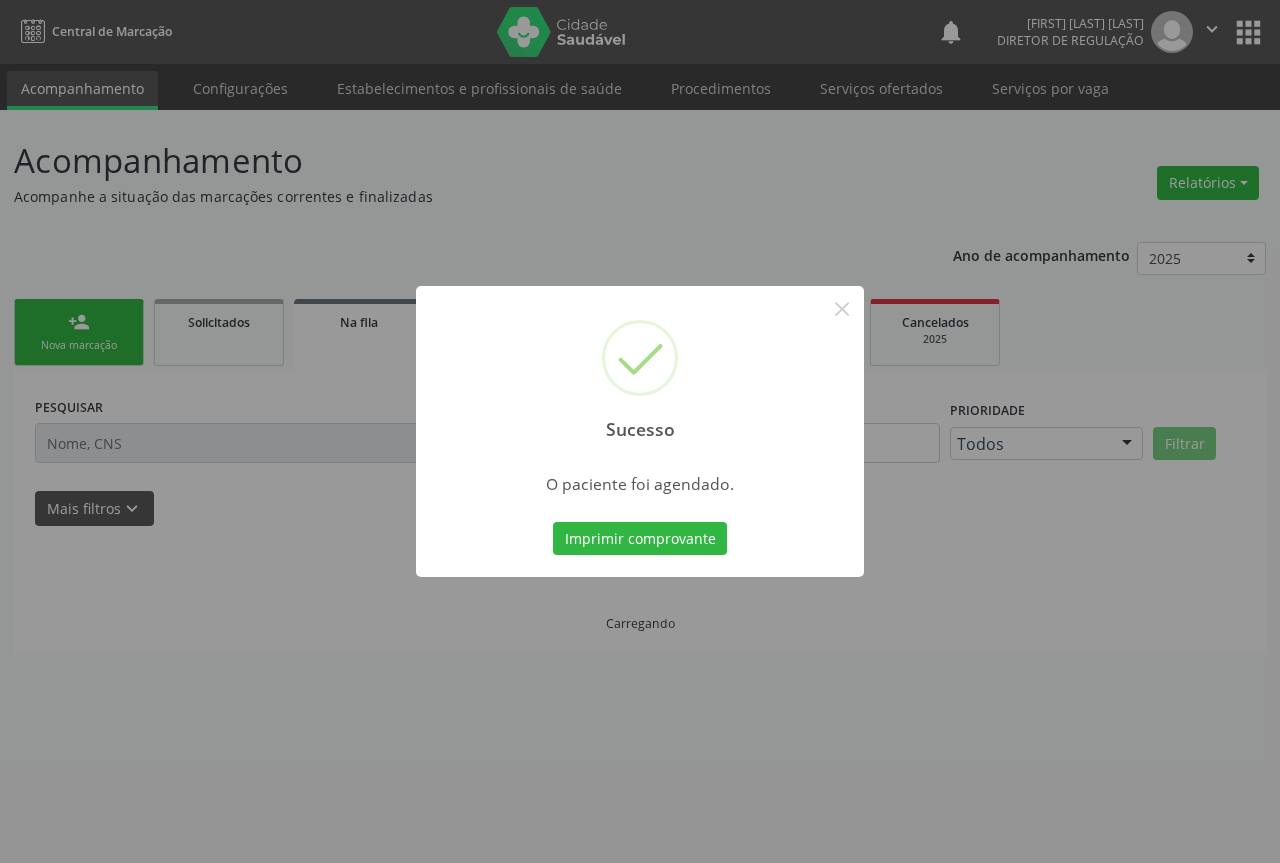 type 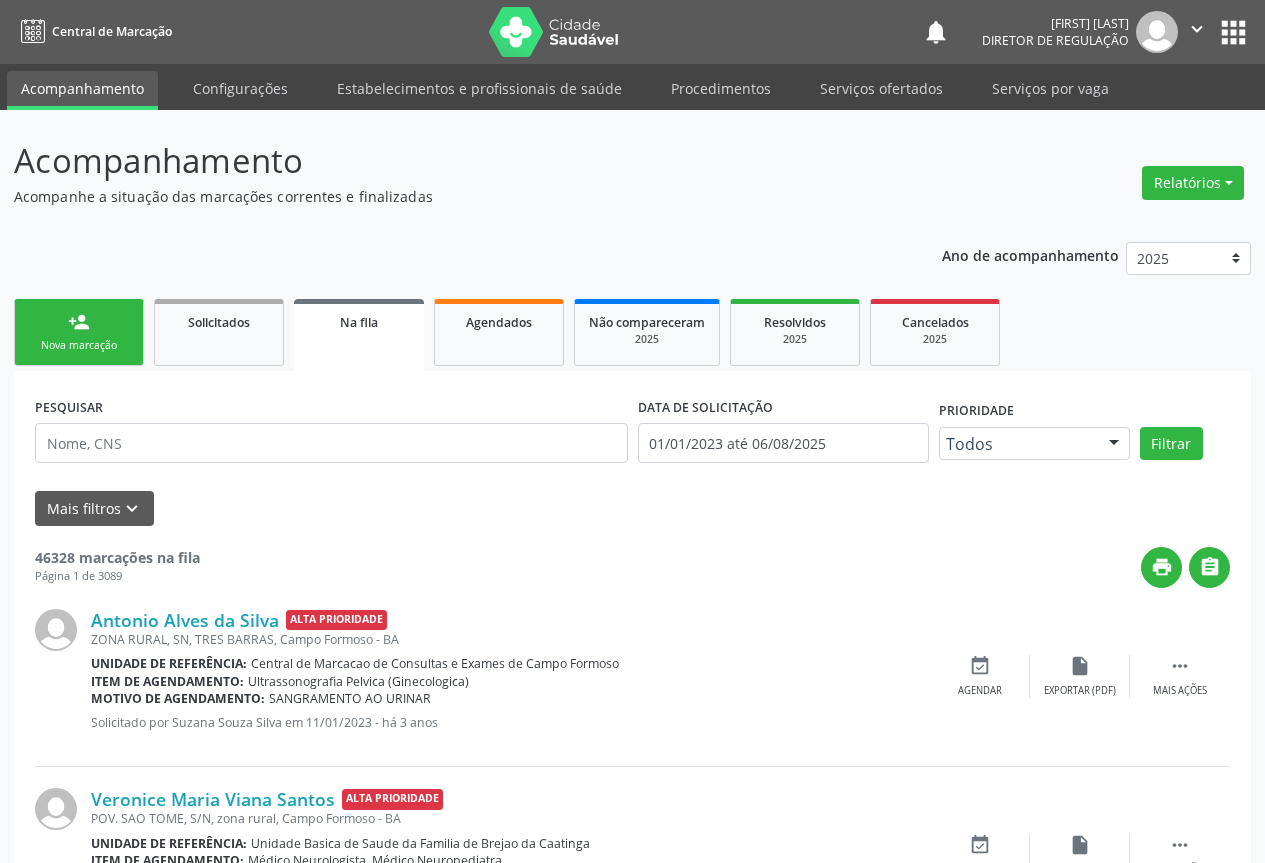 scroll, scrollTop: 0, scrollLeft: 0, axis: both 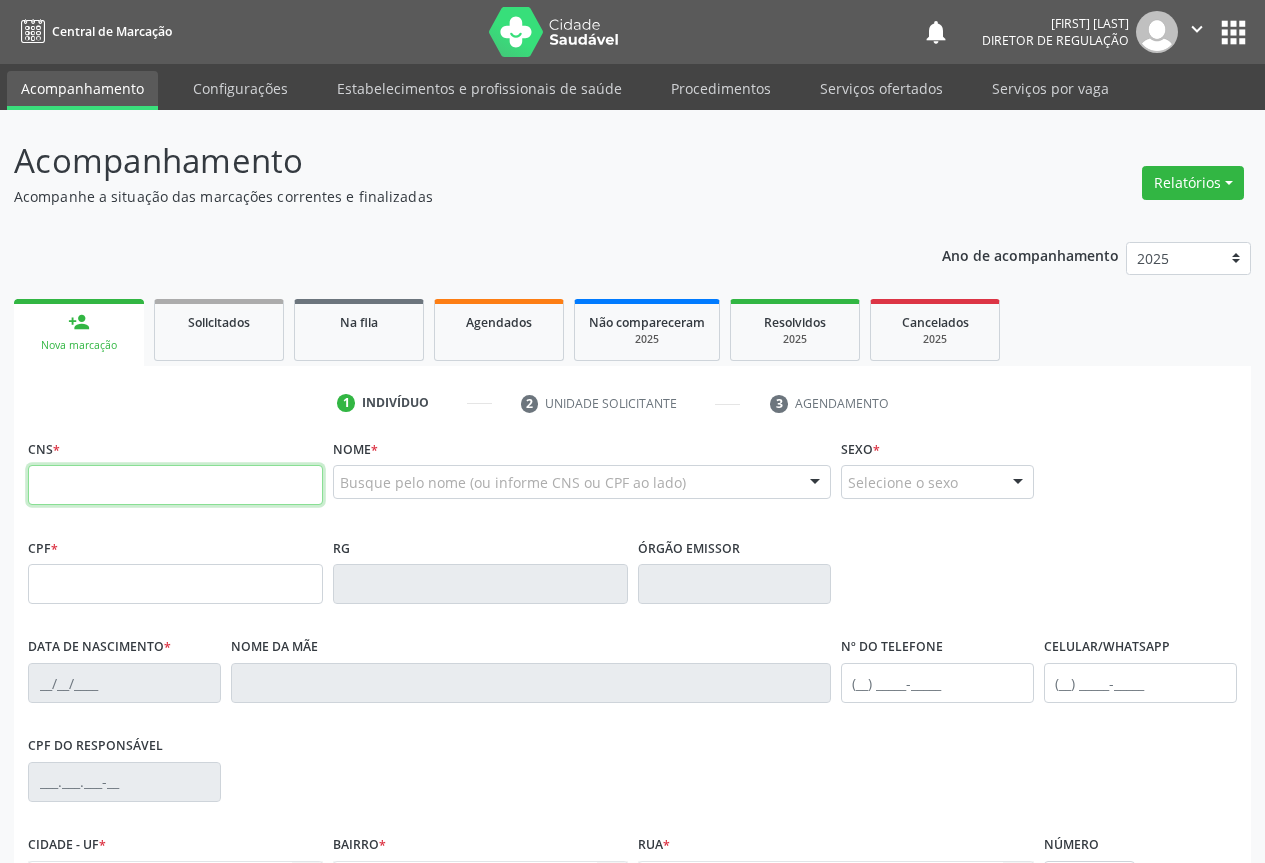click at bounding box center (175, 485) 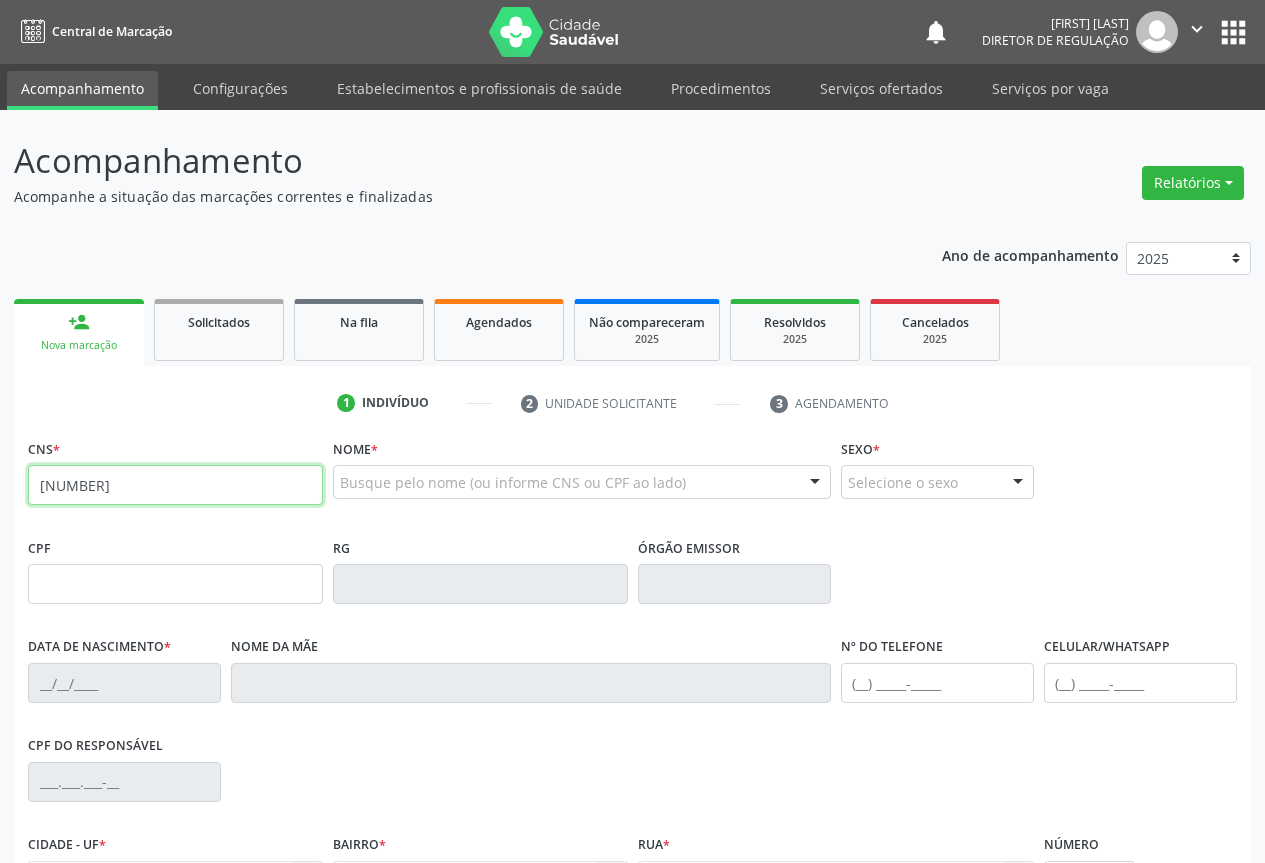type on "700 2084 5401 1628" 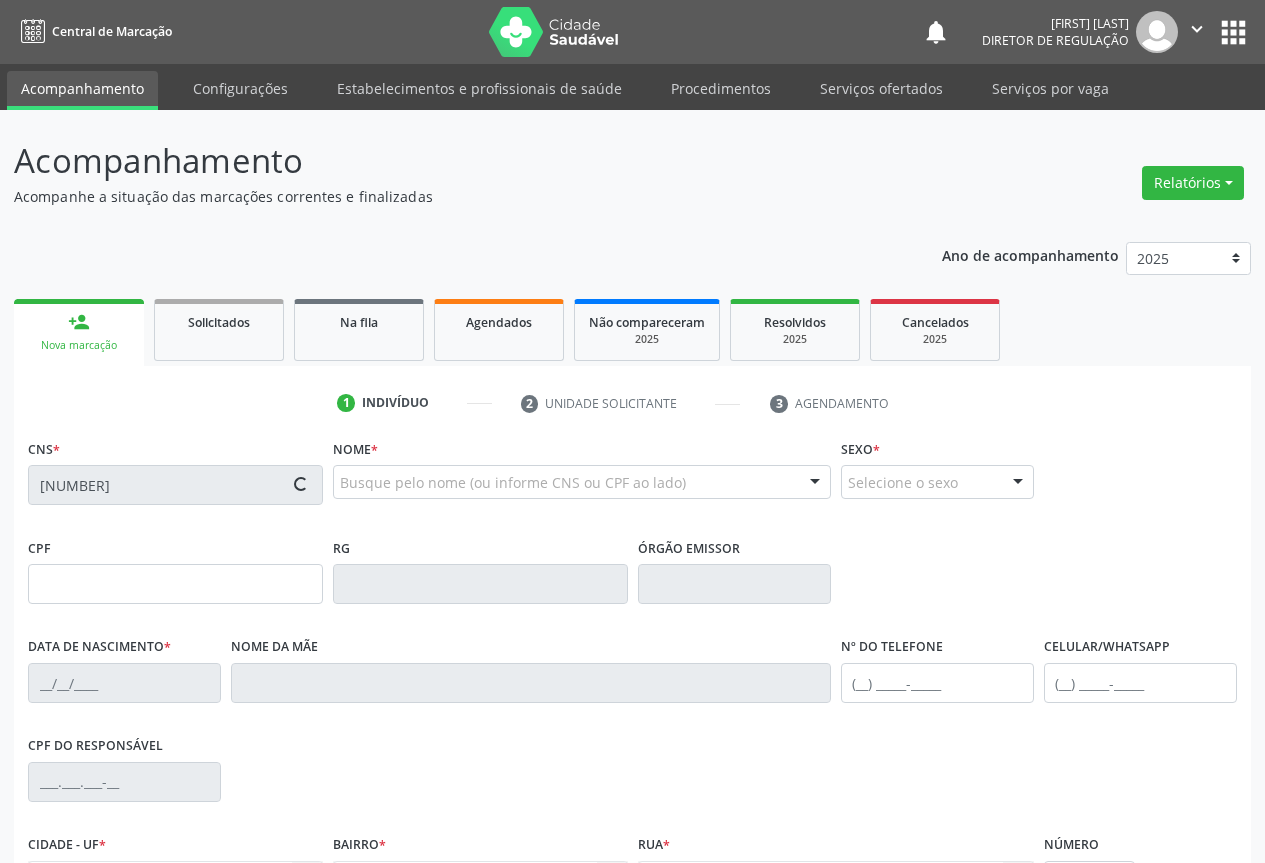 scroll, scrollTop: 221, scrollLeft: 0, axis: vertical 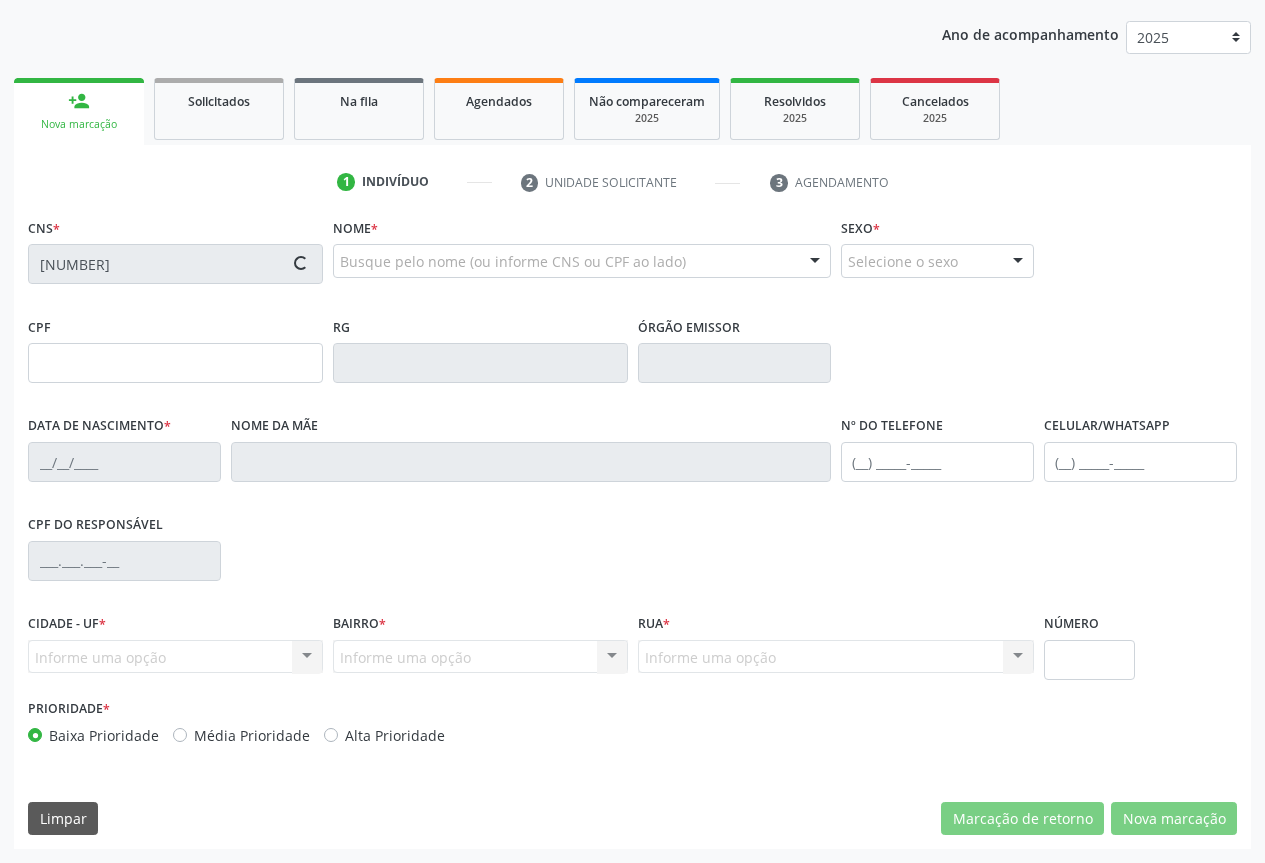 type on "0851990363" 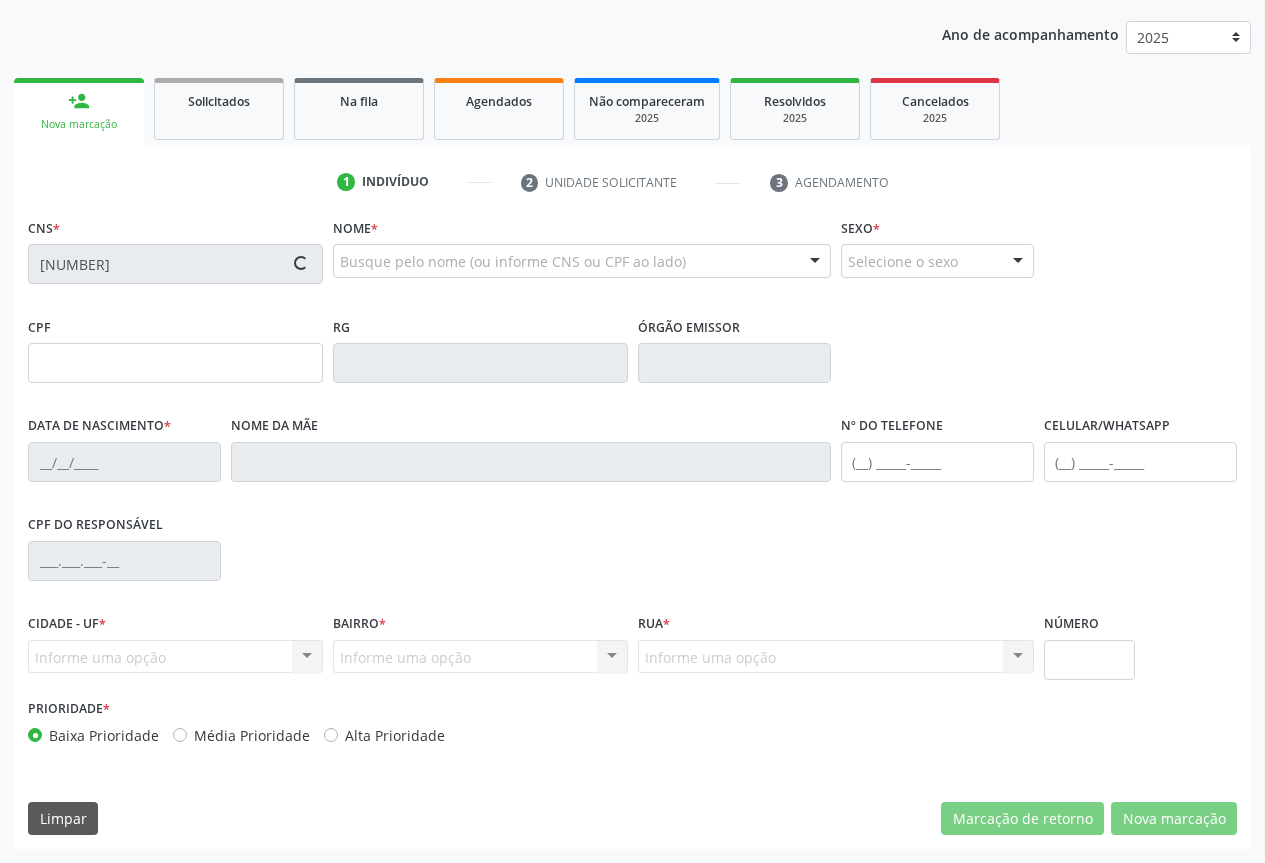 type on "10/12/1973" 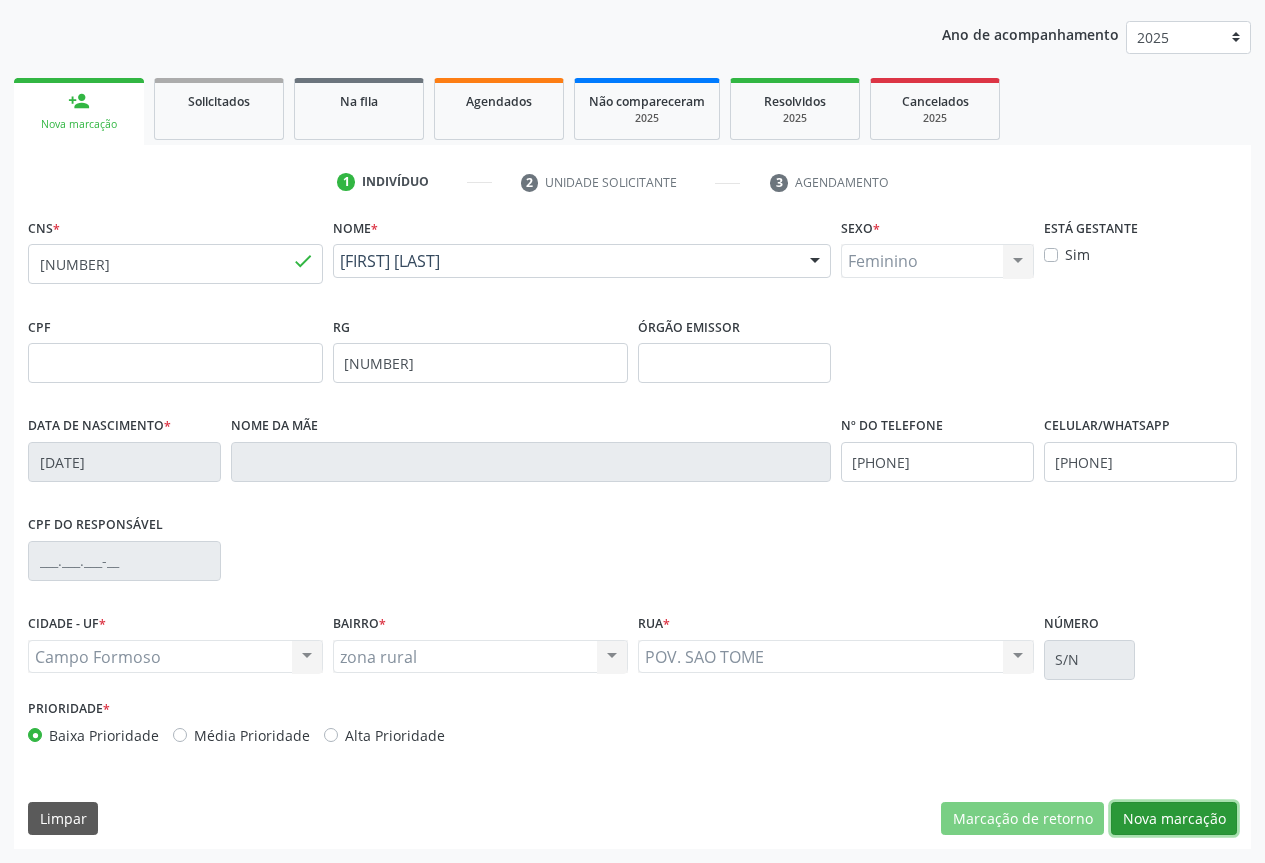 click on "Nova marcação" at bounding box center (1174, 819) 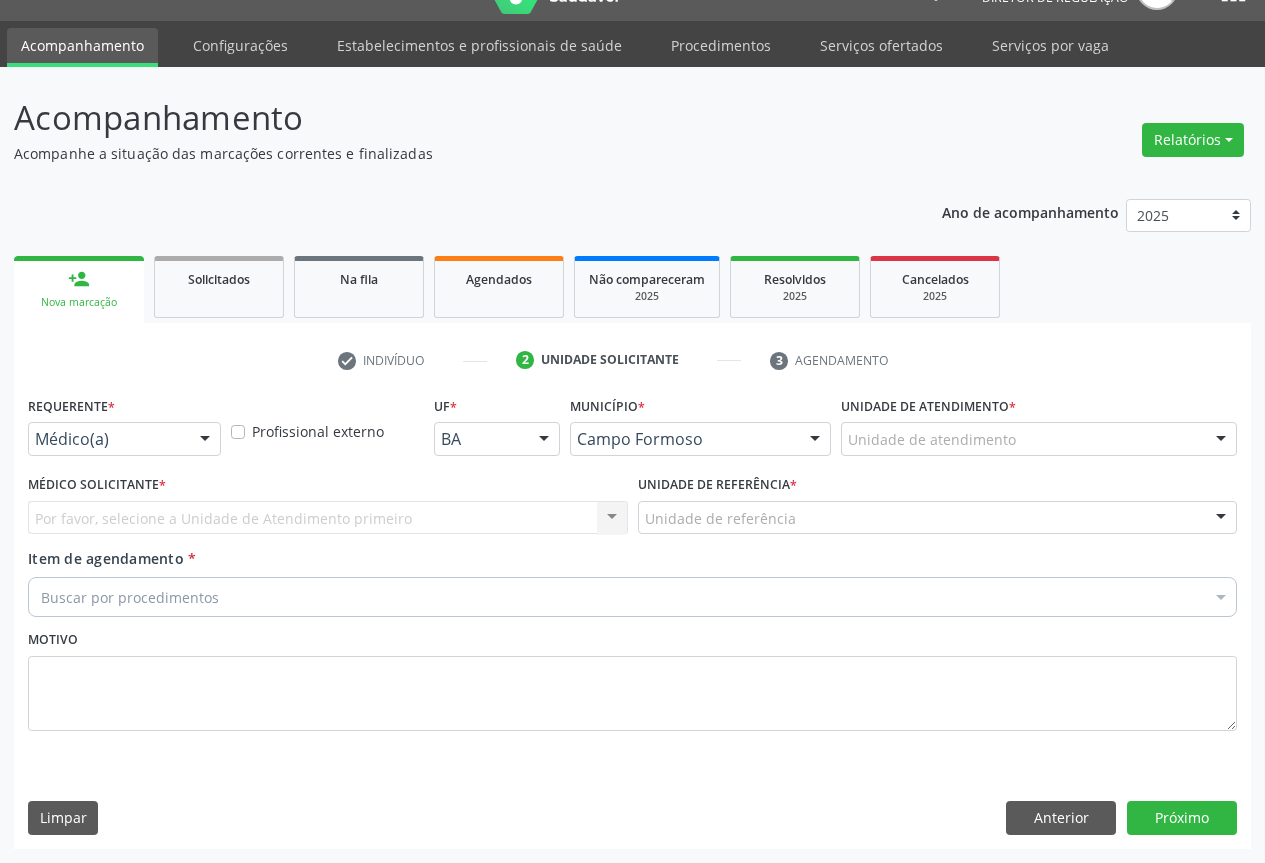 scroll, scrollTop: 43, scrollLeft: 0, axis: vertical 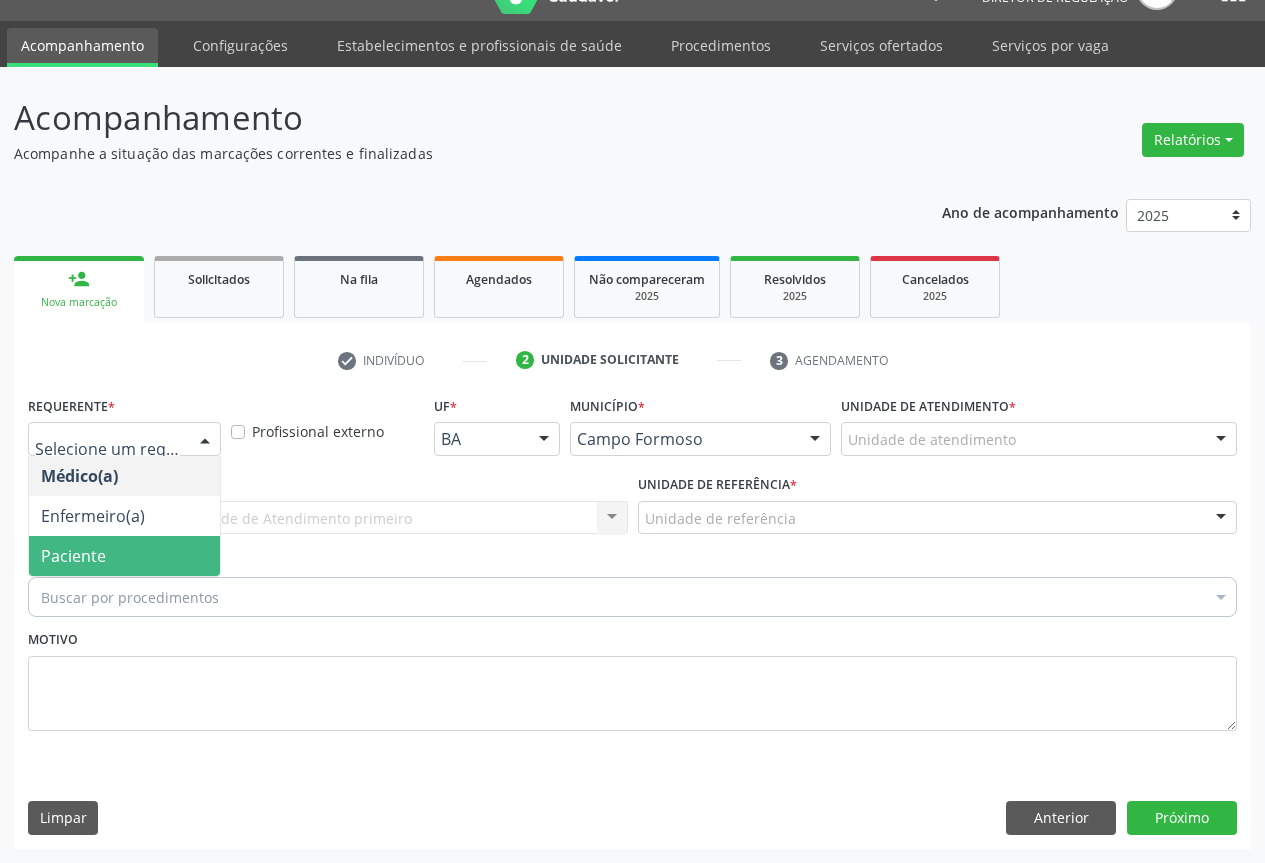 click on "Paciente" at bounding box center [124, 556] 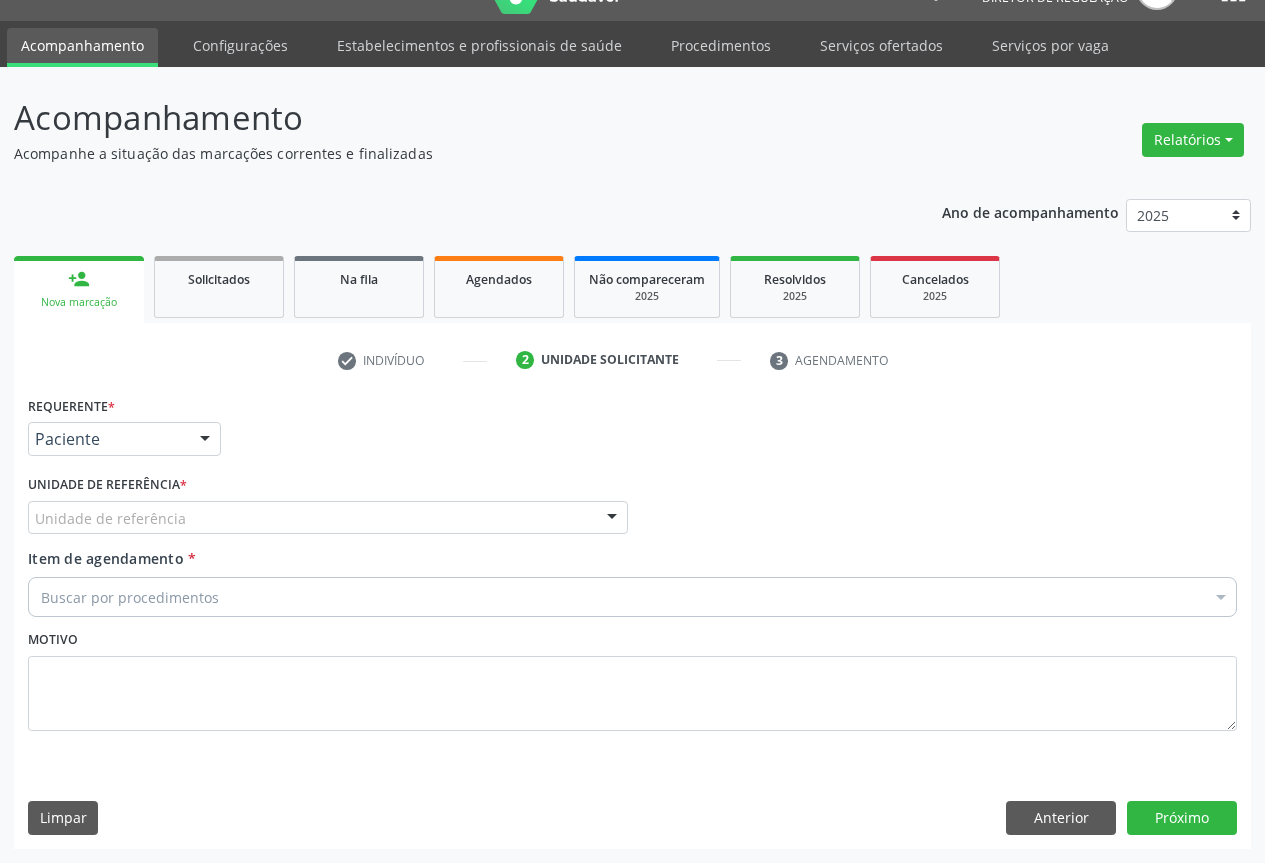 click on "Unidade de referência" at bounding box center (328, 518) 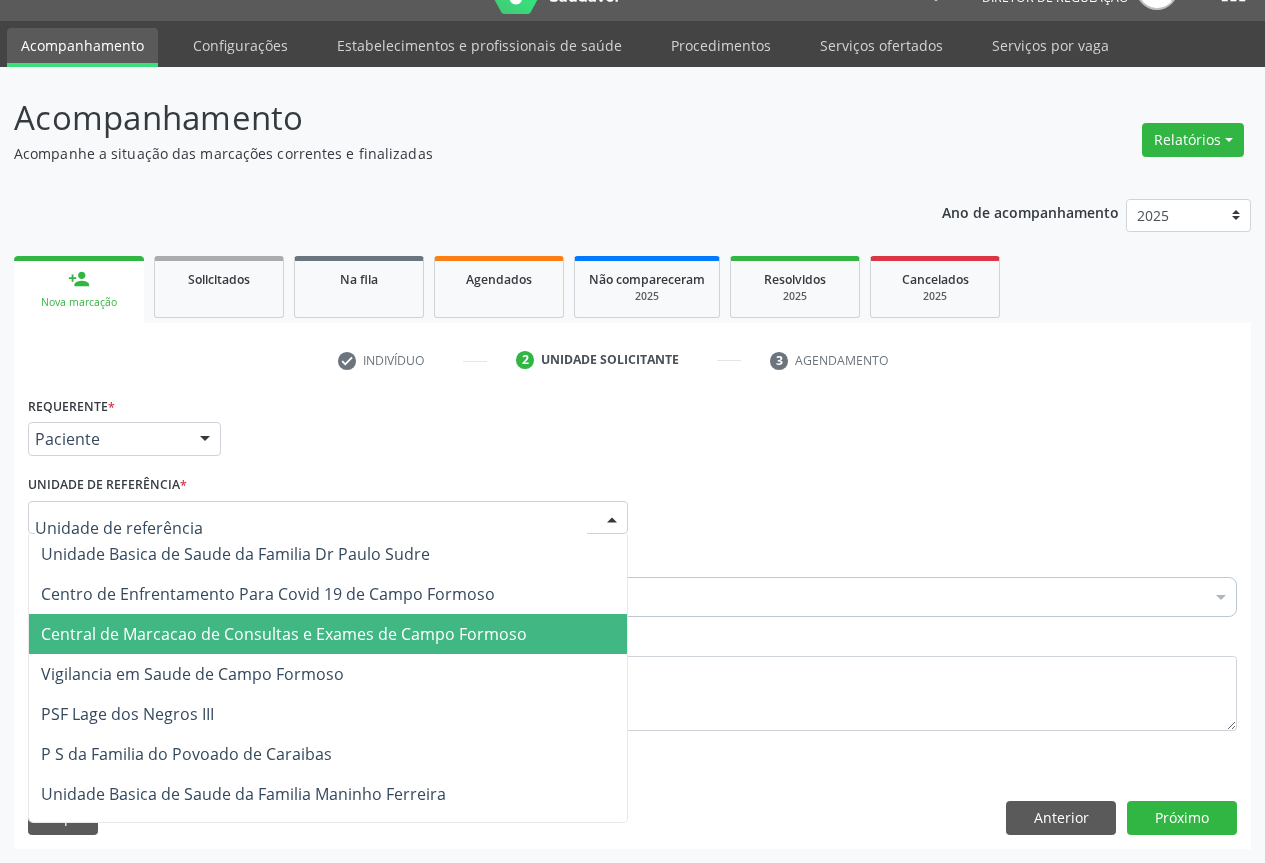 click on "Central de Marcacao de Consultas e Exames de Campo Formoso" at bounding box center [328, 634] 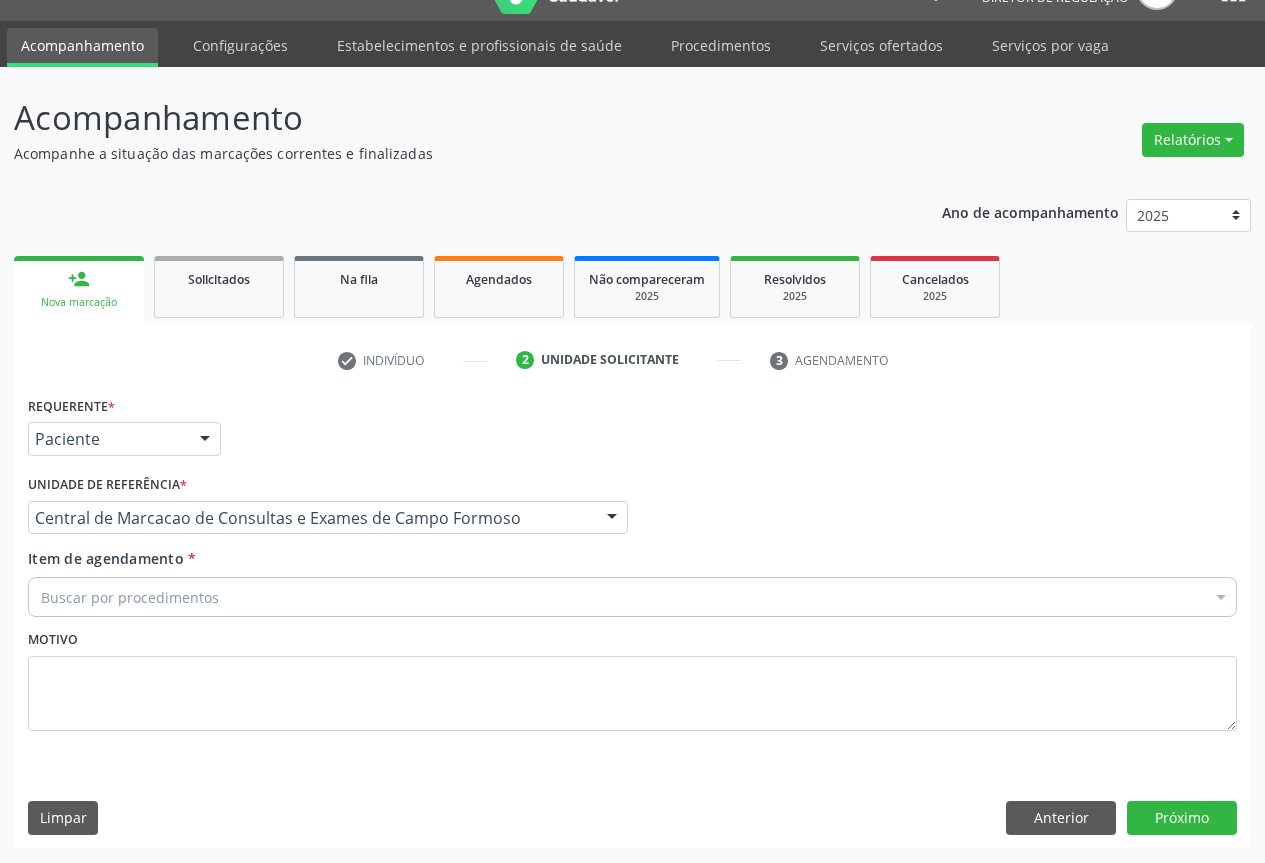 click on "Buscar por procedimentos" at bounding box center [632, 597] 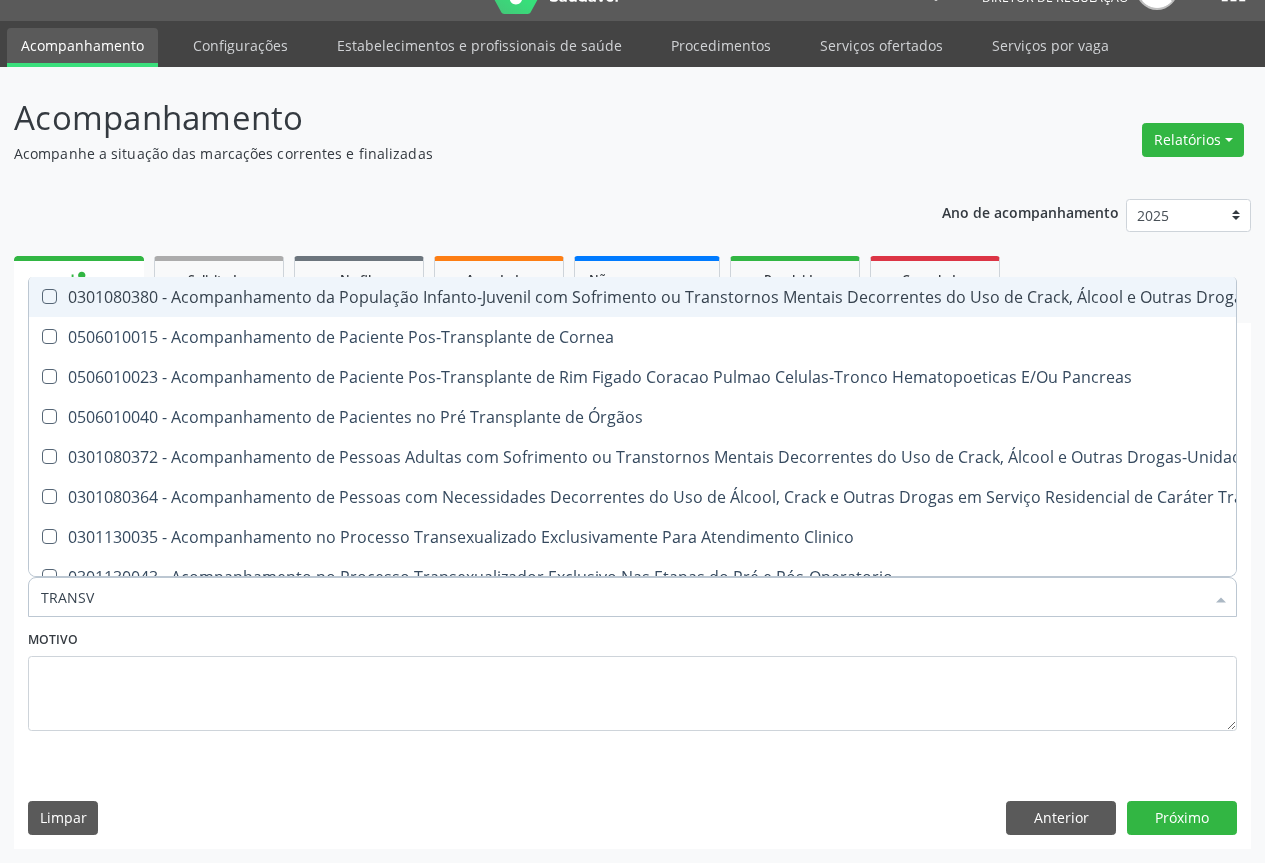 type on "TRANSVA" 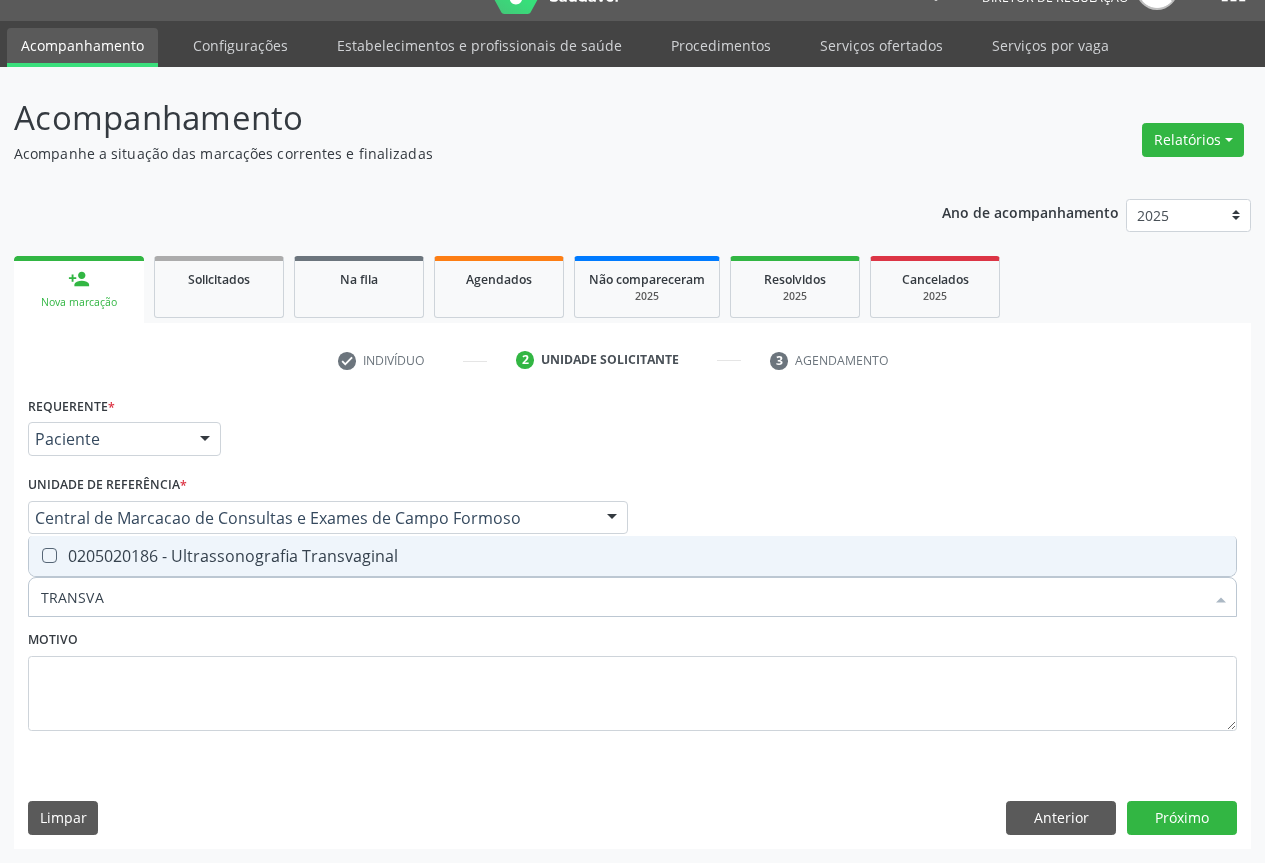 click on "0205020186 - Ultrassonografia Transvaginal" at bounding box center (632, 556) 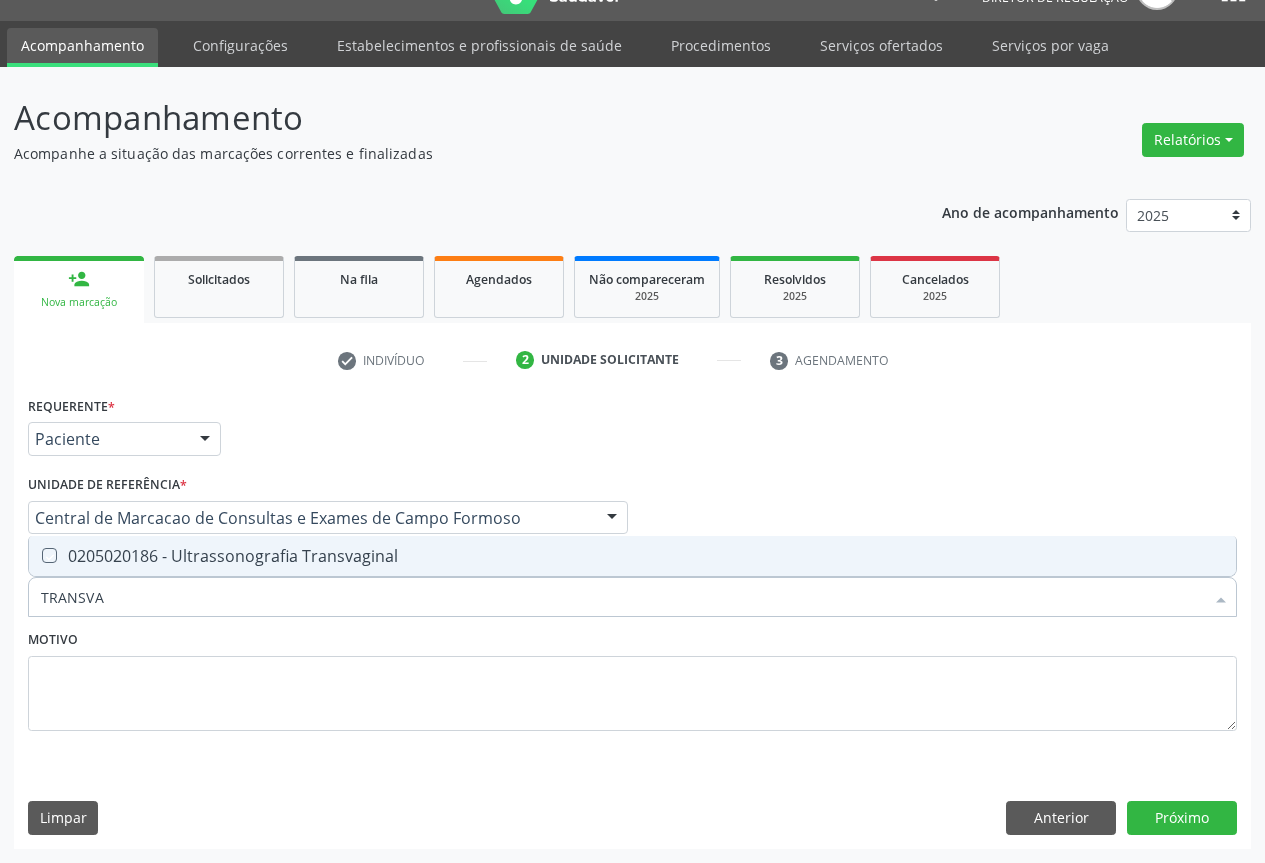 checkbox on "true" 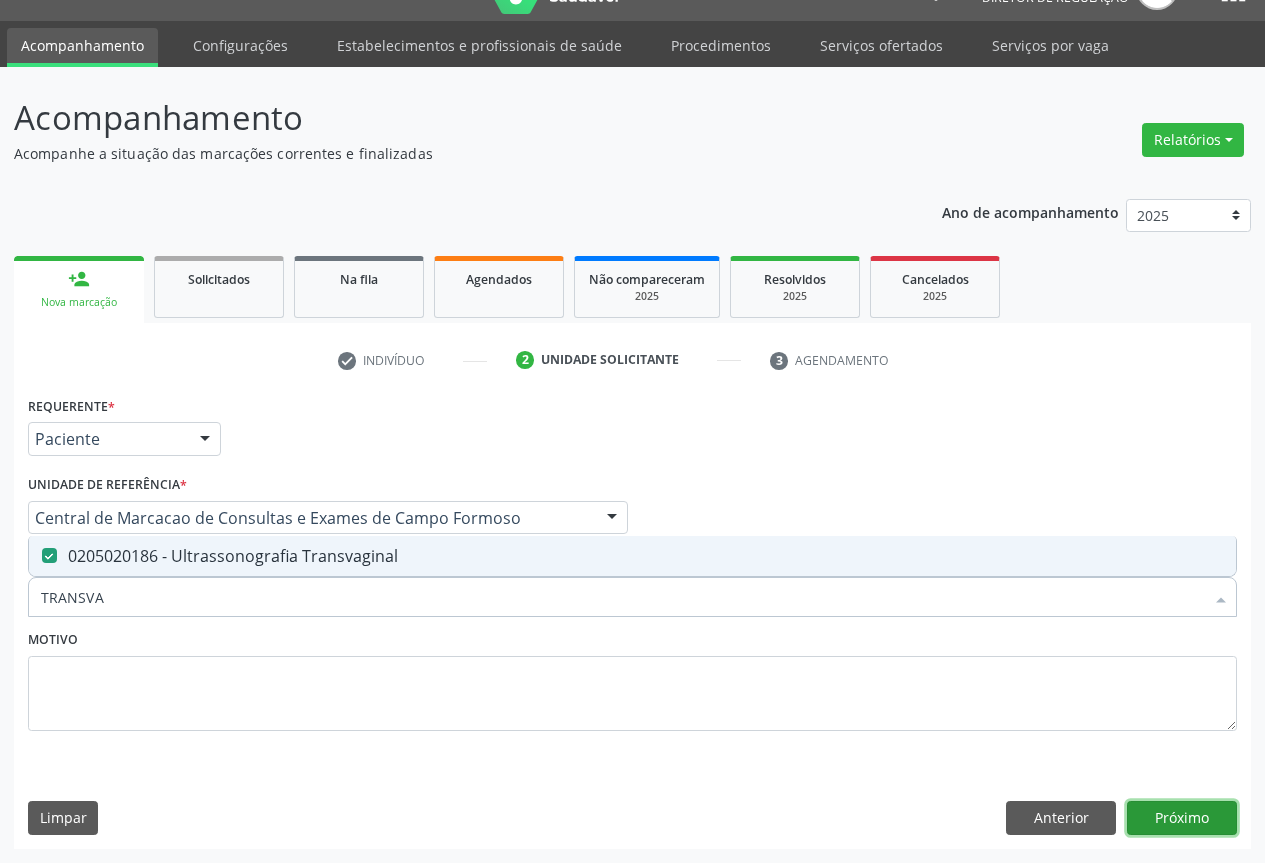 click on "Próximo" at bounding box center (1182, 818) 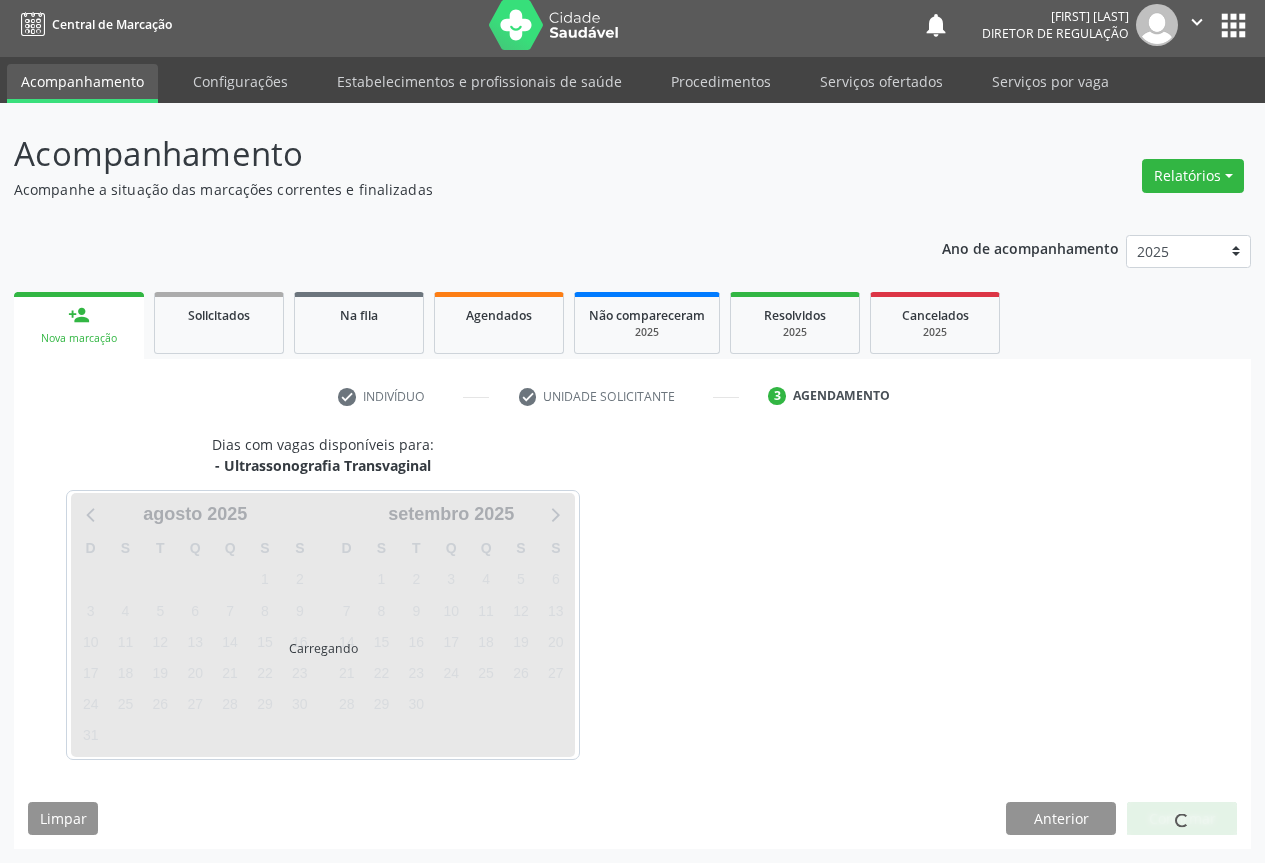 scroll, scrollTop: 7, scrollLeft: 0, axis: vertical 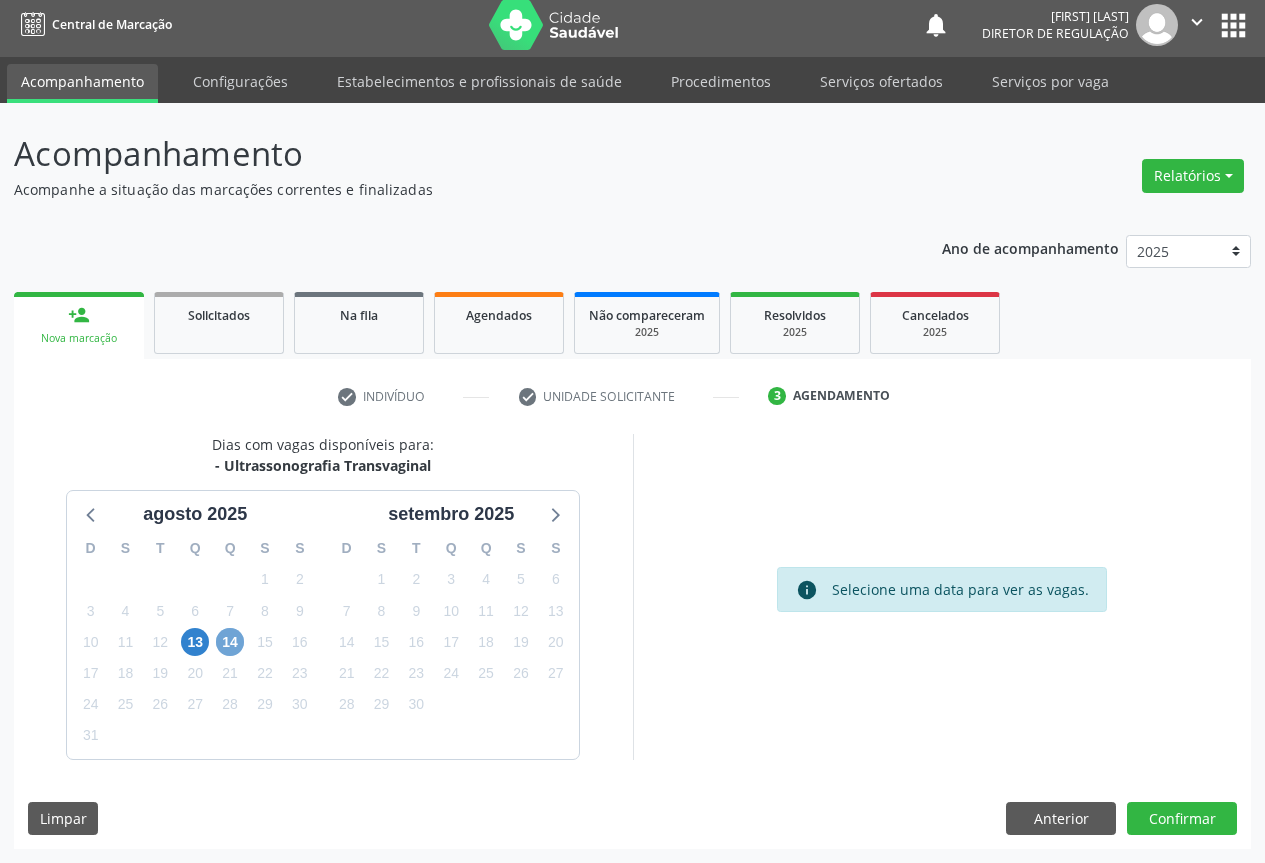 click on "14" at bounding box center (230, 642) 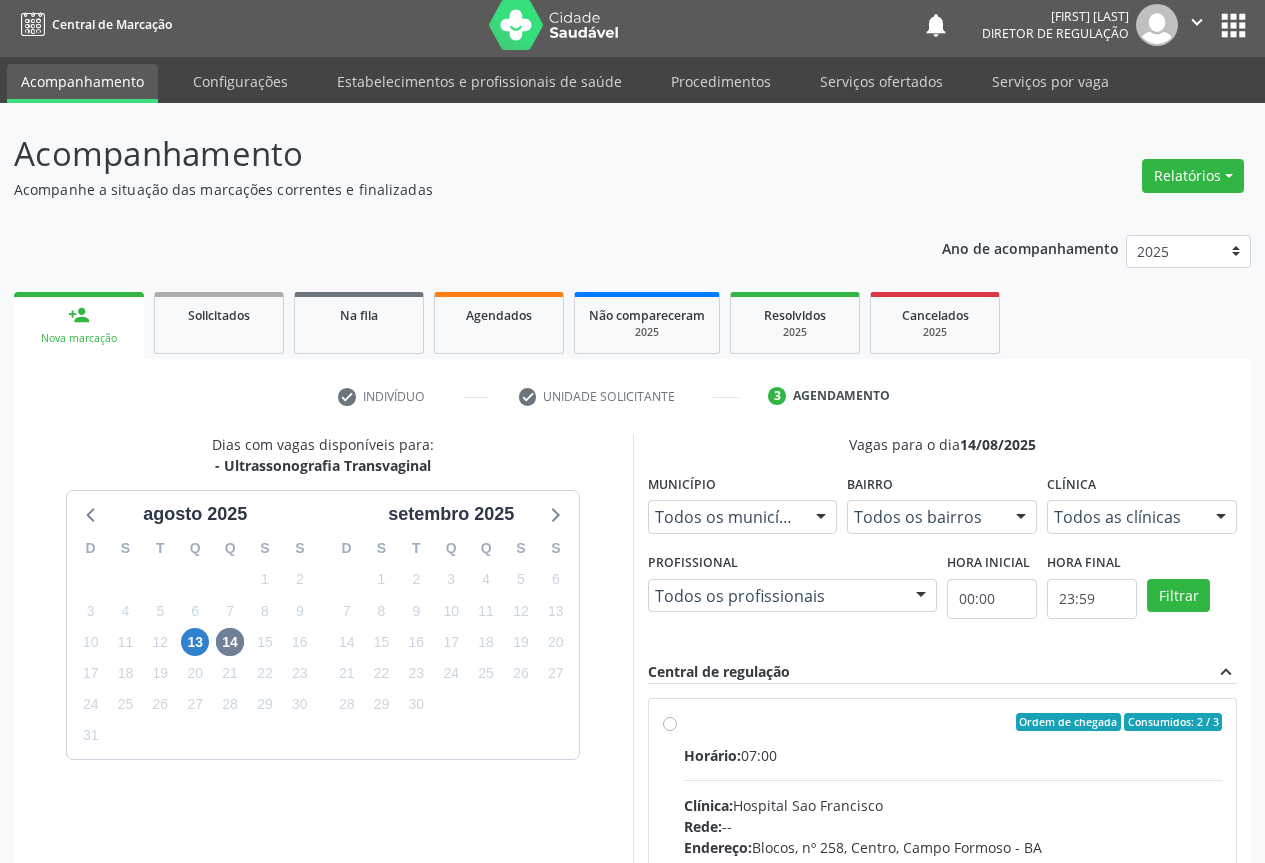 click on "Horário:   07:00" at bounding box center [953, 755] 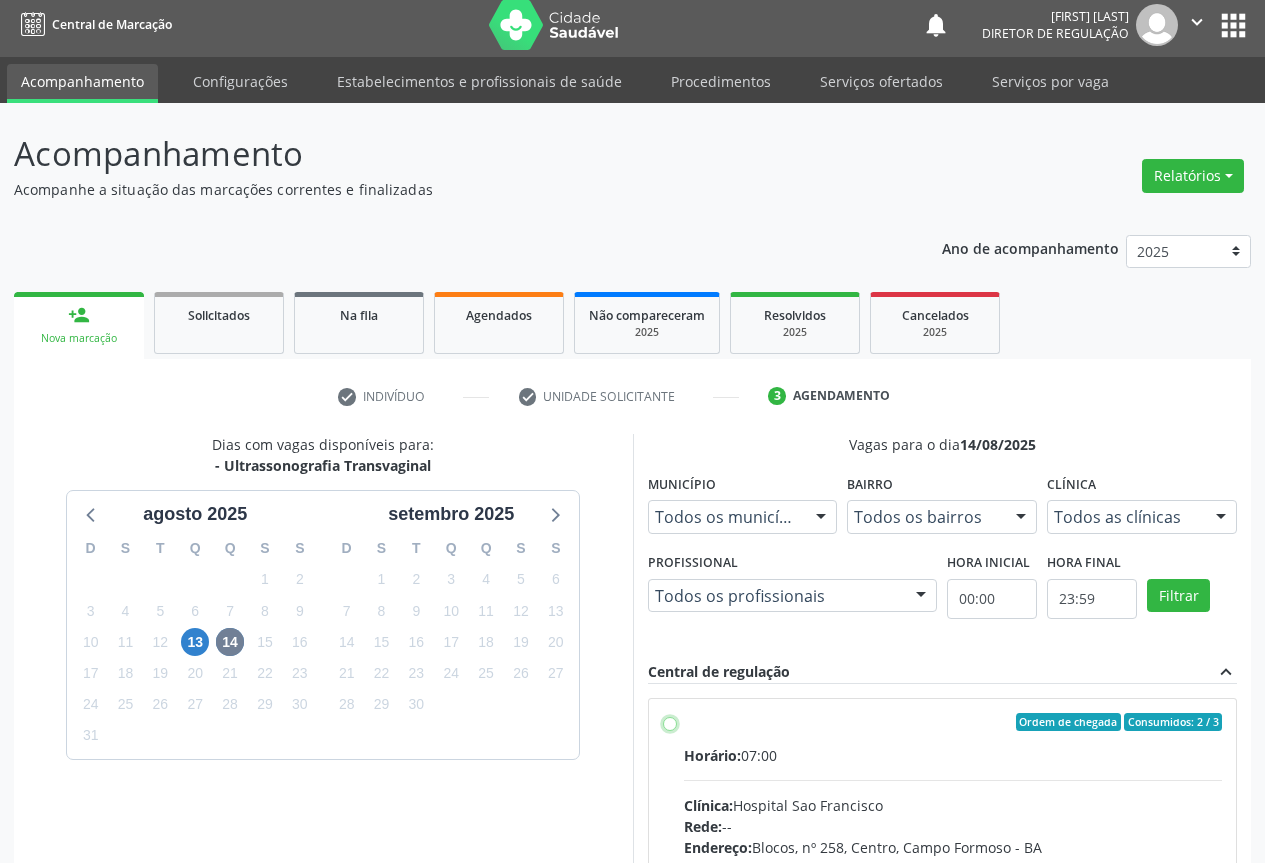click on "Ordem de chegada
Consumidos: 2 / 3
Horário:   07:00
Clínica:  Hospital Sao Francisco
Rede:
--
Endereço:   Blocos, nº 258, Centro, Campo Formoso - BA
Telefone:   (74) 36451217
Profissional:
Danilo Souza Cardoso
Informações adicionais sobre o atendimento
Idade de atendimento:
de 0 a 120 anos
Gênero(s) atendido(s):
Masculino e Feminino
Informações adicionais:
--" at bounding box center (670, 722) 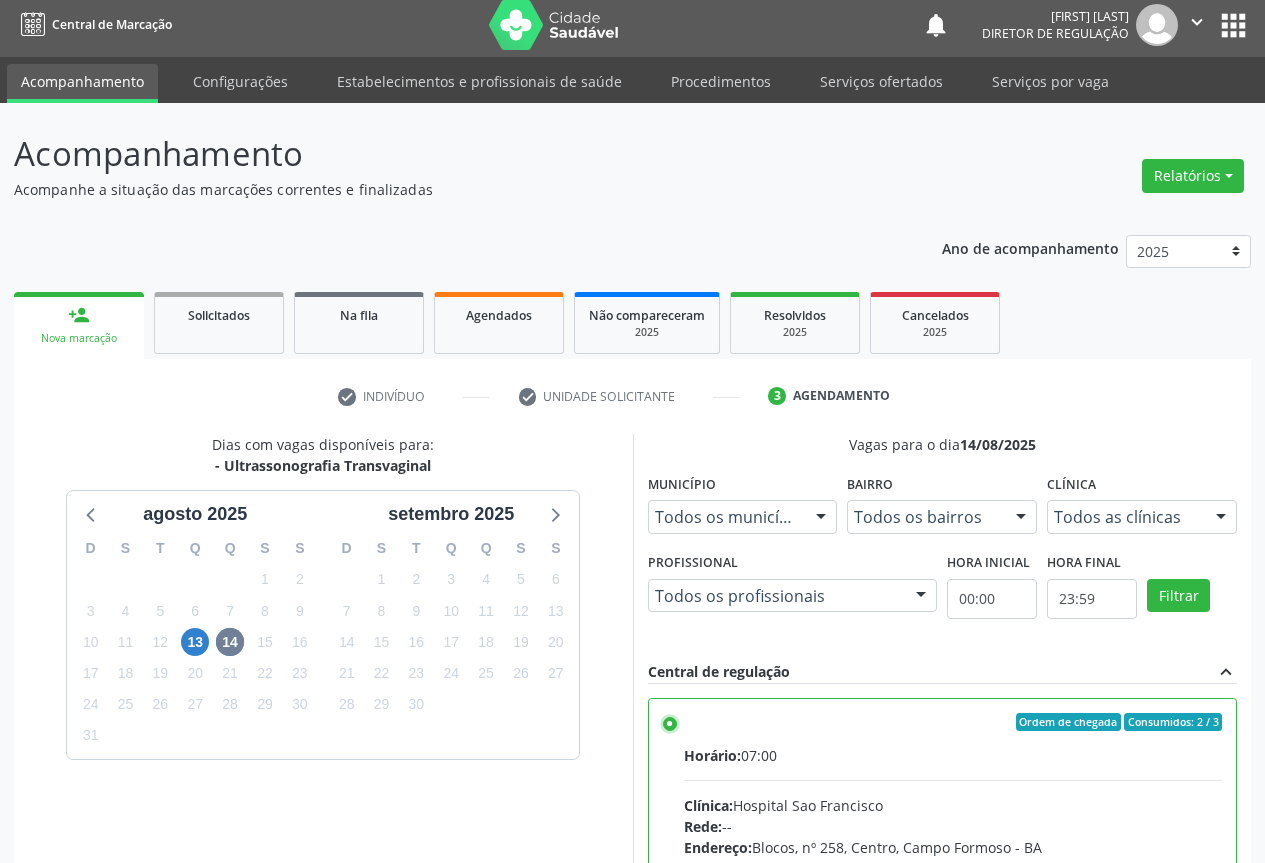 scroll, scrollTop: 107, scrollLeft: 0, axis: vertical 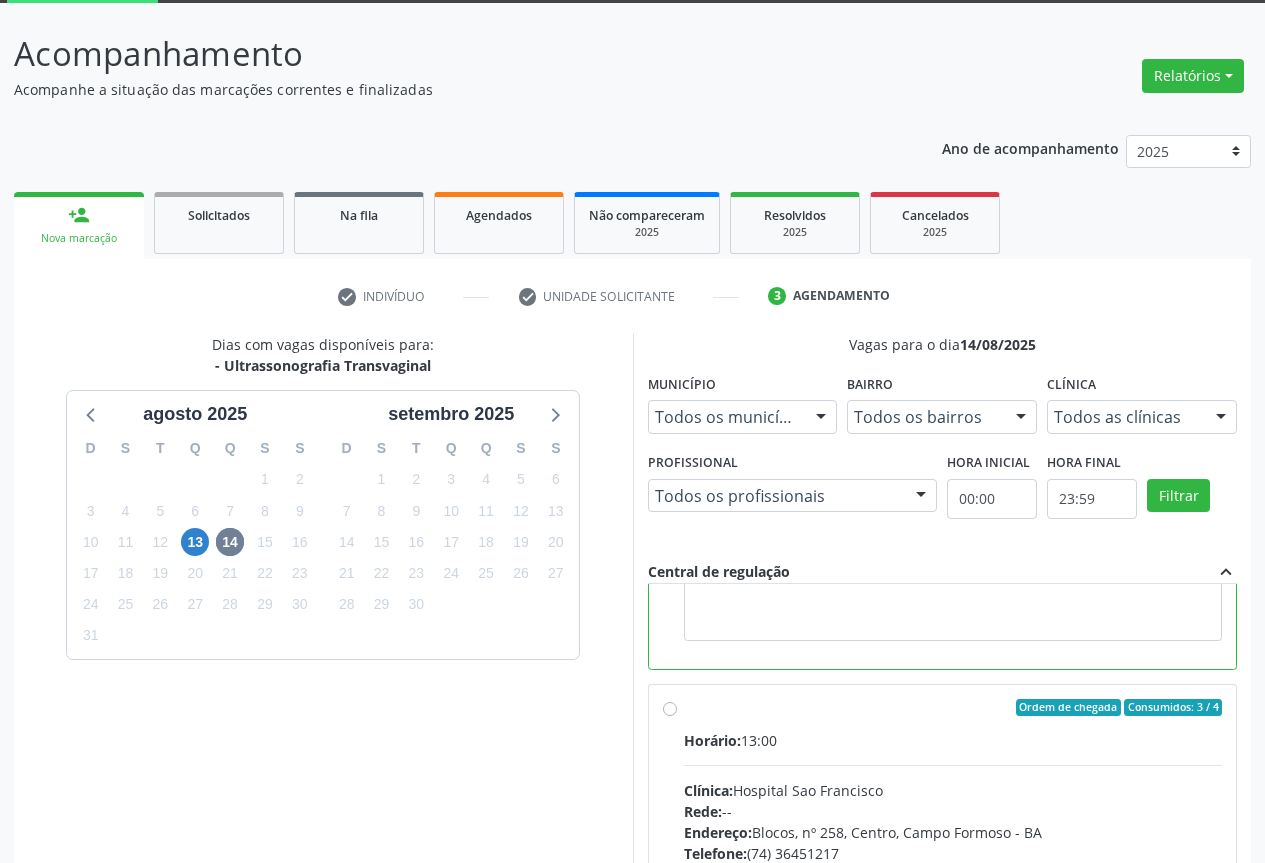 click on "Horário:   13:00" at bounding box center [953, 740] 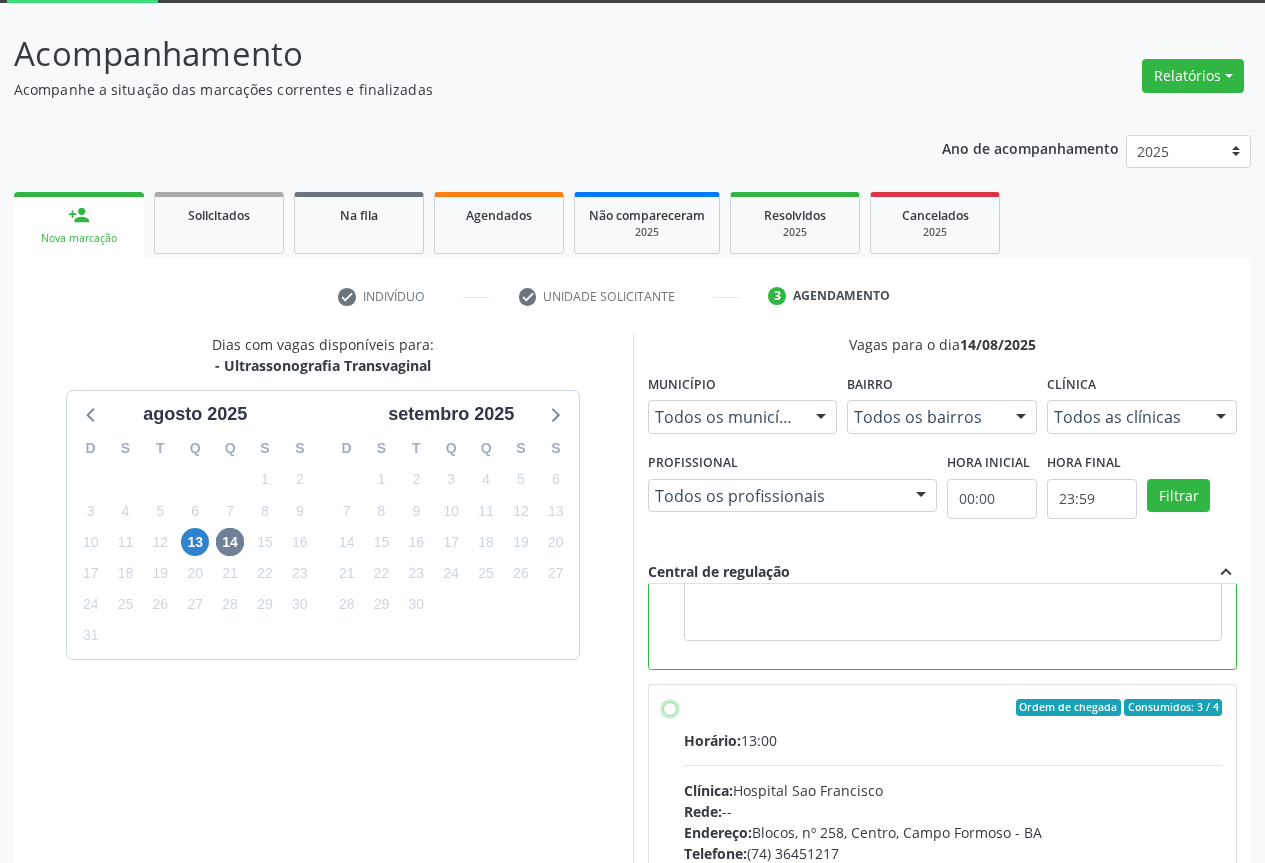 radio on "false" 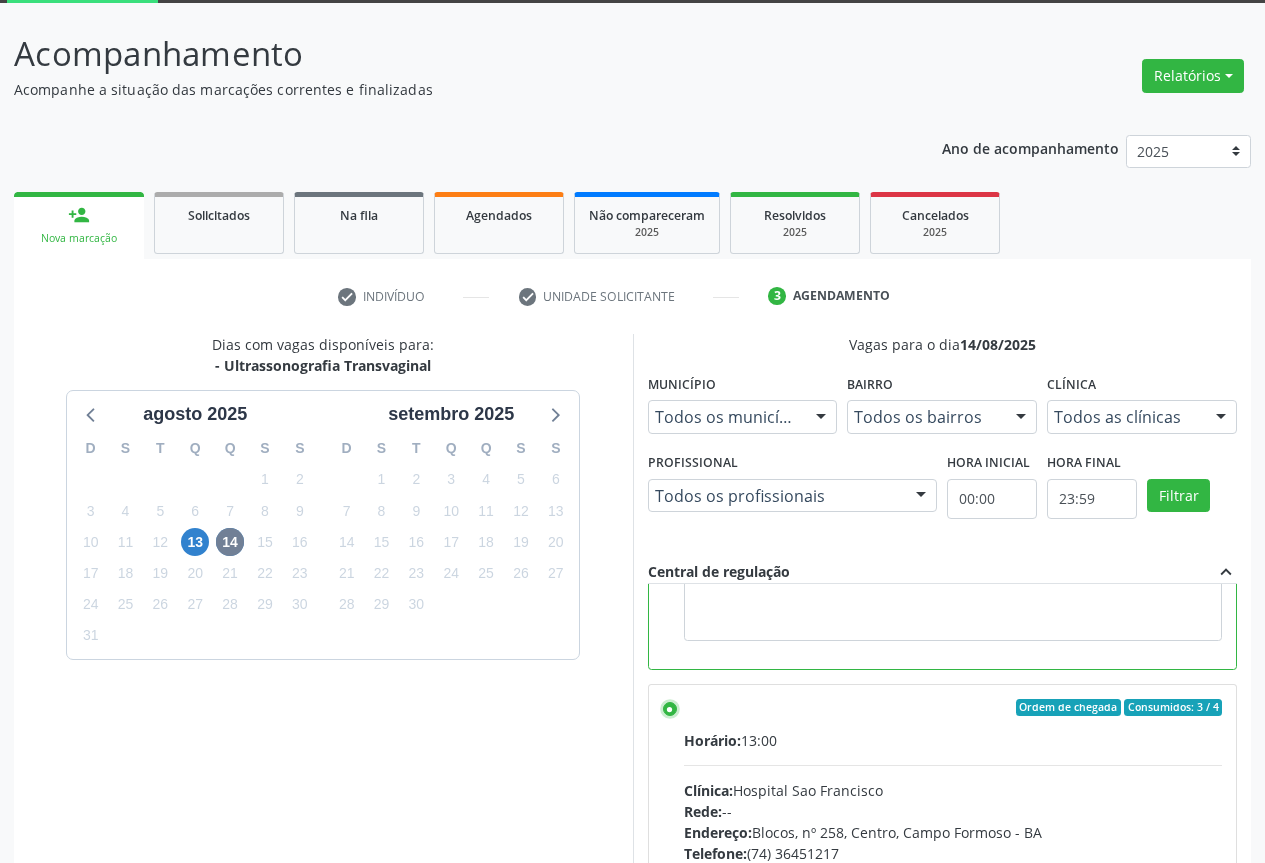 scroll, scrollTop: 188, scrollLeft: 0, axis: vertical 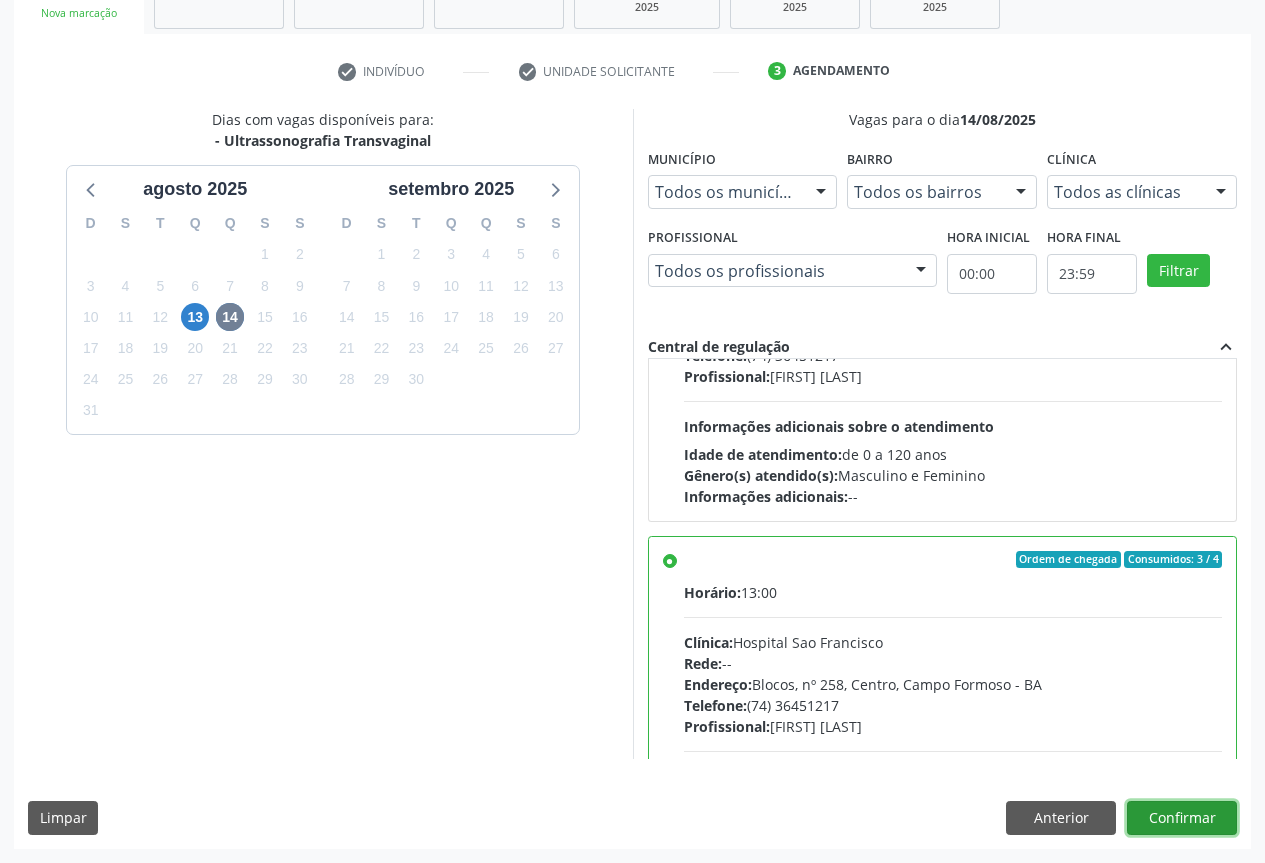 click on "Confirmar" at bounding box center (1182, 818) 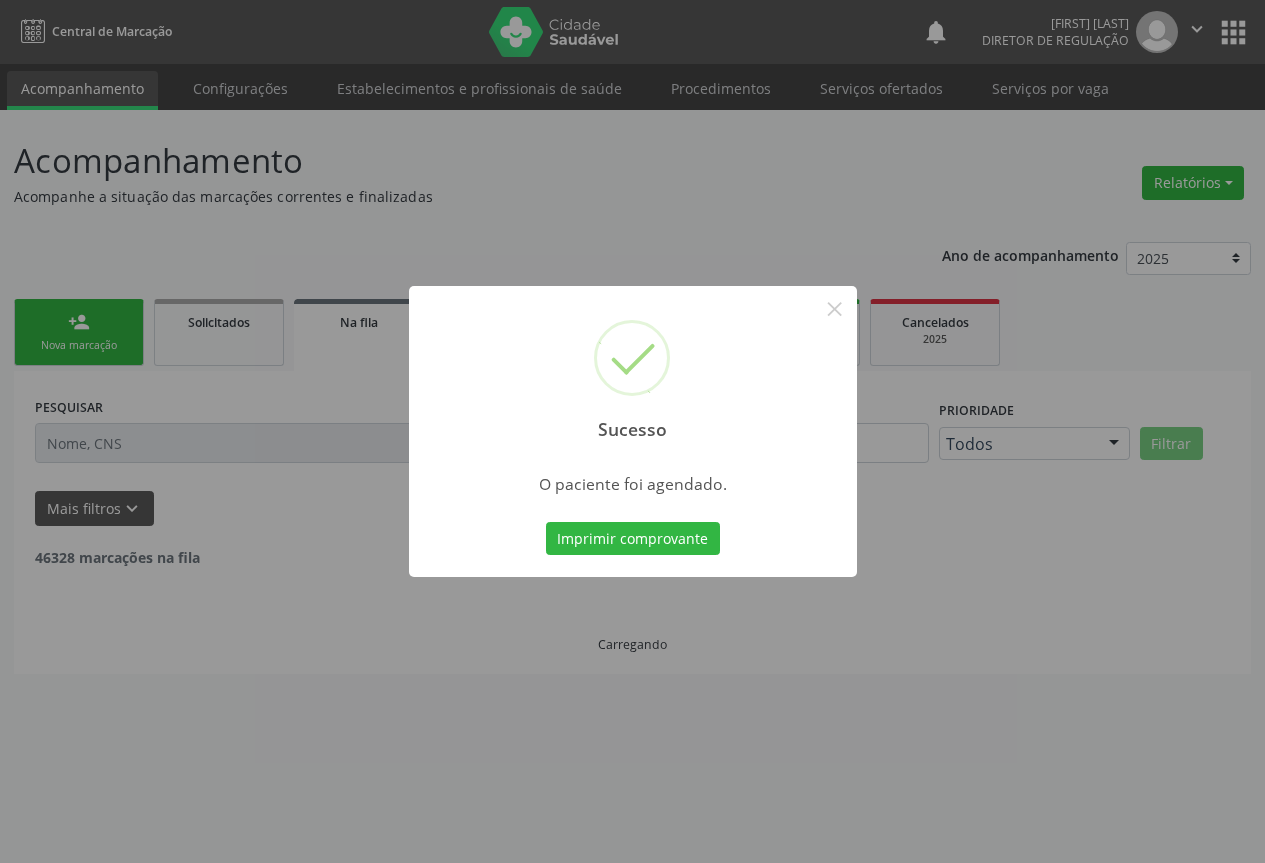 scroll, scrollTop: 0, scrollLeft: 0, axis: both 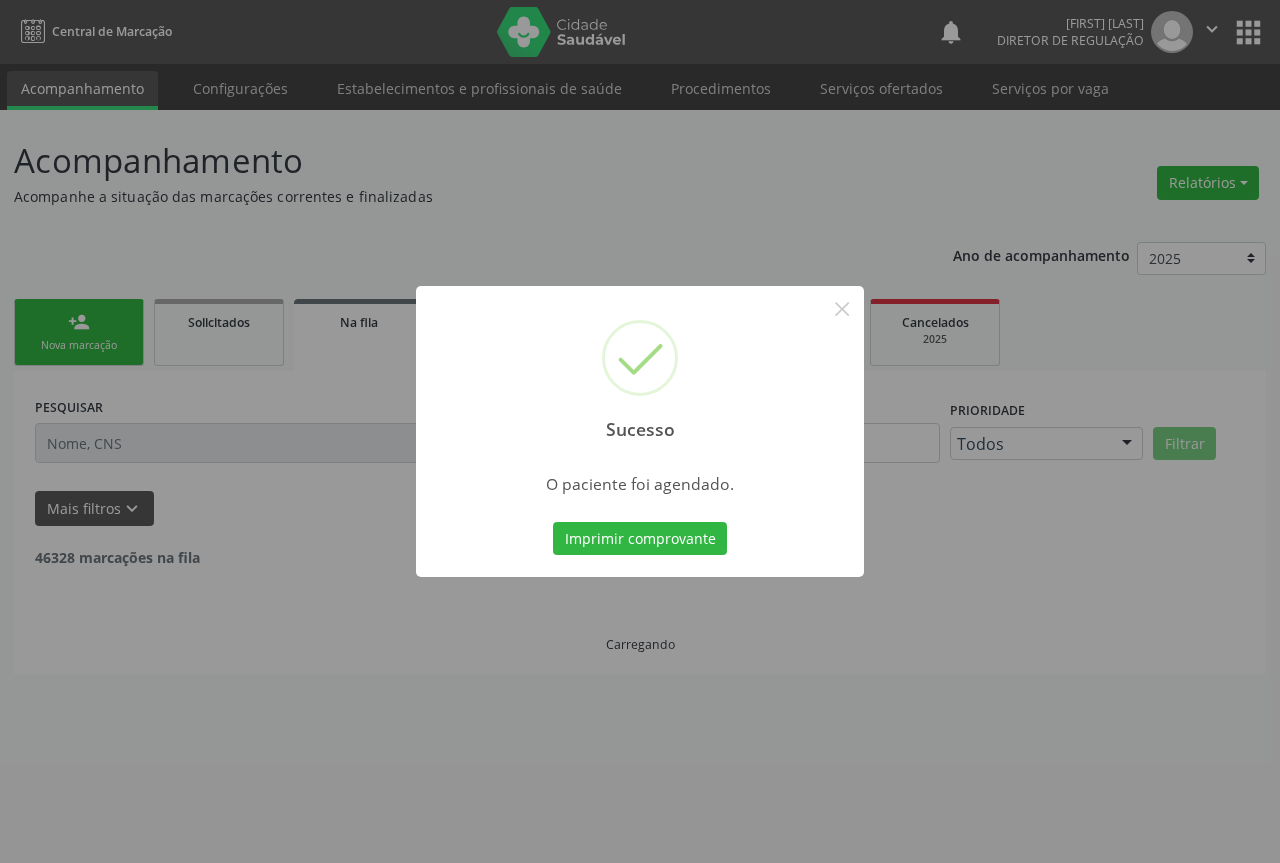 type 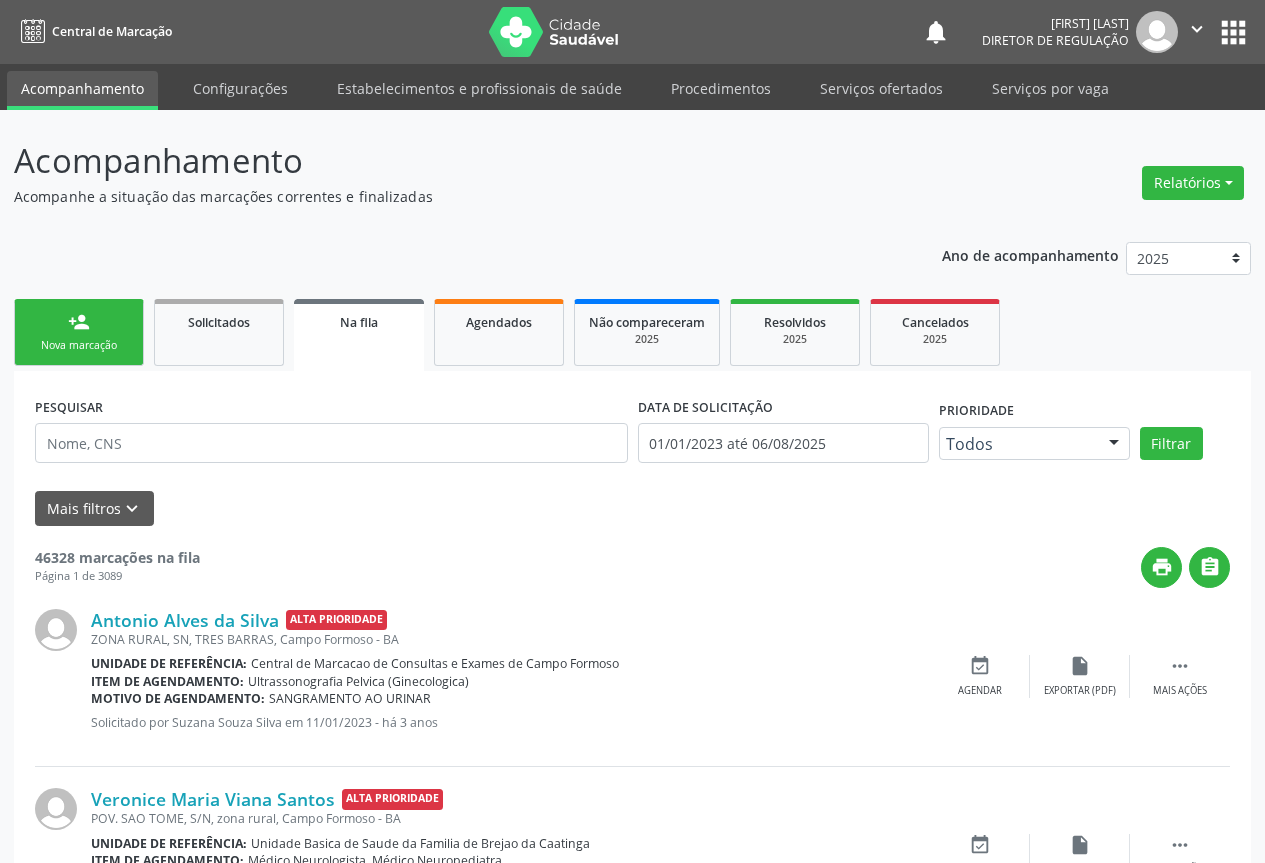 click on "Nova marcação" at bounding box center (79, 345) 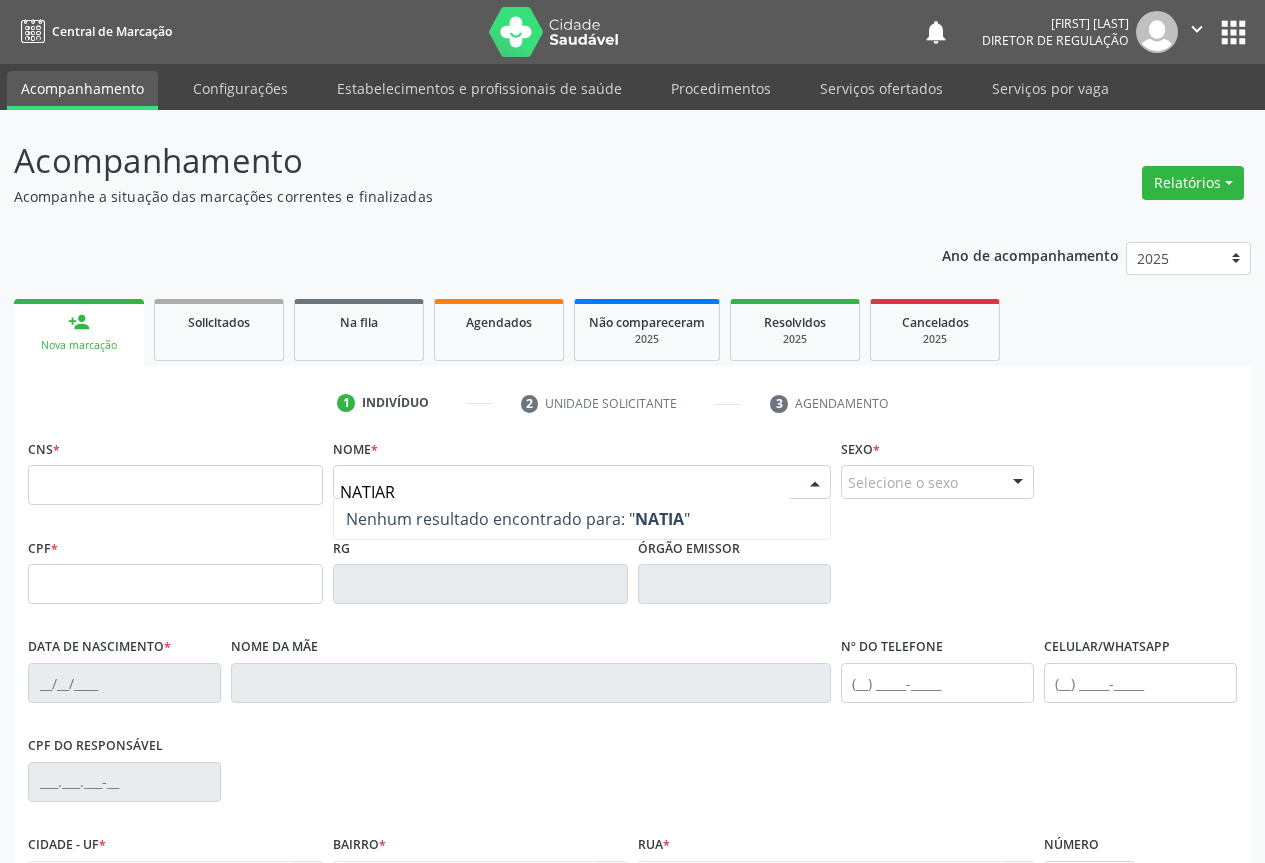 type on "NATIARA" 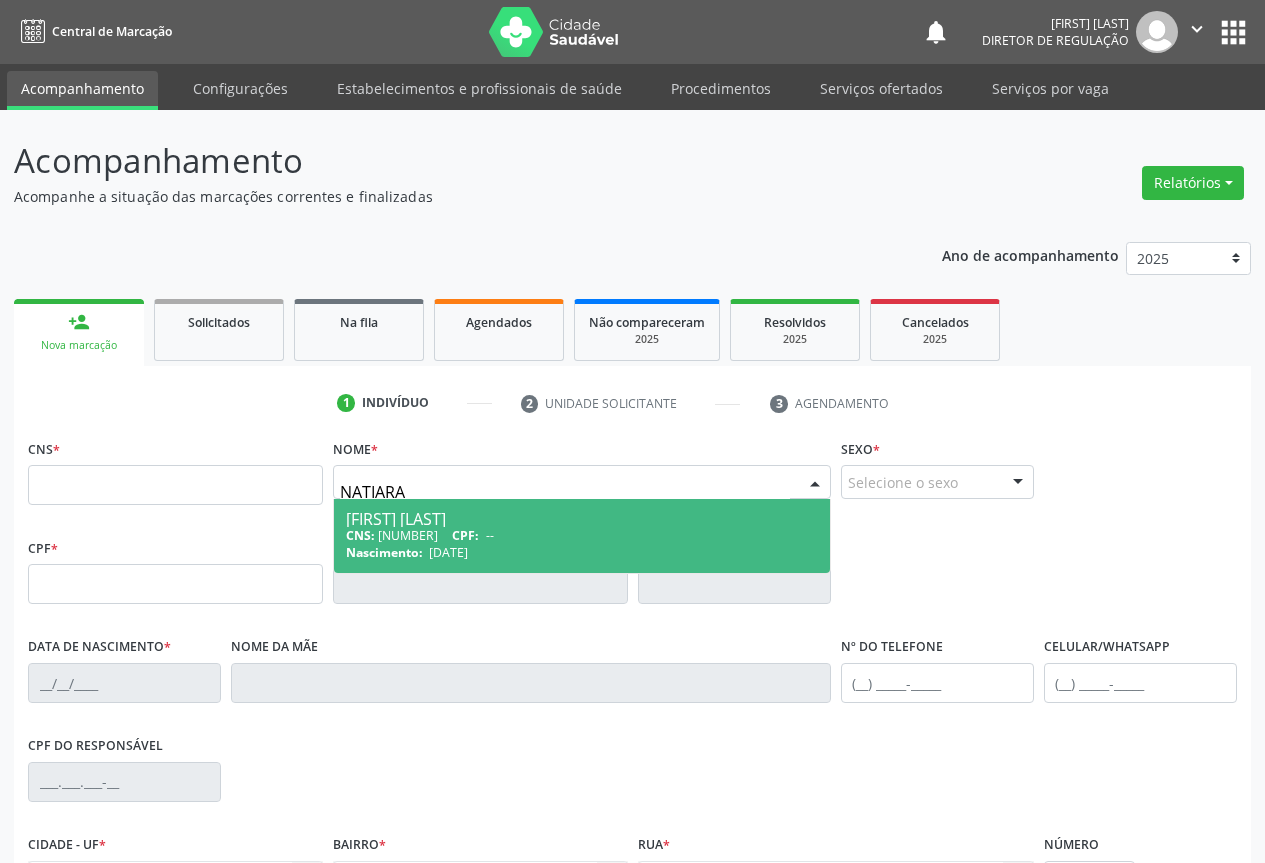 click on "Nascimento:
20/01/1986" at bounding box center (582, 552) 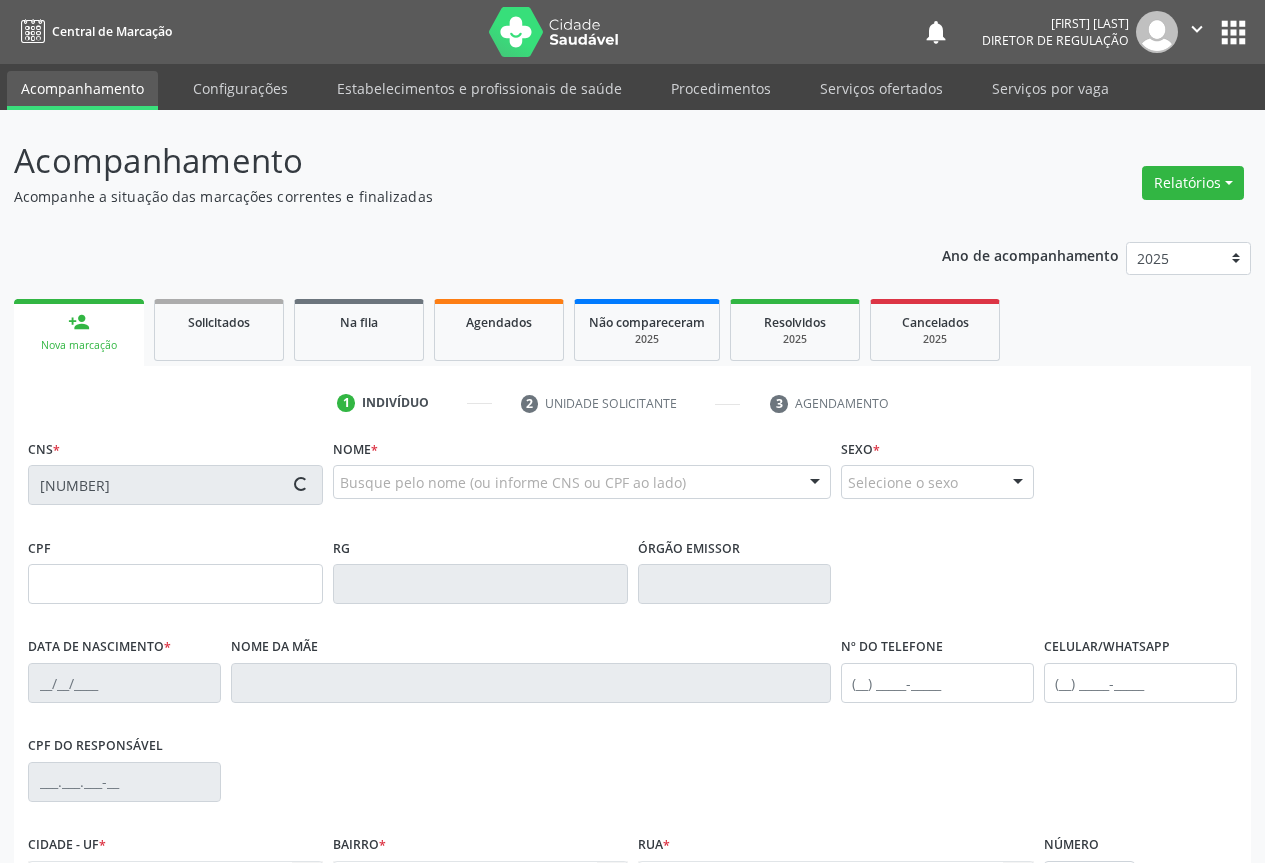 scroll, scrollTop: 221, scrollLeft: 0, axis: vertical 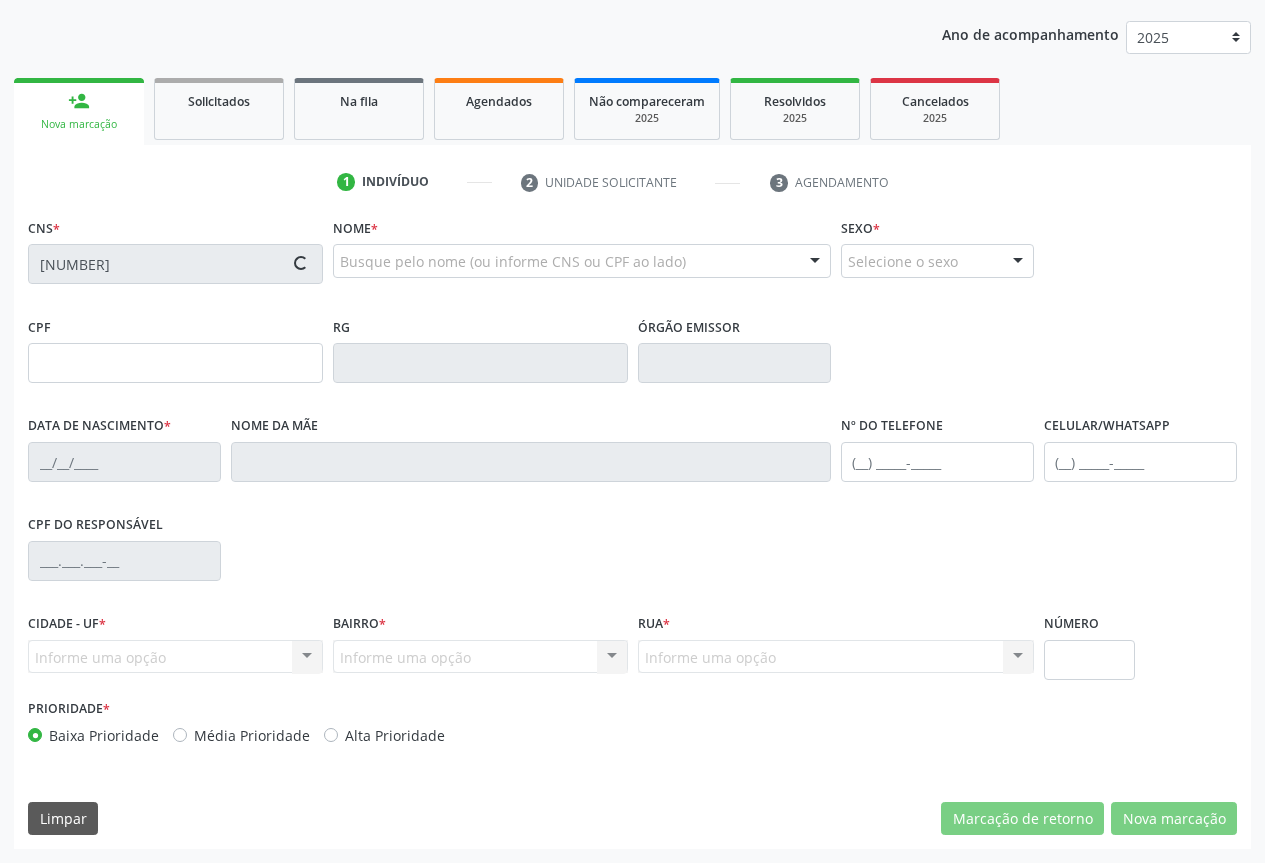 type on "1014686288" 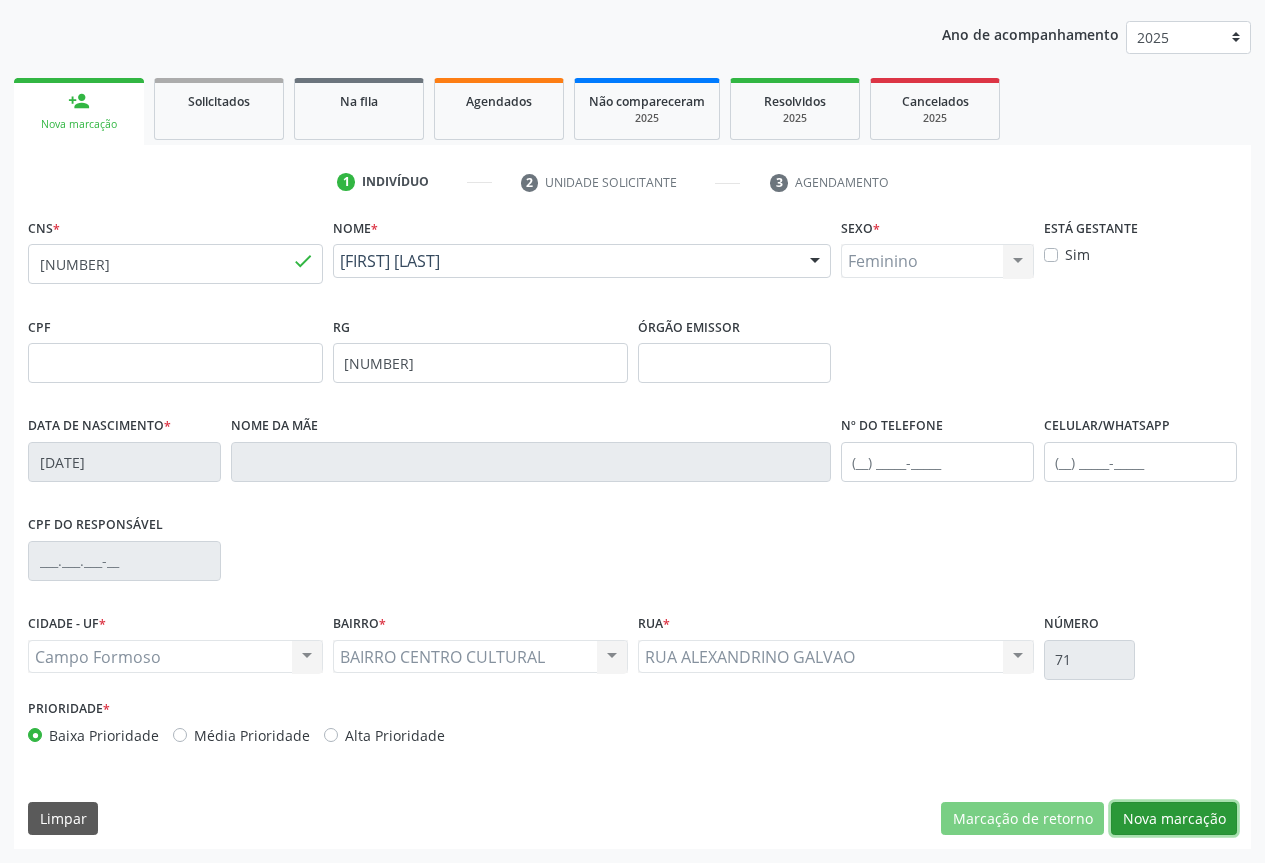 click on "Nova marcação" at bounding box center [1174, 819] 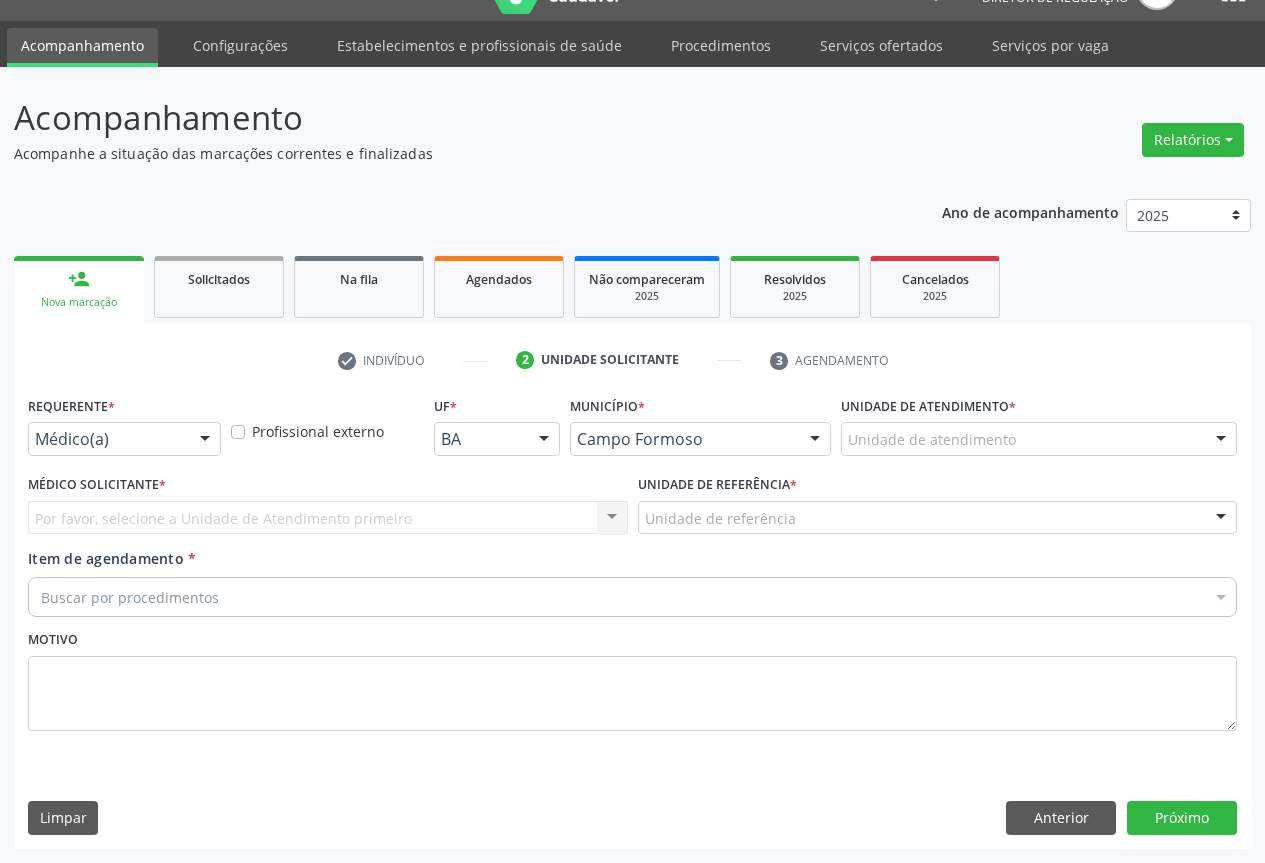 scroll, scrollTop: 43, scrollLeft: 0, axis: vertical 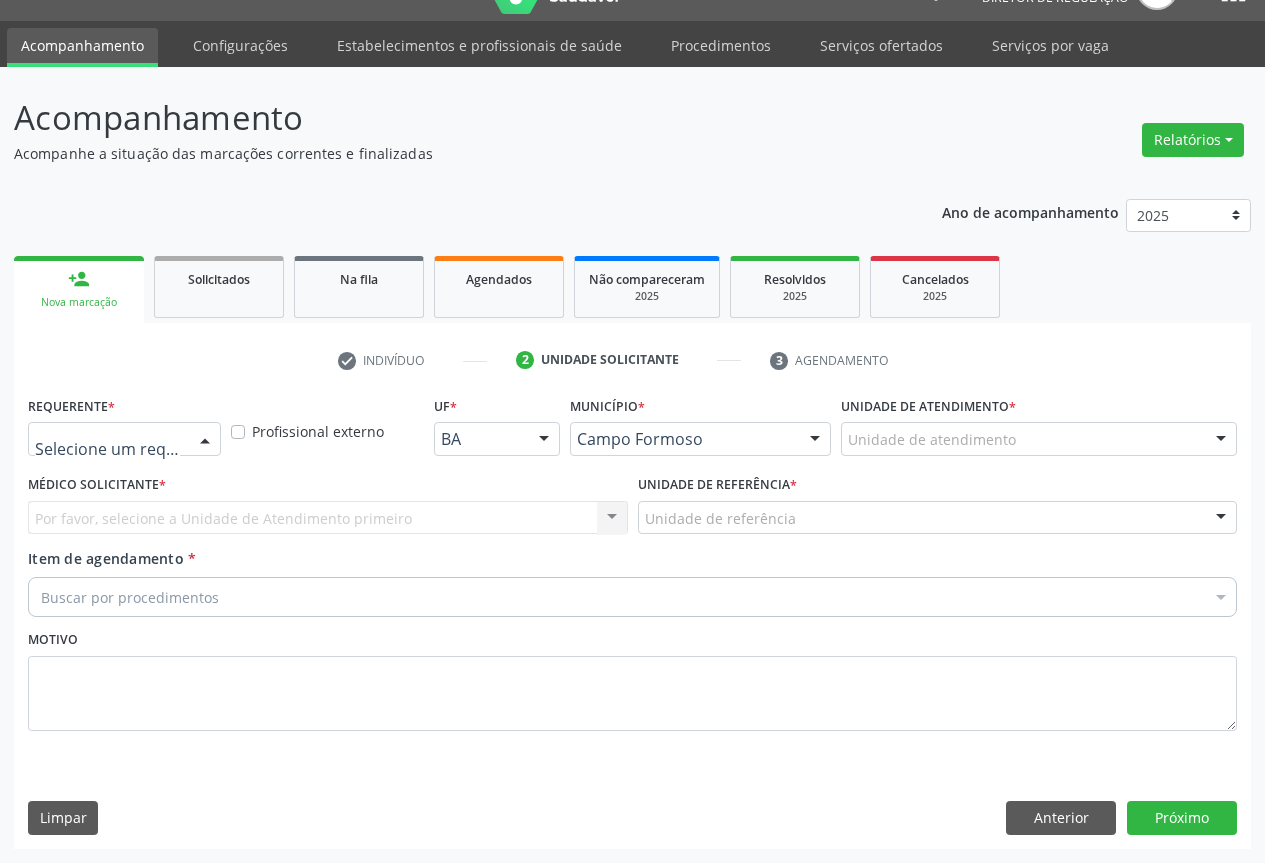 click at bounding box center (205, 440) 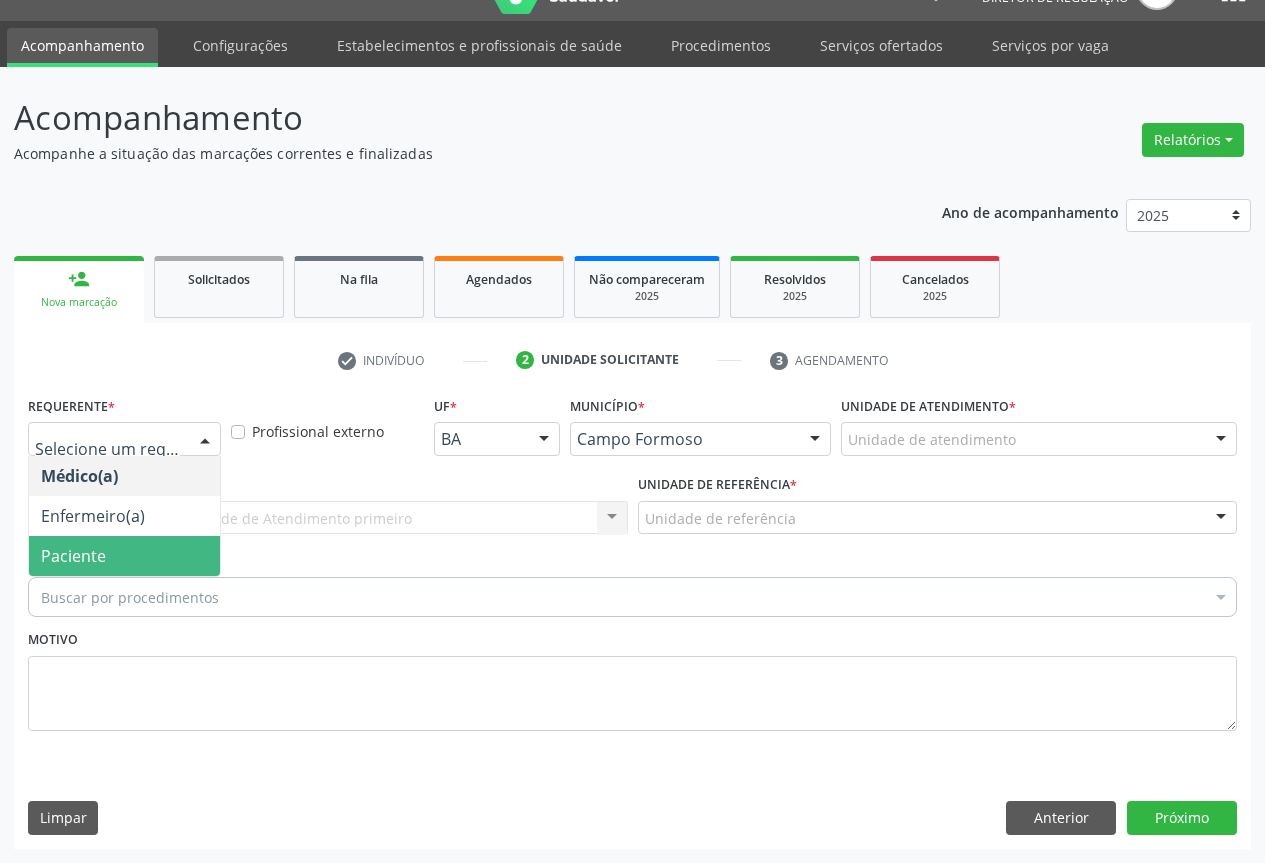 click on "Paciente" at bounding box center [124, 556] 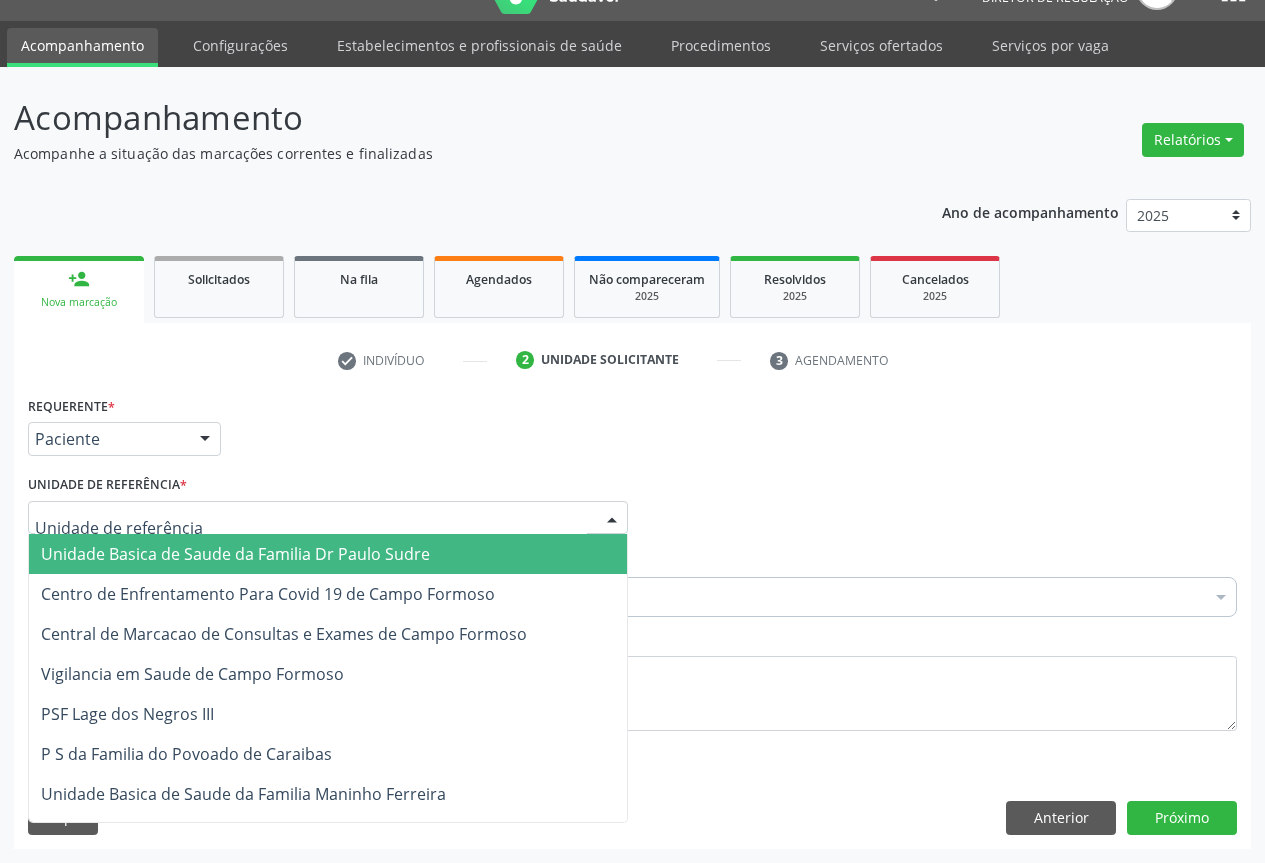 click at bounding box center [328, 518] 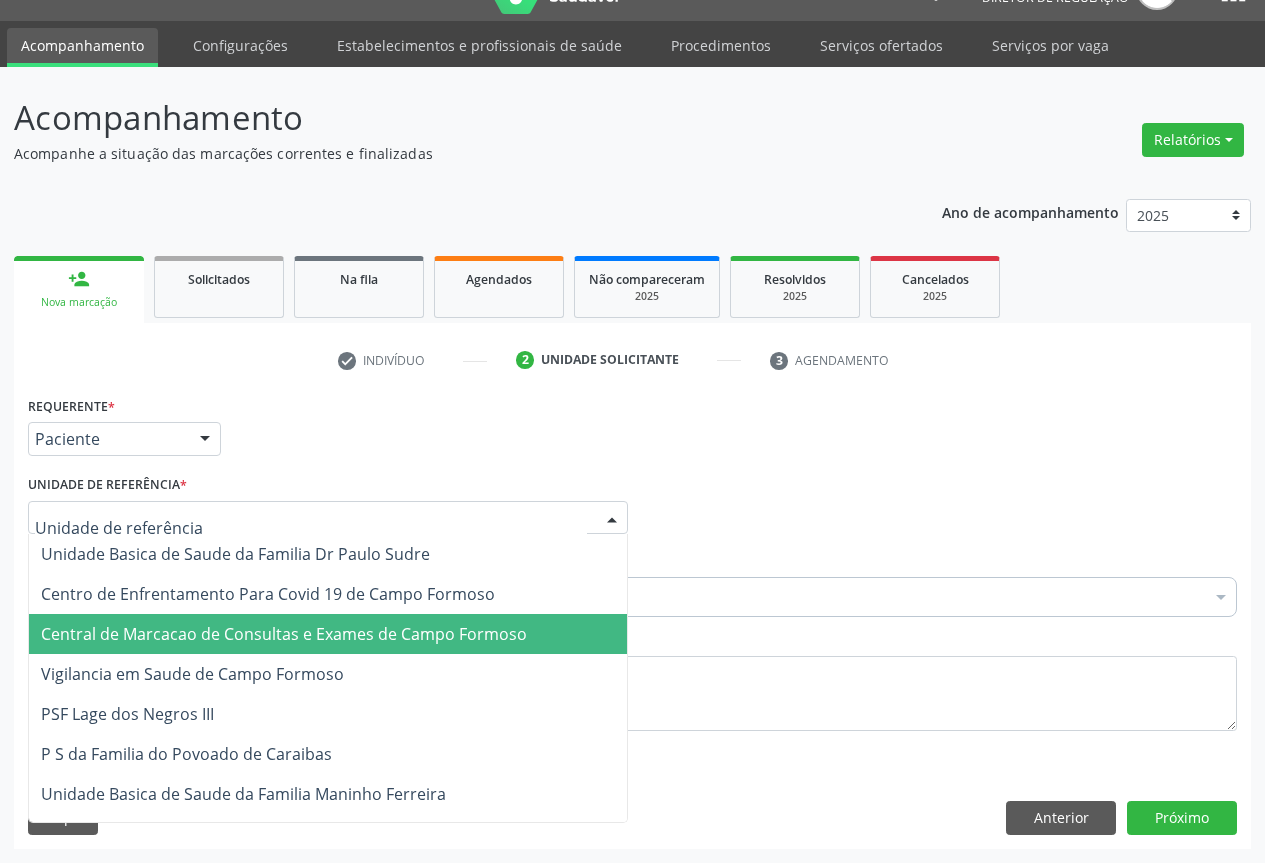 click on "Central de Marcacao de Consultas e Exames de Campo Formoso" at bounding box center [328, 634] 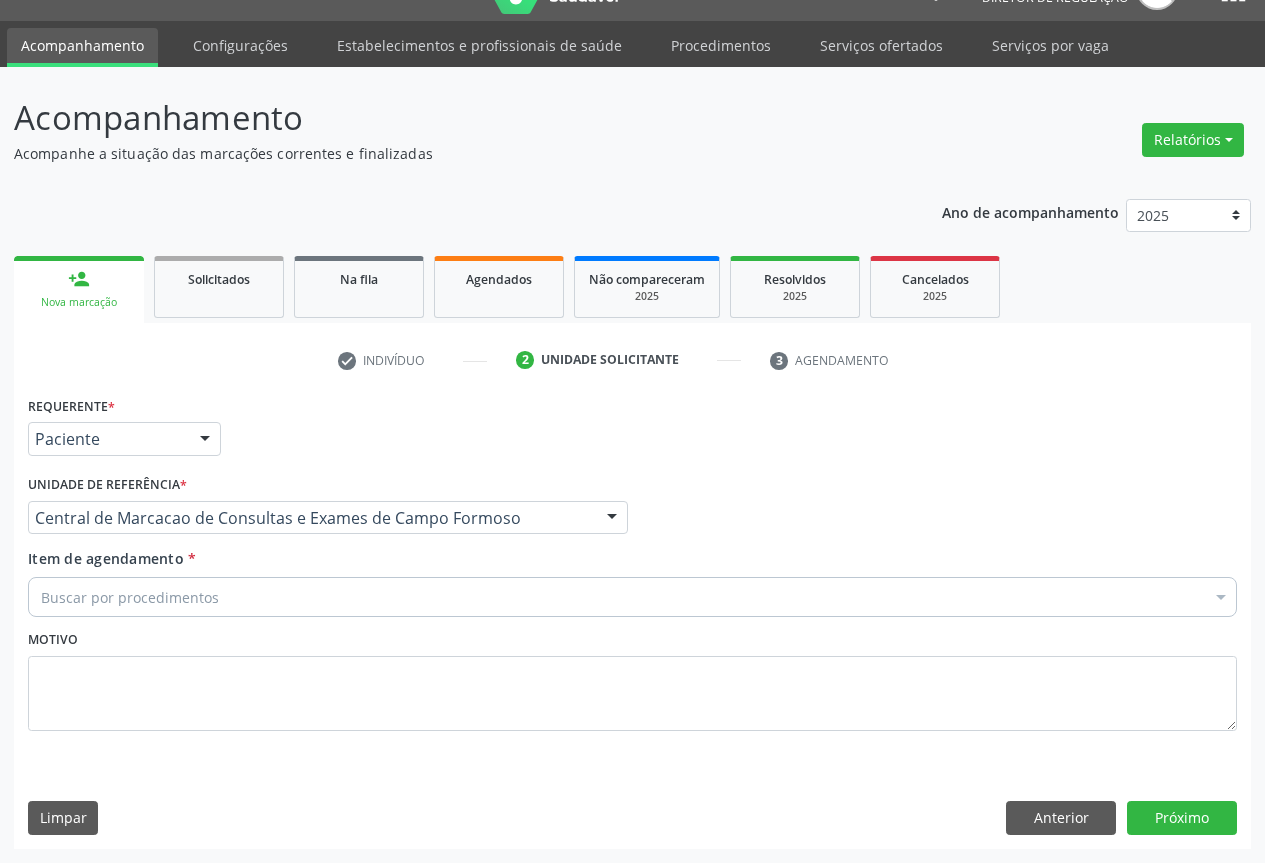 click on "Buscar por procedimentos" at bounding box center [632, 597] 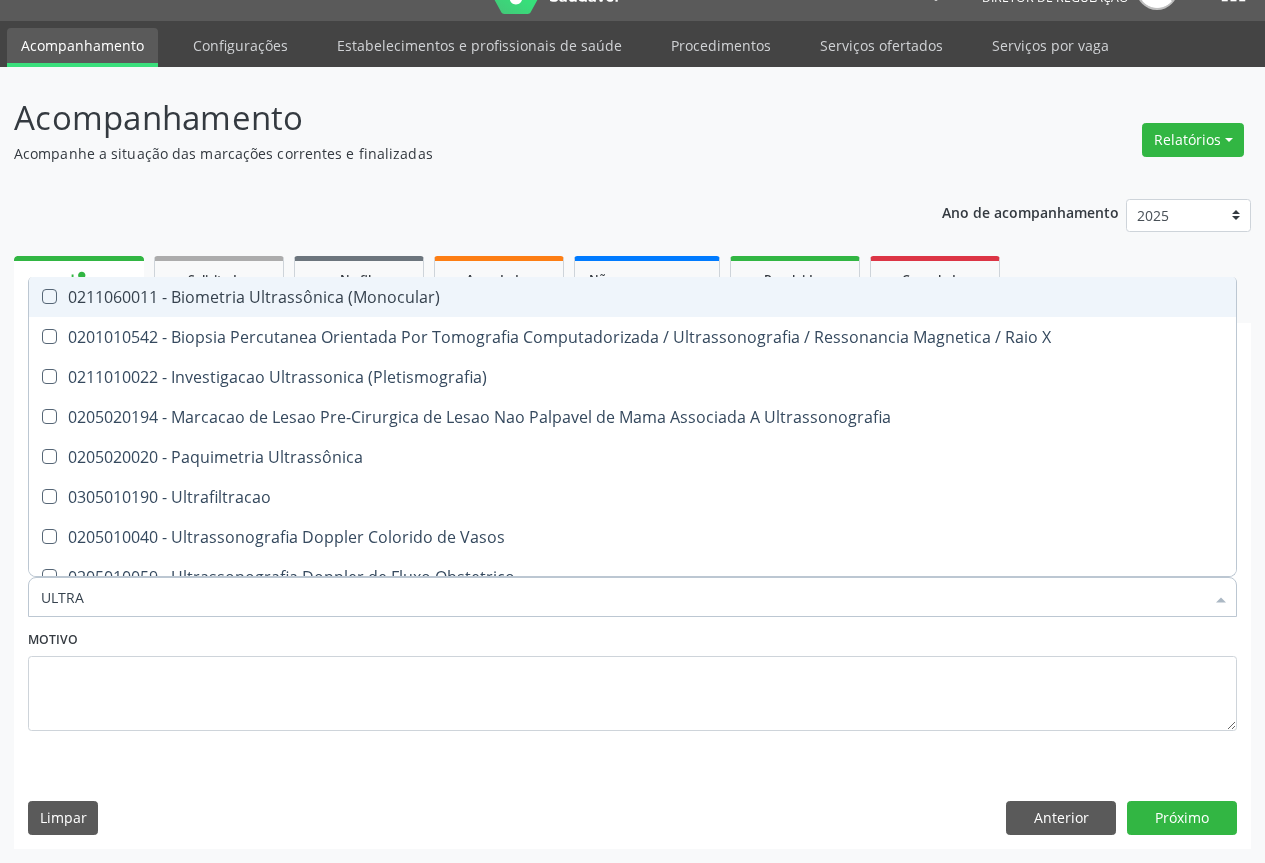 type on "ULTRAS" 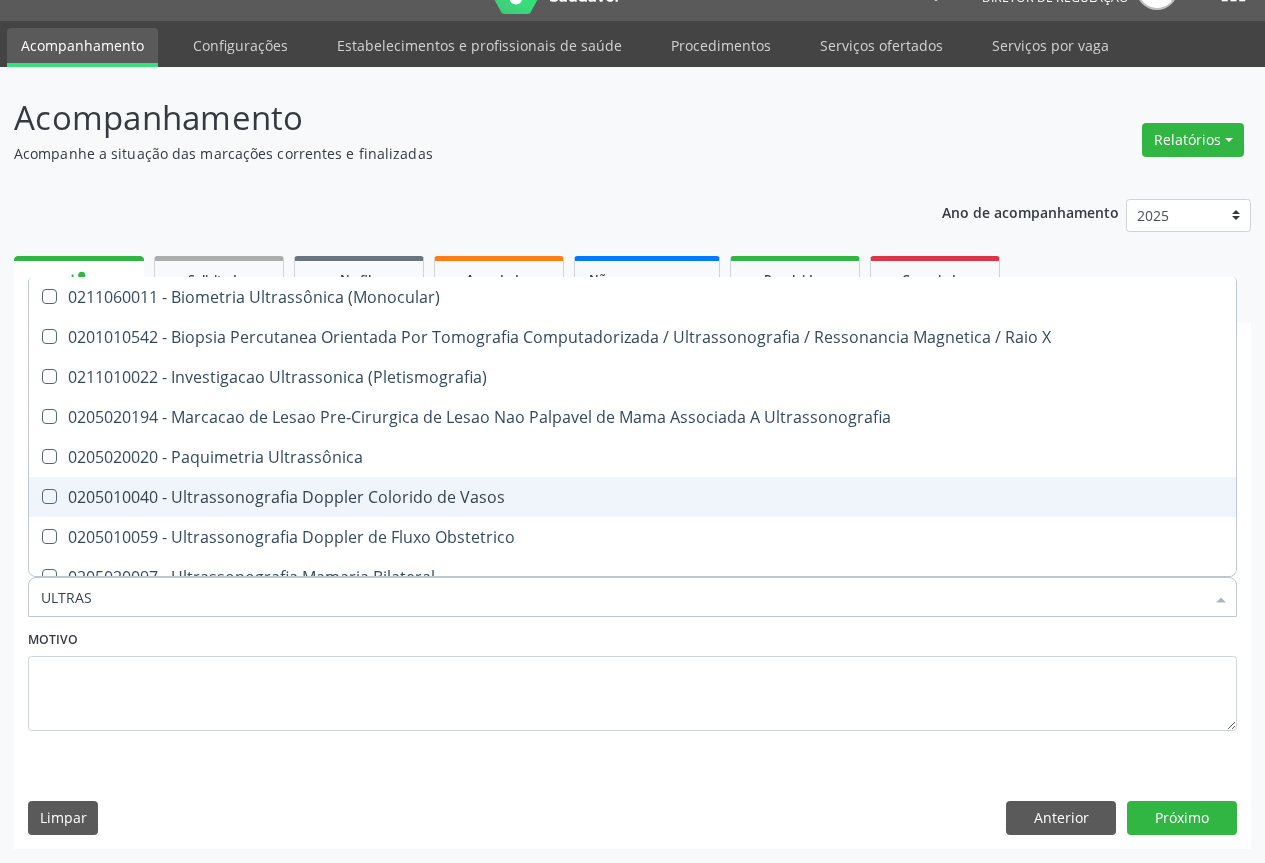 scroll, scrollTop: 300, scrollLeft: 0, axis: vertical 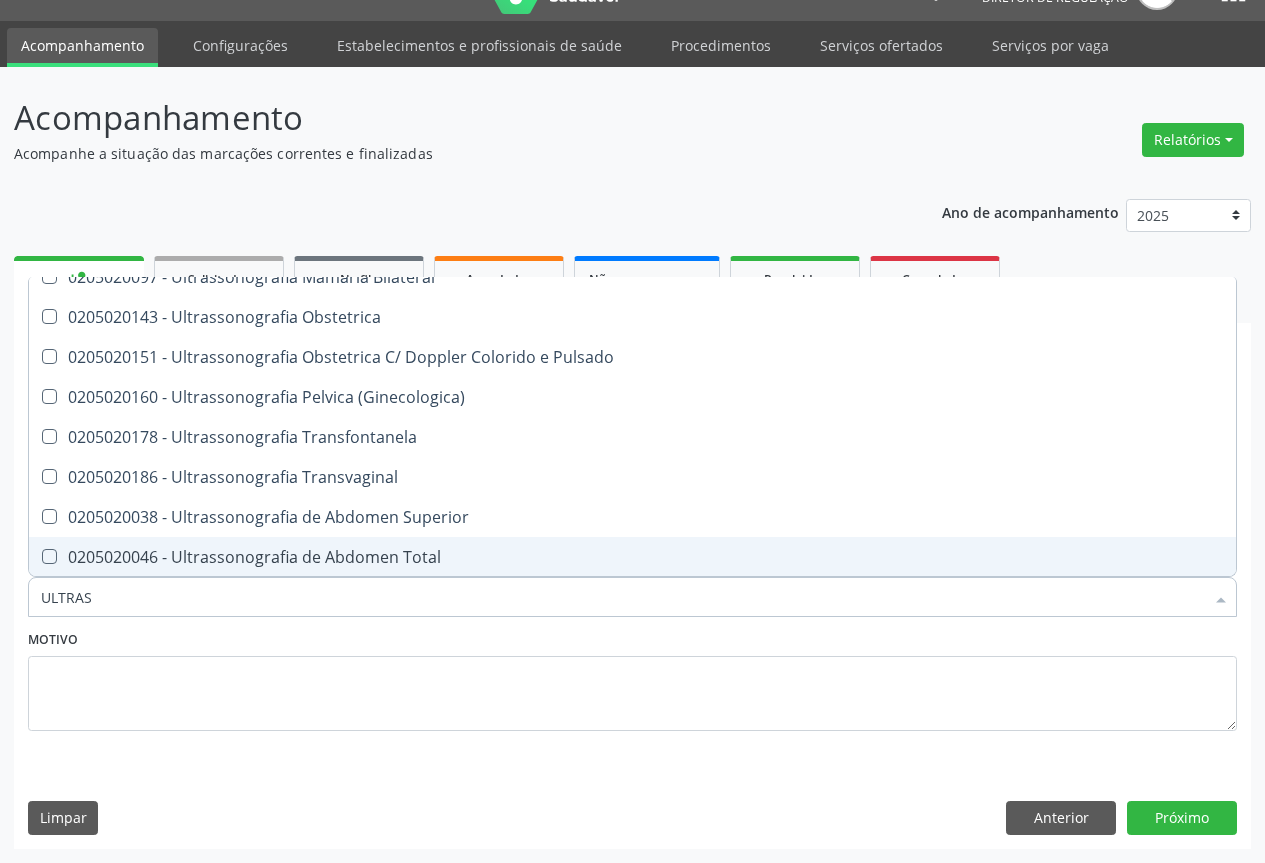 click on "0205020046 - Ultrassonografia de Abdomen Total" at bounding box center [632, 557] 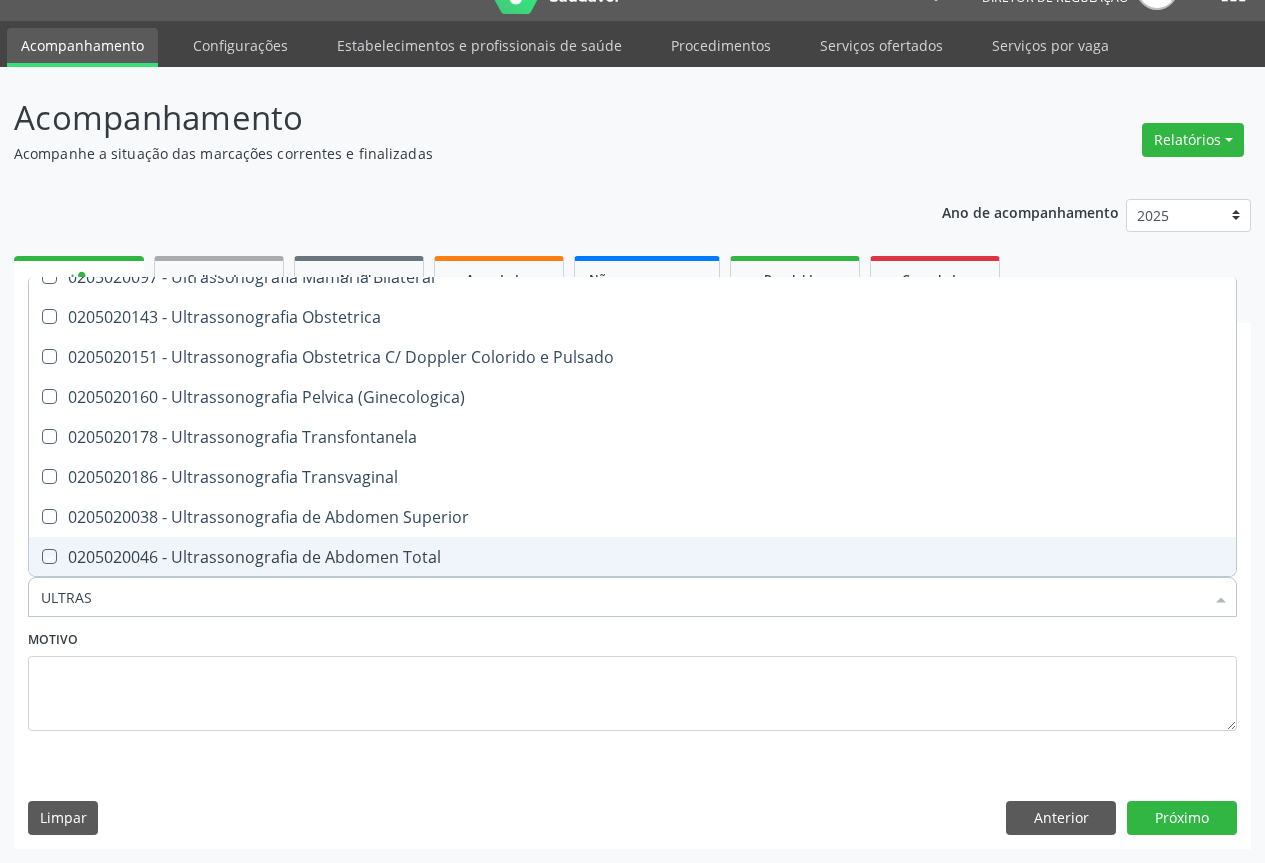 checkbox on "true" 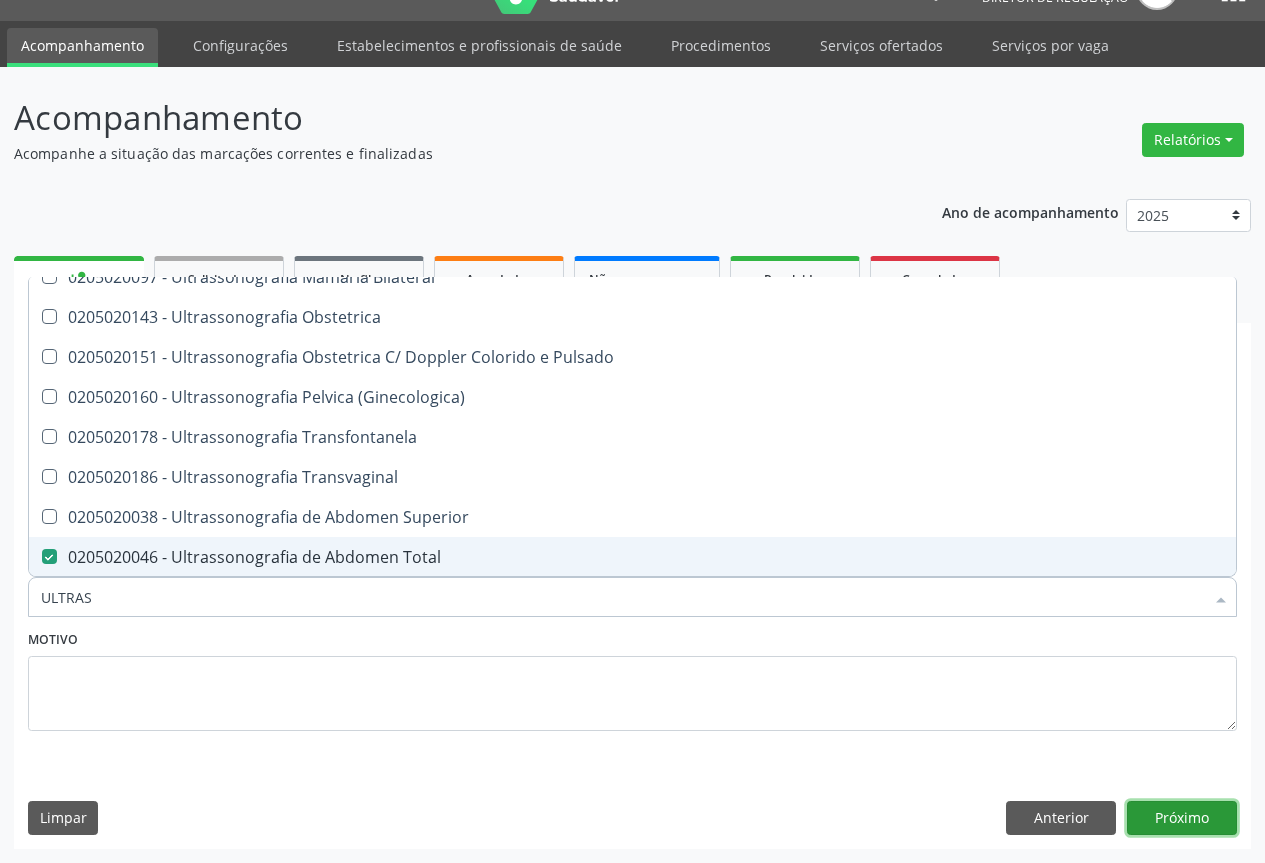 click on "Próximo" at bounding box center [1182, 818] 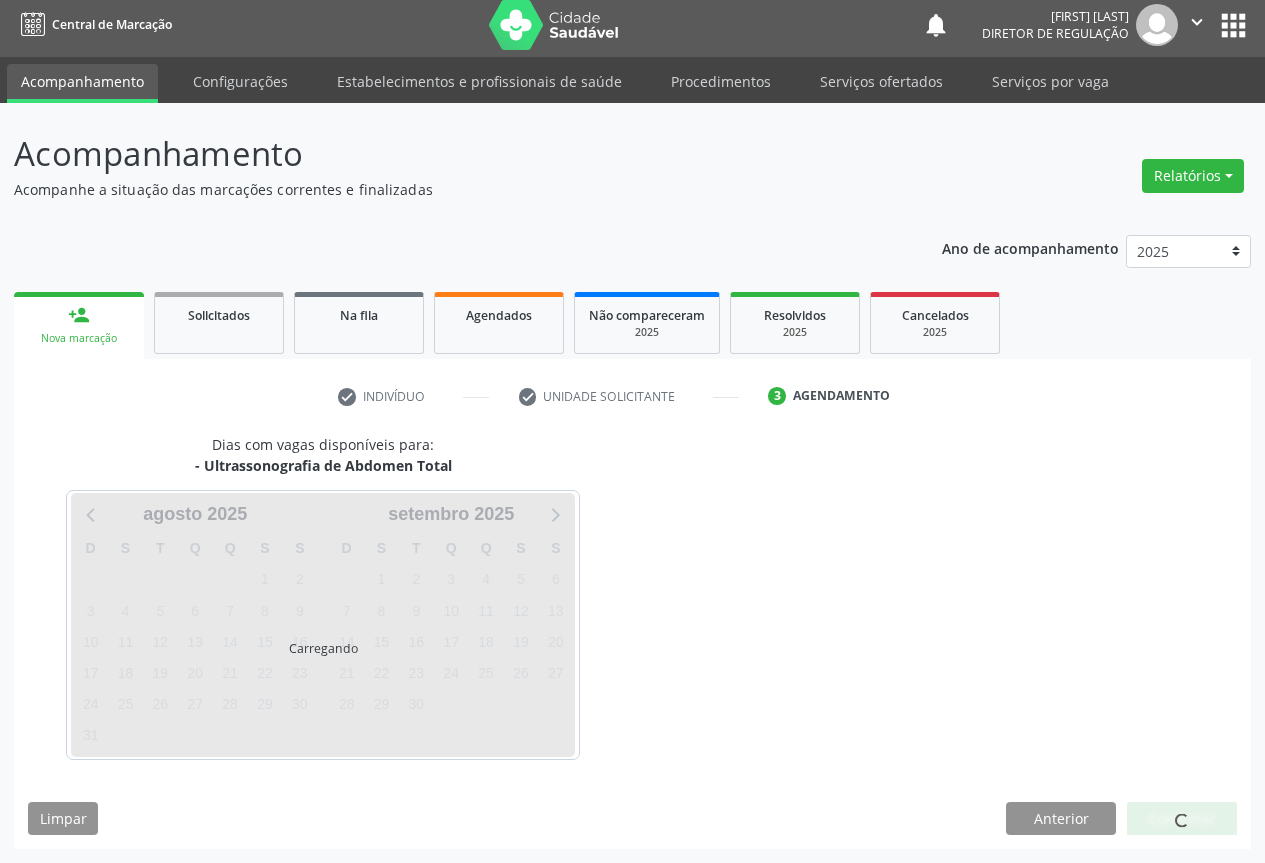 scroll, scrollTop: 7, scrollLeft: 0, axis: vertical 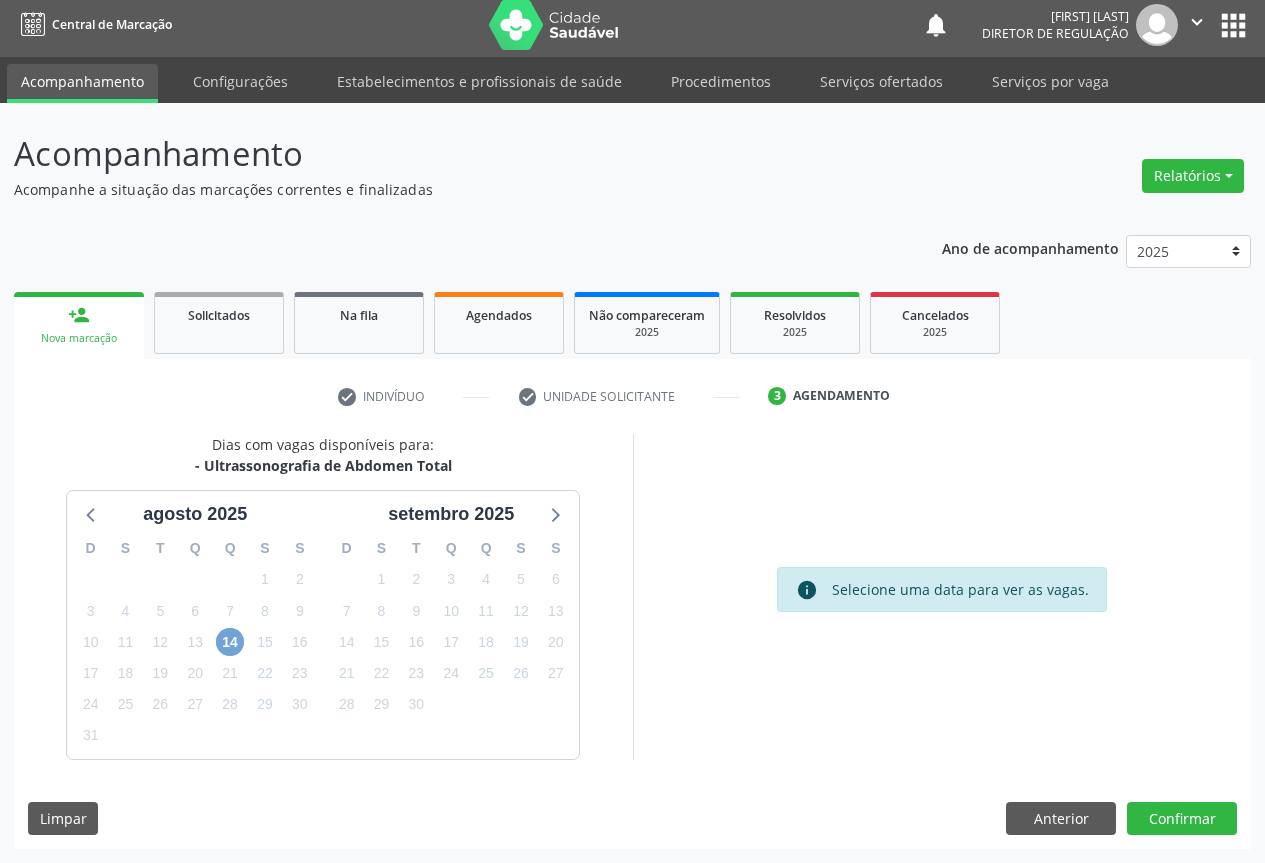 click on "14" at bounding box center (230, 642) 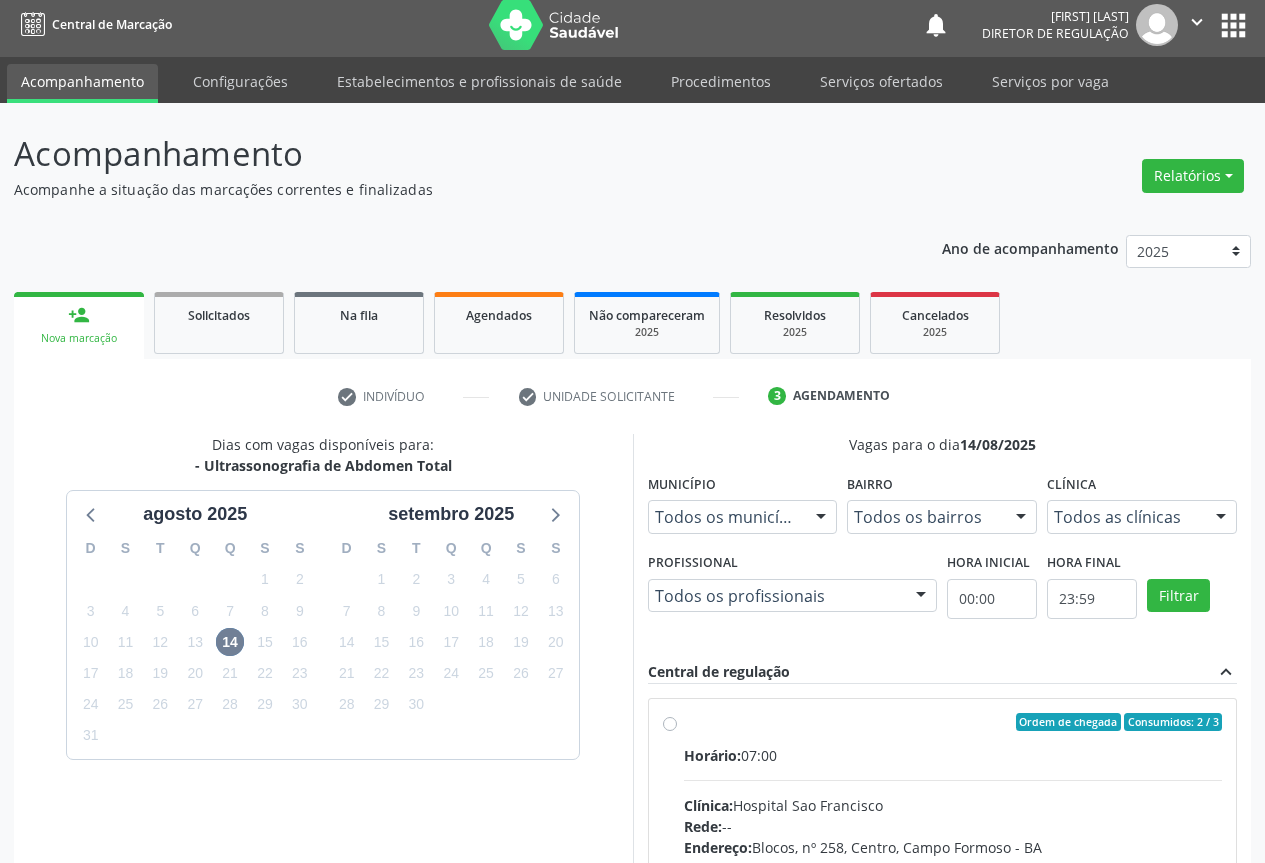 click on "Horário:   07:00" at bounding box center (953, 755) 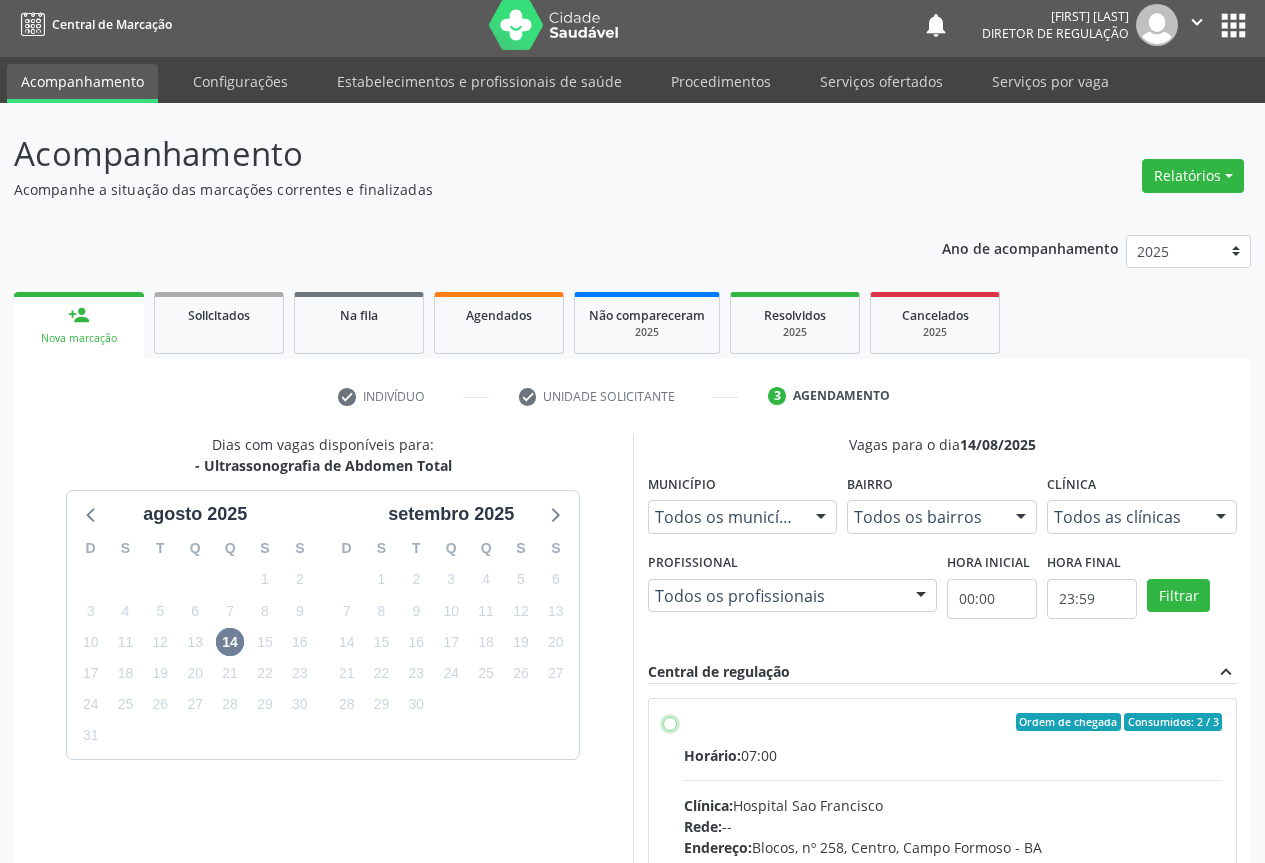 click on "Ordem de chegada
Consumidos: 2 / 3
Horário:   07:00
Clínica:  Hospital Sao Francisco
Rede:
--
Endereço:   Blocos, nº 258, Centro, Campo Formoso - BA
Telefone:   (74) 36451217
Profissional:
Danilo Souza Cardoso
Informações adicionais sobre o atendimento
Idade de atendimento:
de 0 a 120 anos
Gênero(s) atendido(s):
Masculino e Feminino
Informações adicionais:
--" at bounding box center [670, 722] 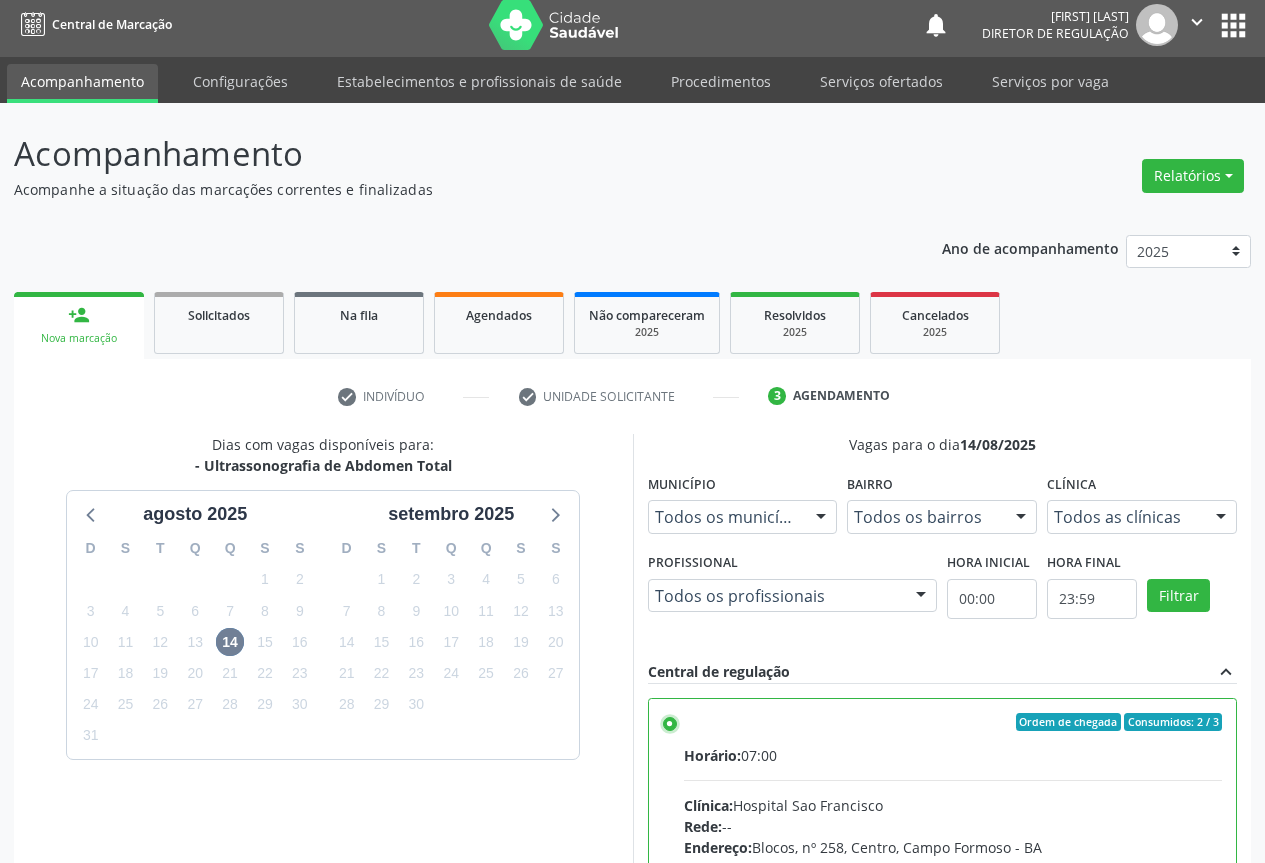 scroll, scrollTop: 332, scrollLeft: 0, axis: vertical 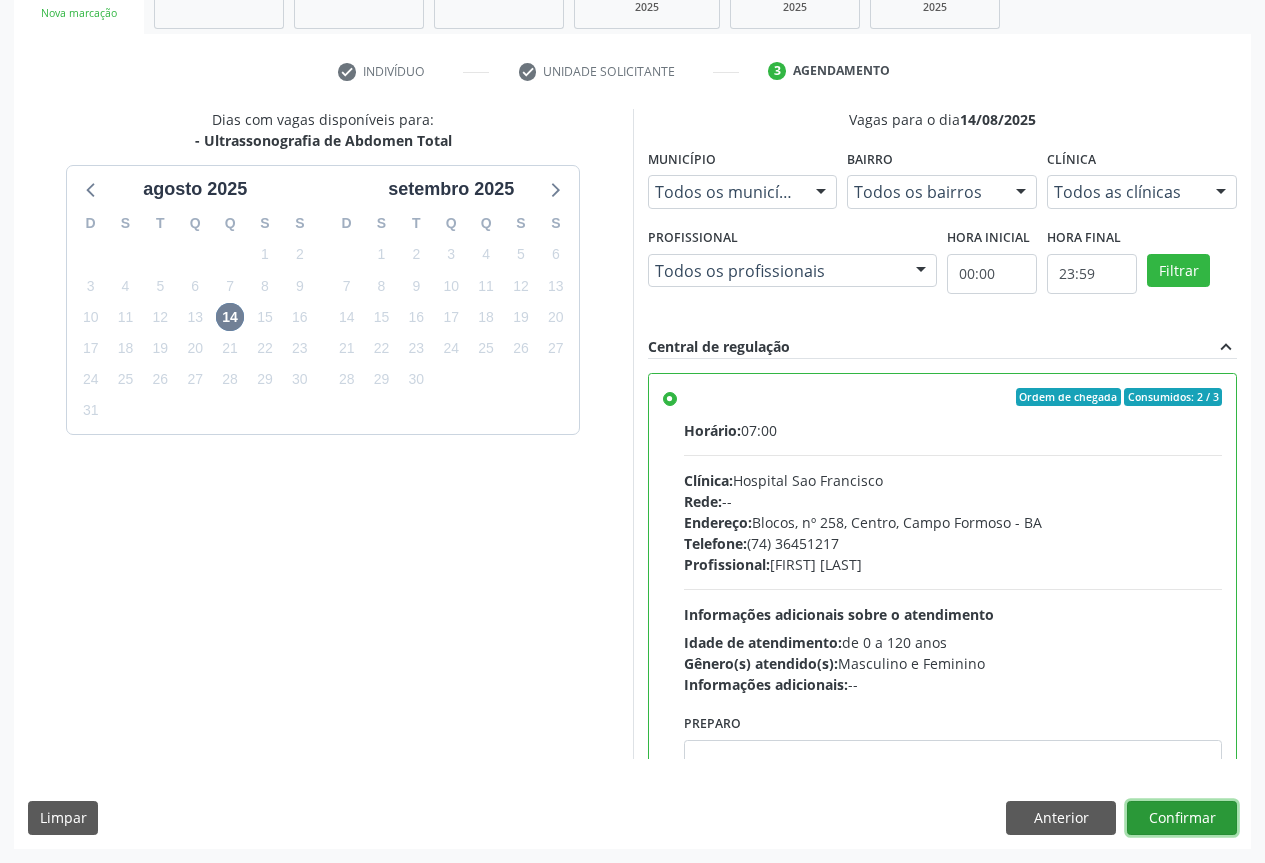 click on "Confirmar" at bounding box center (1182, 818) 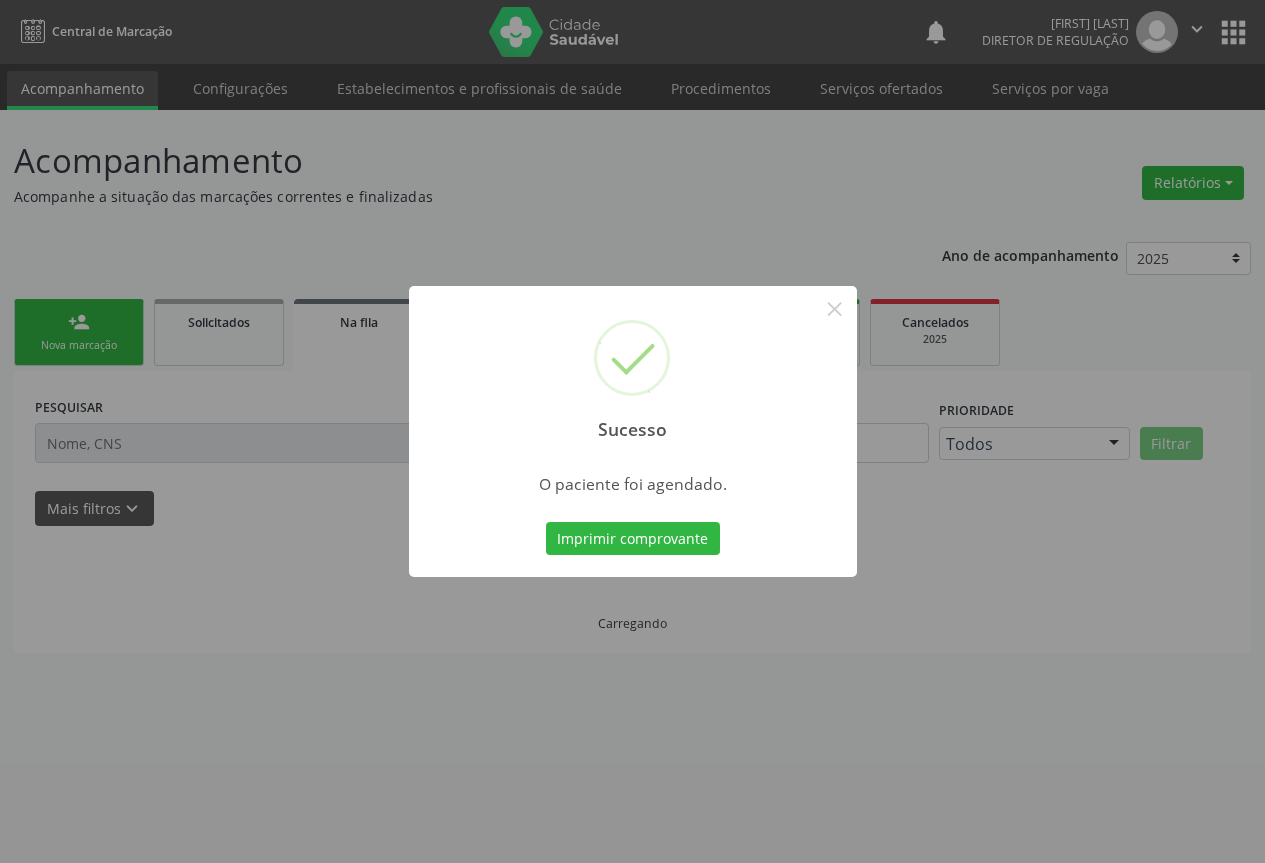 scroll, scrollTop: 0, scrollLeft: 0, axis: both 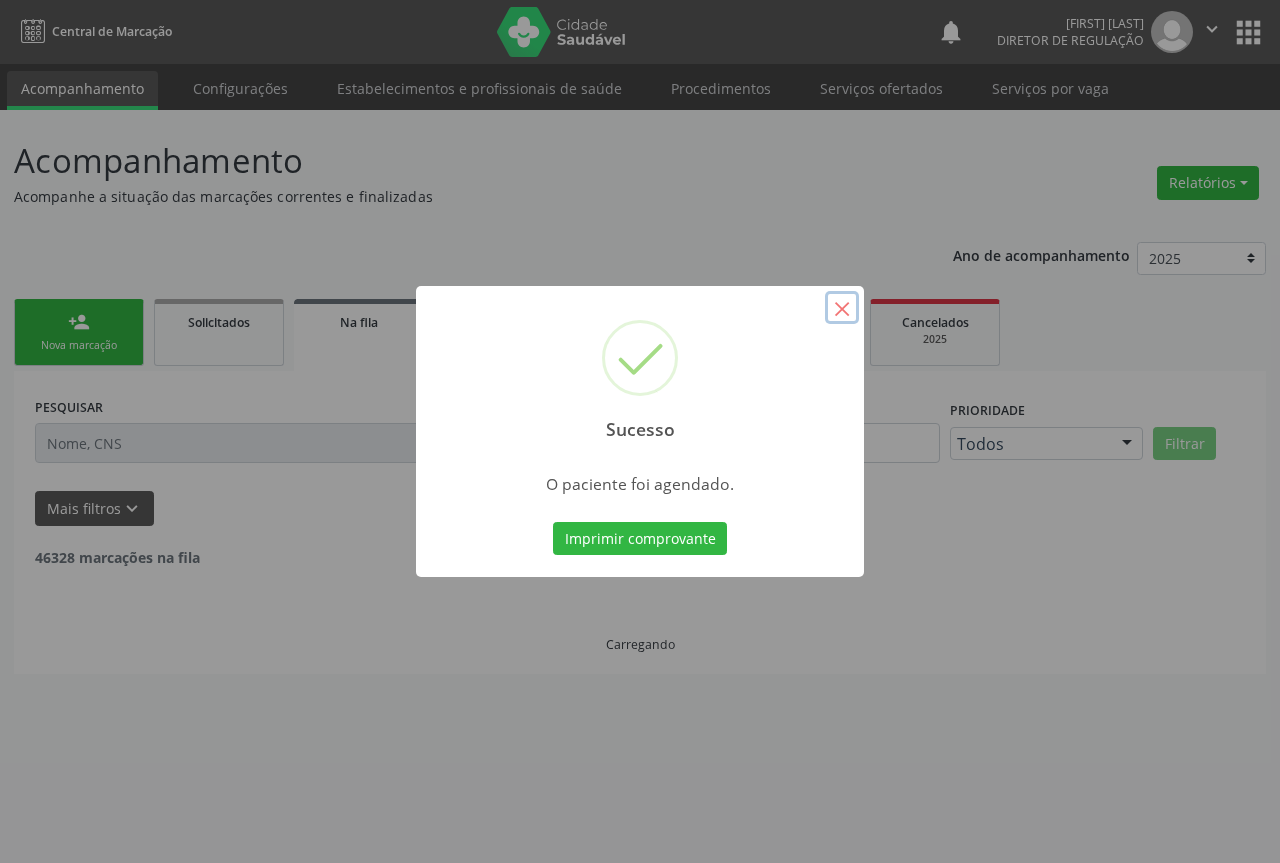 click on "×" at bounding box center (842, 308) 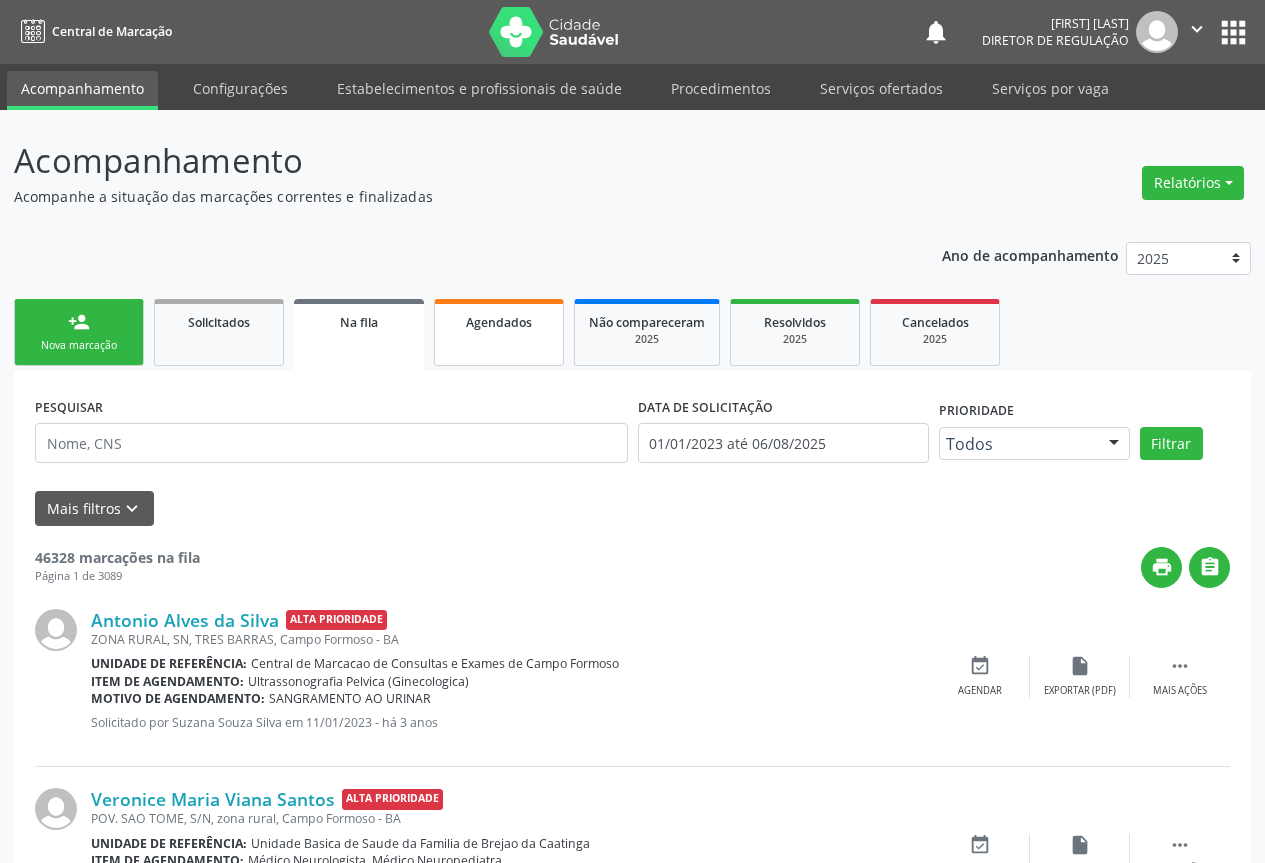 click on "Agendados" at bounding box center [499, 332] 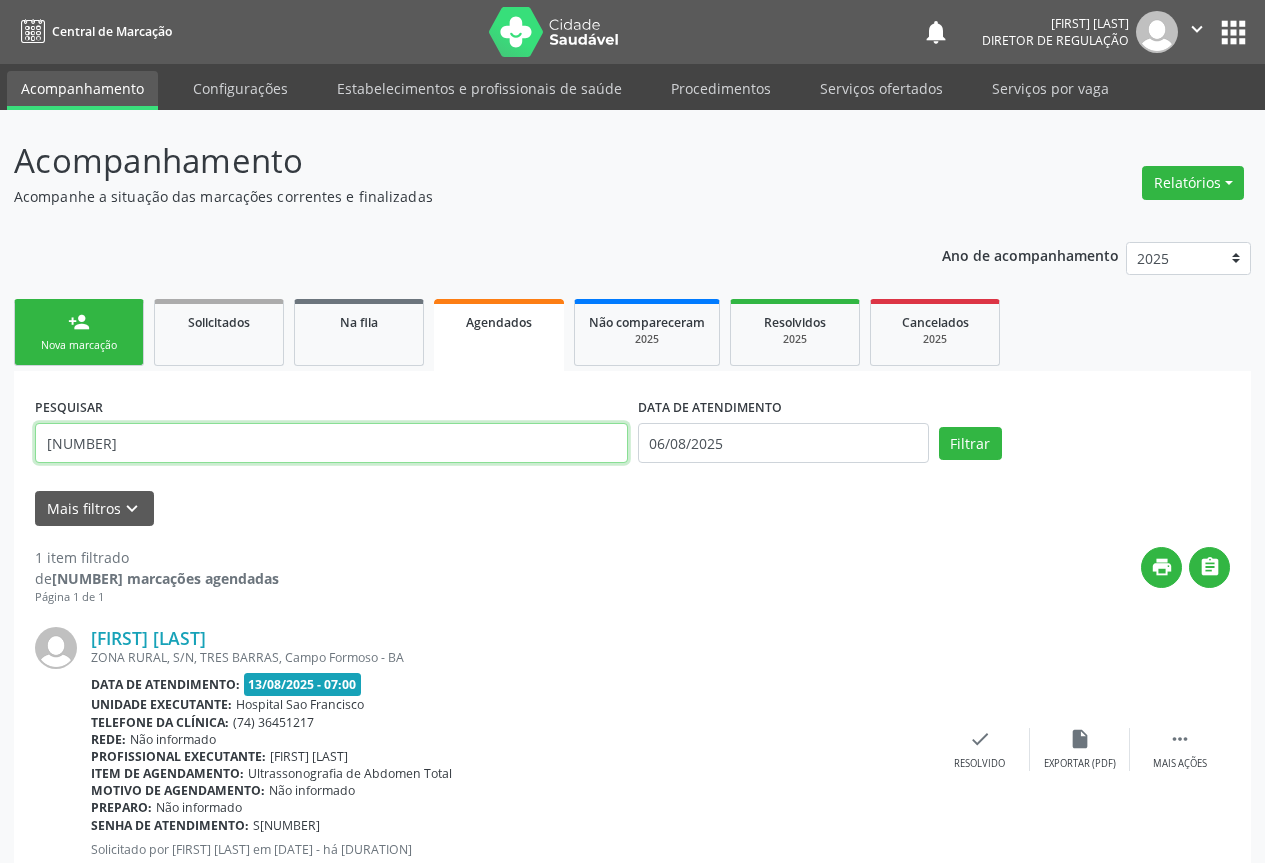 click on "[NUMBER]" at bounding box center [331, 443] 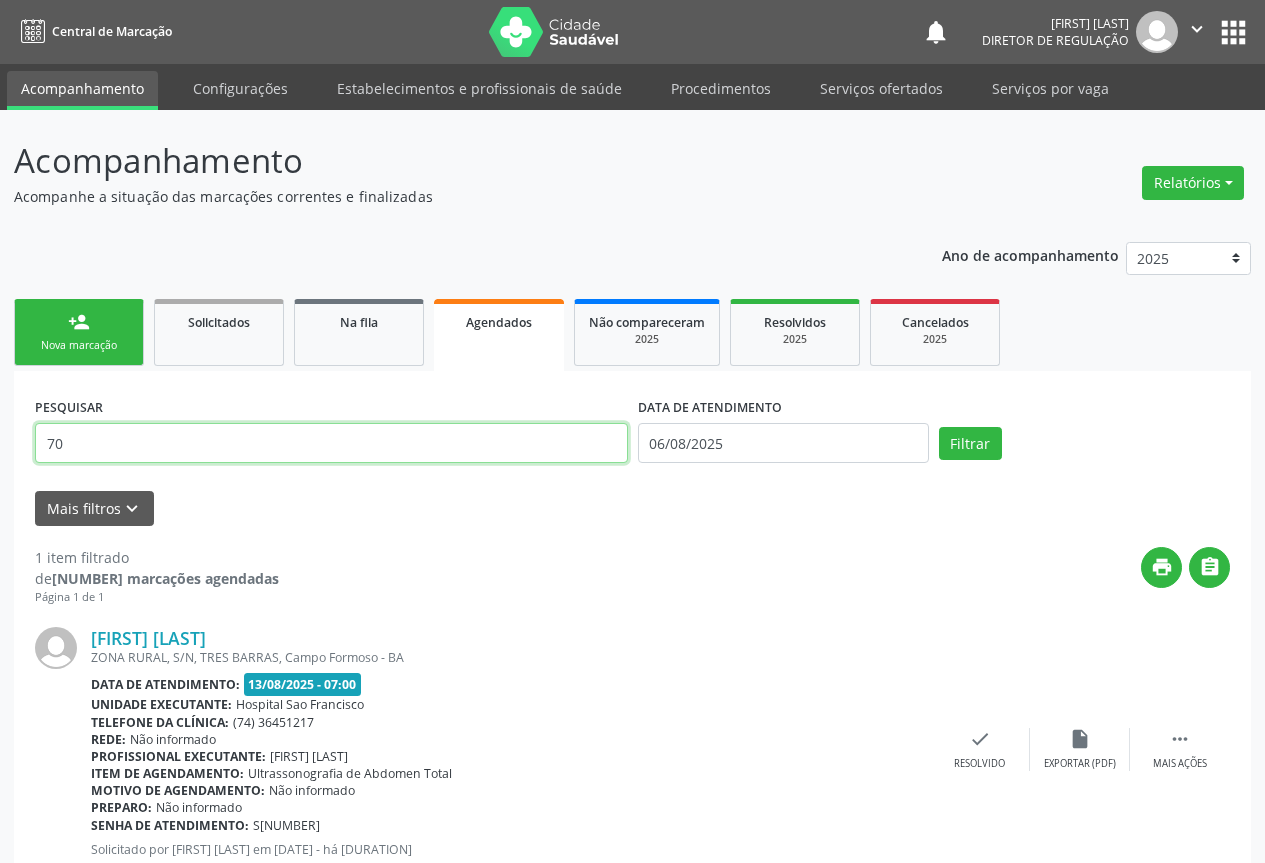 type on "7" 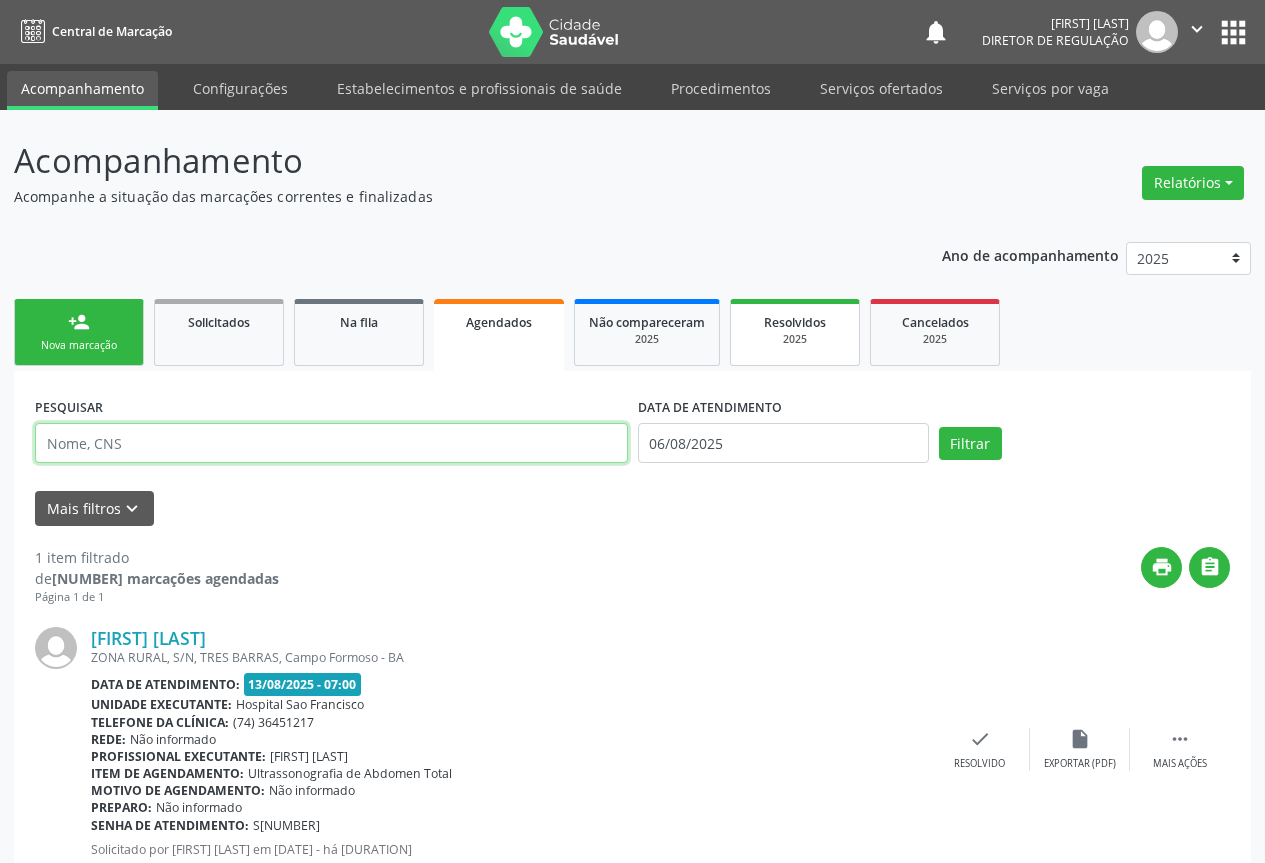 type 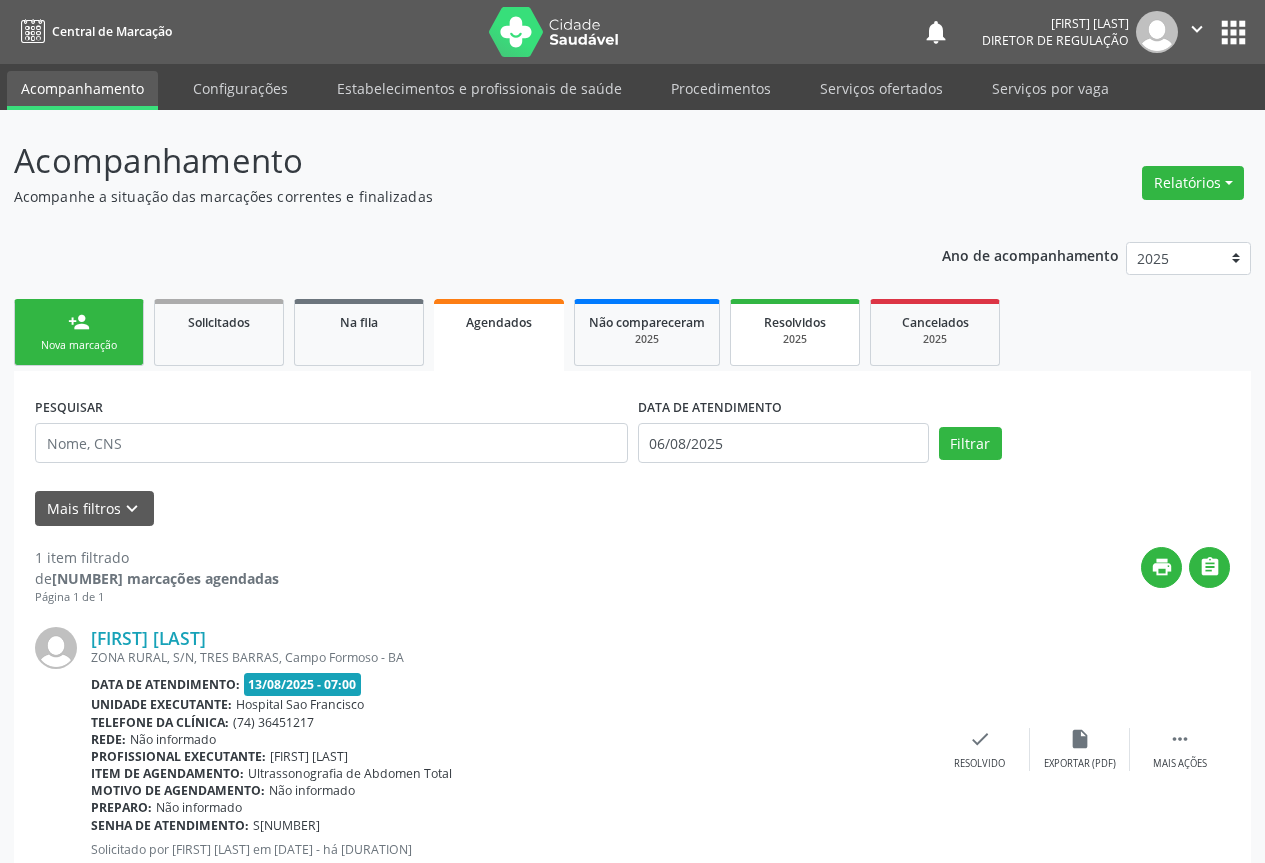 click on "2025" at bounding box center (795, 339) 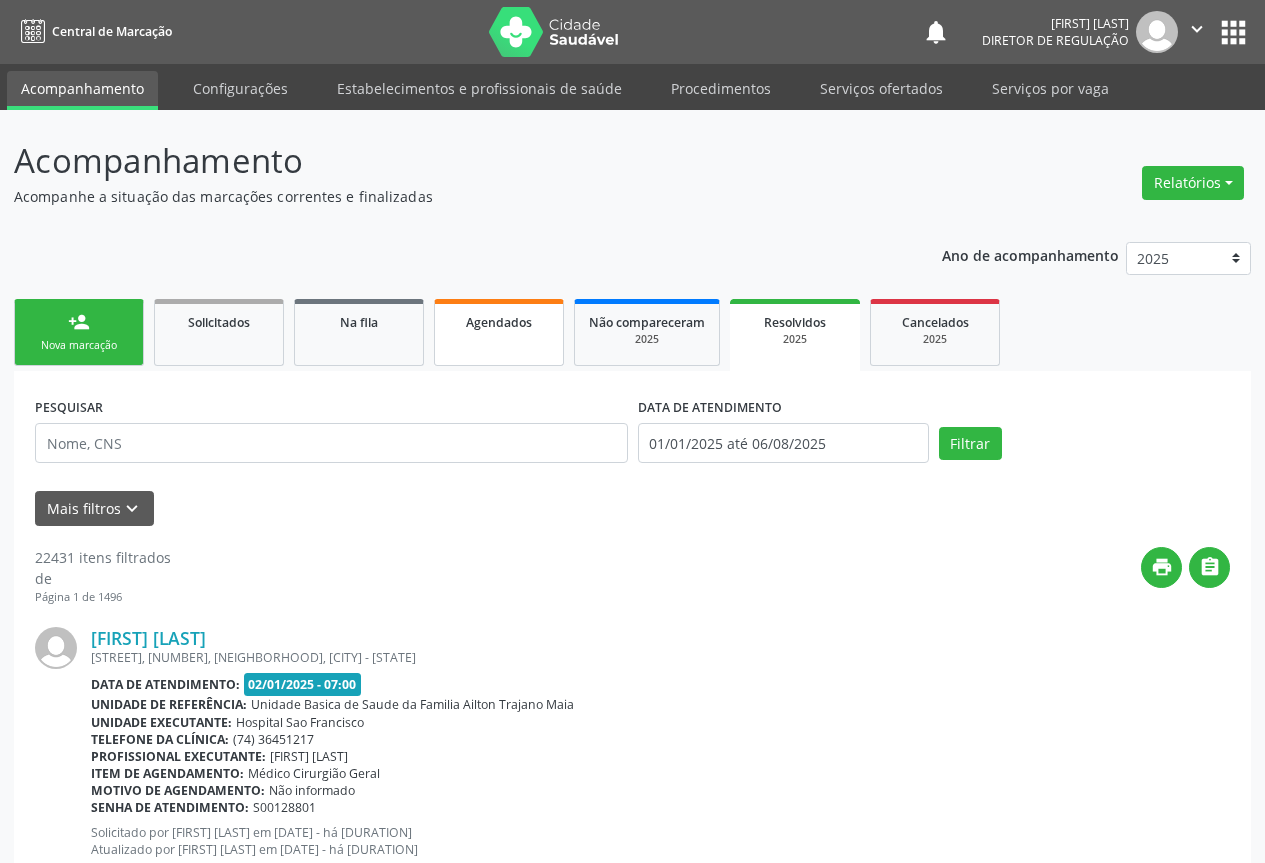 click on "Agendados" at bounding box center [499, 332] 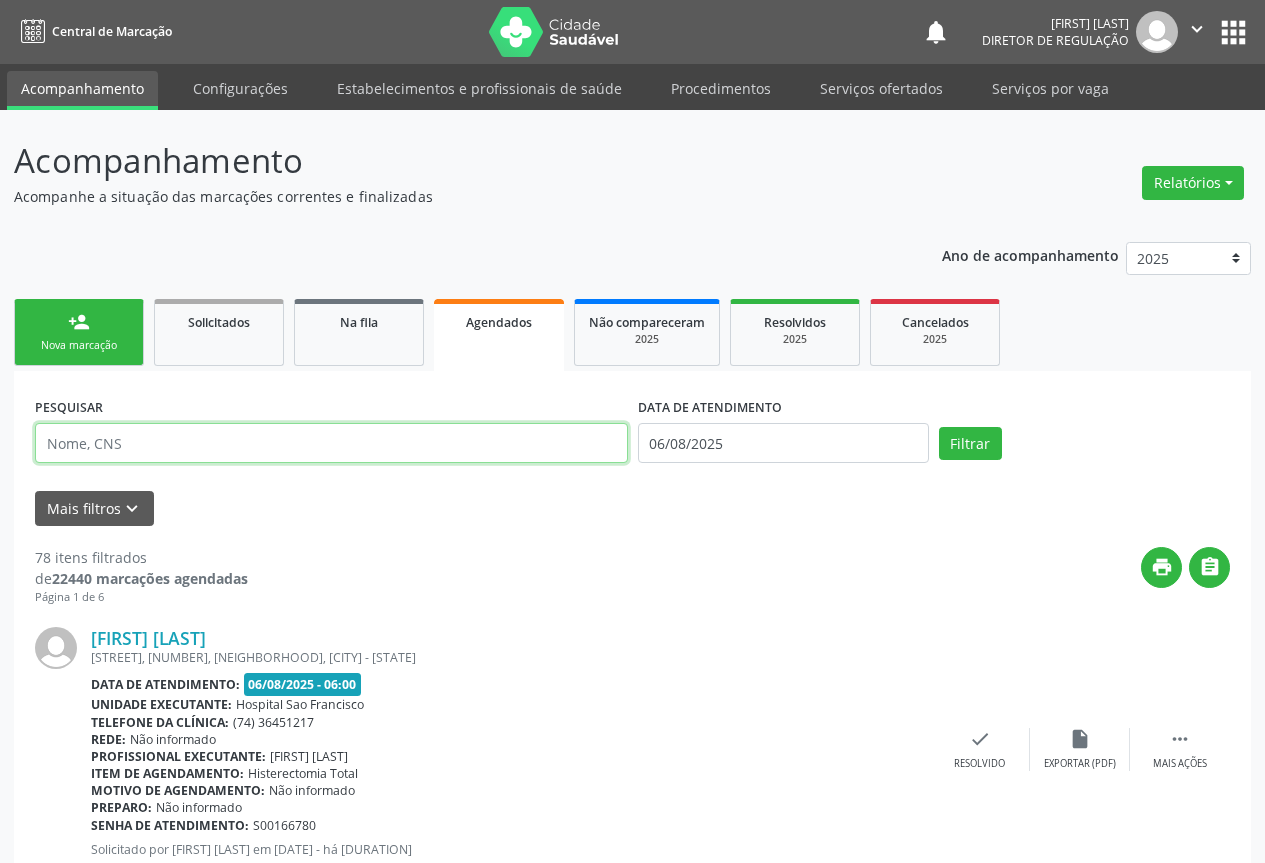 click at bounding box center [331, 443] 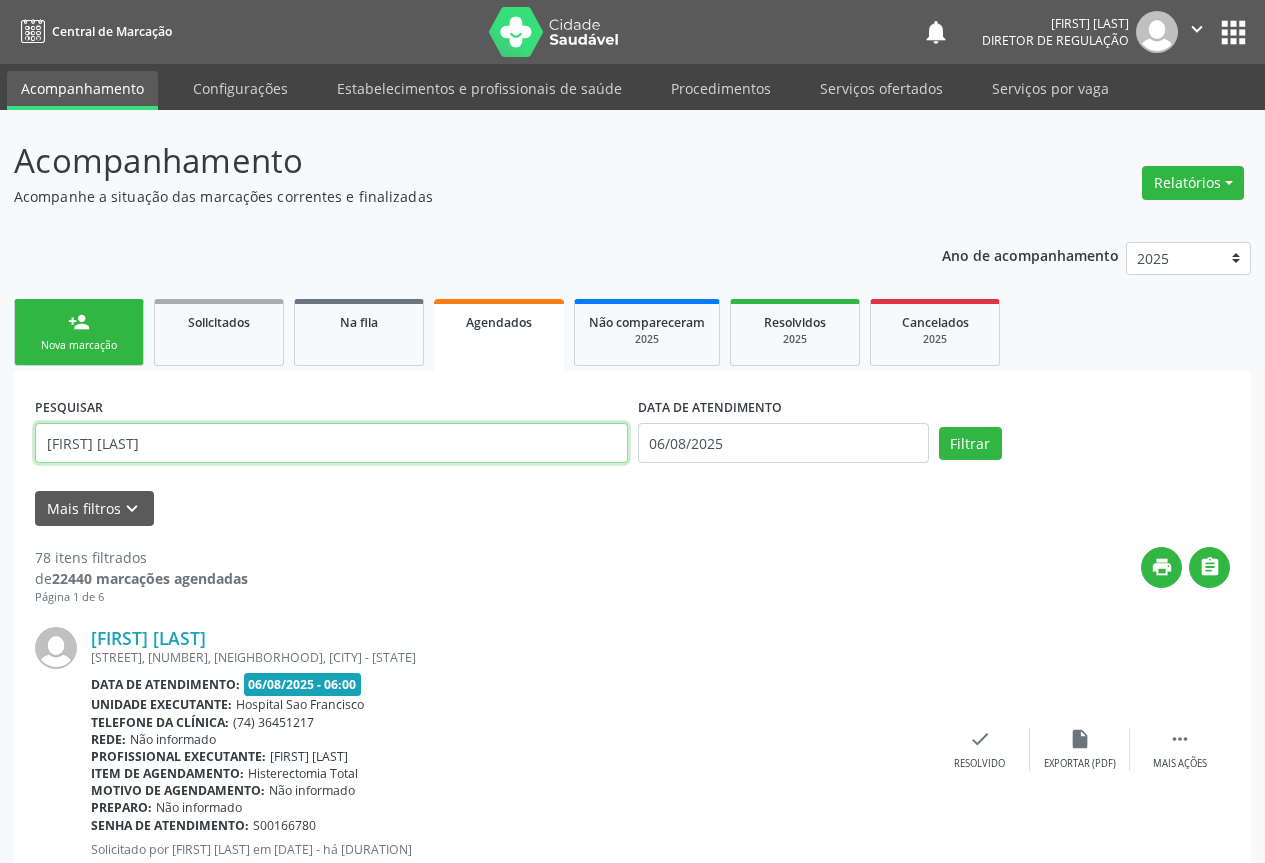 type on "CARUZA SENA OLI" 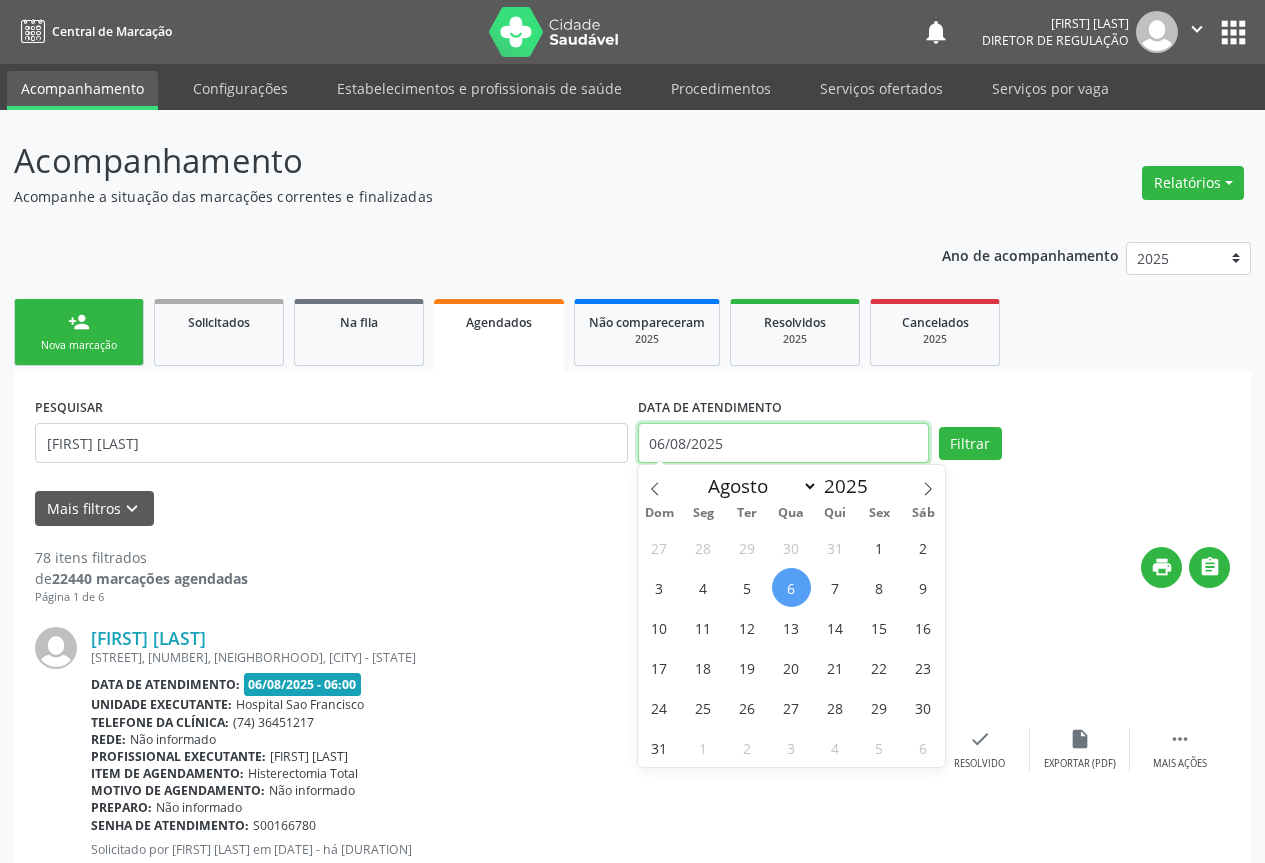 click on "06/08/2025" at bounding box center [783, 443] 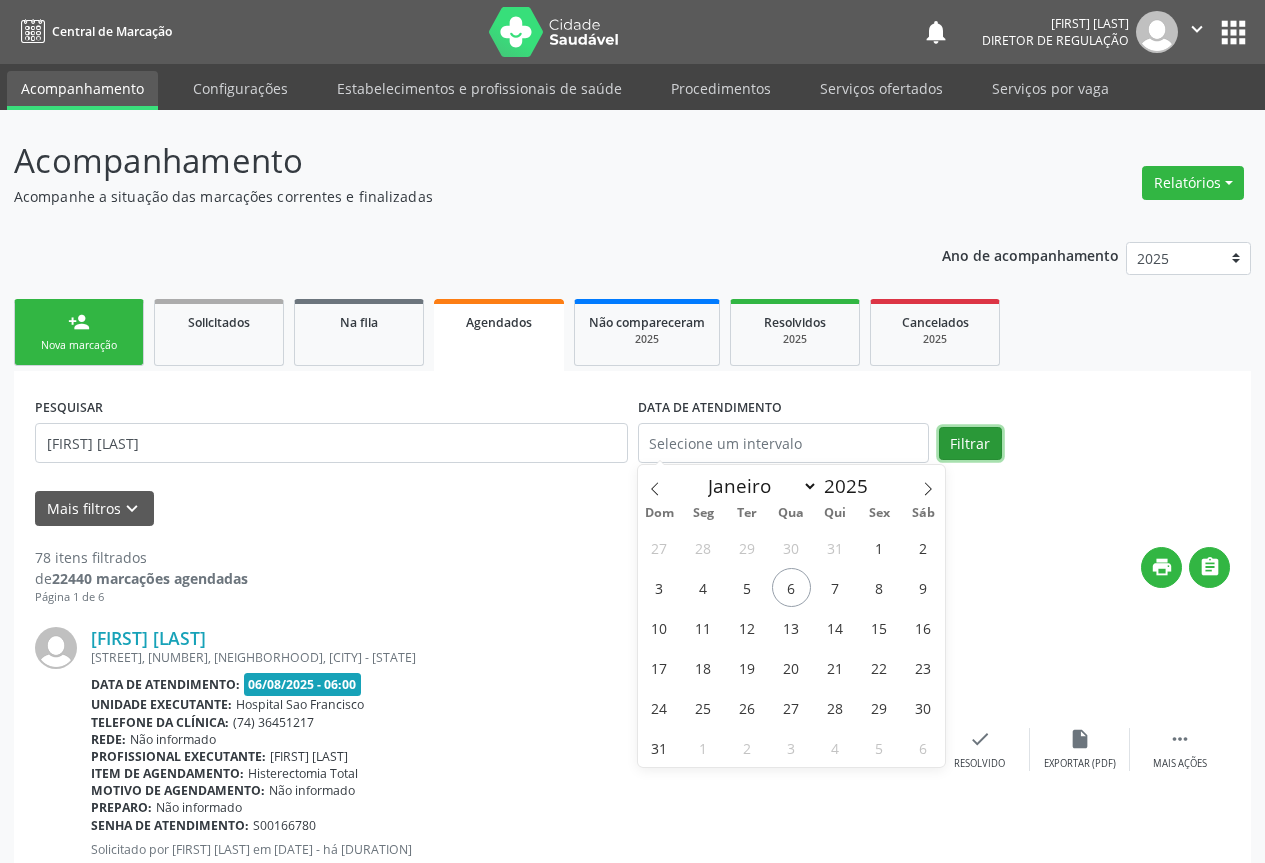 click on "Filtrar" at bounding box center (970, 444) 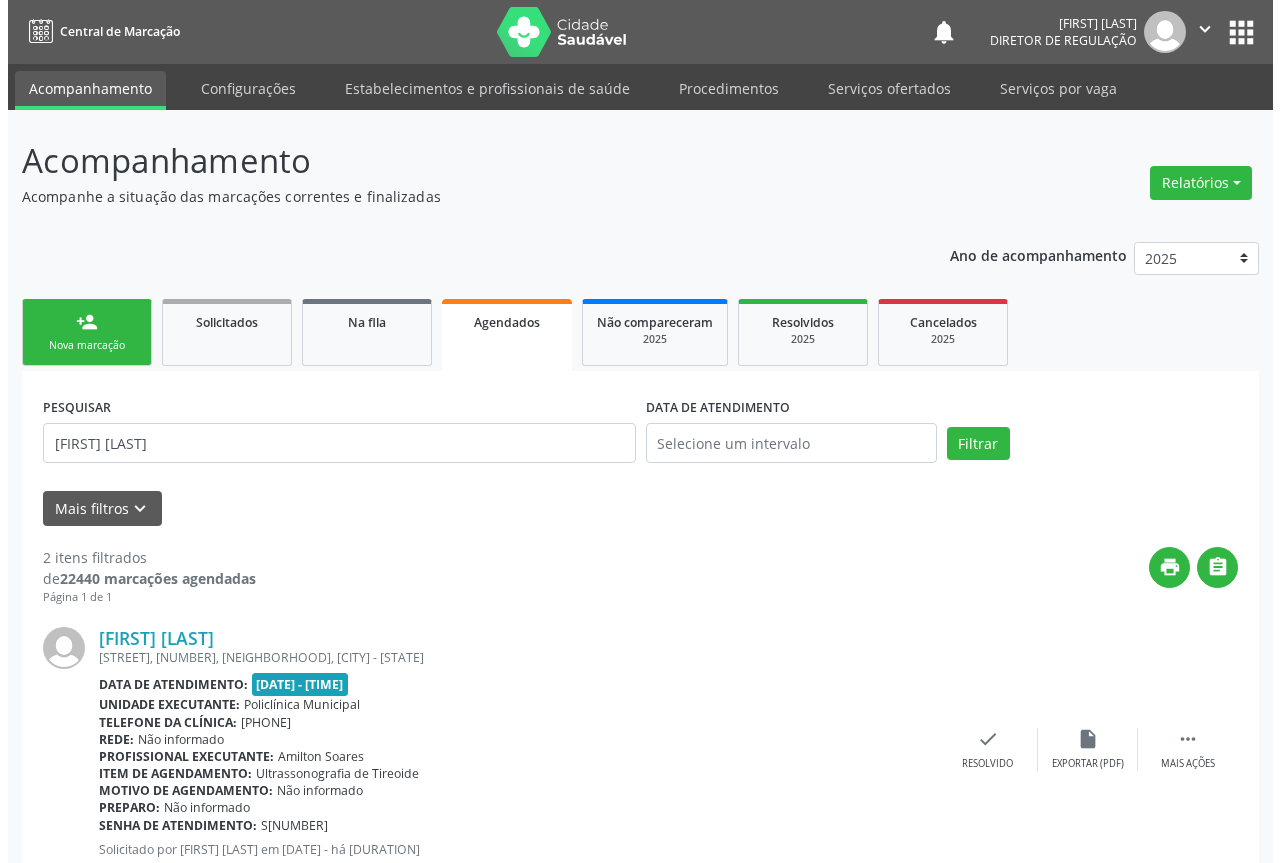 scroll, scrollTop: 370, scrollLeft: 0, axis: vertical 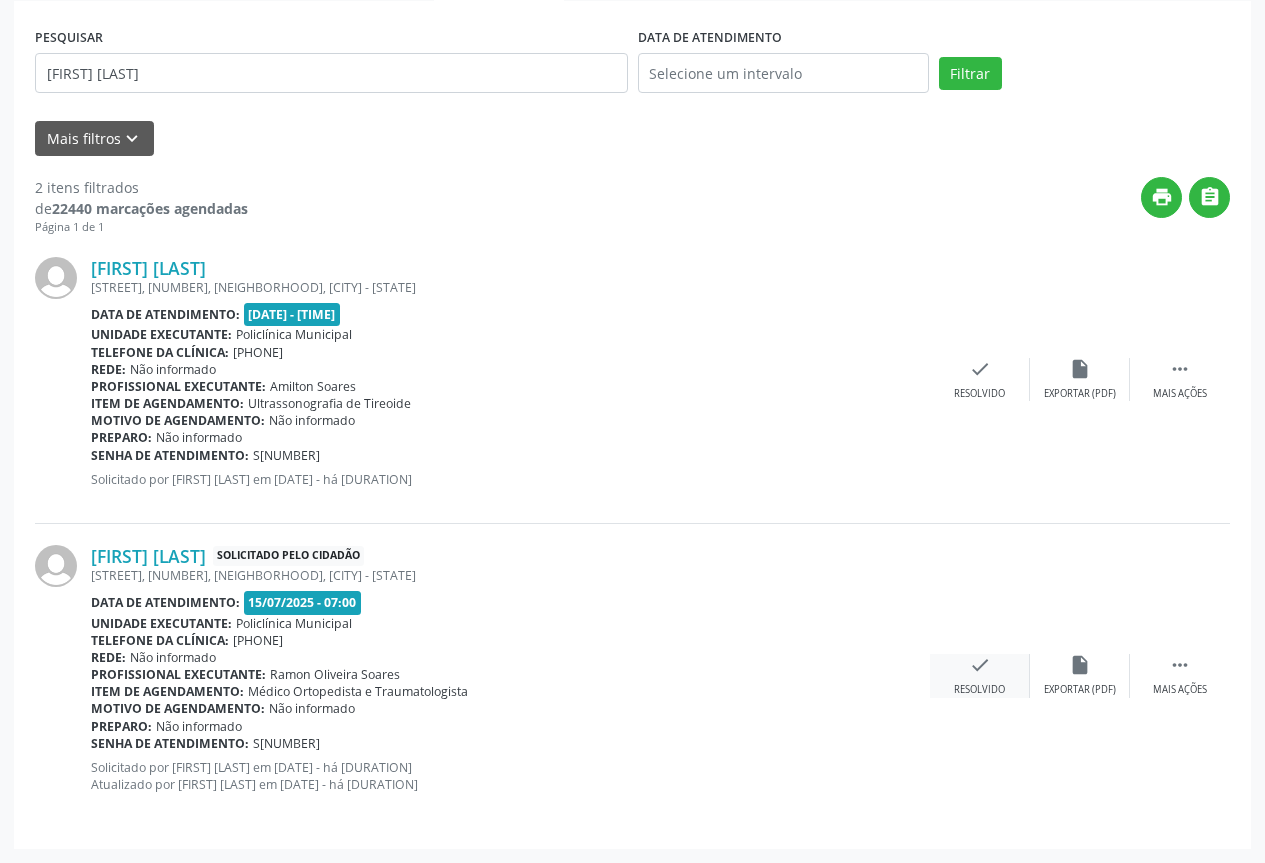 click on "check" at bounding box center [980, 665] 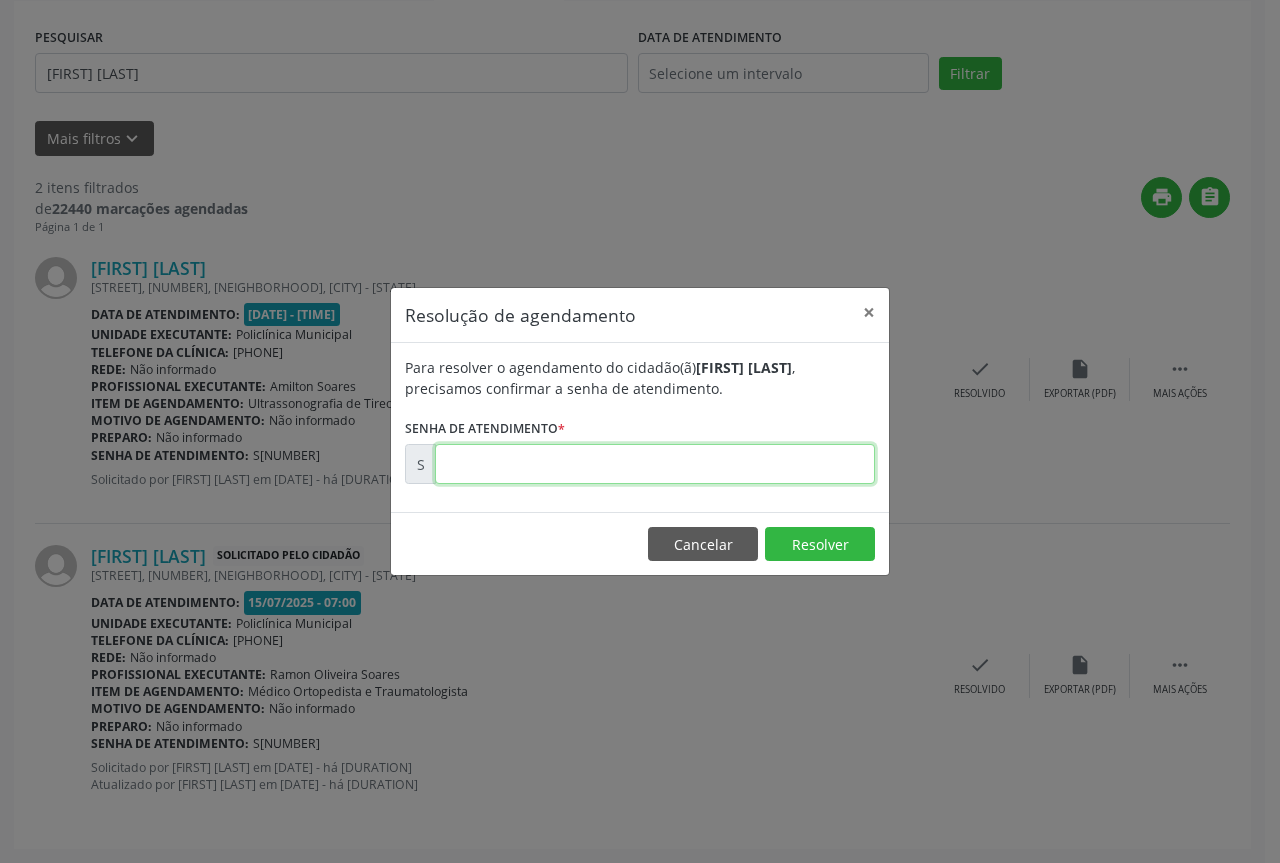 click at bounding box center (655, 464) 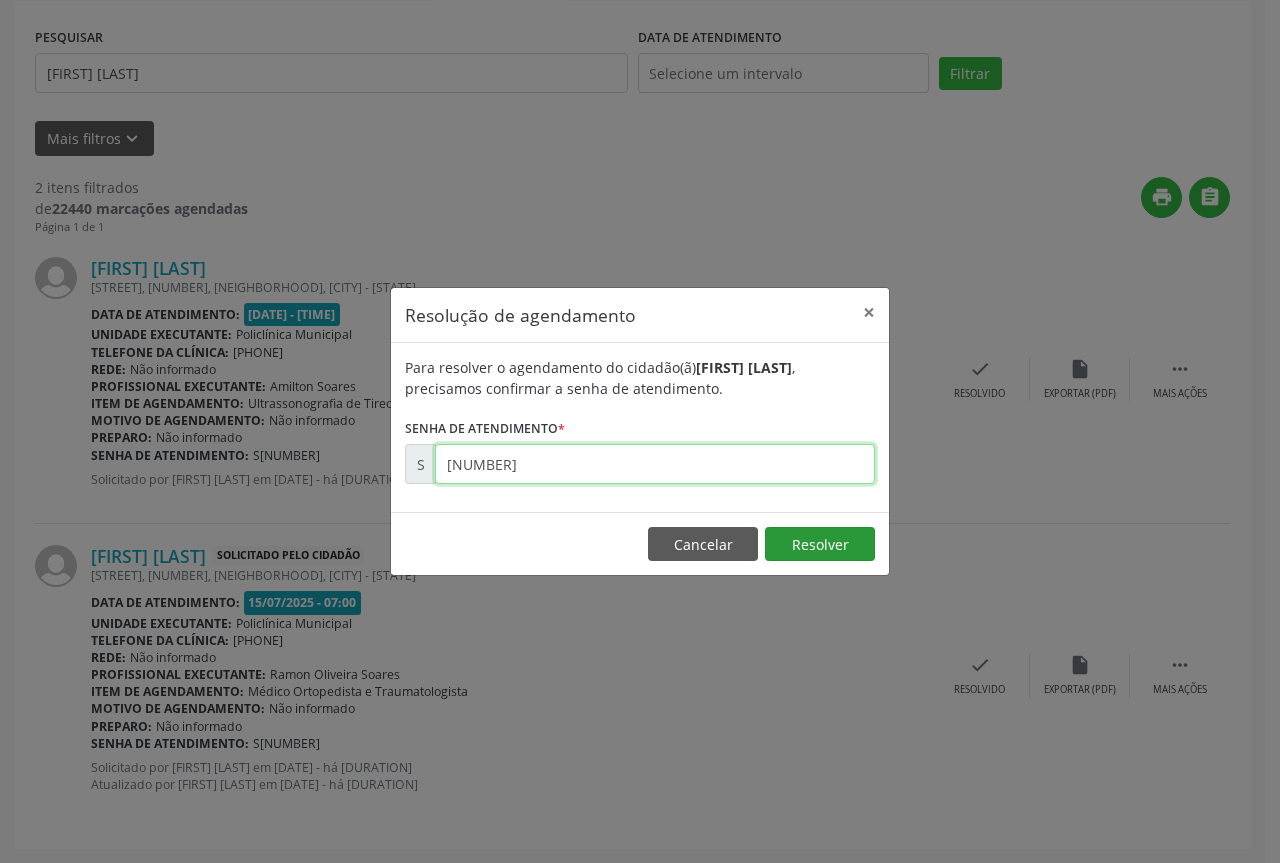 type on "00164364" 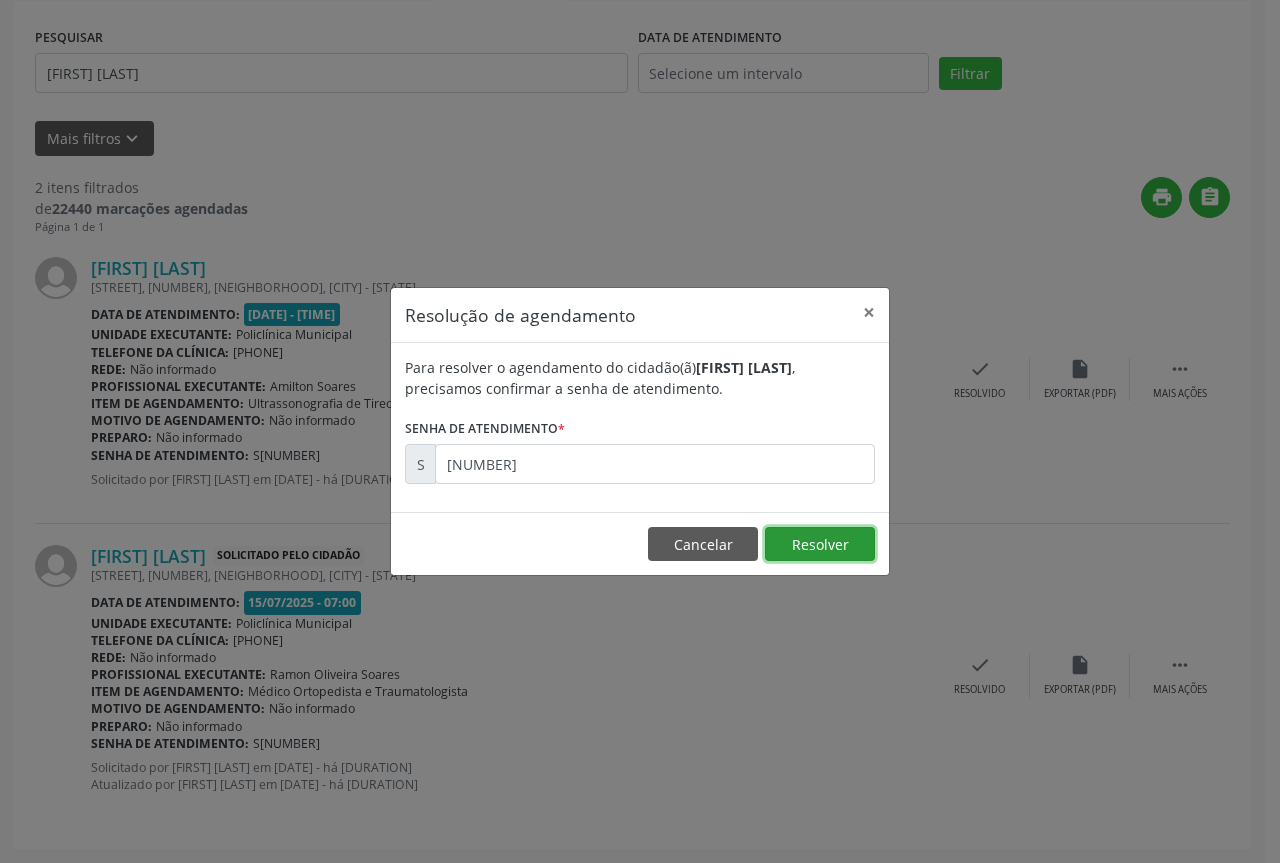 click on "Resolver" at bounding box center (820, 544) 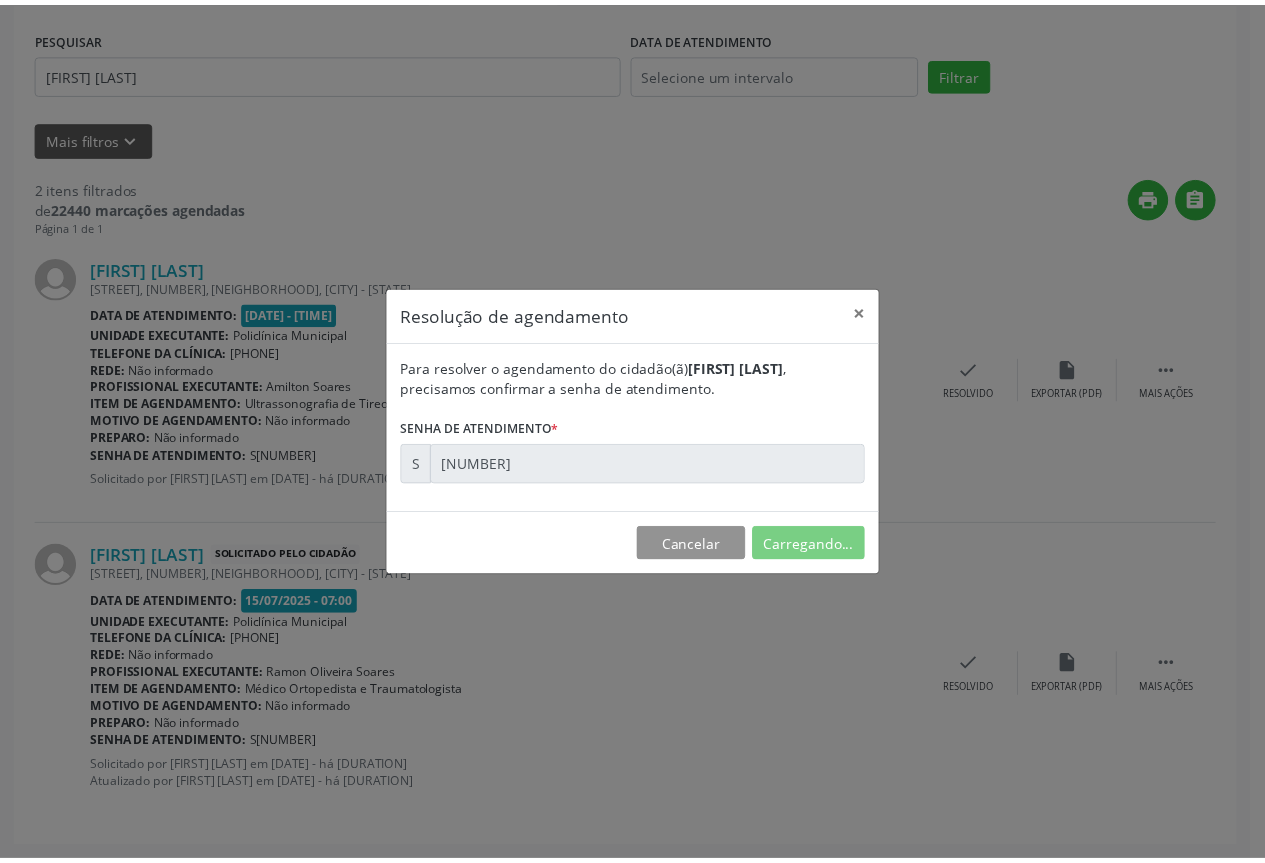 scroll, scrollTop: 0, scrollLeft: 0, axis: both 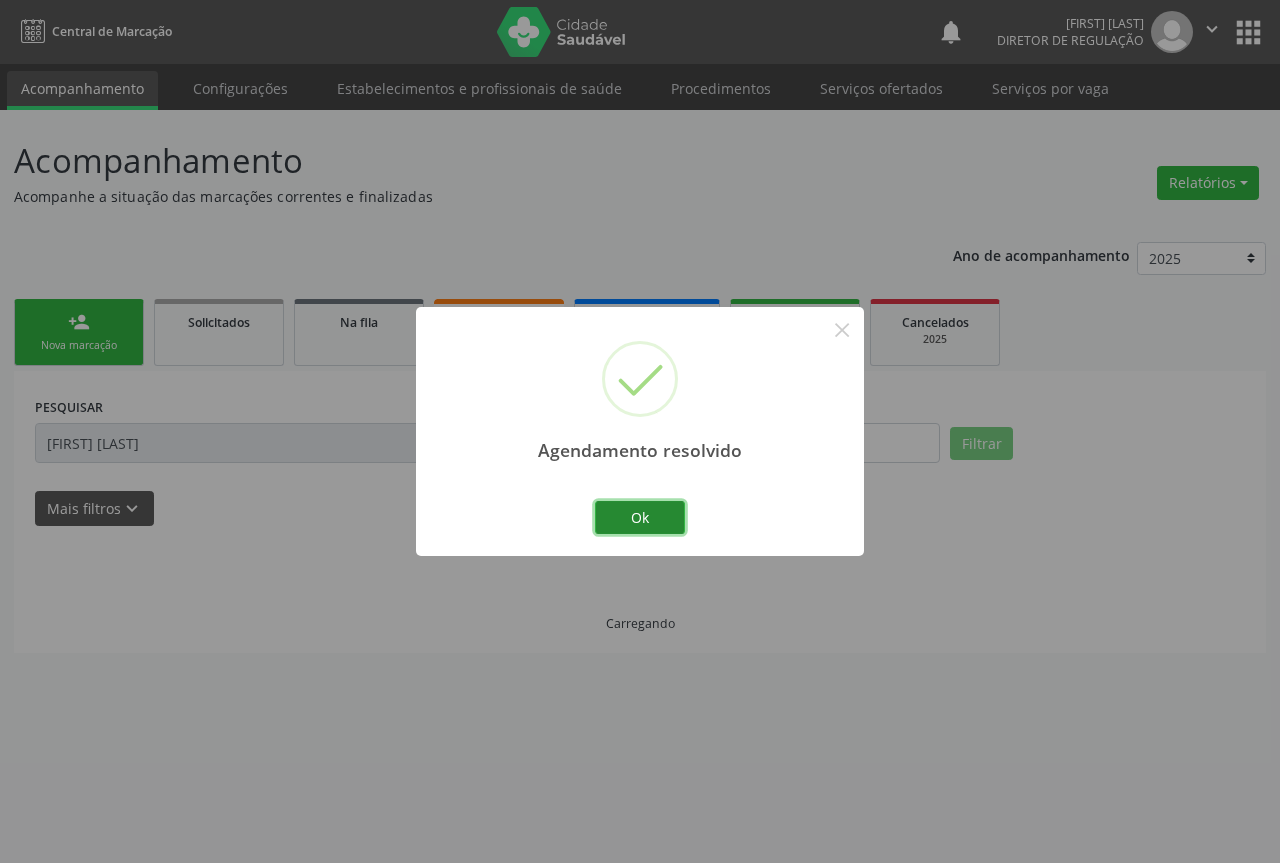 click on "Ok" at bounding box center (640, 518) 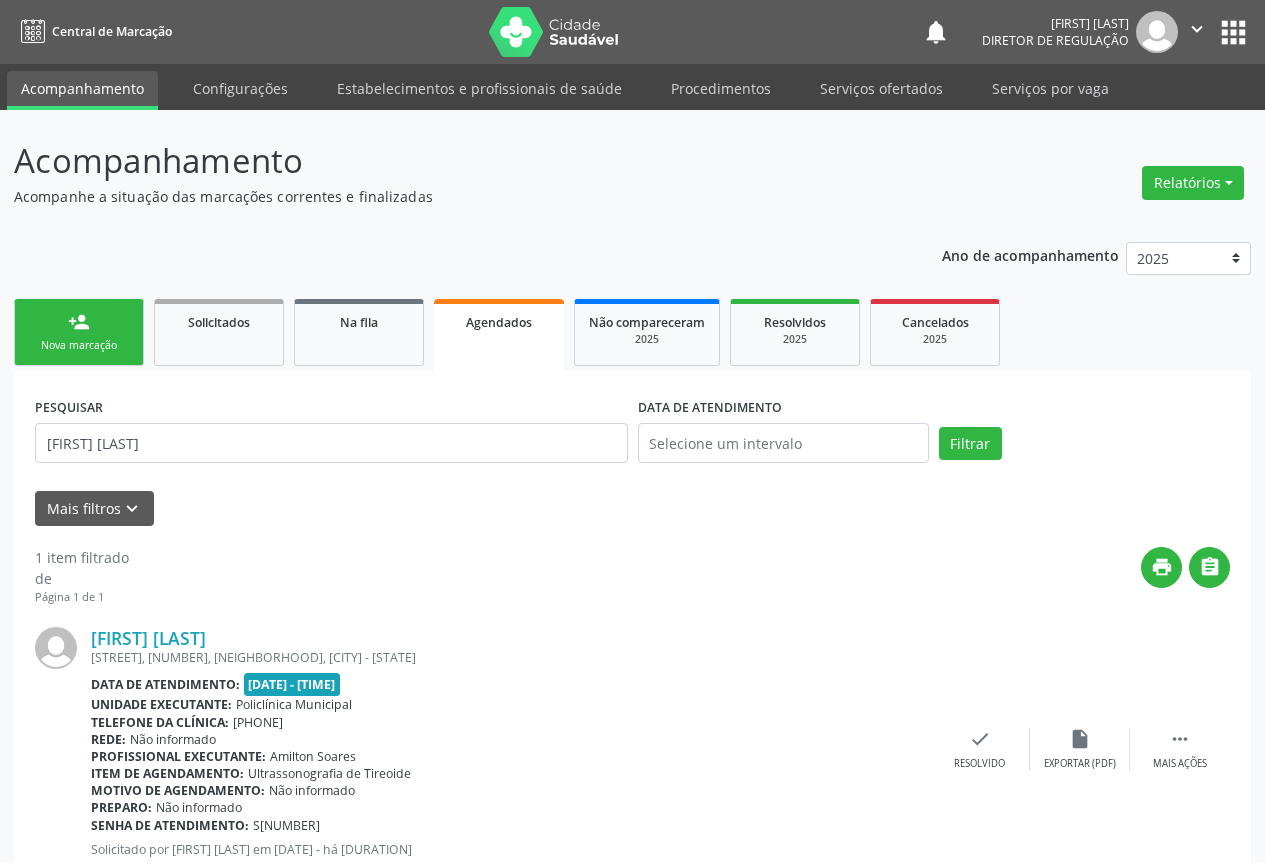 scroll, scrollTop: 65, scrollLeft: 0, axis: vertical 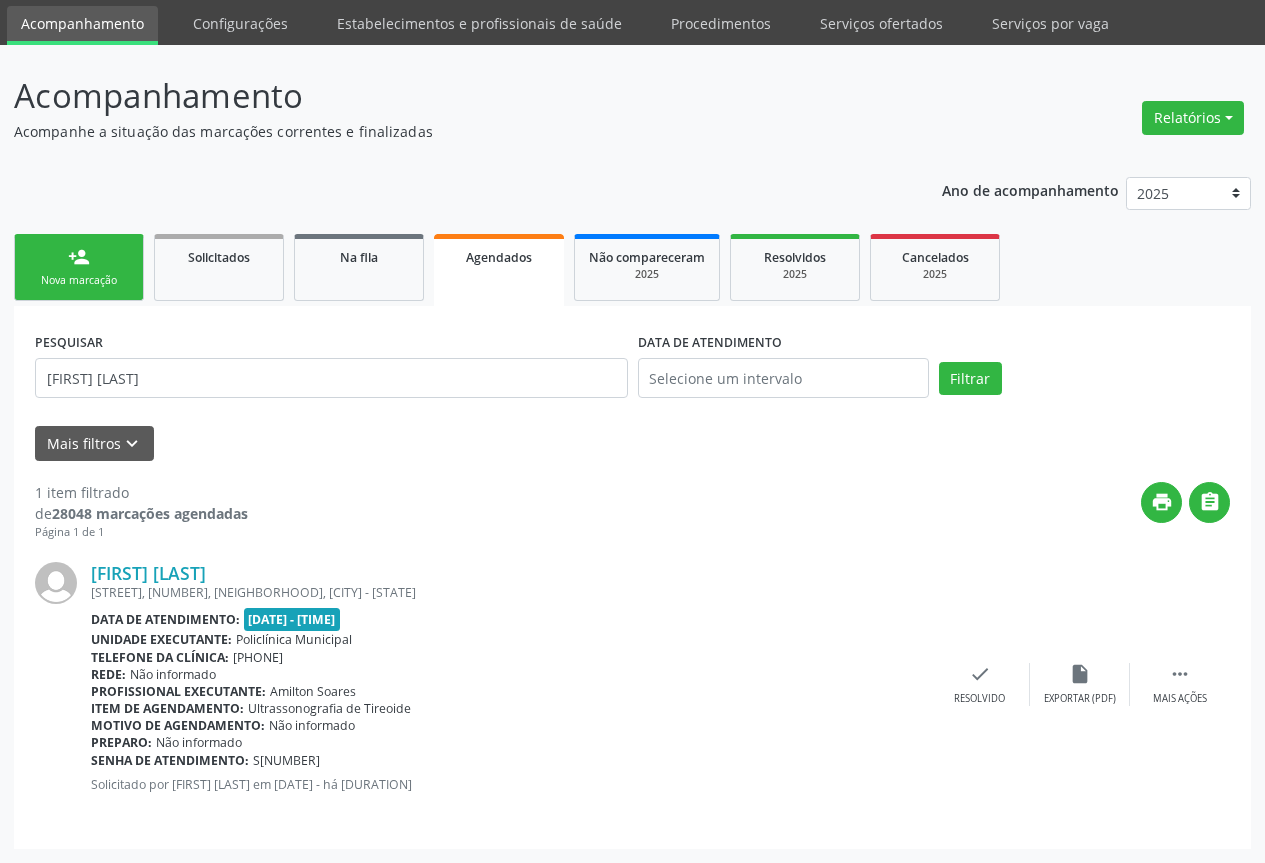 click on "person_add
Nova marcação" at bounding box center [79, 267] 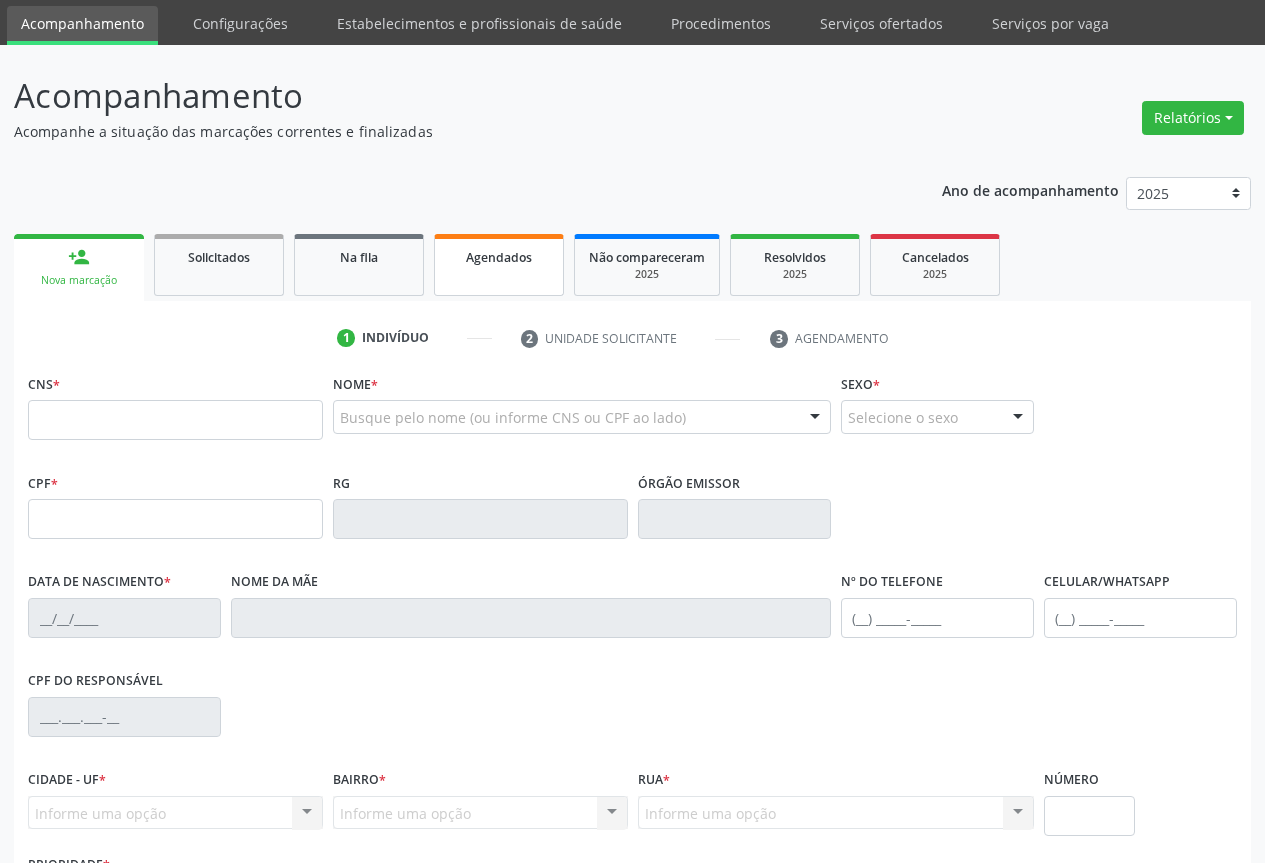 click on "Agendados" at bounding box center [499, 265] 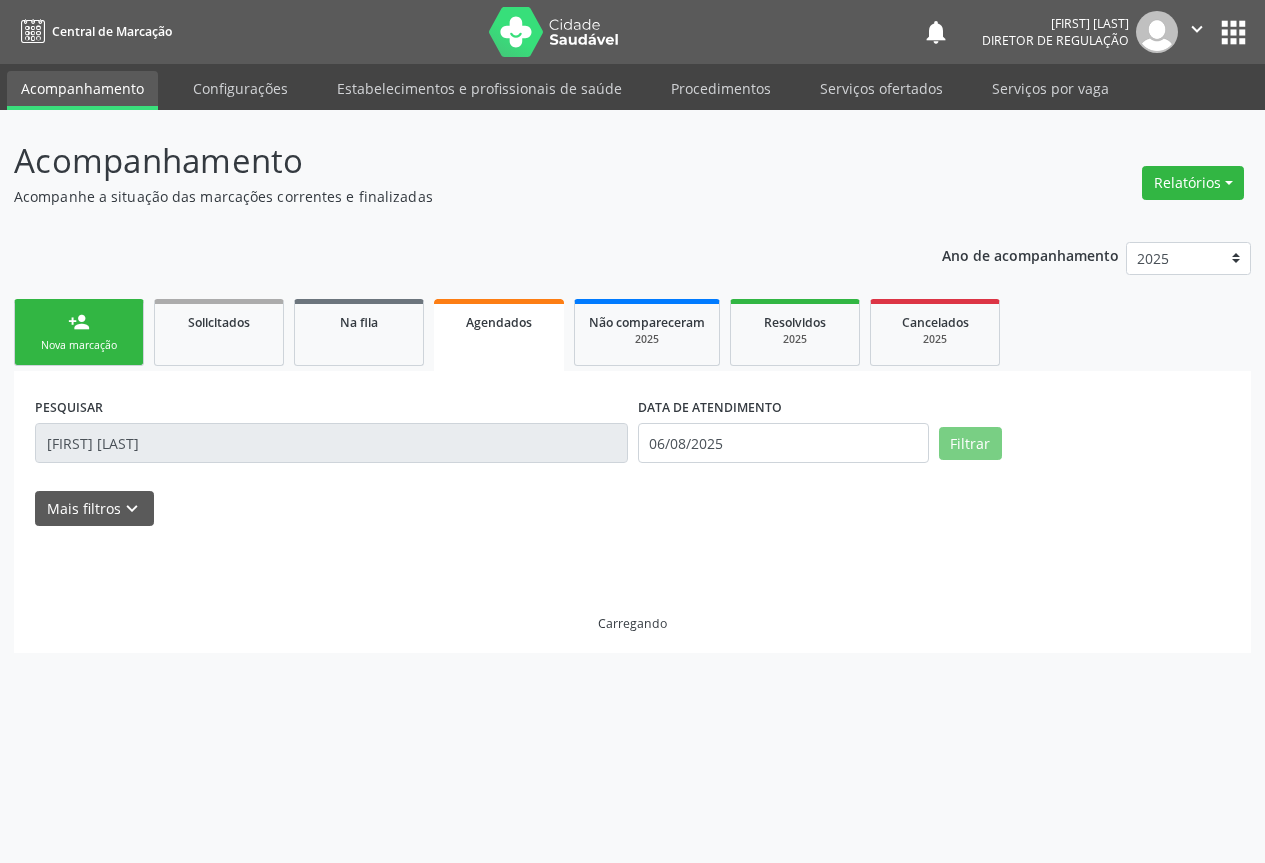 scroll, scrollTop: 0, scrollLeft: 0, axis: both 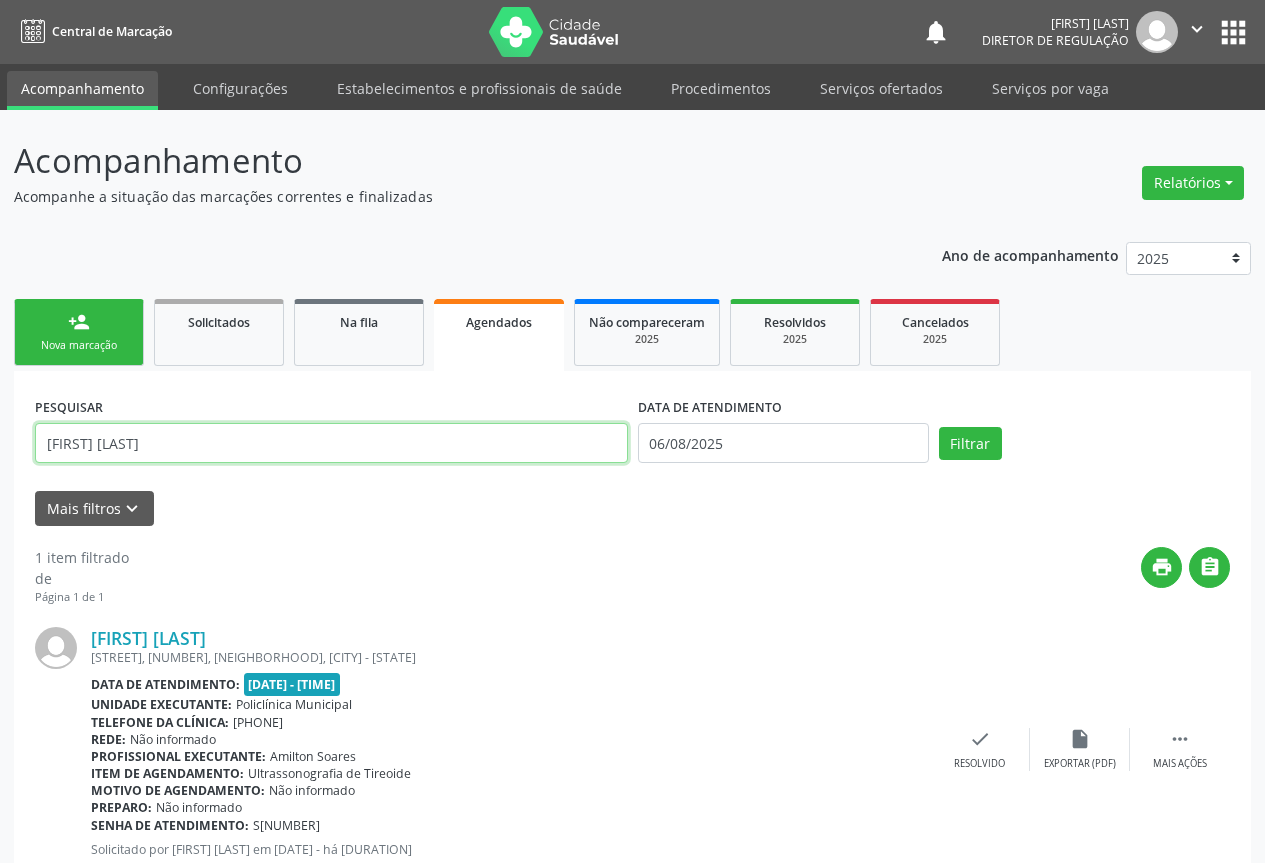 click on "CARUZA SENA OLI" at bounding box center (331, 443) 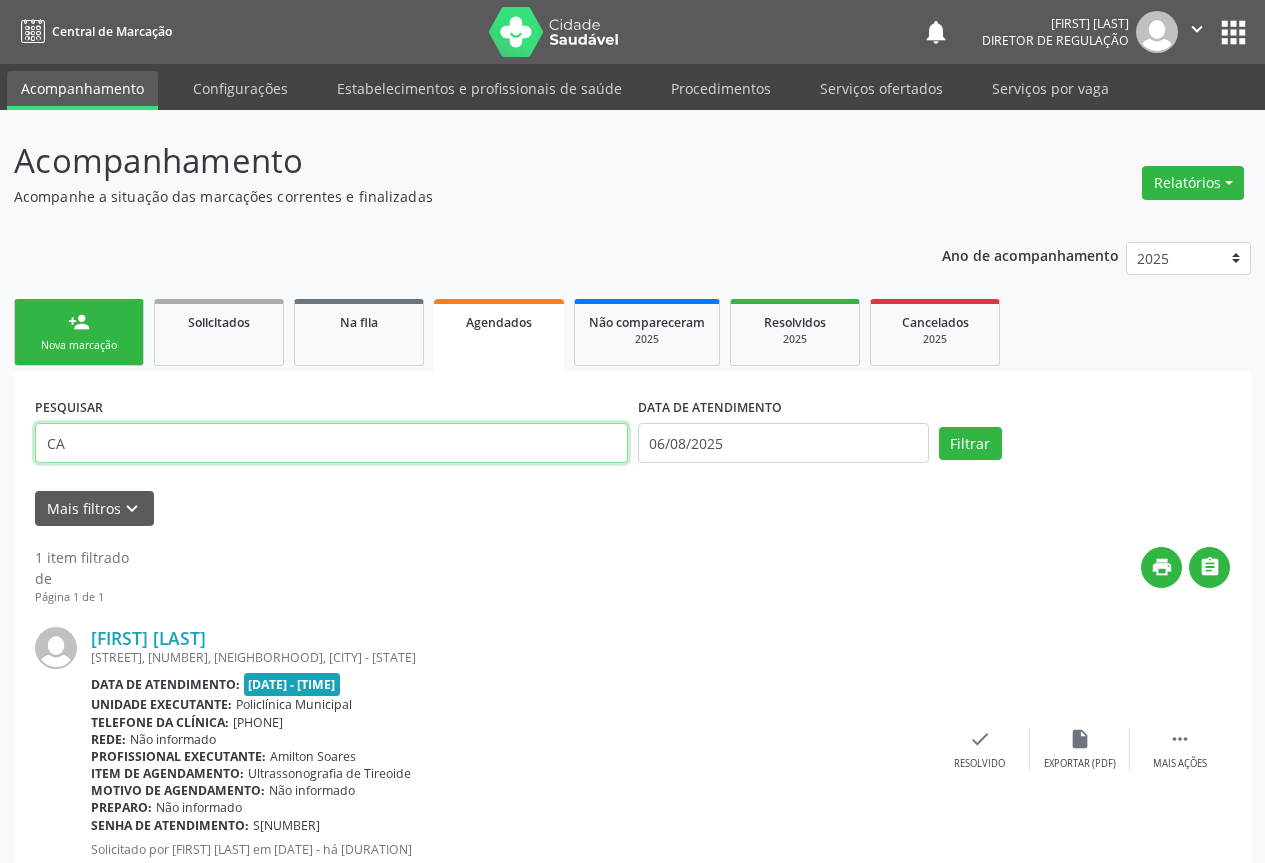 type on "C" 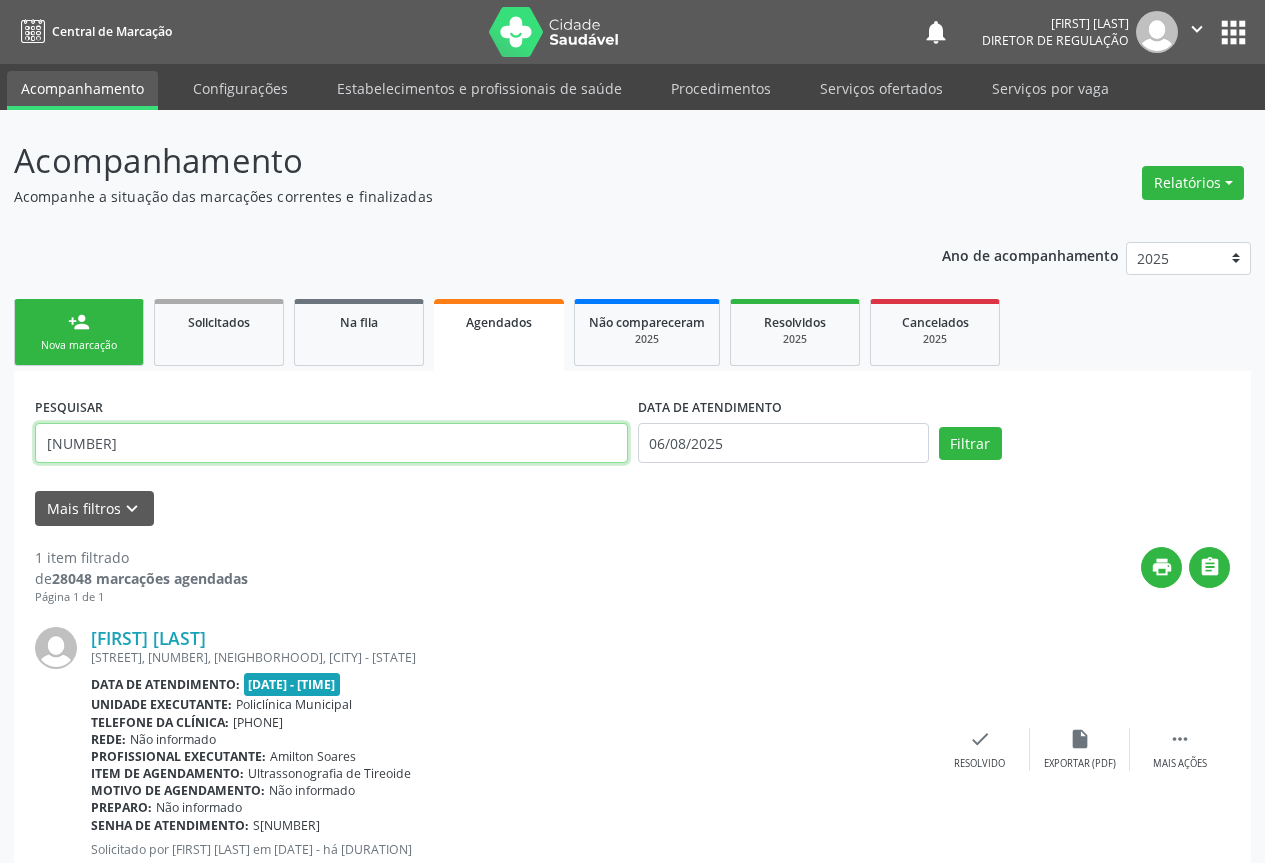 type on "707002868697730" 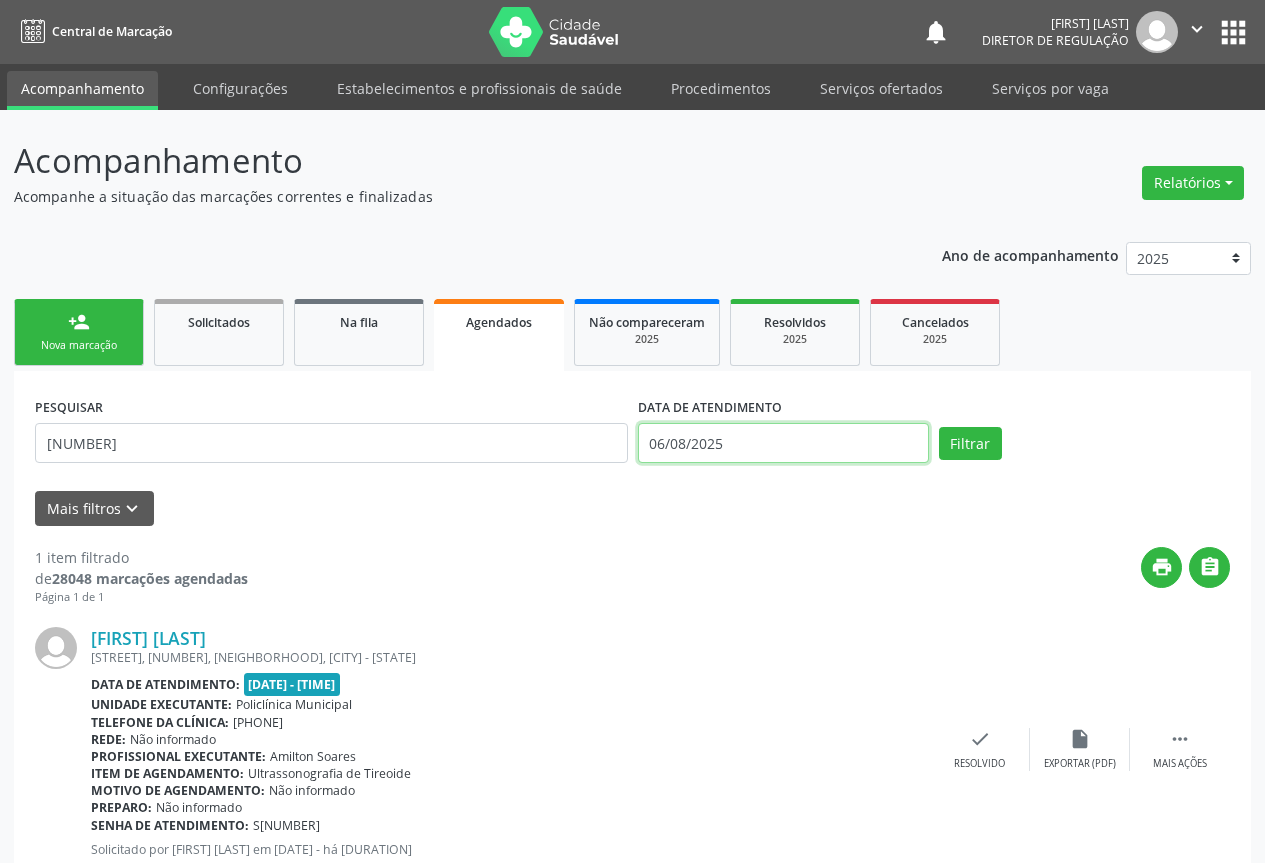 click on "06/08/2025" at bounding box center [783, 443] 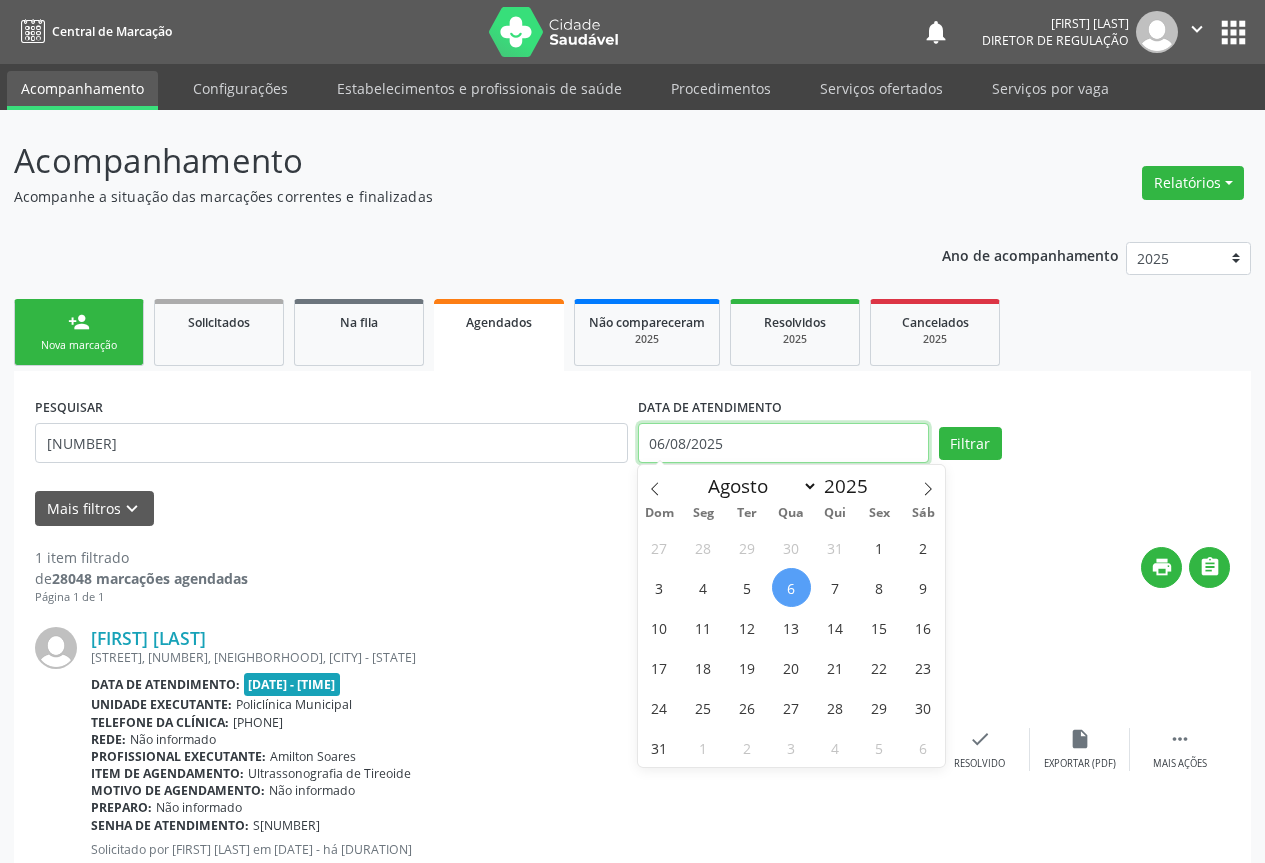 type 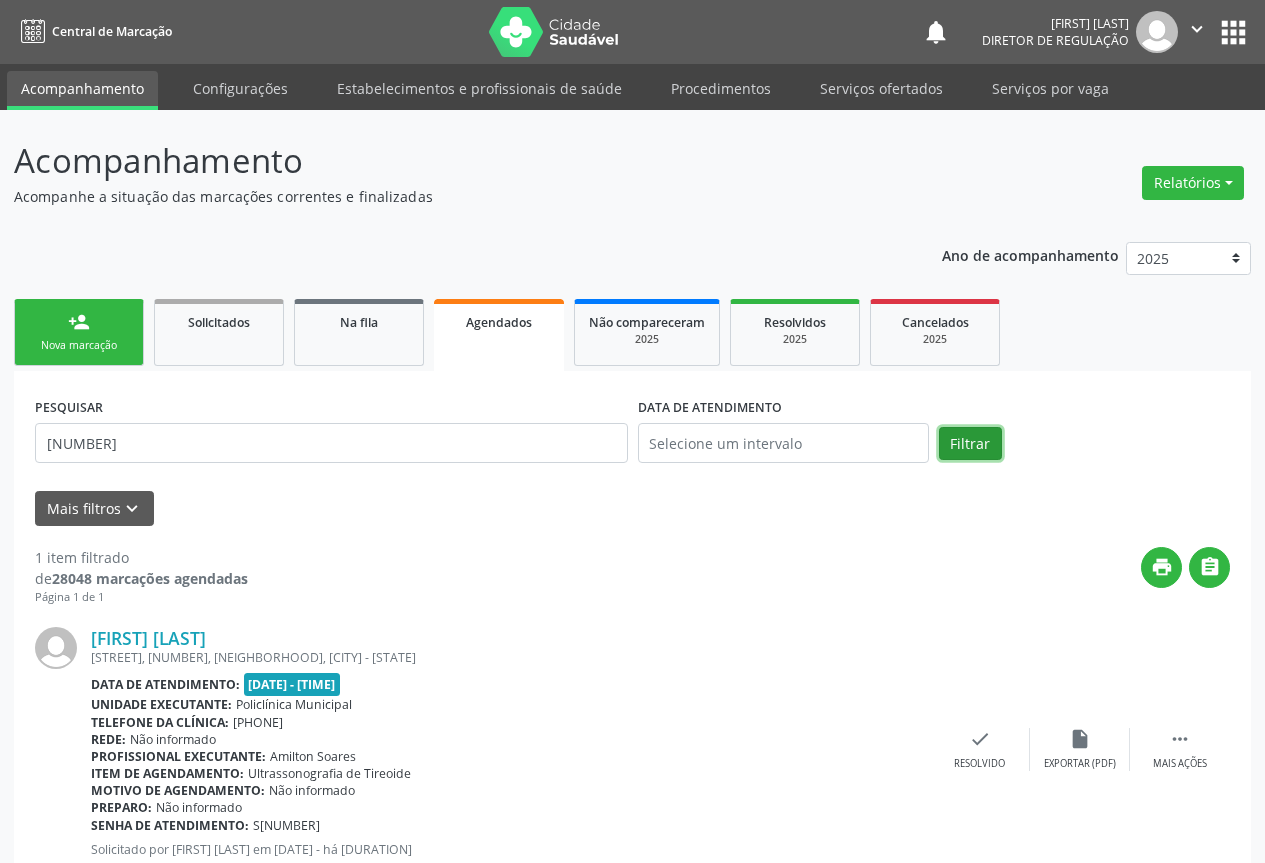 click on "Filtrar" at bounding box center [970, 444] 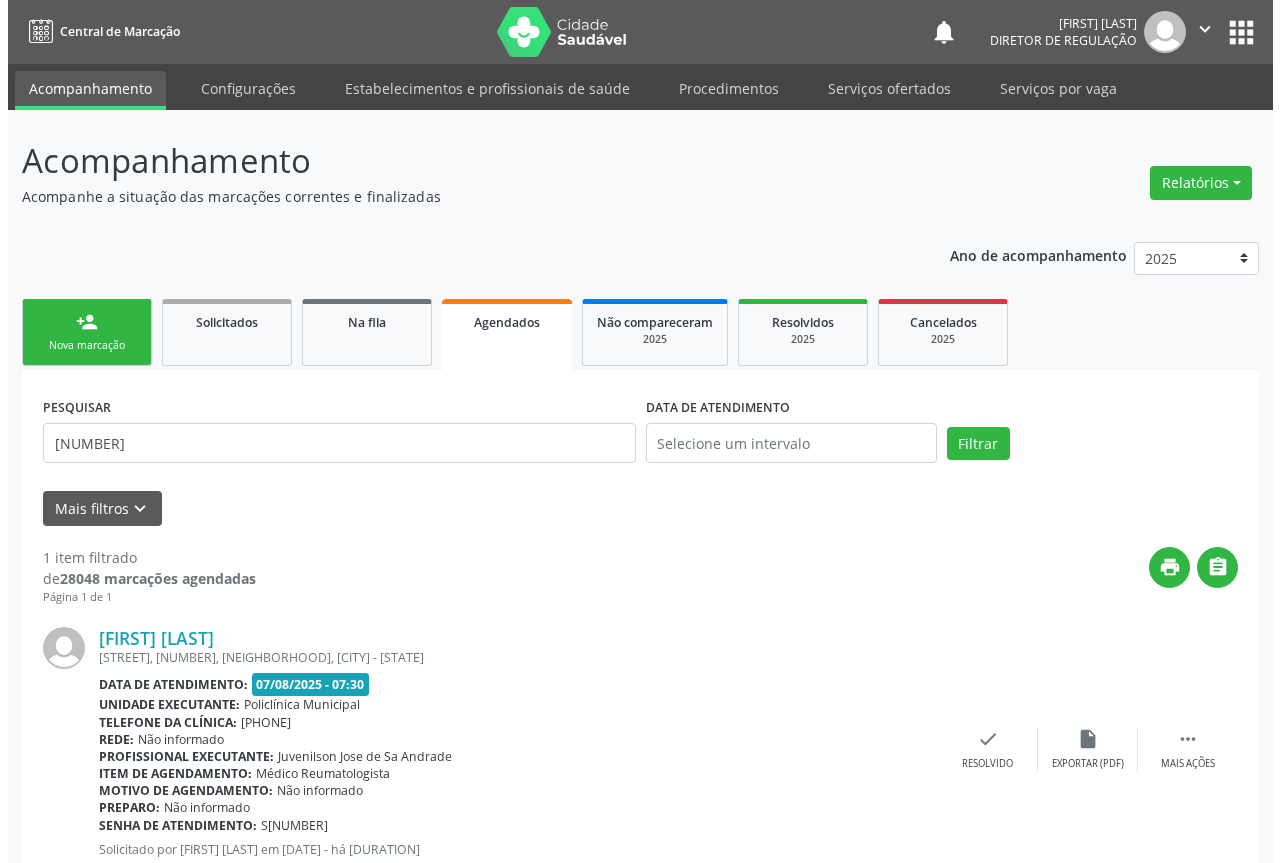 scroll, scrollTop: 65, scrollLeft: 0, axis: vertical 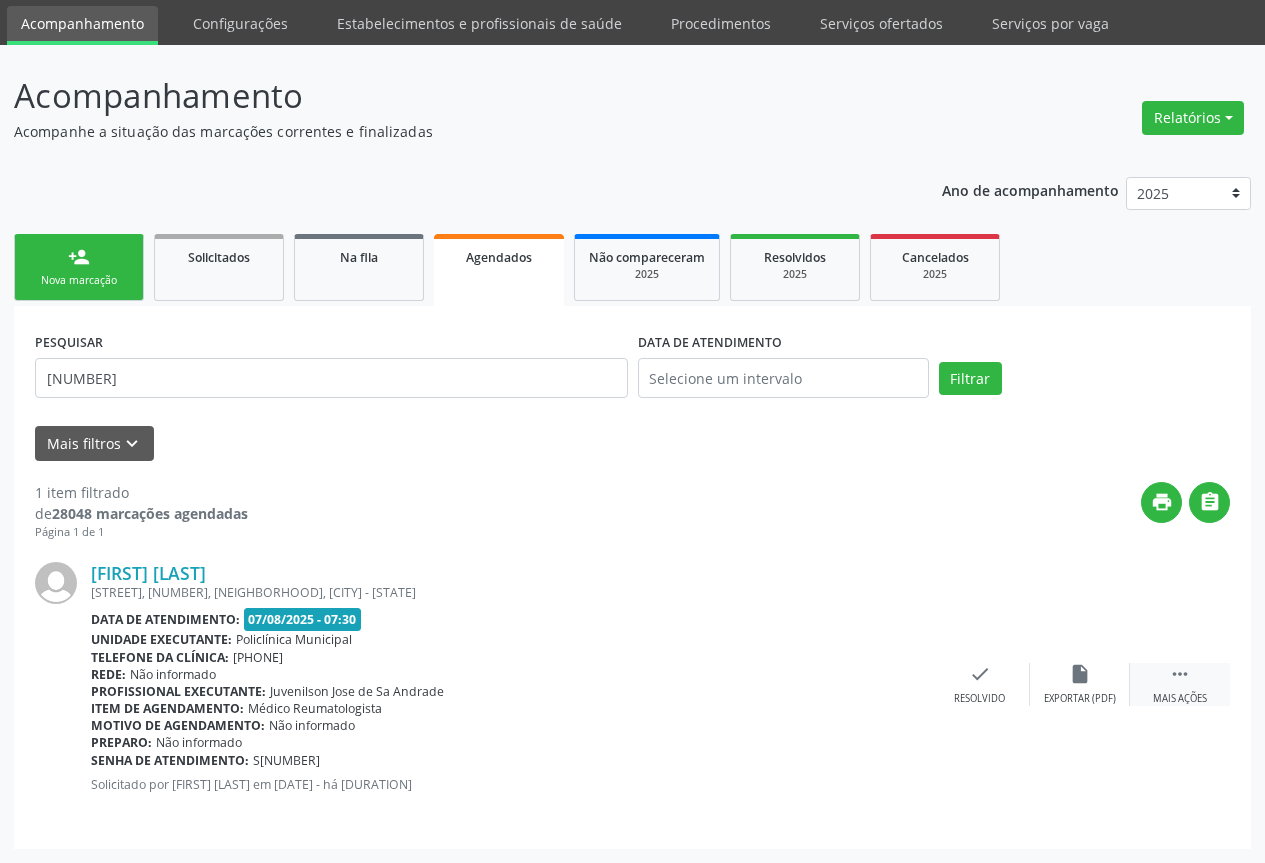 click on "
Mais ações" at bounding box center (1180, 684) 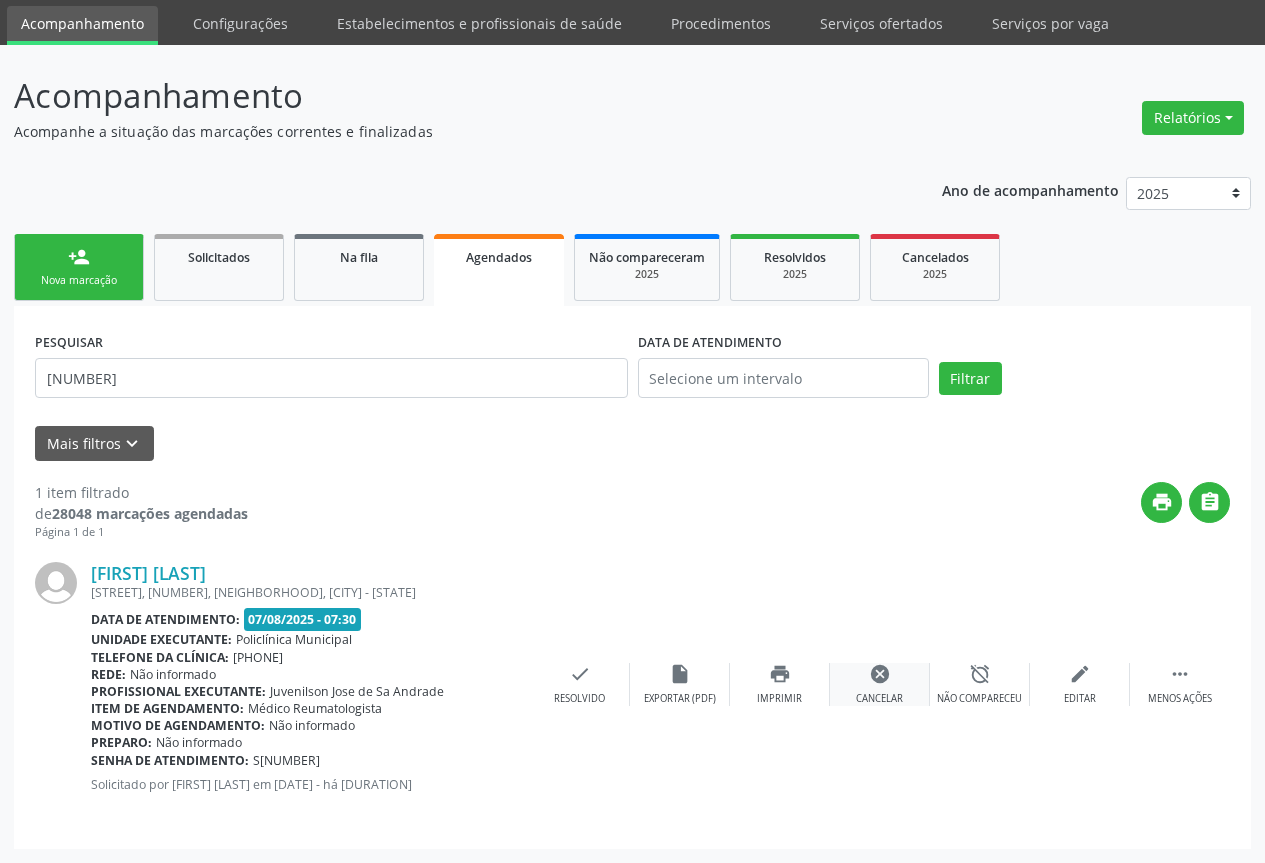 click on "cancel
Cancelar" at bounding box center (880, 684) 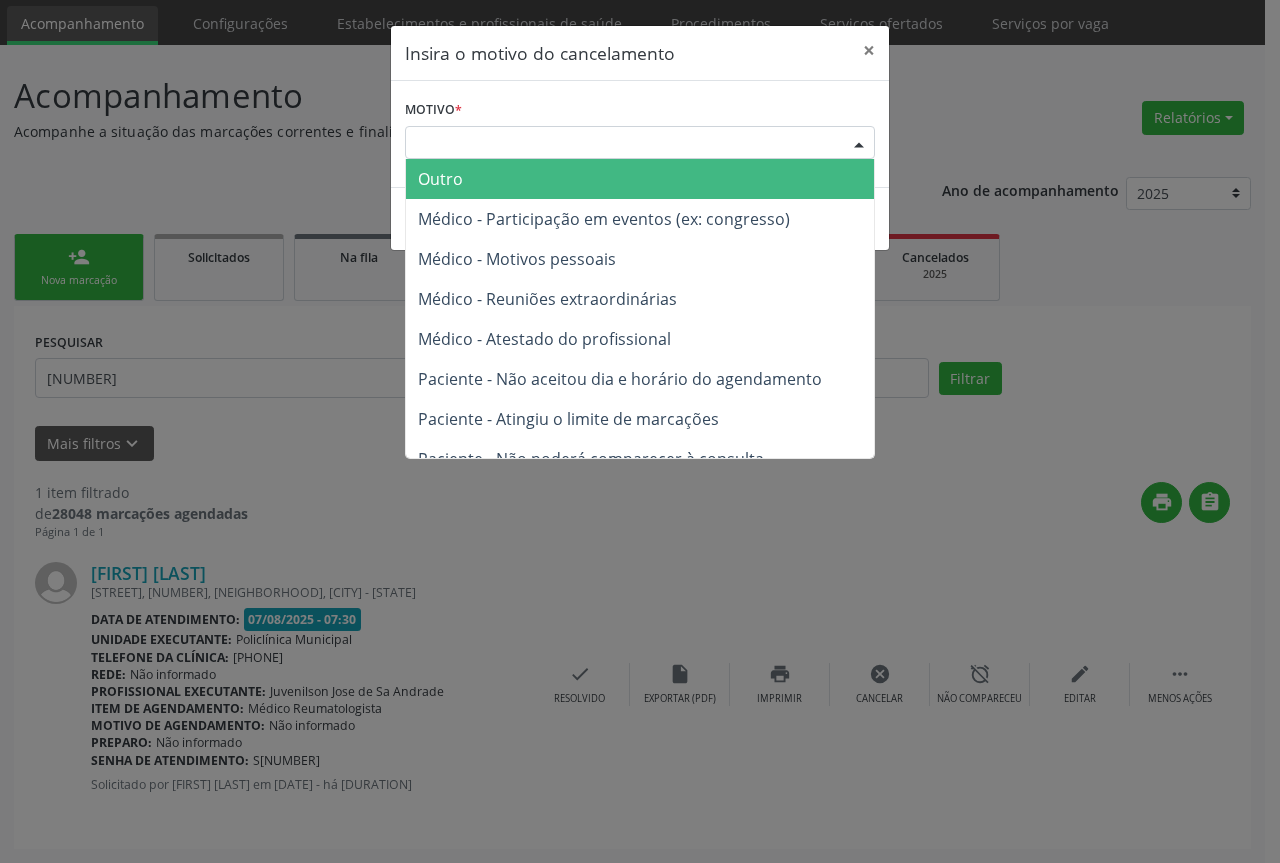 click on "Escolha o motivo" at bounding box center [640, 143] 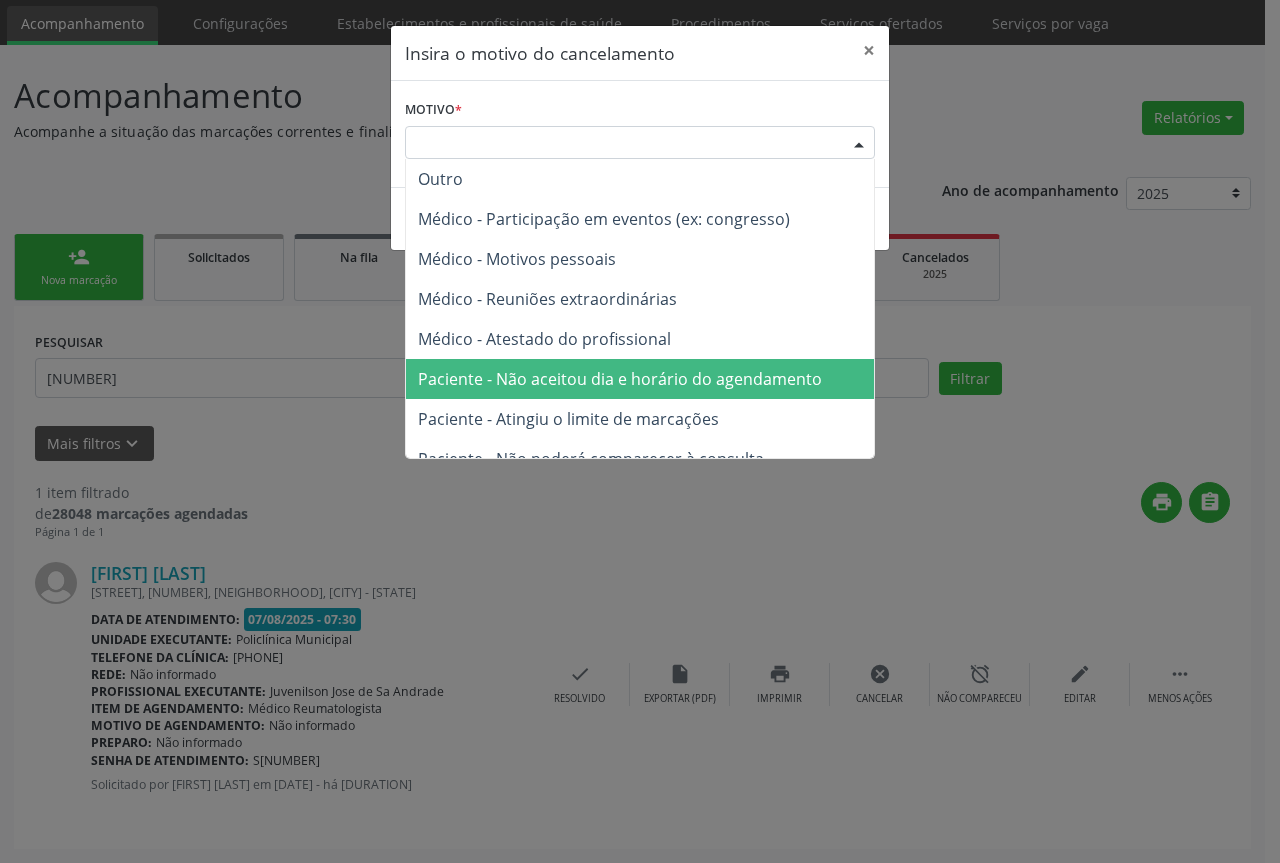 drag, startPoint x: 772, startPoint y: 354, endPoint x: 772, endPoint y: 376, distance: 22 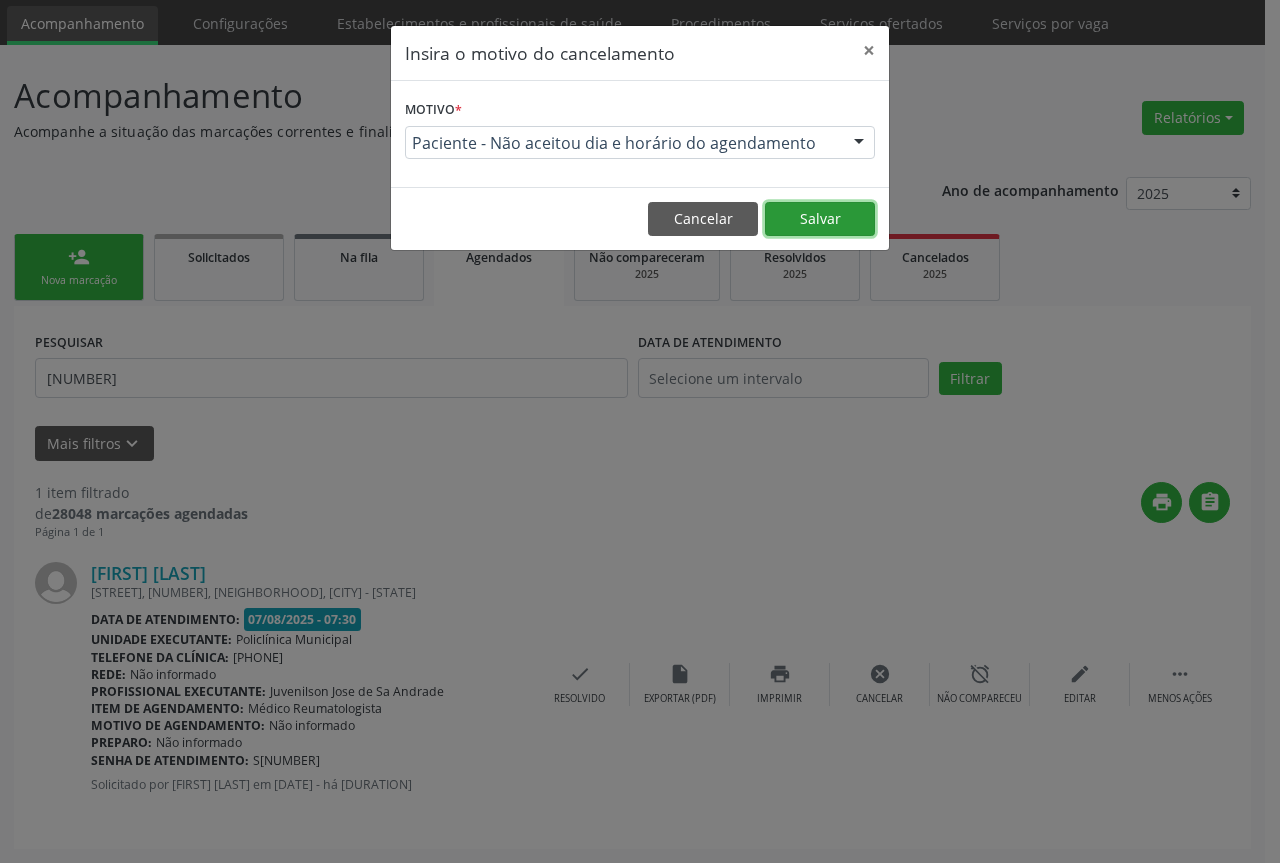 click on "Salvar" at bounding box center [820, 219] 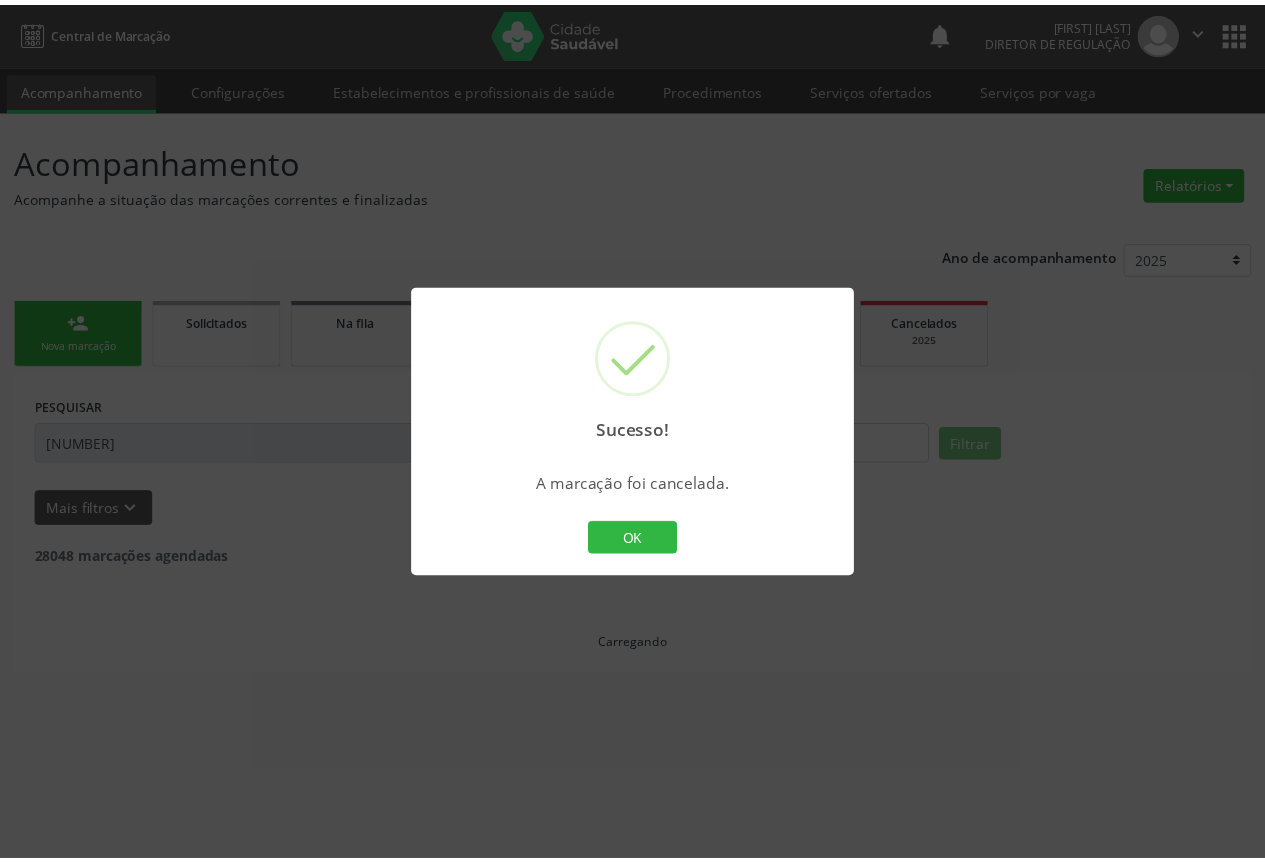 scroll, scrollTop: 0, scrollLeft: 0, axis: both 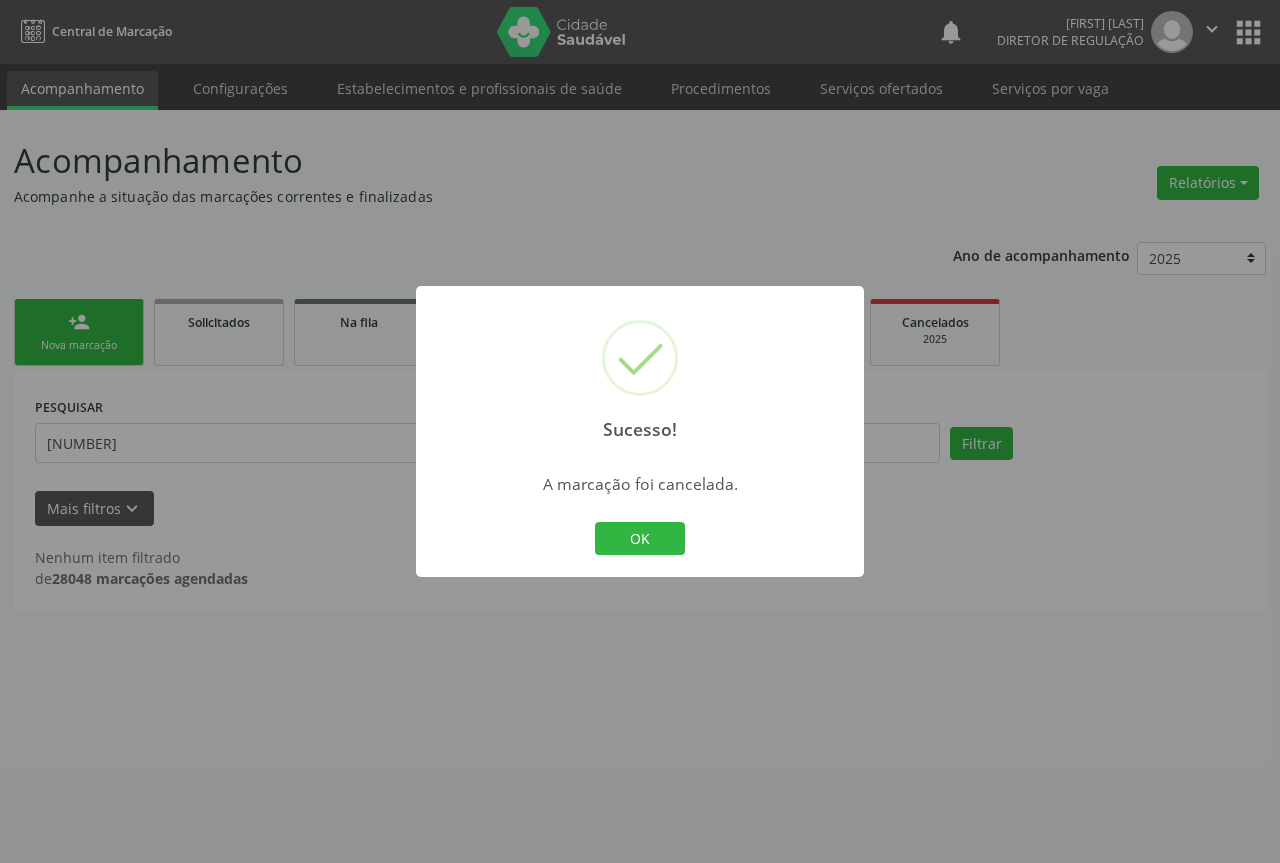 click on "OK Cancel" at bounding box center [640, 539] 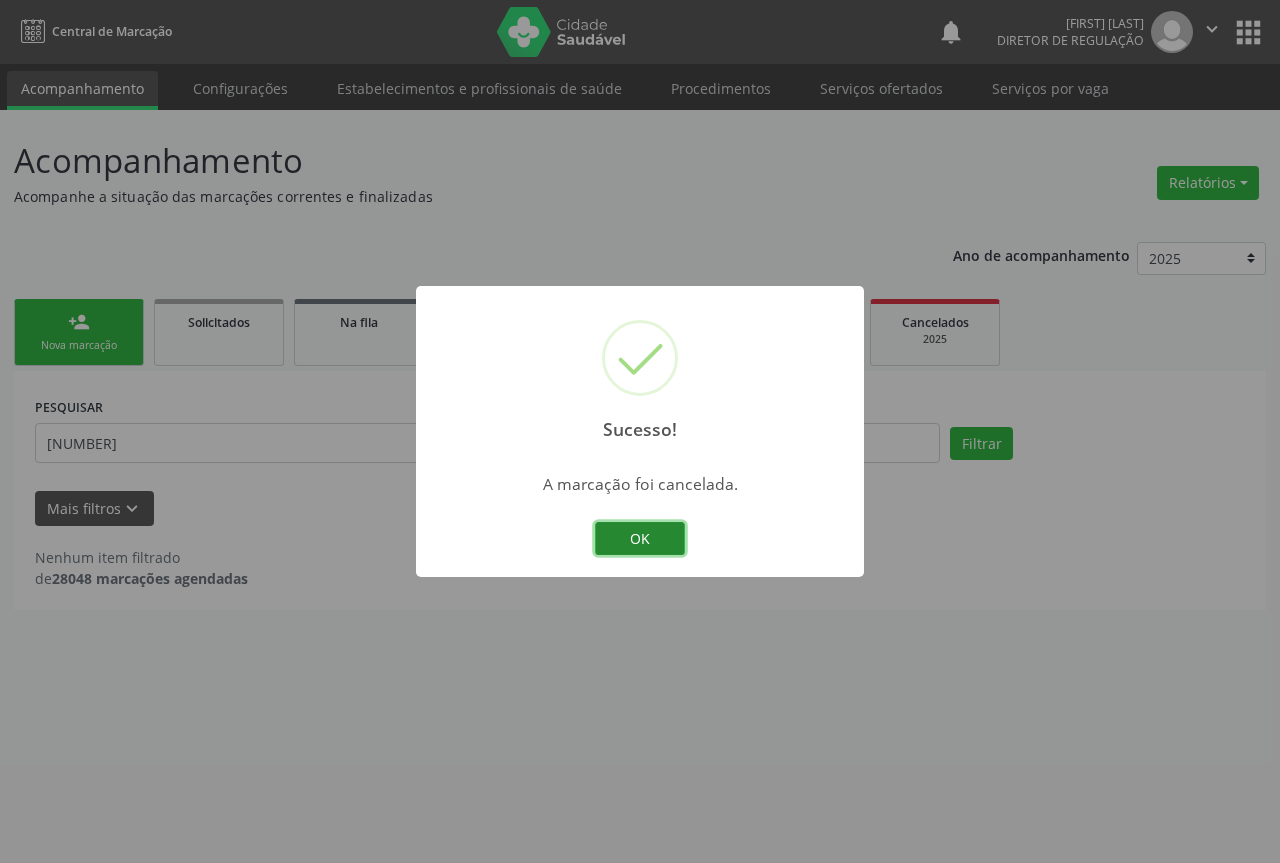 click on "OK" at bounding box center (640, 539) 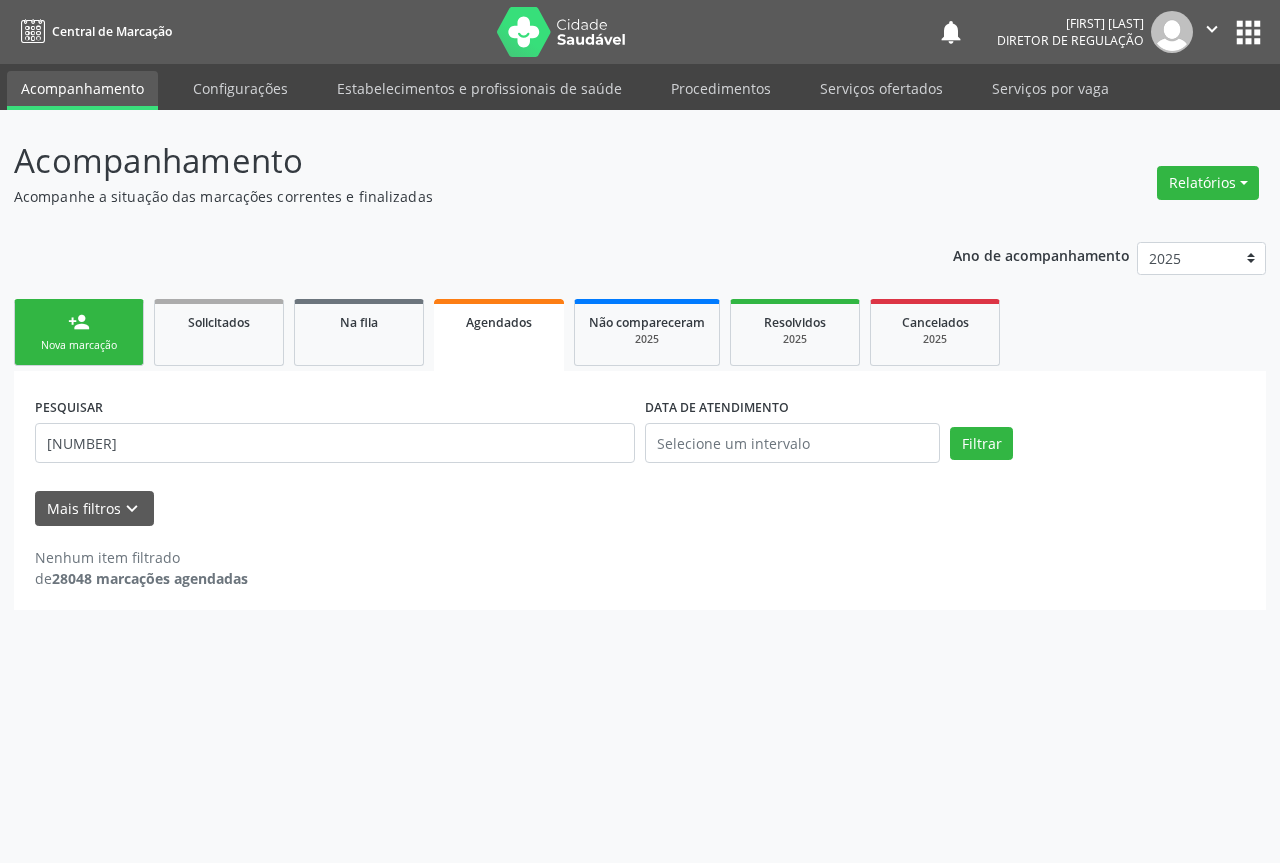 click on "person_add
Nova marcação" at bounding box center [79, 332] 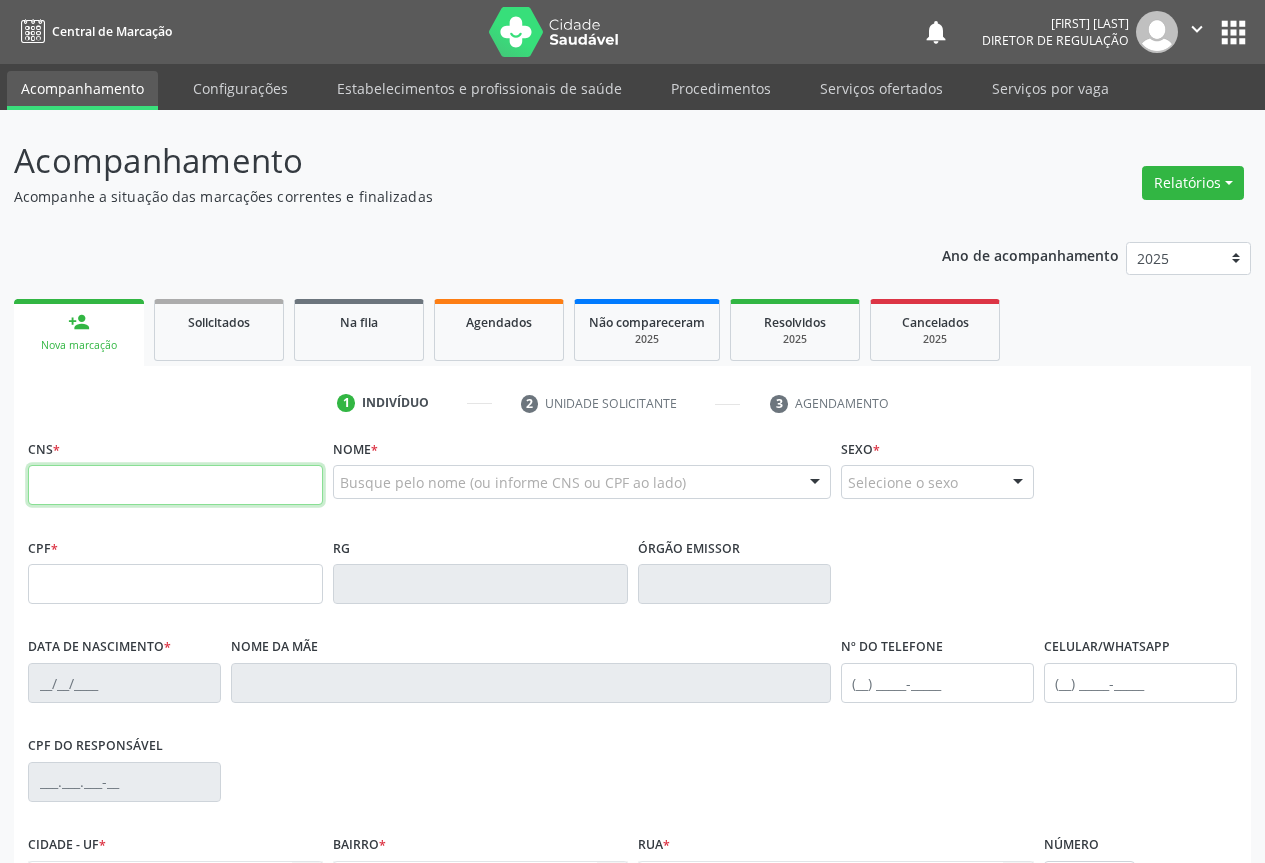 click at bounding box center [175, 485] 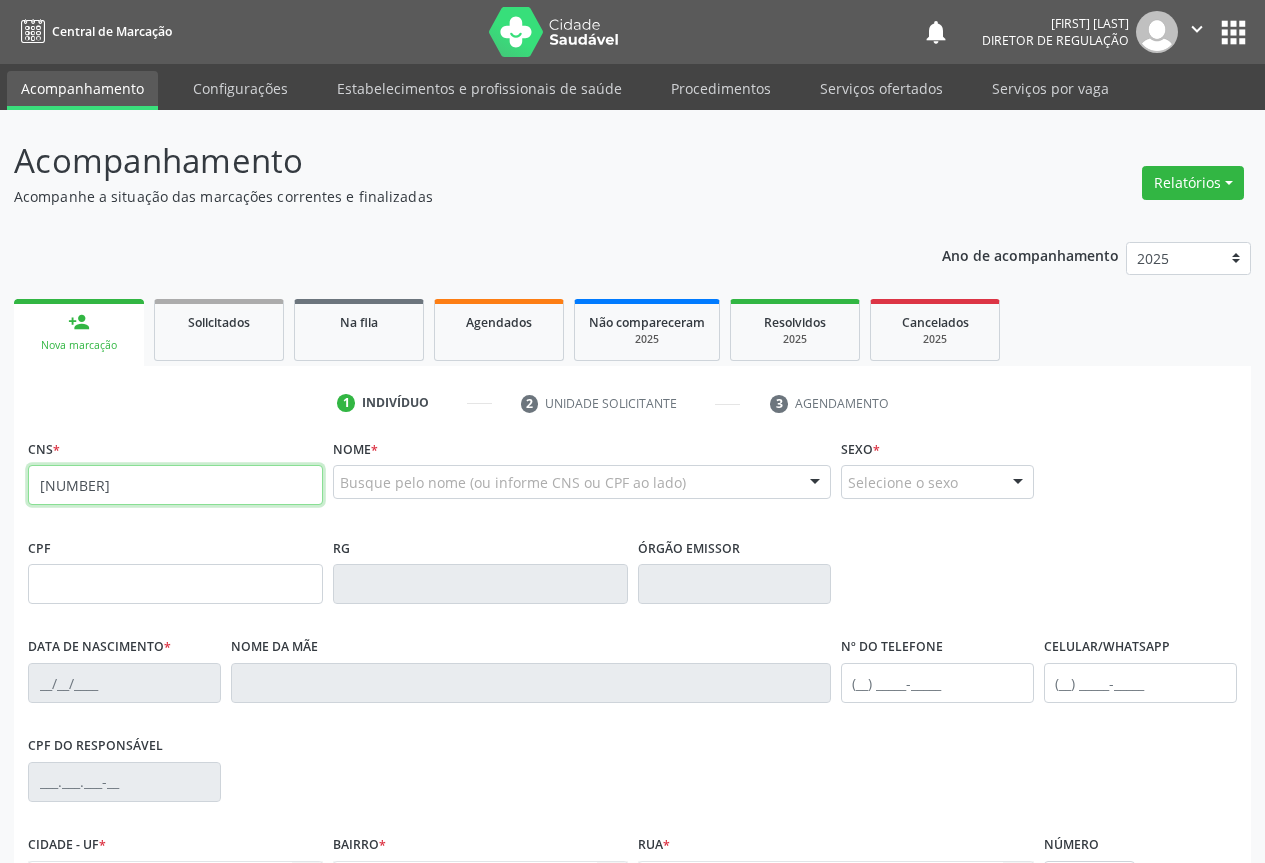 type on "700 5041 5993 0956" 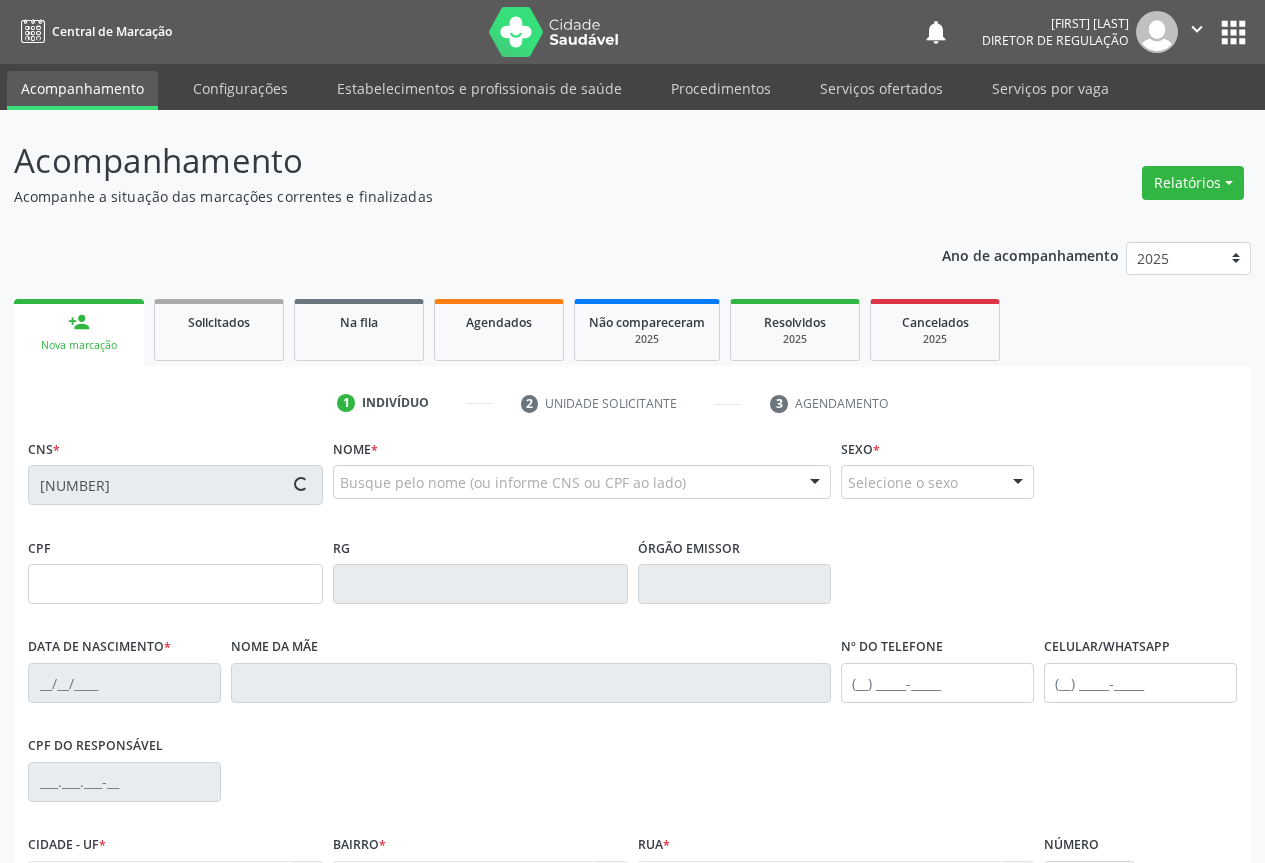 scroll, scrollTop: 221, scrollLeft: 0, axis: vertical 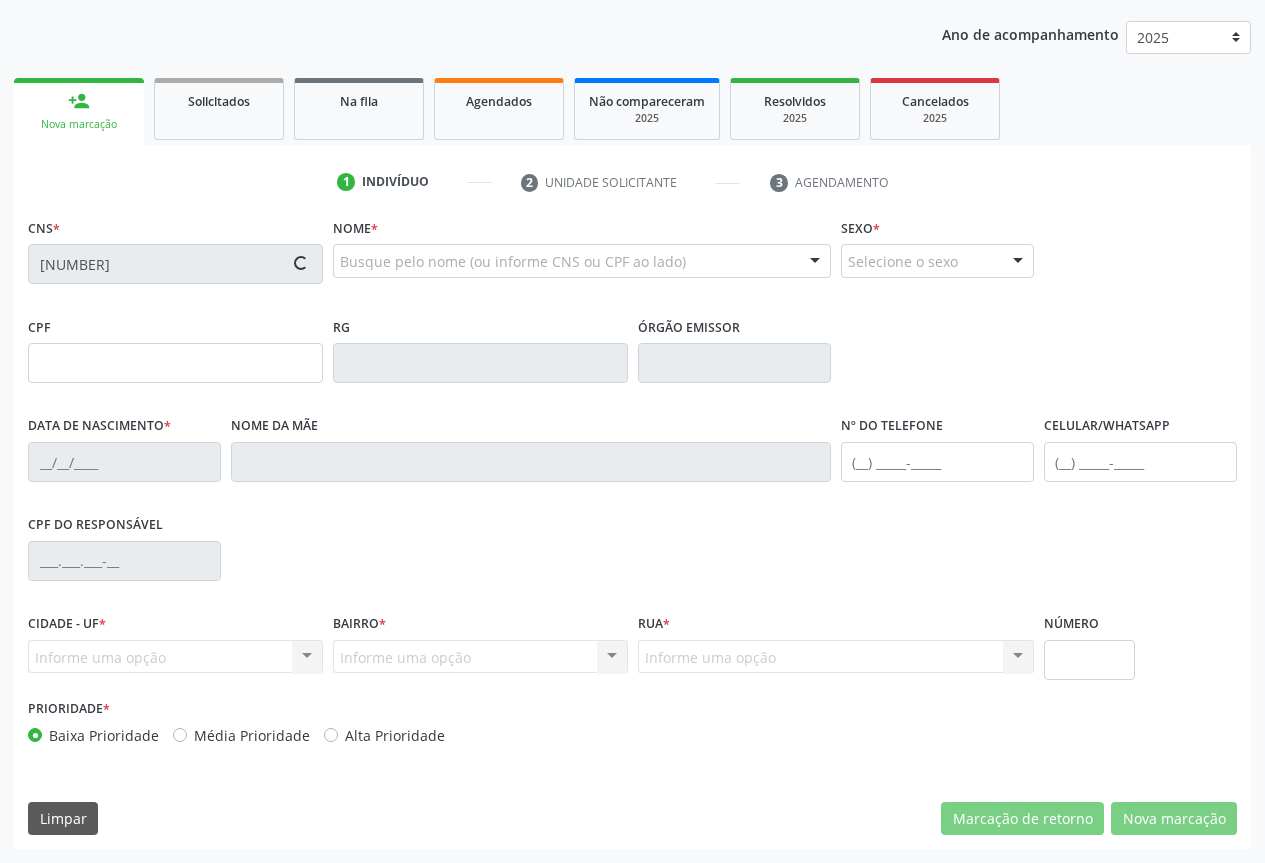 type on "920503284" 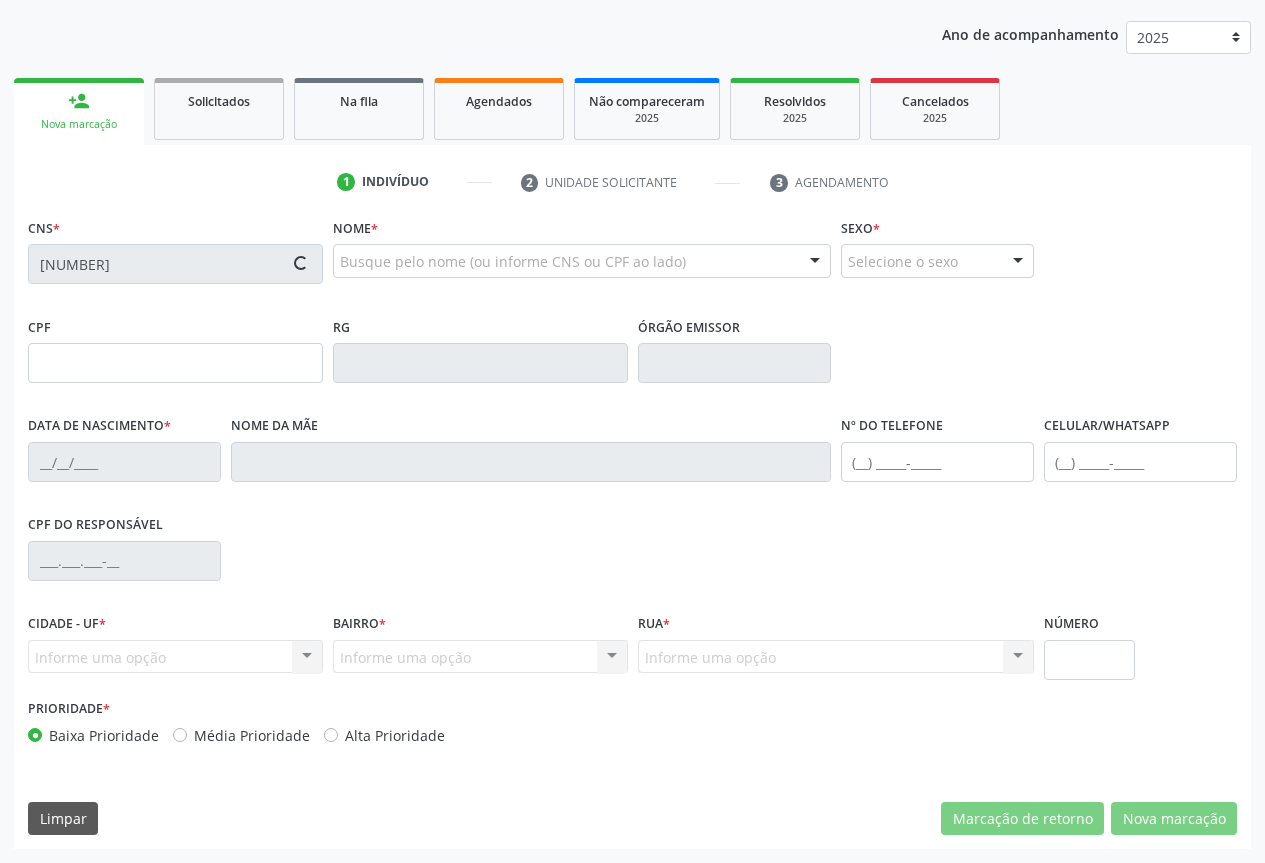 type on "14/02/1985" 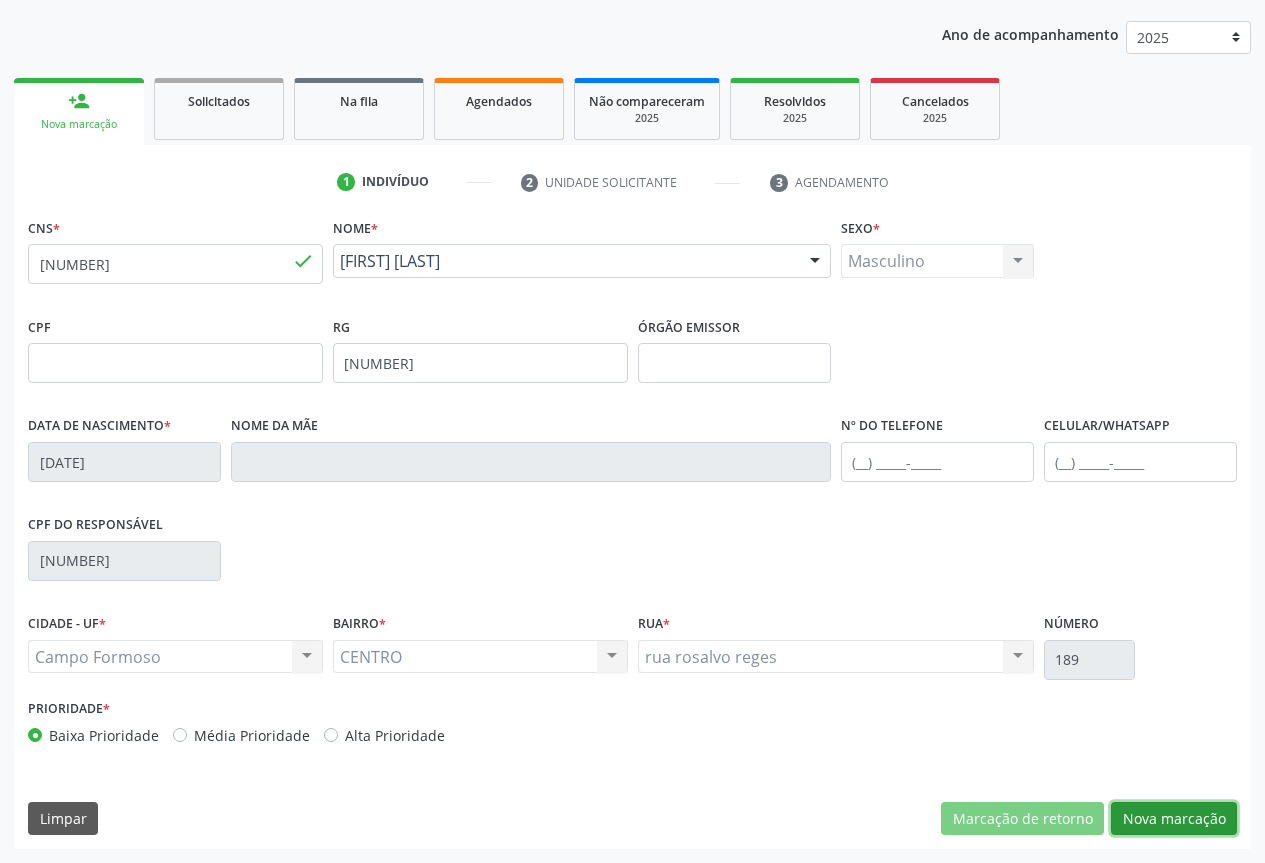 click on "Nova marcação" at bounding box center [1174, 819] 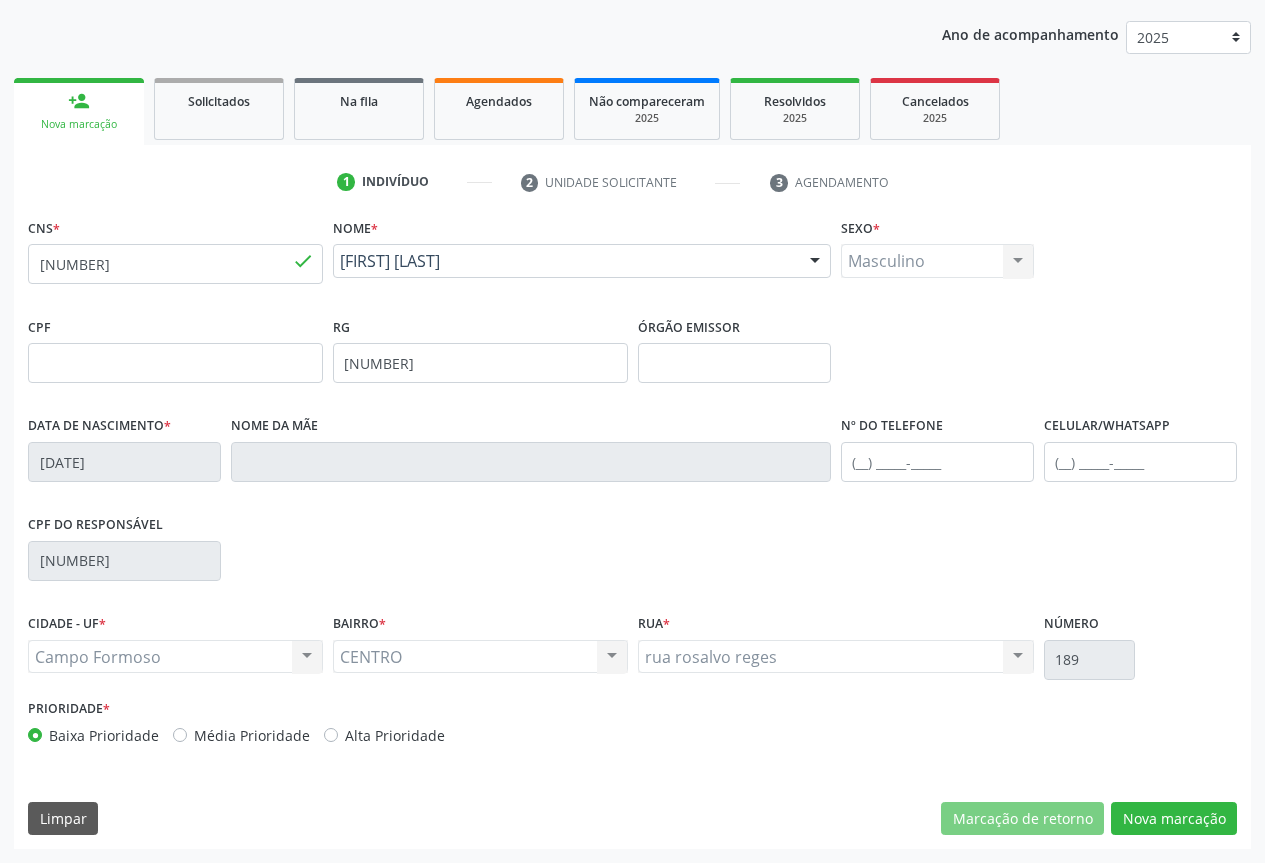 scroll, scrollTop: 43, scrollLeft: 0, axis: vertical 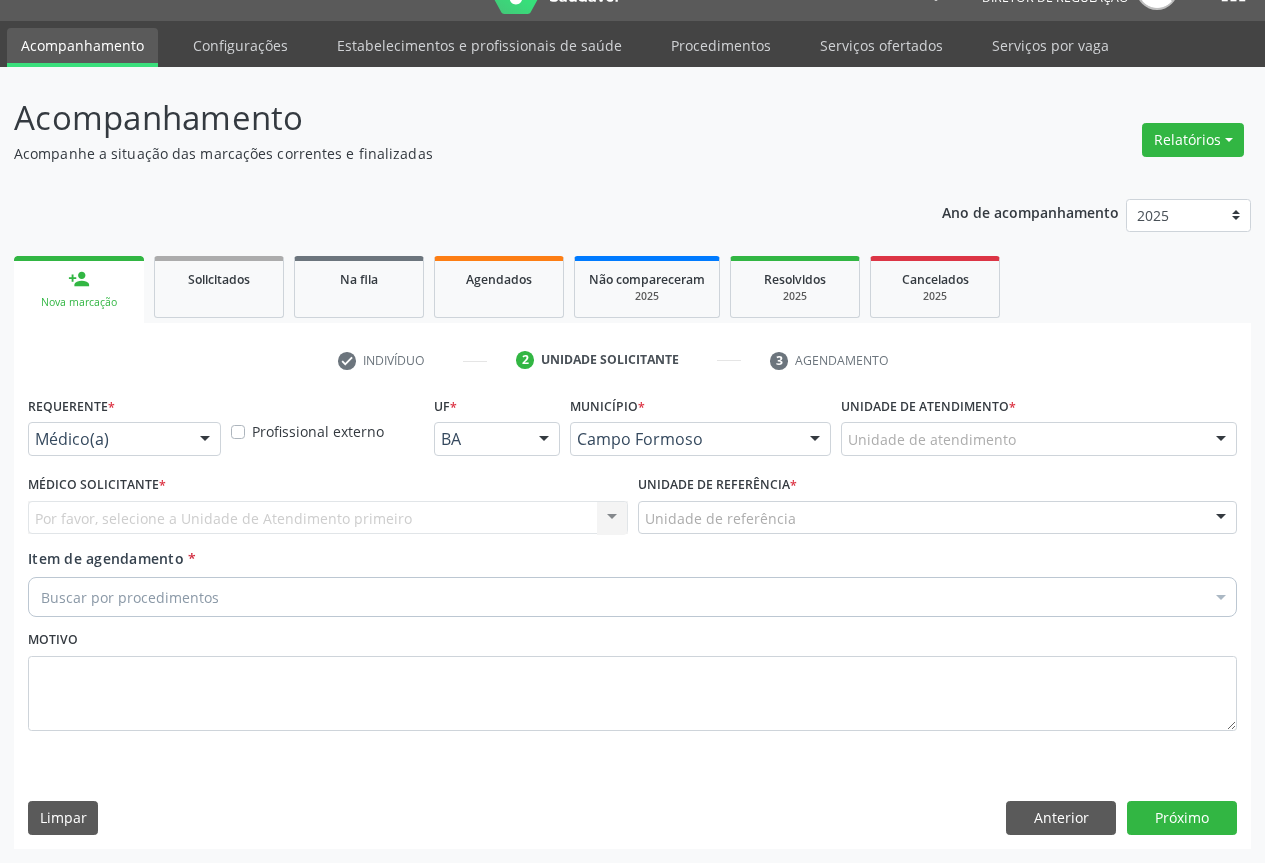 click on "Médico(a)" at bounding box center (124, 439) 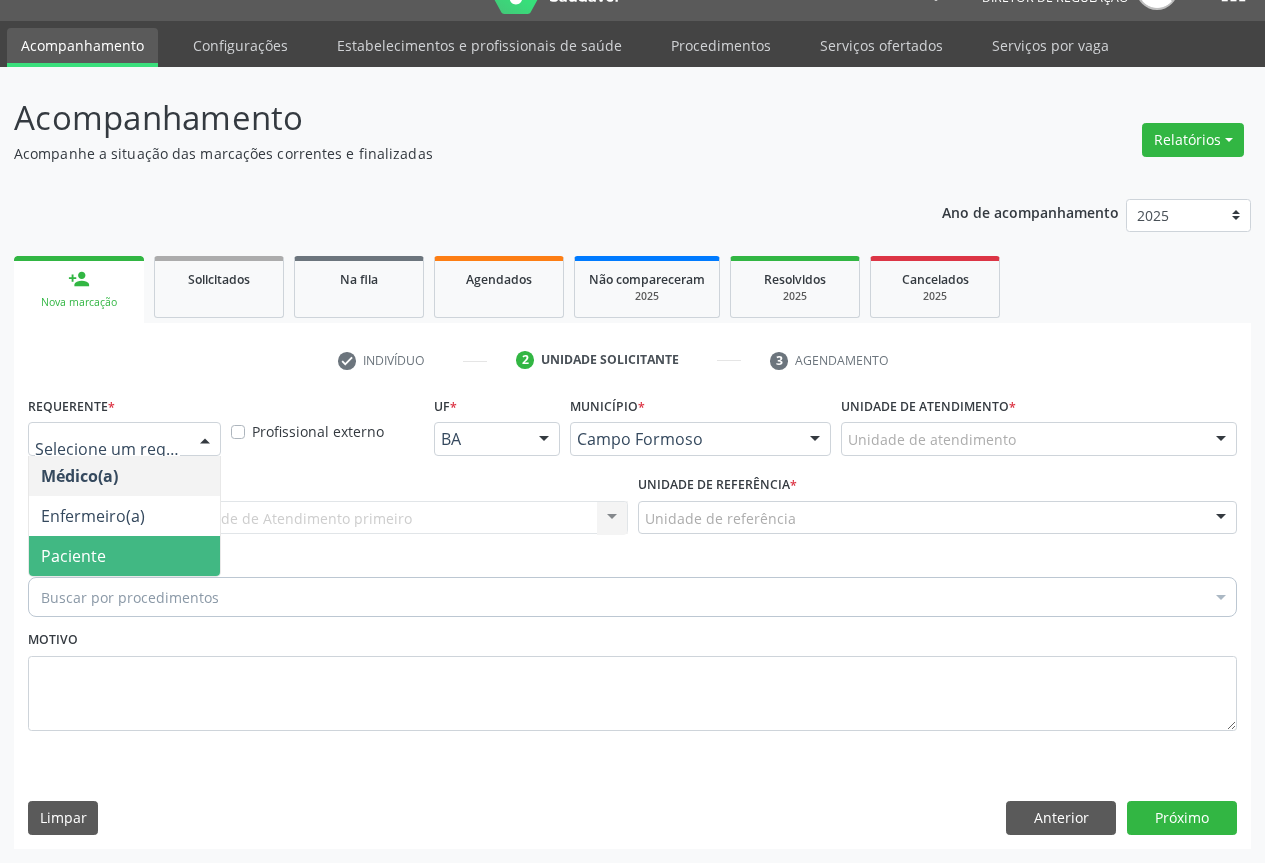 click on "Paciente" at bounding box center (124, 556) 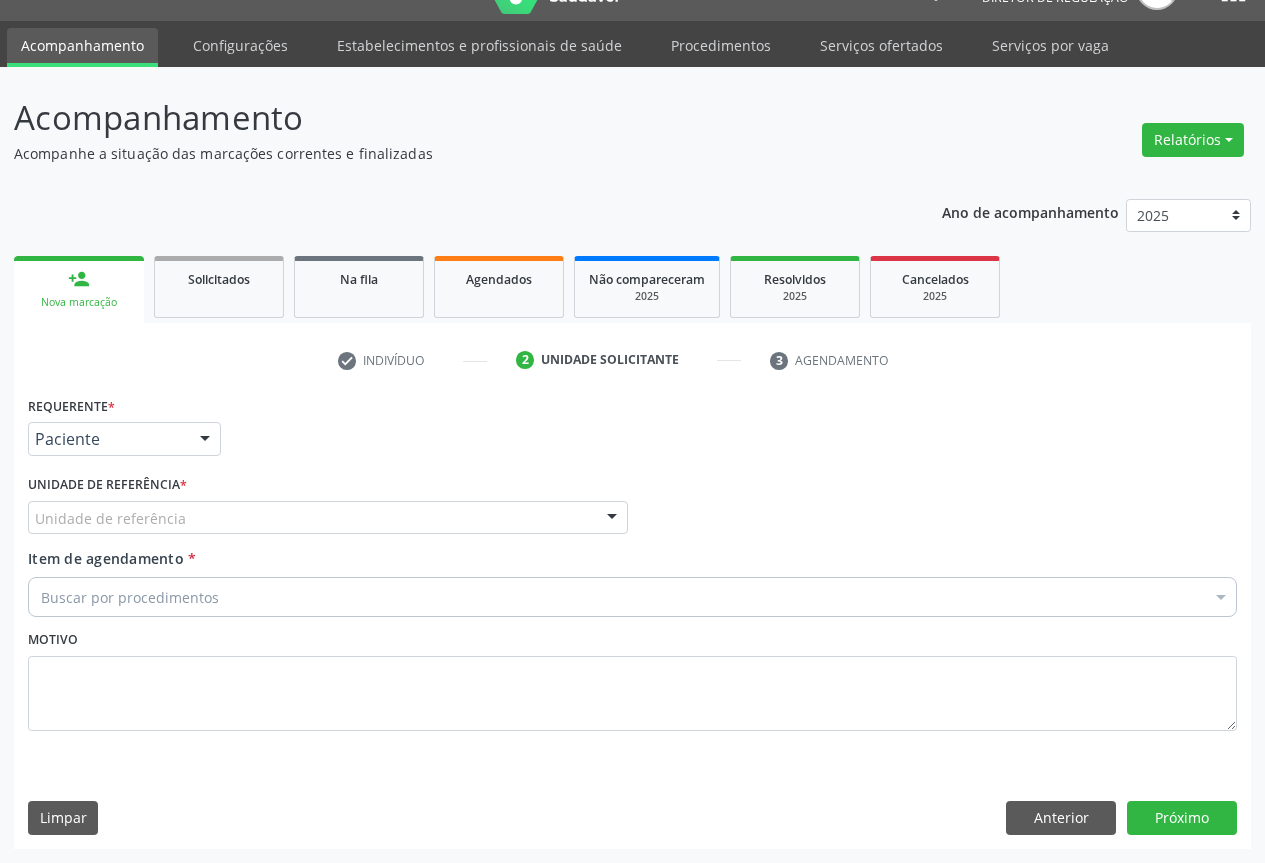 drag, startPoint x: 389, startPoint y: 525, endPoint x: 385, endPoint y: 541, distance: 16.492422 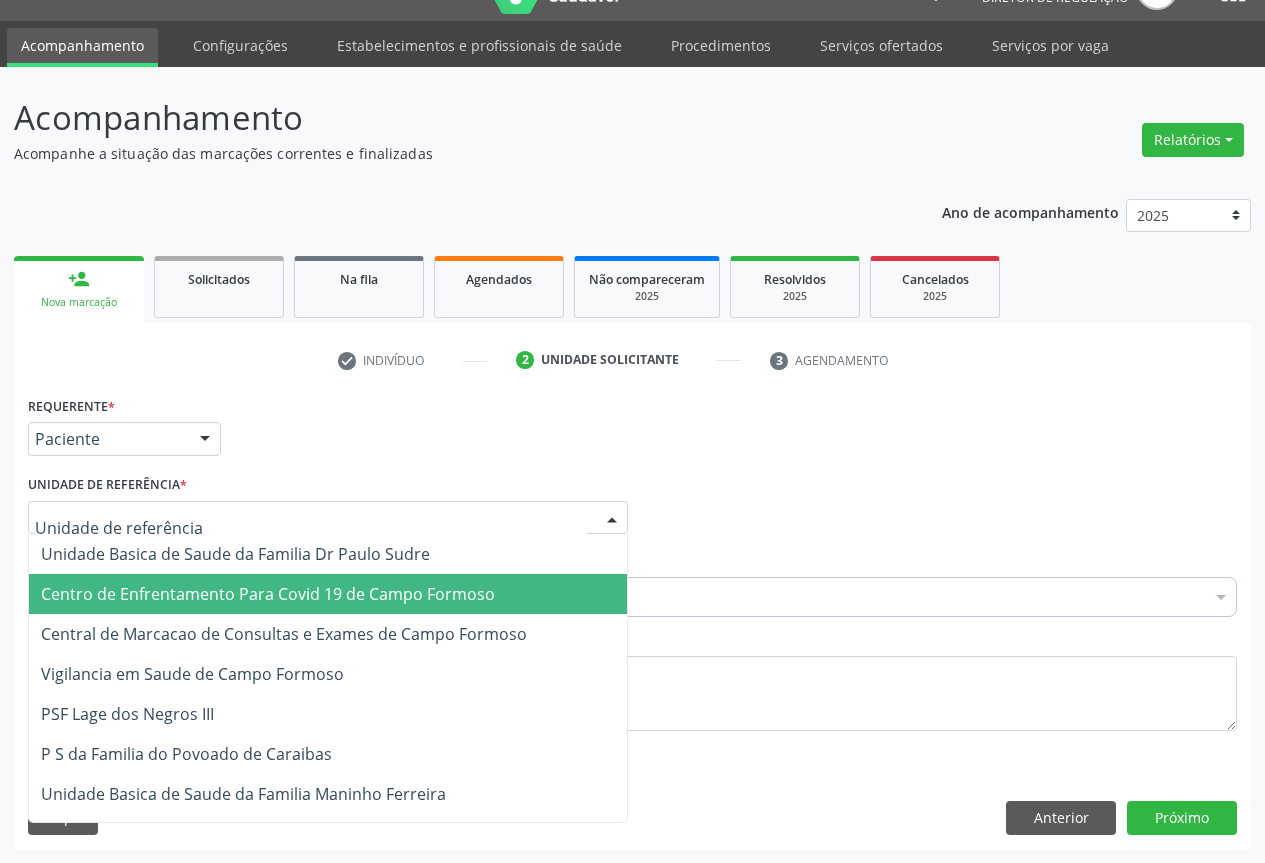 click on "Centro de Enfrentamento Para Covid 19 de Campo Formoso" at bounding box center [328, 594] 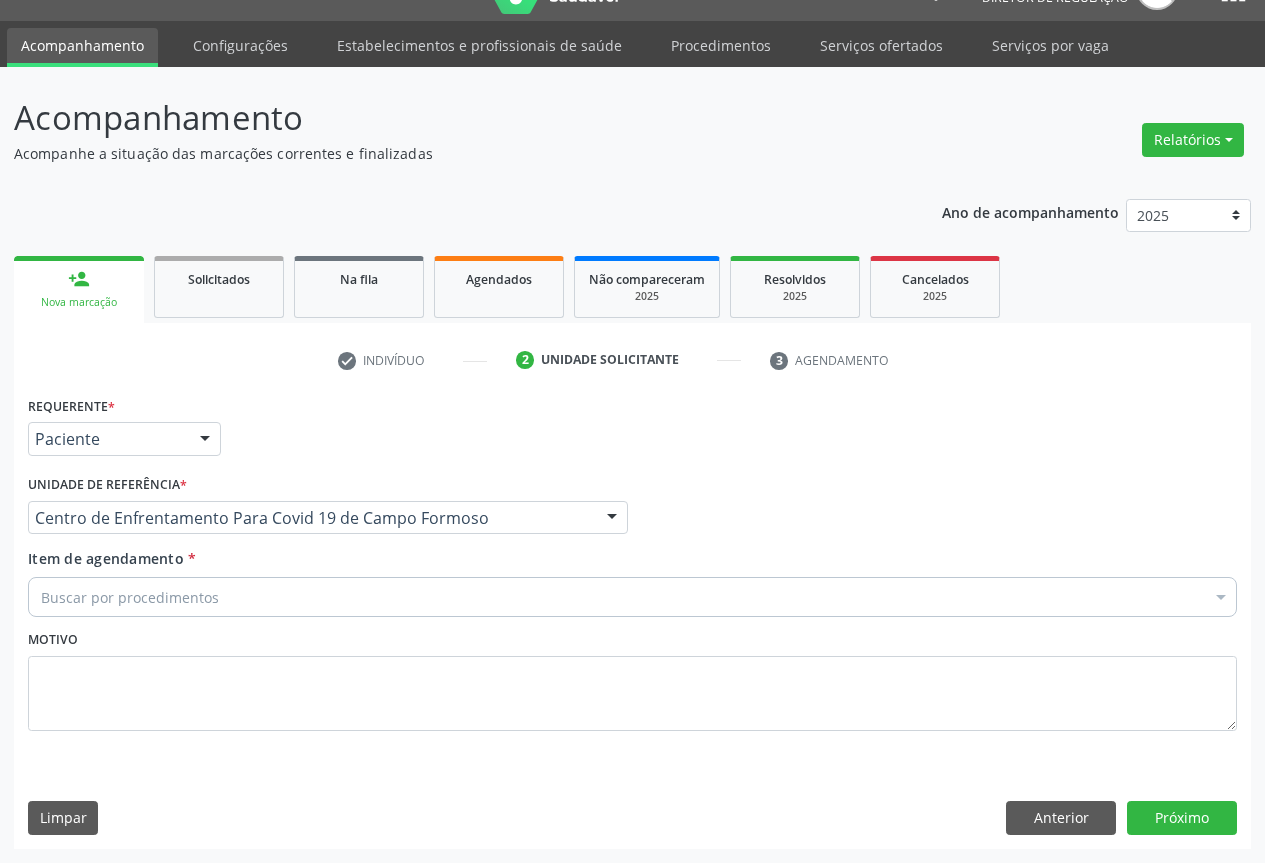click on "Requerente
*
Paciente         Médico(a)   Enfermeiro(a)   Paciente
Nenhum resultado encontrado para: "   "
Não há nenhuma opção para ser exibida.
UF
BA         BA
Nenhum resultado encontrado para: "   "
Não há nenhuma opção para ser exibida.
Município
Campo Formoso         Campo Formoso
Nenhum resultado encontrado para: "   "
Não há nenhuma opção para ser exibida.
Médico Solicitante
Por favor, selecione a Unidade de Atendimento primeiro
Nenhum resultado encontrado para: "   "
Não há nenhuma opção para ser exibida.
Unidade de referência
*
Centro de Enfrentamento Para Covid 19 de Campo Formoso         Unidade Basica de Saude da Familia Dr Paulo Sudre   Centro de Enfrentamento Para Covid 19 de Campo Formoso" at bounding box center [632, 575] 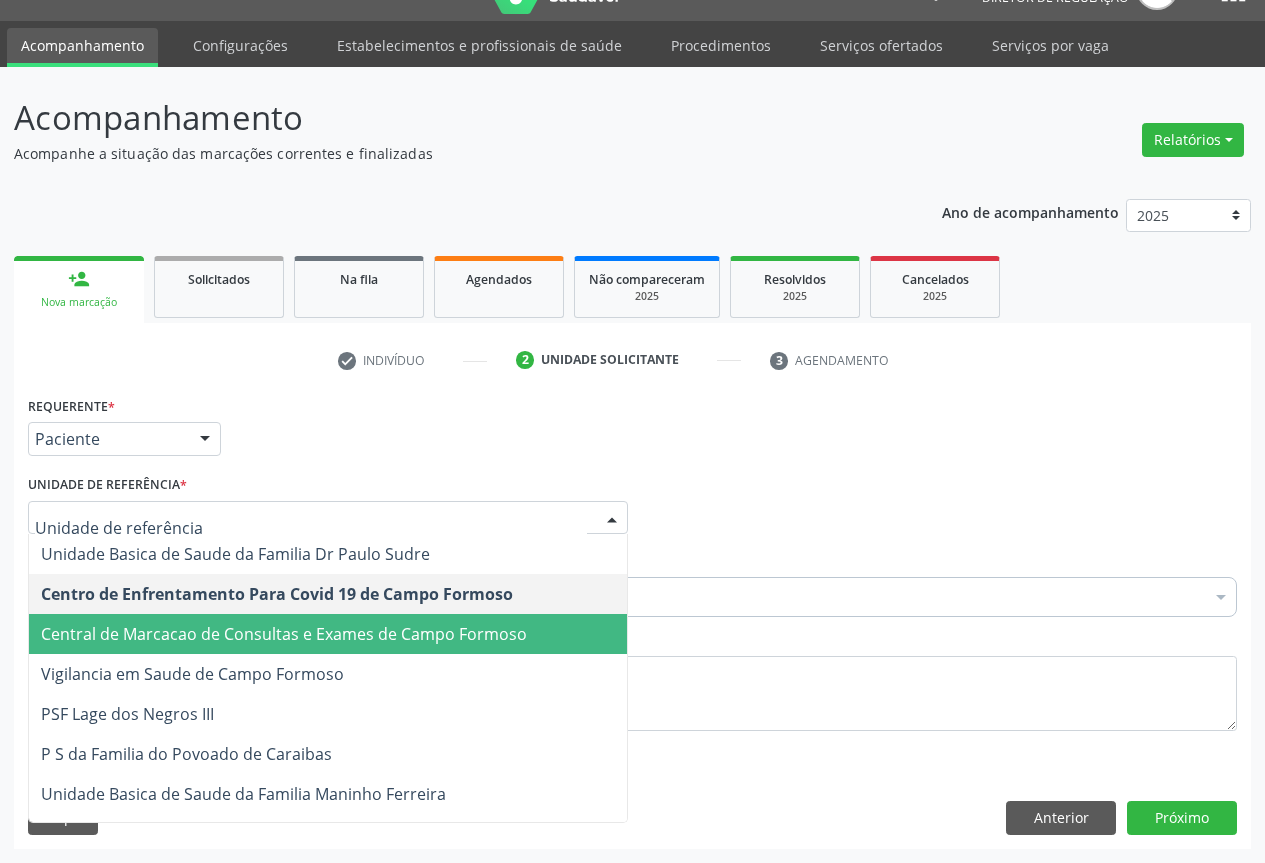 click on "Central de Marcacao de Consultas e Exames de Campo Formoso" at bounding box center (284, 634) 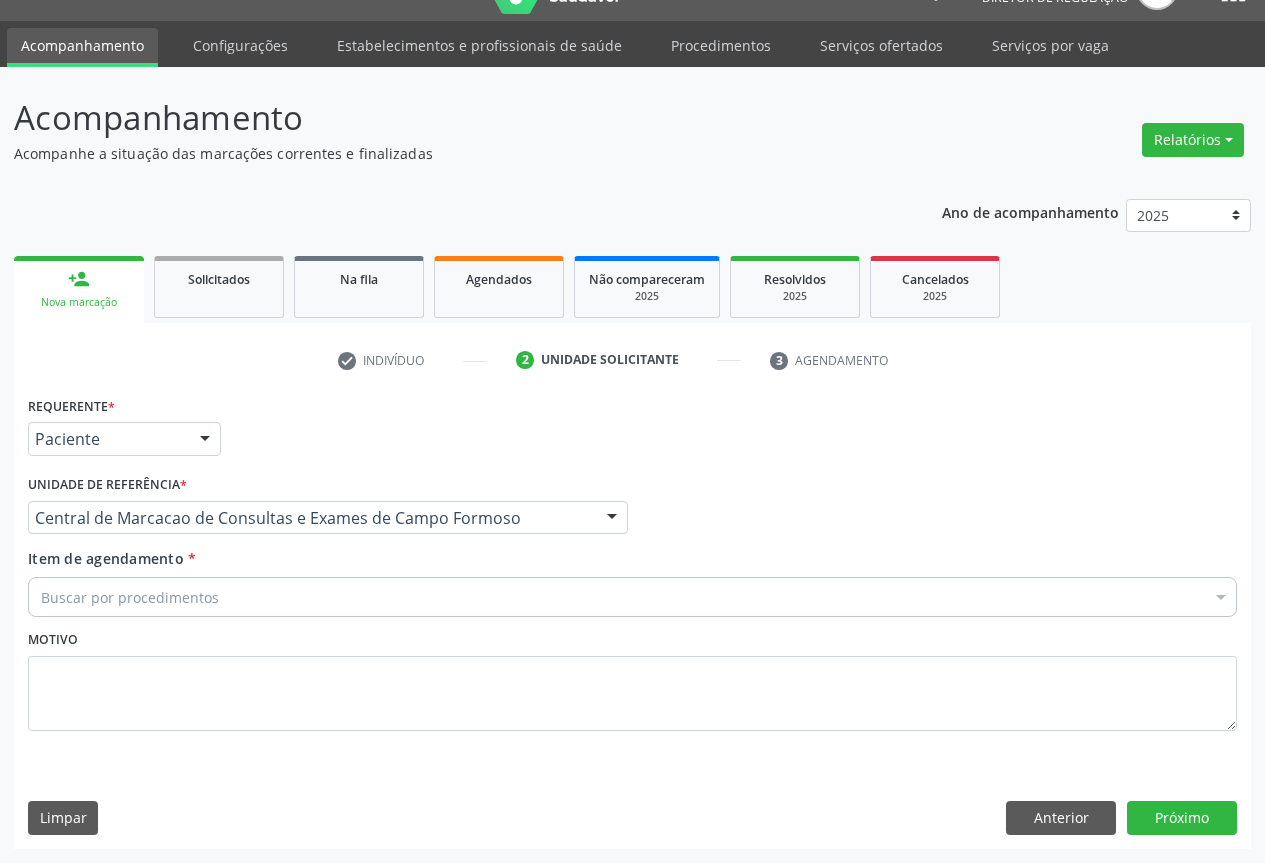 click on "Buscar por procedimentos" at bounding box center (632, 597) 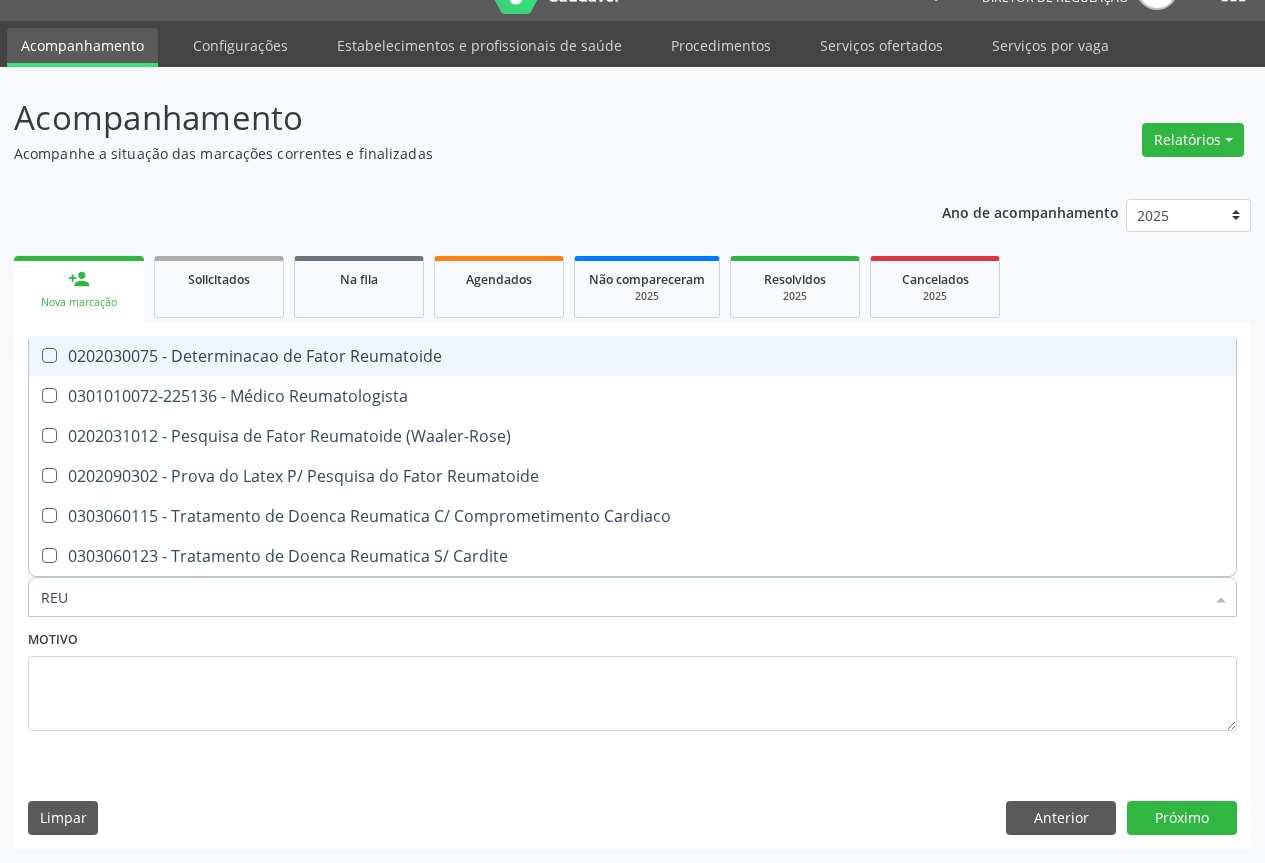 type on "REUM" 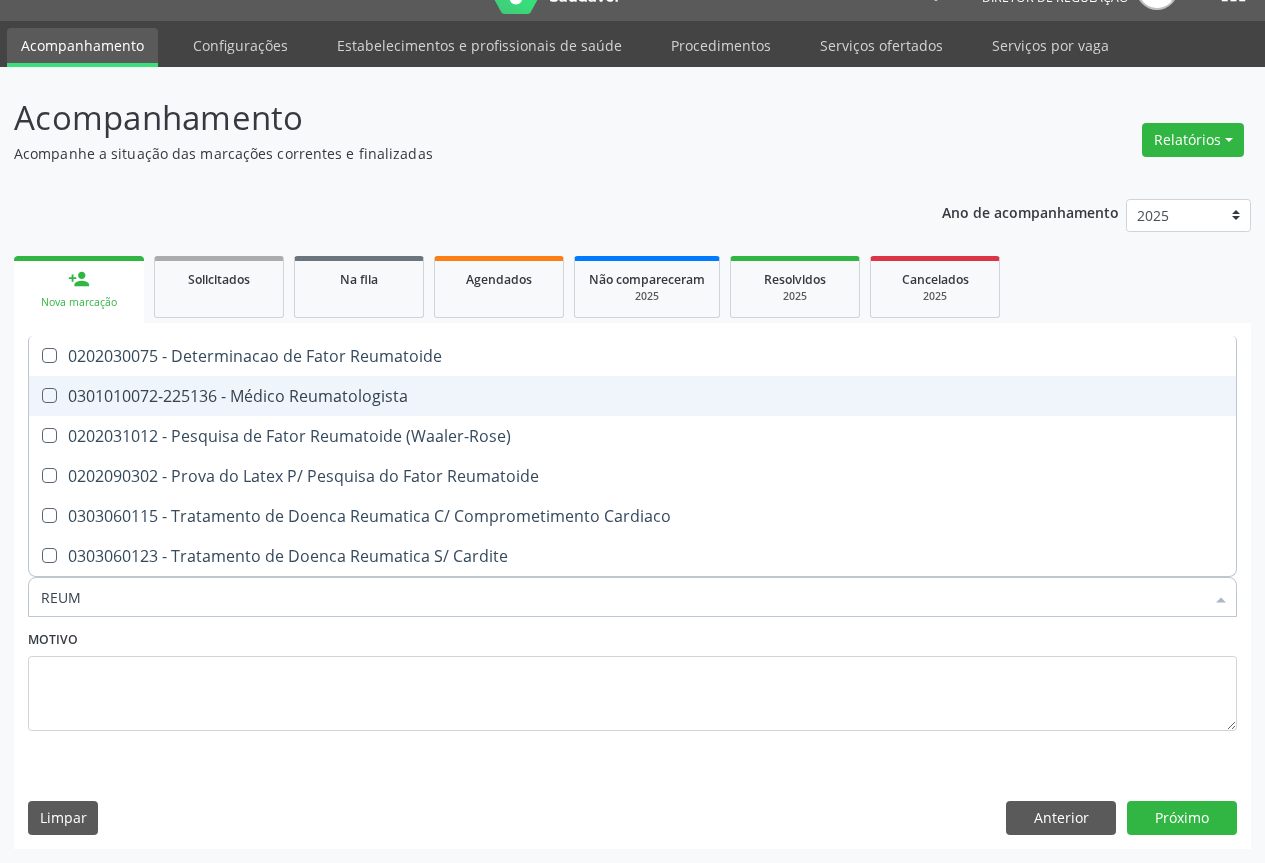 click on "0301010072-225136 - Médico Reumatologista" at bounding box center [632, 396] 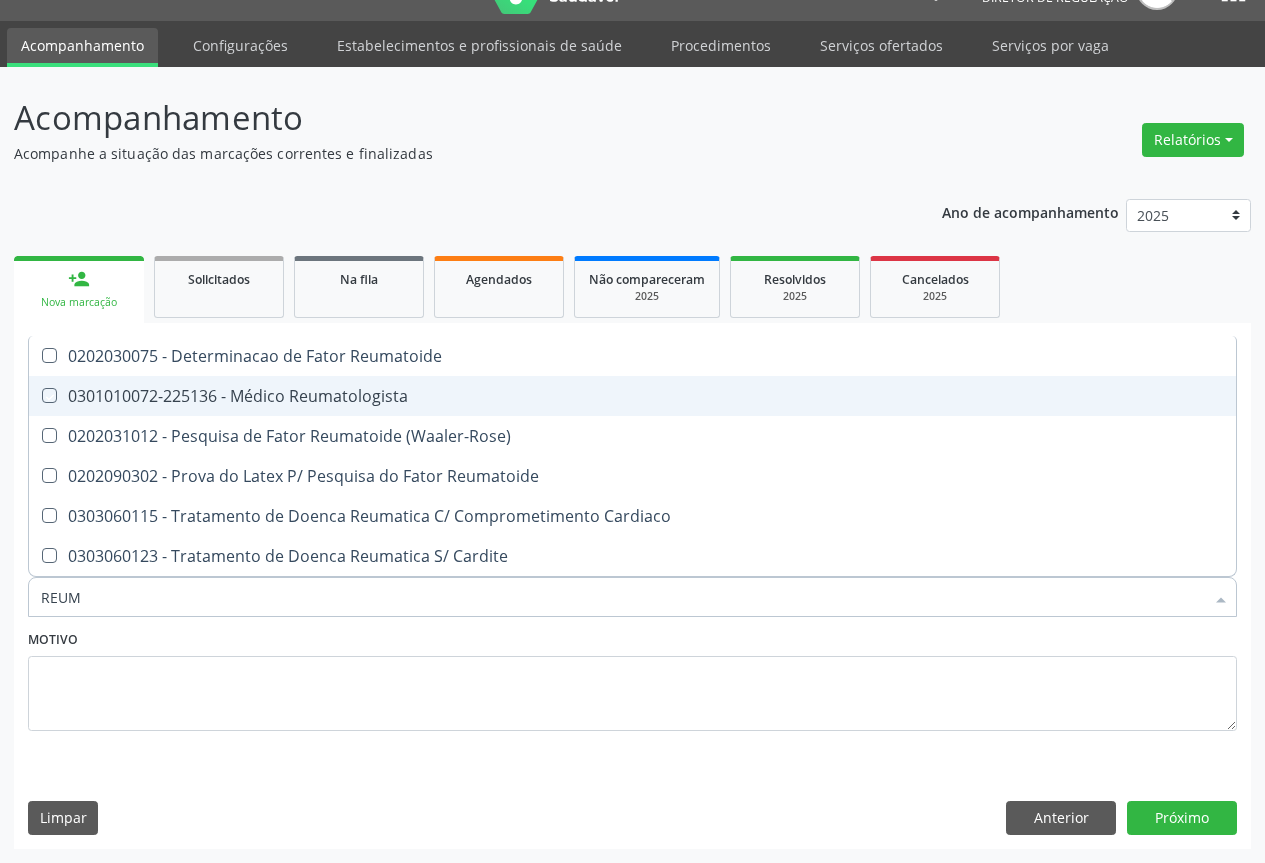 checkbox on "true" 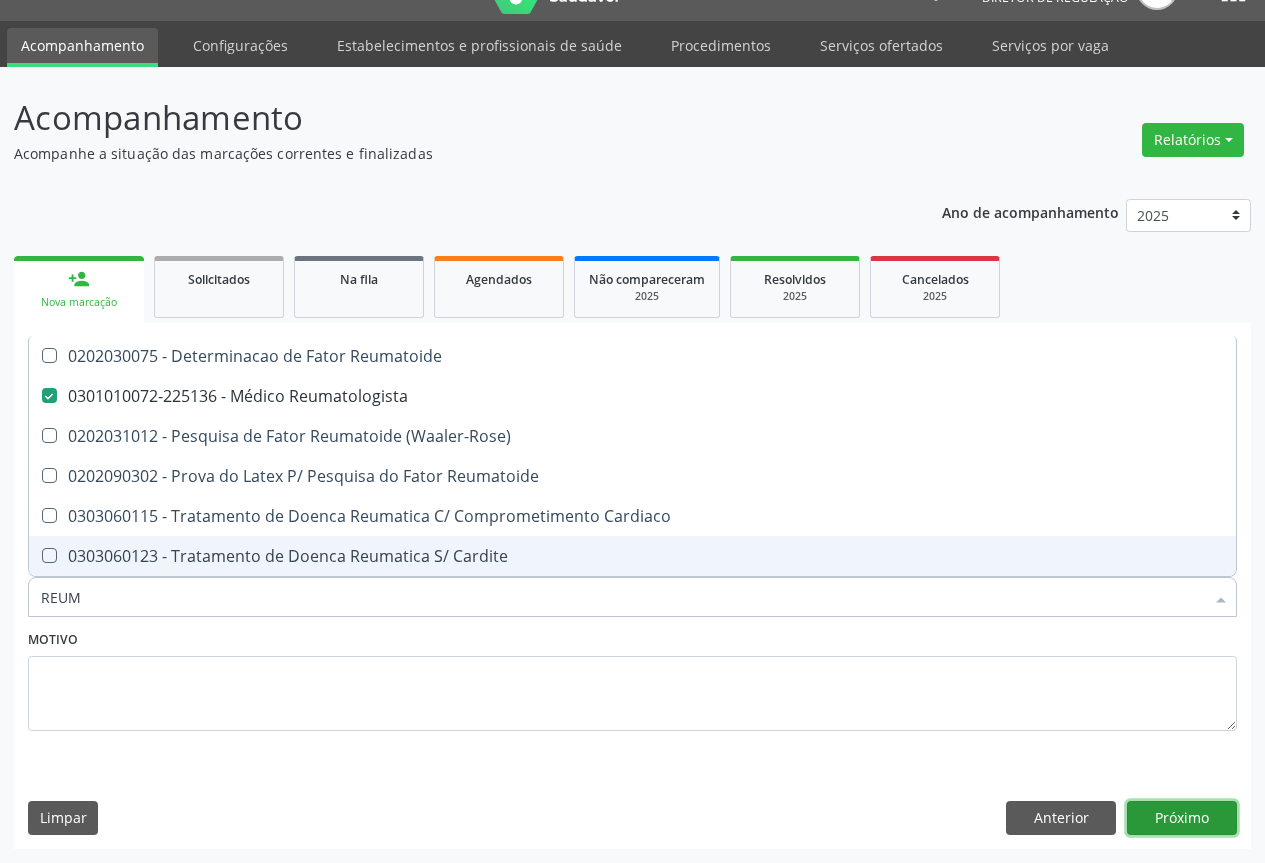 click on "Próximo" at bounding box center (1182, 818) 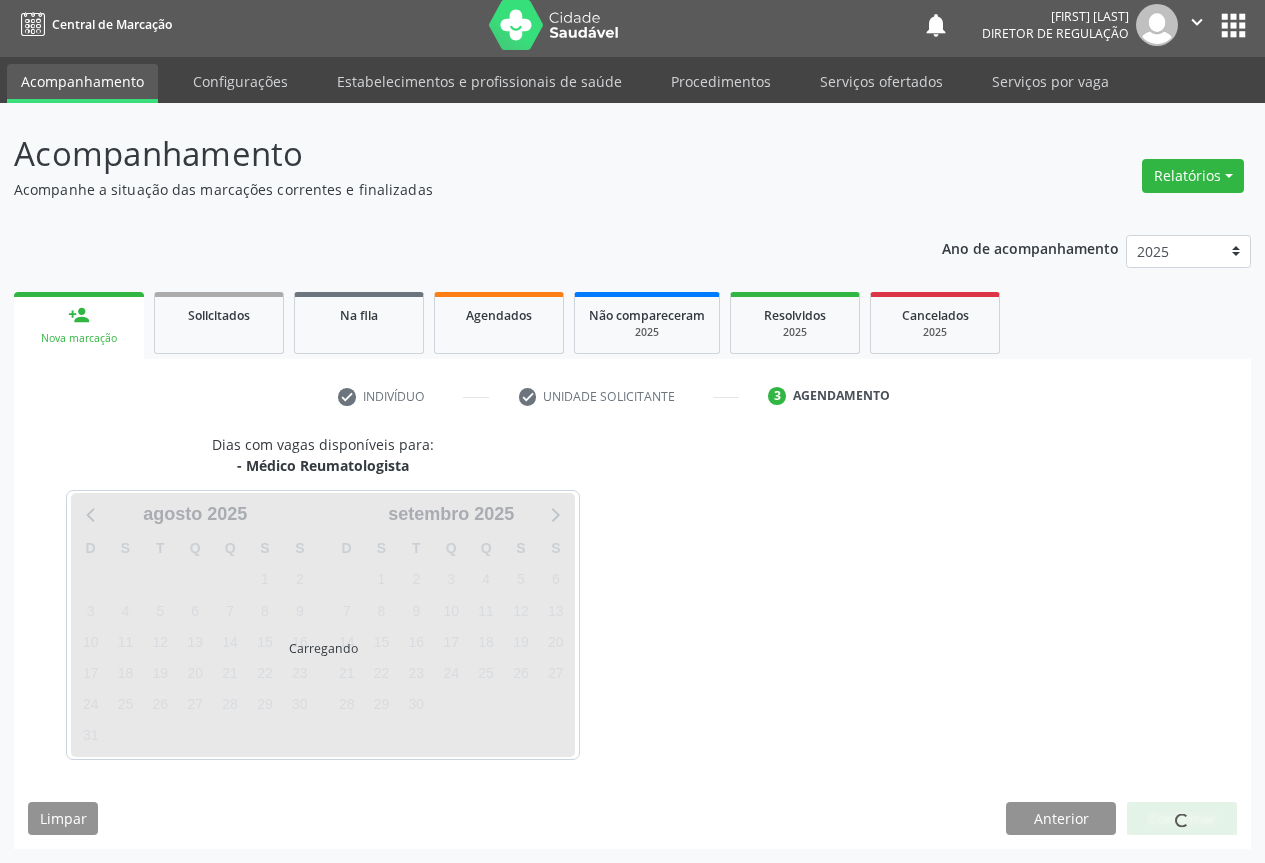 scroll, scrollTop: 7, scrollLeft: 0, axis: vertical 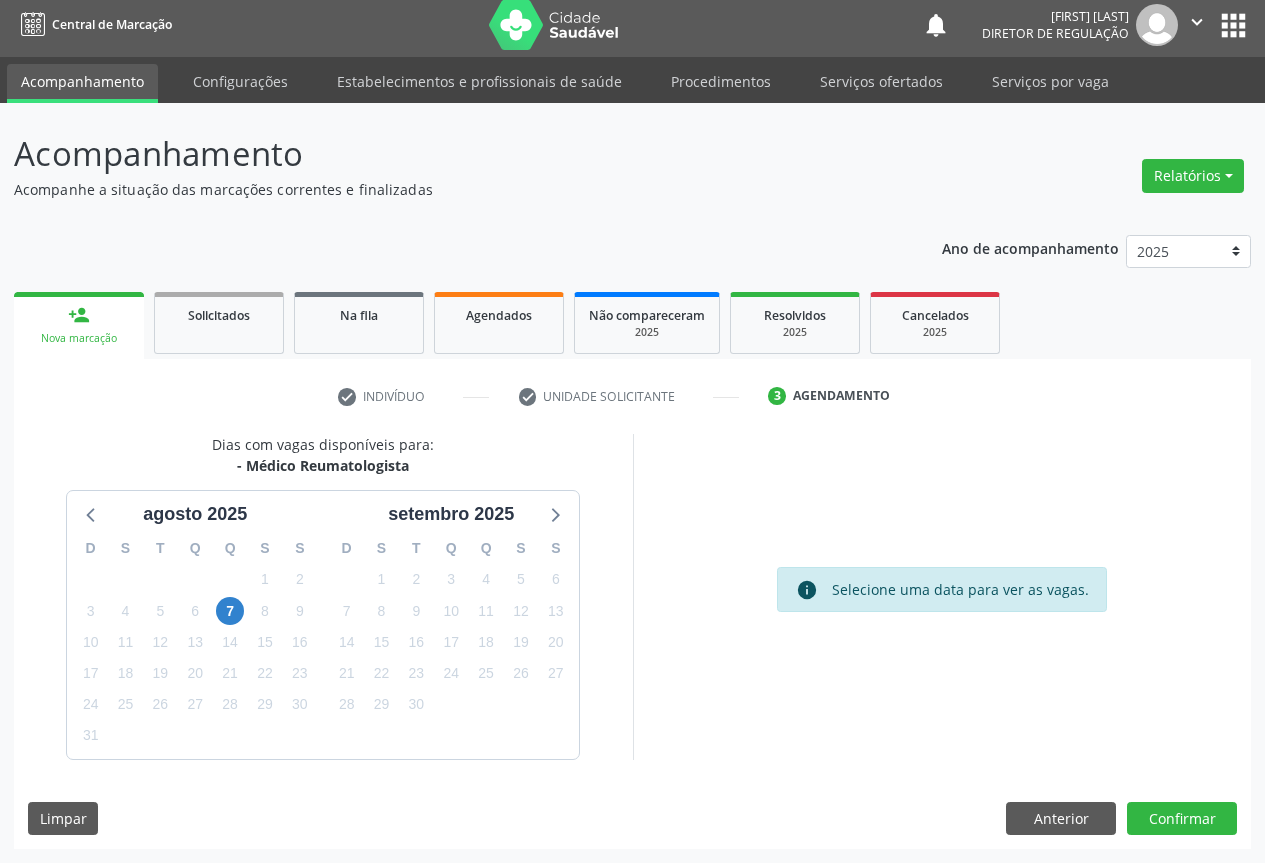 click on "14" at bounding box center (230, 642) 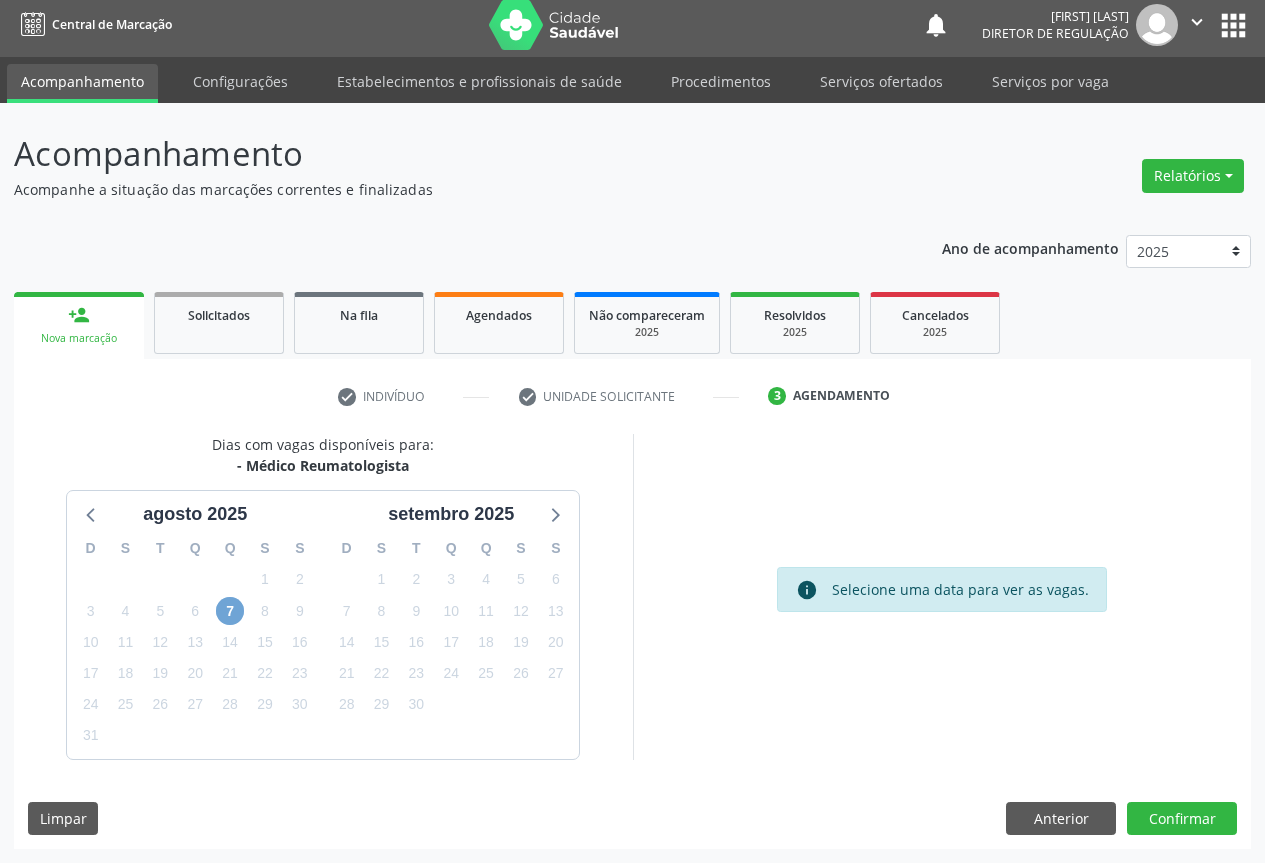 click on "7" at bounding box center (230, 611) 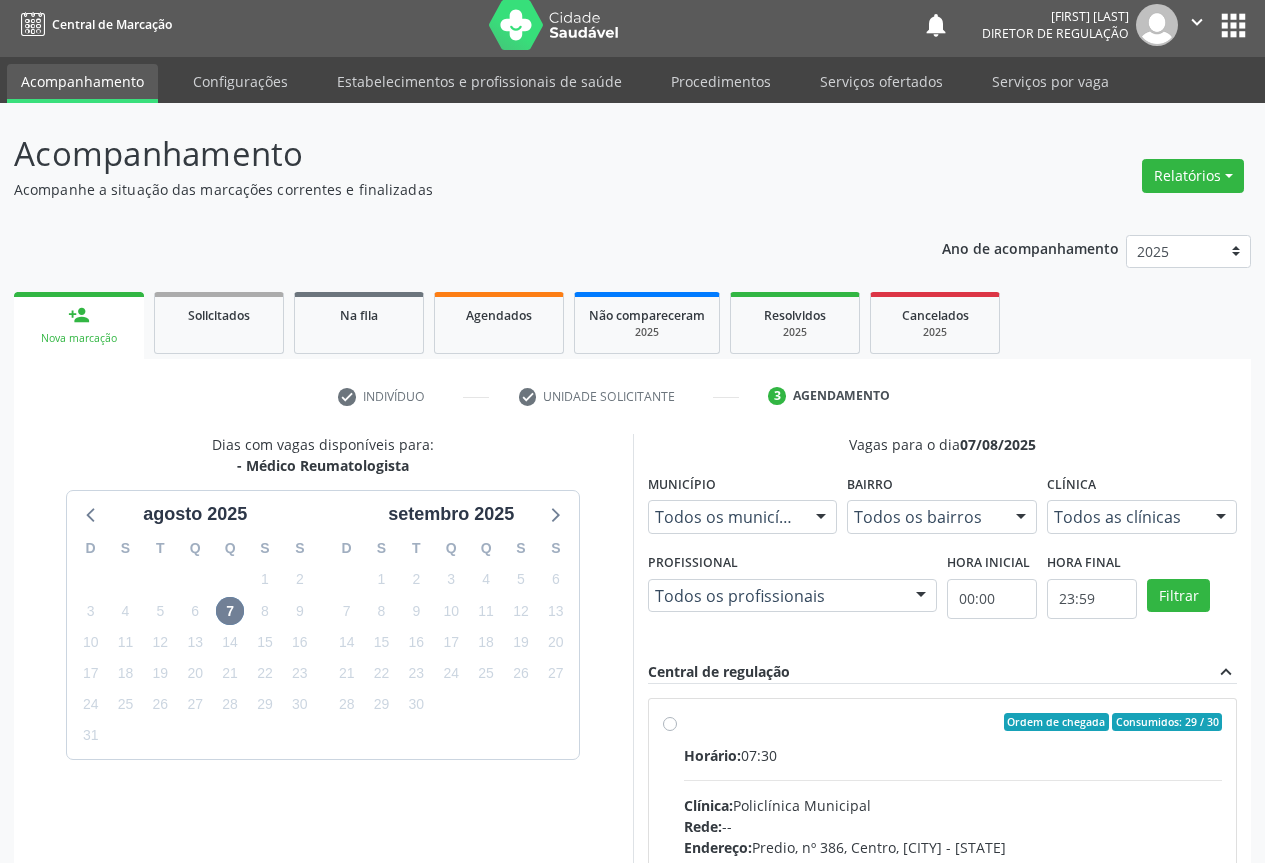 click on "Horário:   07:30" at bounding box center [953, 755] 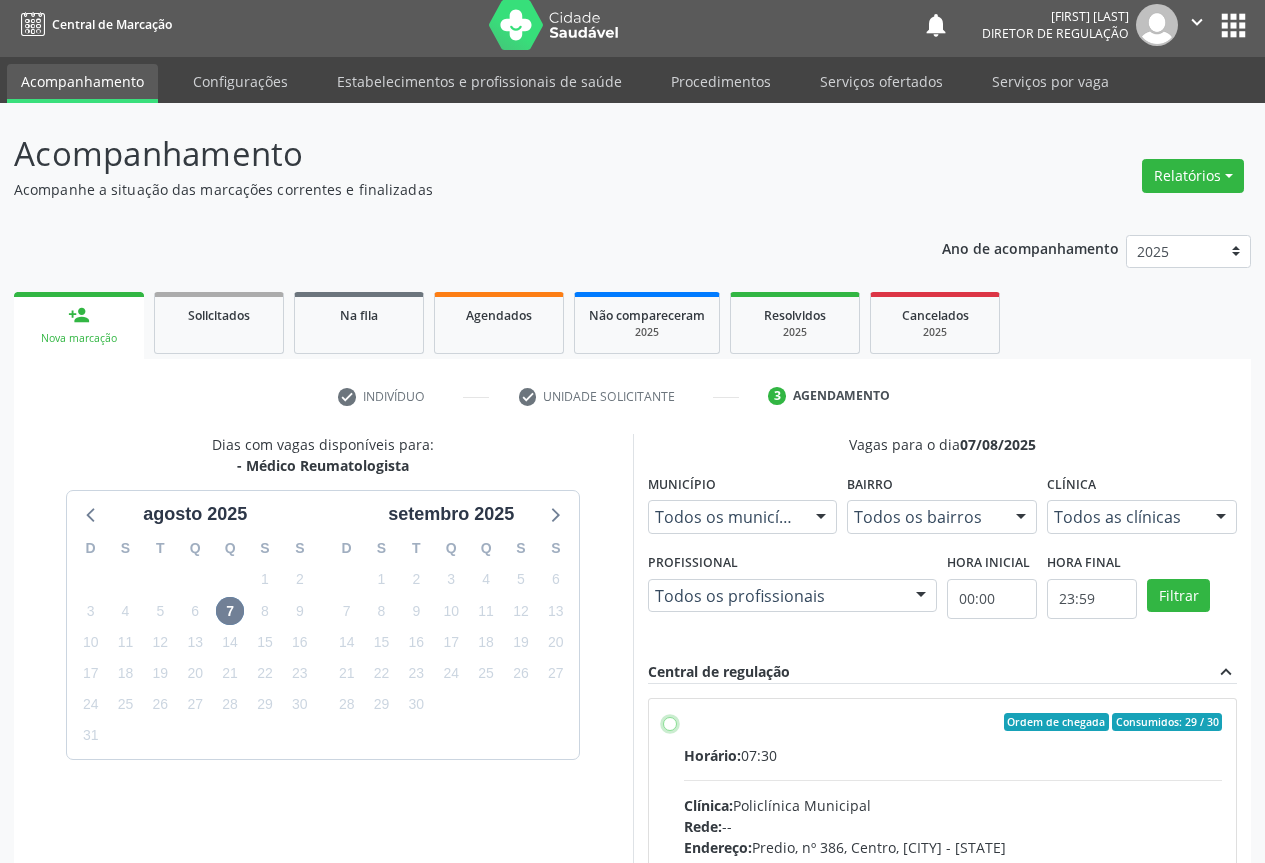 click on "Ordem de chegada
Consumidos: 29 / 30
Horário:   07:30
Clínica:  Policlínica Municipal
Rede:
--
Endereço:   Predio, nº 386, Centro, Campo Formoso - BA
Telefone:   (74) 6451312
Profissional:
Juvenilson Jose de Sa Andrade
Informações adicionais sobre o atendimento
Idade de atendimento:
de 0 a 120 anos
Gênero(s) atendido(s):
Masculino e Feminino
Informações adicionais:
--" at bounding box center (670, 722) 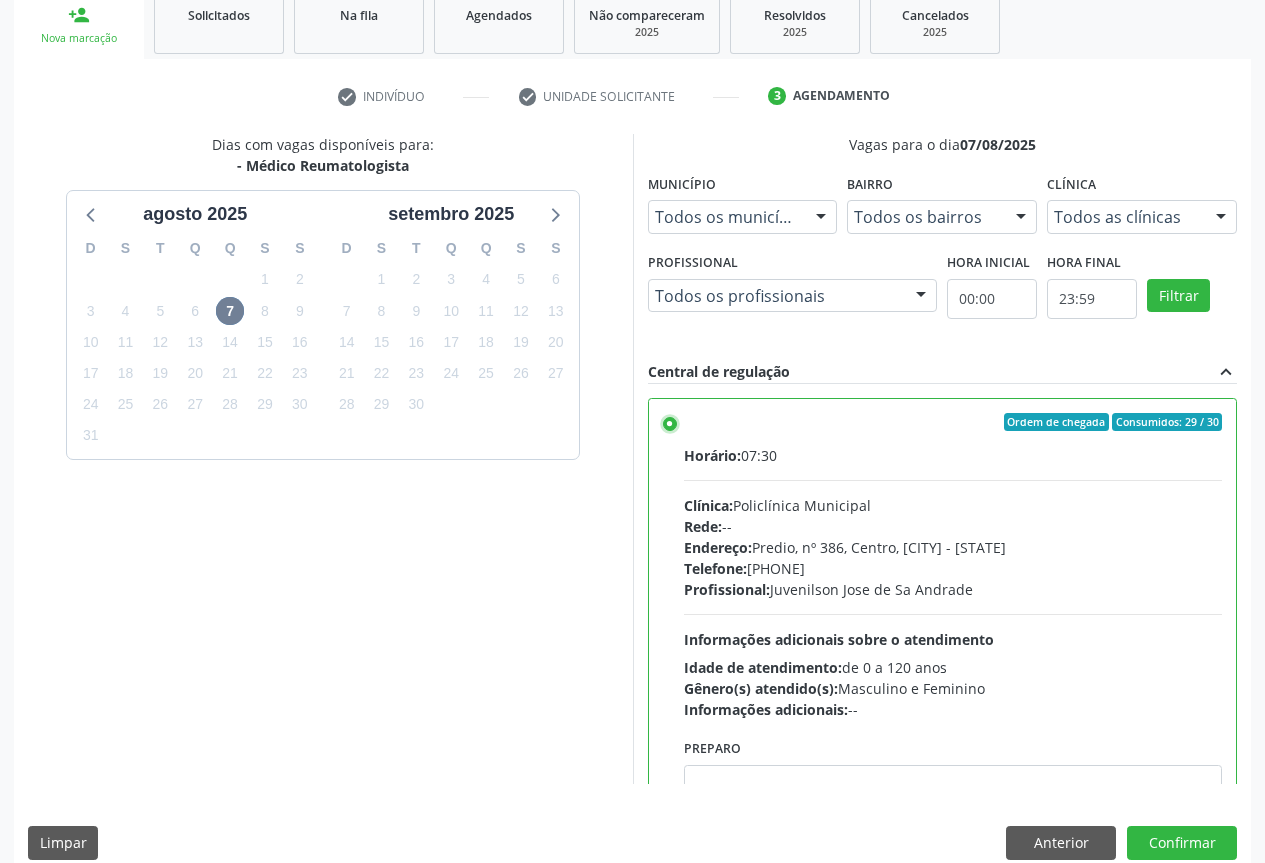 scroll, scrollTop: 332, scrollLeft: 0, axis: vertical 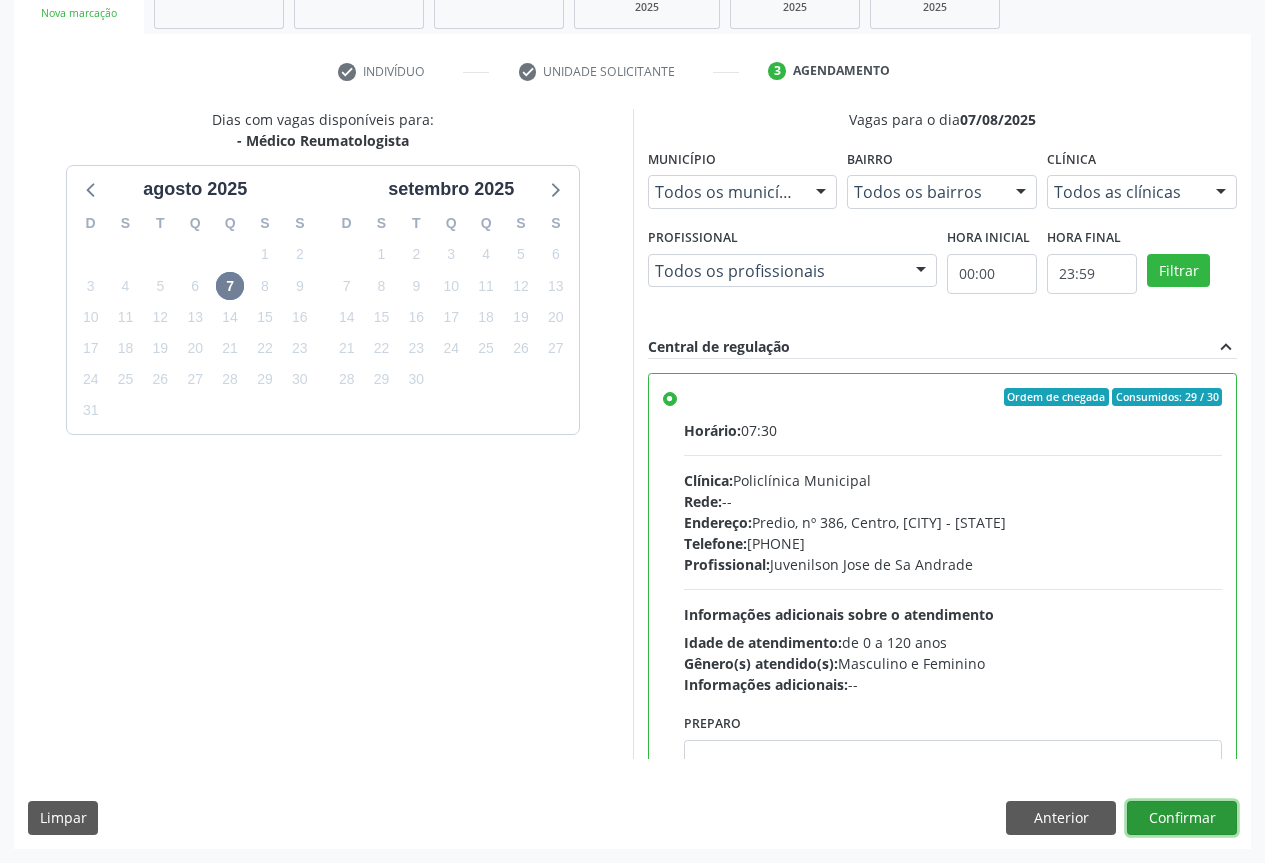 click on "Confirmar" at bounding box center (1182, 818) 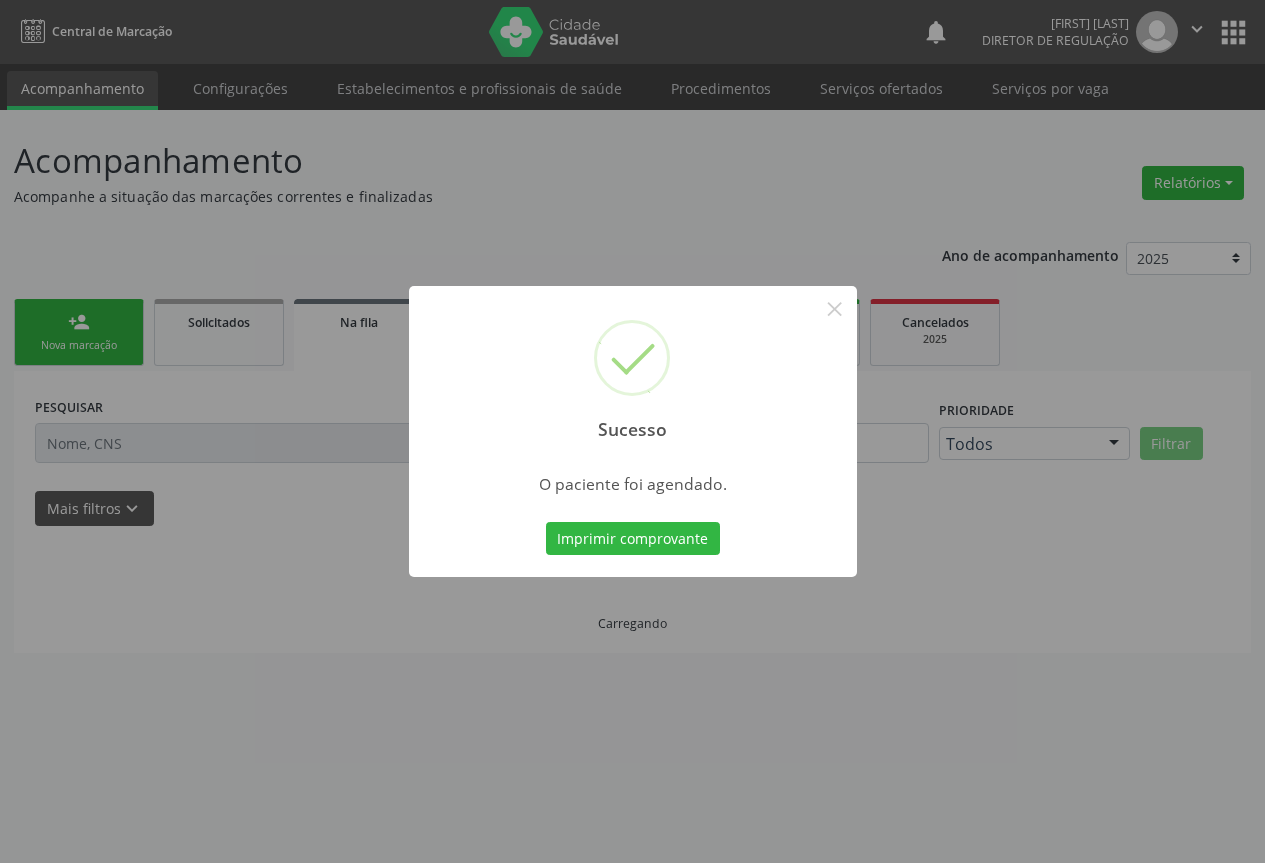 scroll, scrollTop: 0, scrollLeft: 0, axis: both 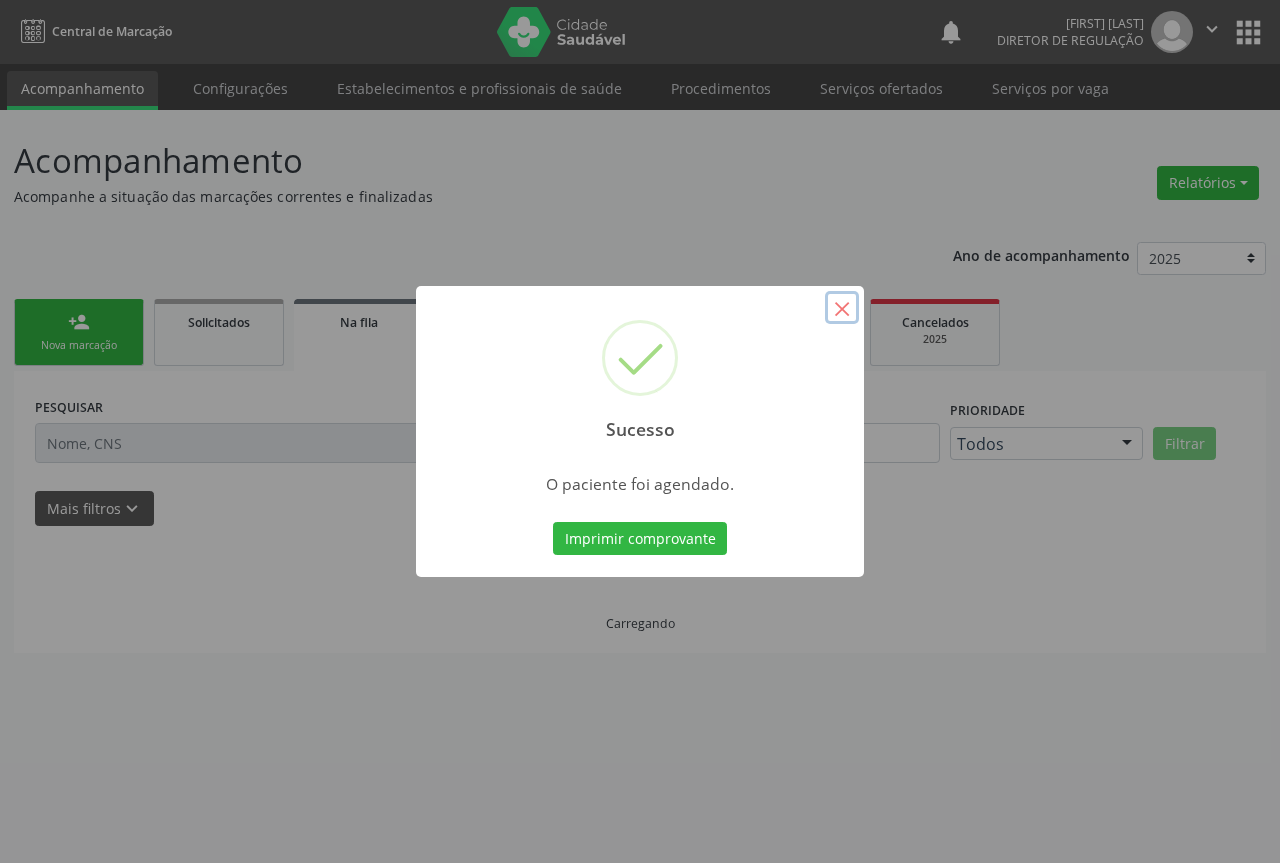 click on "×" at bounding box center [842, 308] 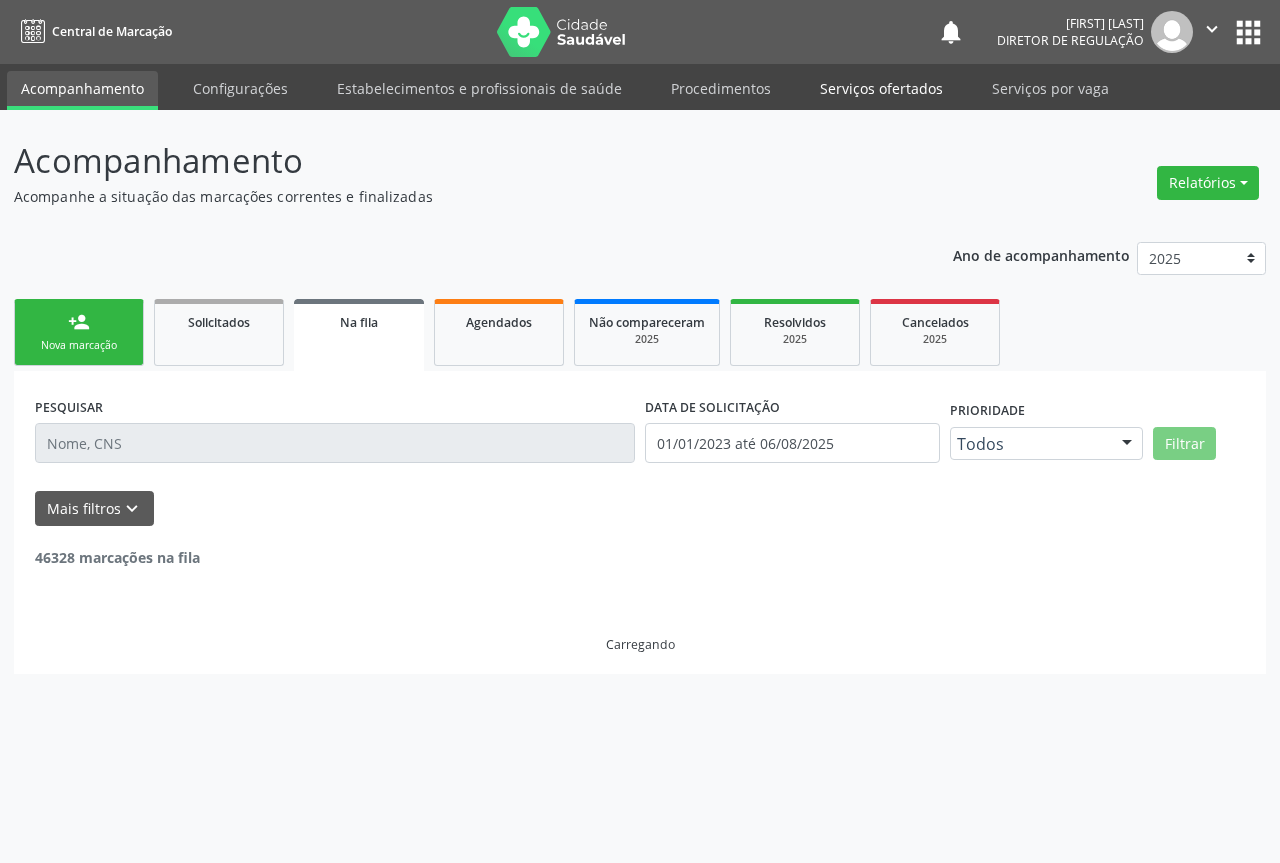 click on "Serviços ofertados" at bounding box center [881, 88] 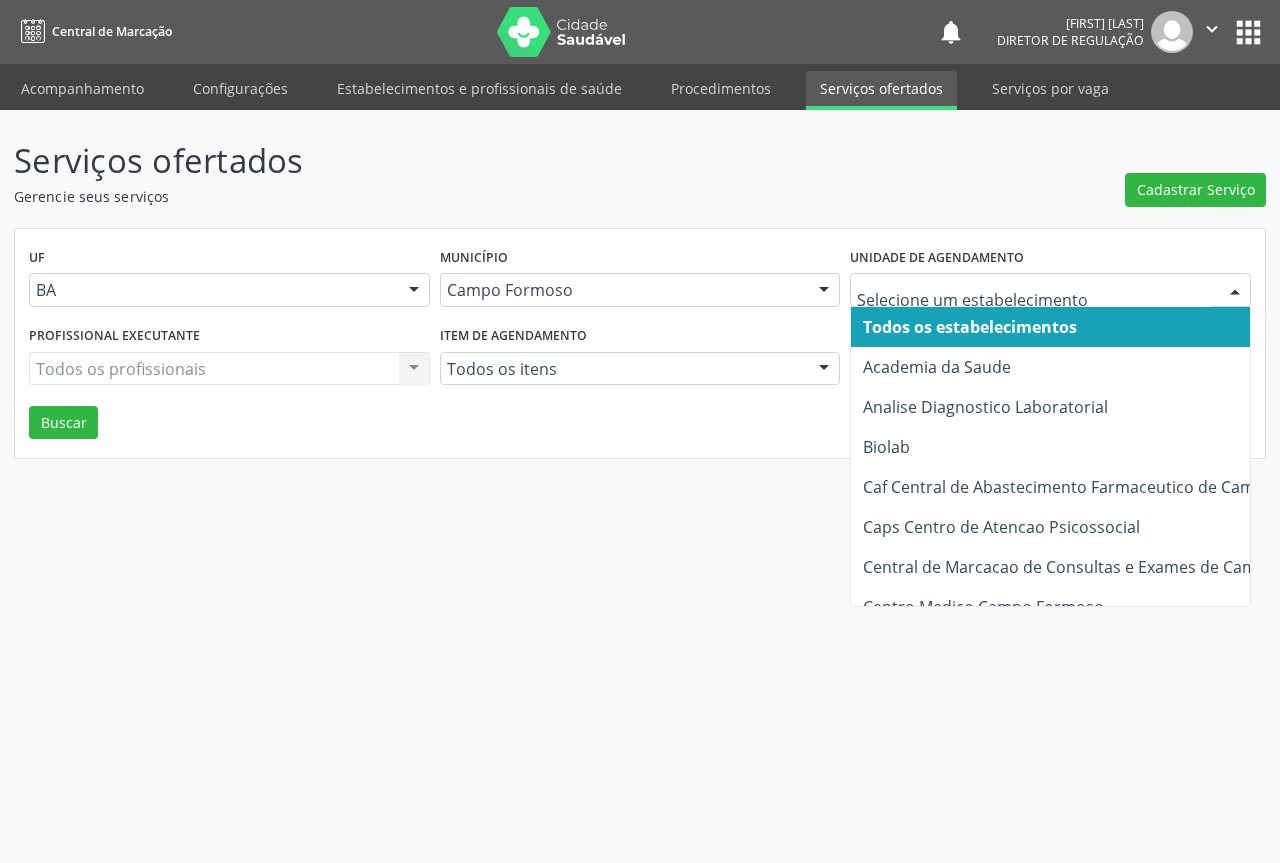 type on "A" 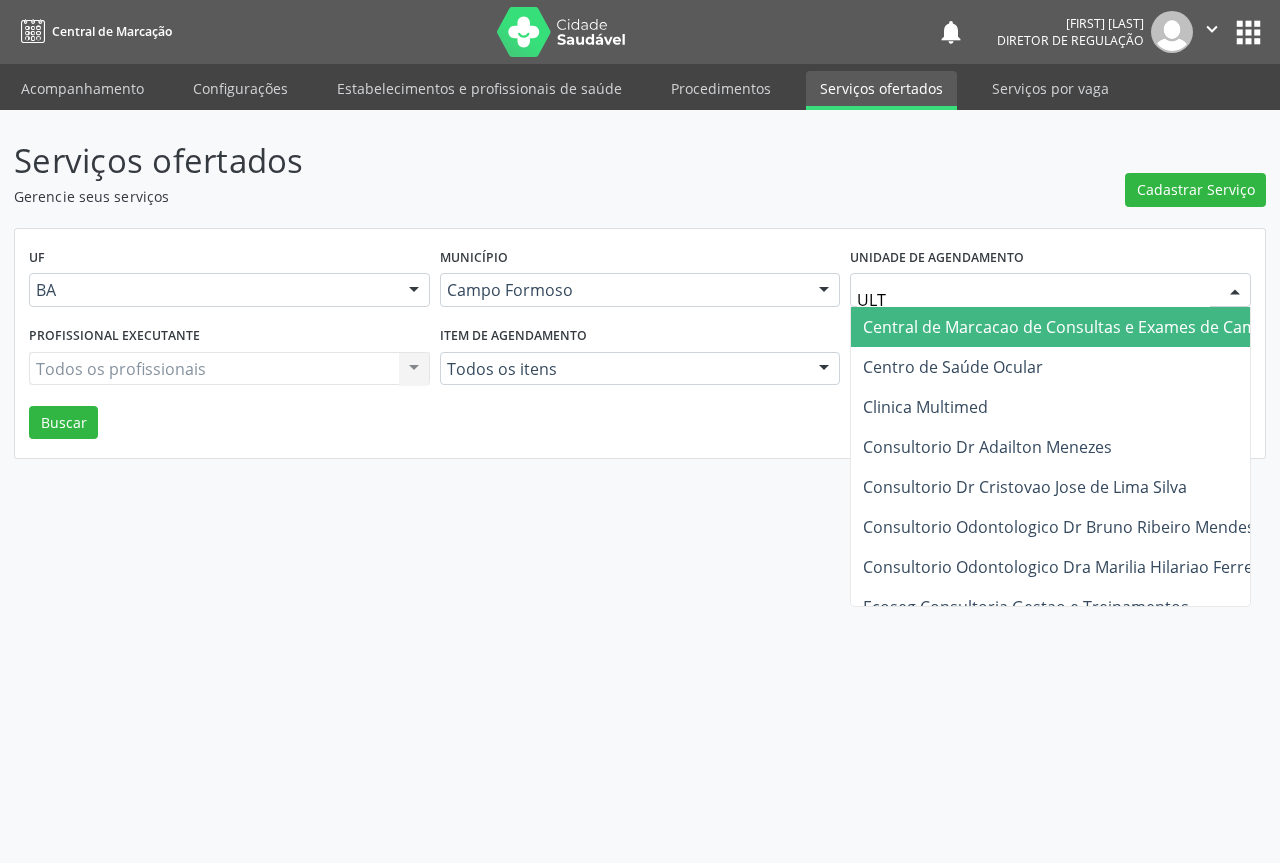 type on "ULTR" 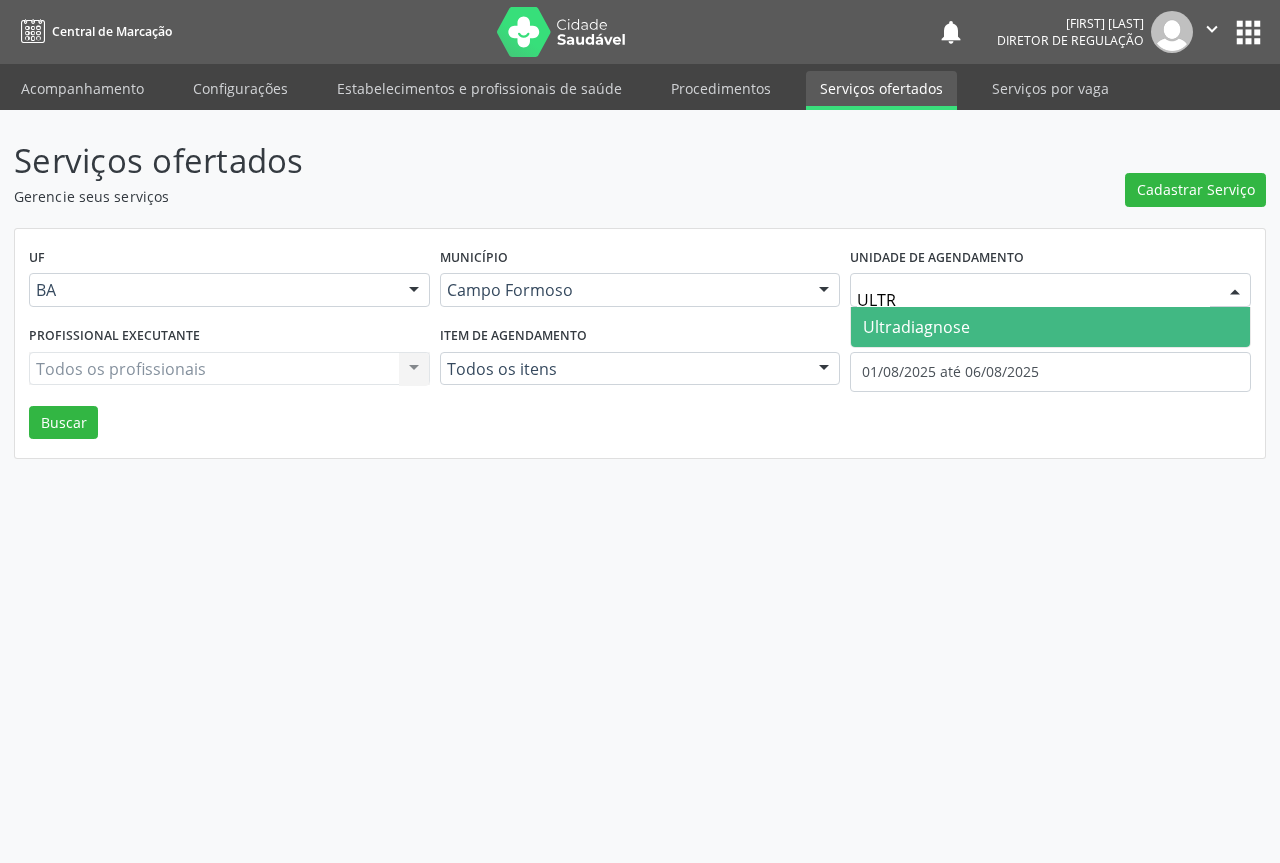 click on "Ultradiagnose" at bounding box center [916, 327] 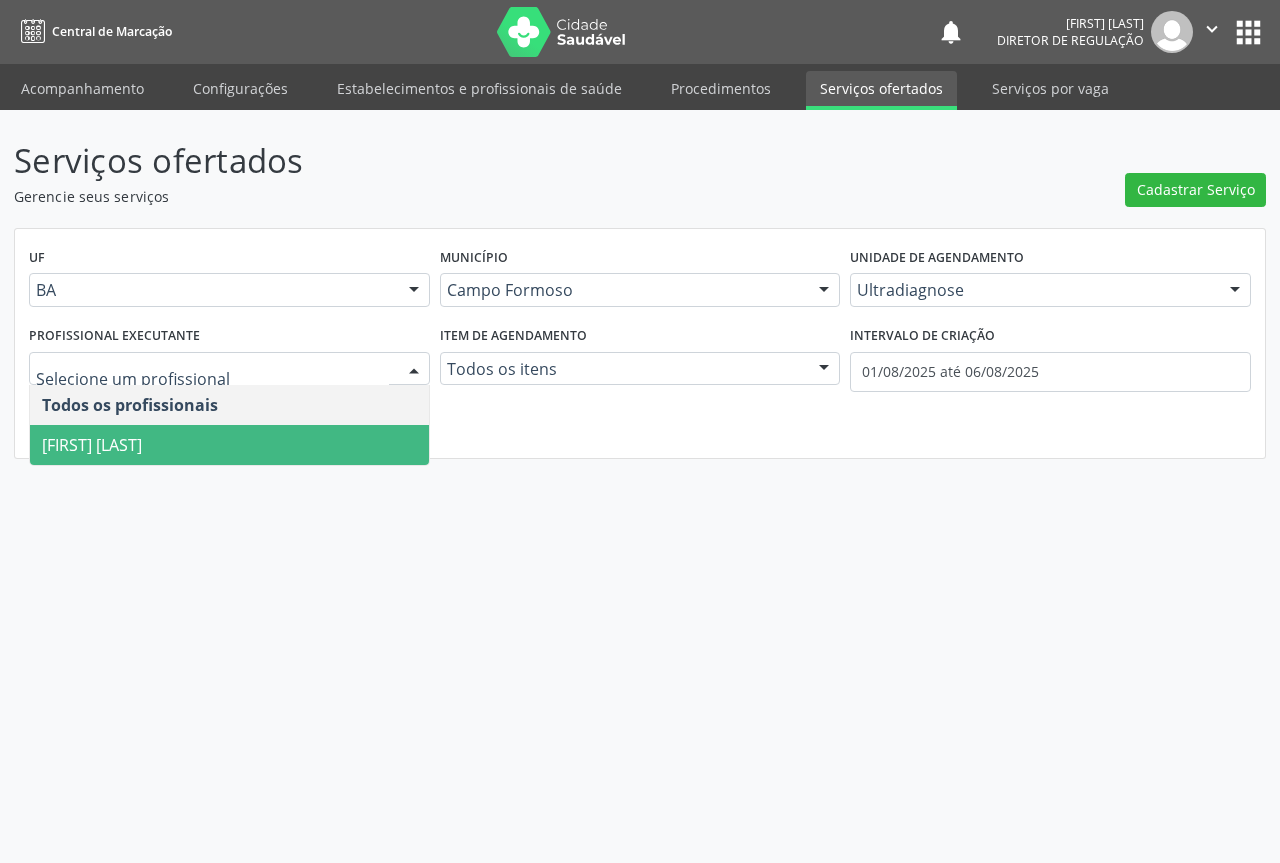 click on "Alciole Mendes Muritiba" at bounding box center [92, 445] 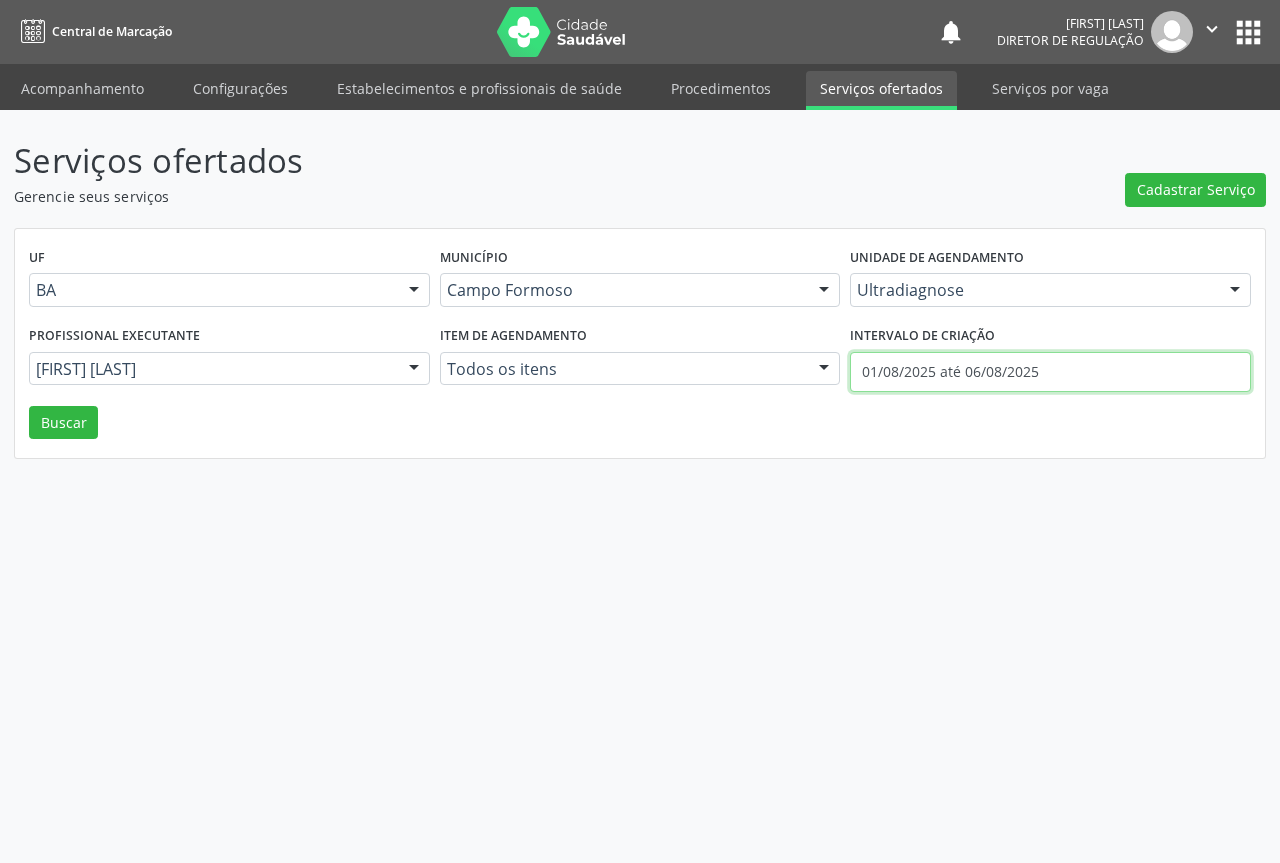 click on "01/08/2025 até 06/08/2025" at bounding box center (1050, 372) 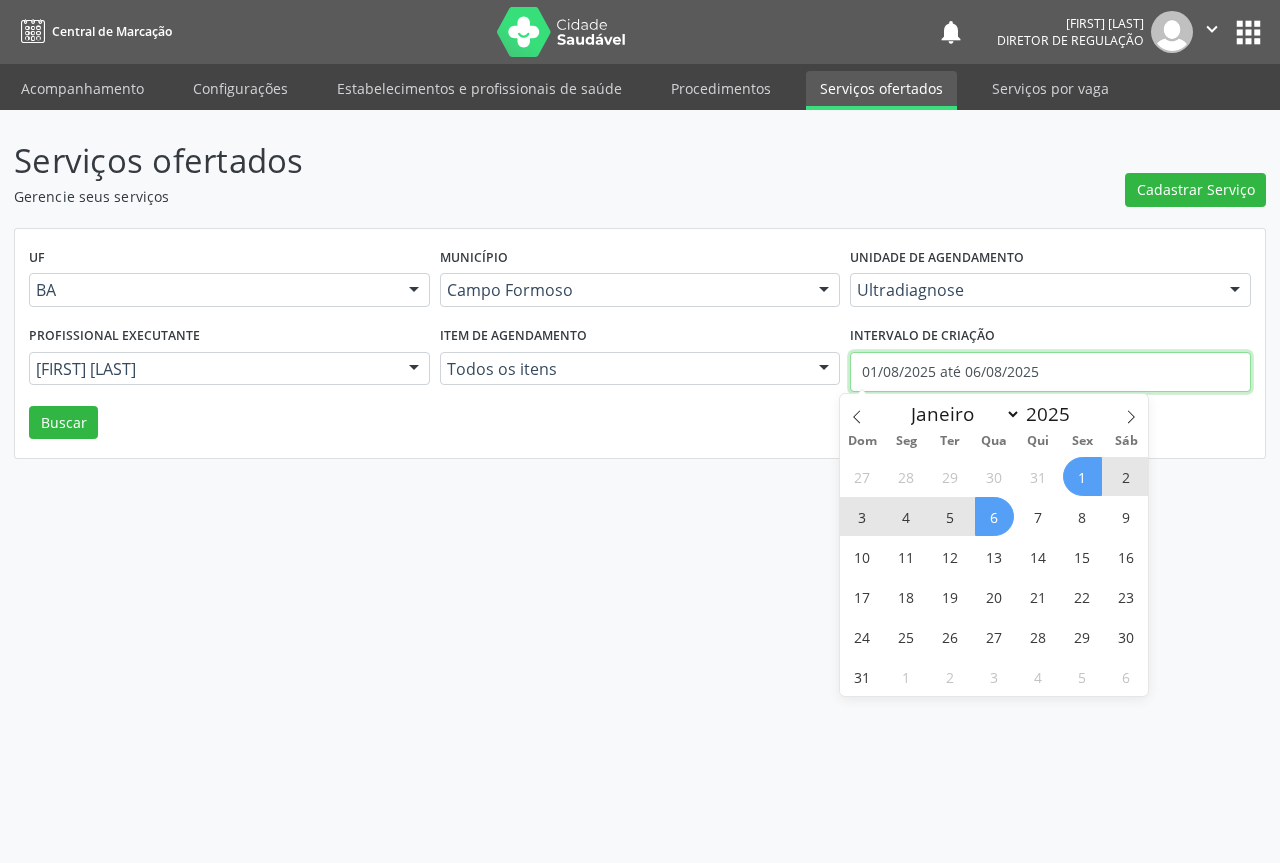 type 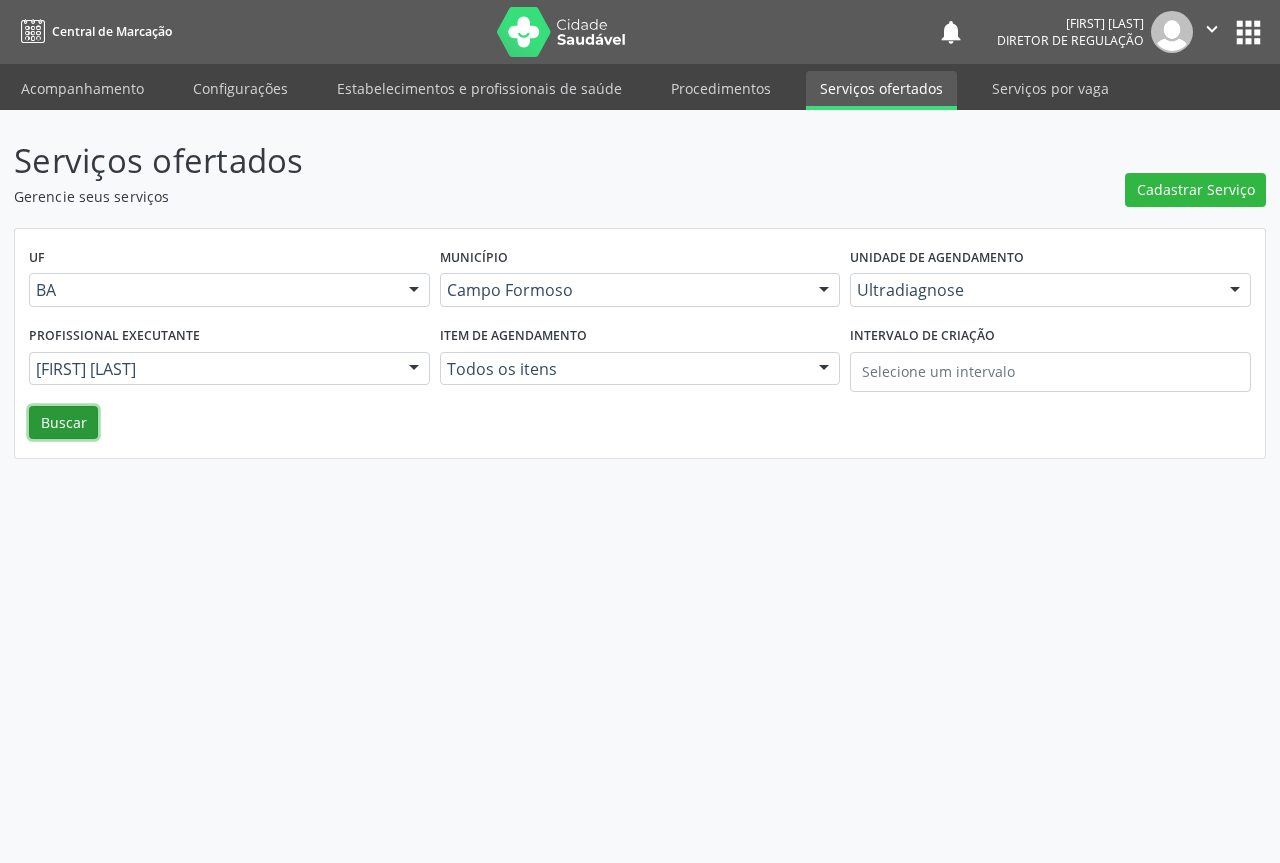 click on "Buscar" at bounding box center (63, 423) 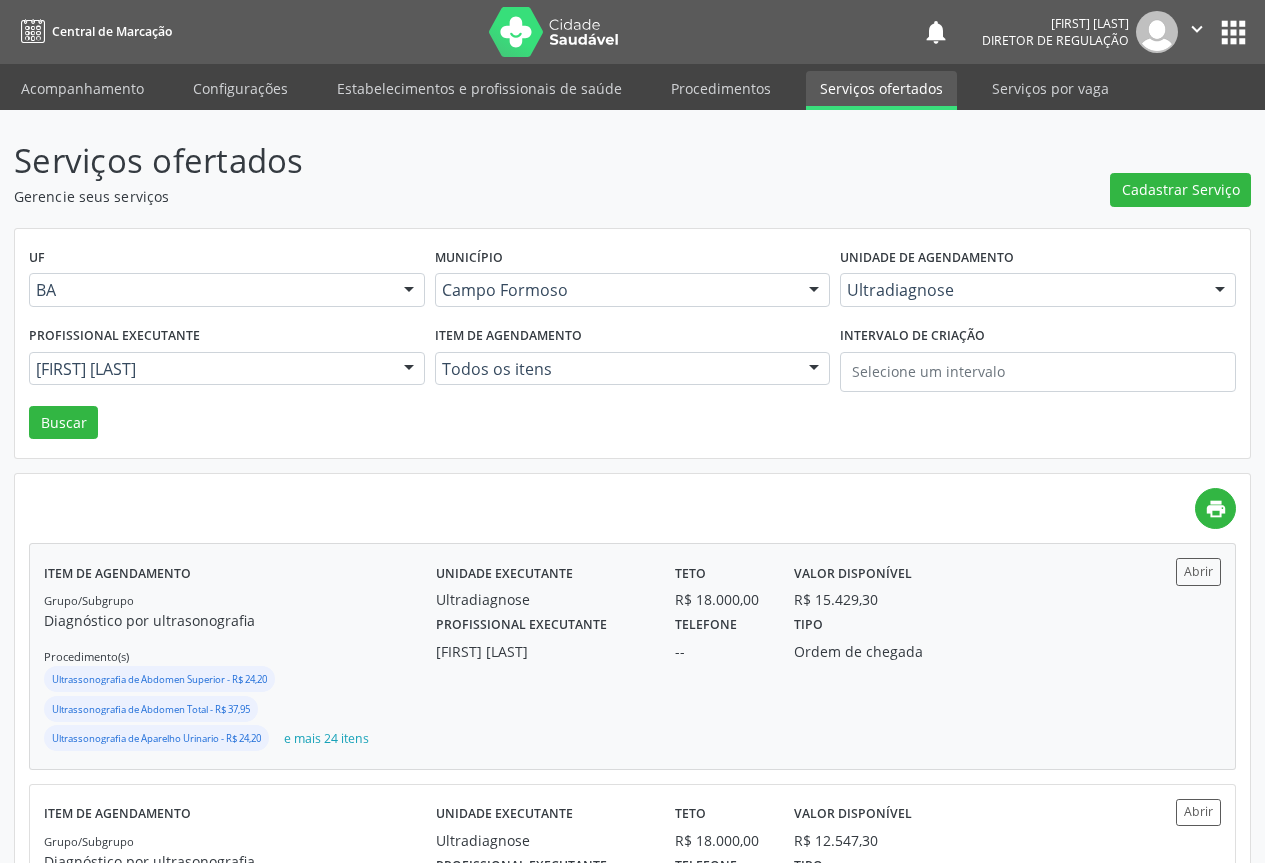 scroll, scrollTop: 200, scrollLeft: 0, axis: vertical 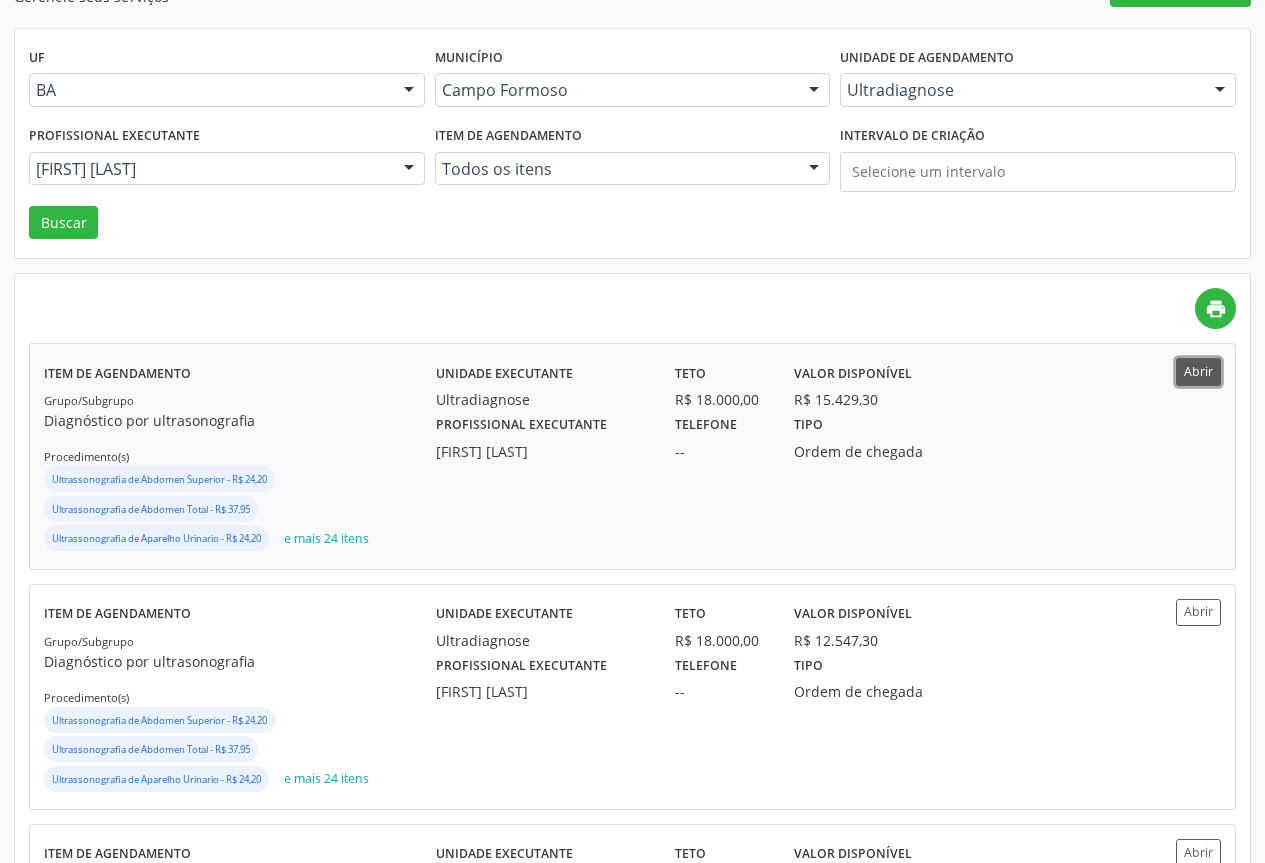 click on "Abrir" at bounding box center [1198, 371] 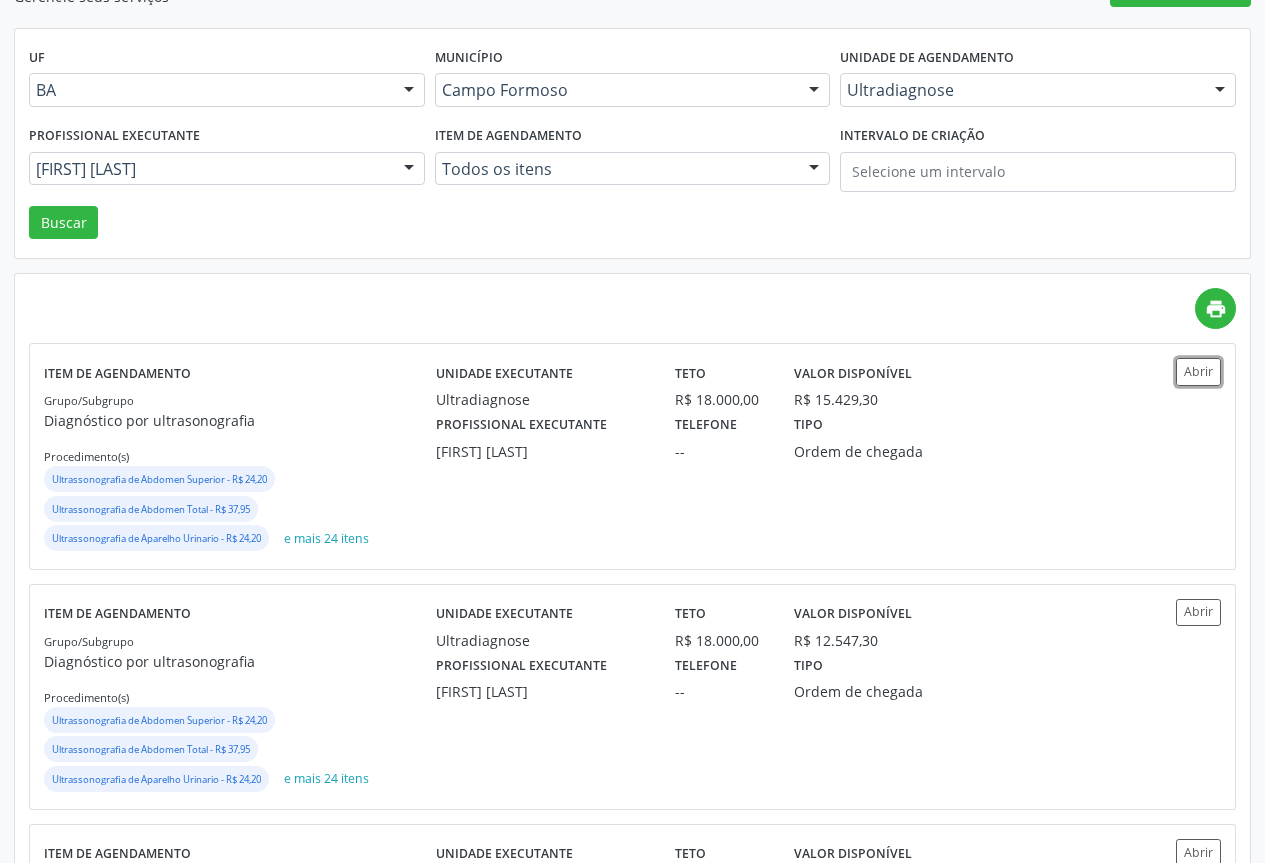 scroll, scrollTop: 0, scrollLeft: 0, axis: both 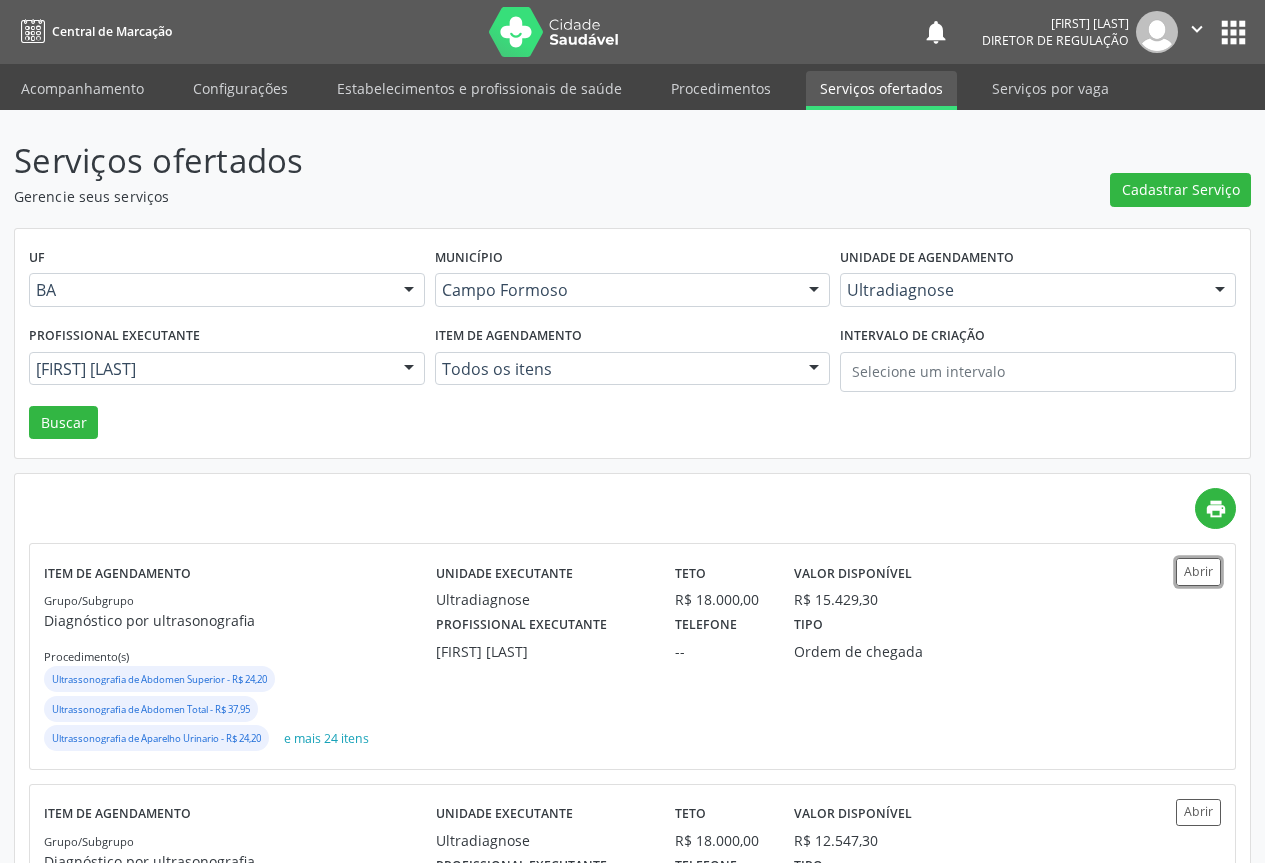 click on "" at bounding box center [1197, 29] 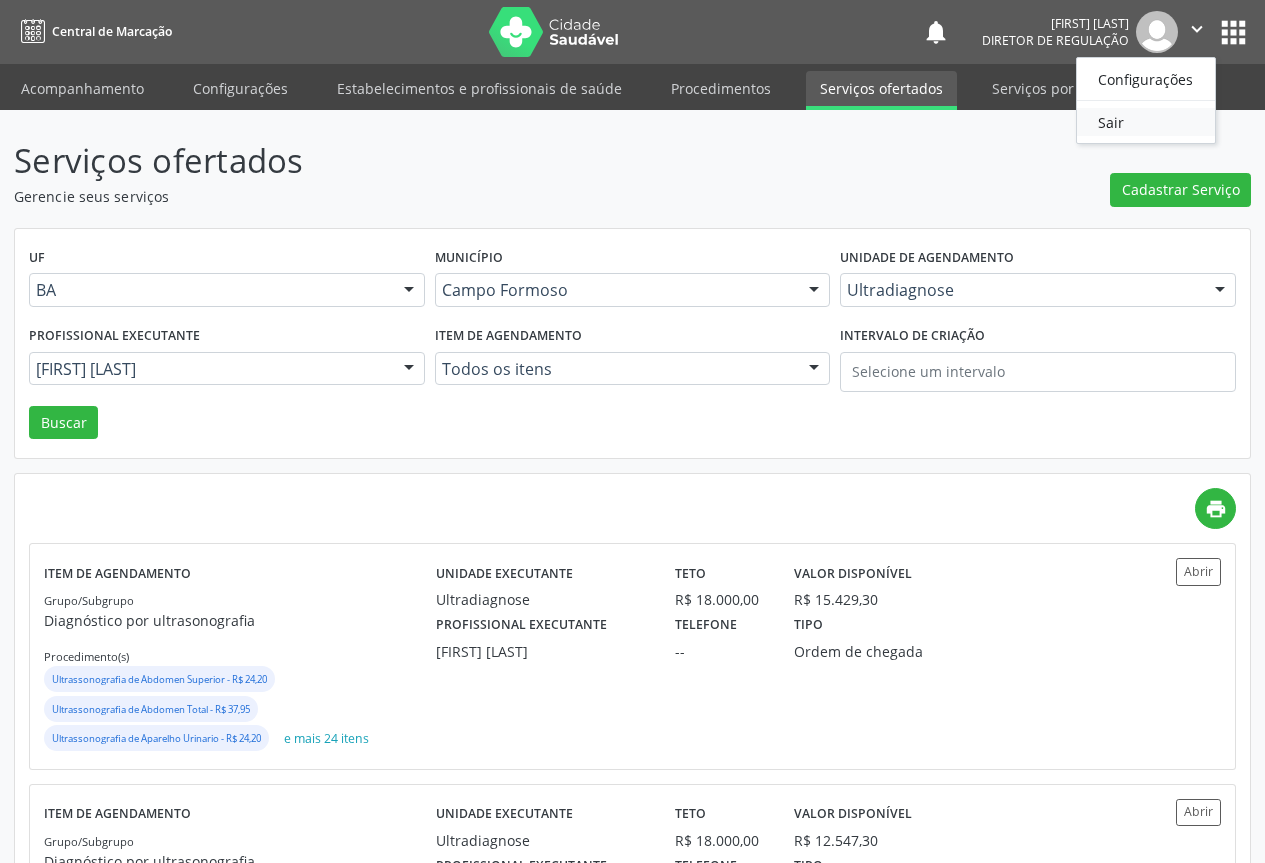 click on "Sair" at bounding box center (1146, 122) 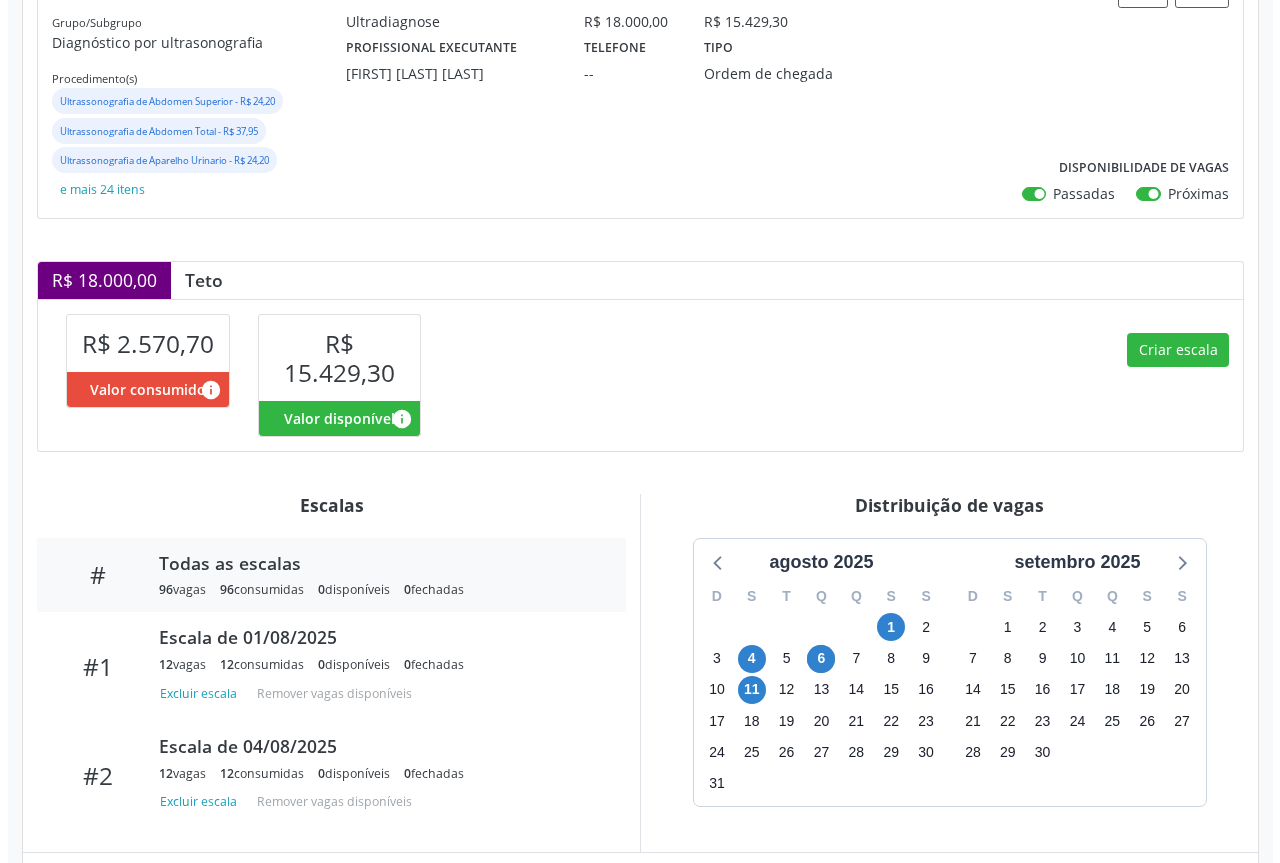 scroll, scrollTop: 519, scrollLeft: 0, axis: vertical 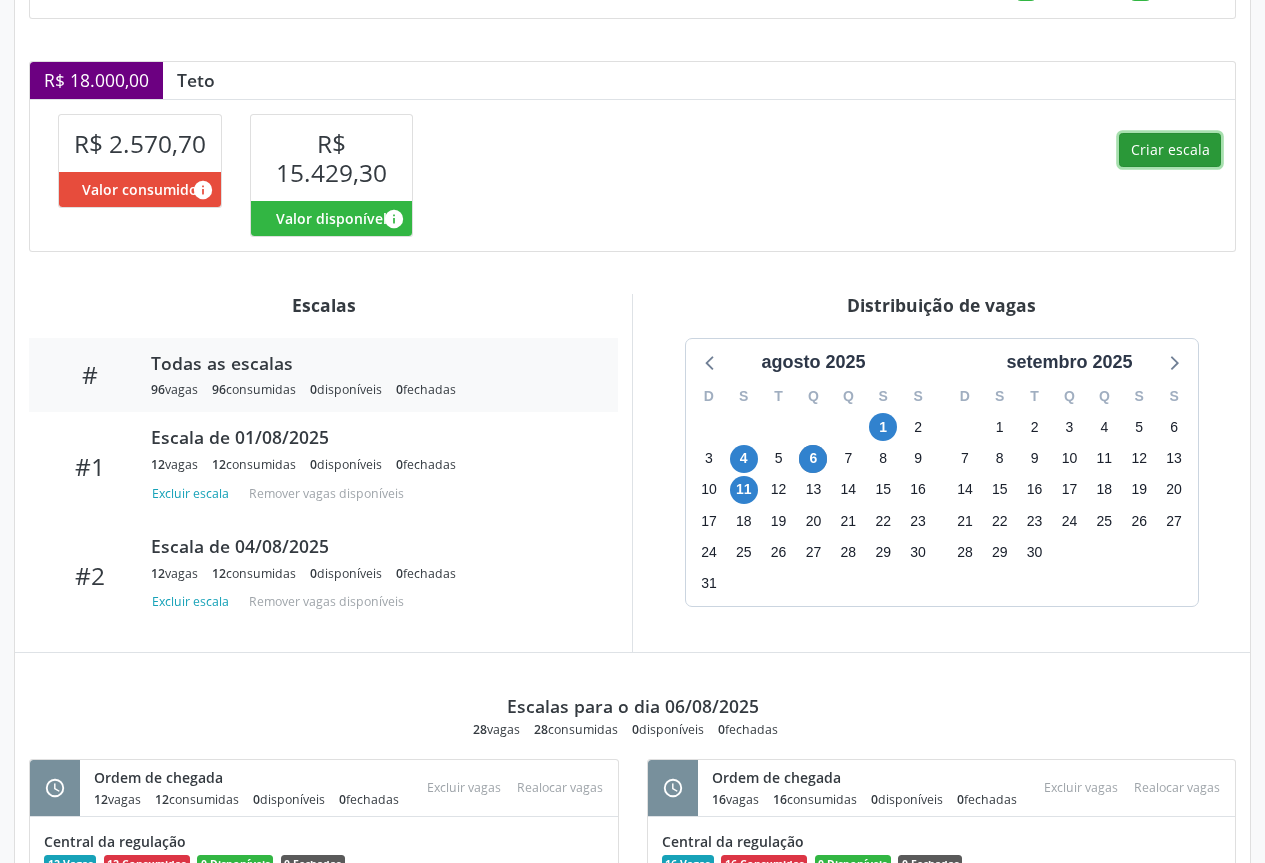 click on "Criar escala" at bounding box center [1170, 150] 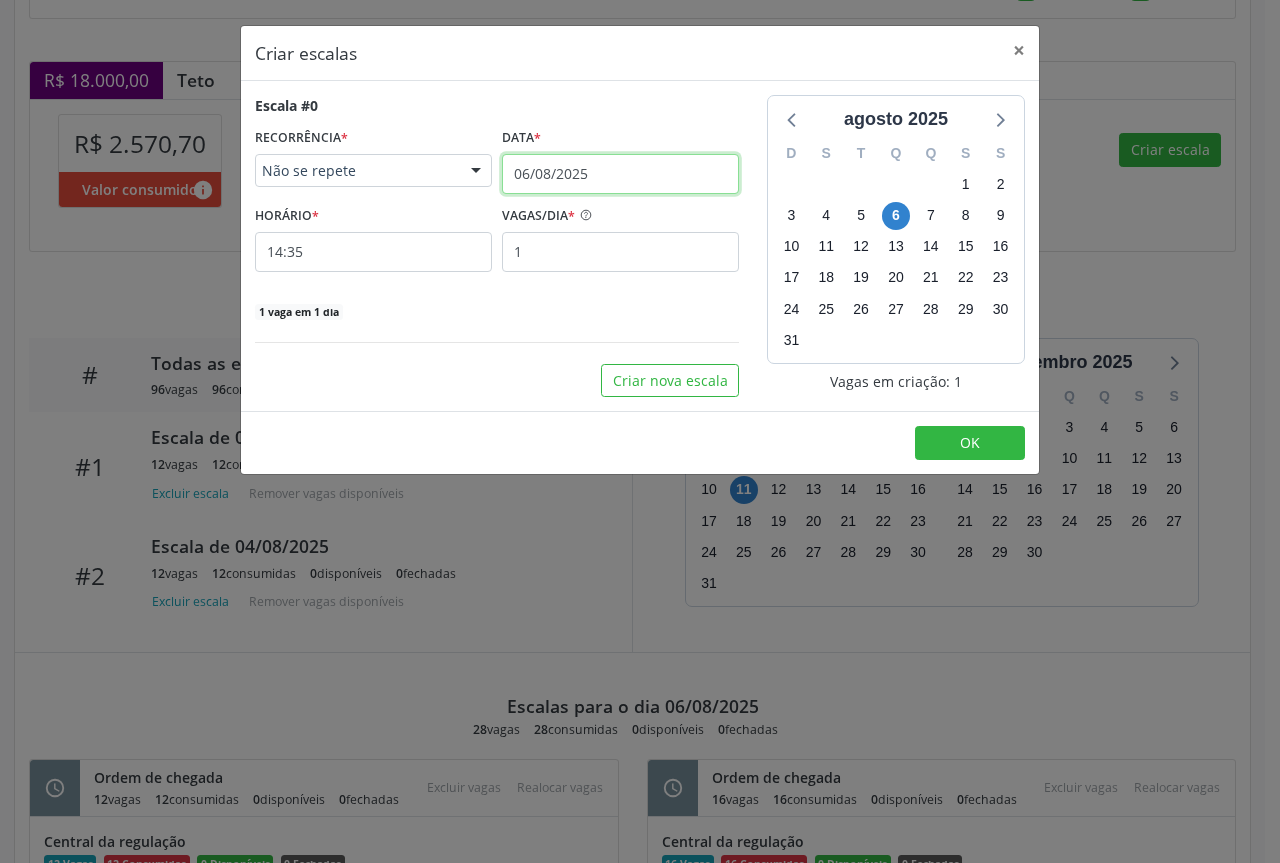 click on "06/08/2025" at bounding box center (620, 174) 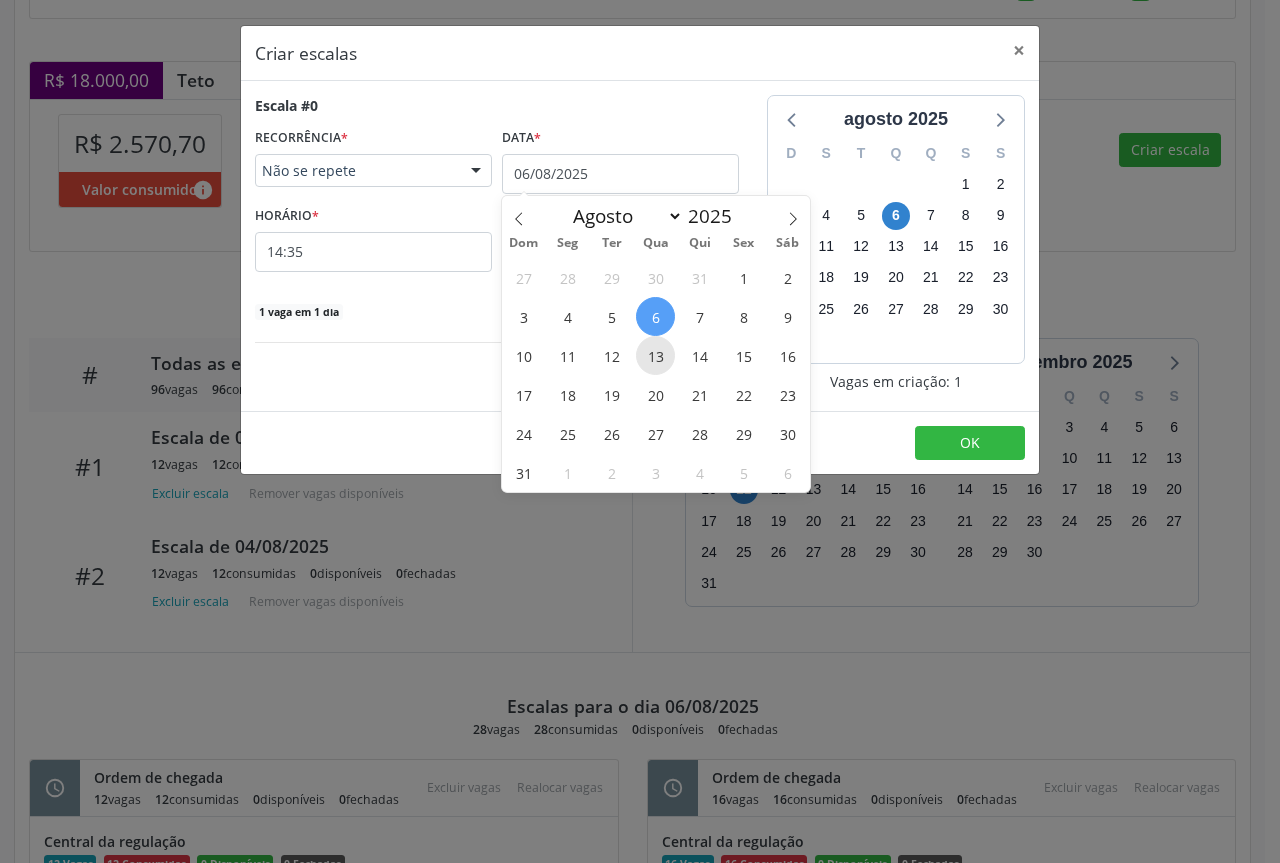 click on "13" at bounding box center (655, 355) 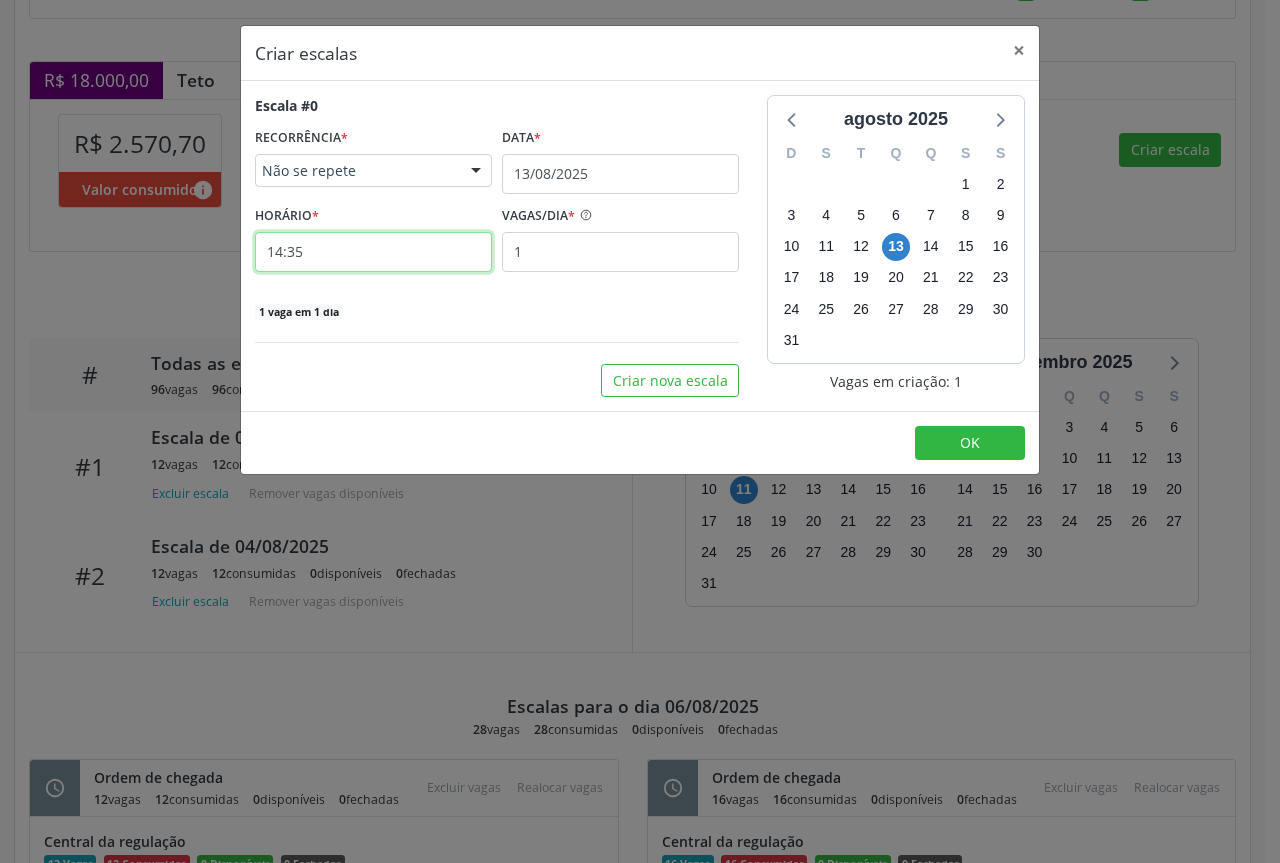 click on "14:35" at bounding box center (373, 252) 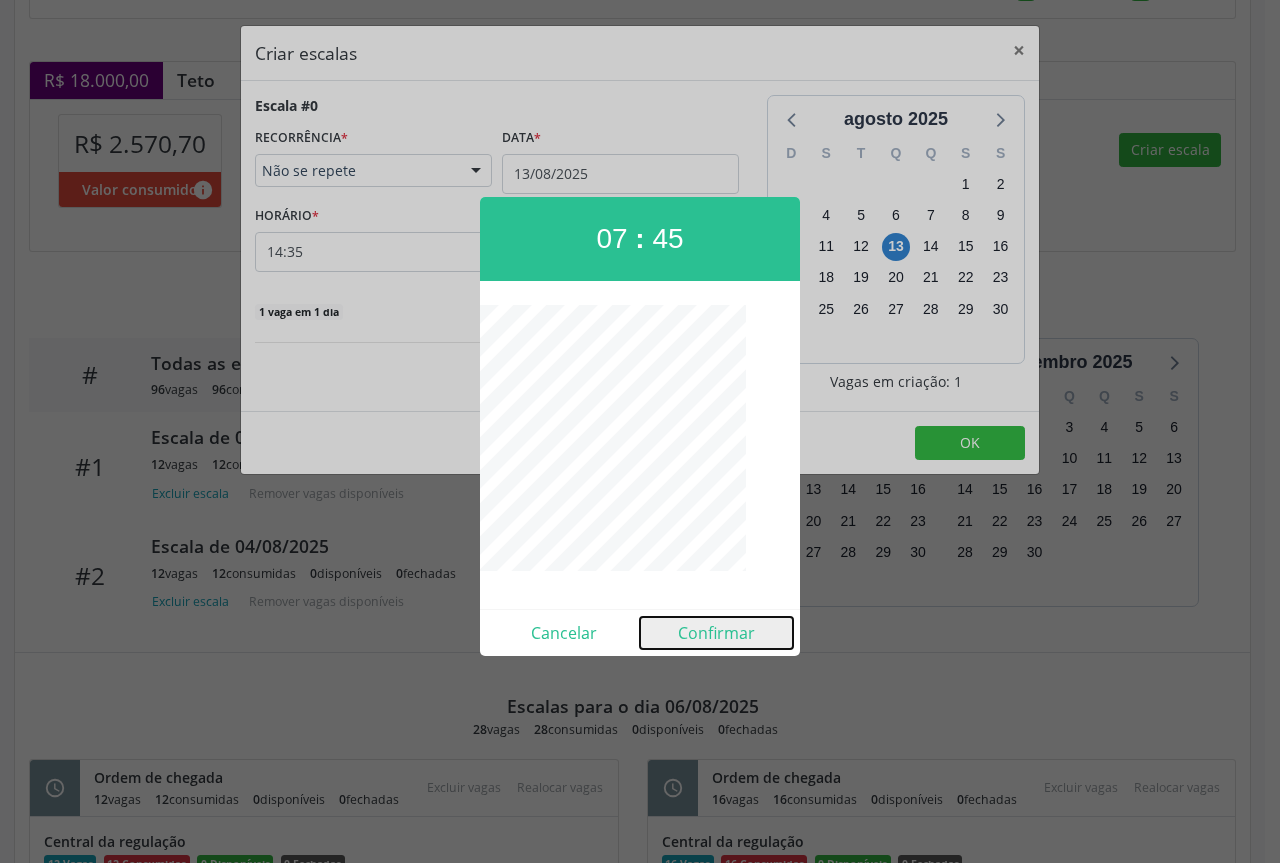 click on "Confirmar" at bounding box center [716, 633] 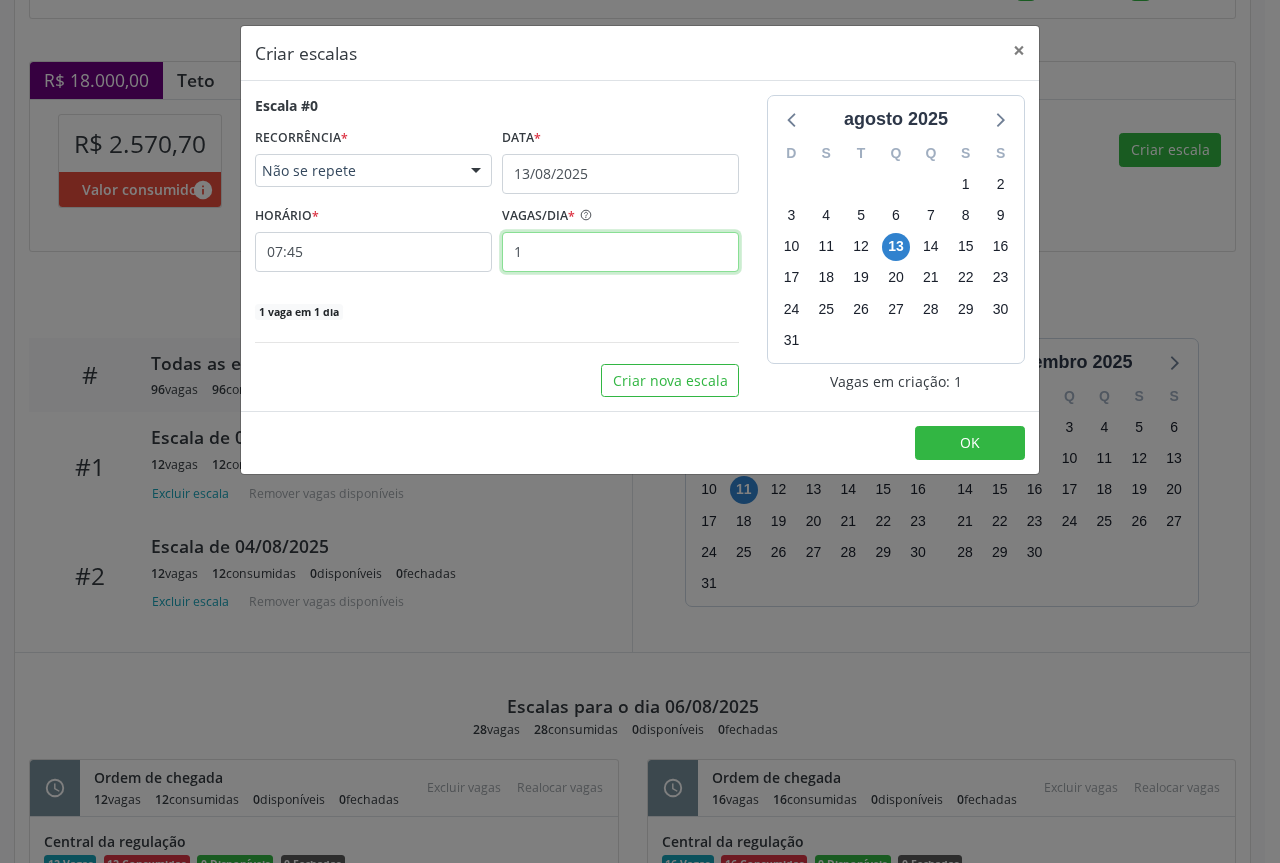 click on "1" at bounding box center (620, 252) 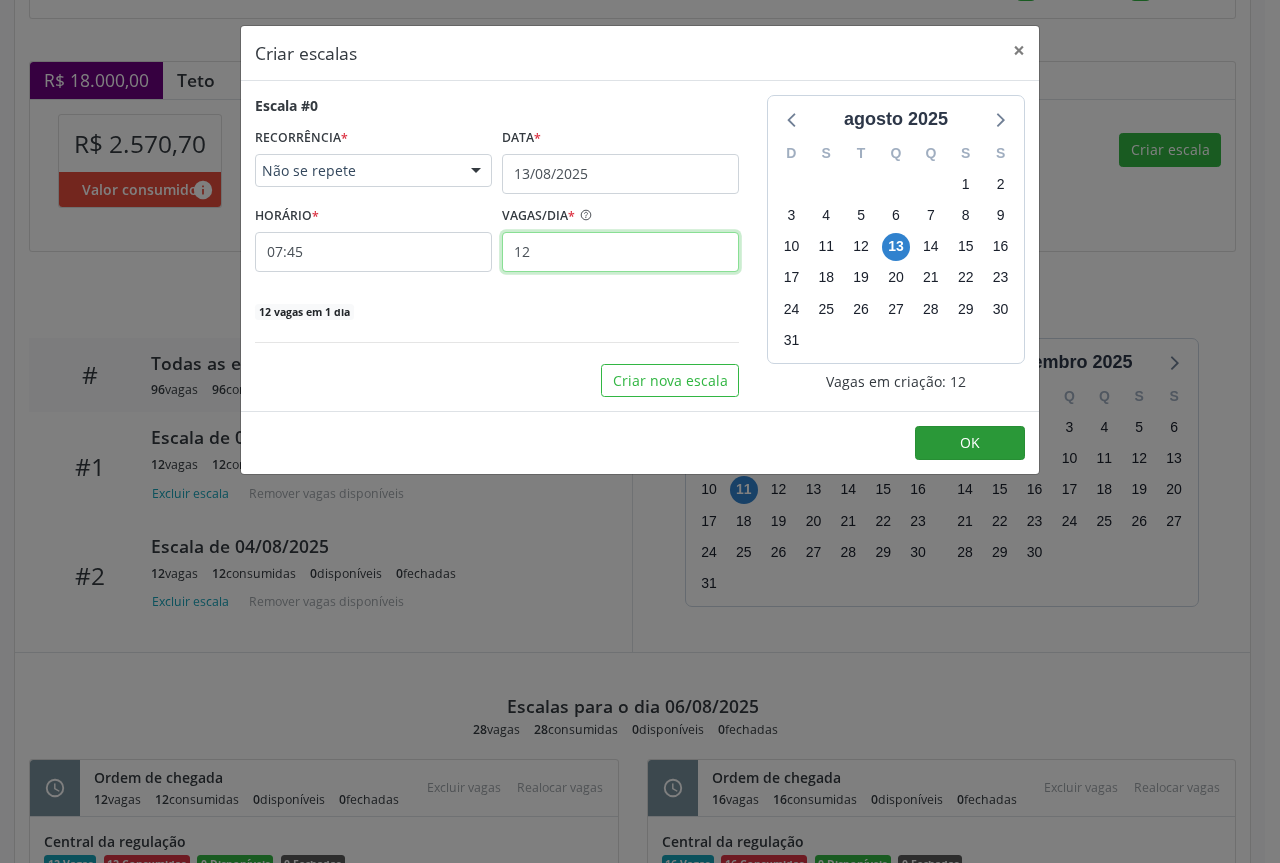 type on "12" 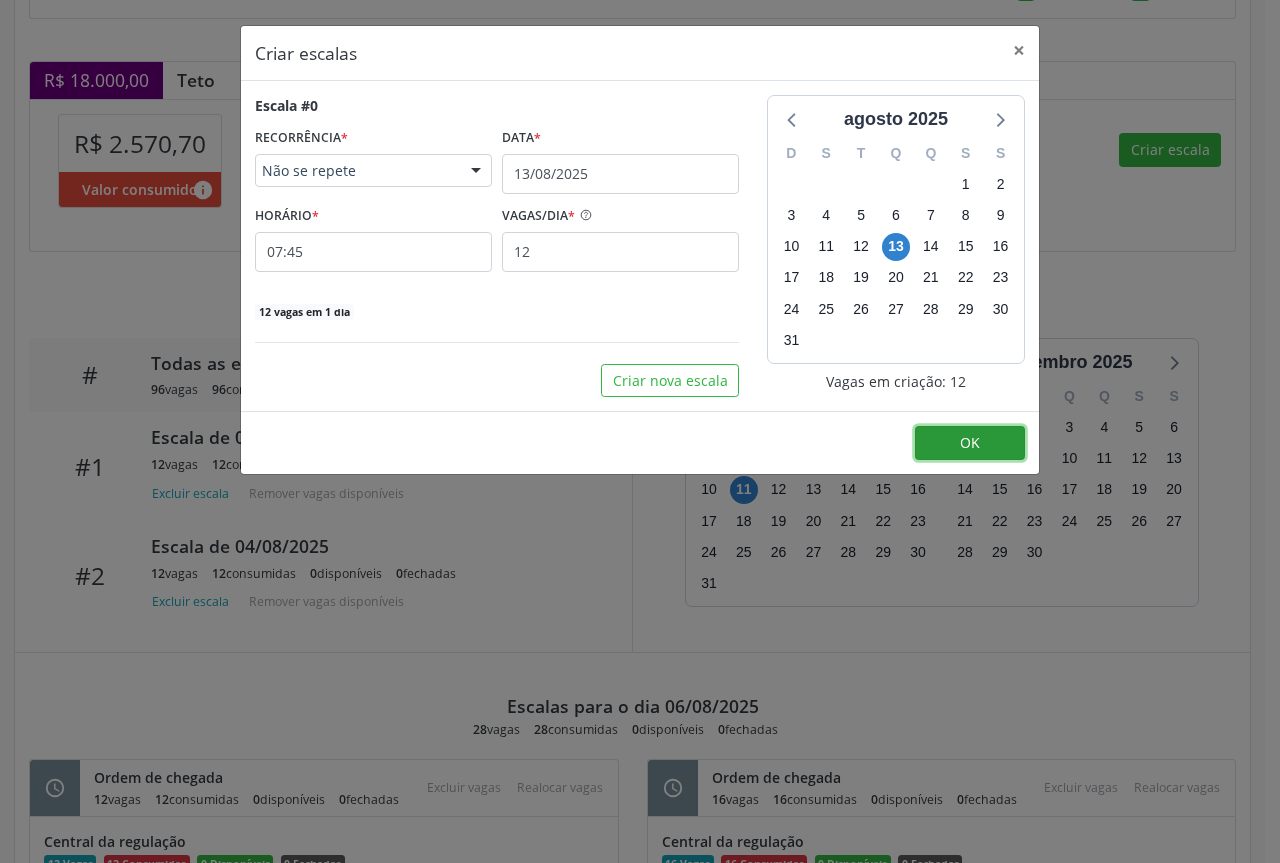 click on "OK" at bounding box center (970, 443) 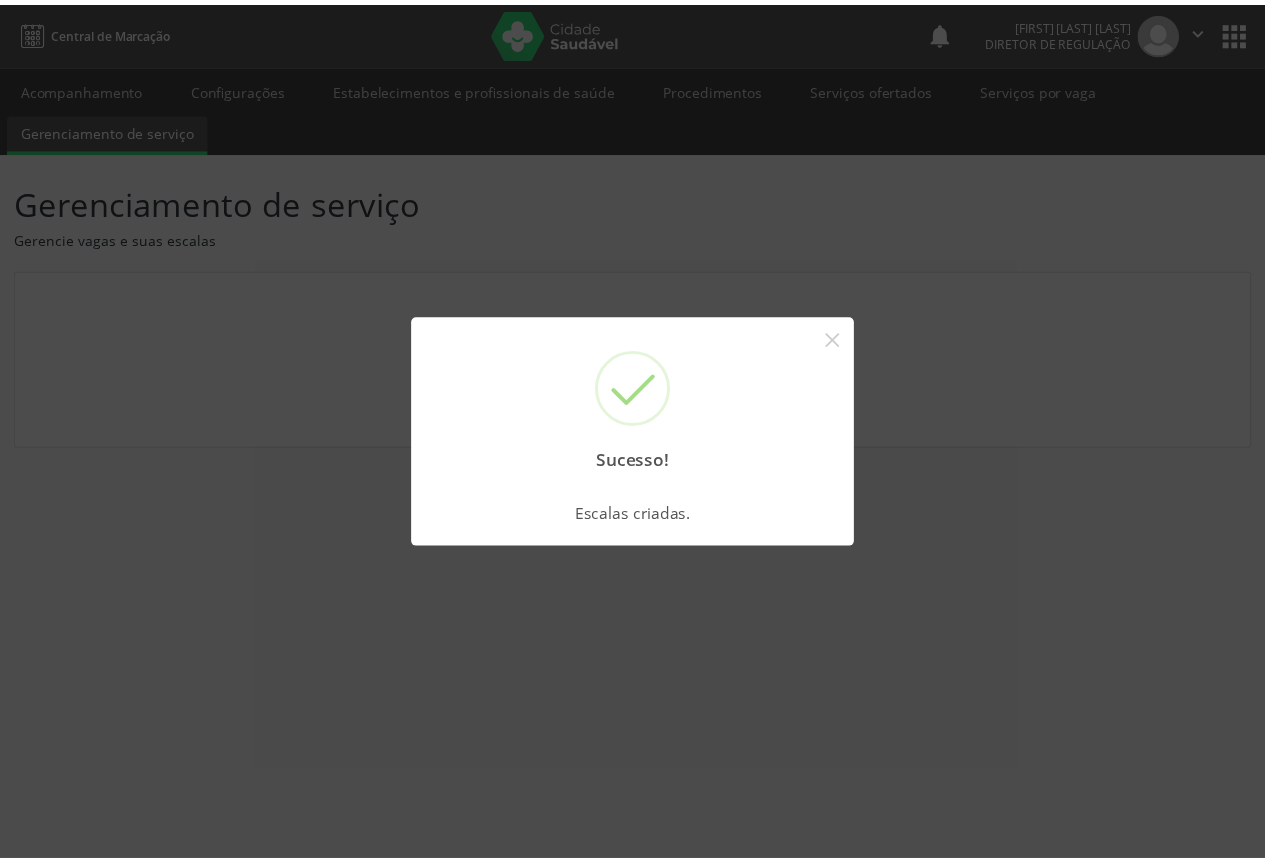 scroll, scrollTop: 0, scrollLeft: 0, axis: both 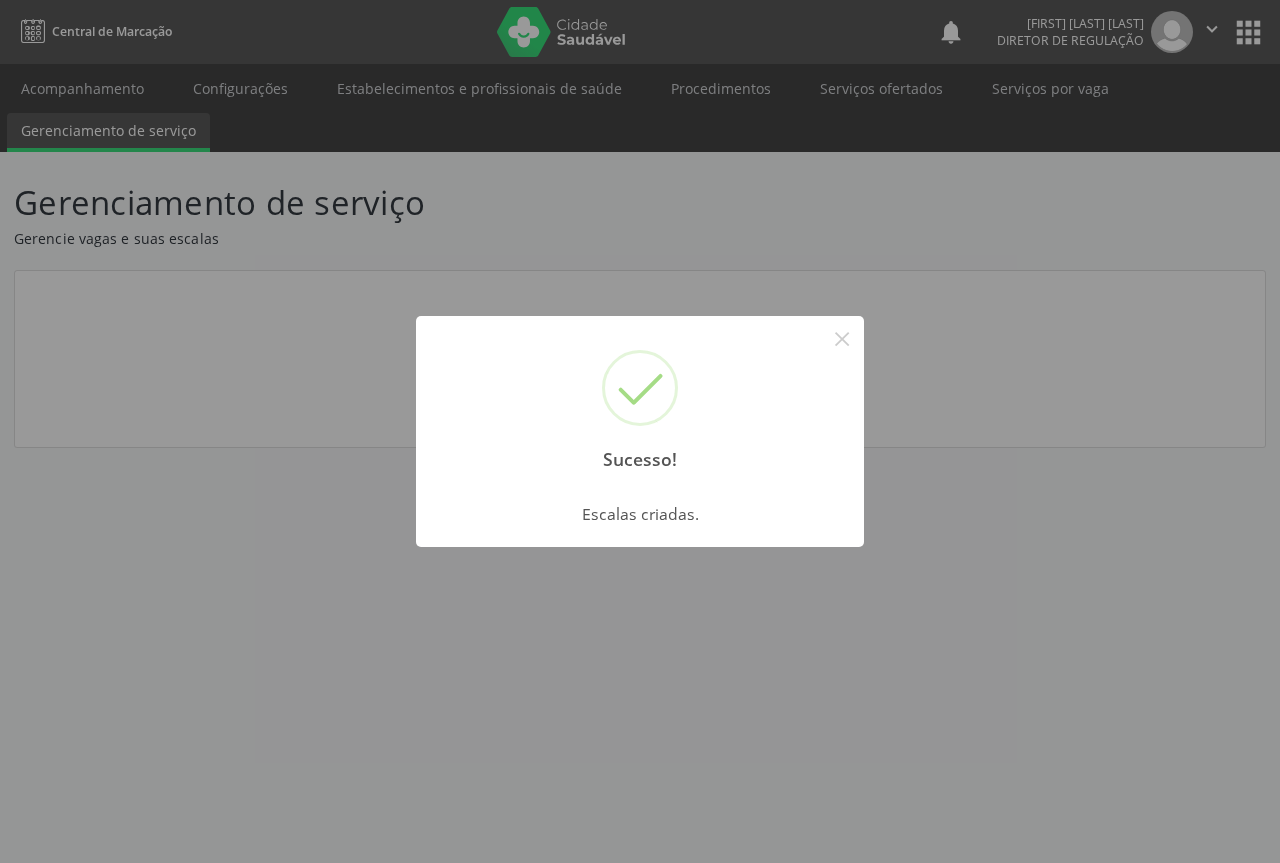 click on "×" at bounding box center [842, 338] 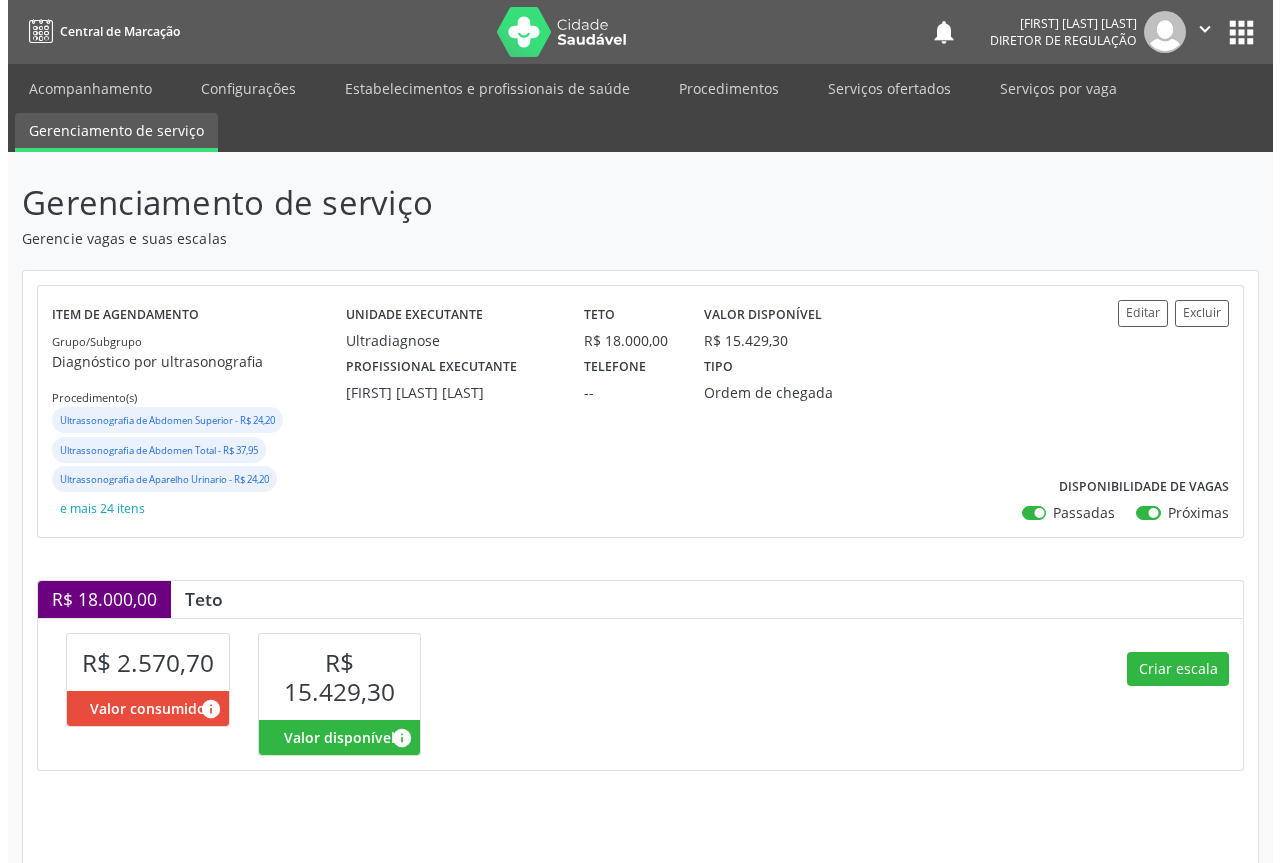 scroll, scrollTop: 300, scrollLeft: 0, axis: vertical 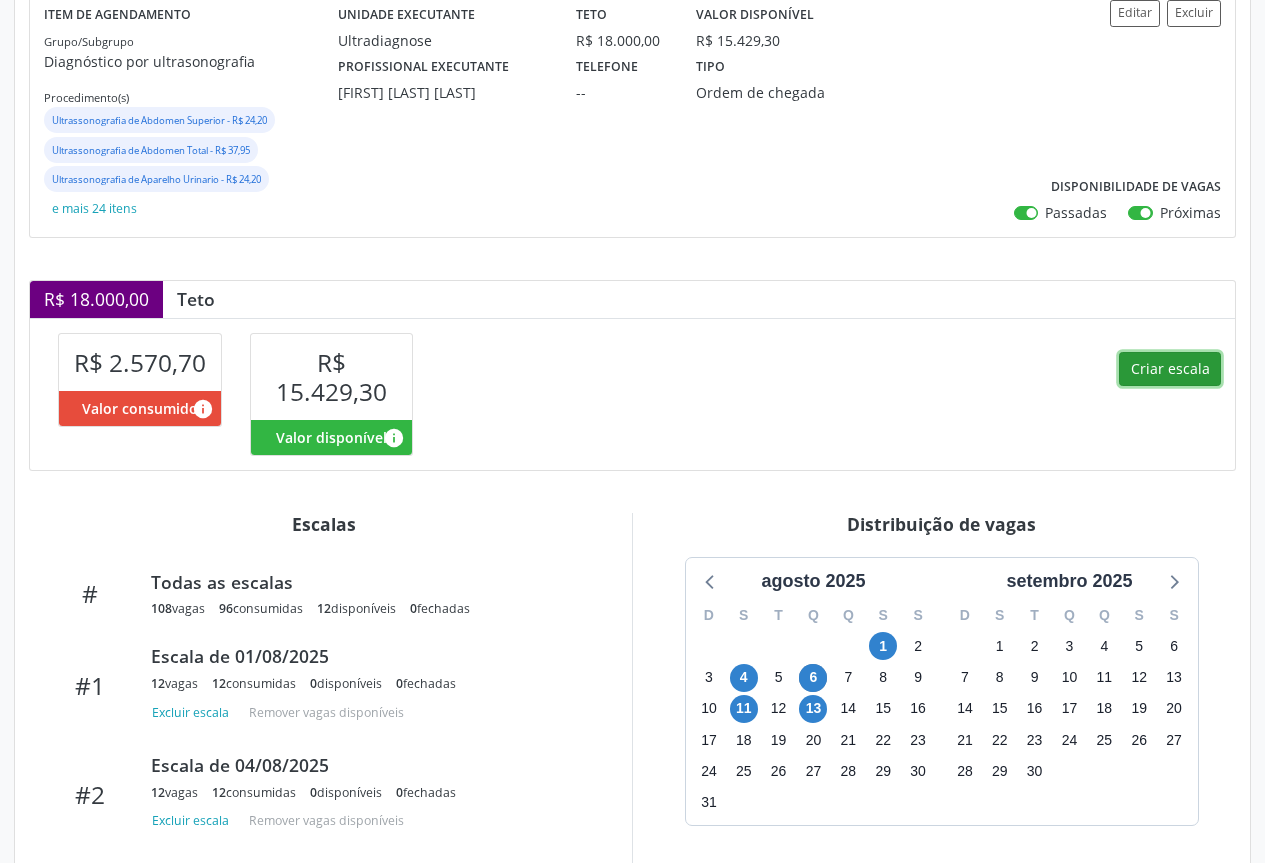 click on "Criar escala" at bounding box center (1170, 369) 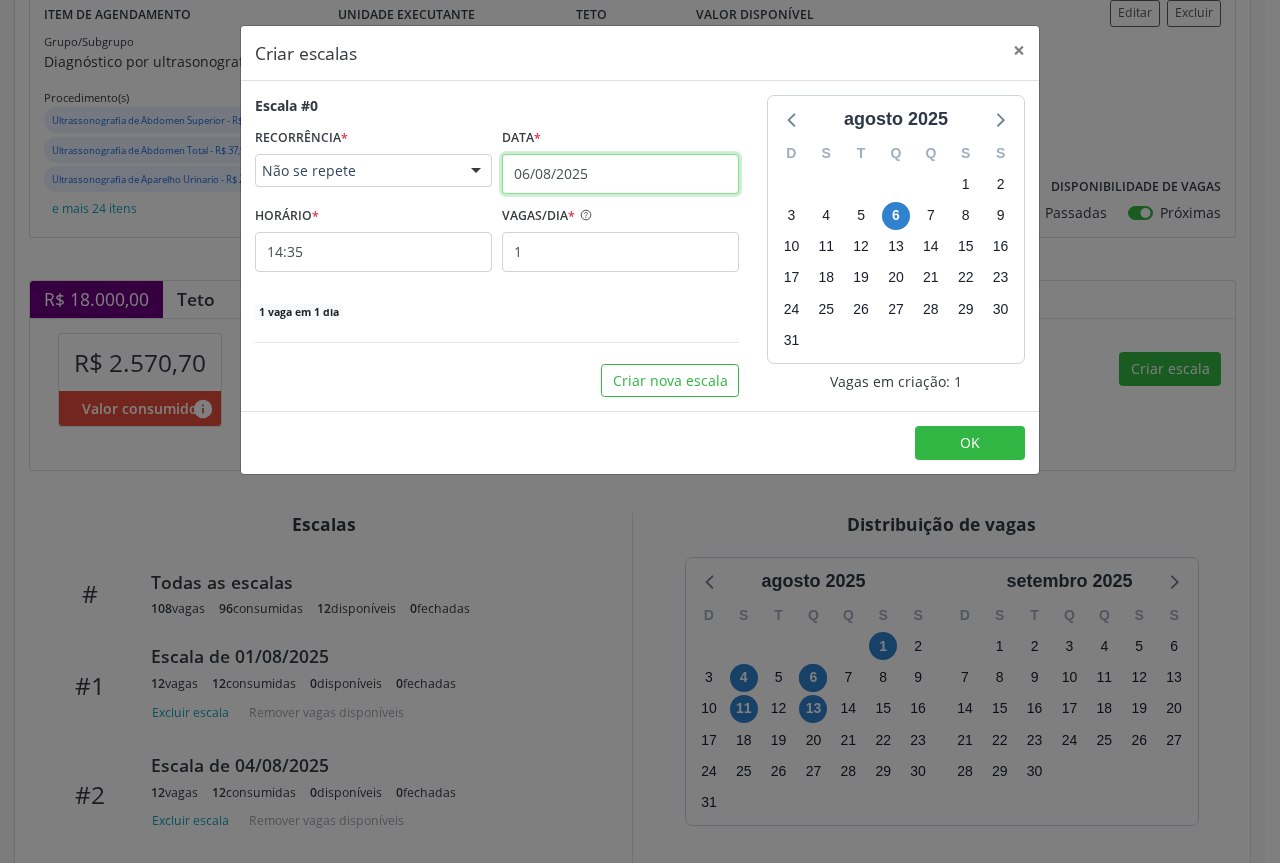 click on "06/08/2025" at bounding box center [620, 174] 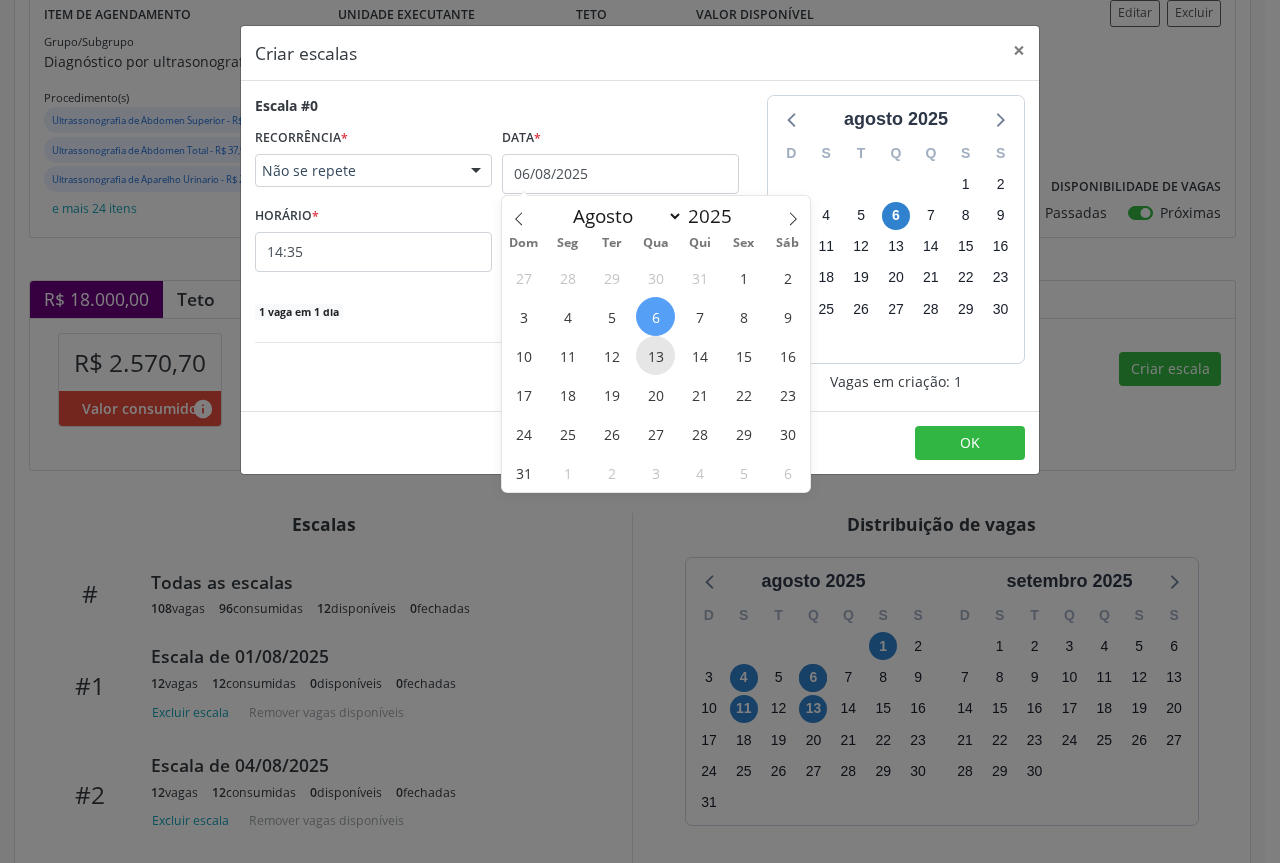 click on "13" at bounding box center (655, 355) 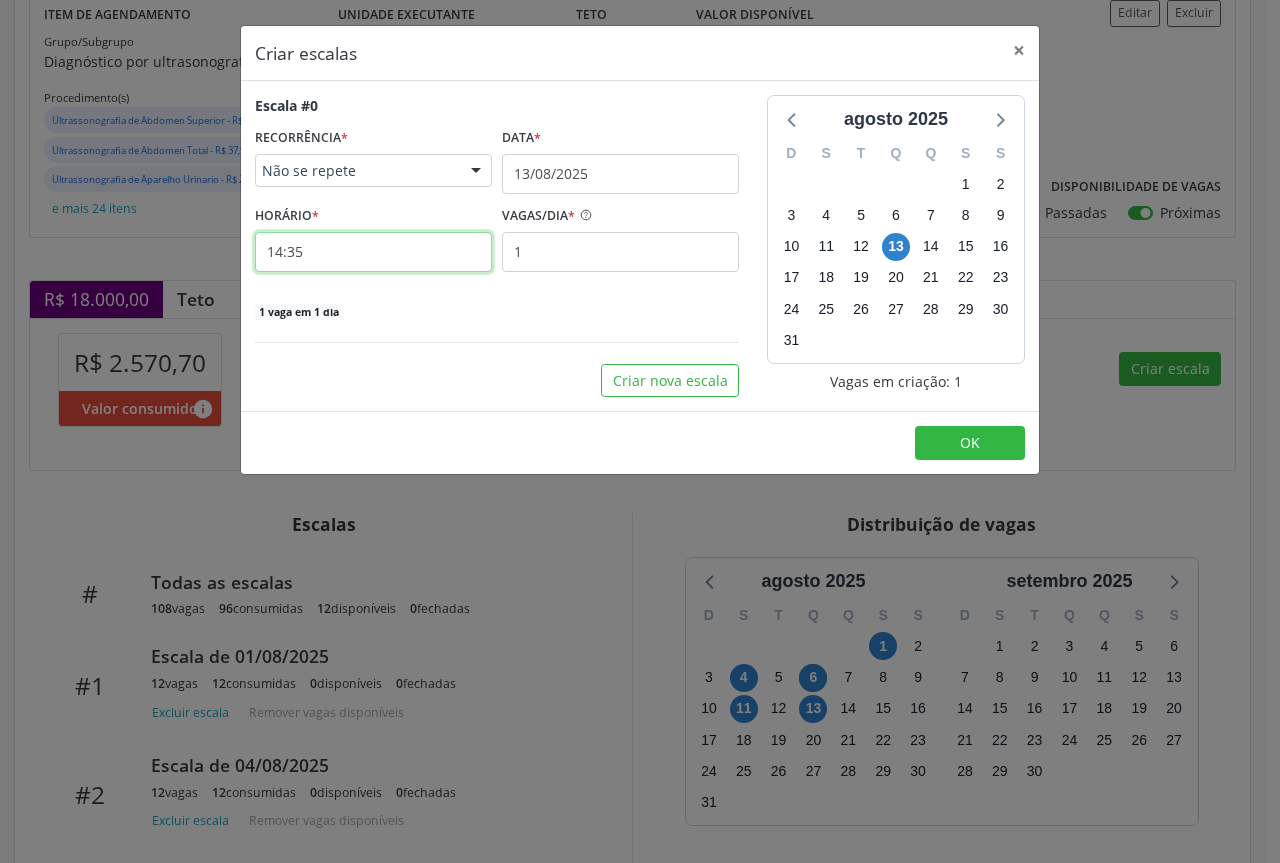 click on "14:35" at bounding box center [373, 252] 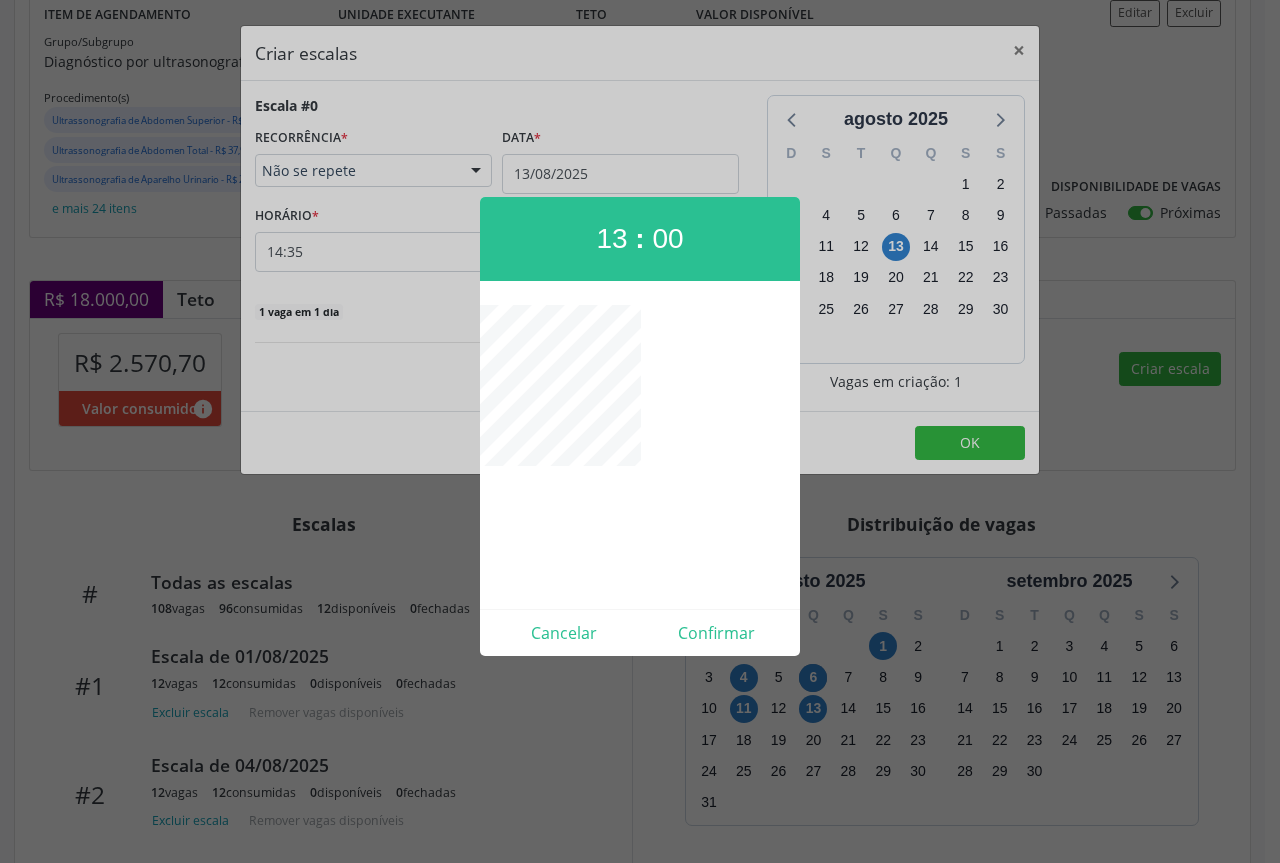 click on "Cancelar   Confirmar" at bounding box center (640, 632) 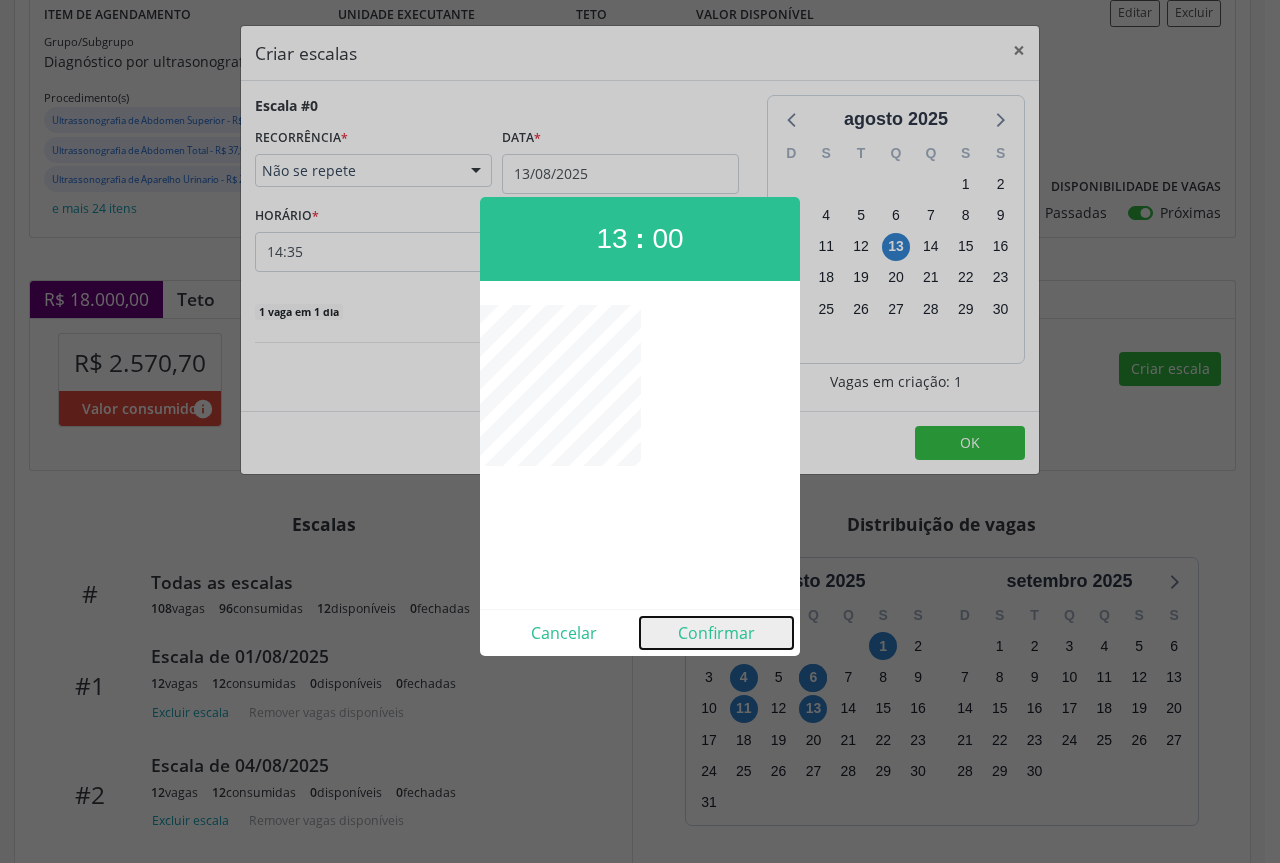 click on "Confirmar" at bounding box center (716, 633) 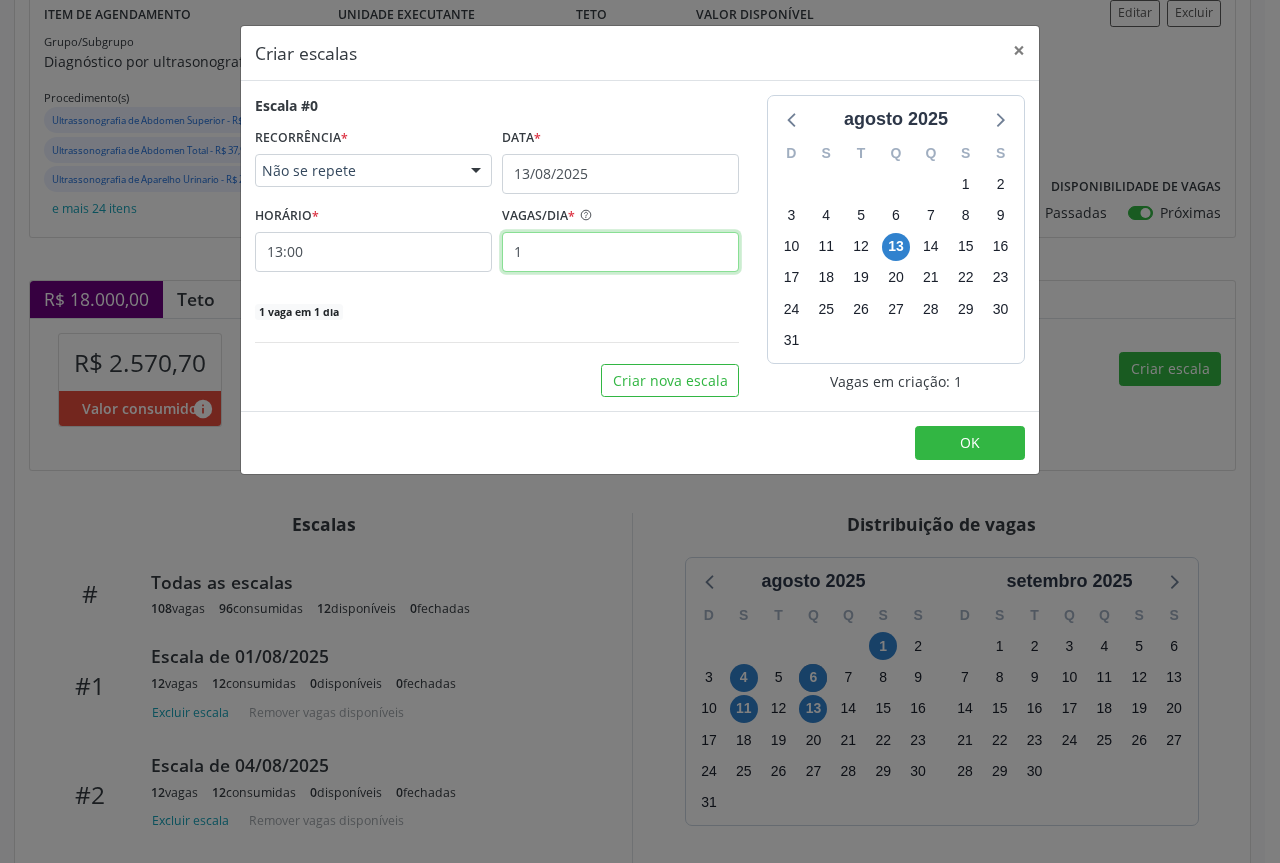 click on "1" at bounding box center [620, 252] 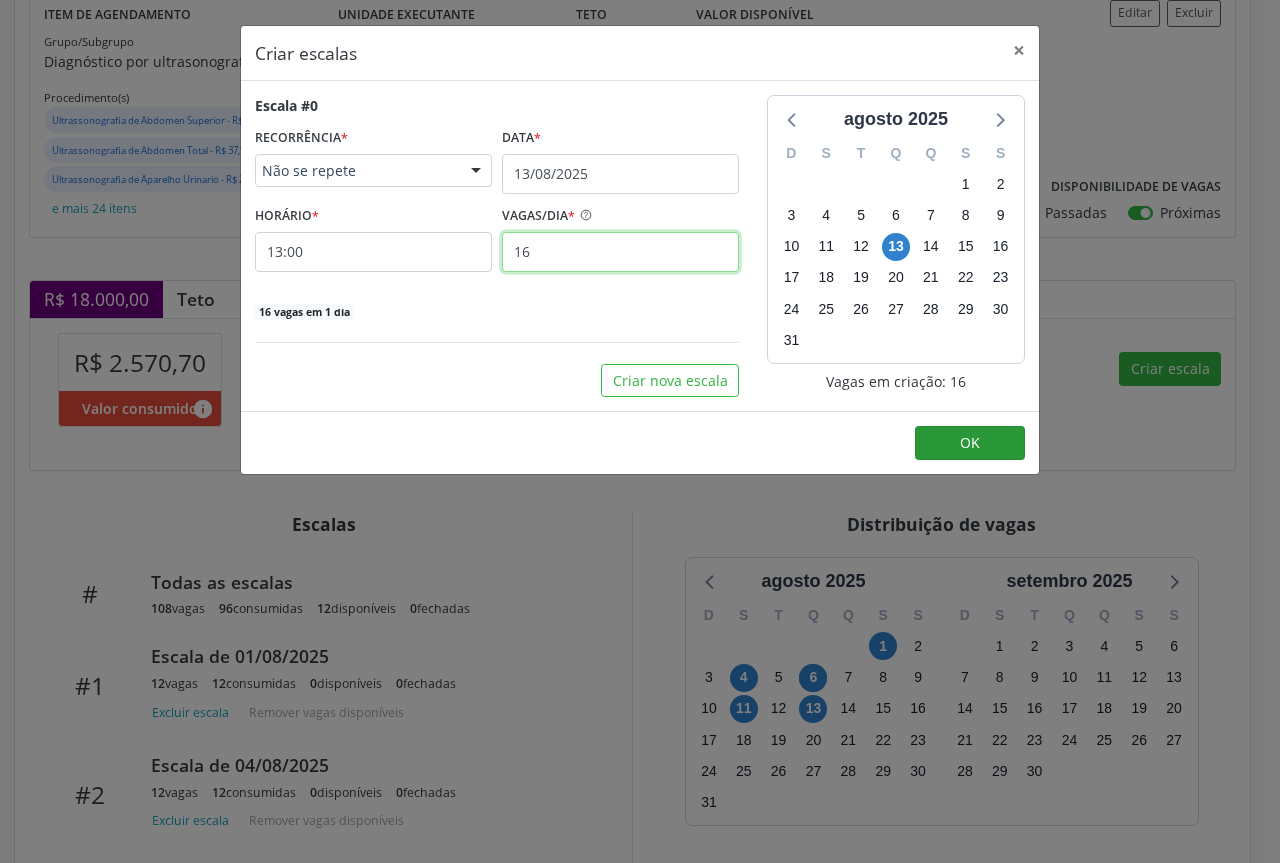 type on "16" 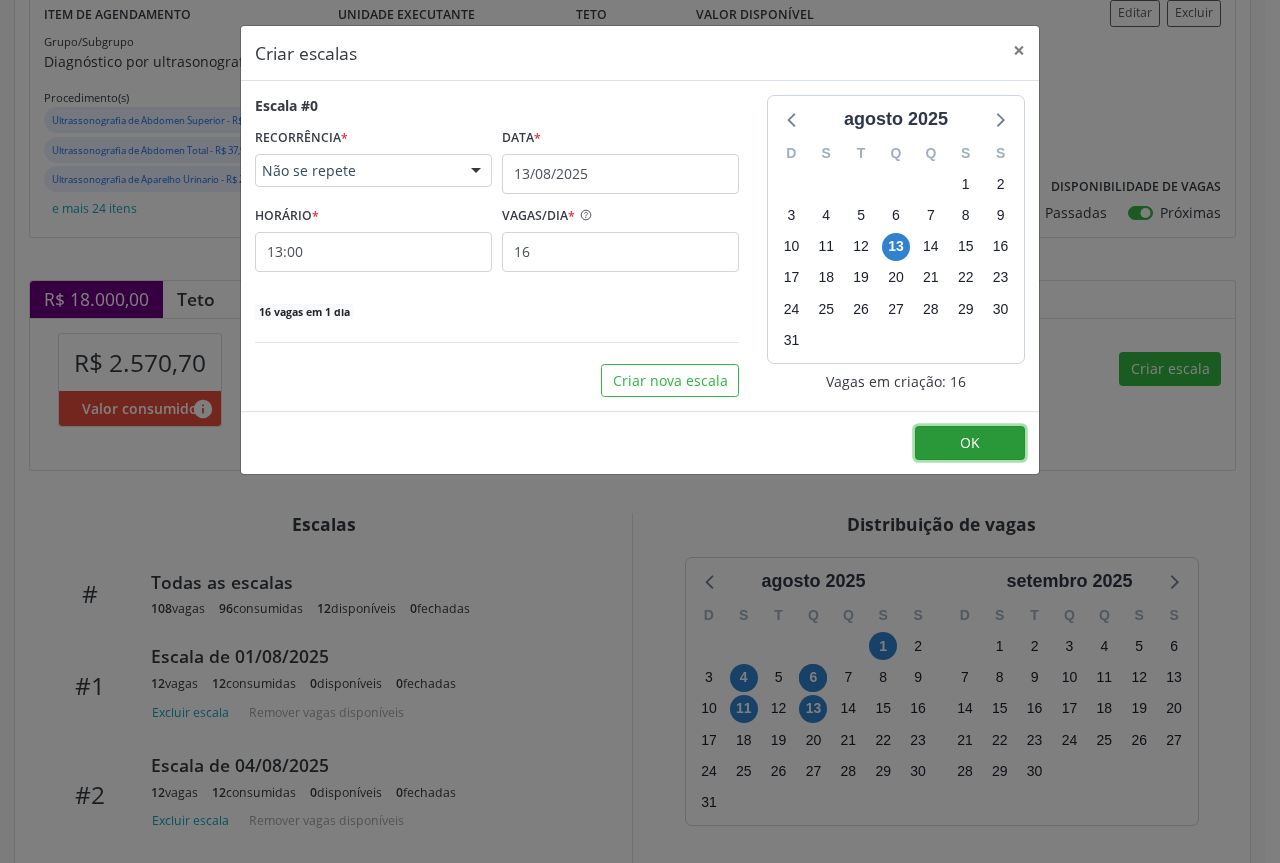 click on "OK" at bounding box center (970, 443) 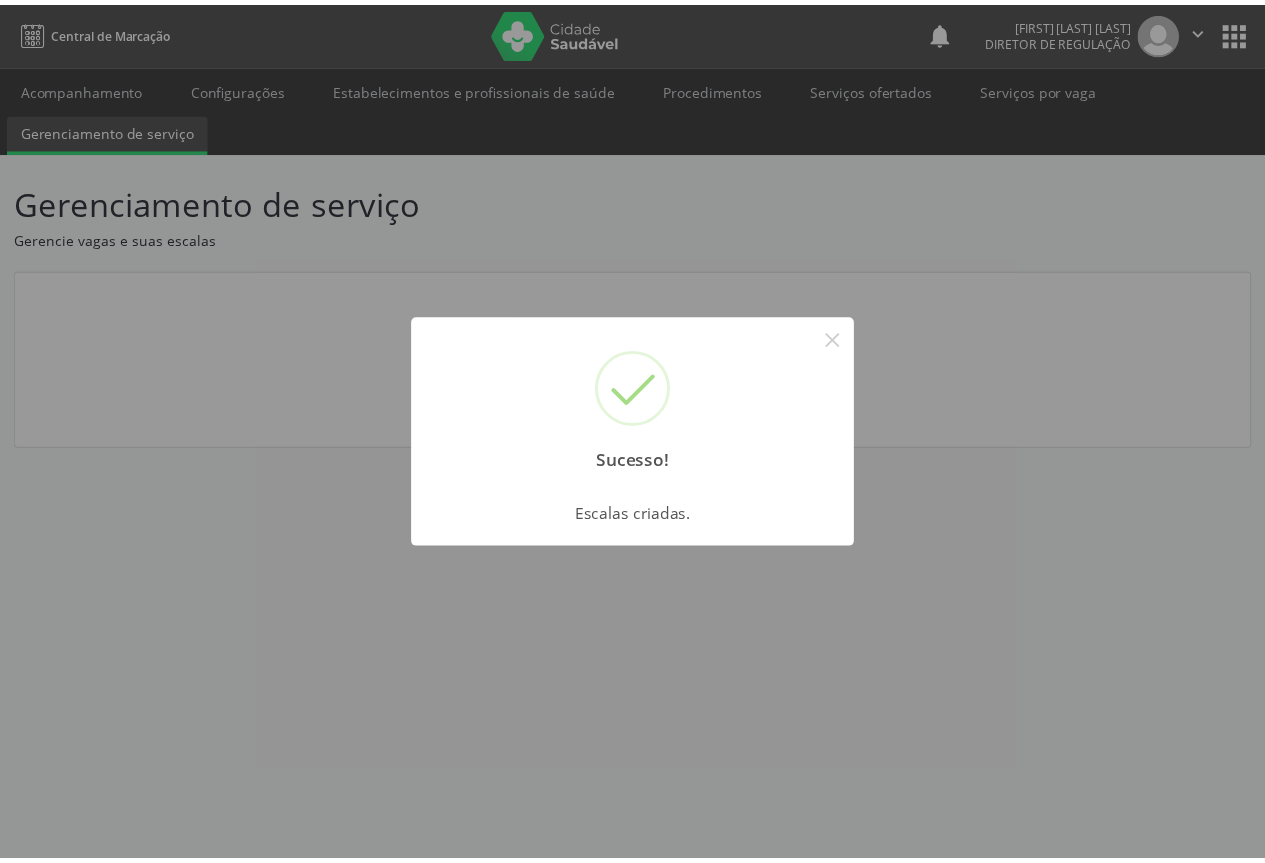 scroll, scrollTop: 0, scrollLeft: 0, axis: both 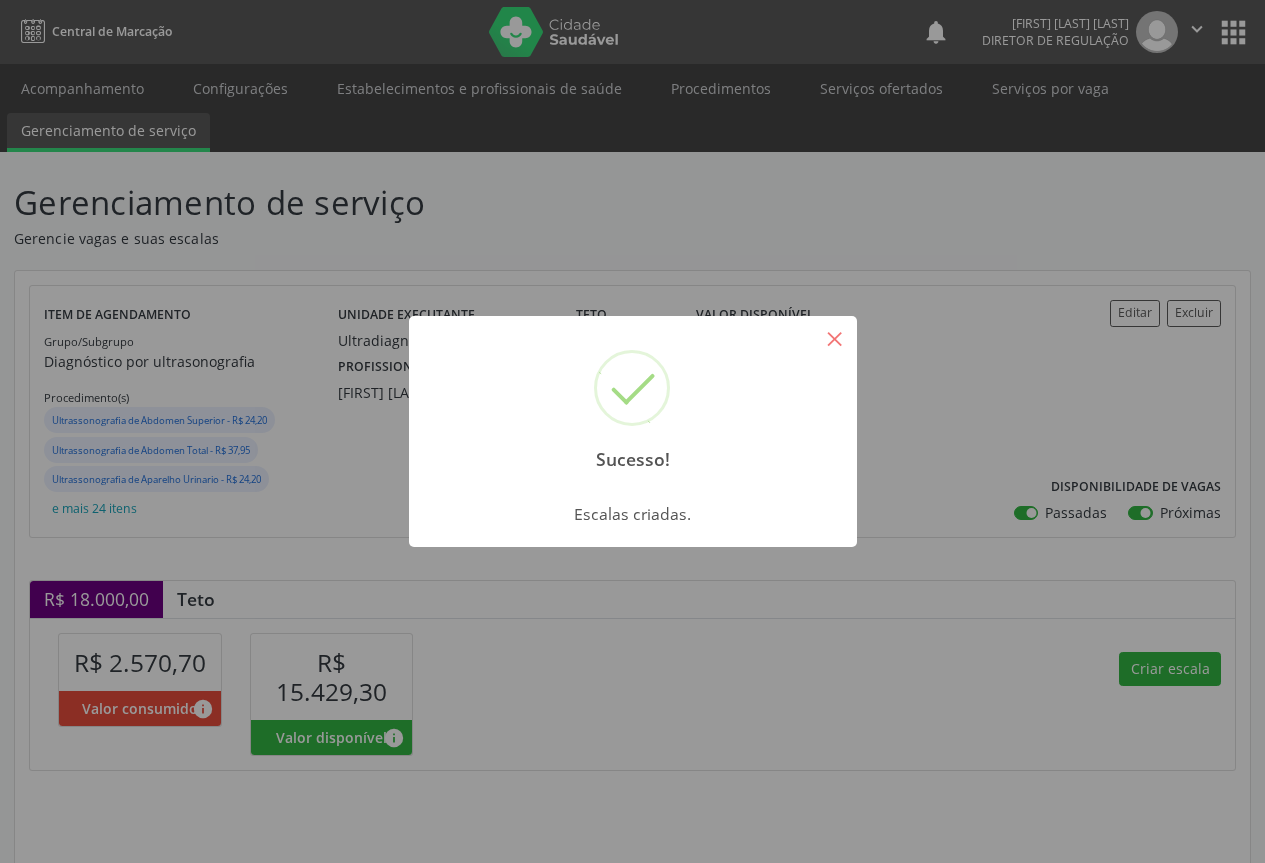 click on "×" at bounding box center (835, 338) 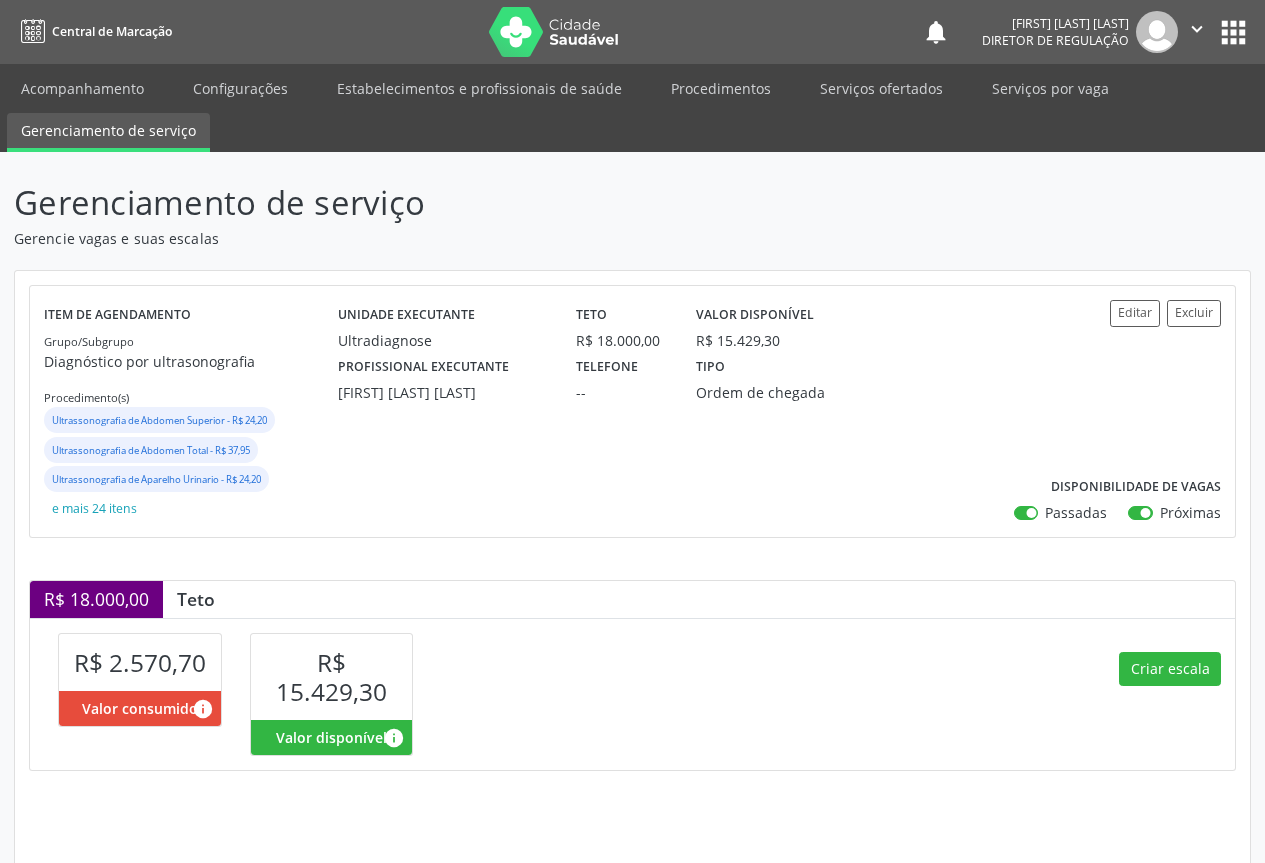 scroll, scrollTop: 319, scrollLeft: 0, axis: vertical 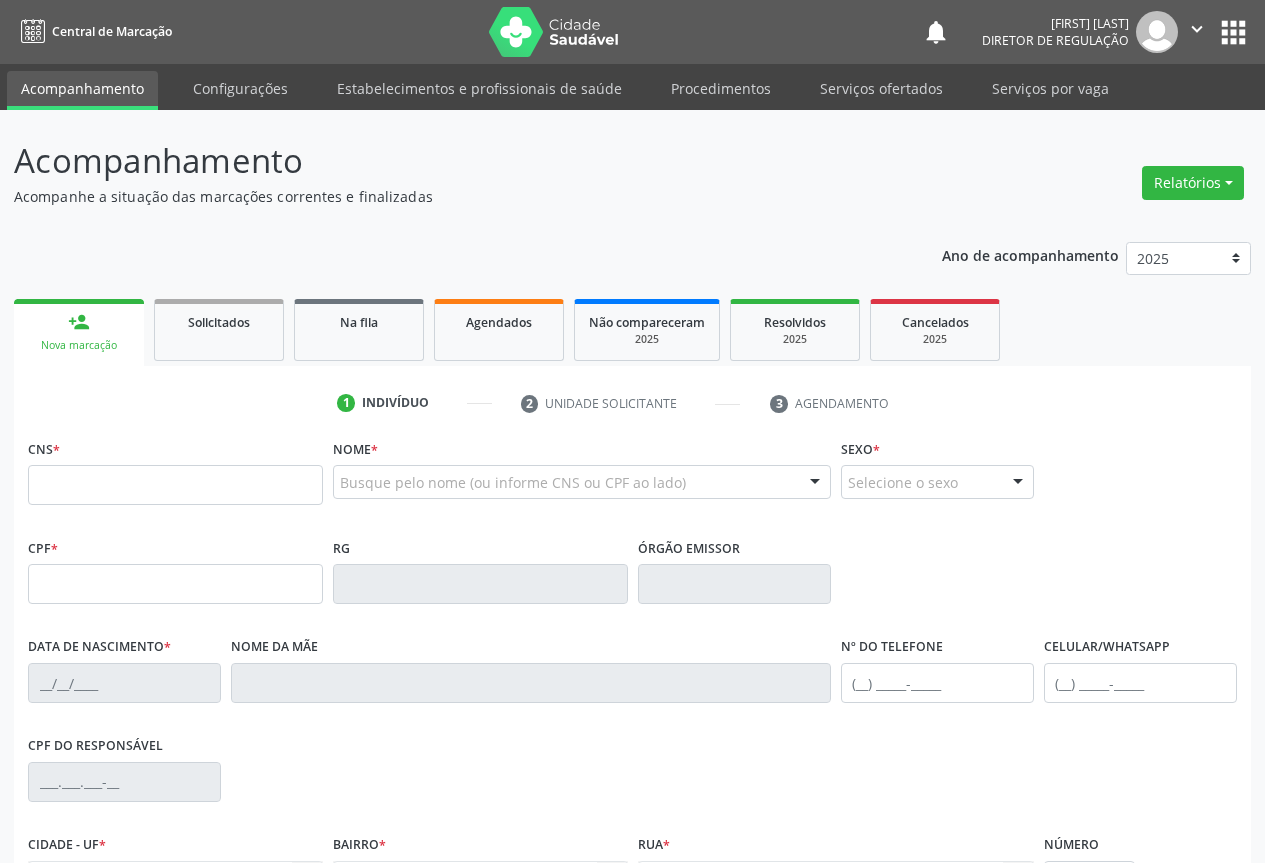 drag, startPoint x: 0, startPoint y: 0, endPoint x: 177, endPoint y: 502, distance: 532.29034 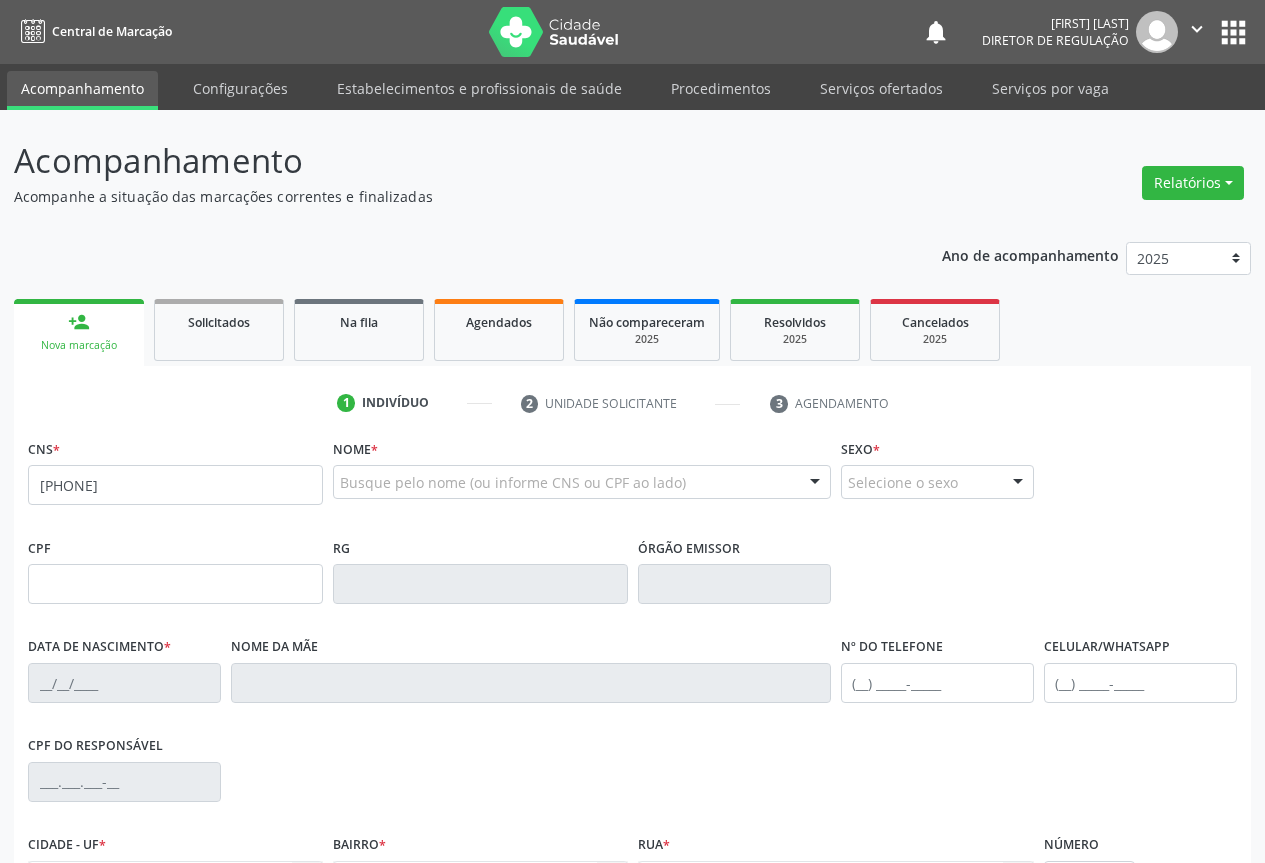 type on "[PHONE]" 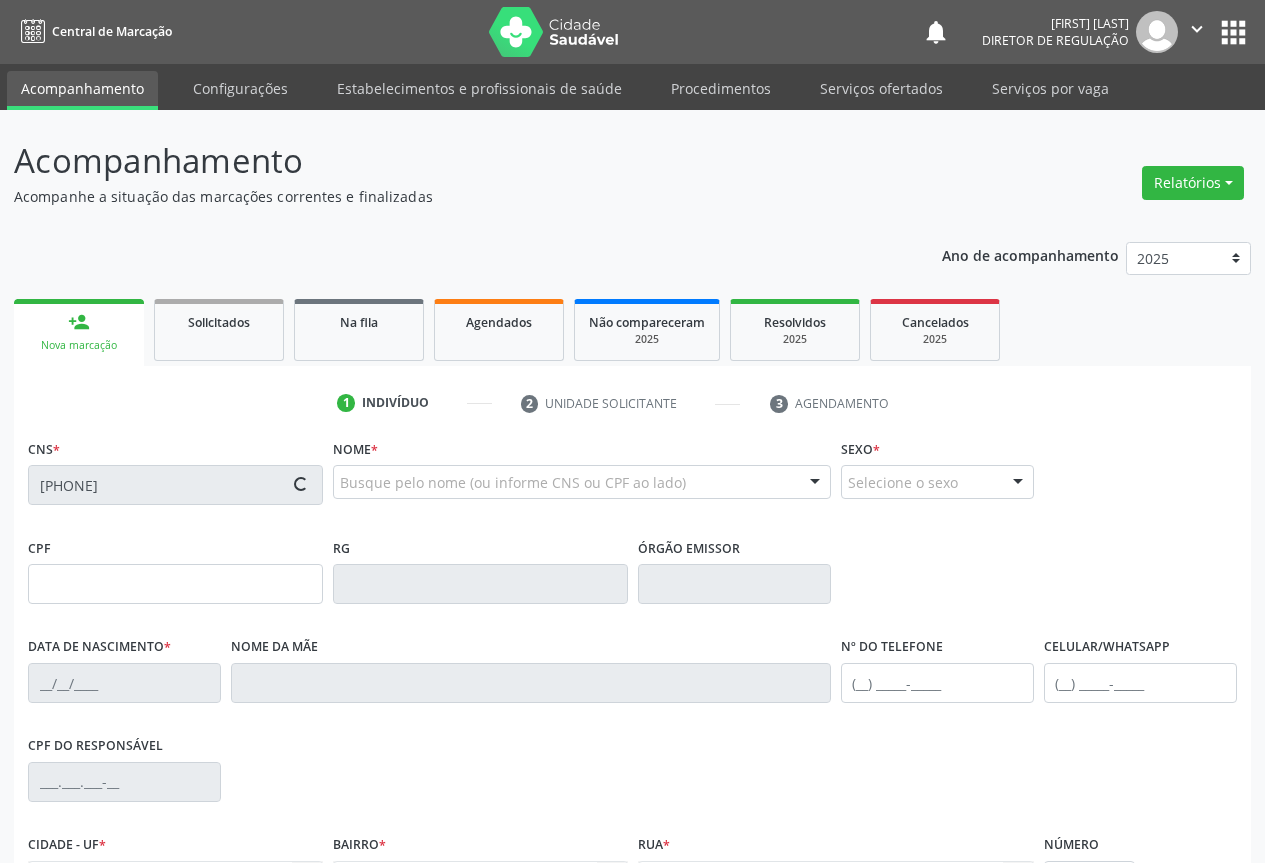 type on "[PHONE]" 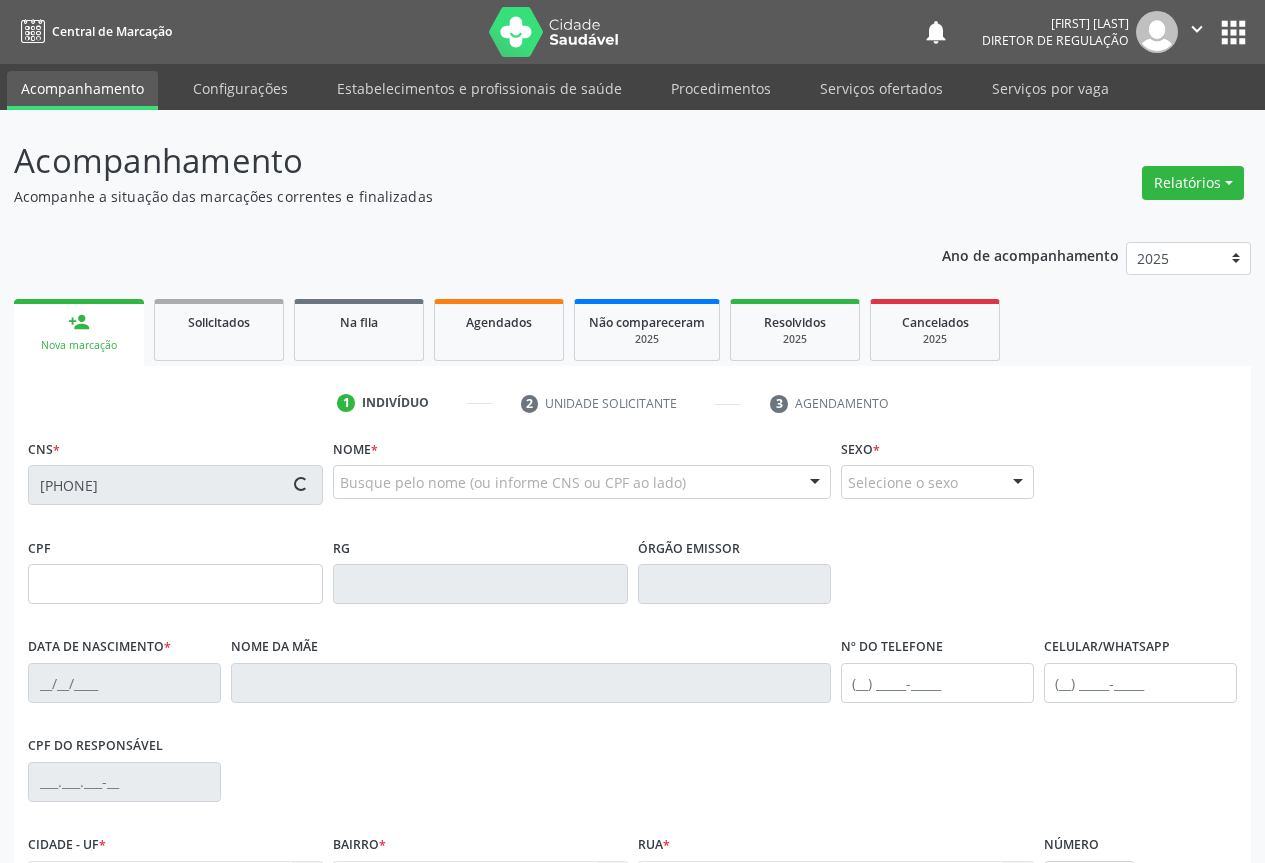 type on "[DATE]" 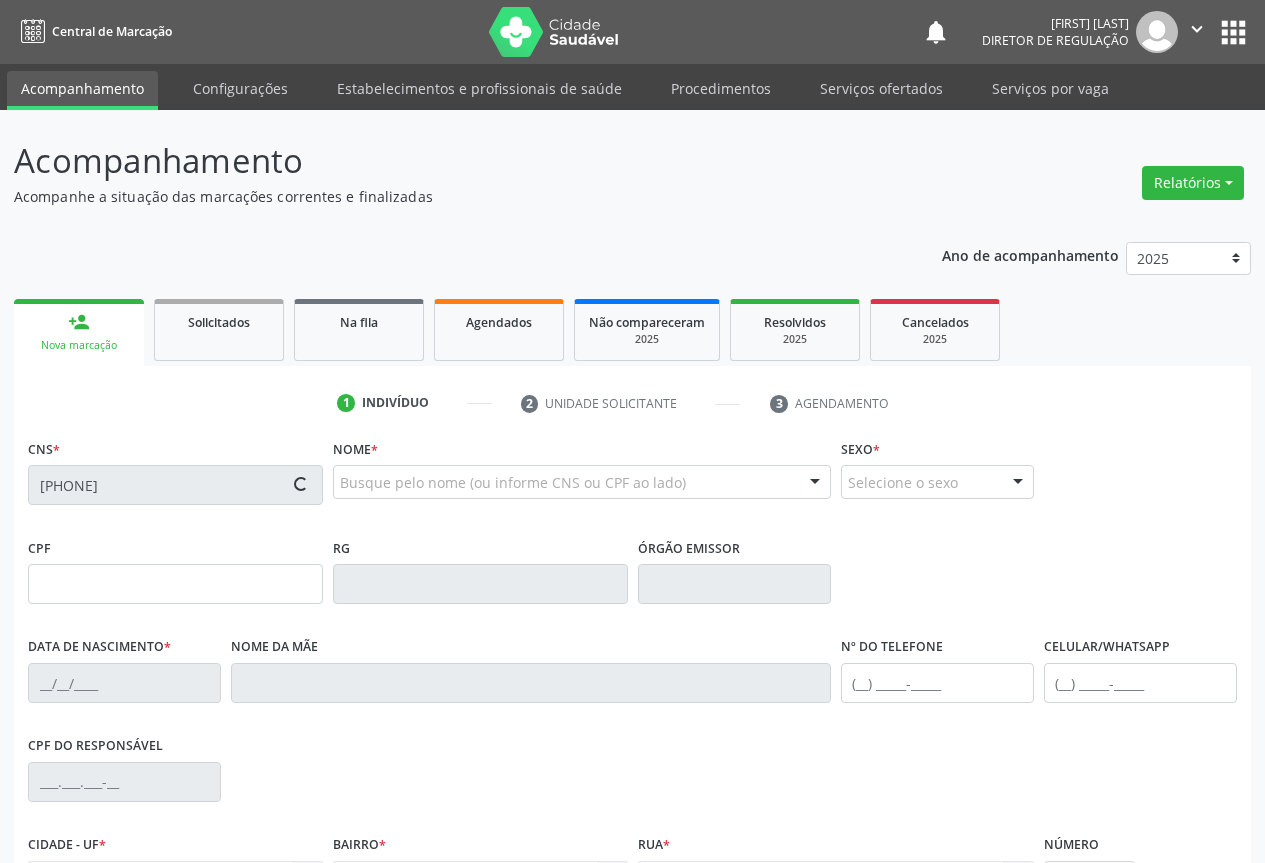 type on "(74) [PHONE]" 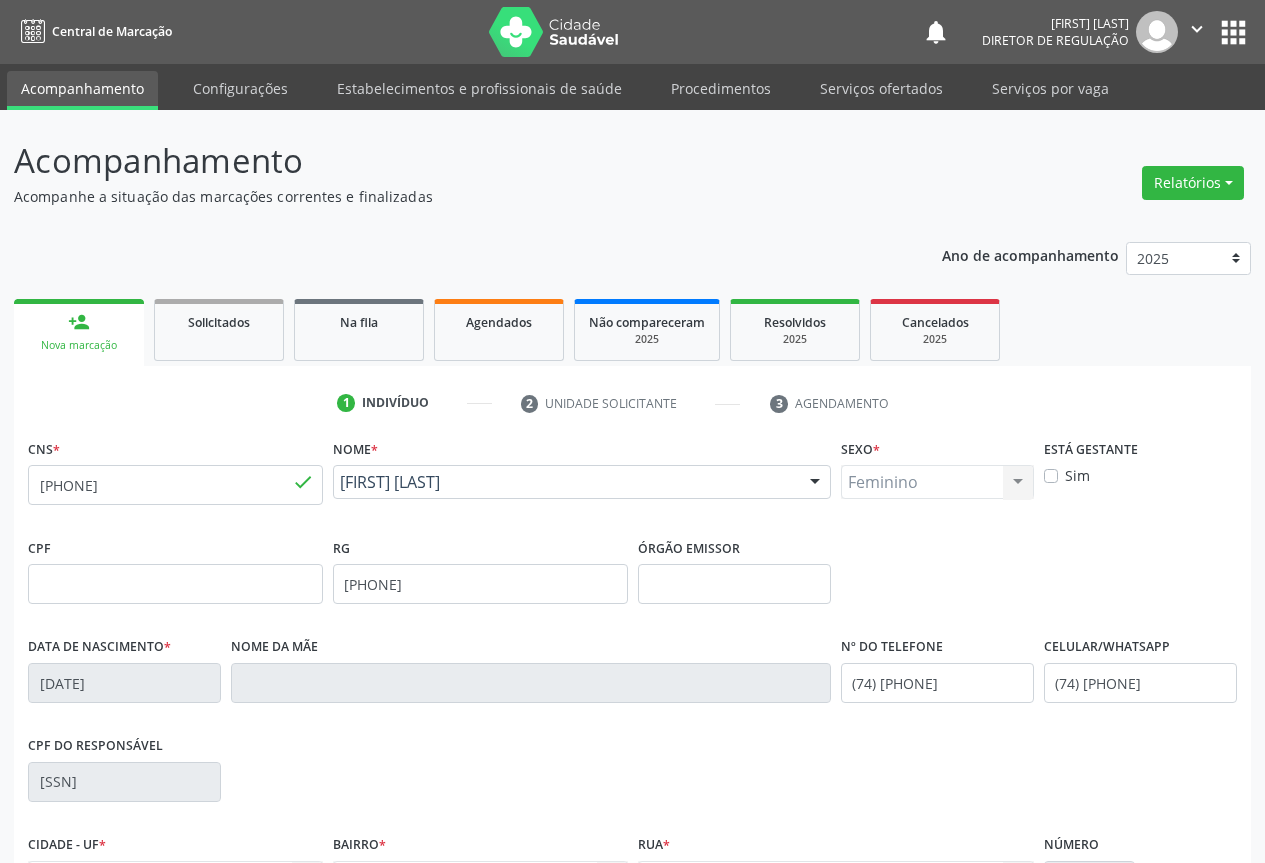 scroll, scrollTop: 221, scrollLeft: 0, axis: vertical 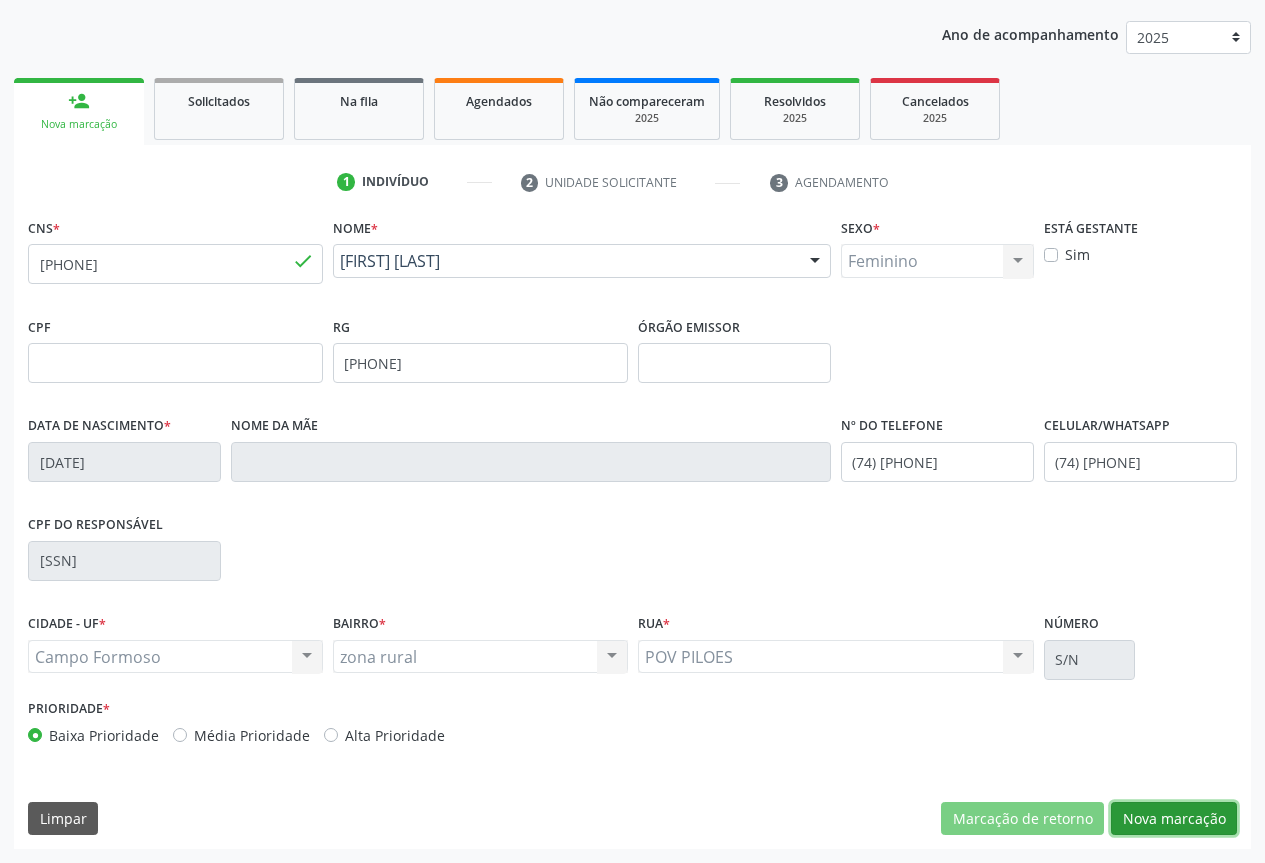 click on "Nova marcação" at bounding box center [1174, 819] 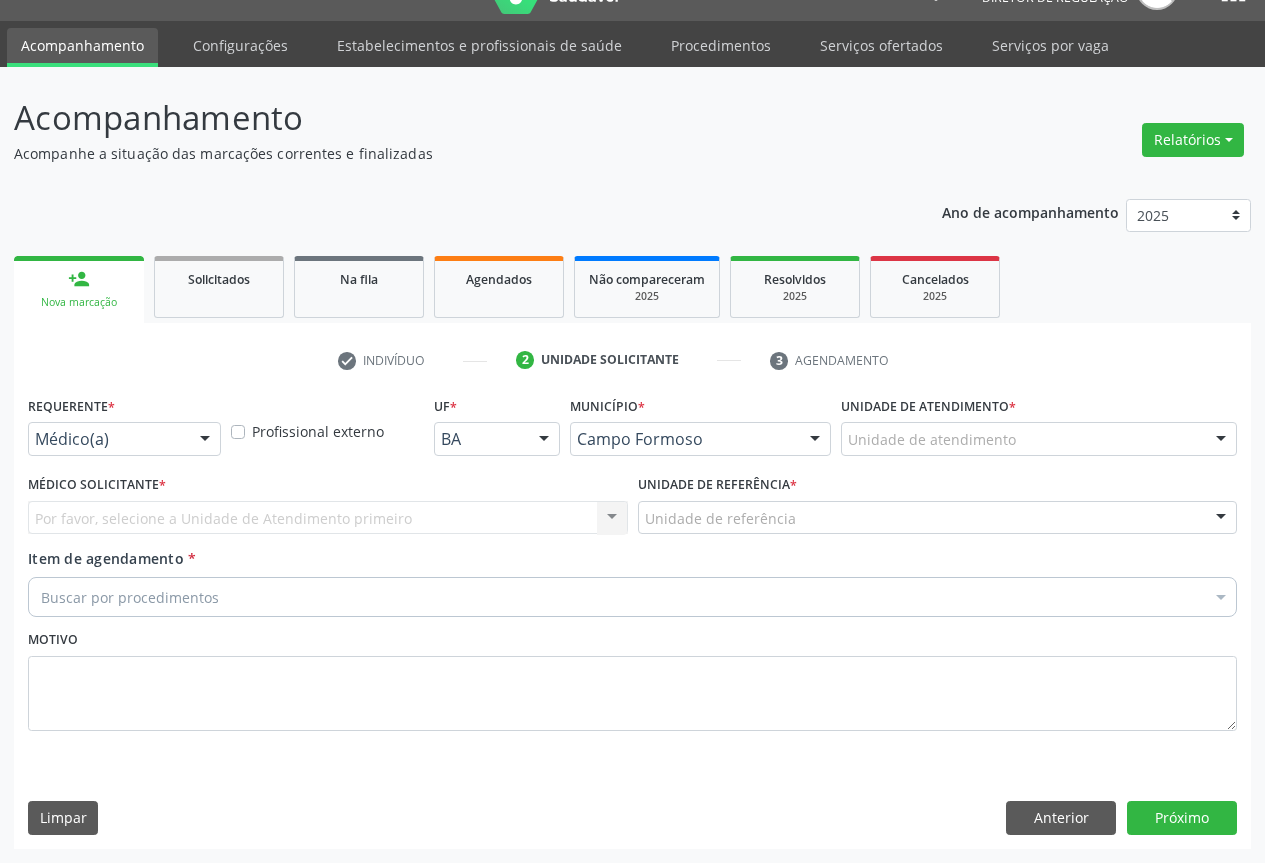 scroll, scrollTop: 43, scrollLeft: 0, axis: vertical 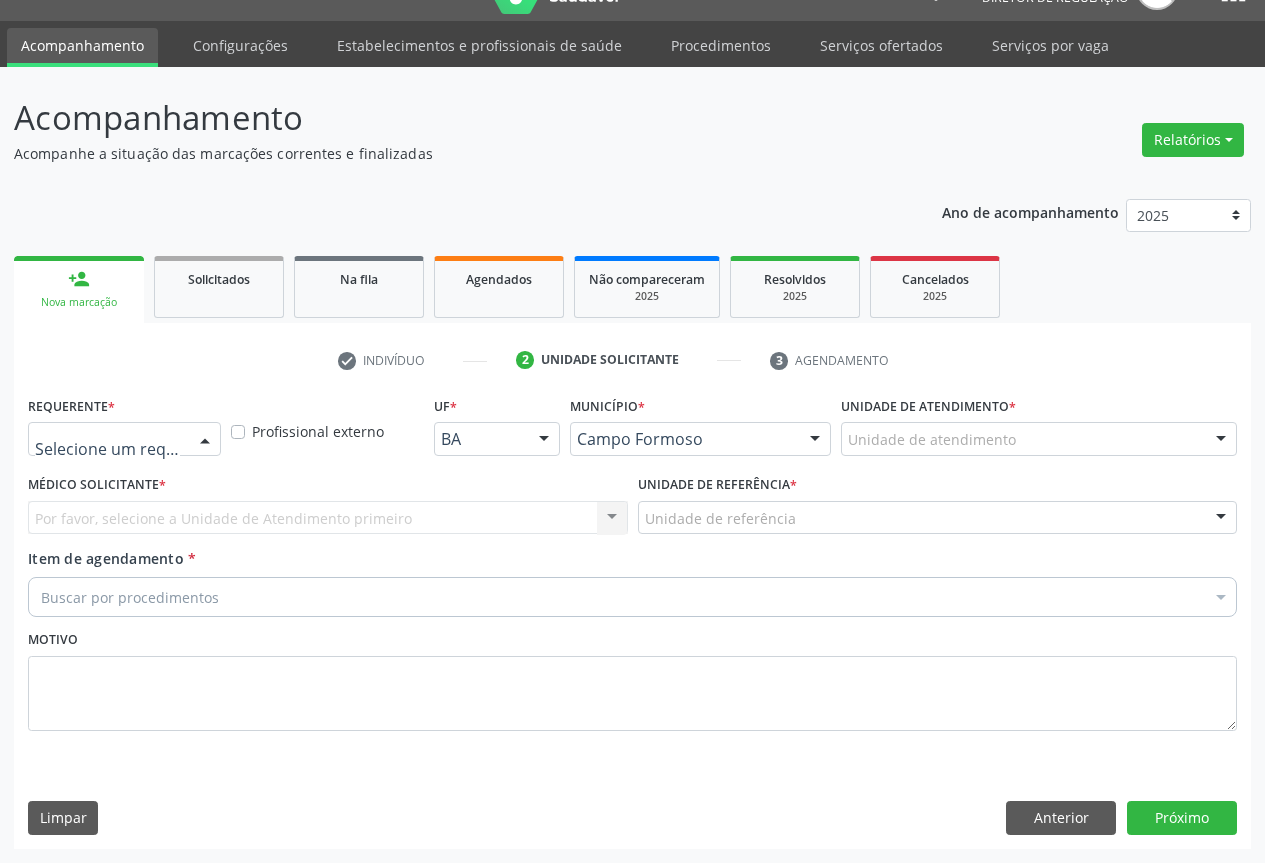 click at bounding box center [205, 440] 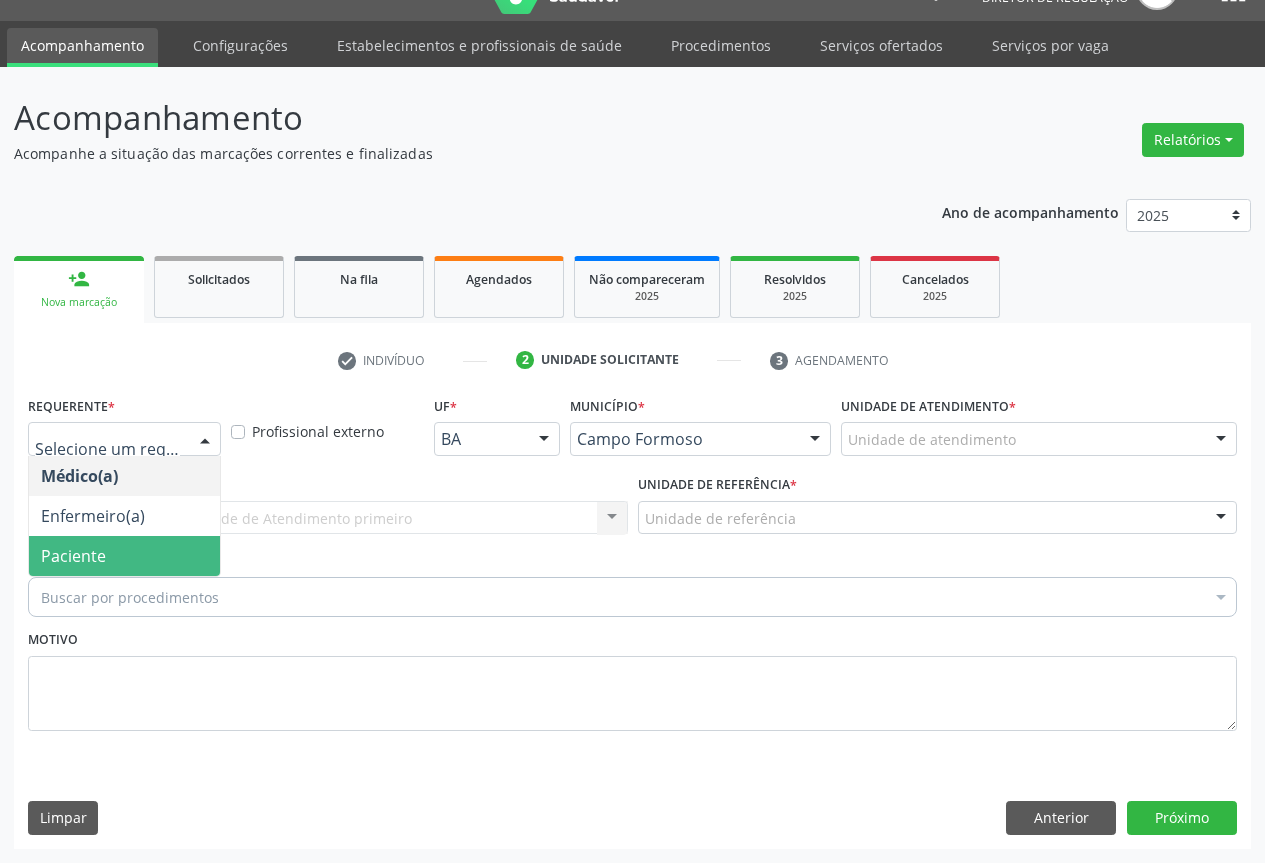 click on "Paciente" at bounding box center (124, 556) 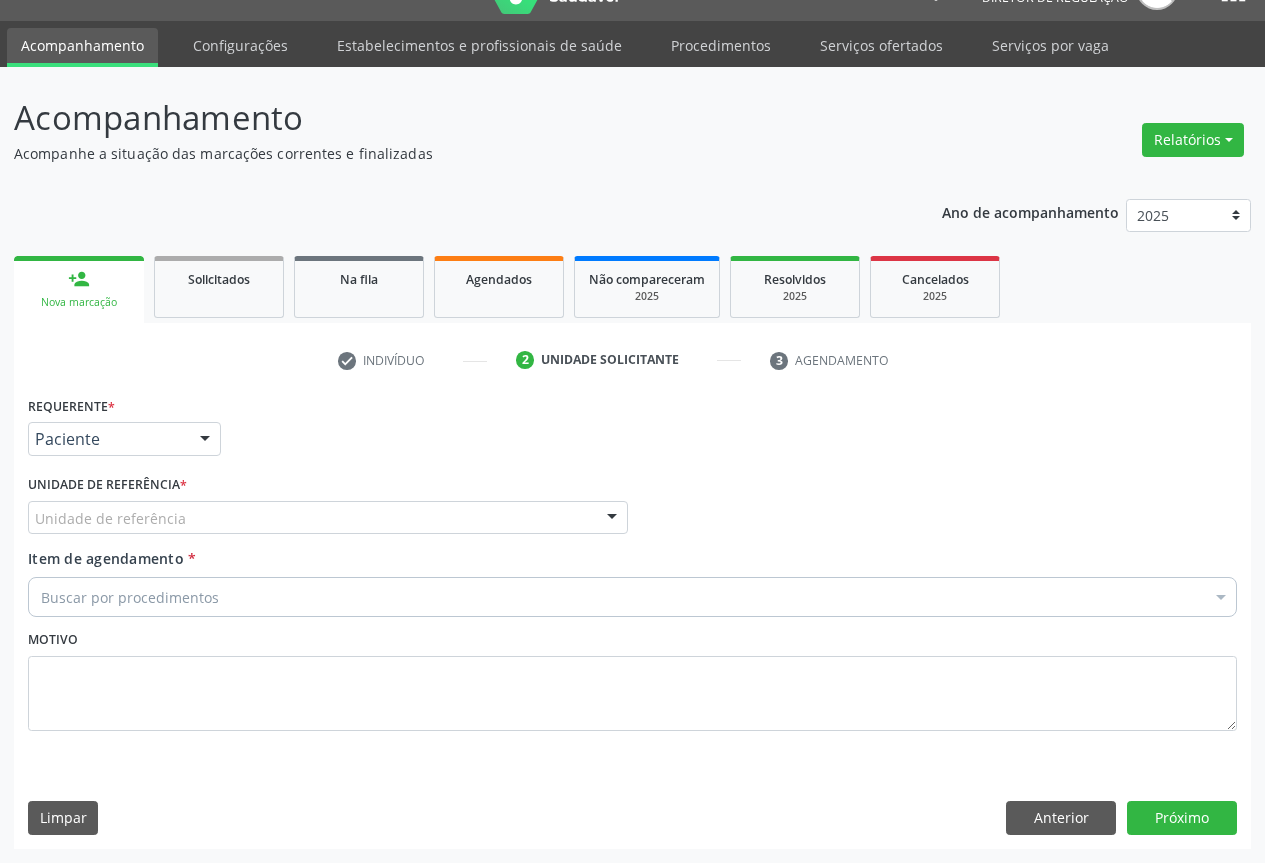 click on "Unidade de referência" at bounding box center [328, 518] 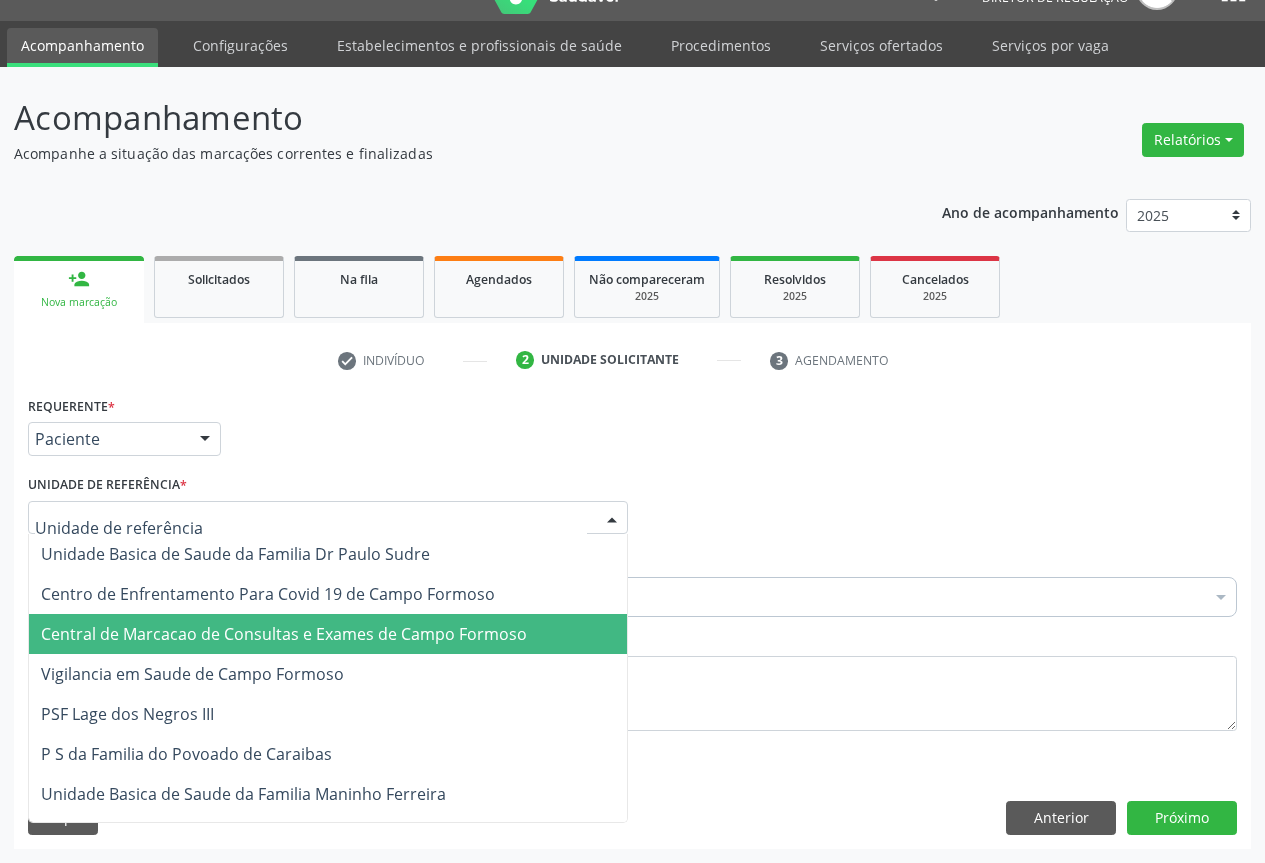 click on "Central de Marcacao de Consultas e Exames de Campo Formoso" at bounding box center [284, 634] 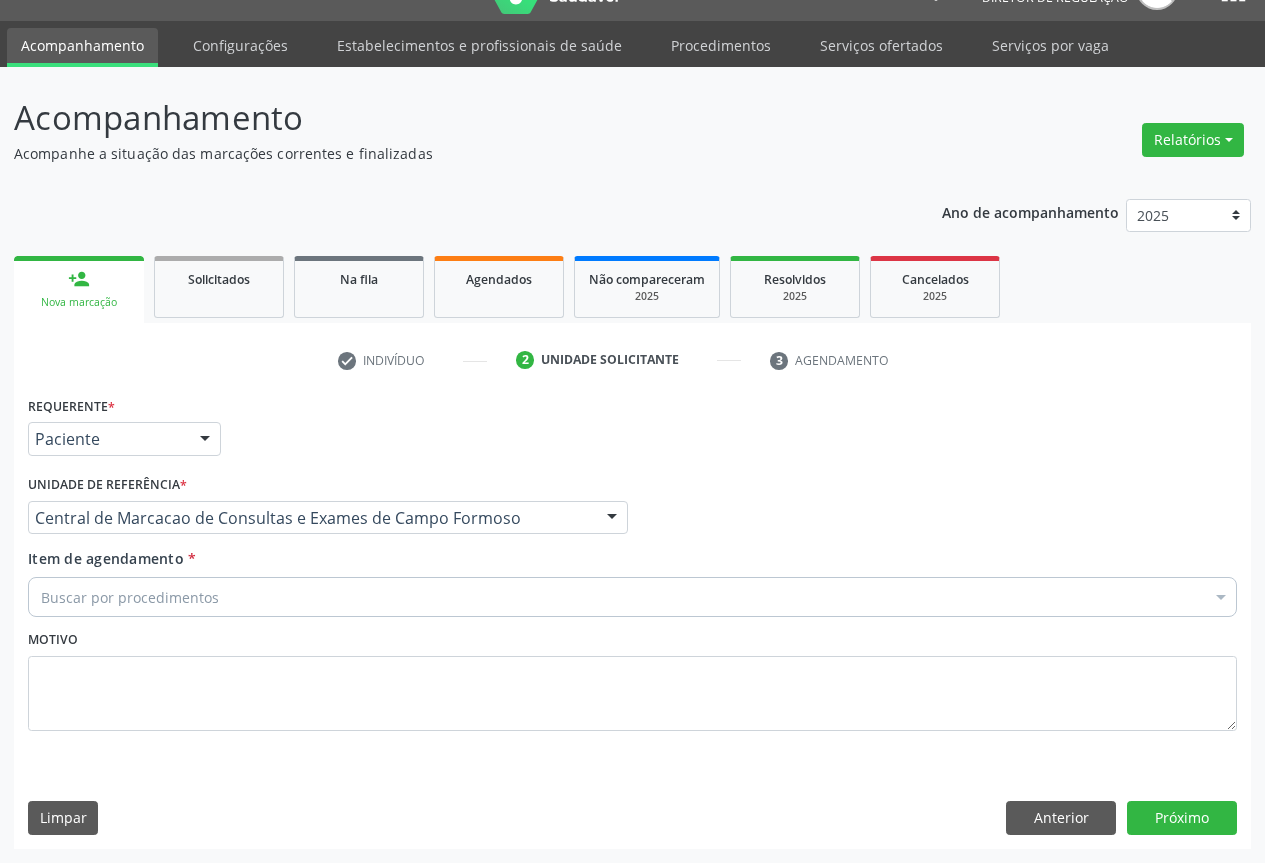 click on "Buscar por procedimentos" at bounding box center (632, 597) 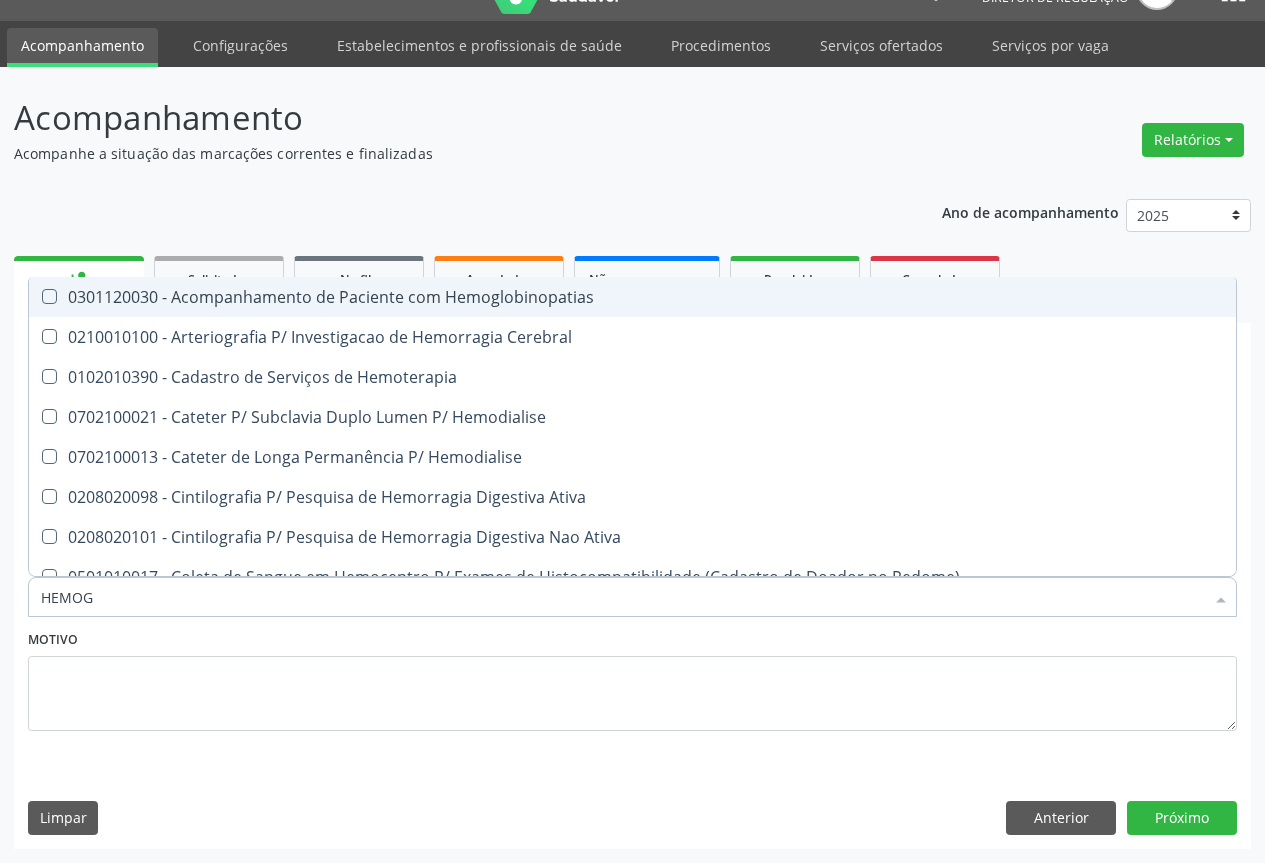 type on "HEMOGR" 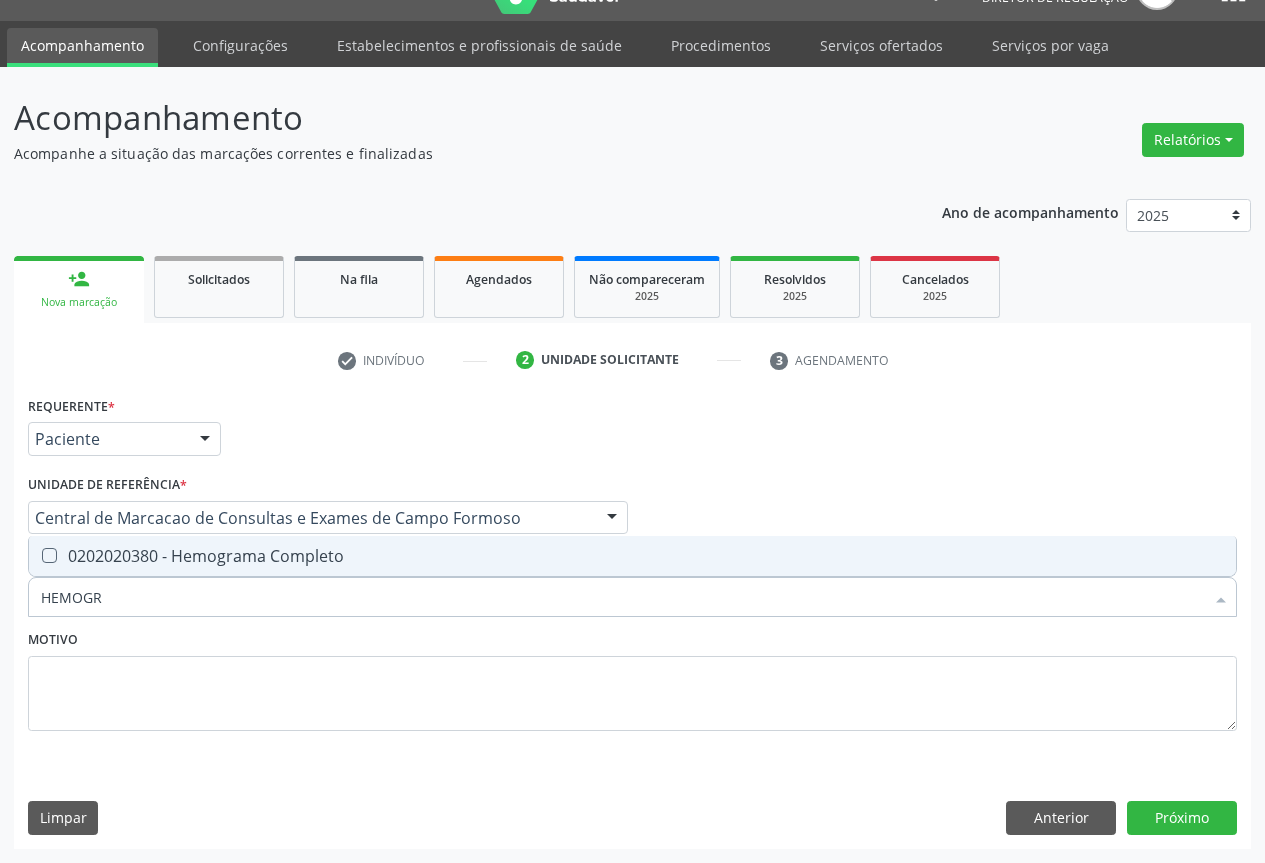 click on "0202020380 - Hemograma Completo" at bounding box center [632, 556] 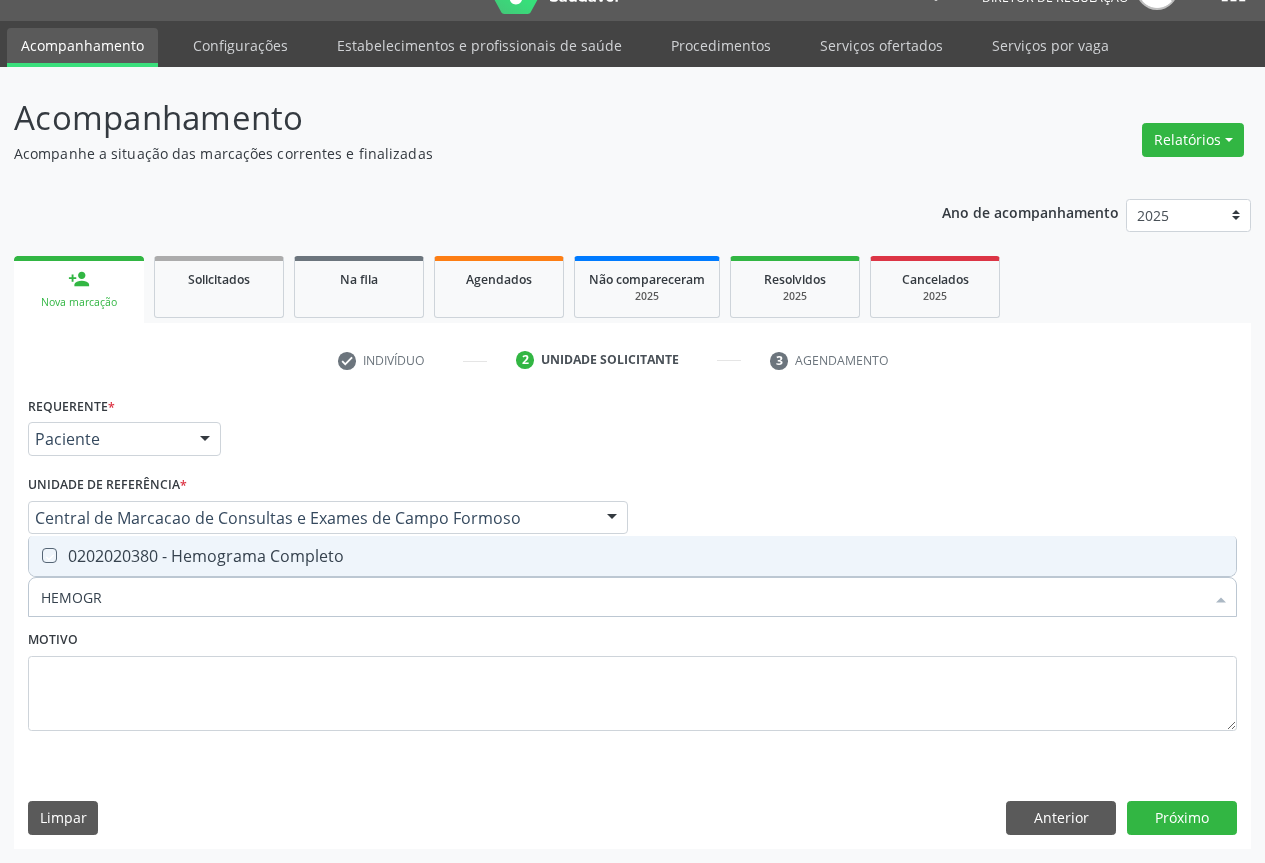 checkbox on "true" 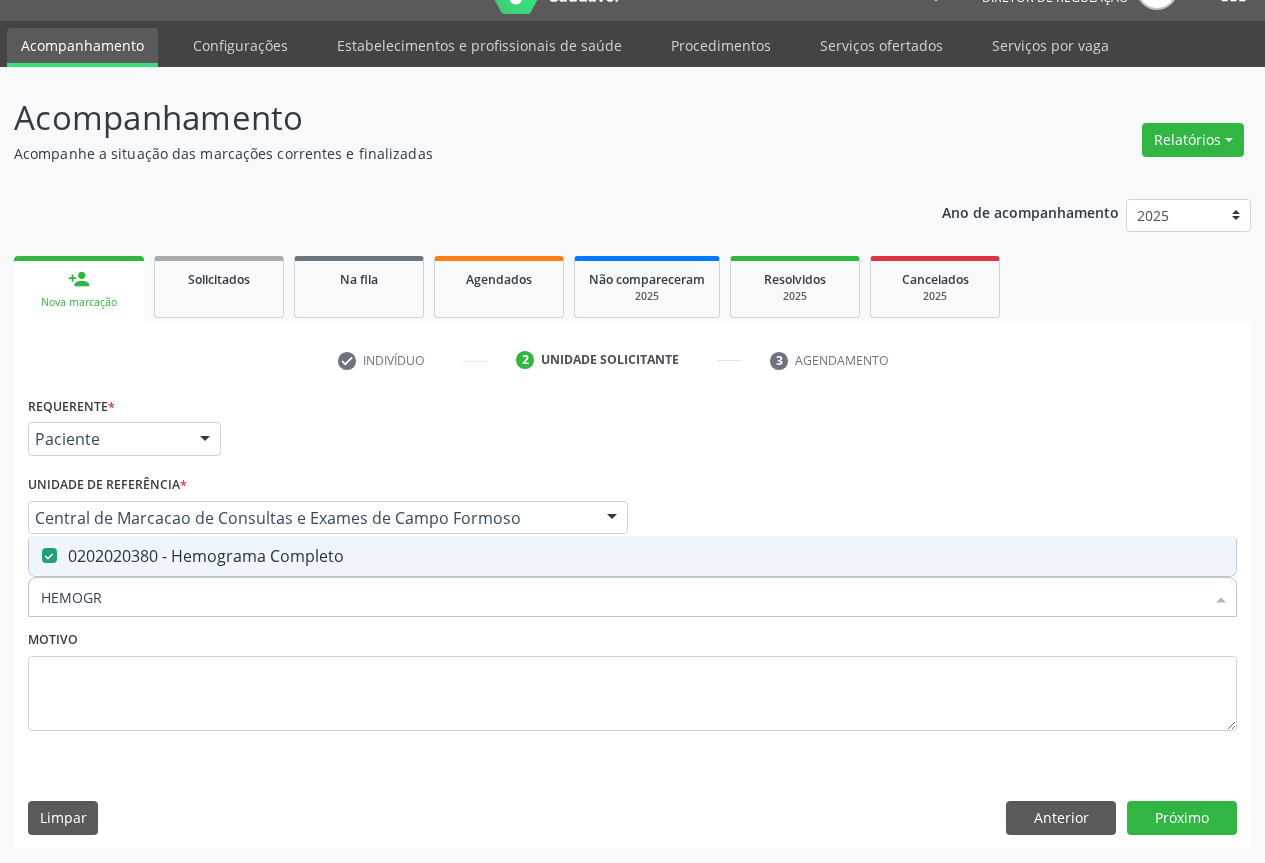 type on "HEMOGR" 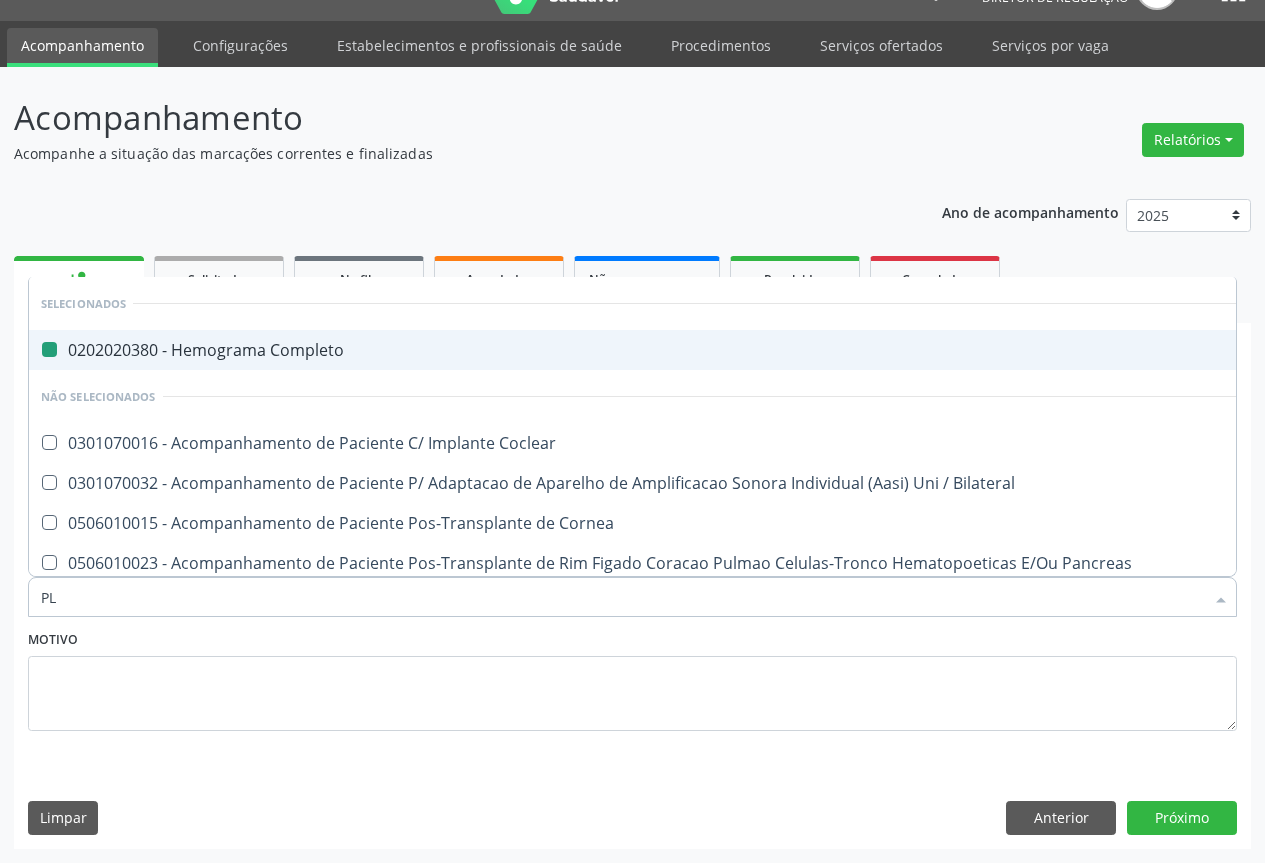 type on "PLA" 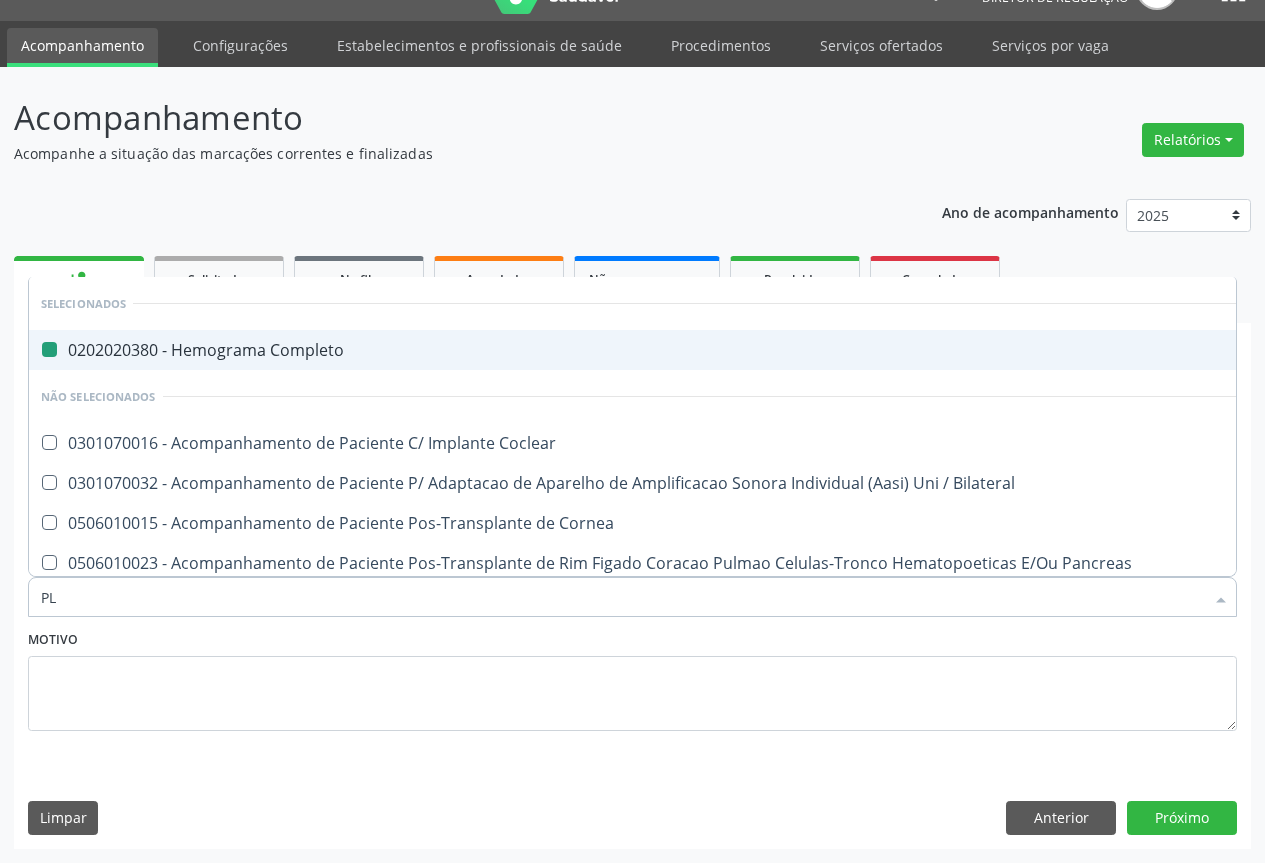 checkbox on "false" 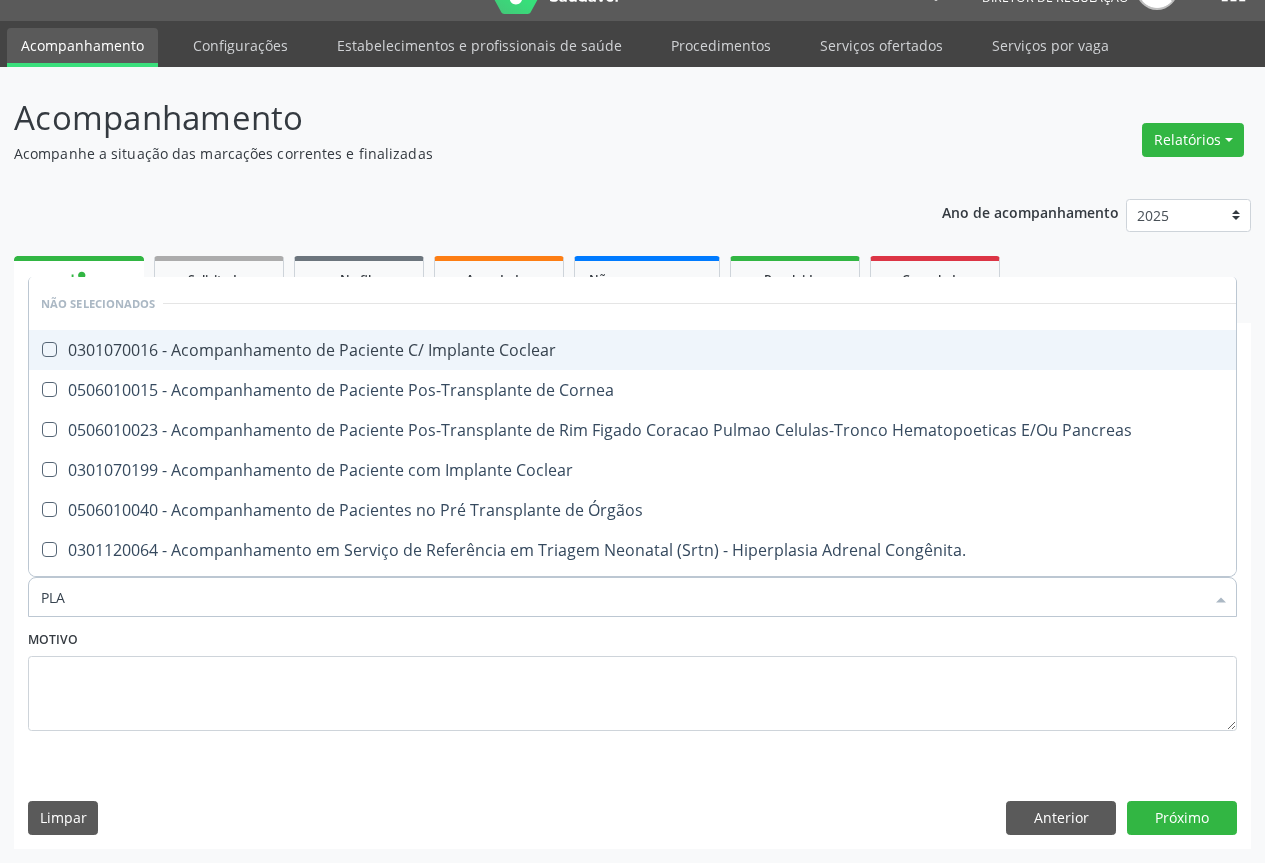 type on "PLAQ" 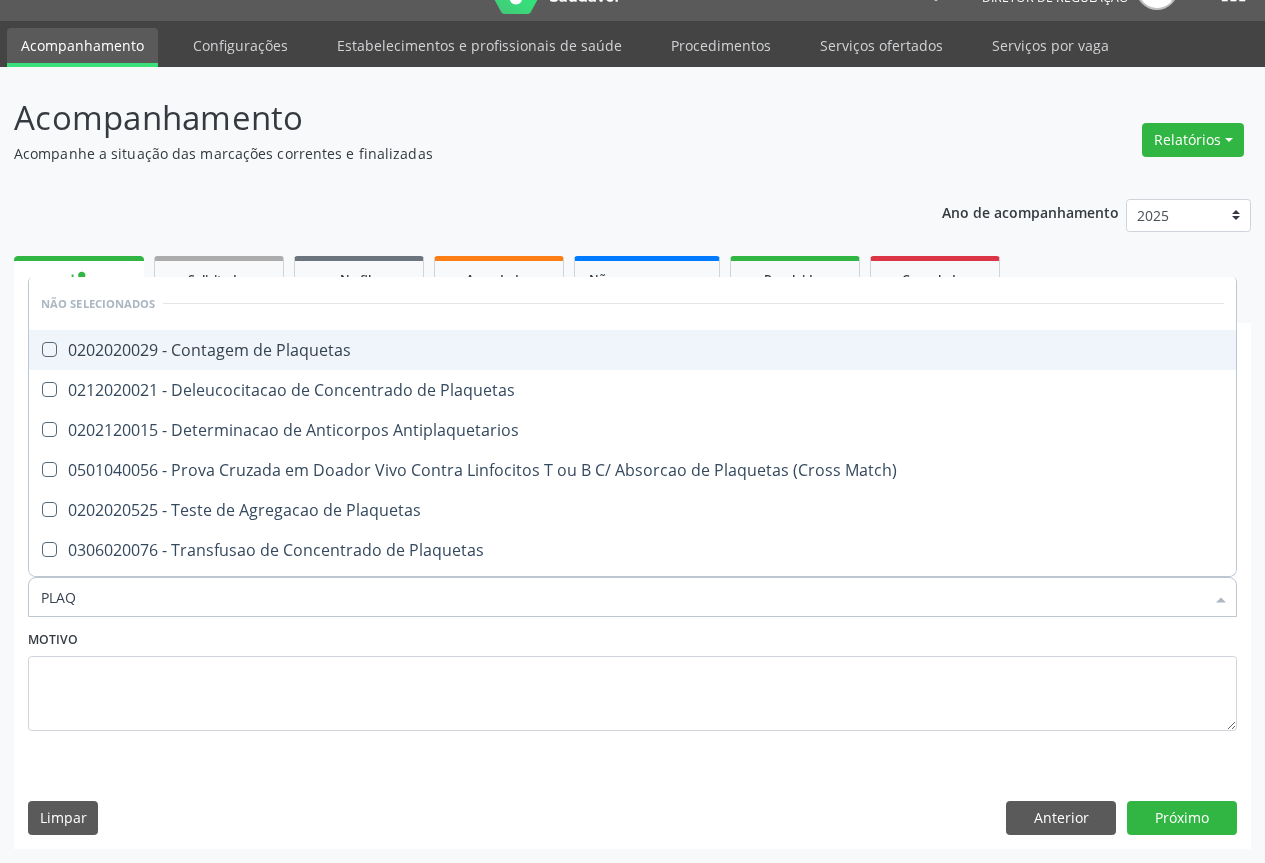 click on "0202020029 - Contagem de Plaquetas" at bounding box center [632, 350] 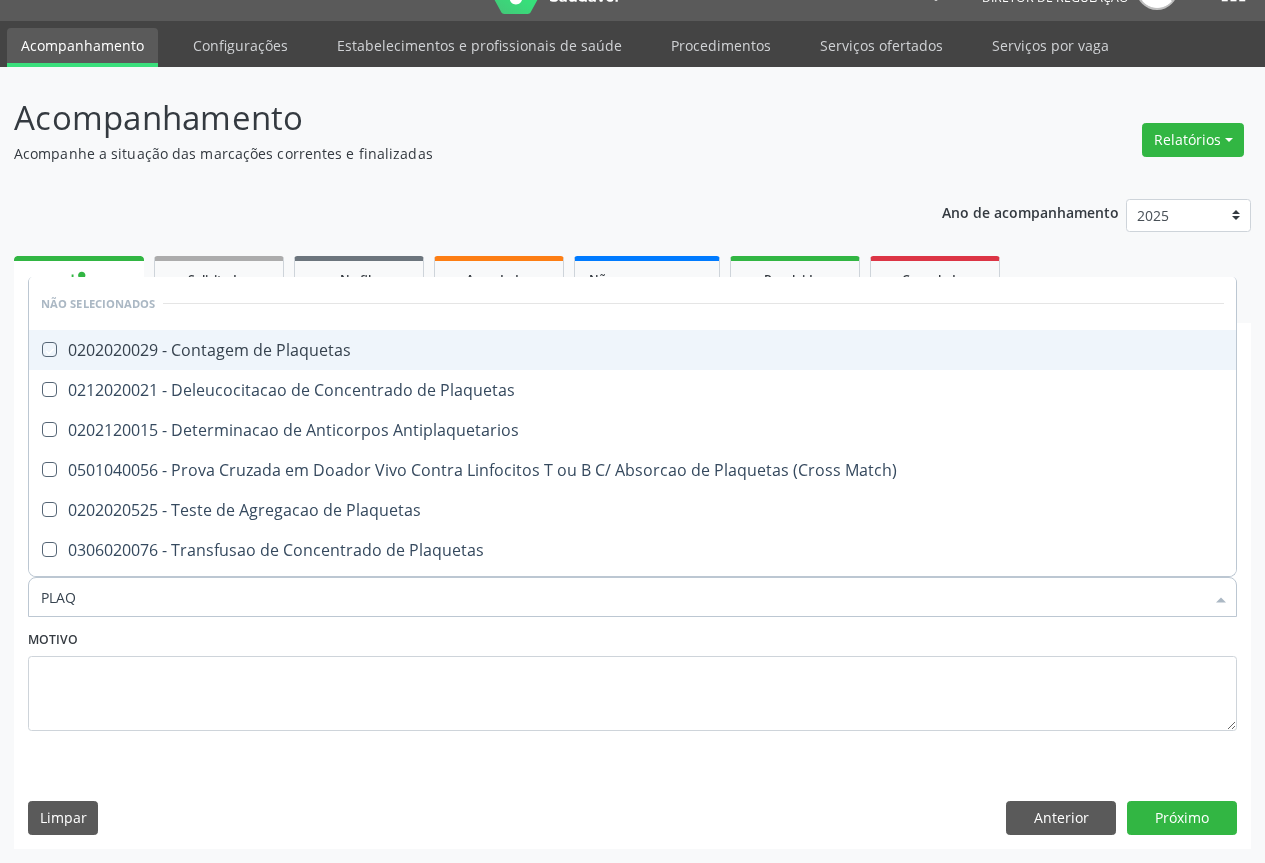 checkbox on "true" 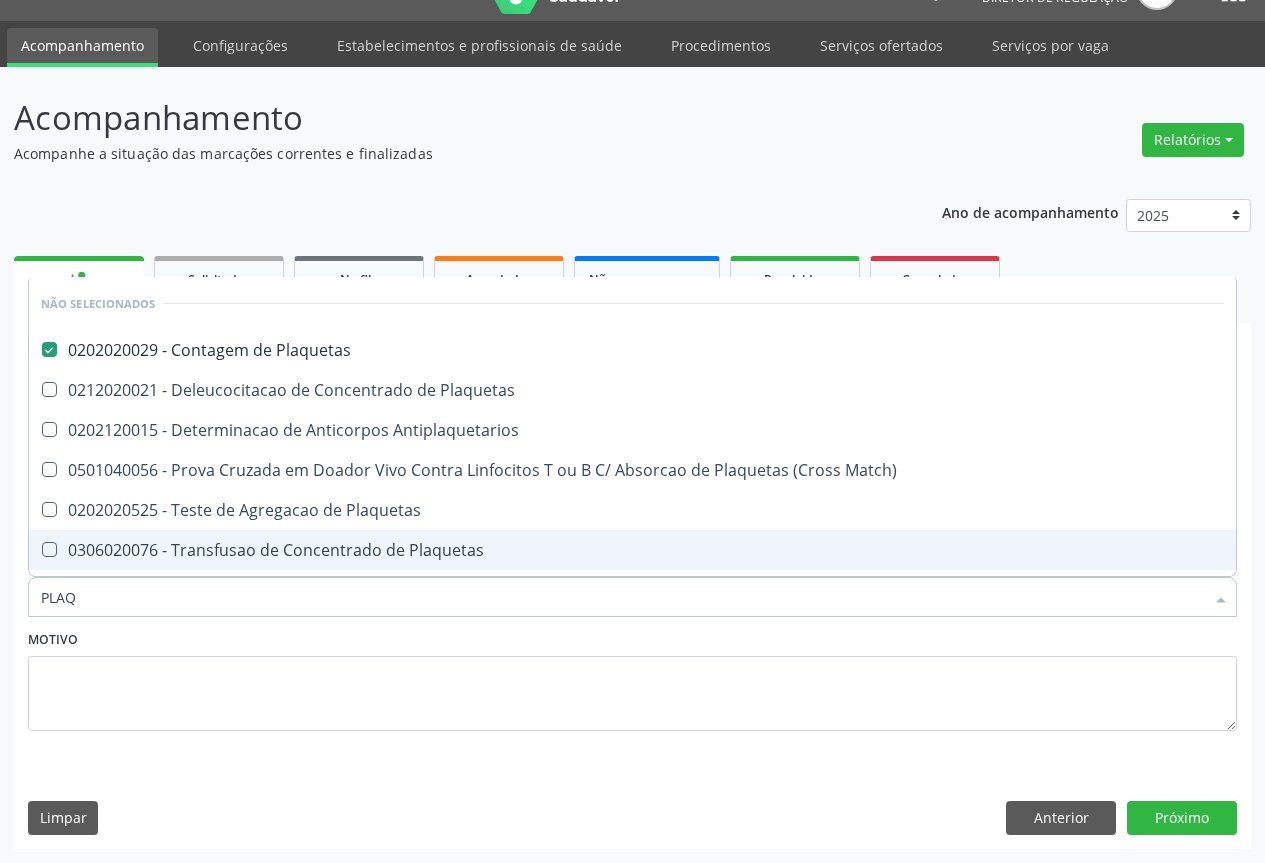 click on "PLAQ" at bounding box center (622, 597) 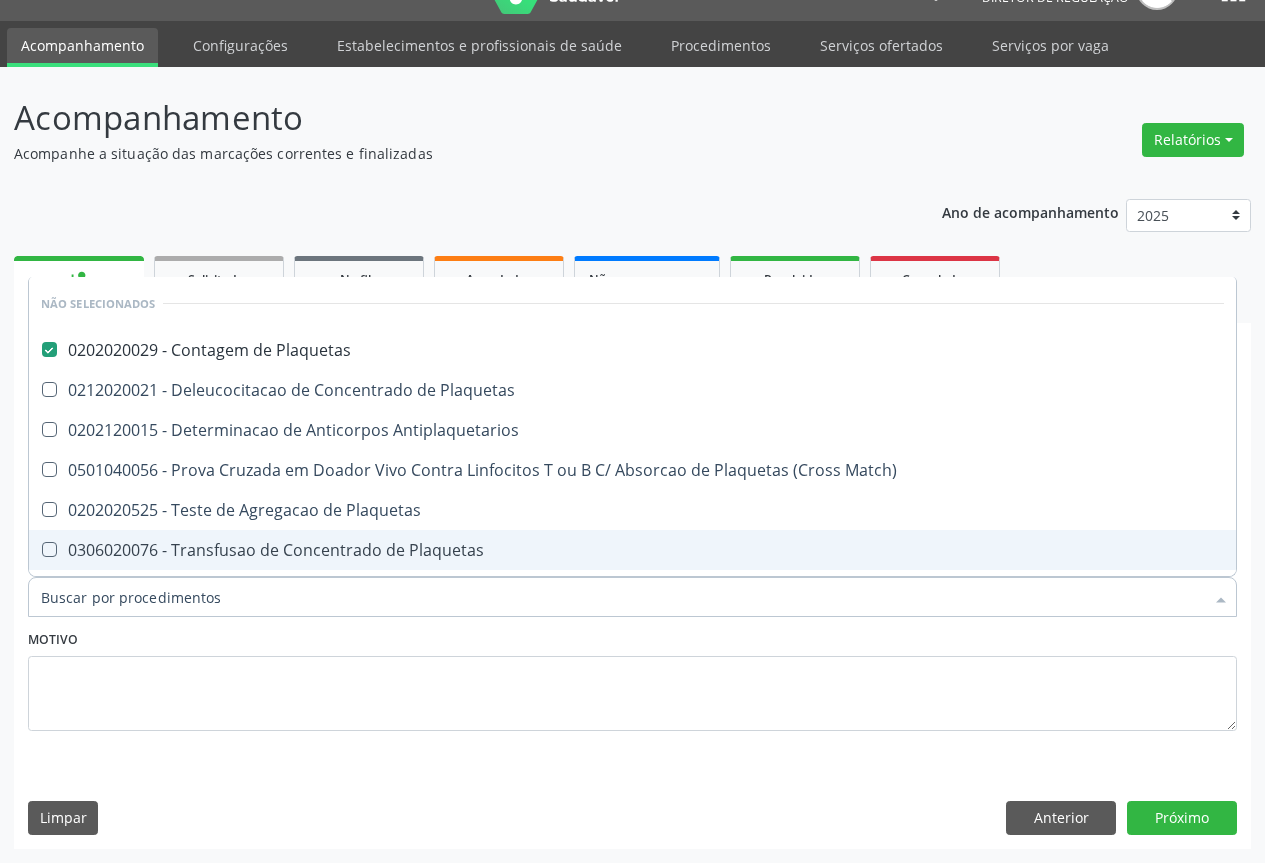 checkbox on "true" 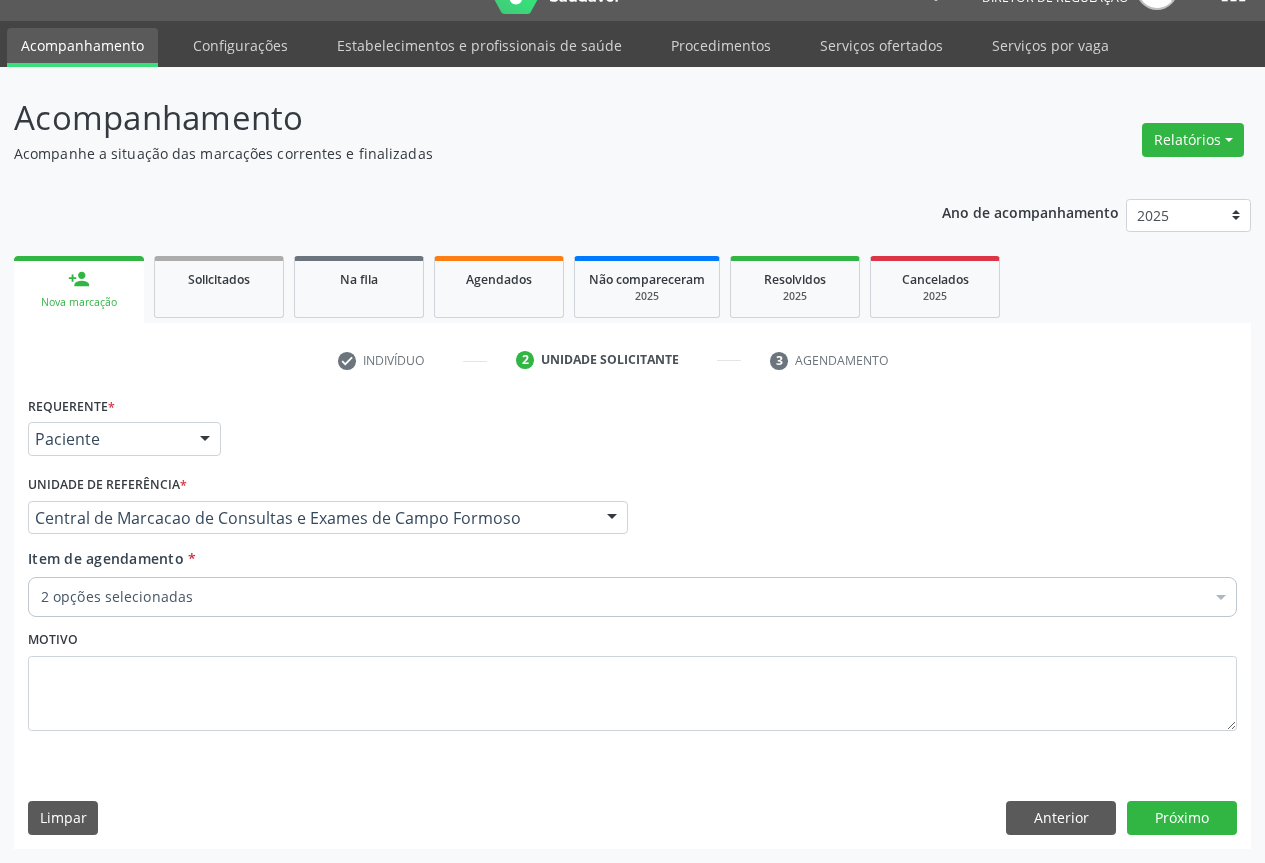 click on "2 opções selecionadas" at bounding box center (632, 597) 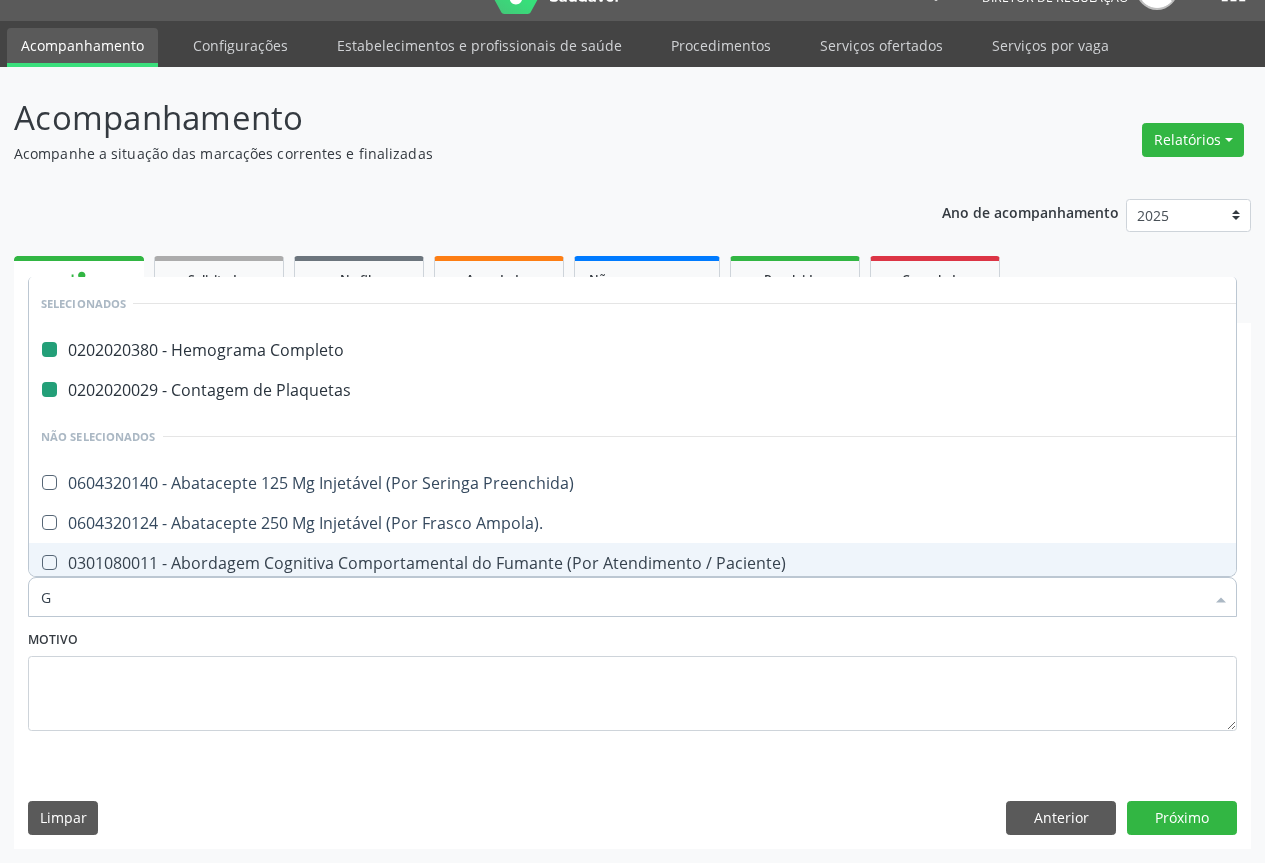 type on "GL" 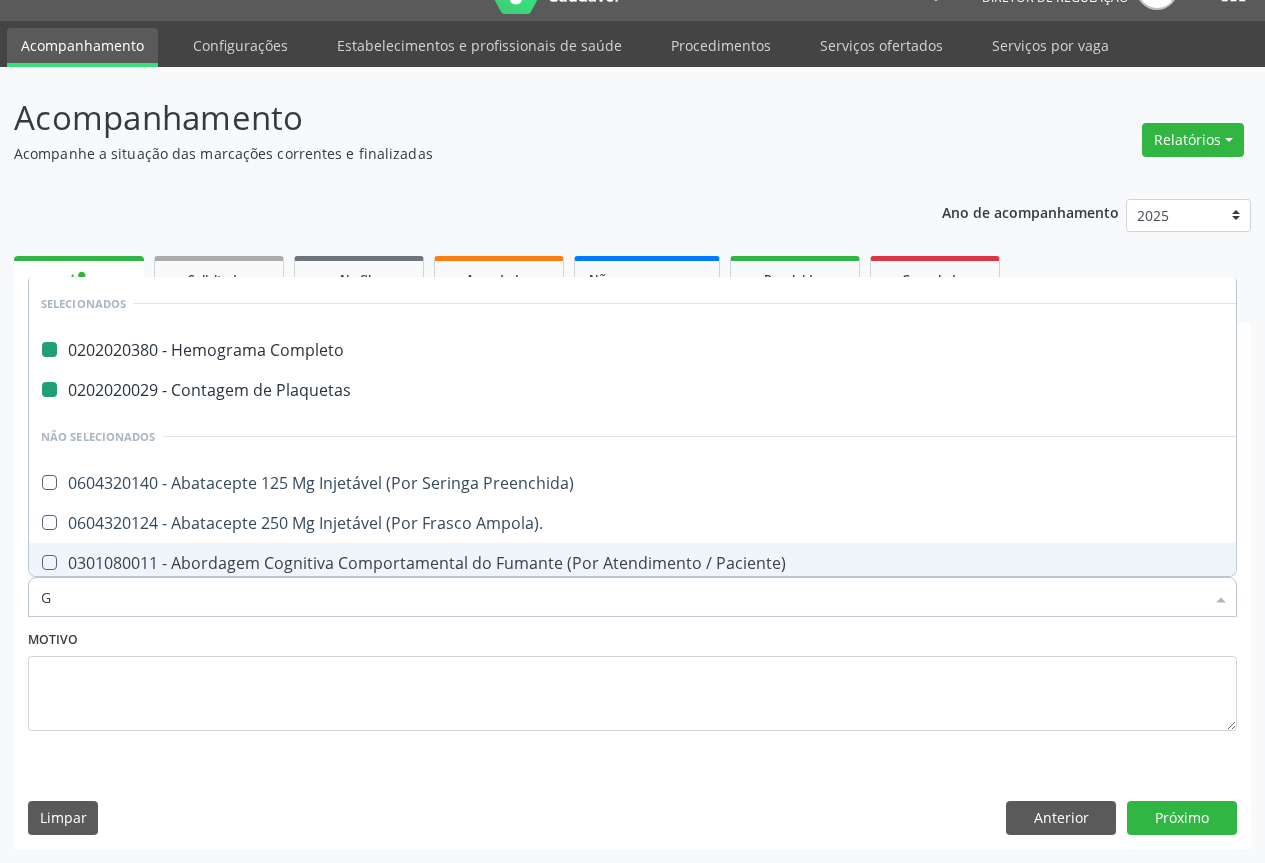 checkbox on "false" 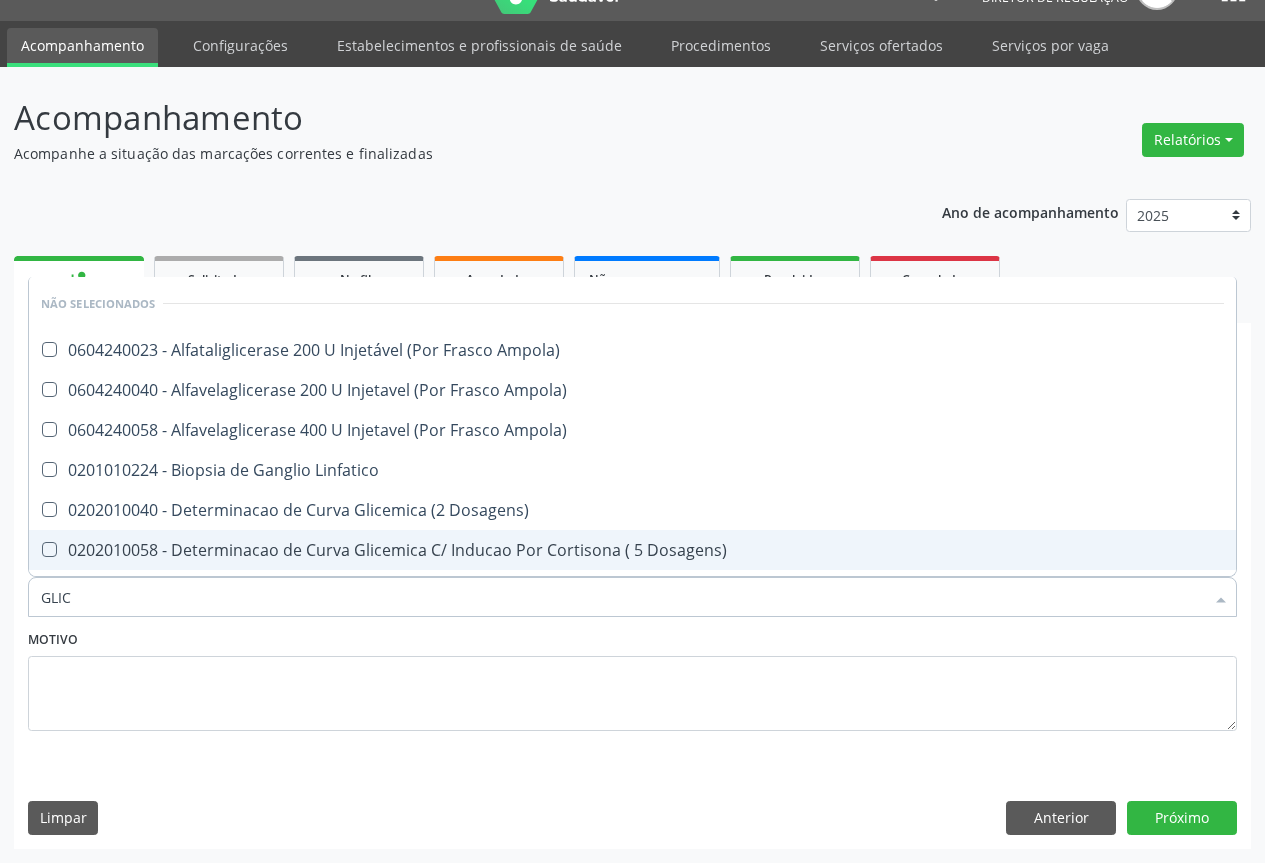 type on "GLICO" 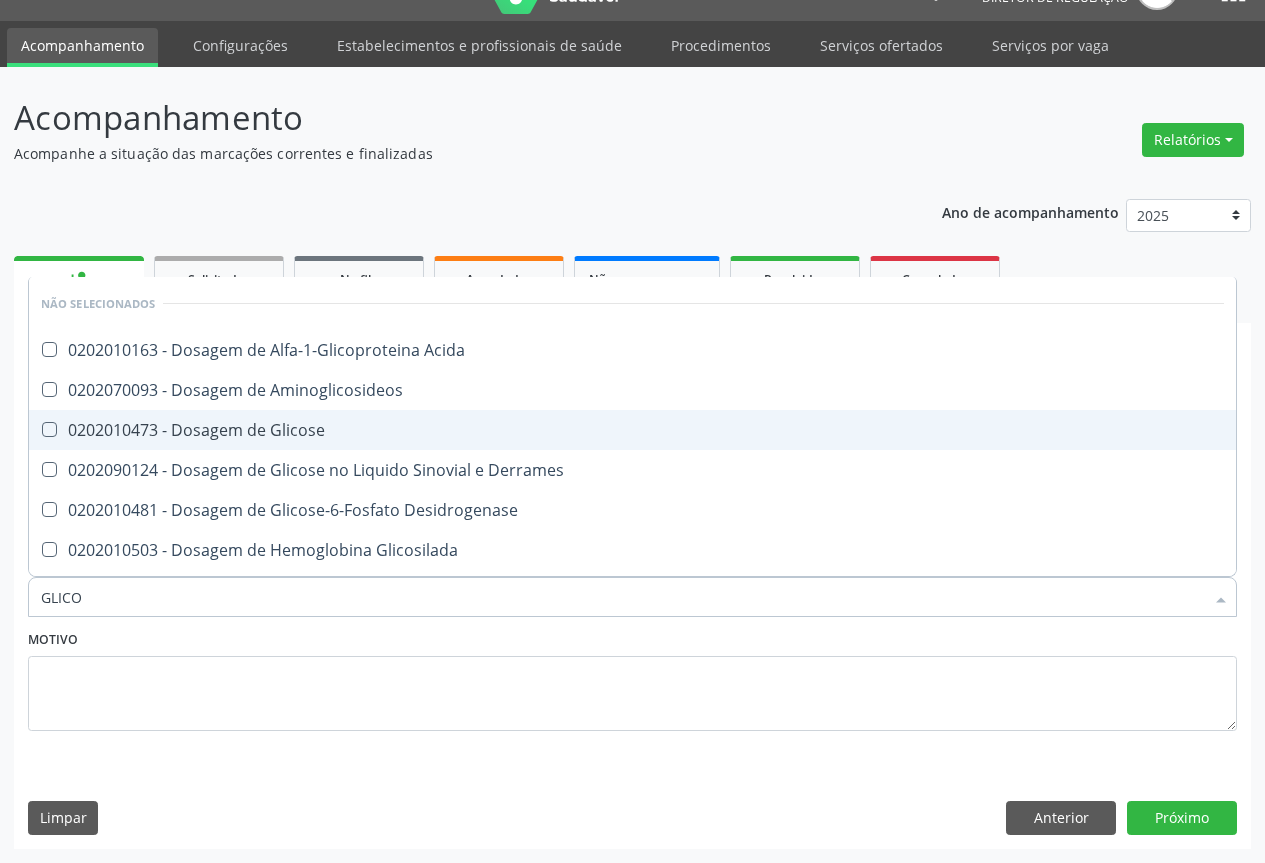 drag, startPoint x: 279, startPoint y: 456, endPoint x: 302, endPoint y: 445, distance: 25.495098 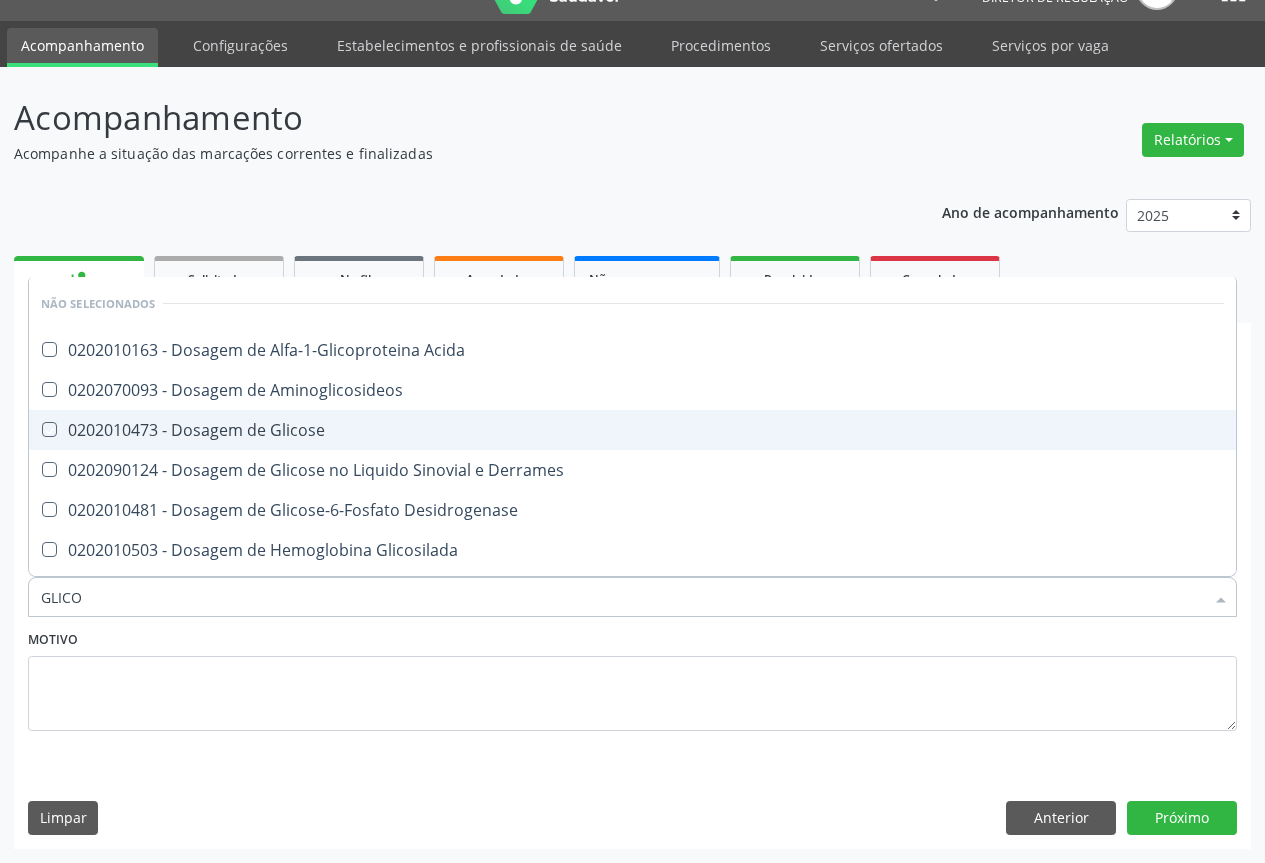 checkbox on "true" 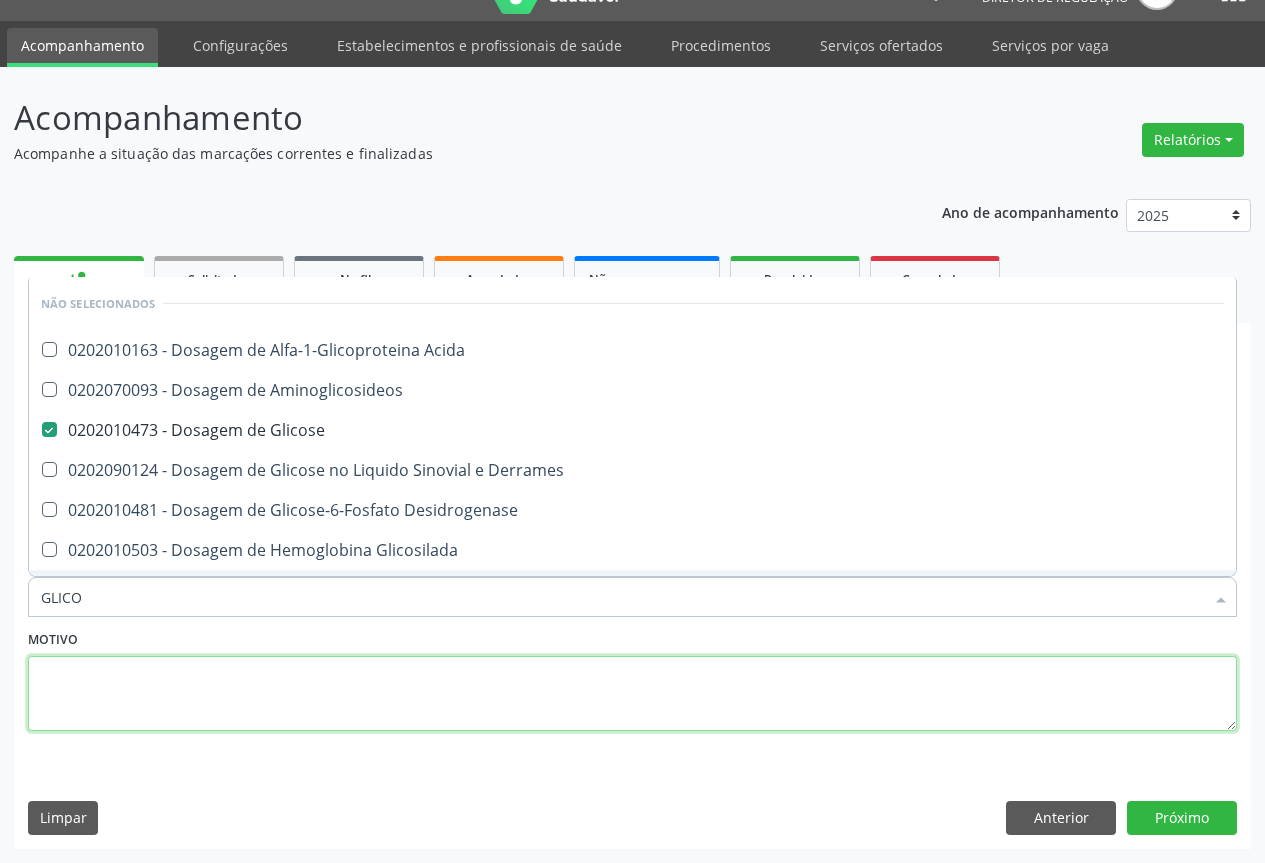 click at bounding box center (632, 694) 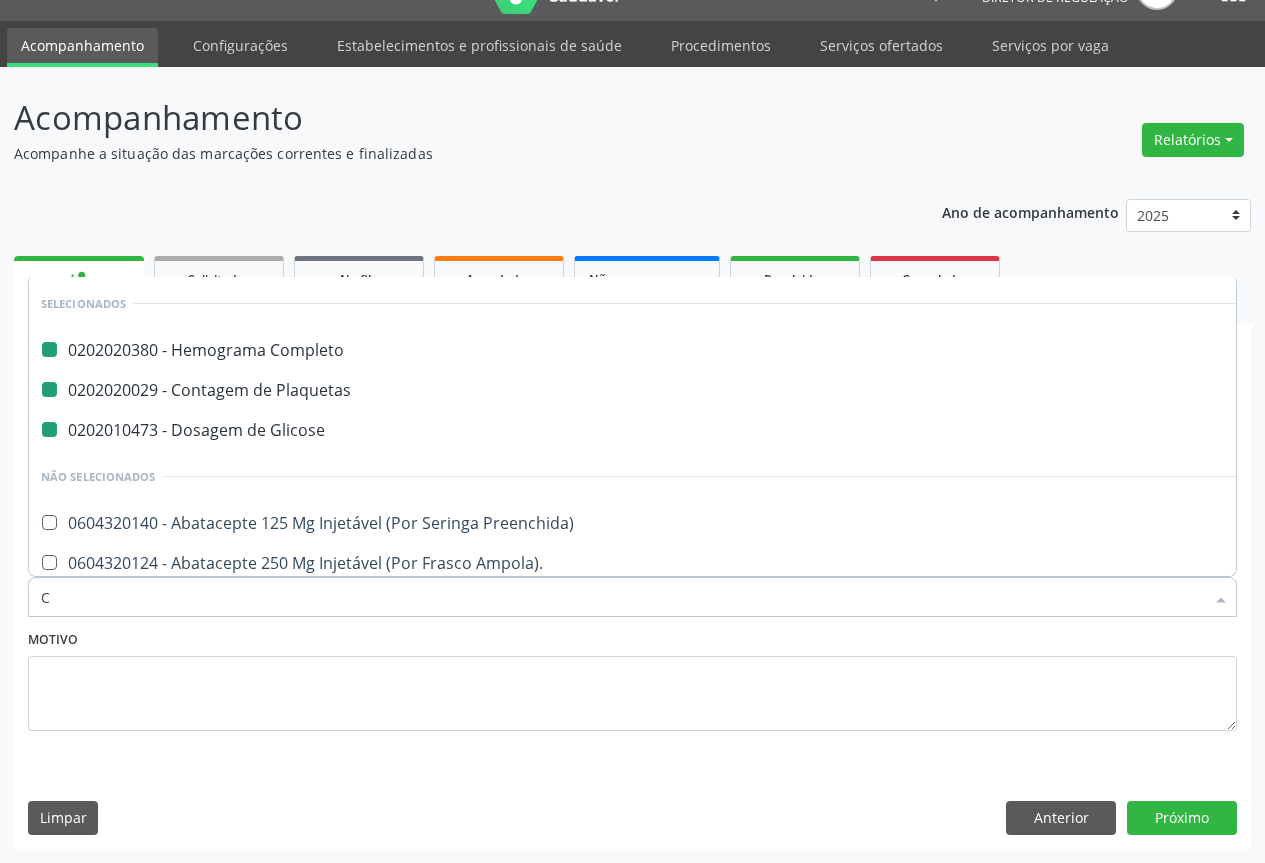 type on "CL" 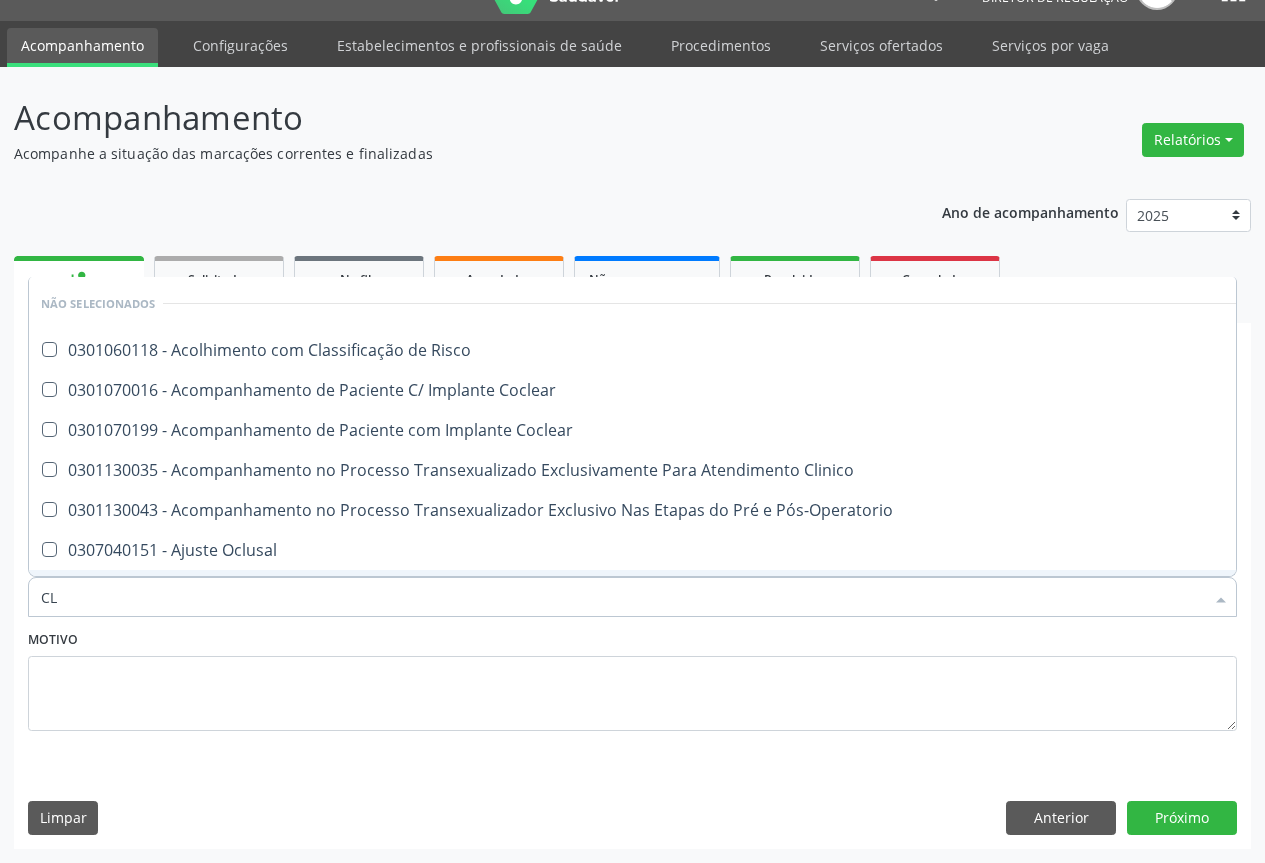 type on "C" 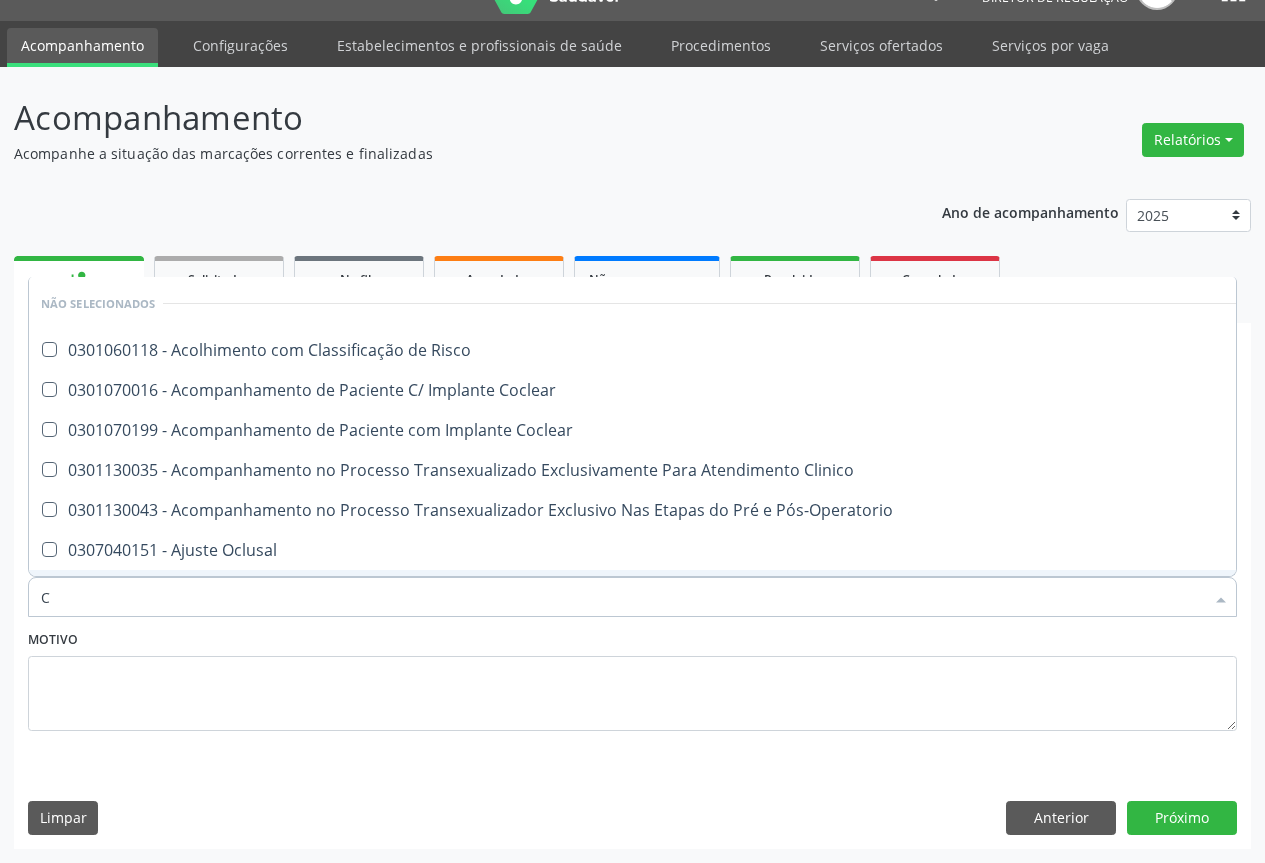 checkbox on "true" 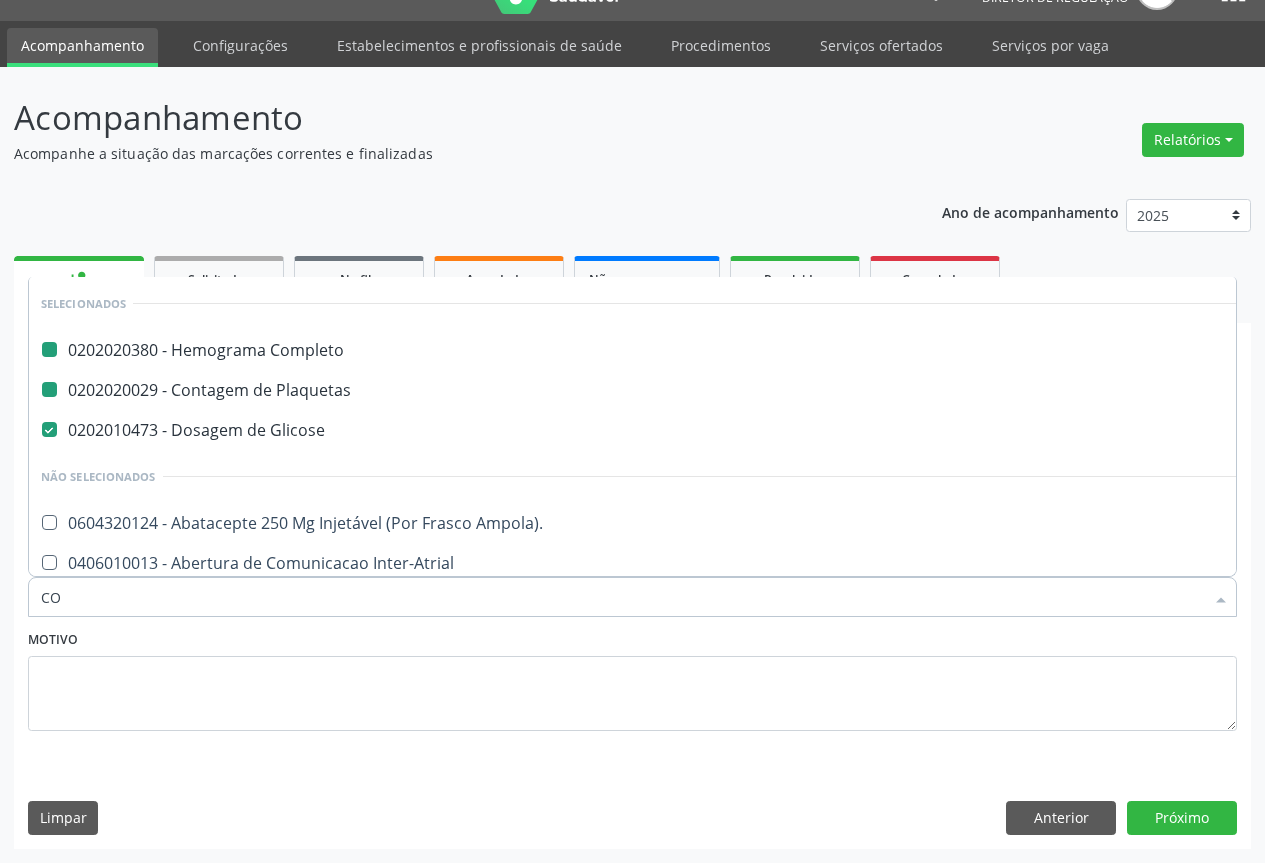 type on "COL" 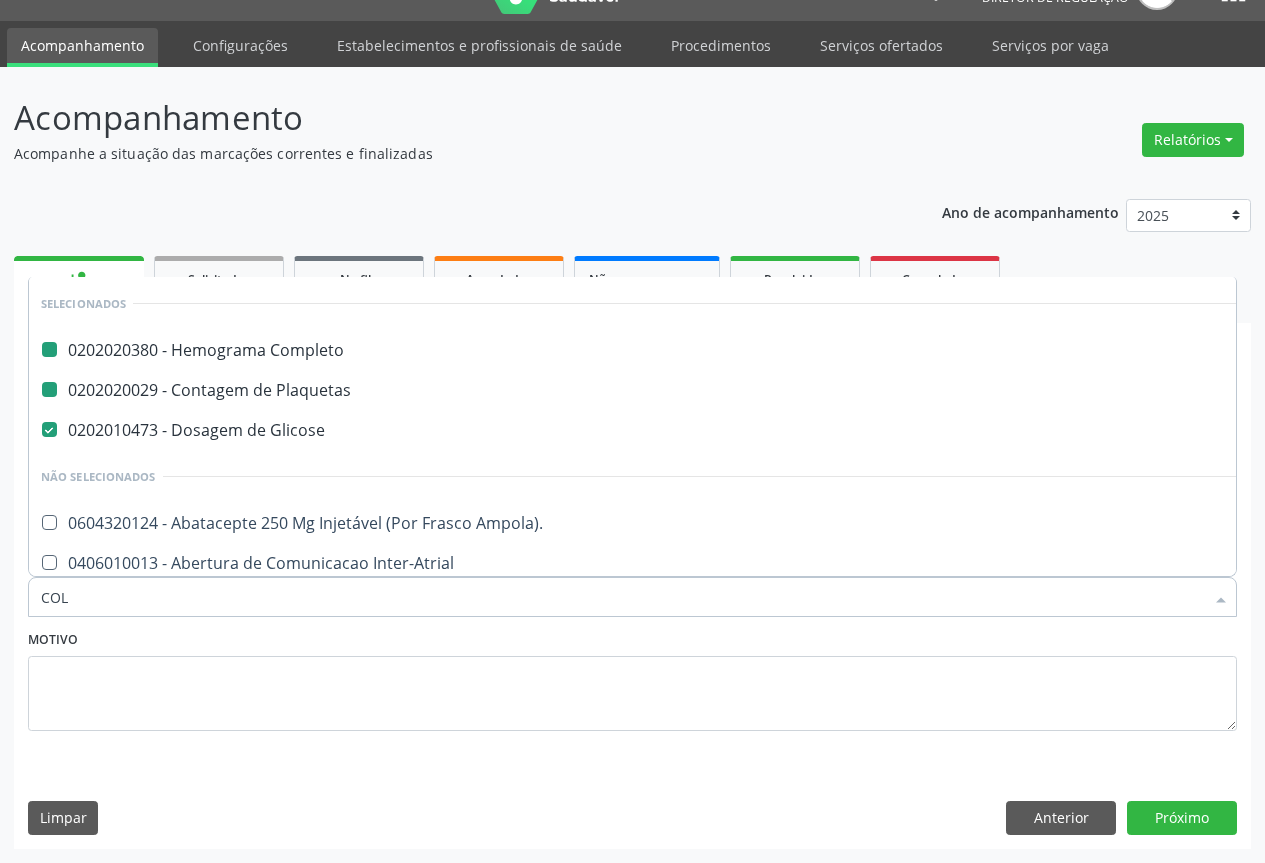 checkbox on "false" 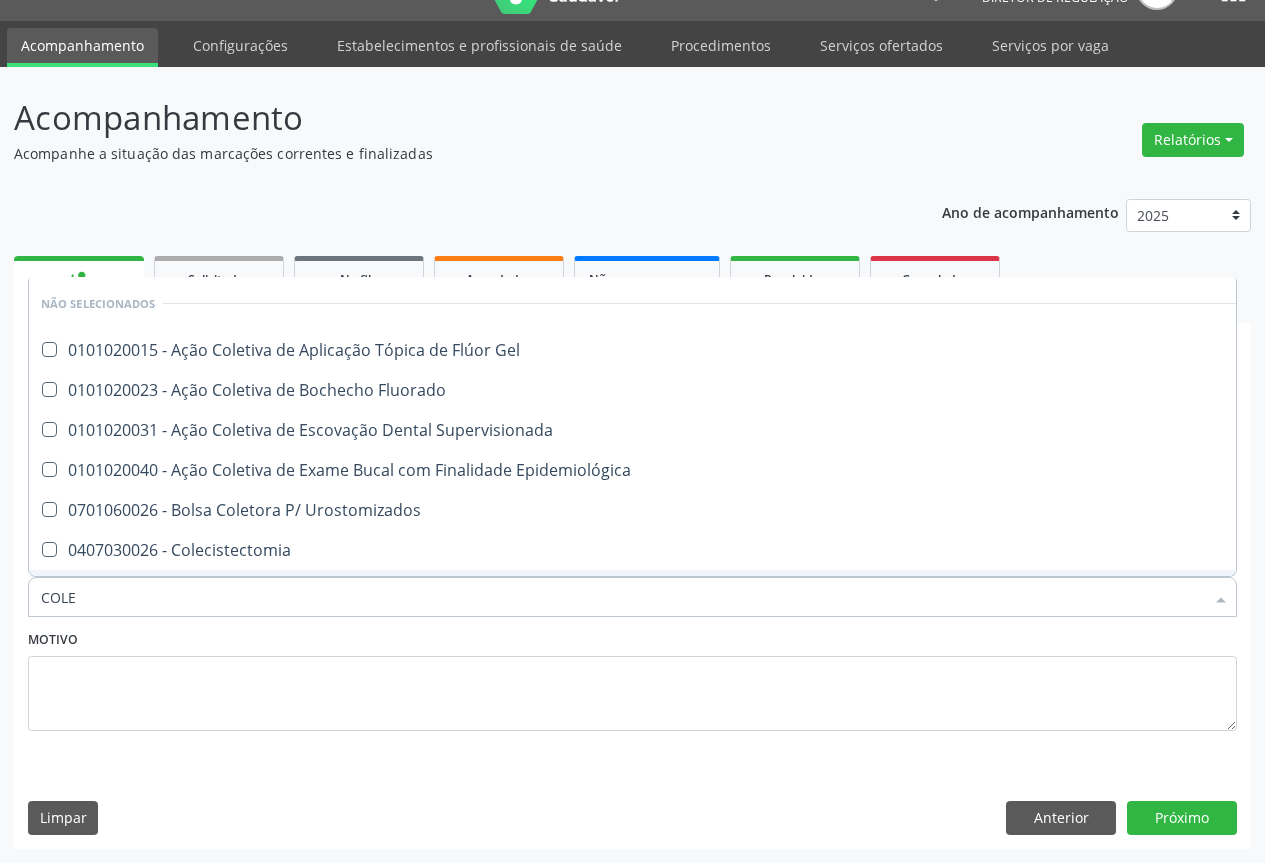 type on "COLES" 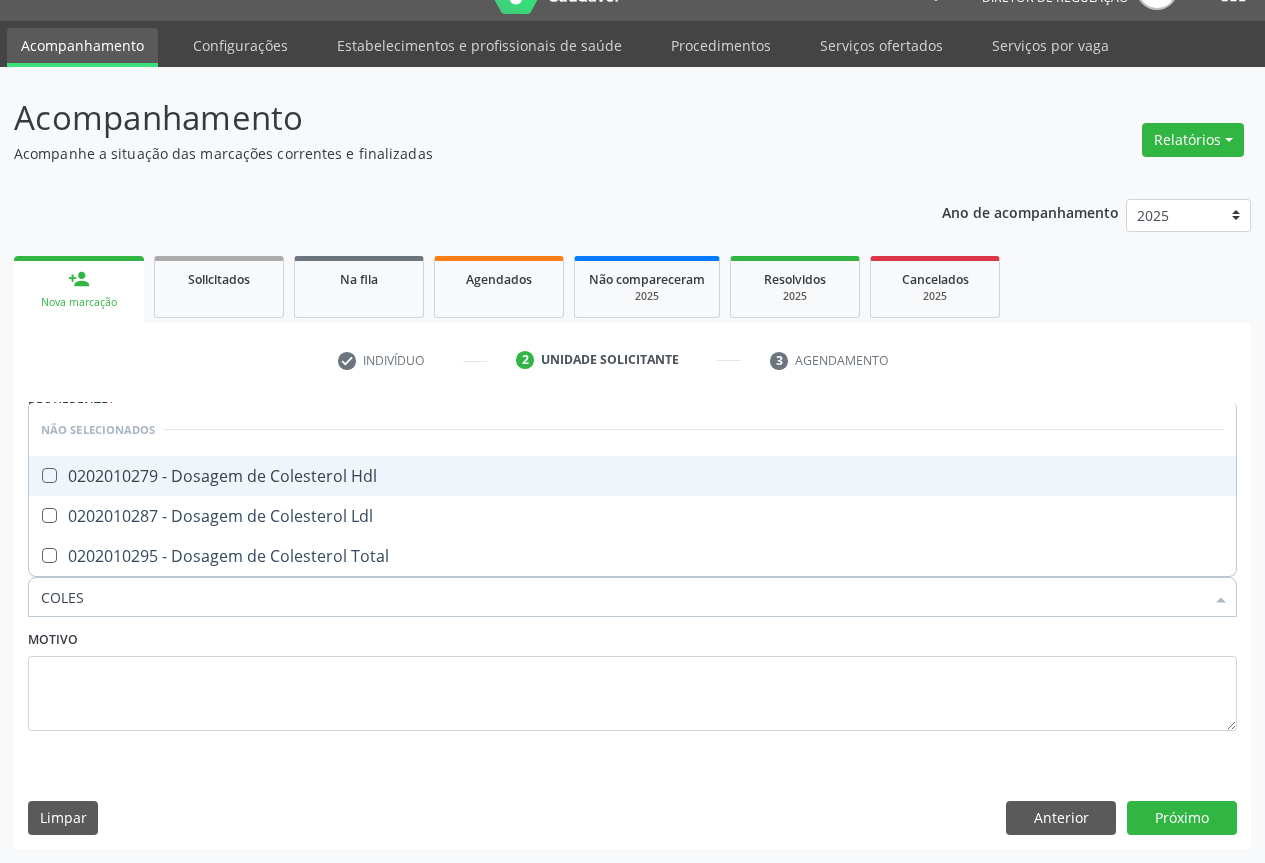 click on "0202010279 - Dosagem de Colesterol Hdl" at bounding box center (632, 476) 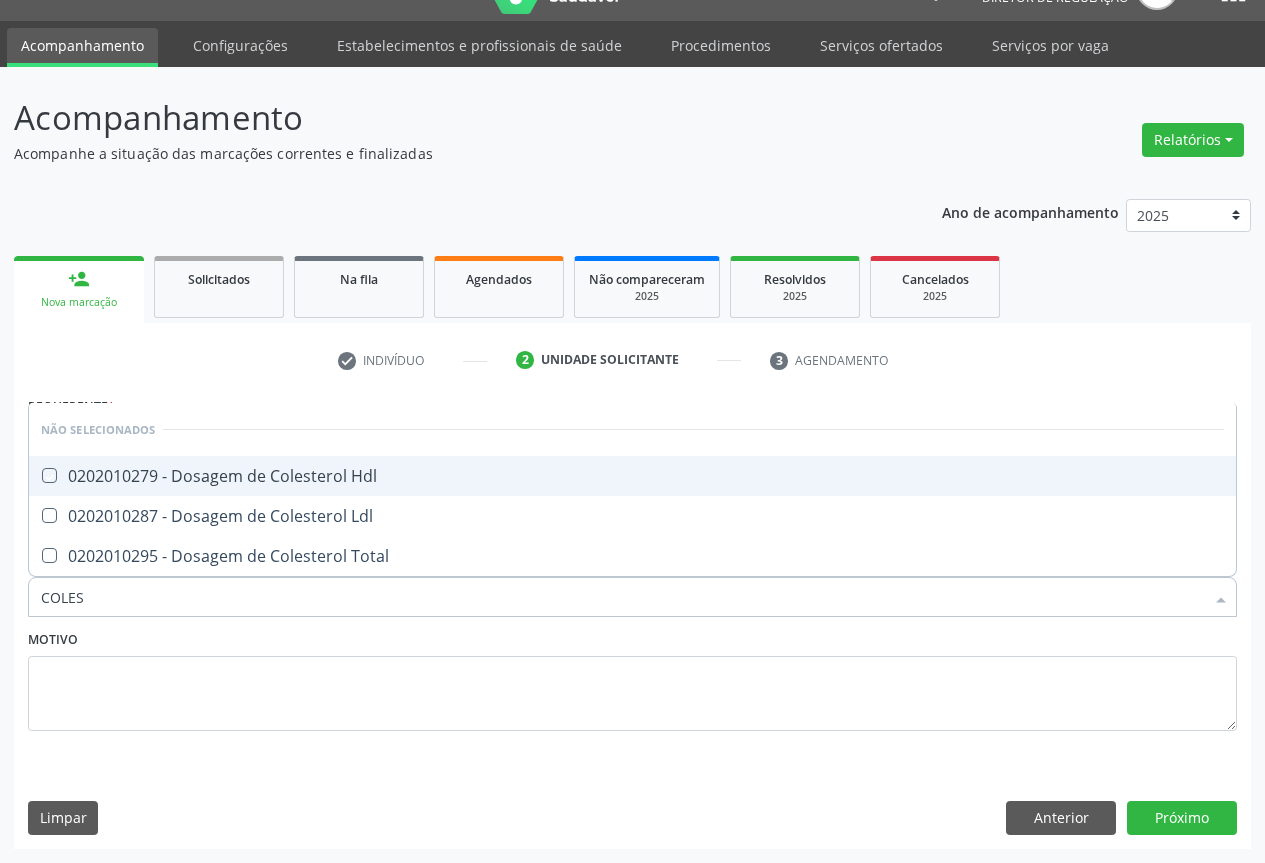 checkbox on "true" 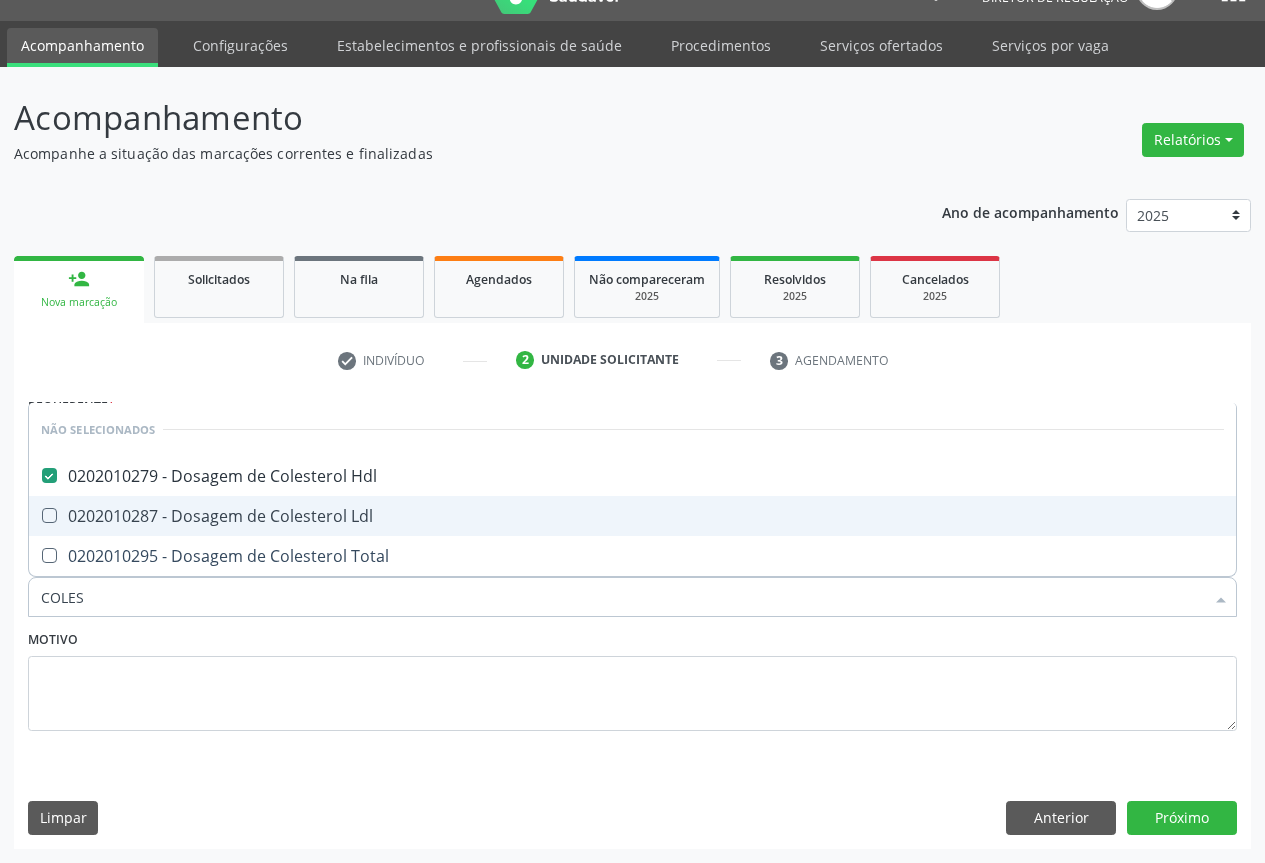 click on "0202010287 - Dosagem de Colesterol Ldl" at bounding box center (632, 516) 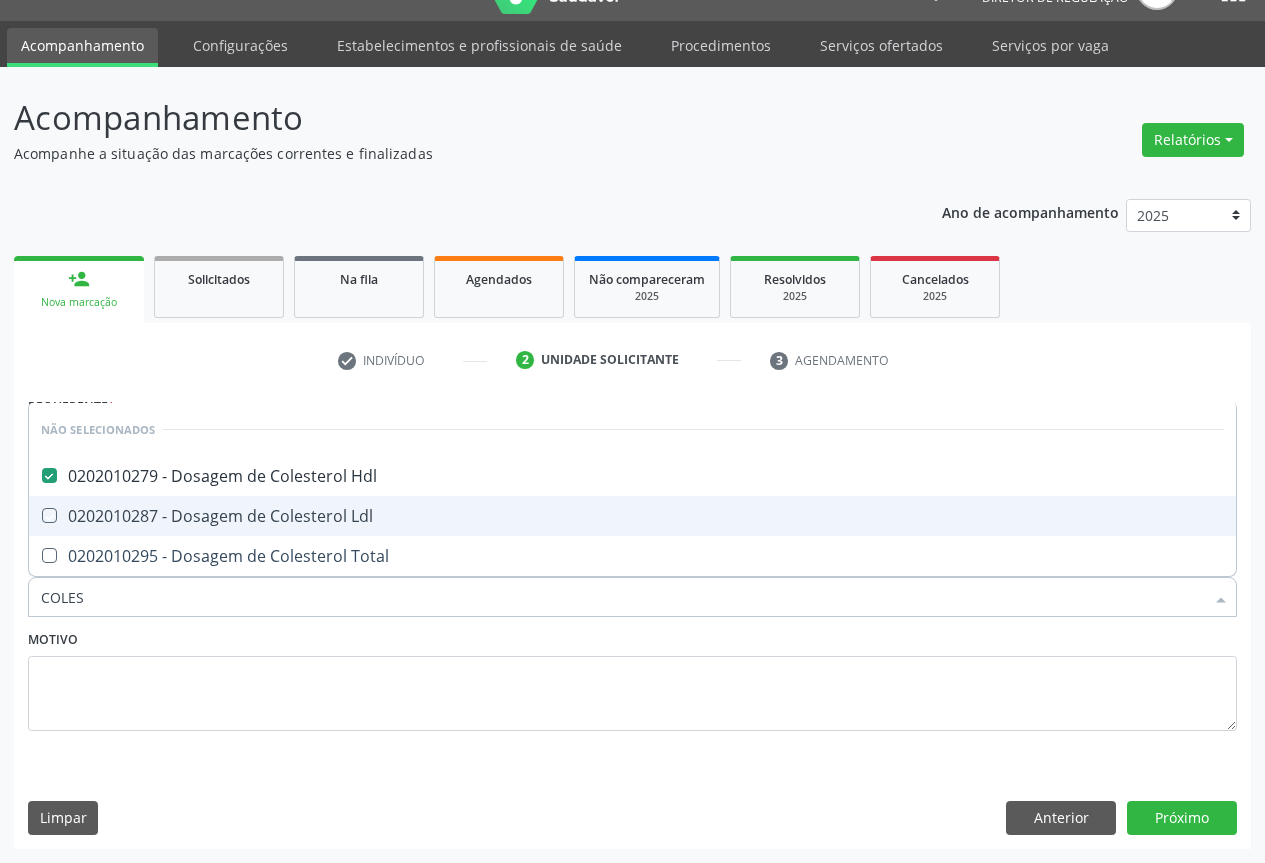 checkbox on "true" 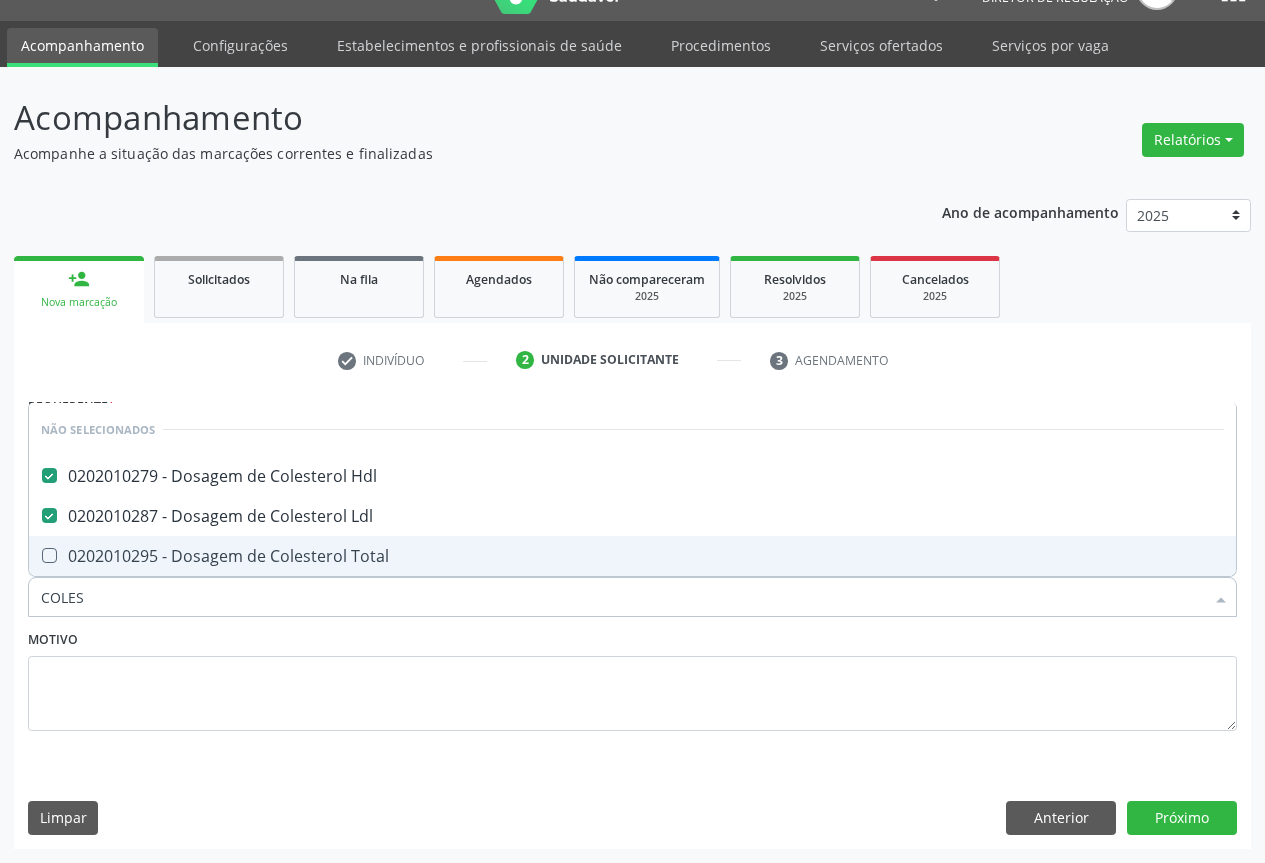 click on "0202010295 - Dosagem de Colesterol Total" at bounding box center [632, 556] 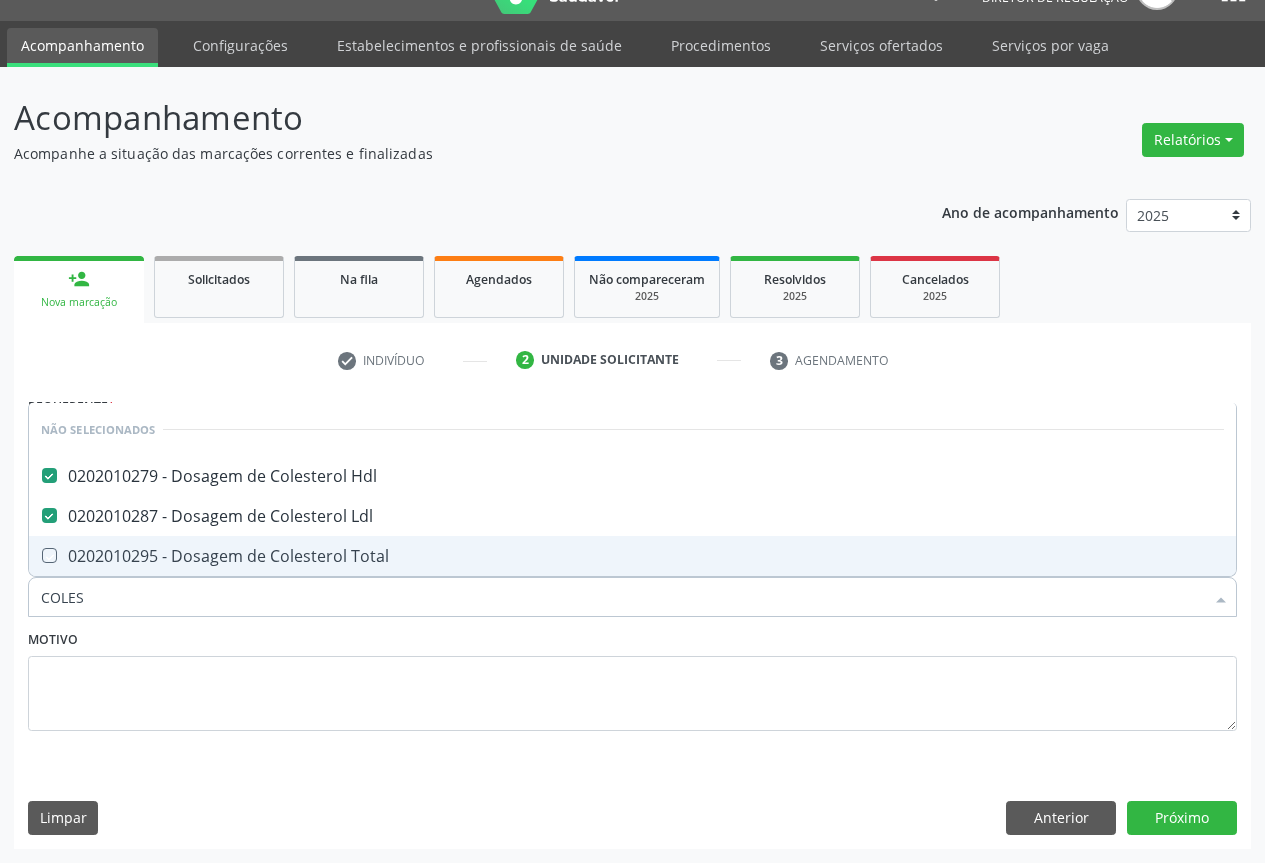 checkbox on "true" 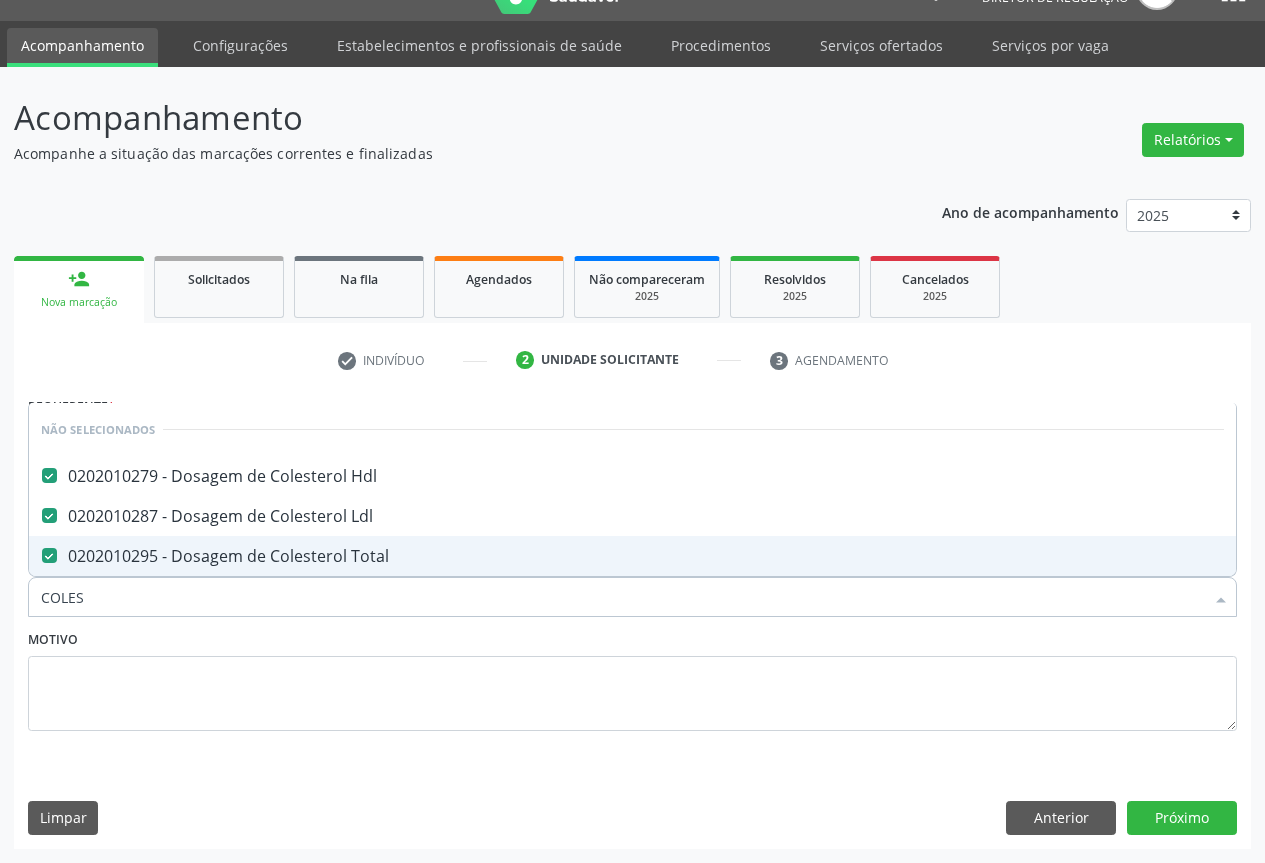 click on "Motivo" at bounding box center (632, 678) 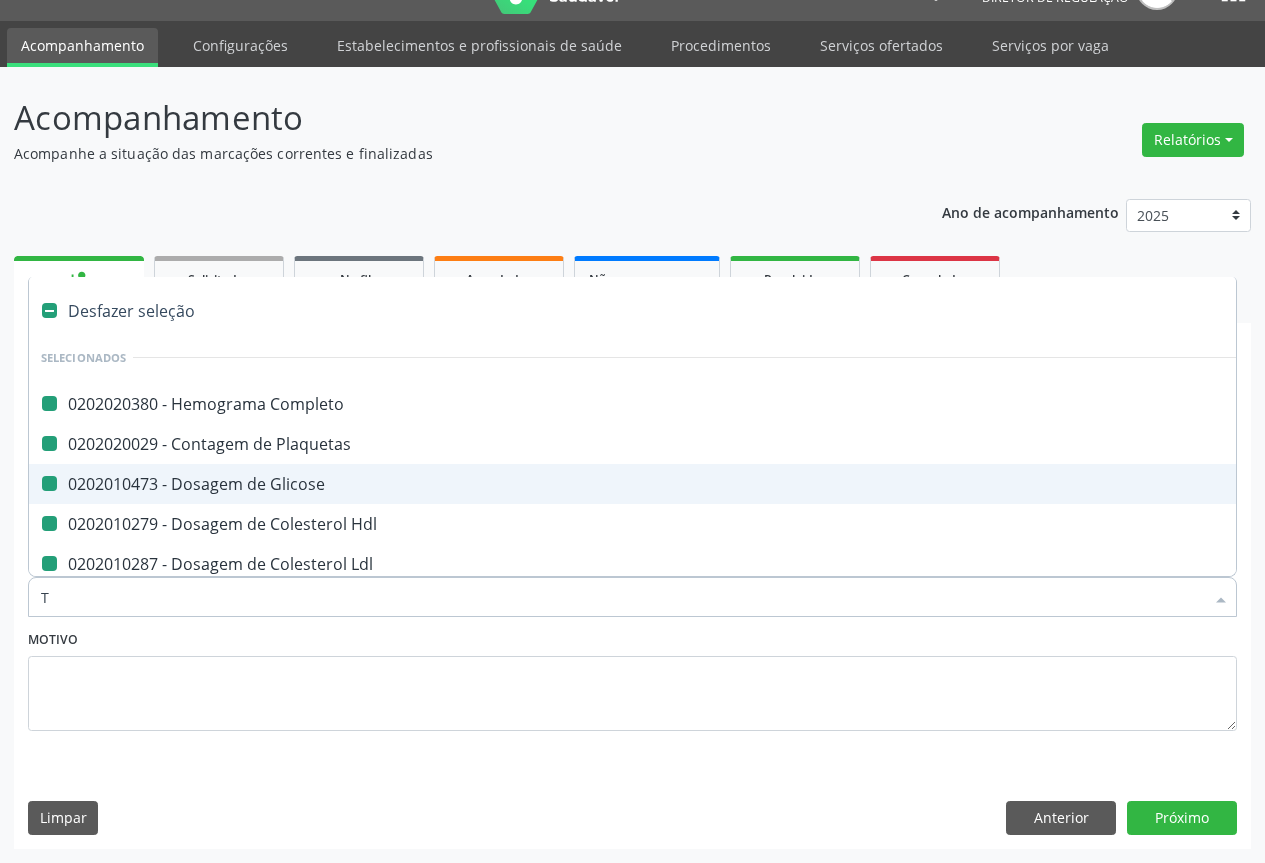 type on "TR" 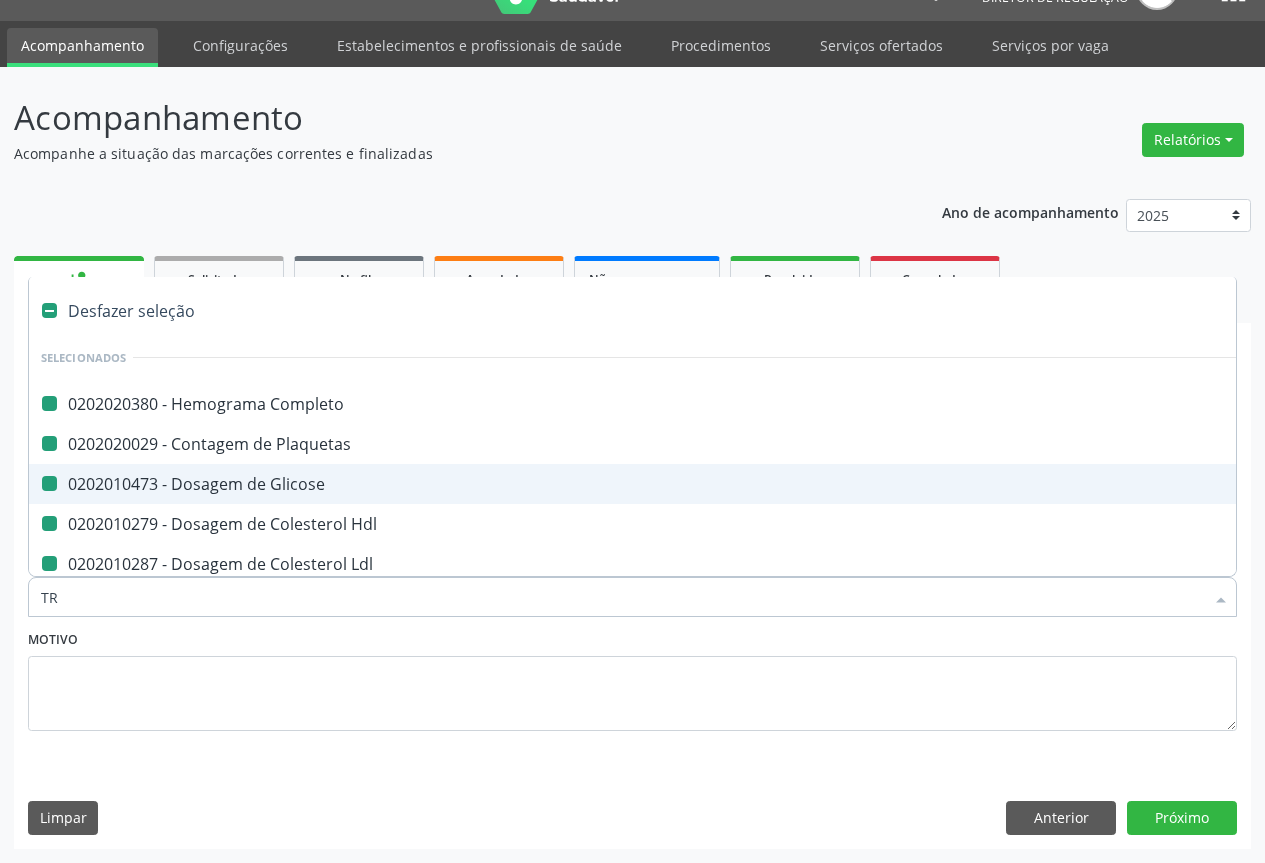 checkbox on "false" 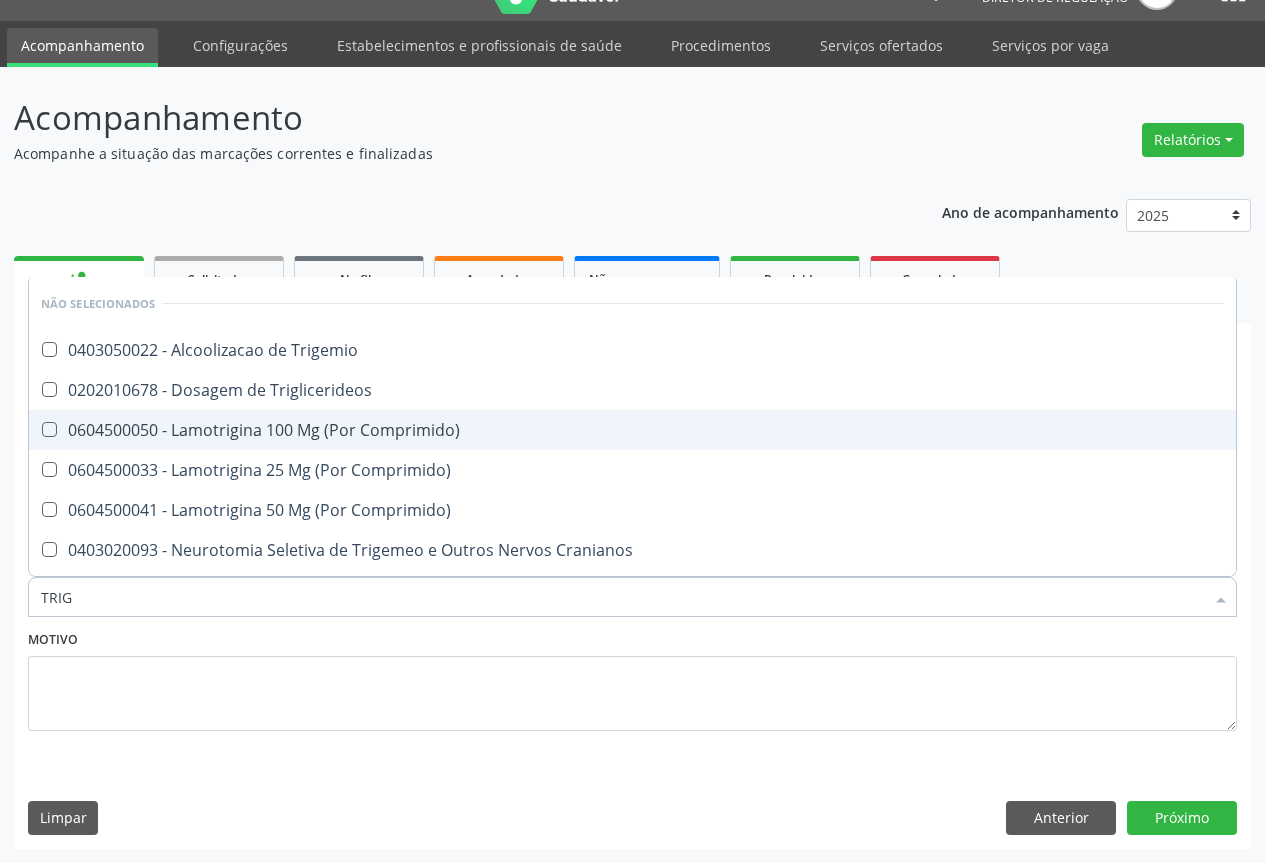 type on "TRIGL" 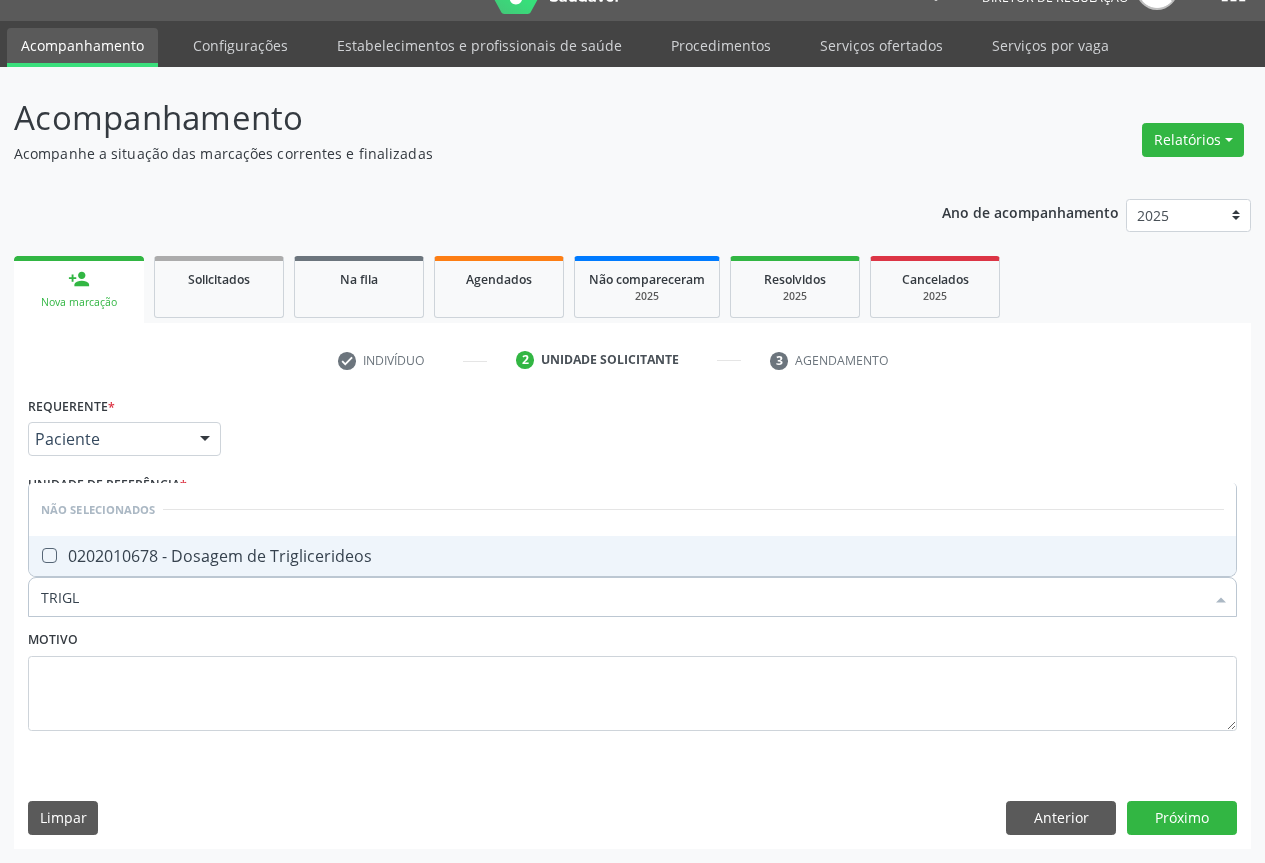 click on "0202010678 - Dosagem de Triglicerideos" at bounding box center [632, 556] 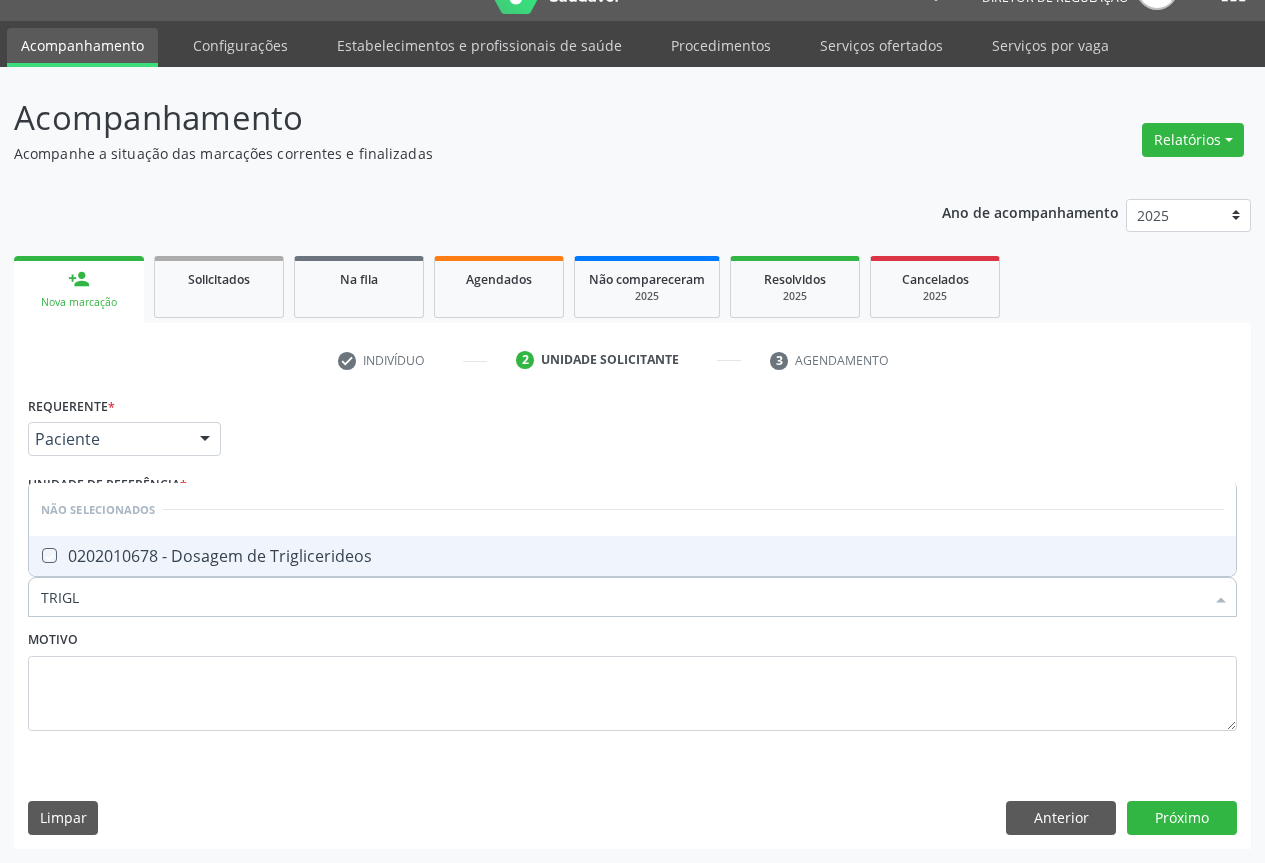 checkbox on "true" 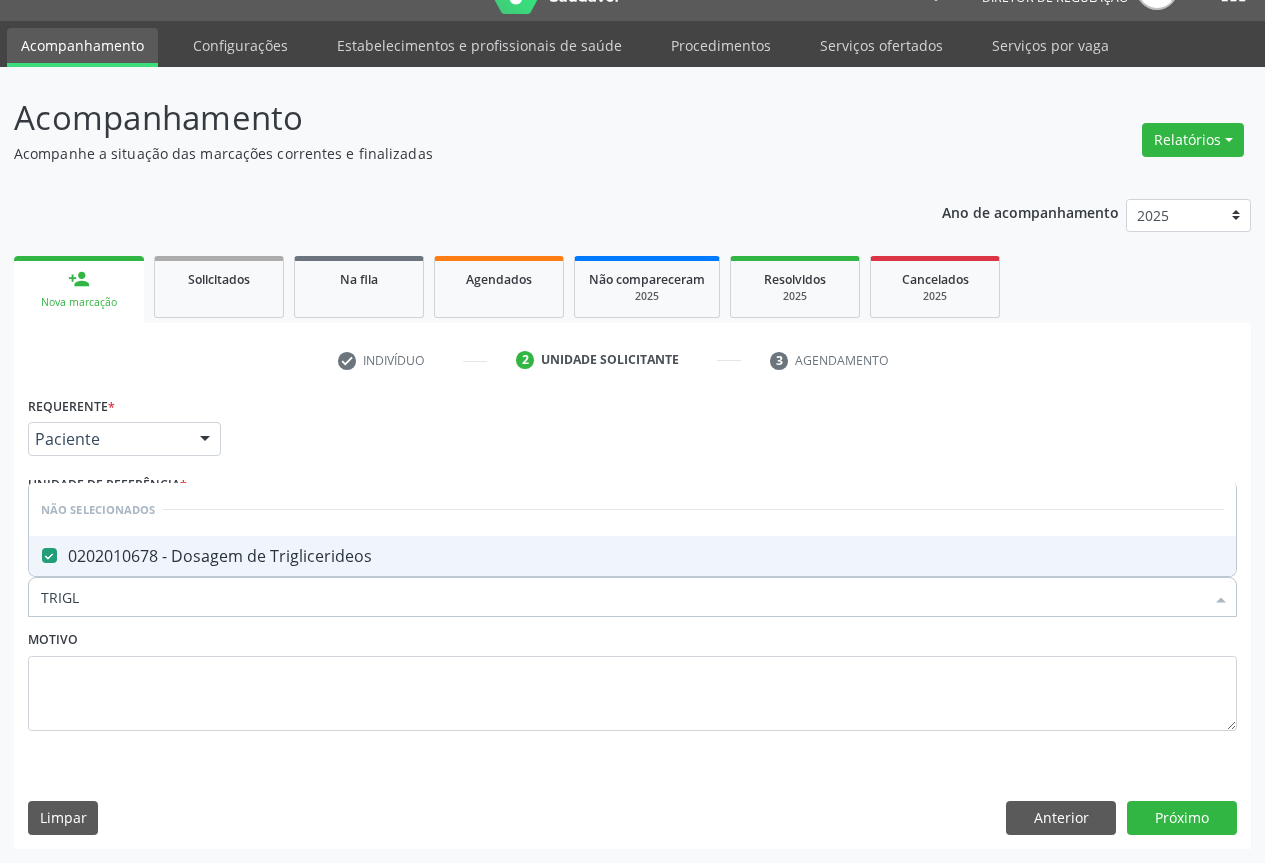 click on "Motivo" at bounding box center [632, 678] 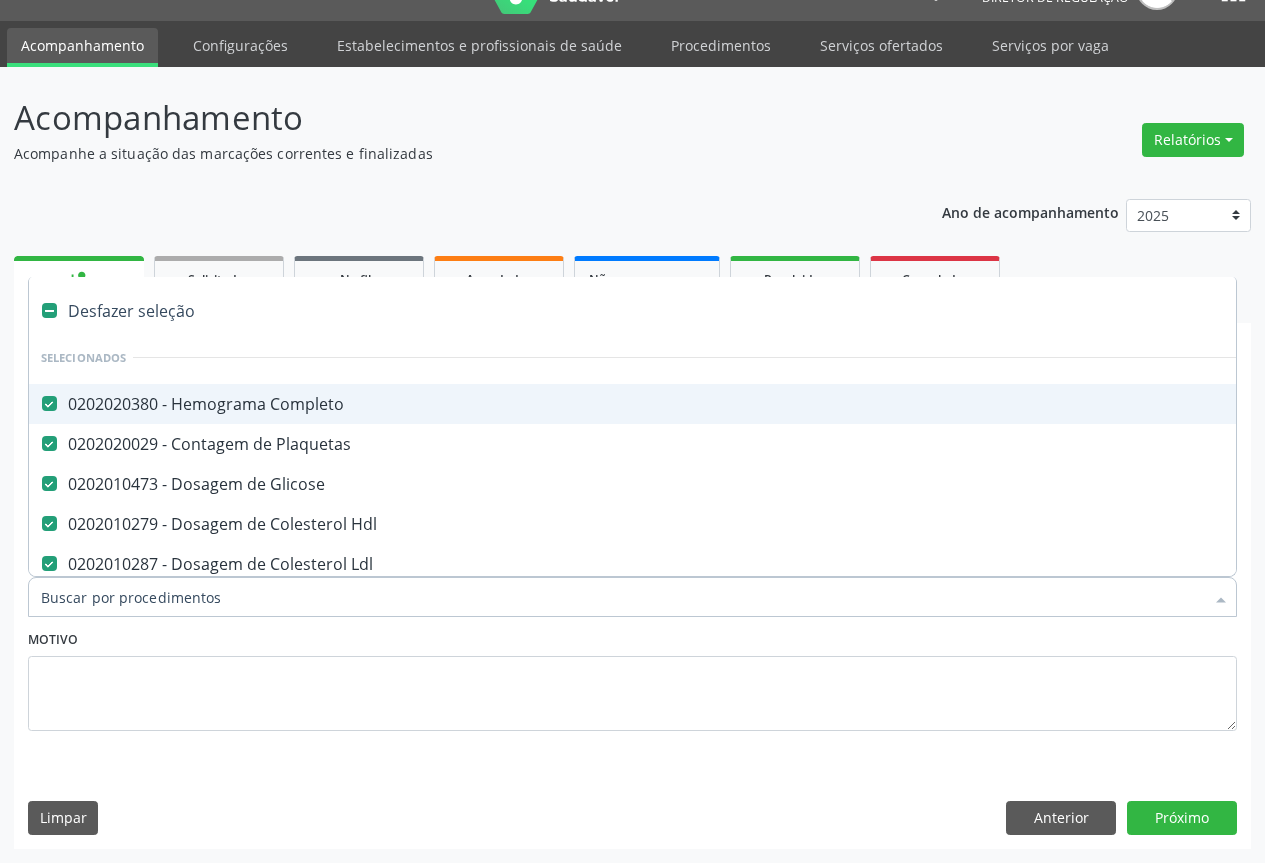type on "R" 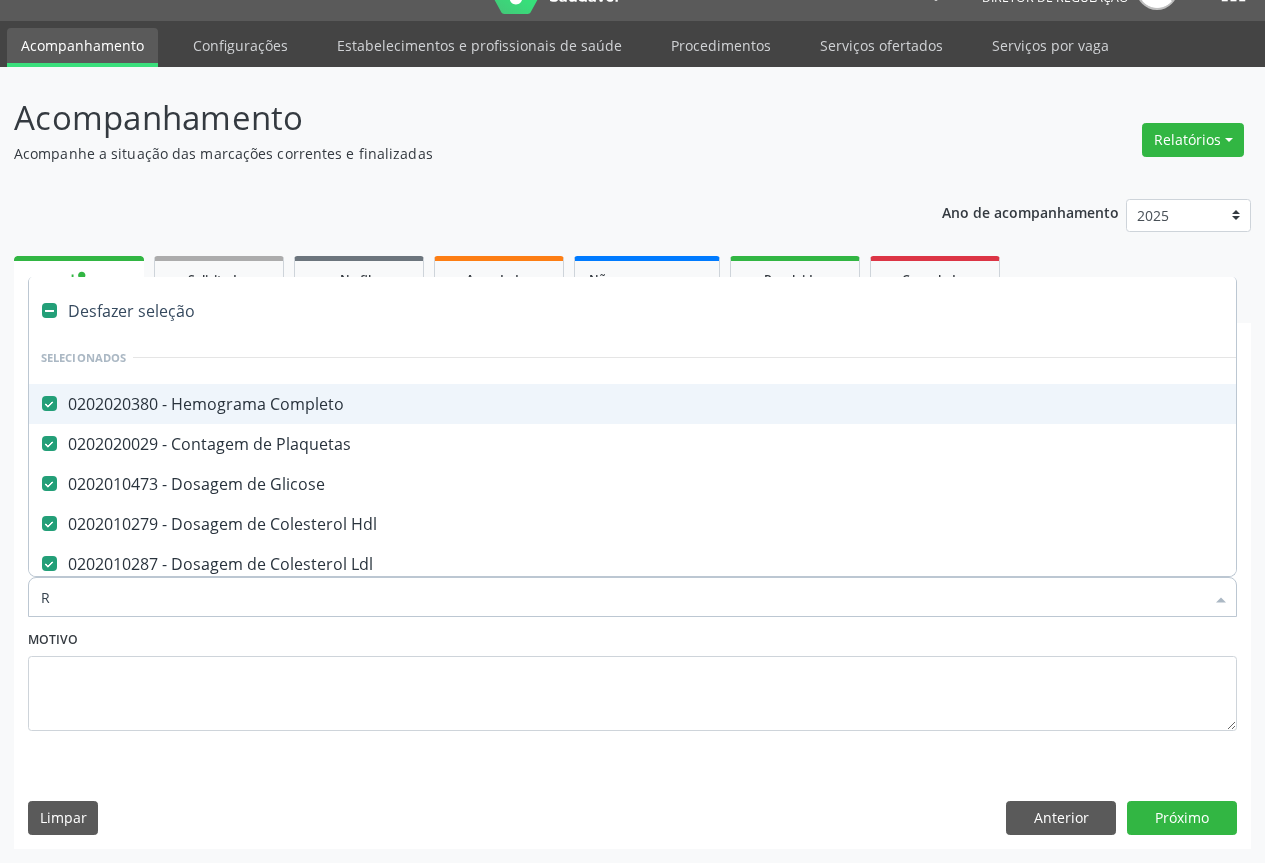 checkbox on "false" 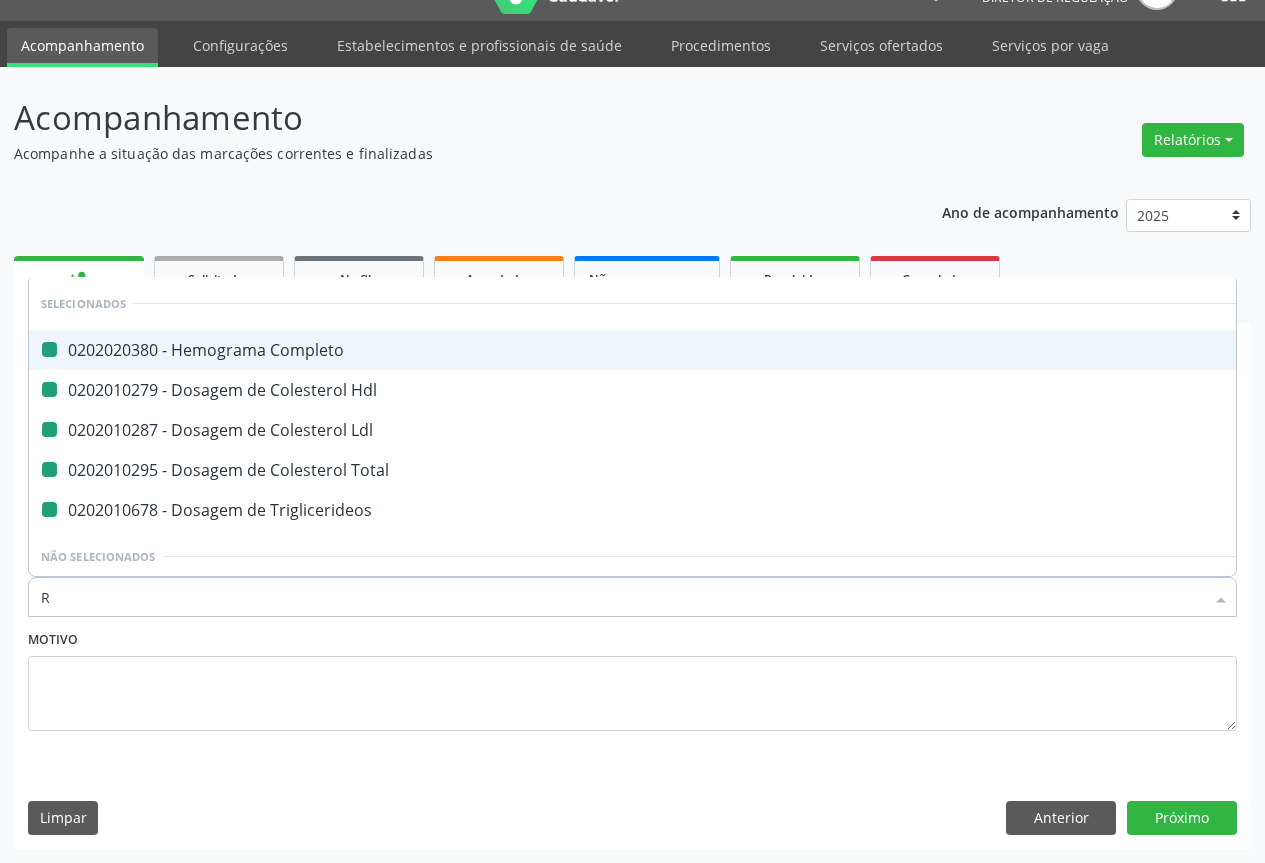 type on "RE" 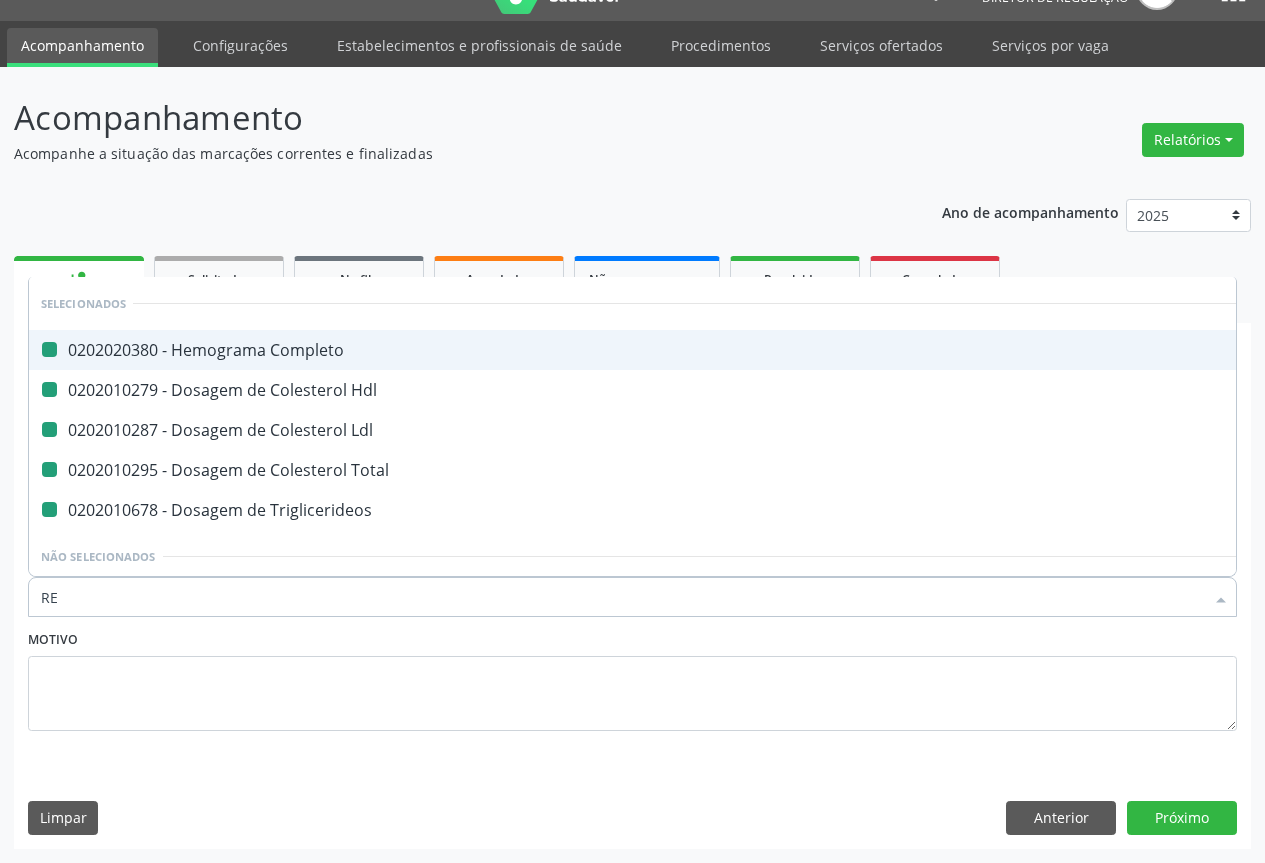checkbox on "false" 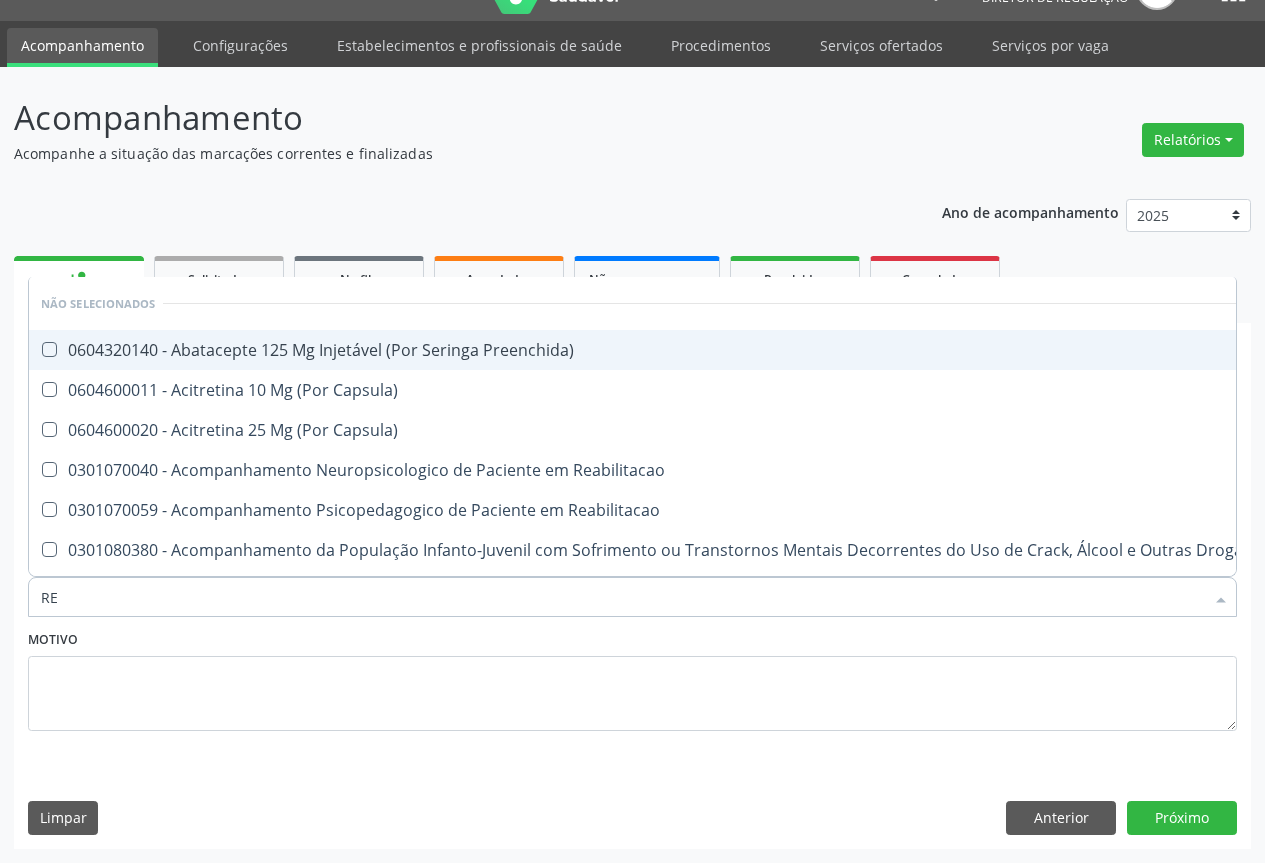 type on "REI" 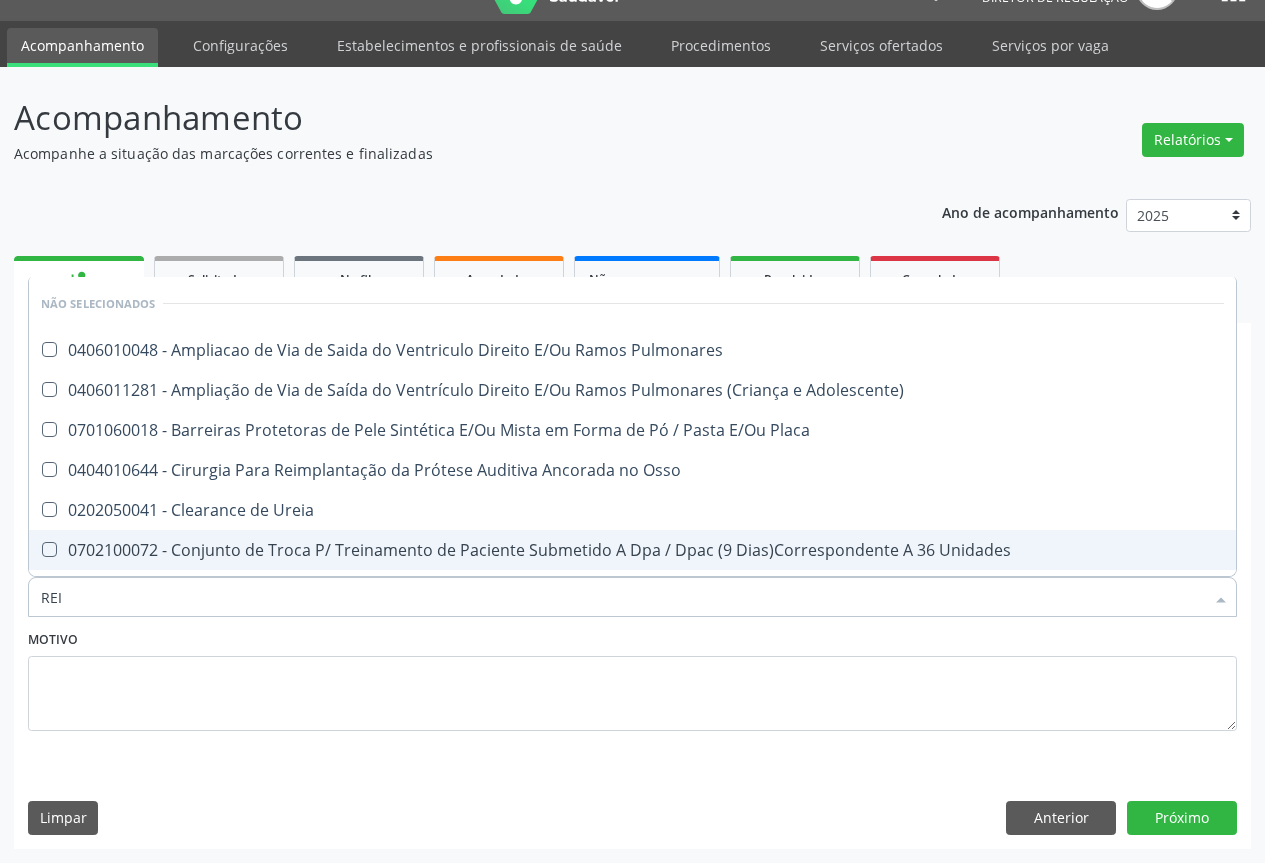 scroll, scrollTop: 100, scrollLeft: 0, axis: vertical 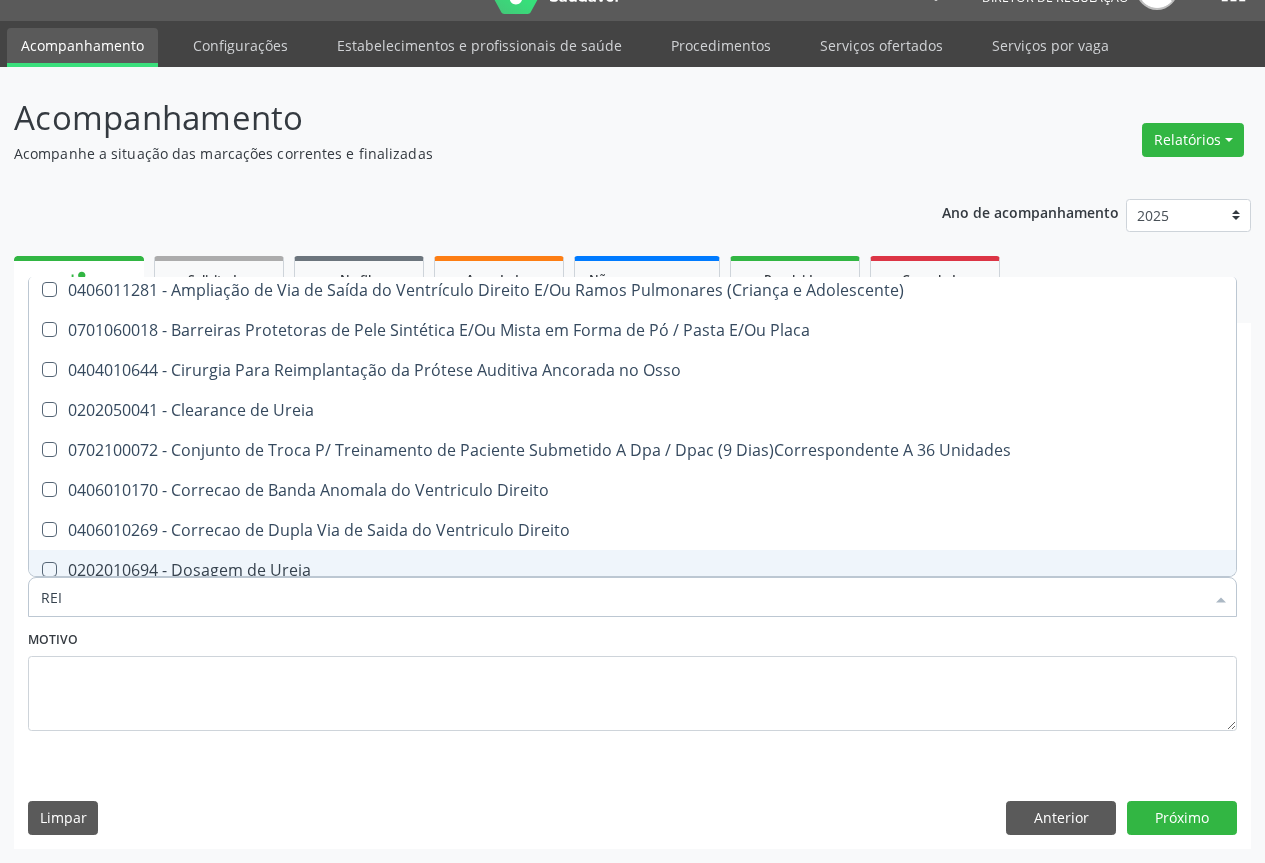 click on "0202010694 - Dosagem de Ureia" at bounding box center [632, 570] 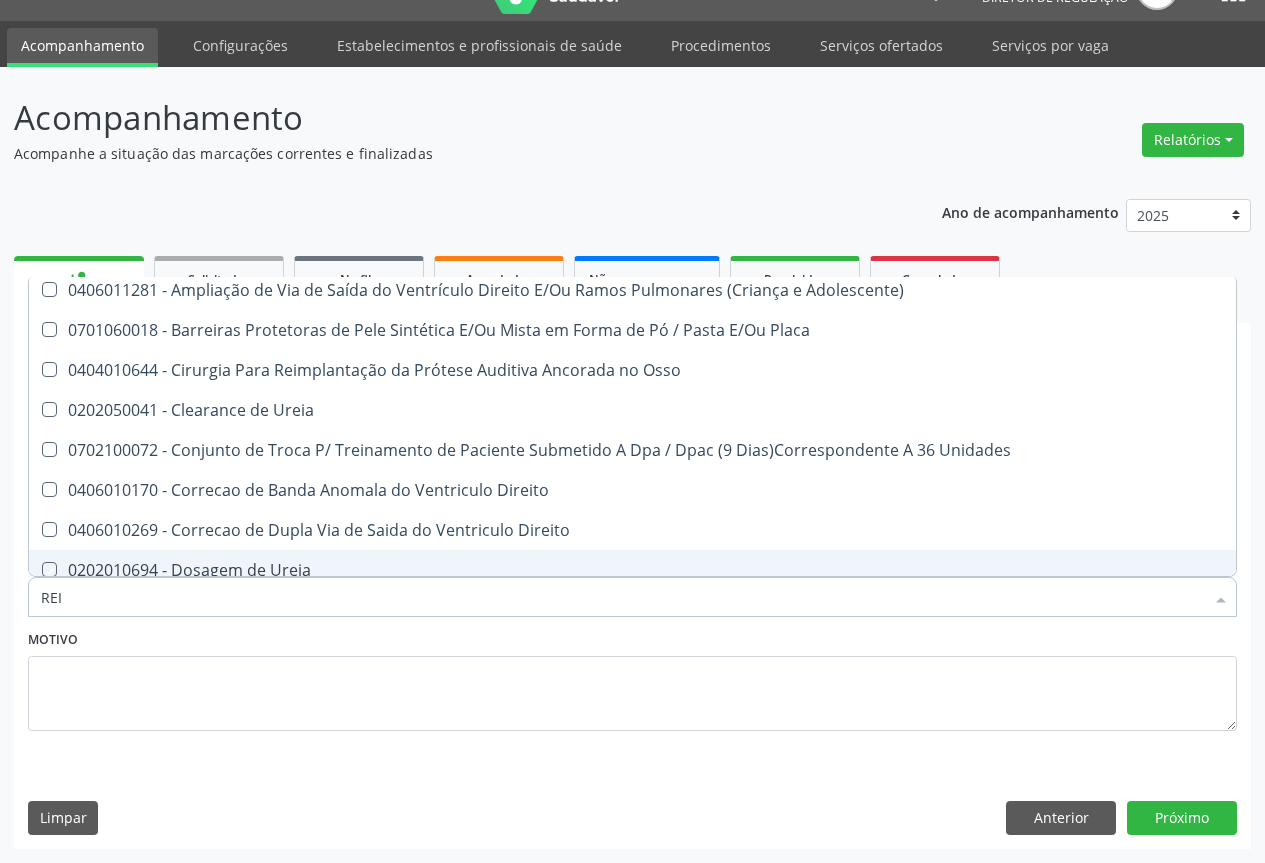 checkbox on "true" 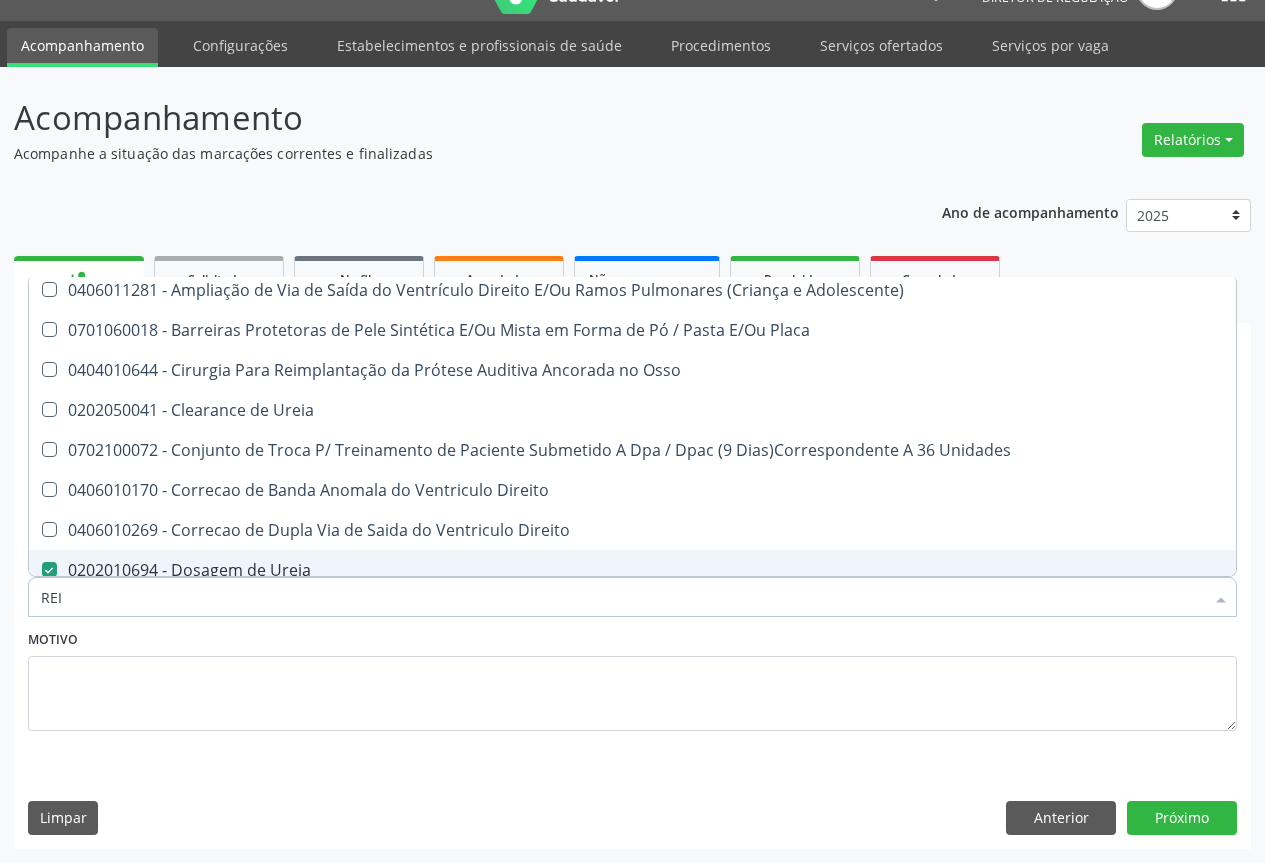 type on "REI" 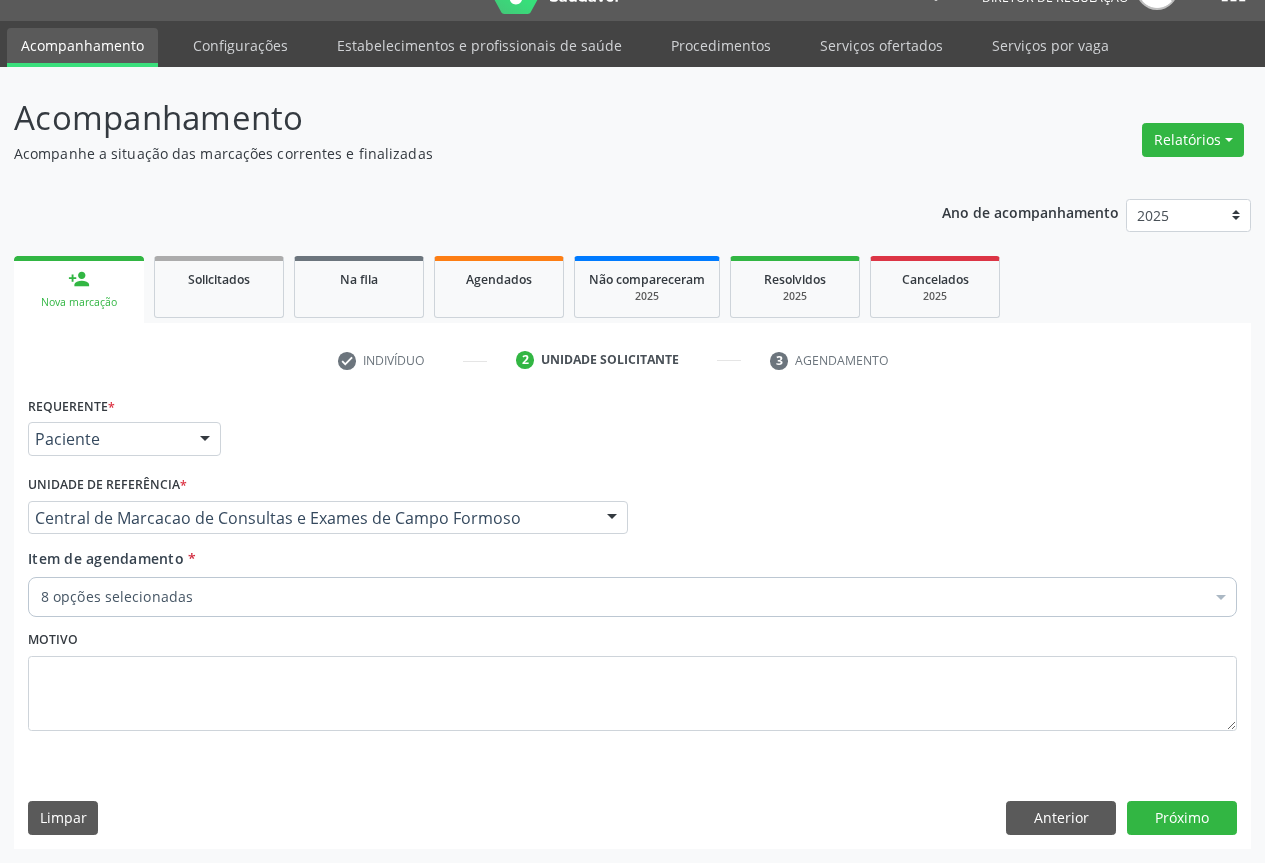 click on "8 opções selecionadas" at bounding box center [632, 597] 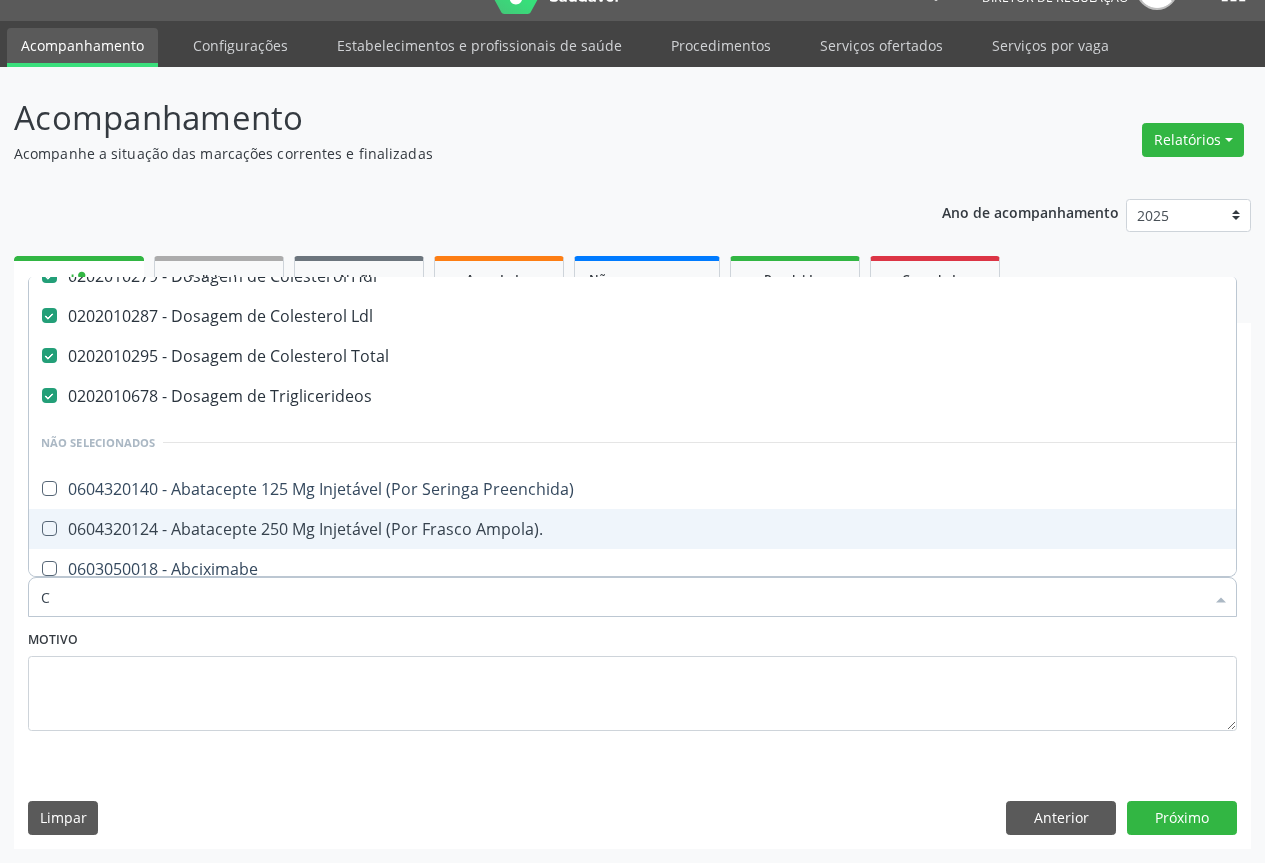 scroll, scrollTop: 140, scrollLeft: 0, axis: vertical 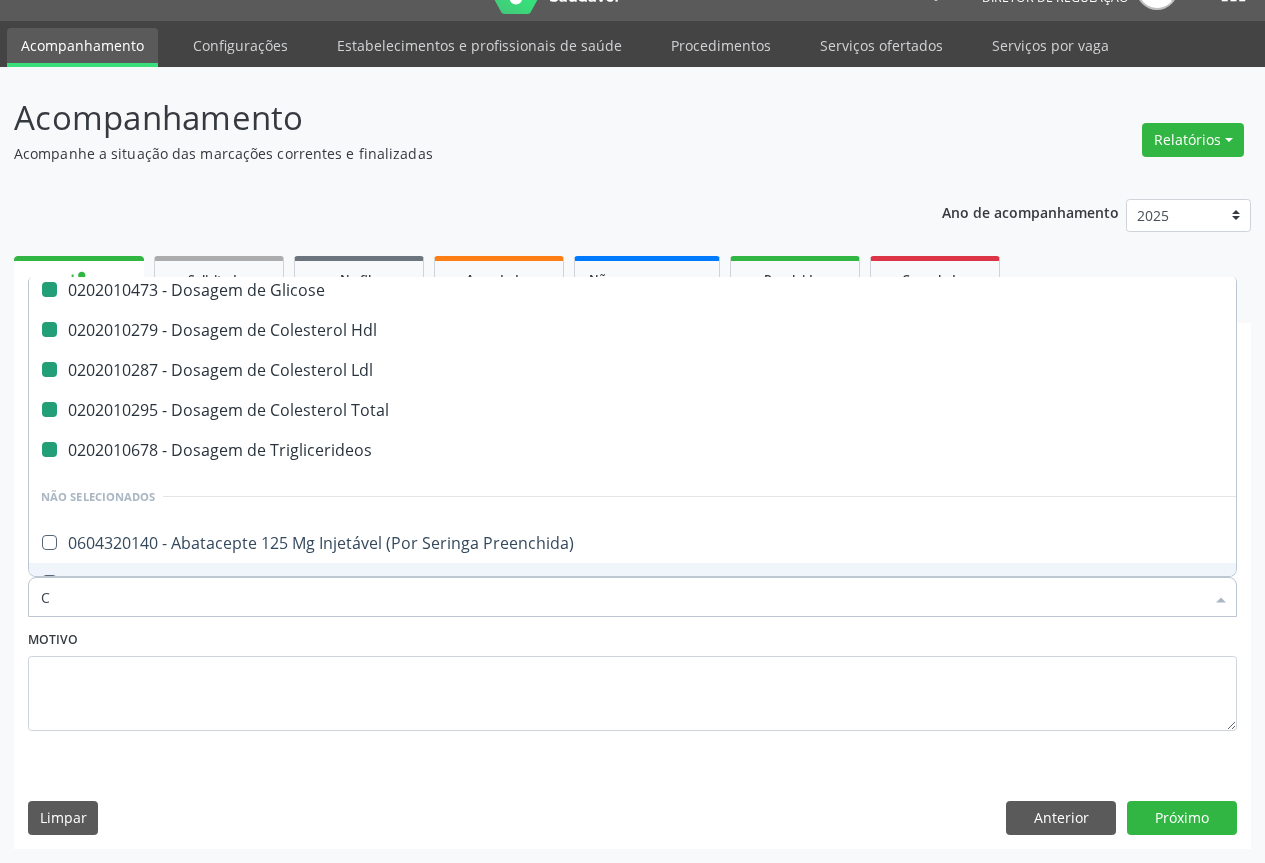 type on "CR" 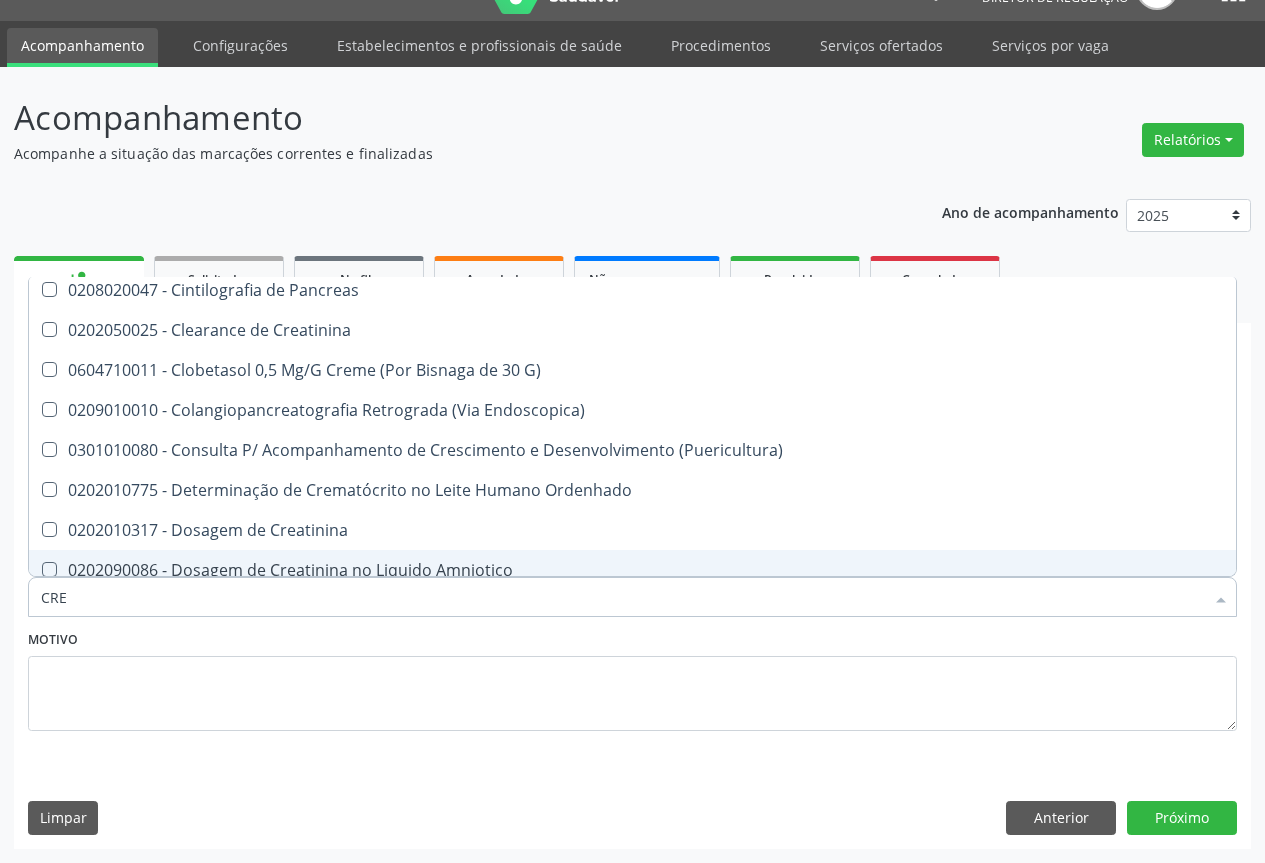 type on "CREA" 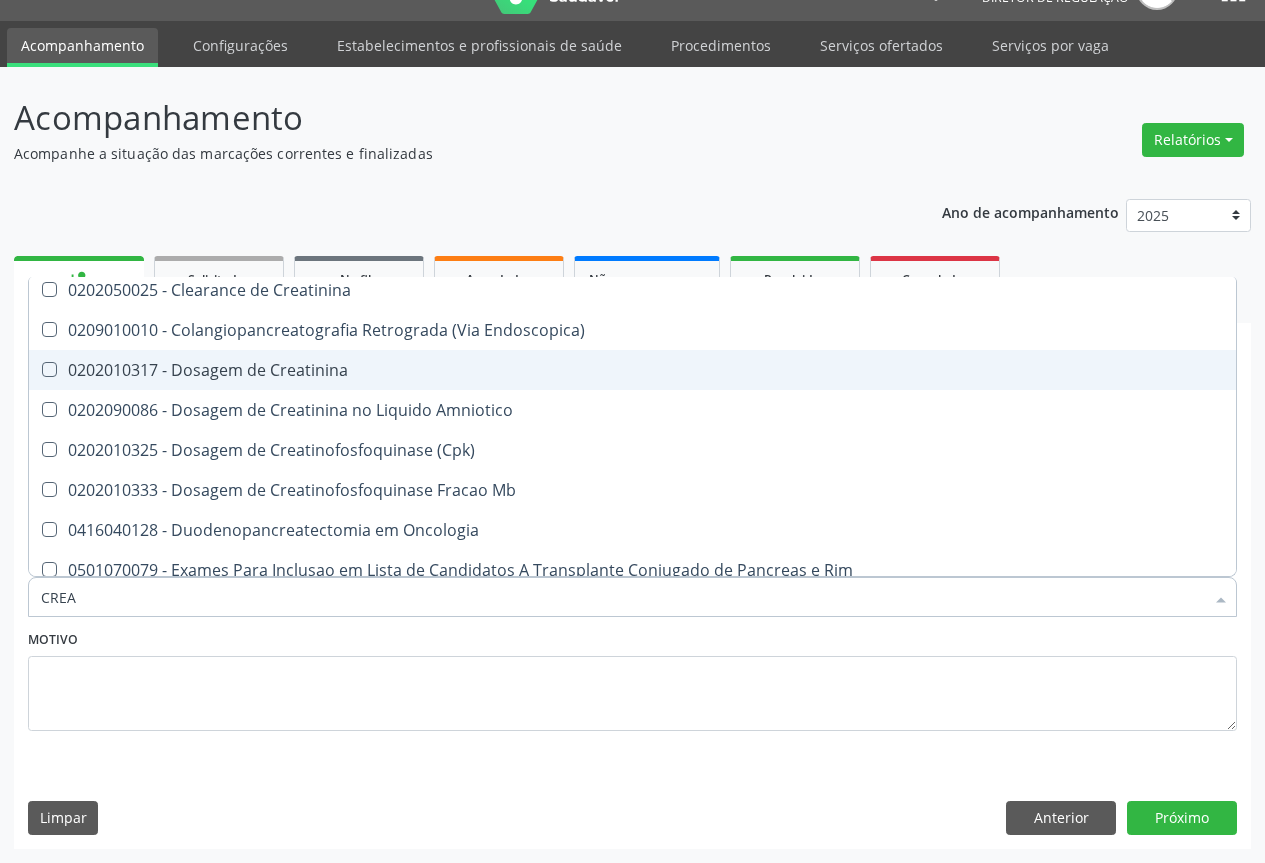 click on "0202010317 - Dosagem de Creatinina" at bounding box center [632, 370] 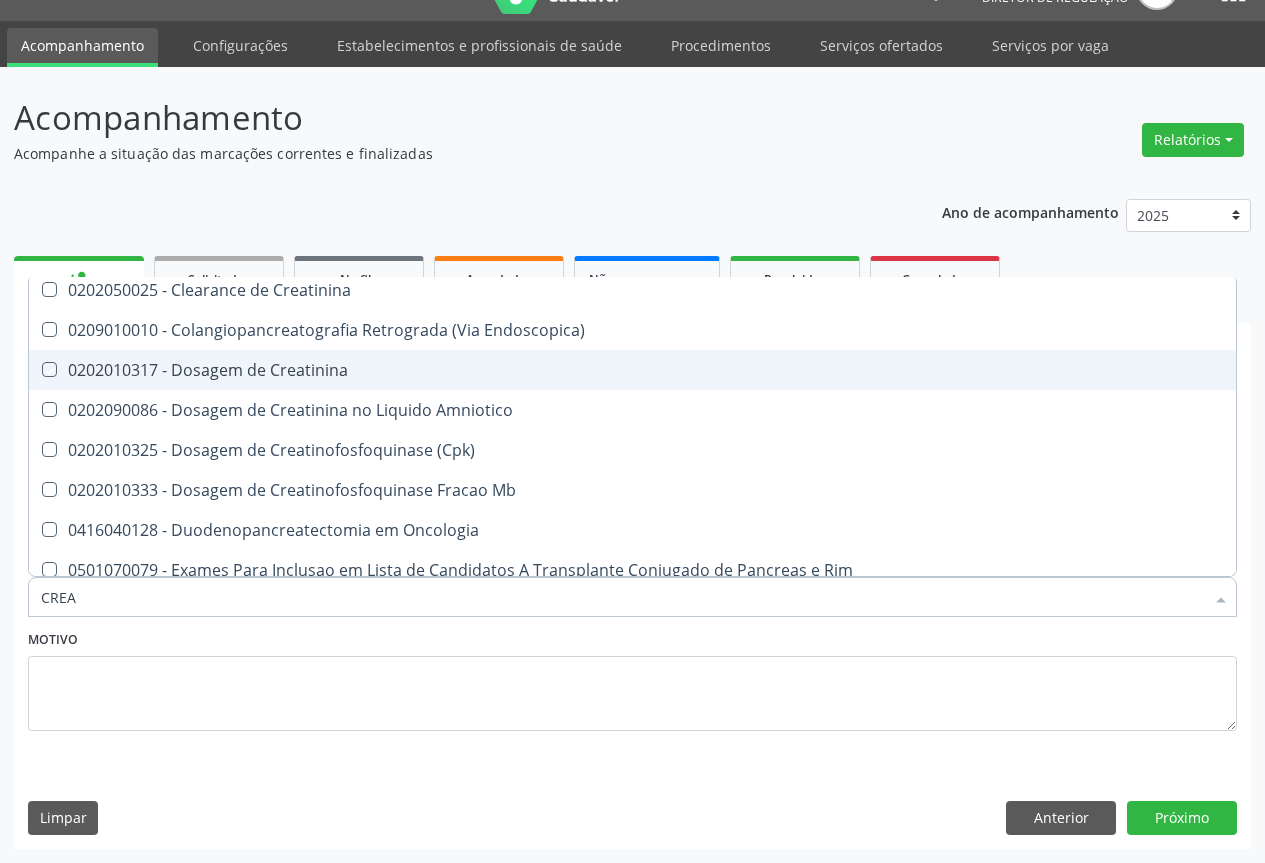 checkbox on "true" 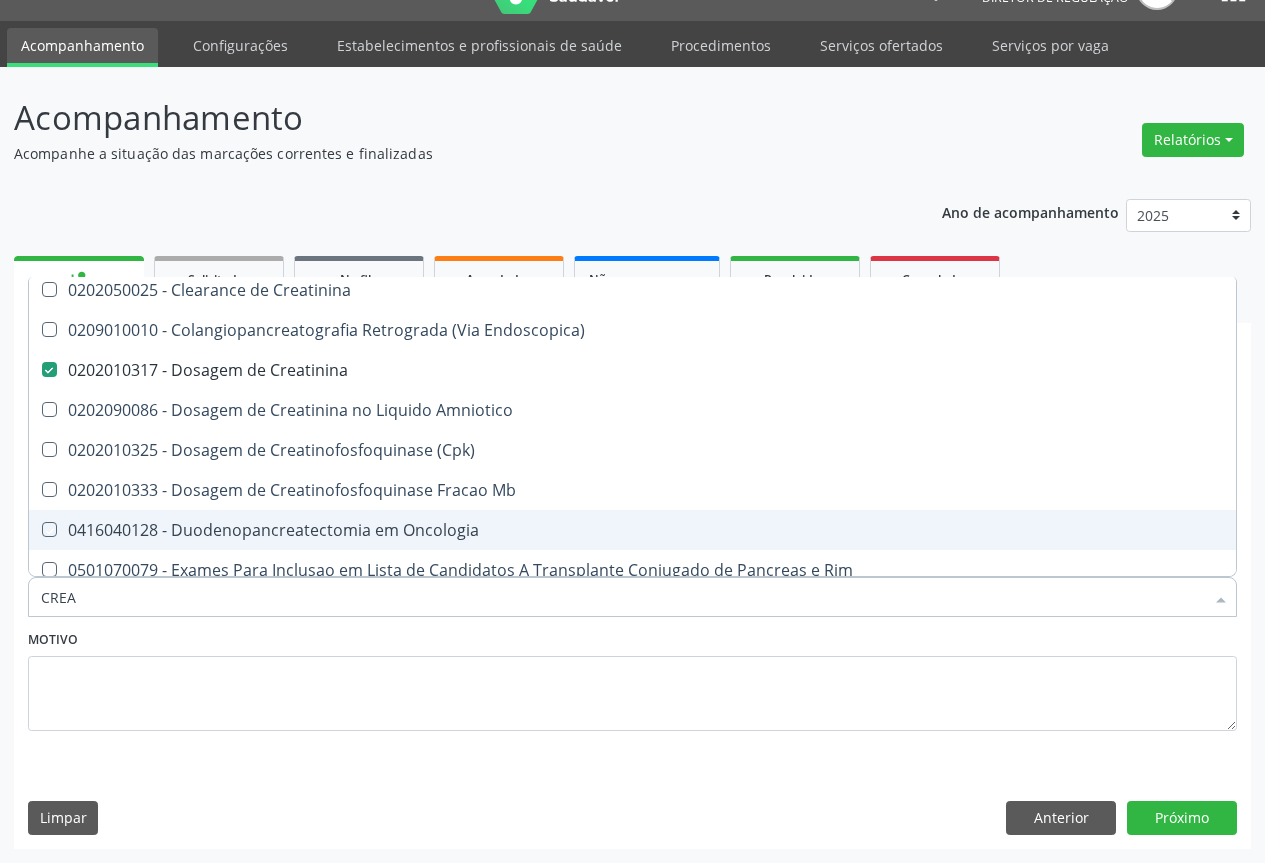 click on "Motivo" at bounding box center [632, 678] 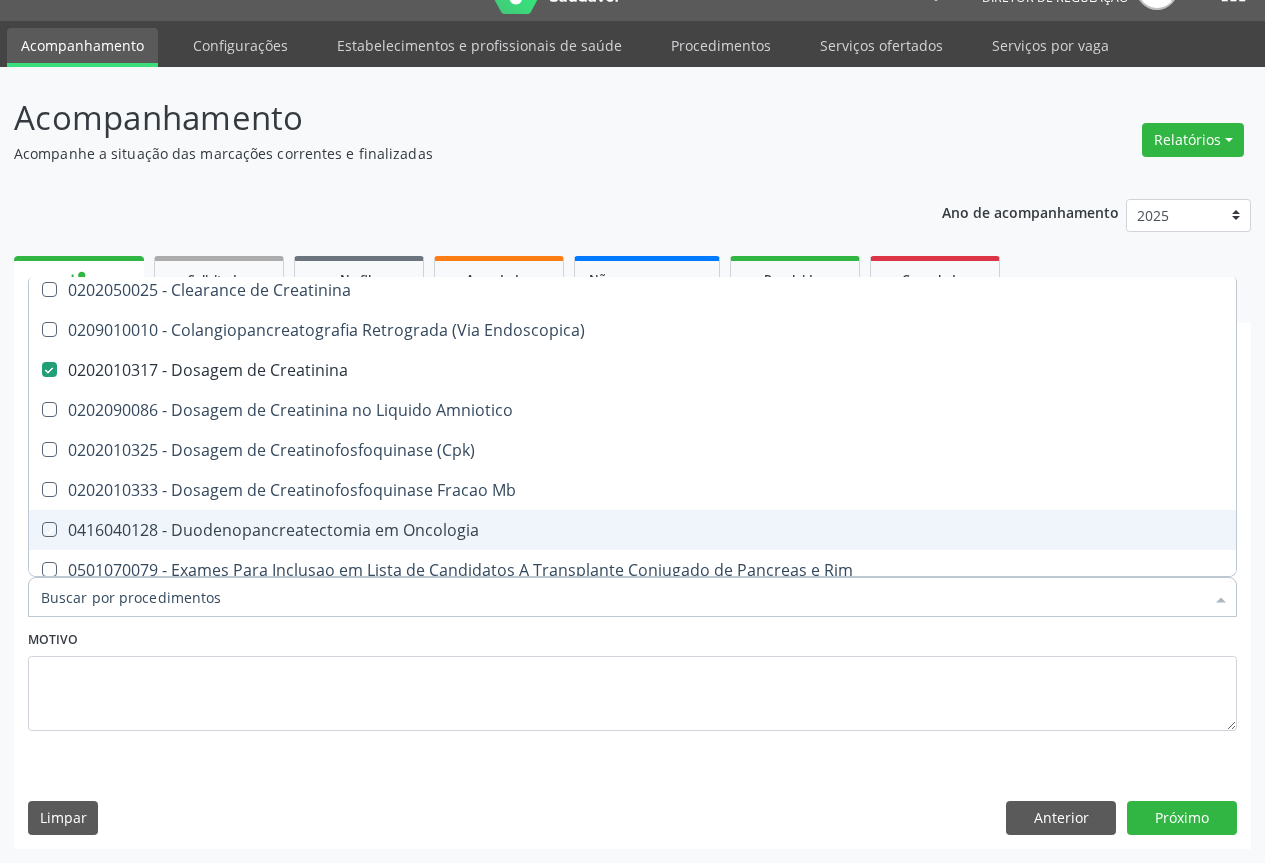 checkbox on "true" 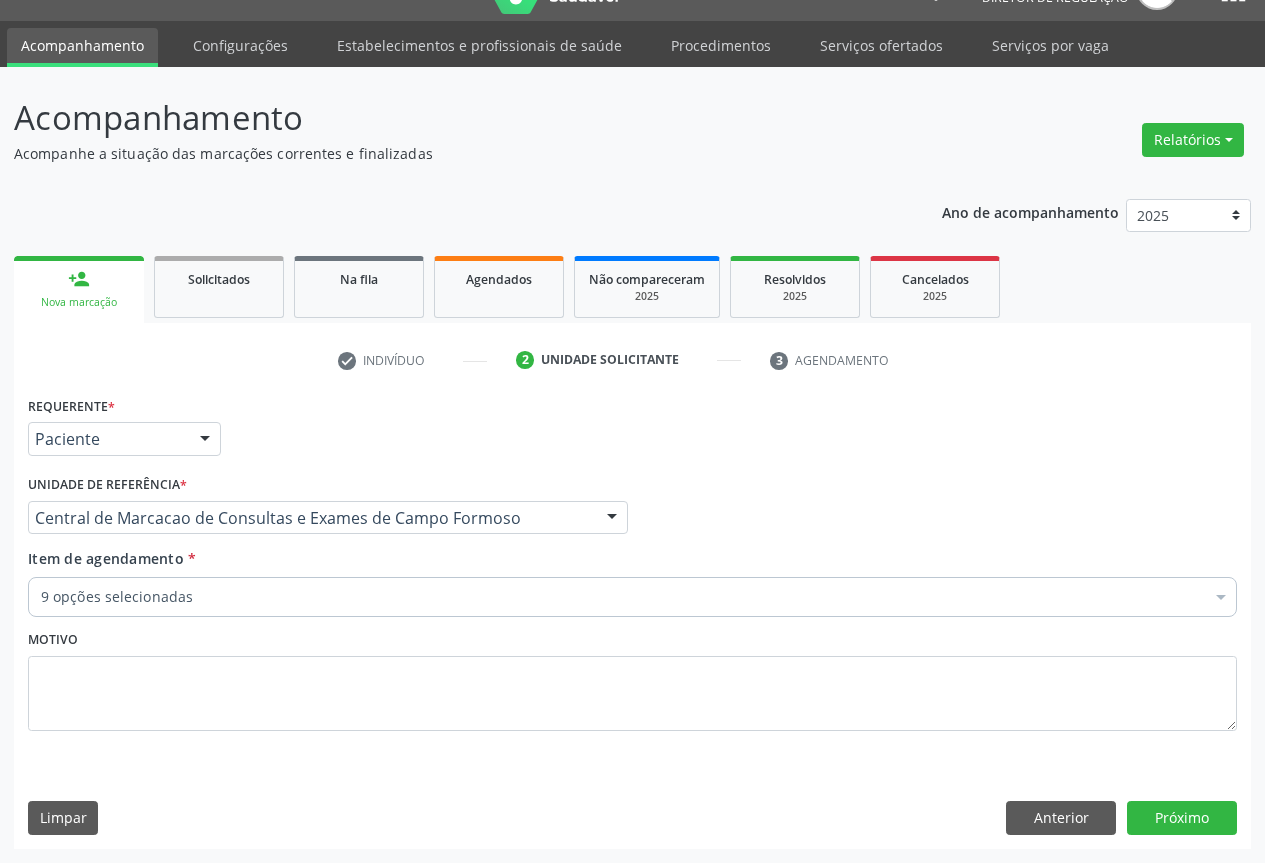 scroll, scrollTop: 0, scrollLeft: 0, axis: both 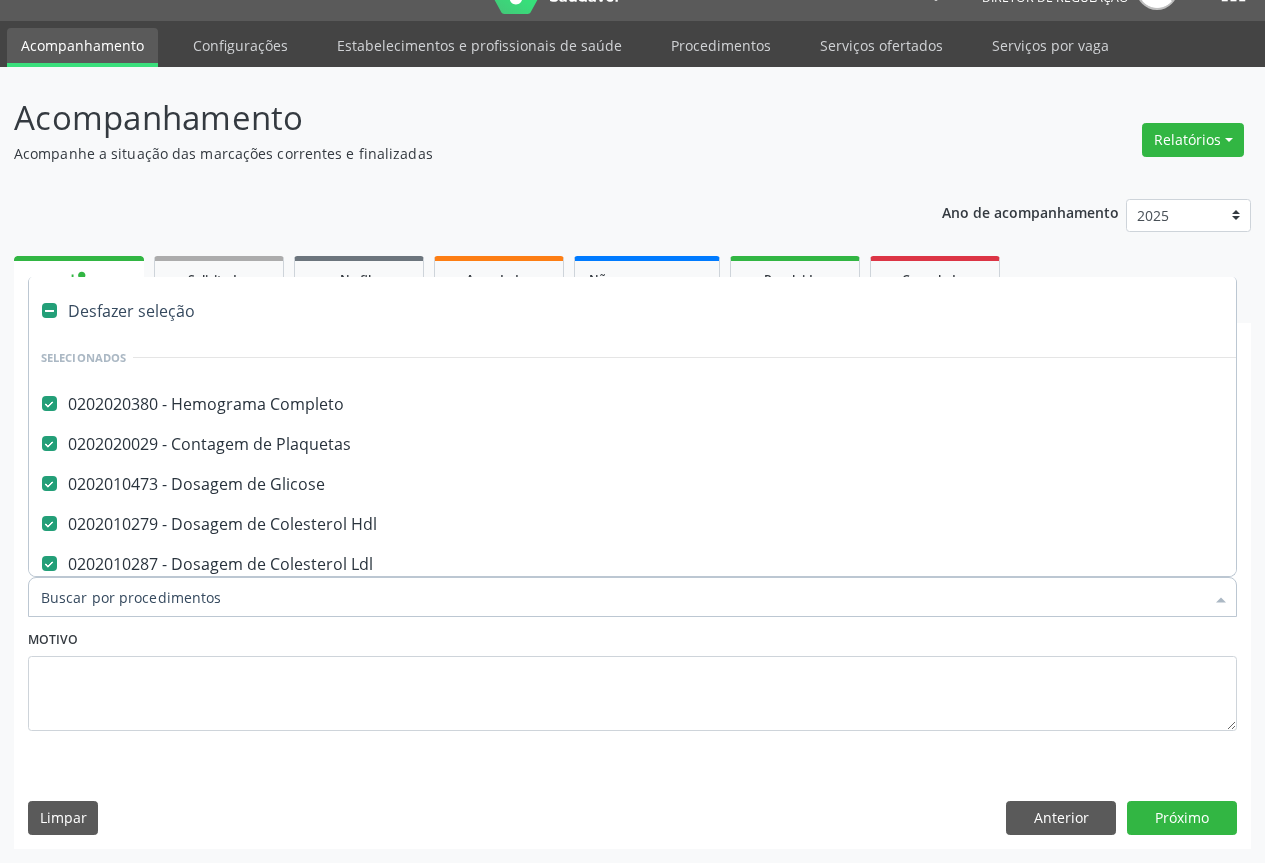type on "T" 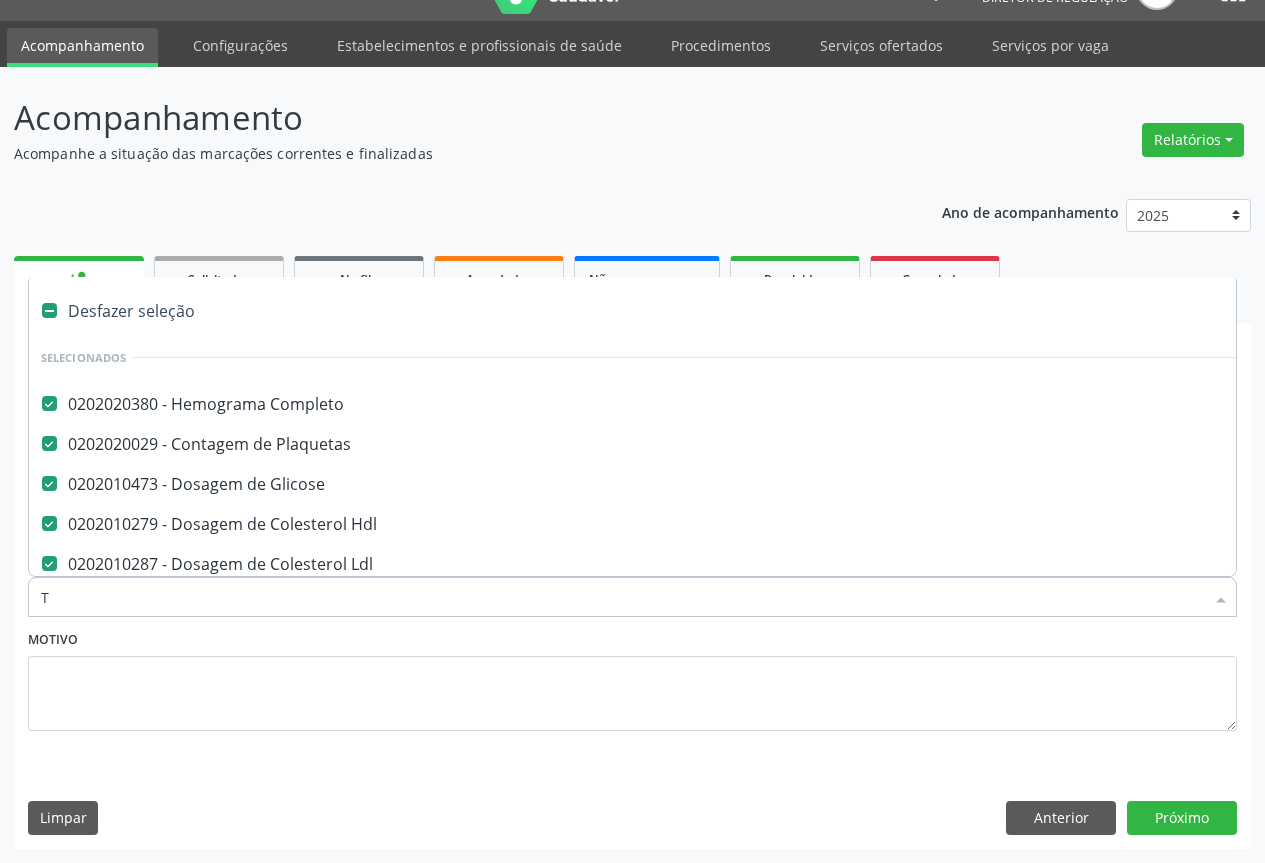 checkbox on "false" 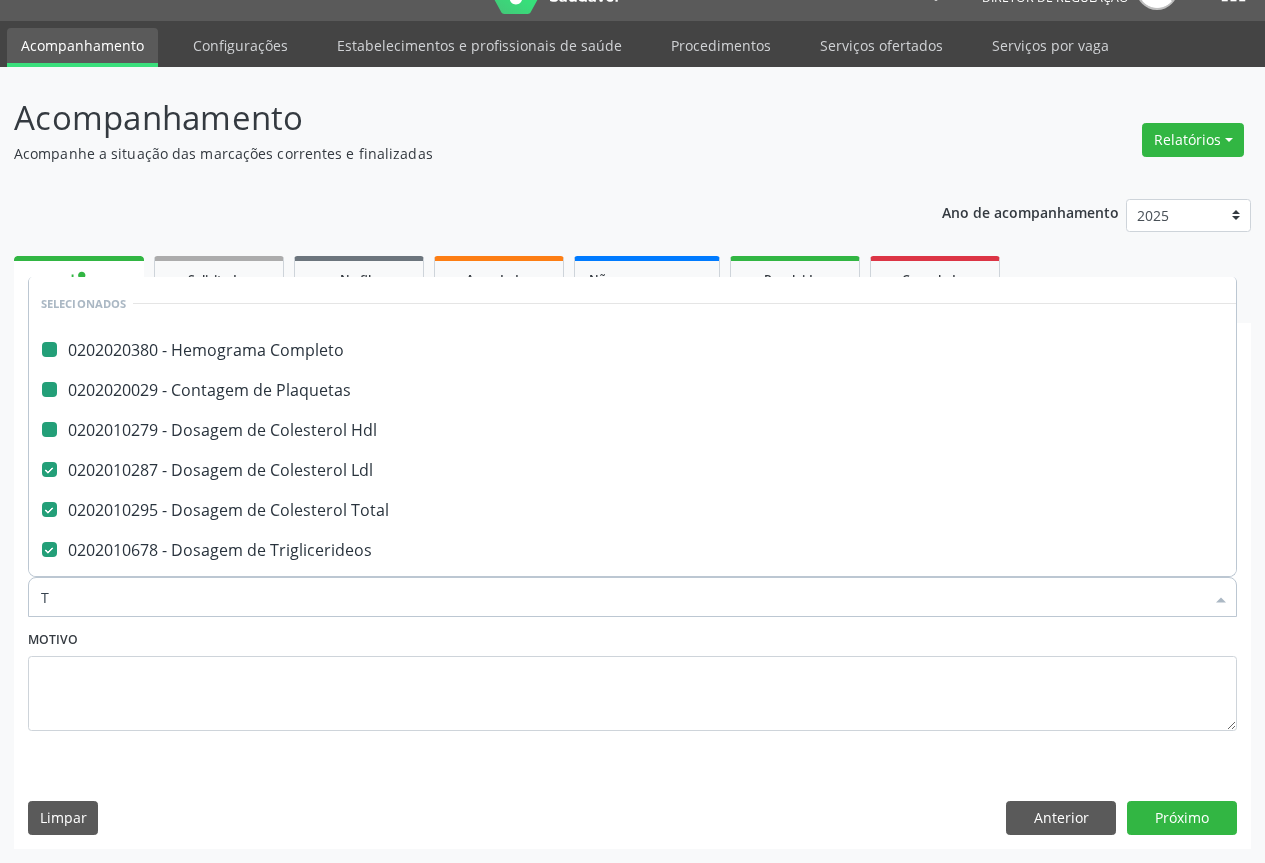 type on "TG" 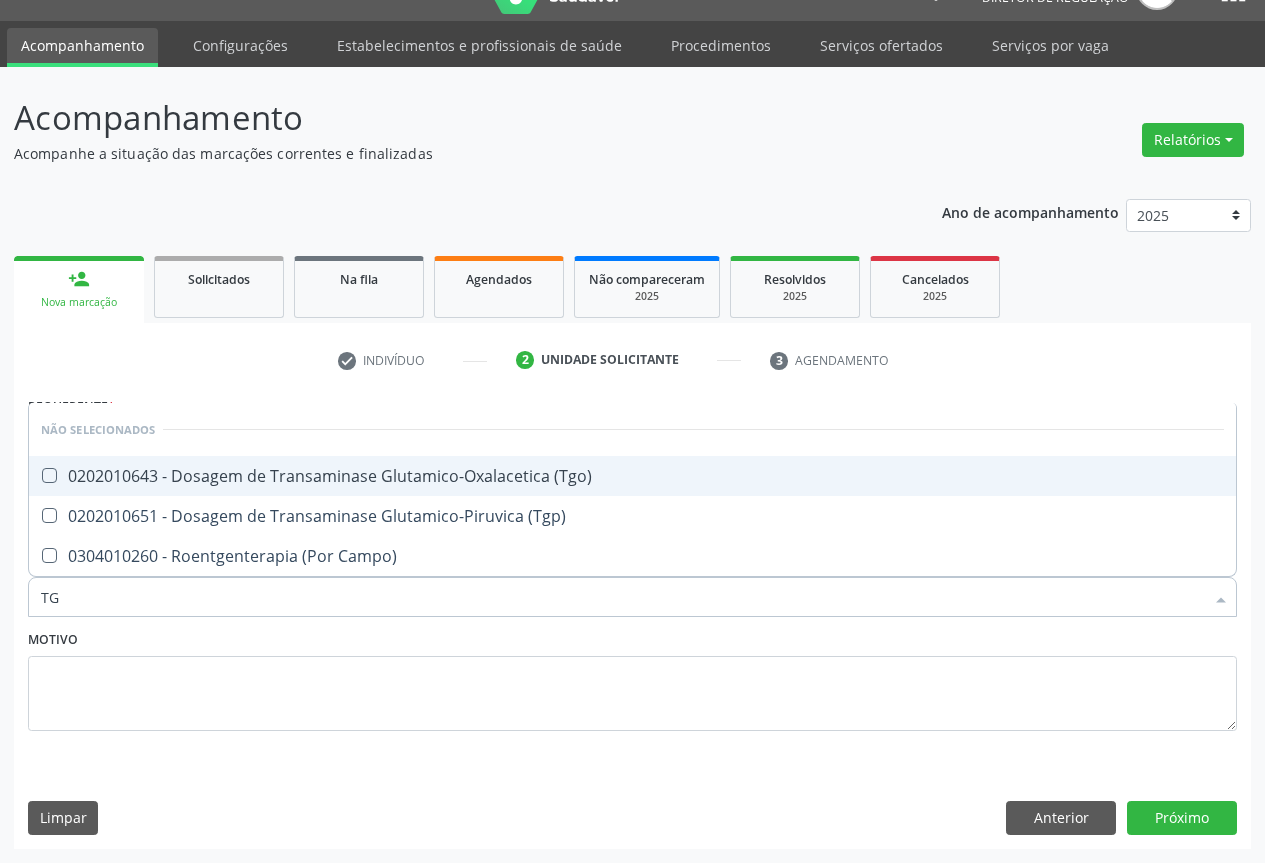 click on "0202010643 - Dosagem de Transaminase Glutamico-Oxalacetica (Tgo)" at bounding box center (632, 476) 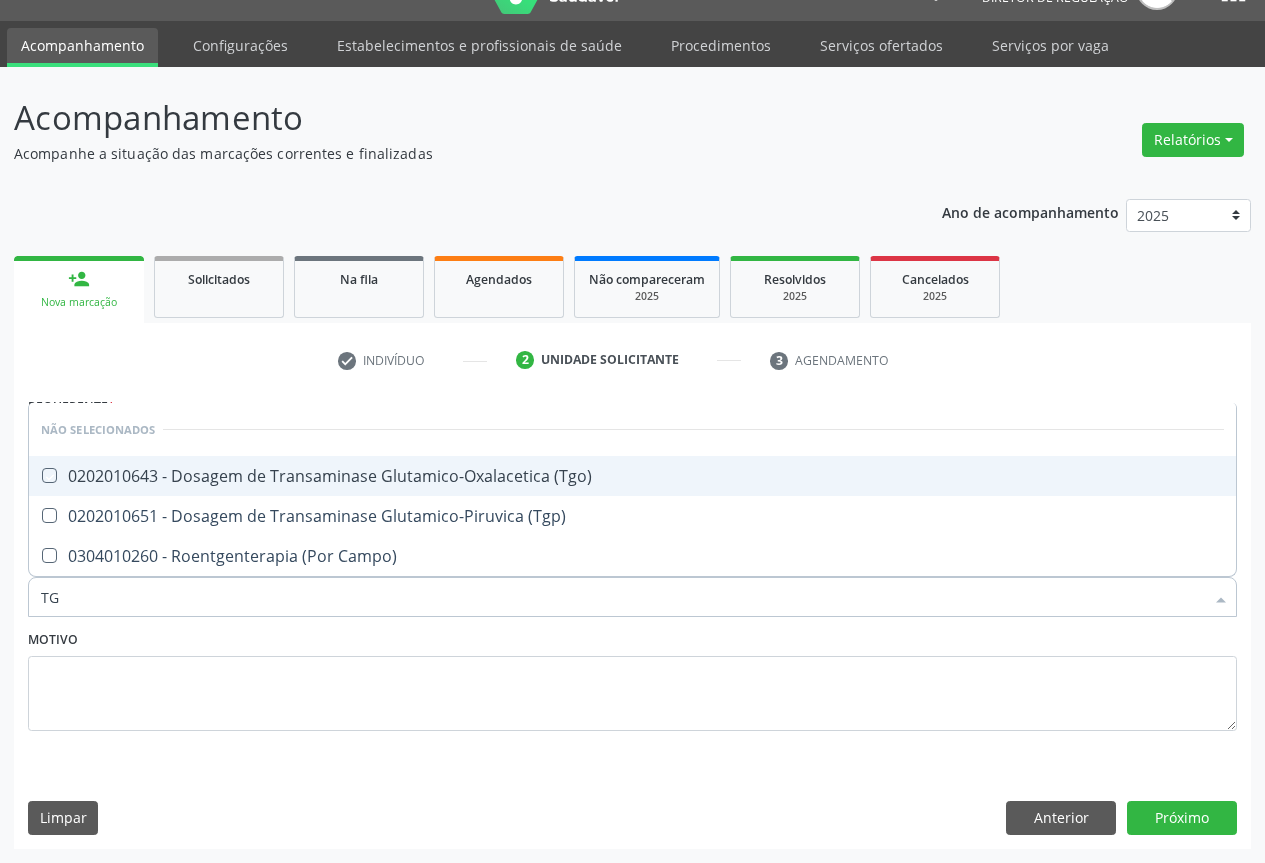 checkbox on "true" 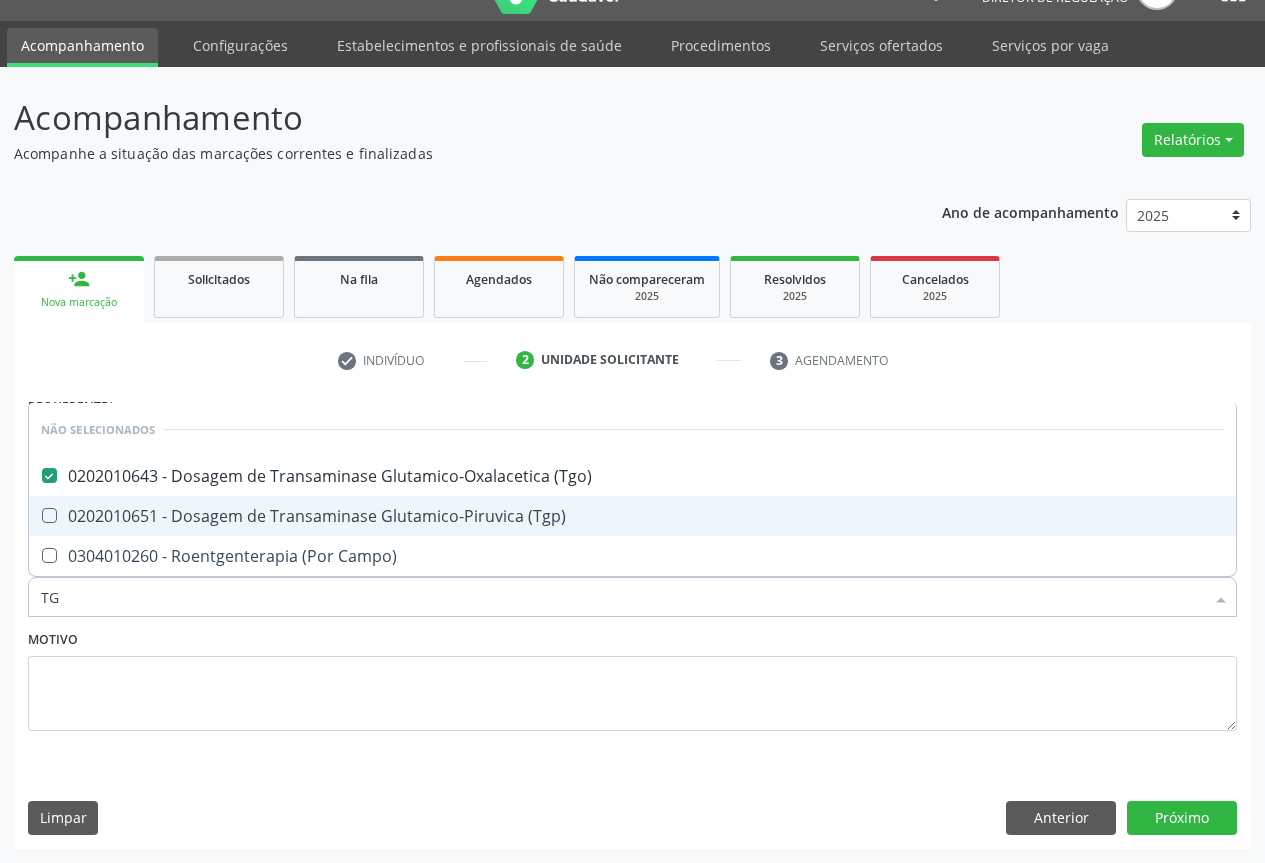 click on "0202010651 - Dosagem de Transaminase Glutamico-Piruvica (Tgp)" at bounding box center [632, 516] 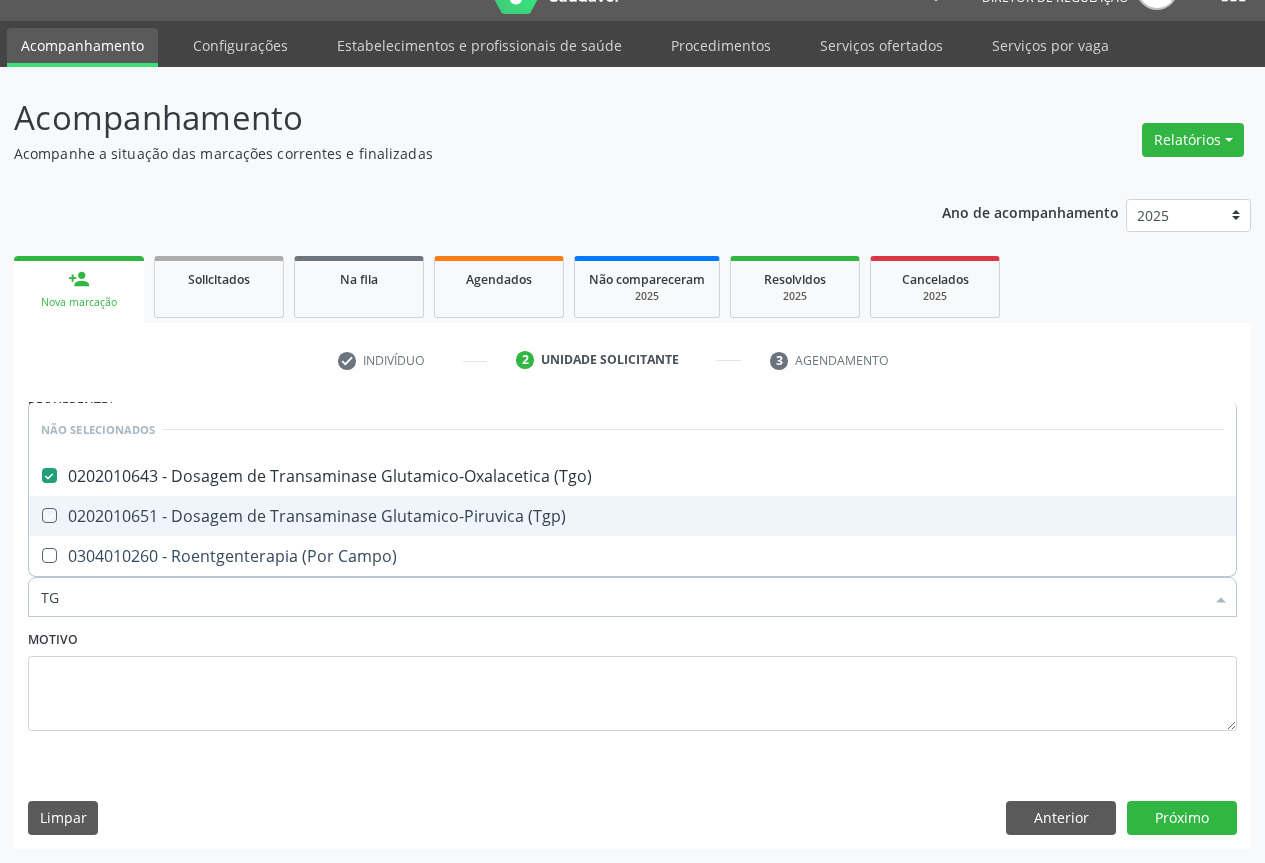checkbox on "true" 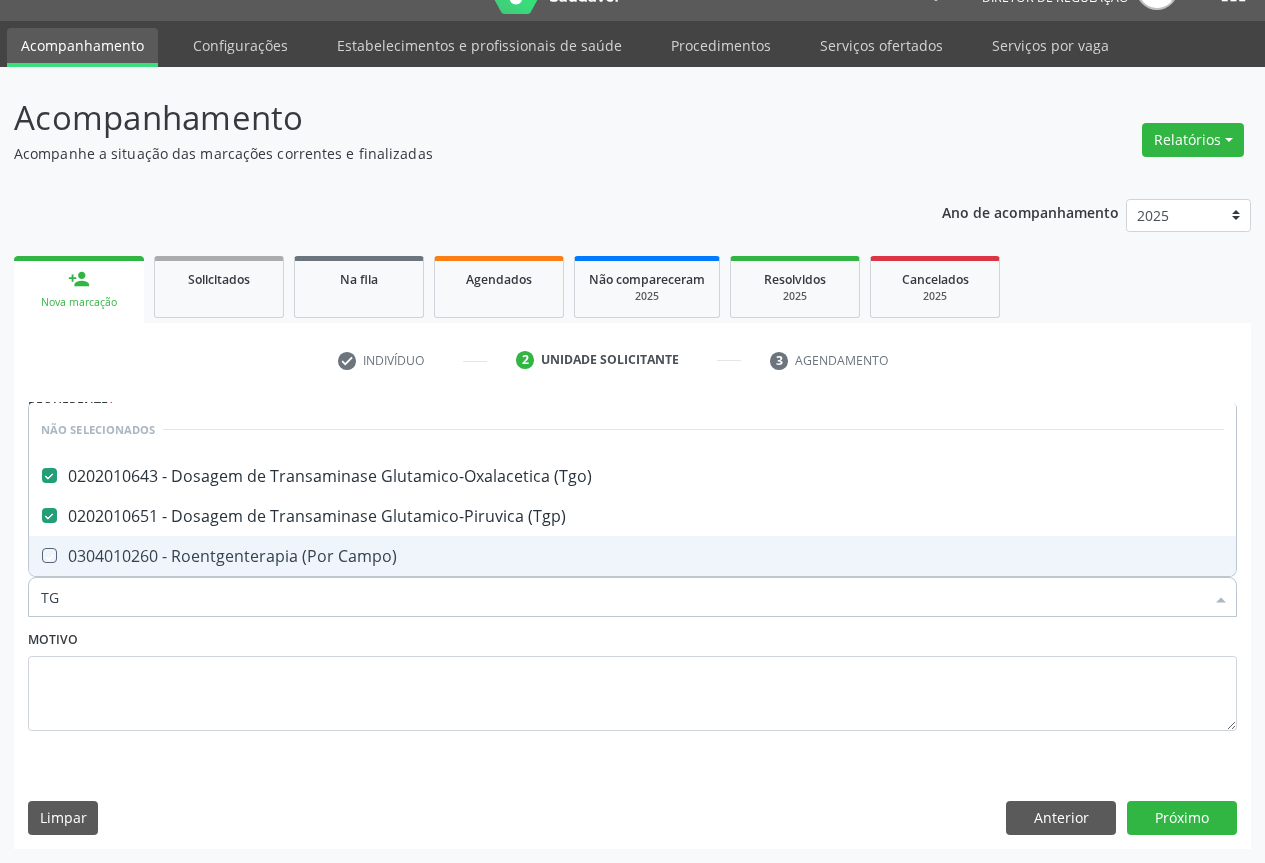 click on "Motivo" at bounding box center [632, 678] 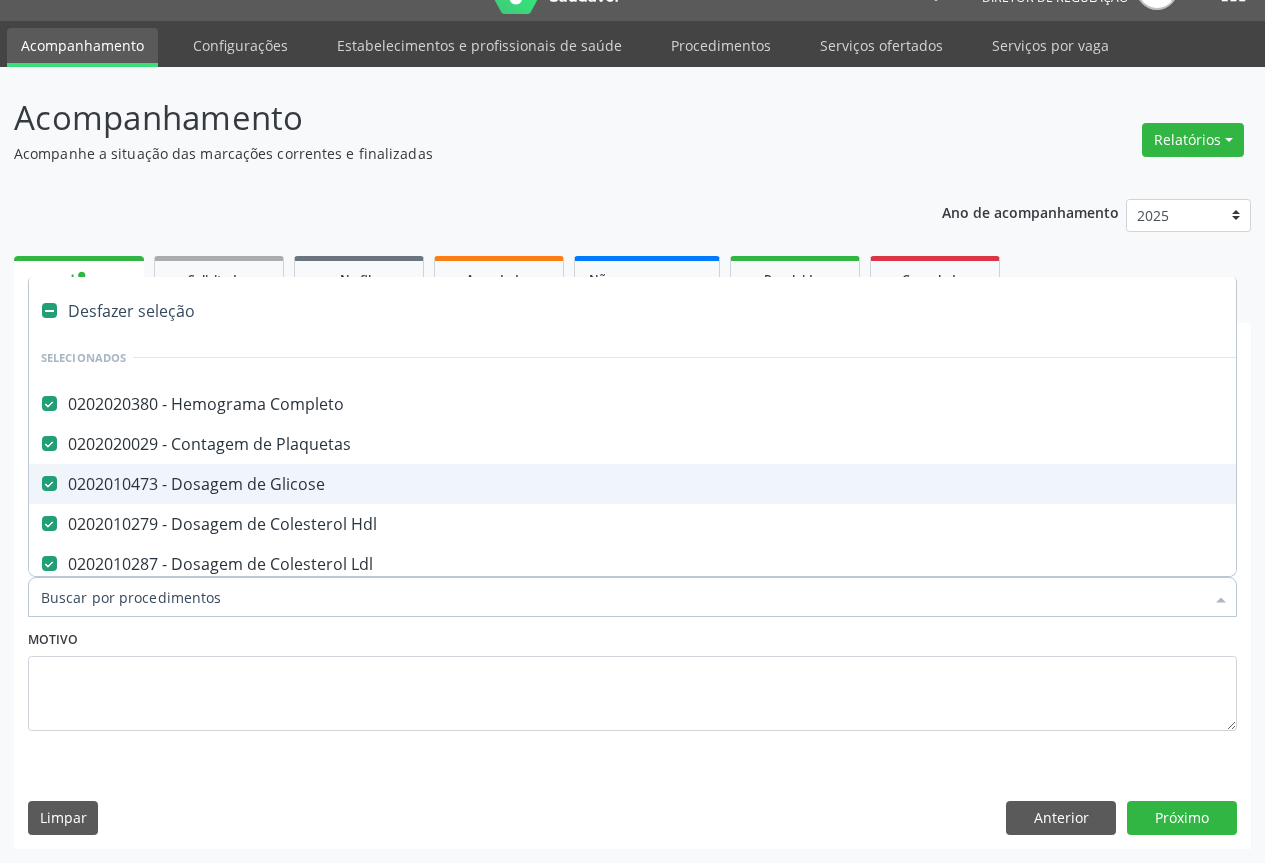 type on "U" 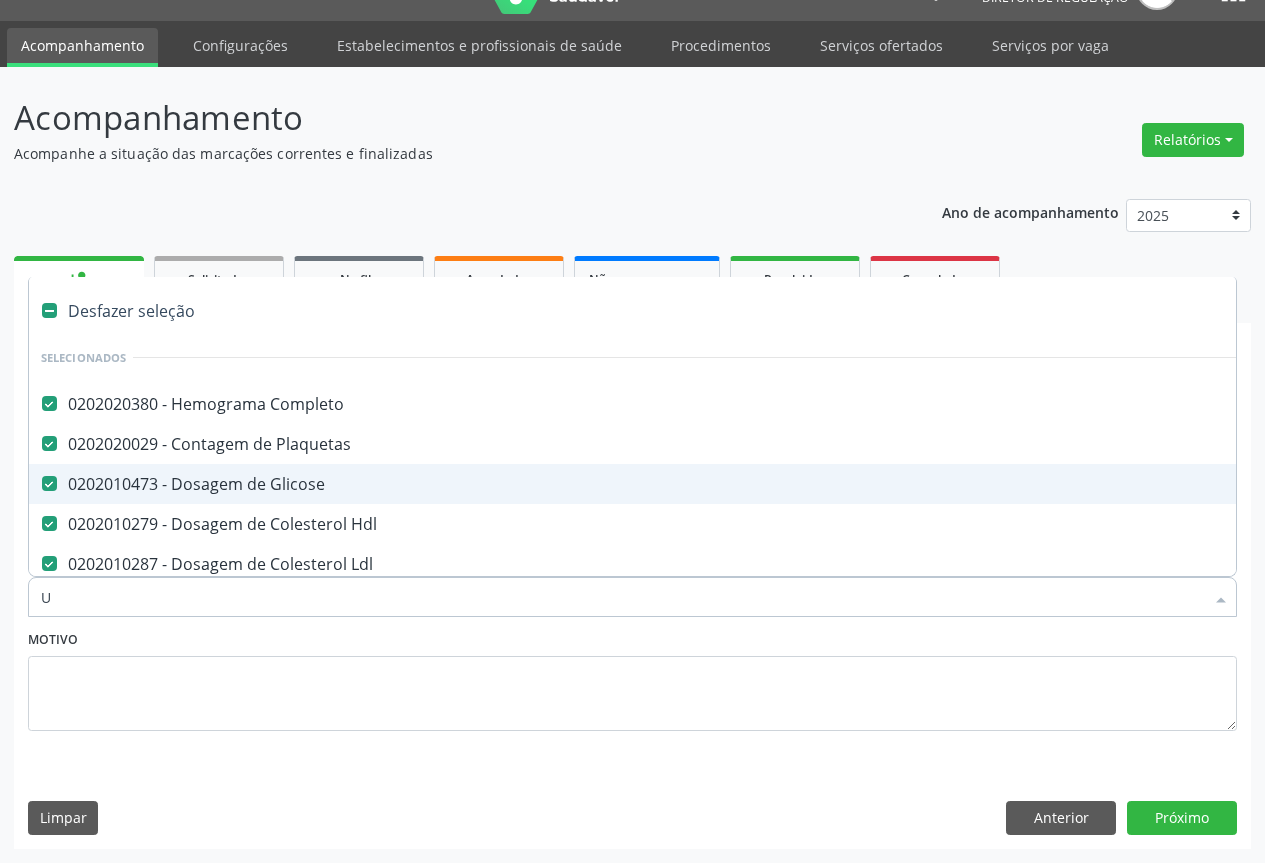 checkbox on "false" 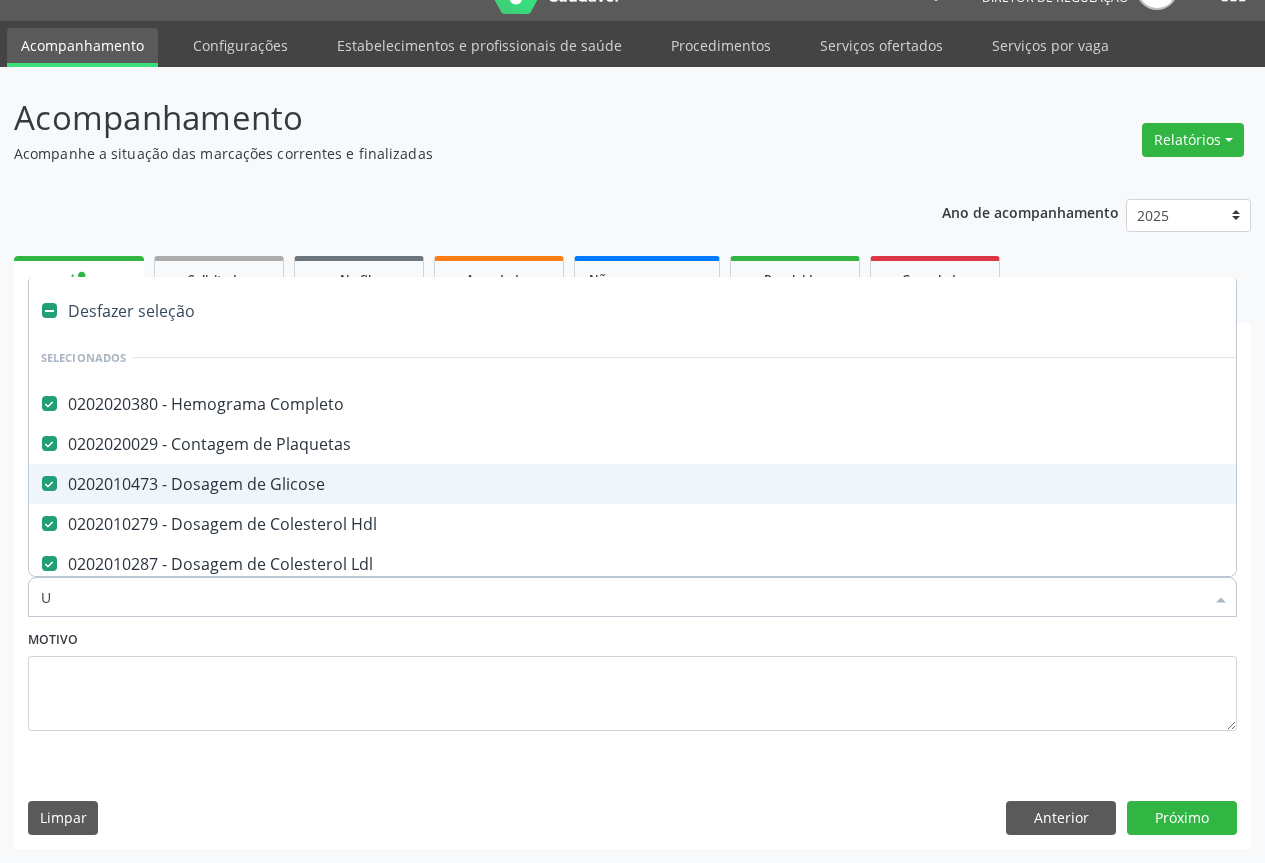 checkbox on "false" 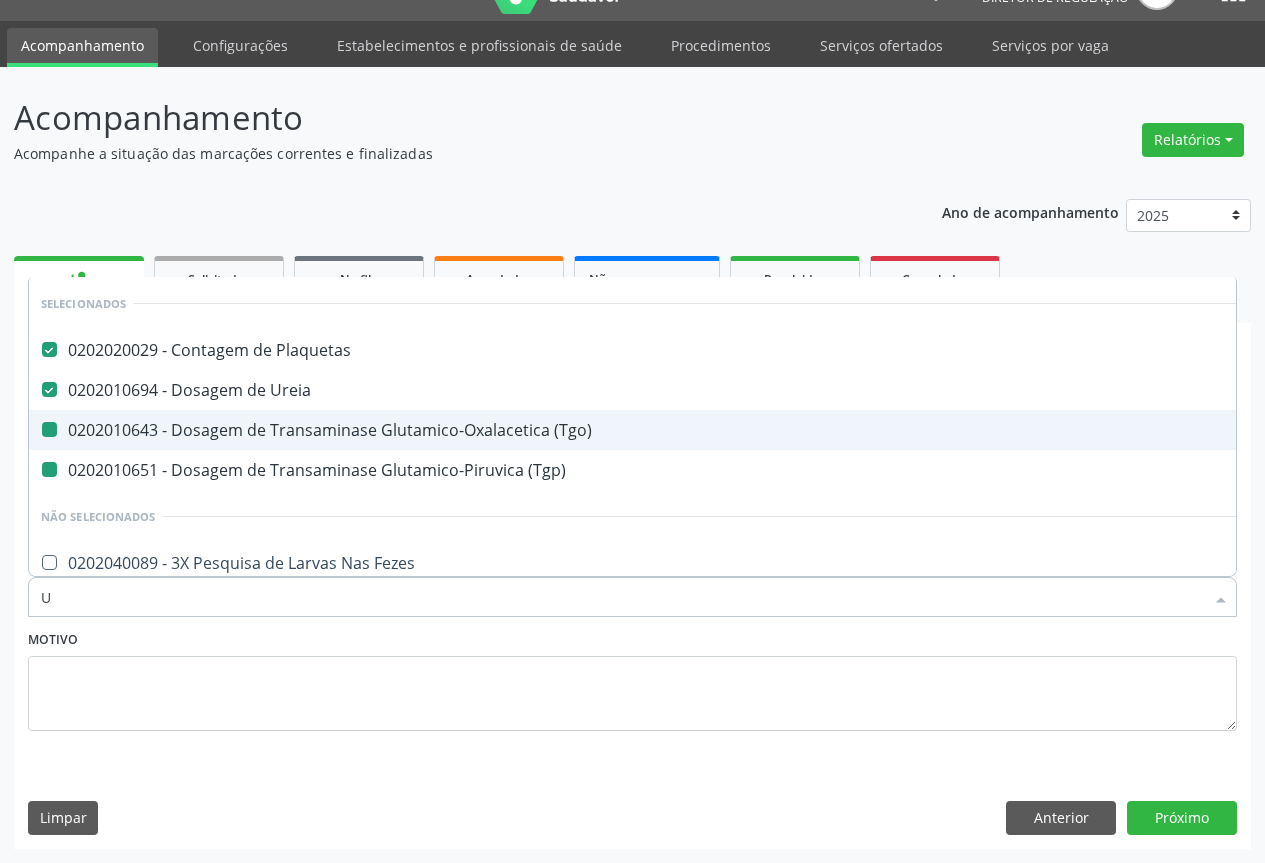 type on "UR" 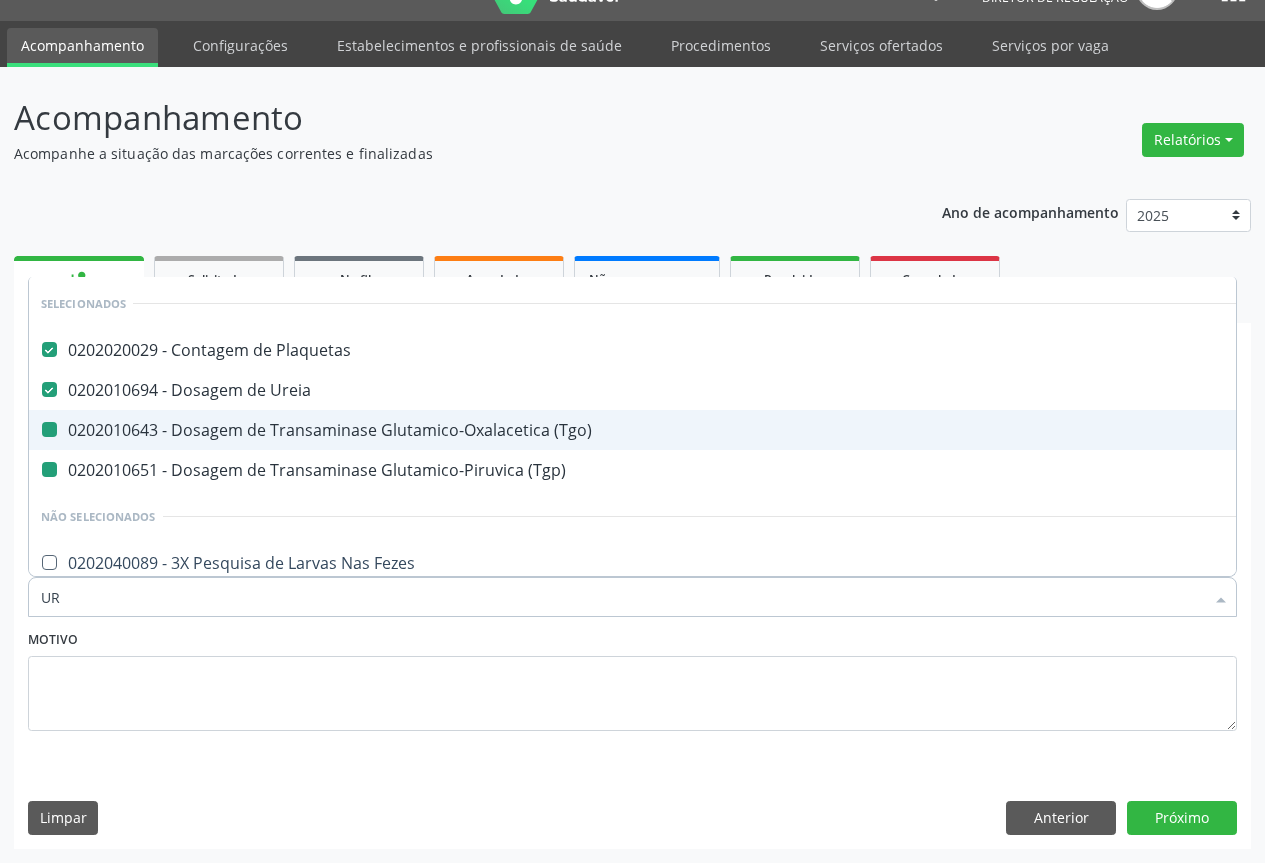 checkbox on "false" 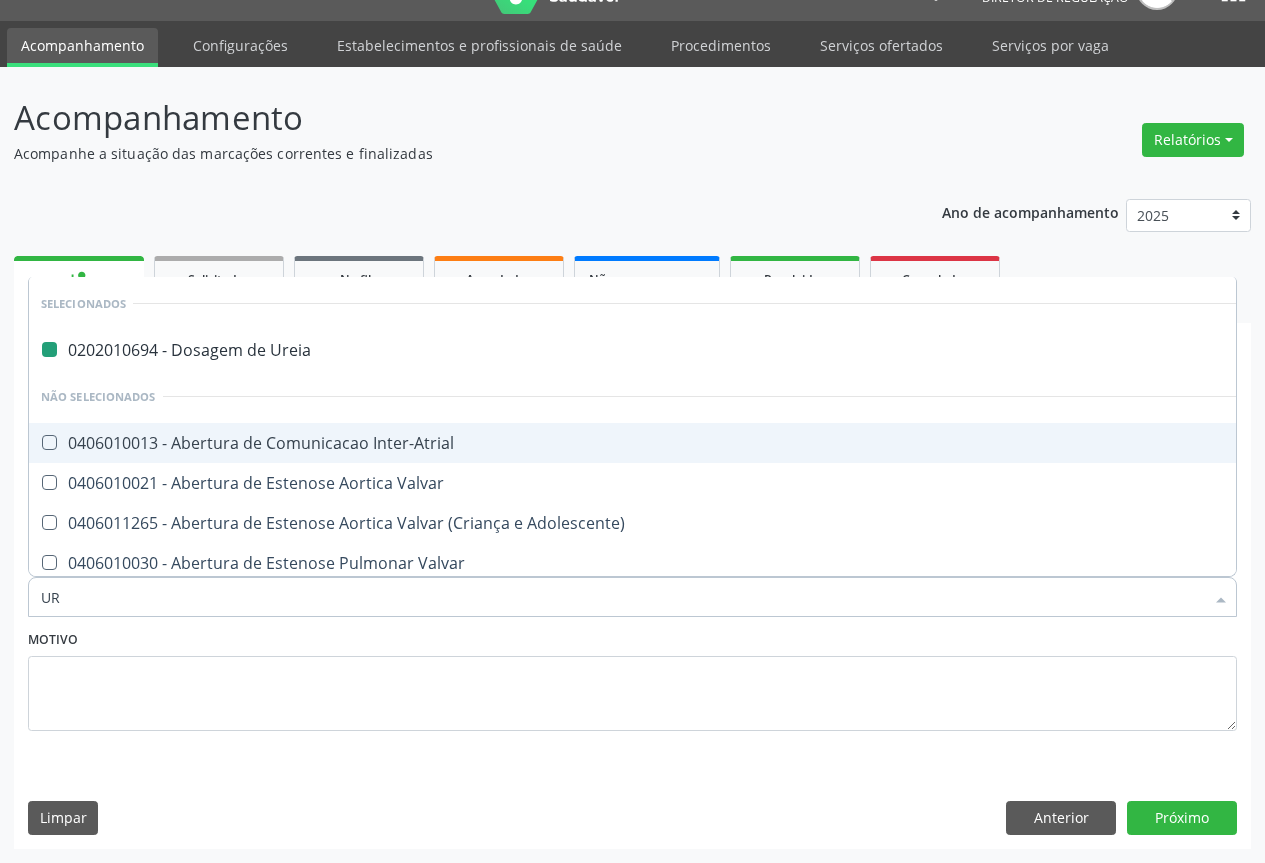 type on "URI" 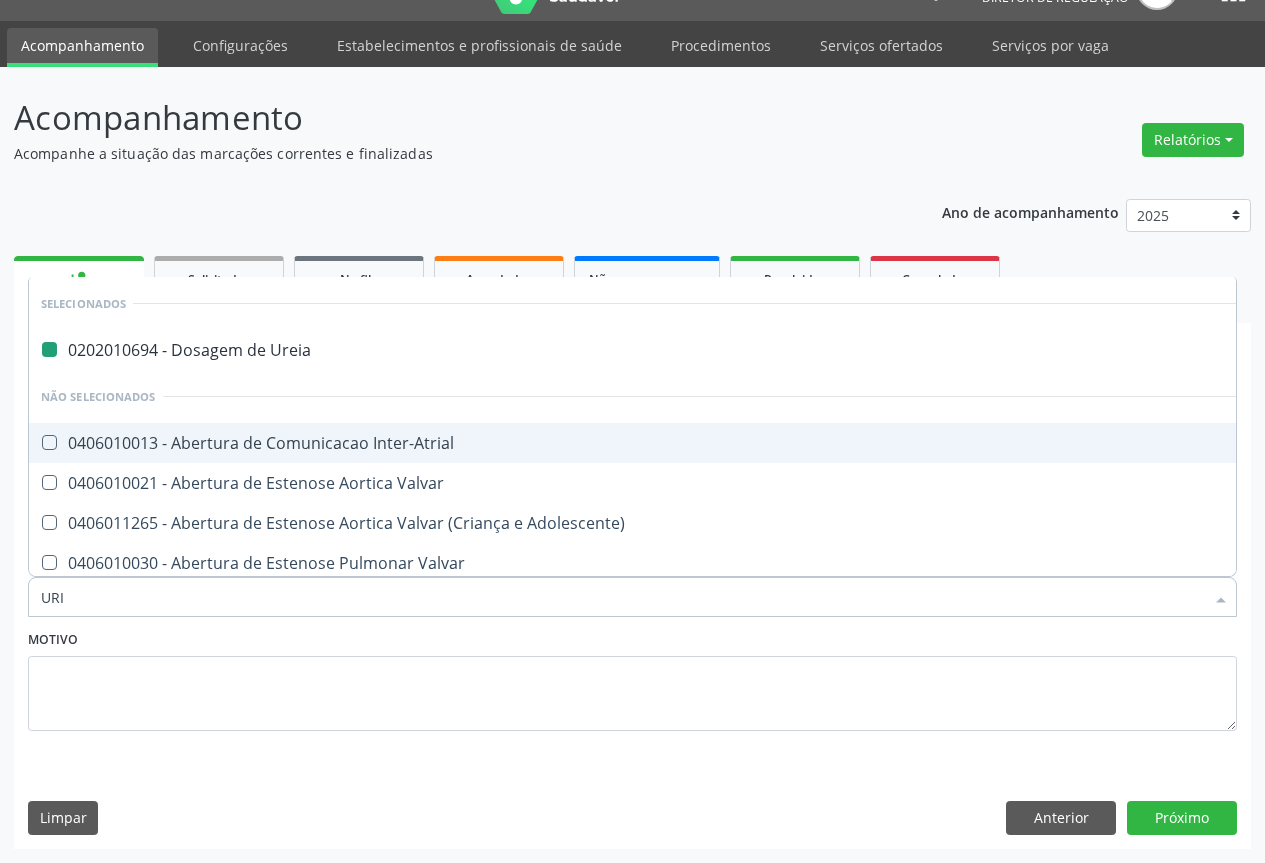 checkbox on "false" 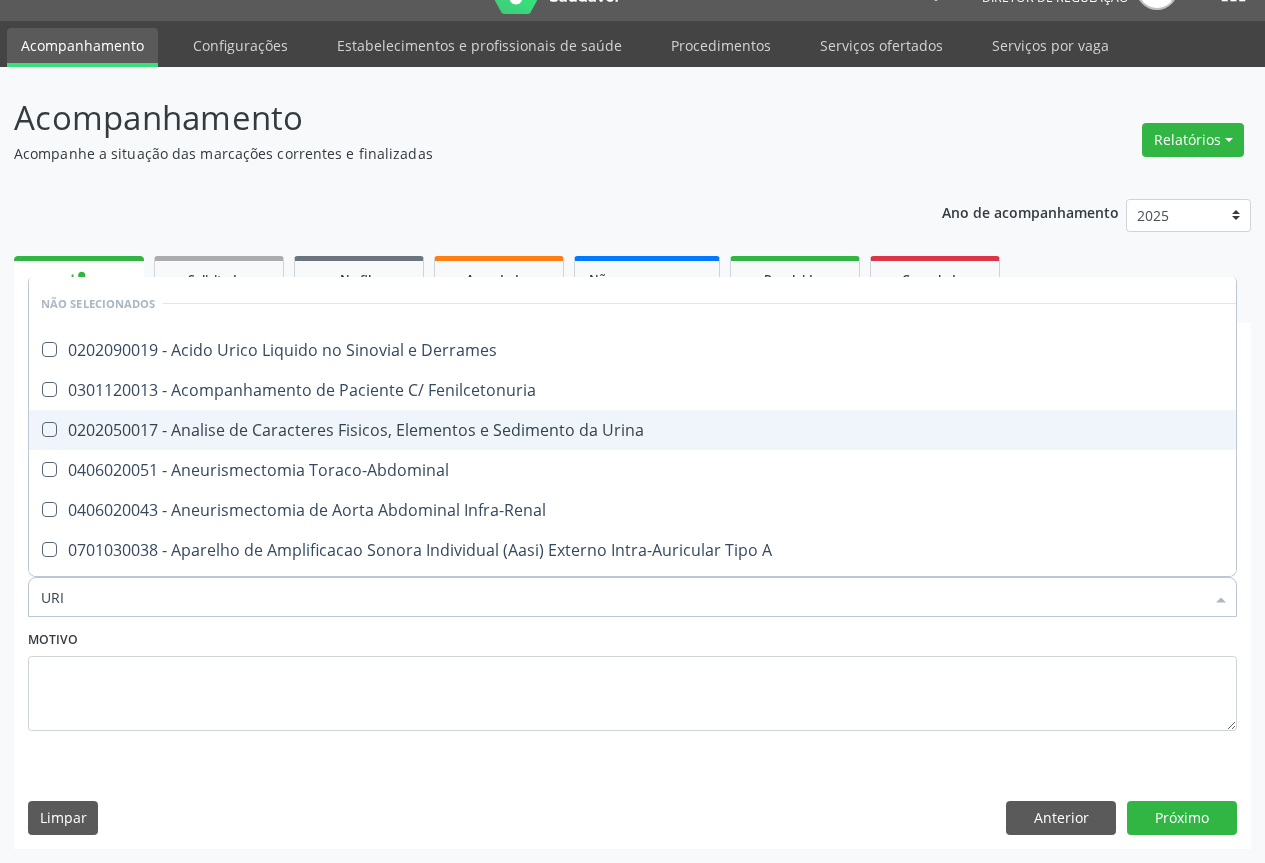 type on "URIN" 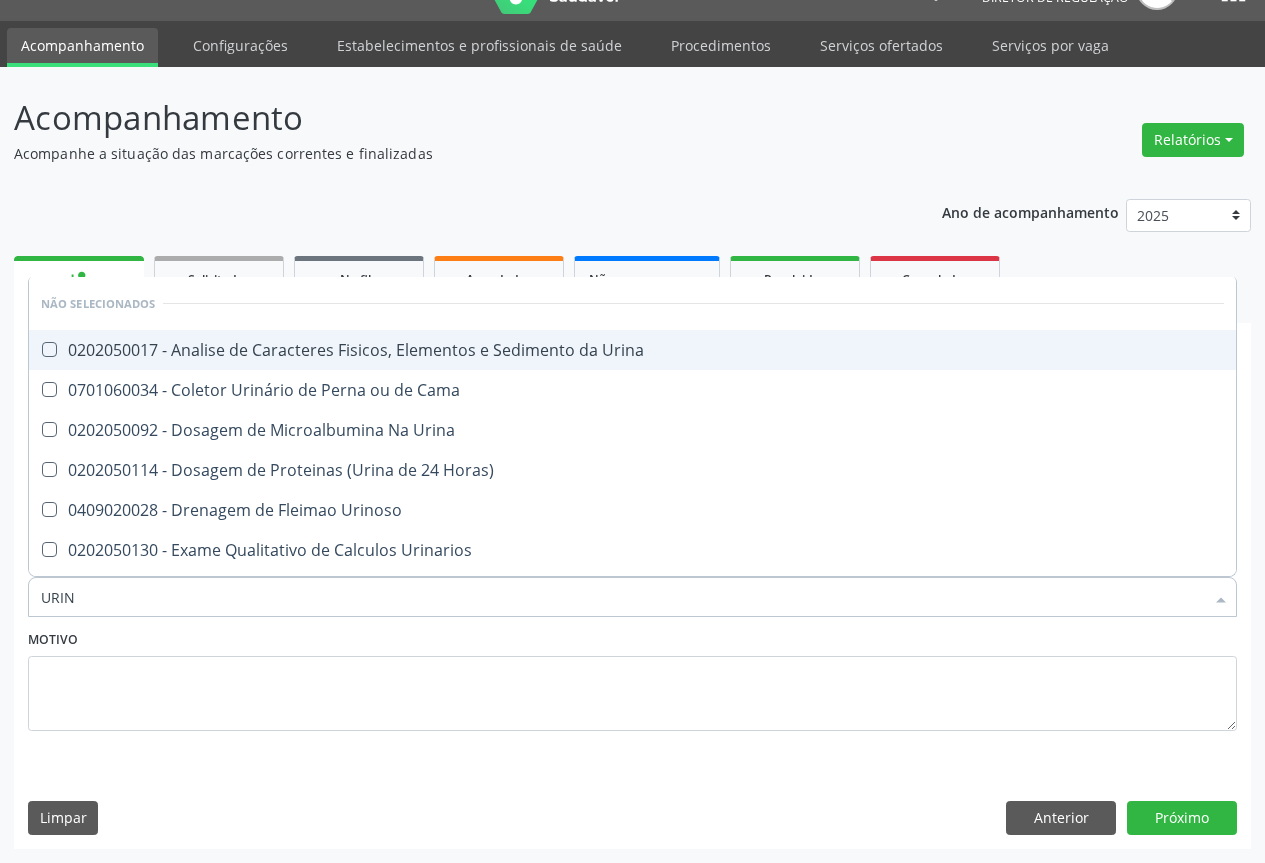 click on "0202050017 - Analise de Caracteres Fisicos, Elementos e Sedimento da Urina" at bounding box center (632, 350) 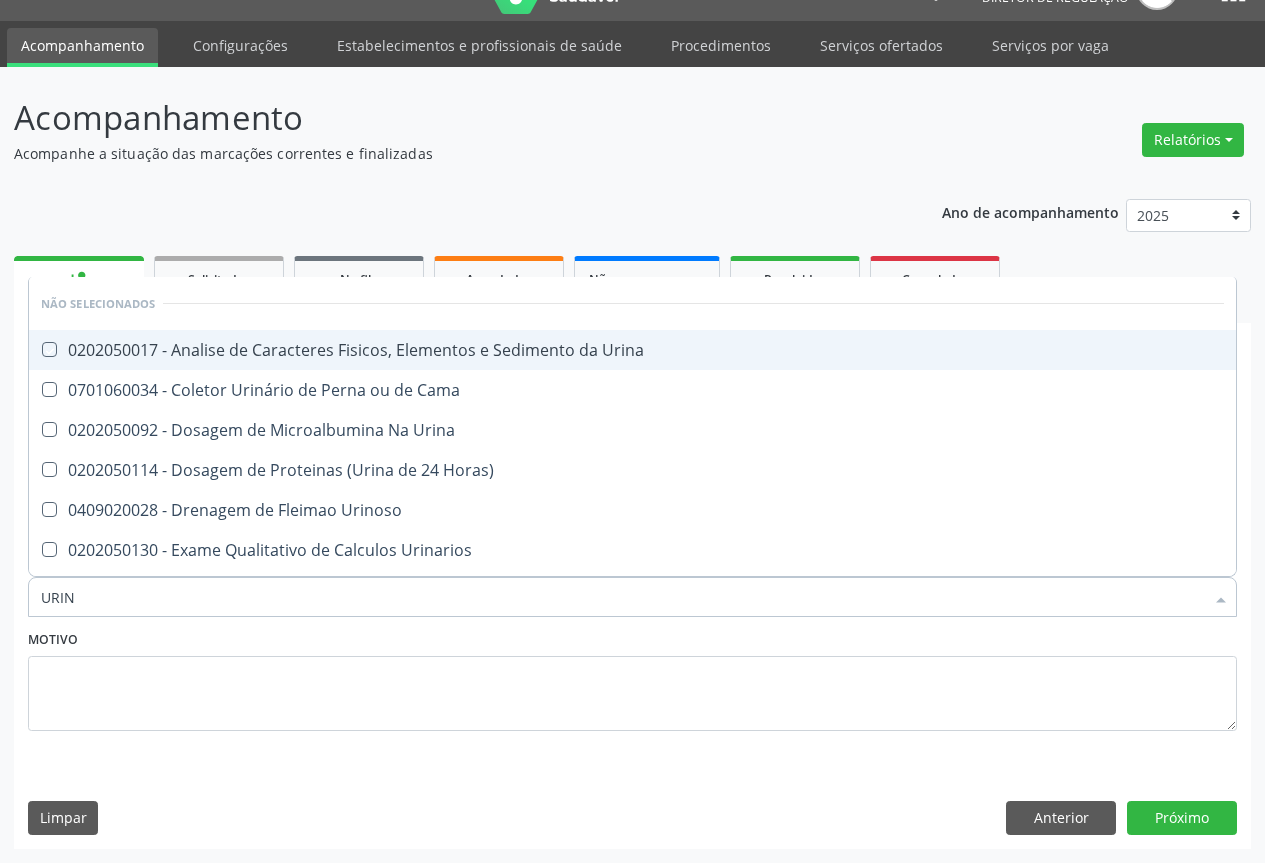 checkbox on "true" 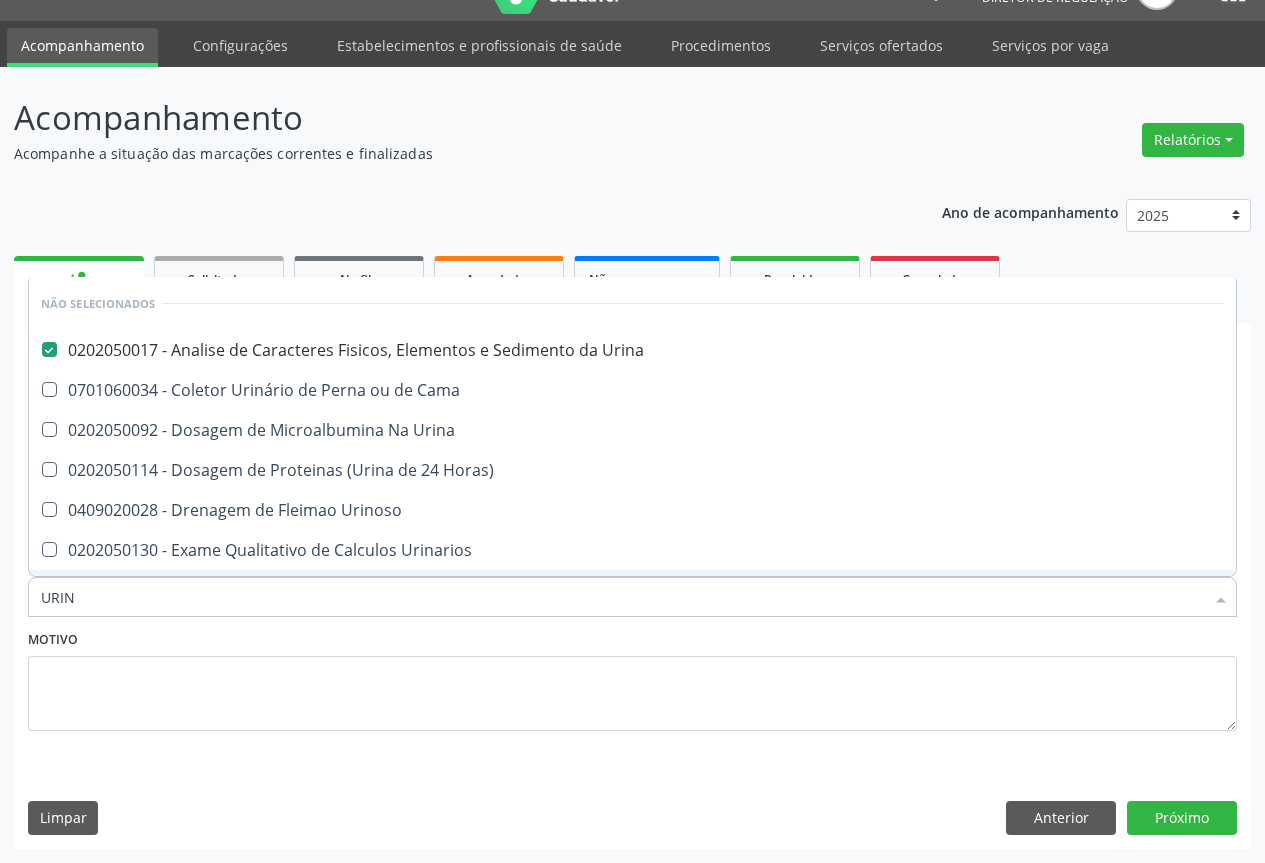 click on "Motivo" at bounding box center [632, 678] 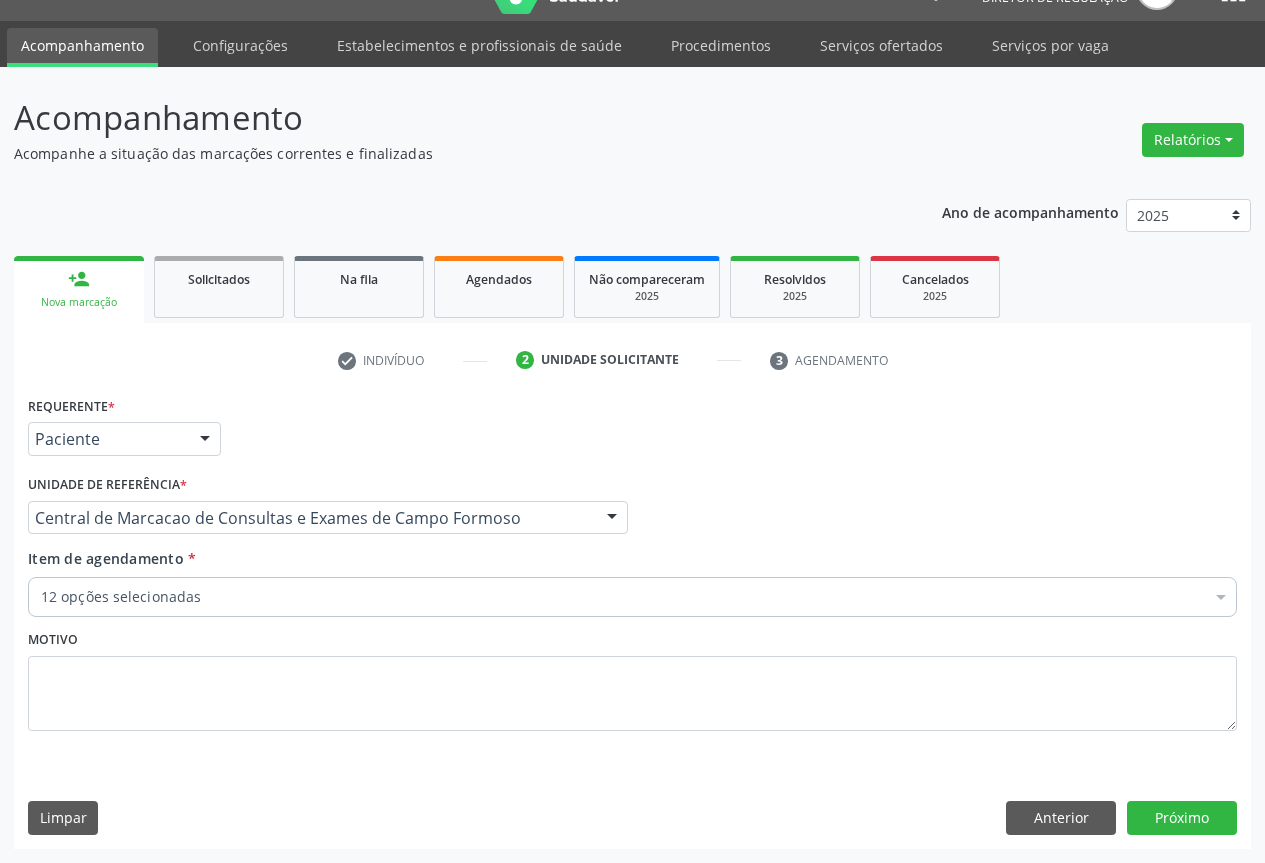 click on "12 opções selecionadas" at bounding box center (632, 597) 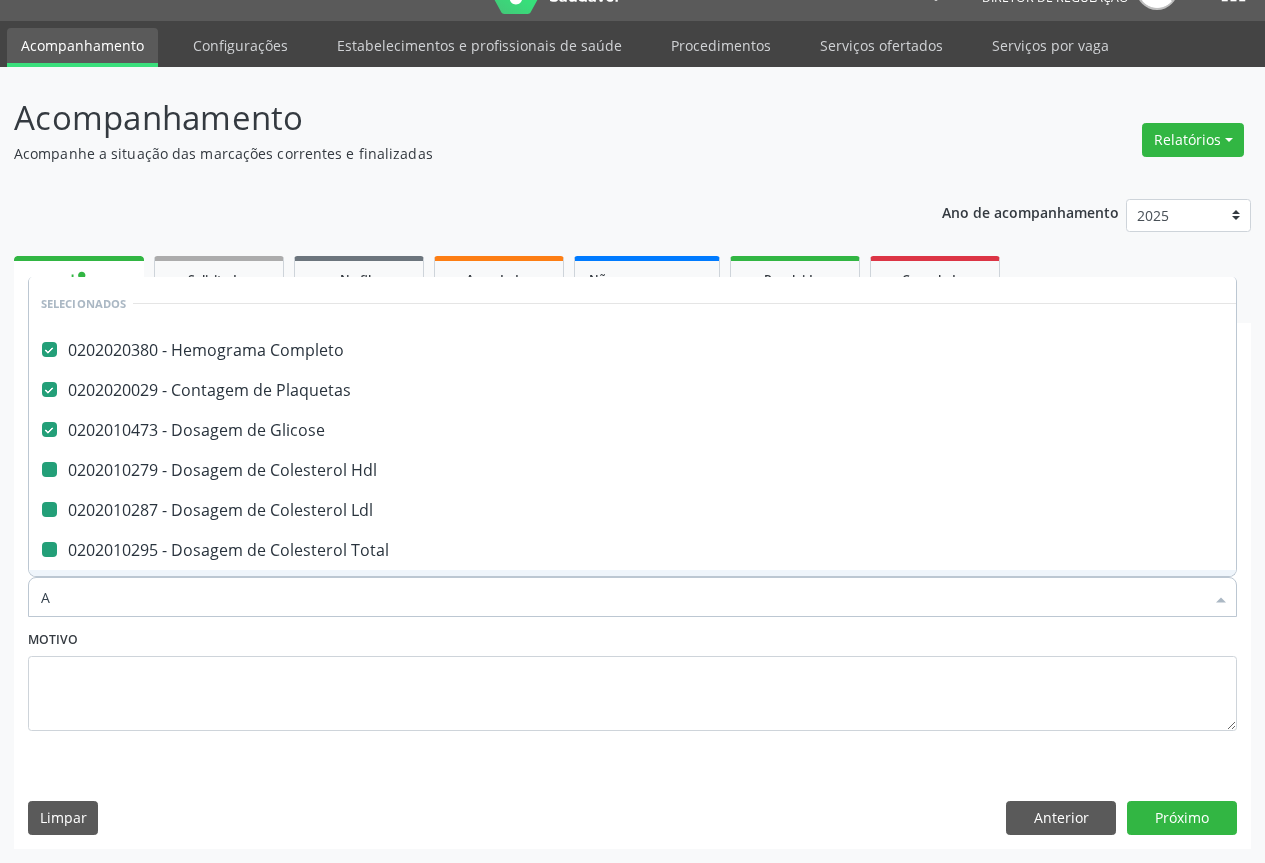 type on "AC" 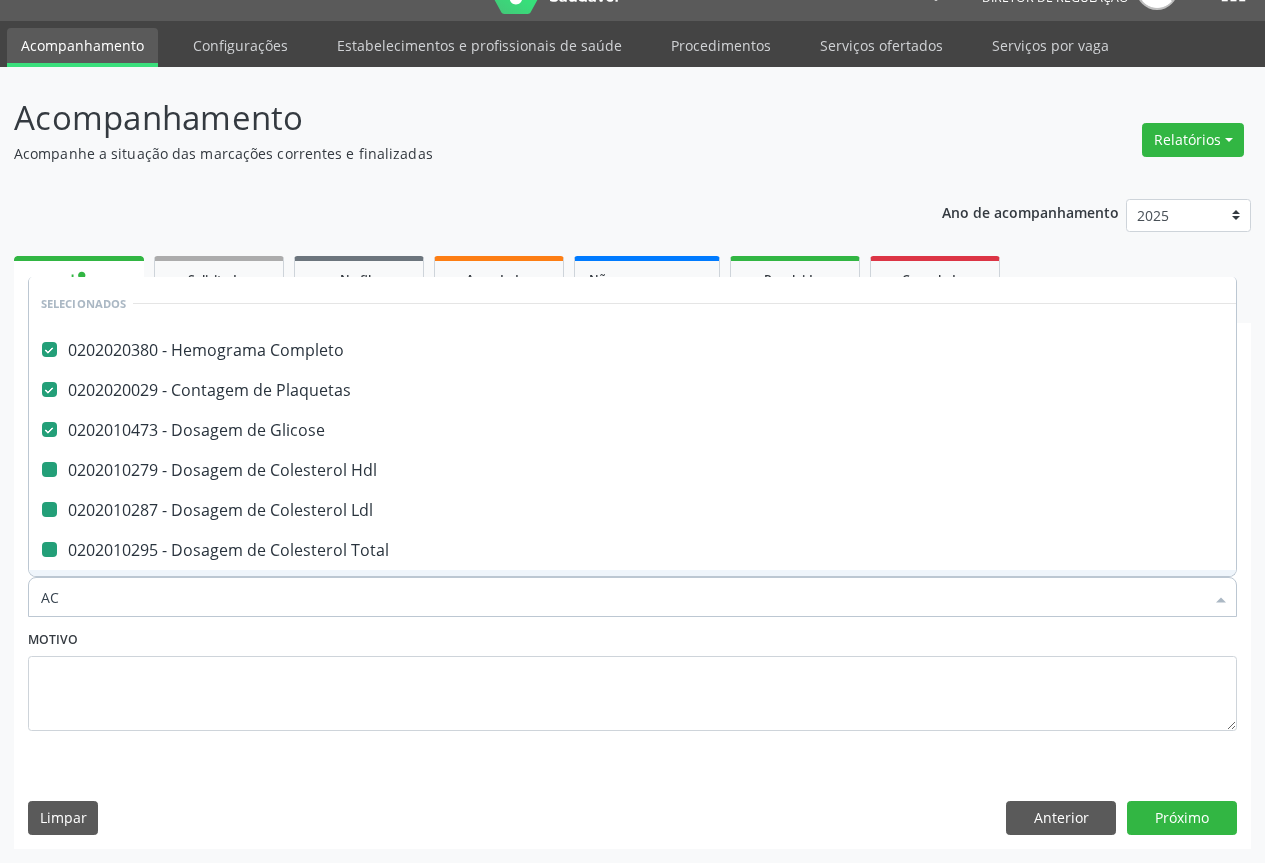 checkbox on "false" 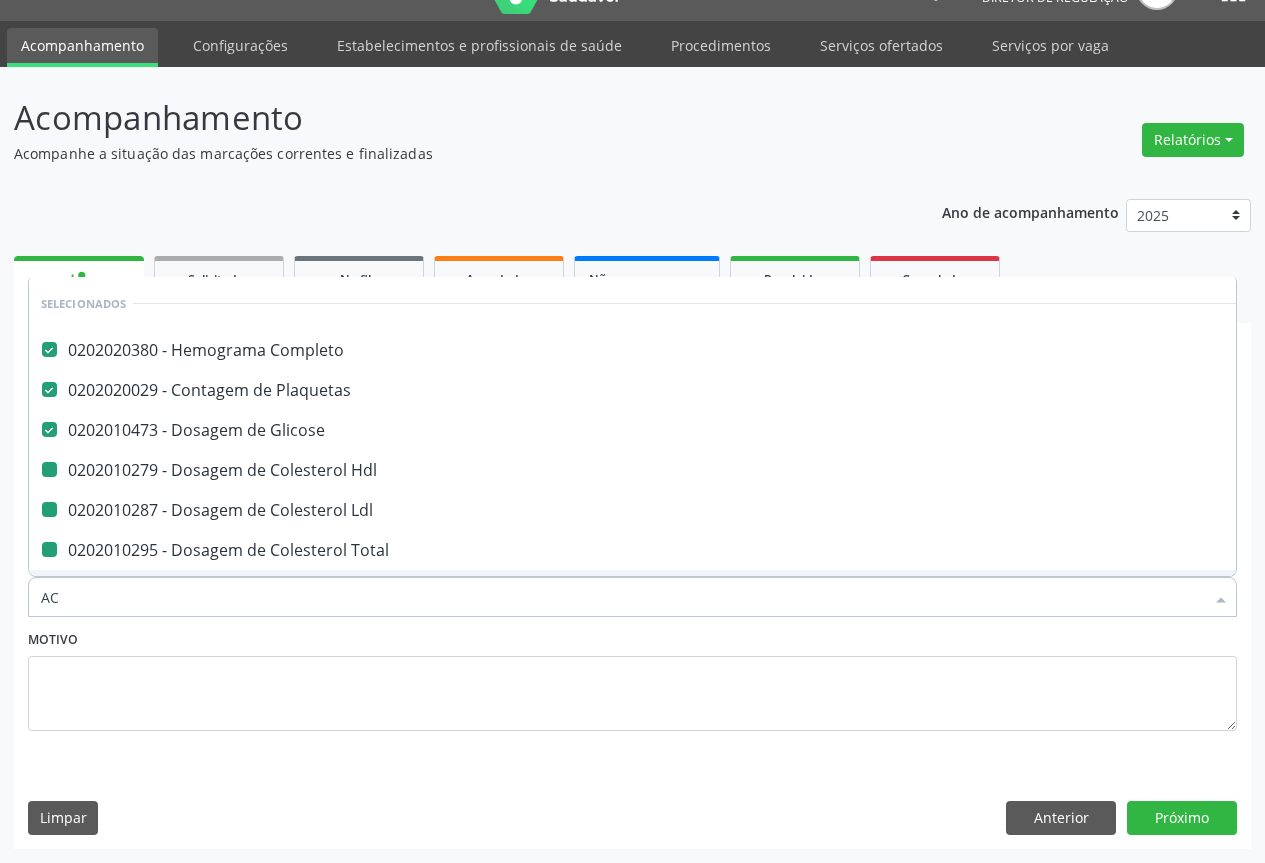 checkbox on "false" 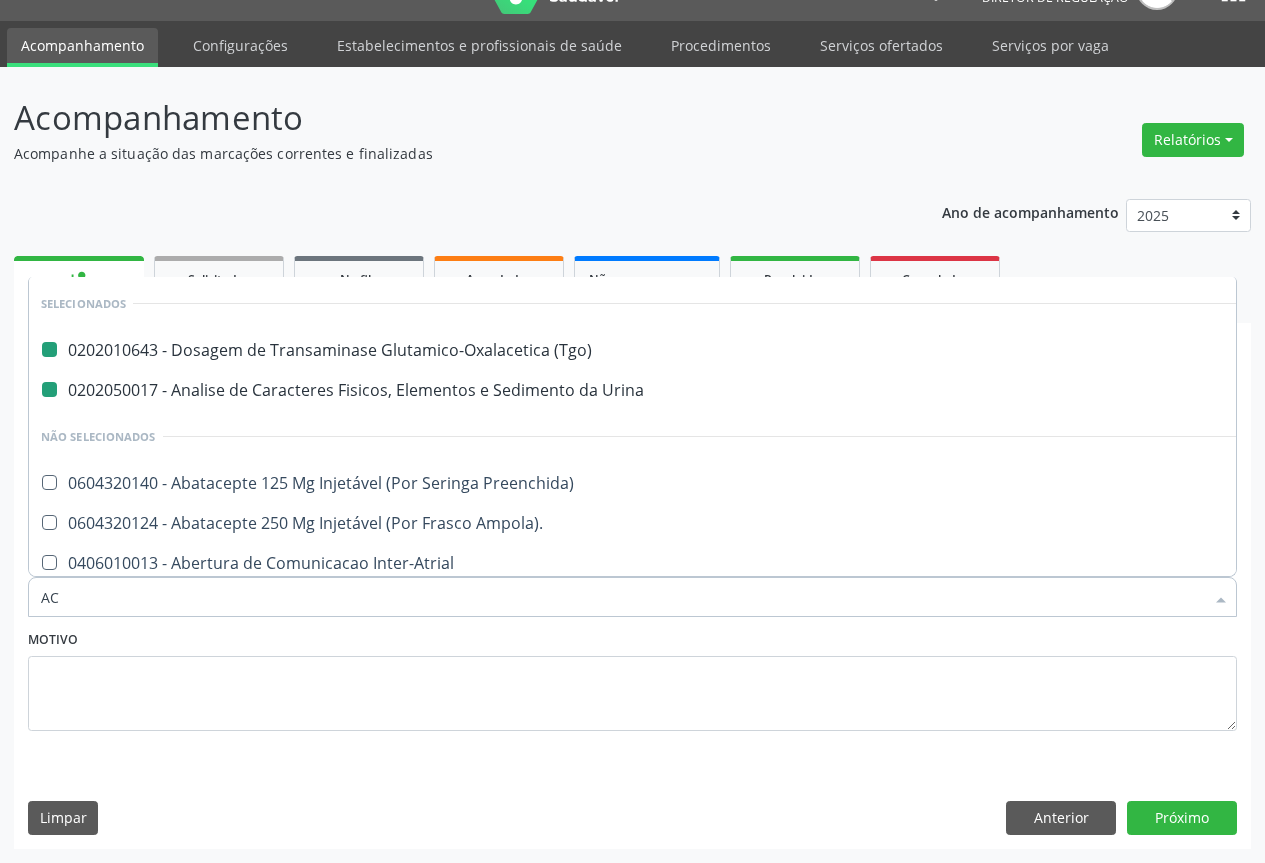 type on "ACI" 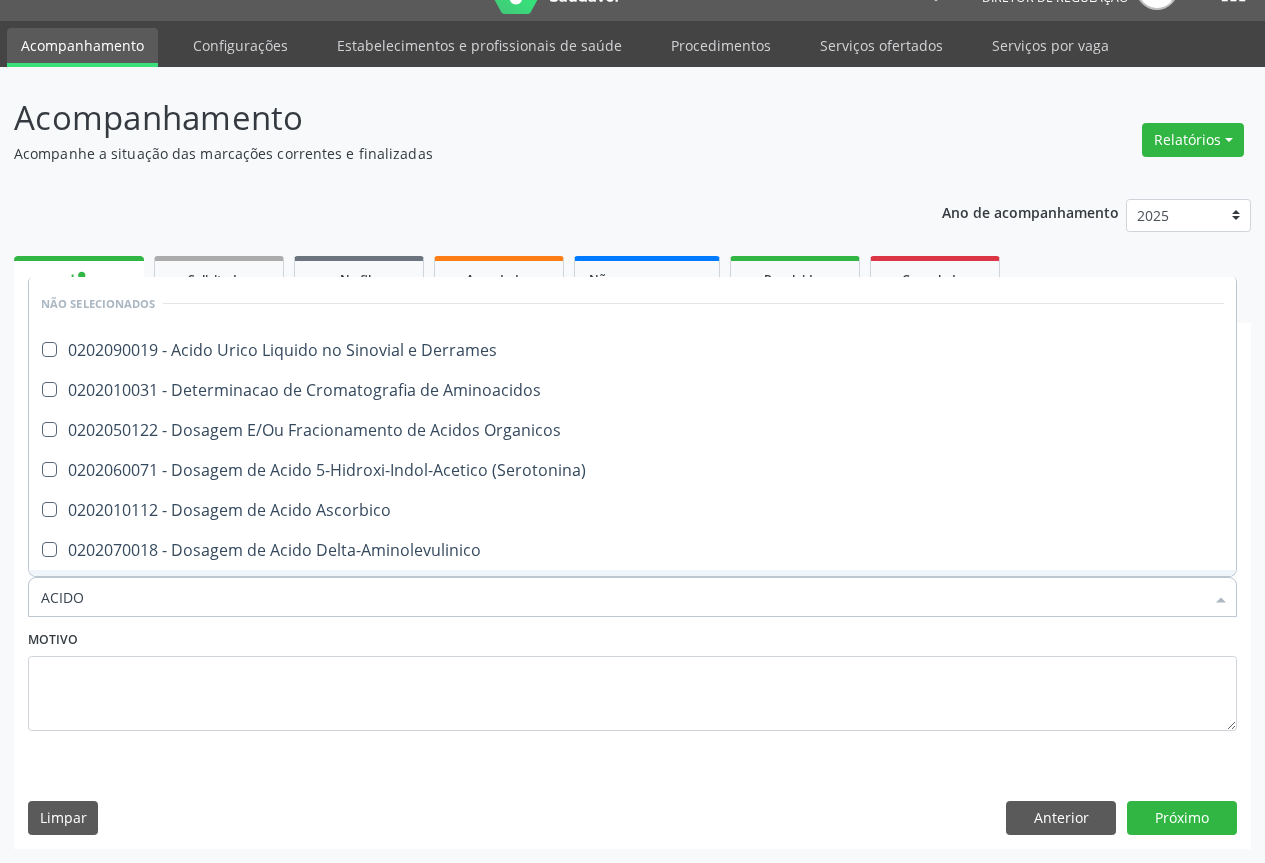 type on "ACIDO U" 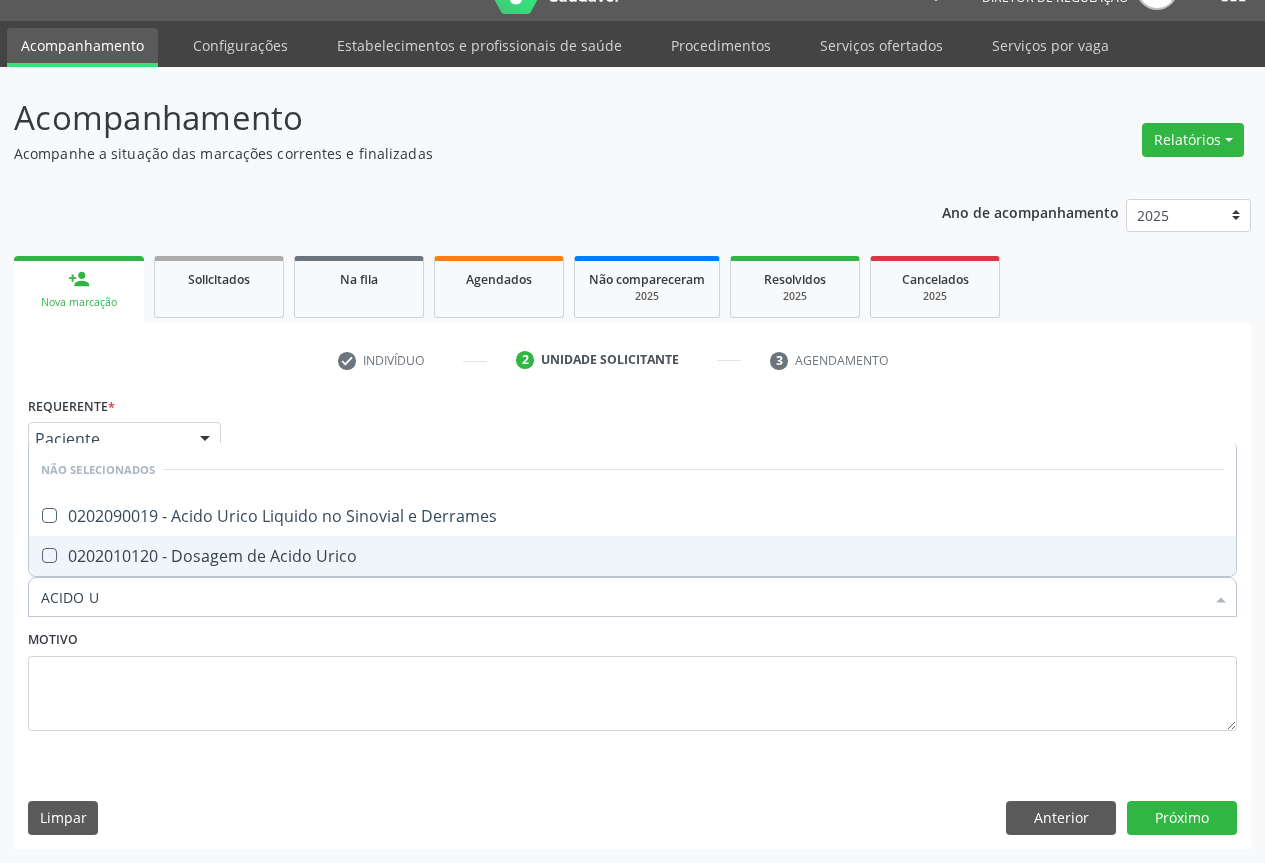 click on "0202010120 - Dosagem de Acido Urico" at bounding box center (632, 556) 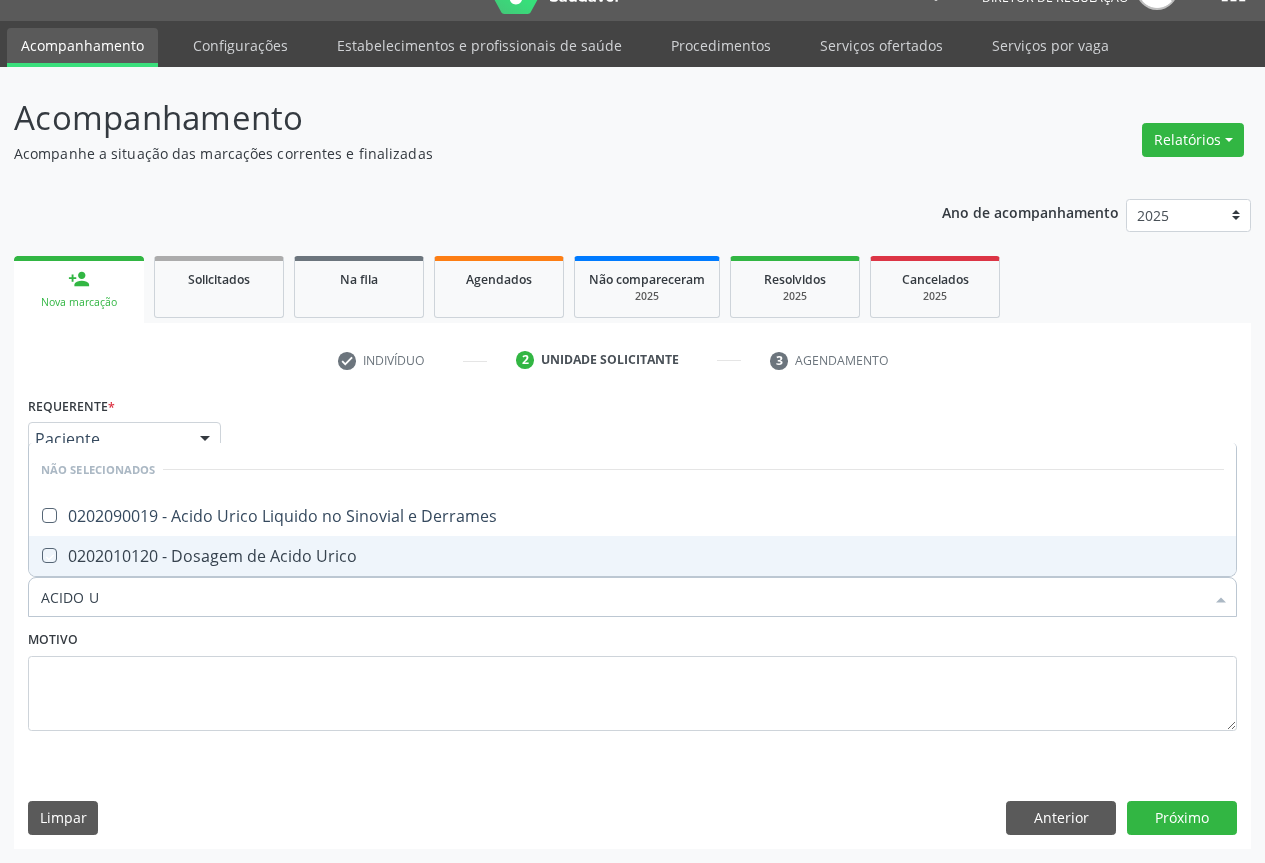 checkbox on "true" 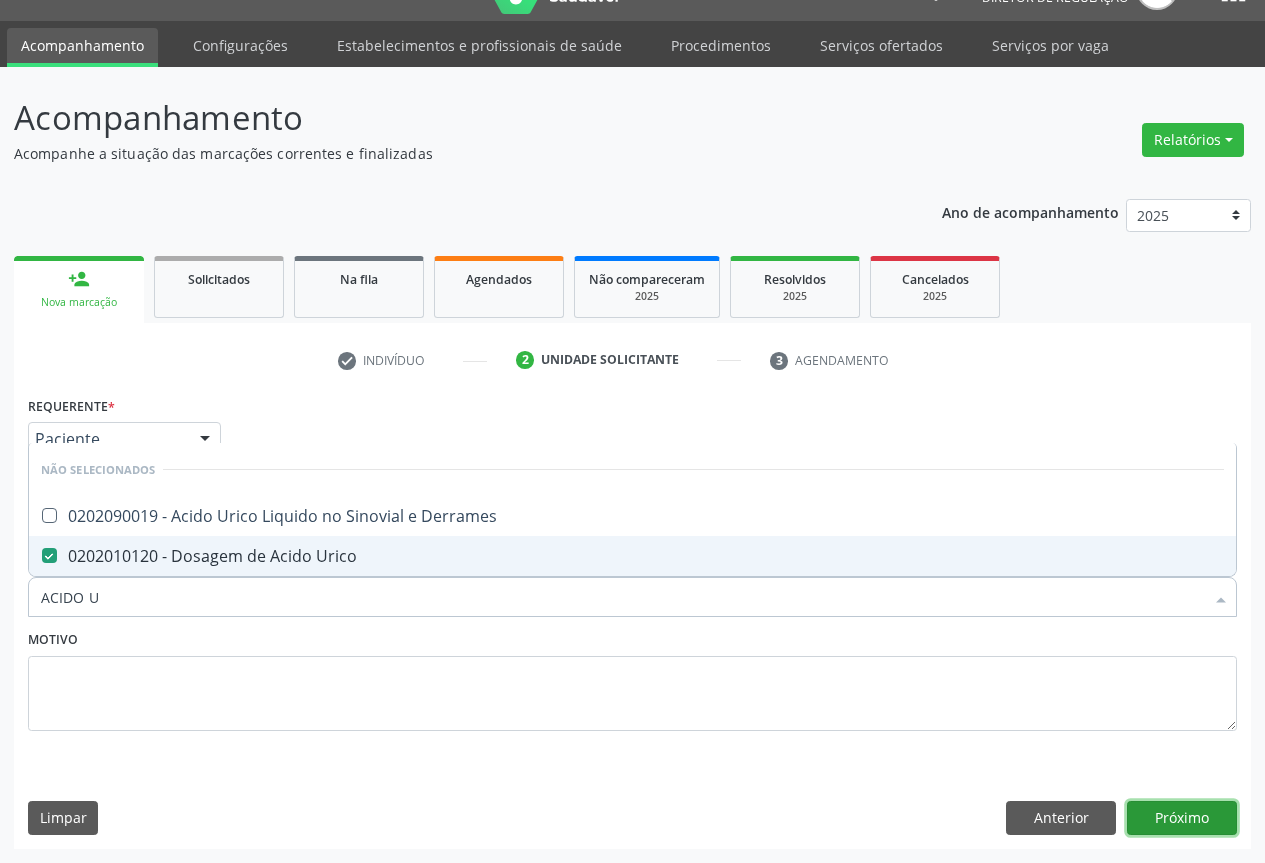 click on "Próximo" at bounding box center [1182, 818] 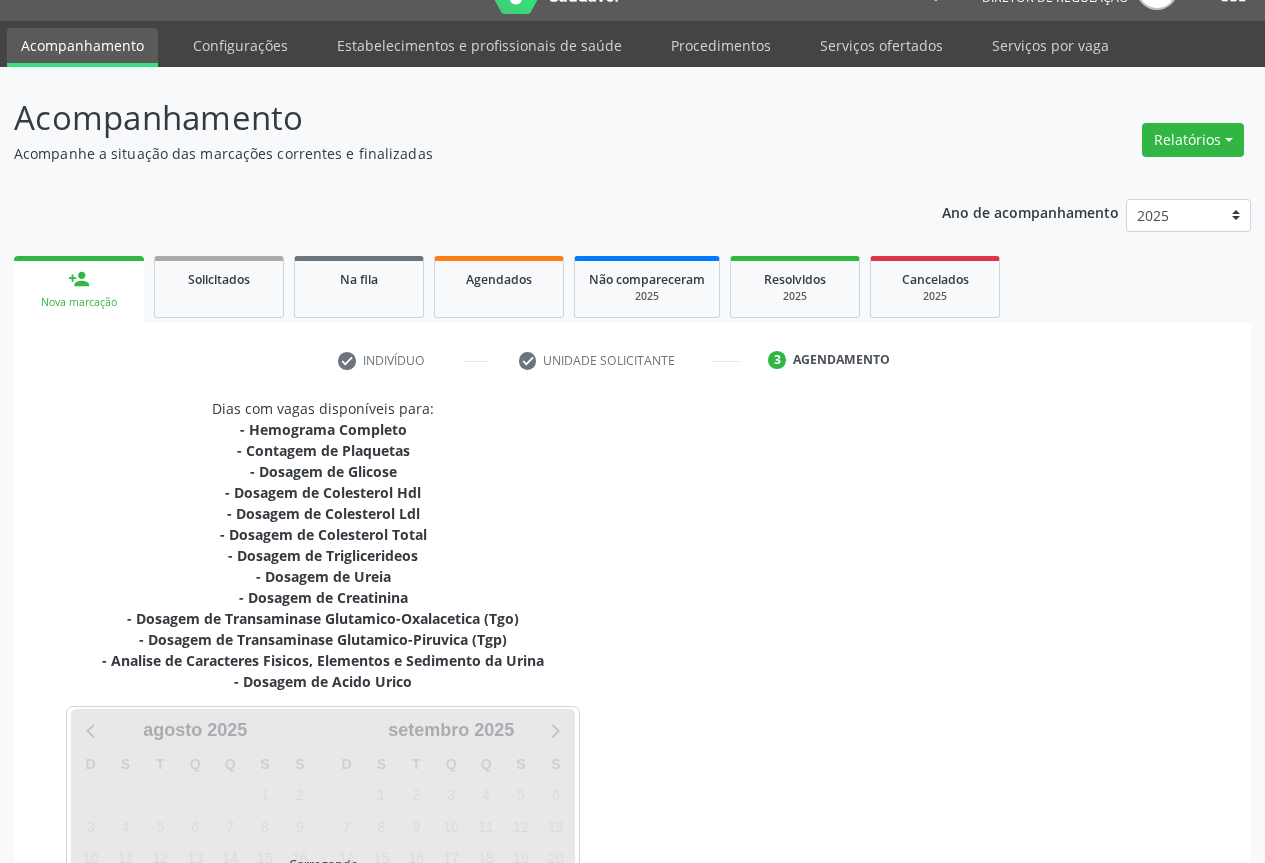 scroll, scrollTop: 259, scrollLeft: 0, axis: vertical 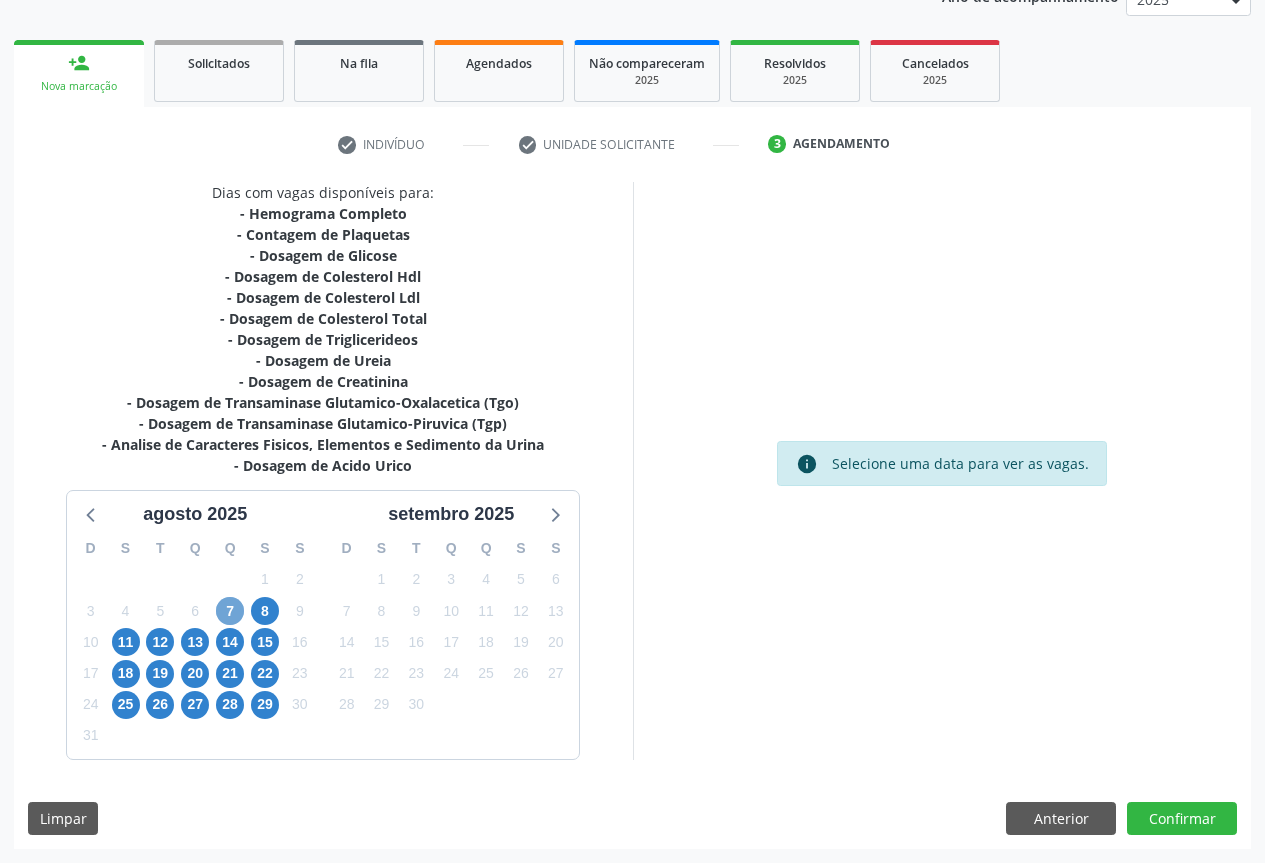 click on "7" at bounding box center (230, 611) 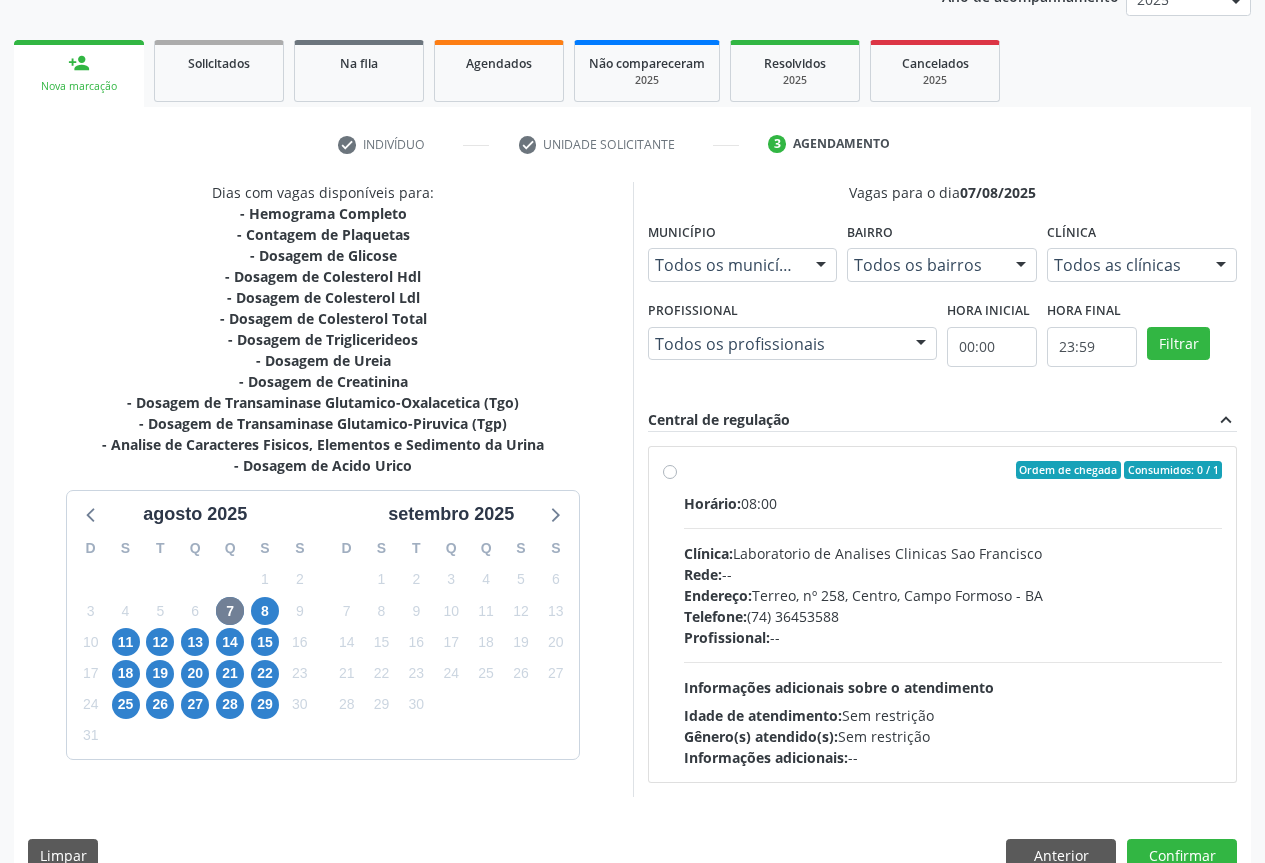 click on "Informações adicionais sobre o atendimento" at bounding box center [839, 687] 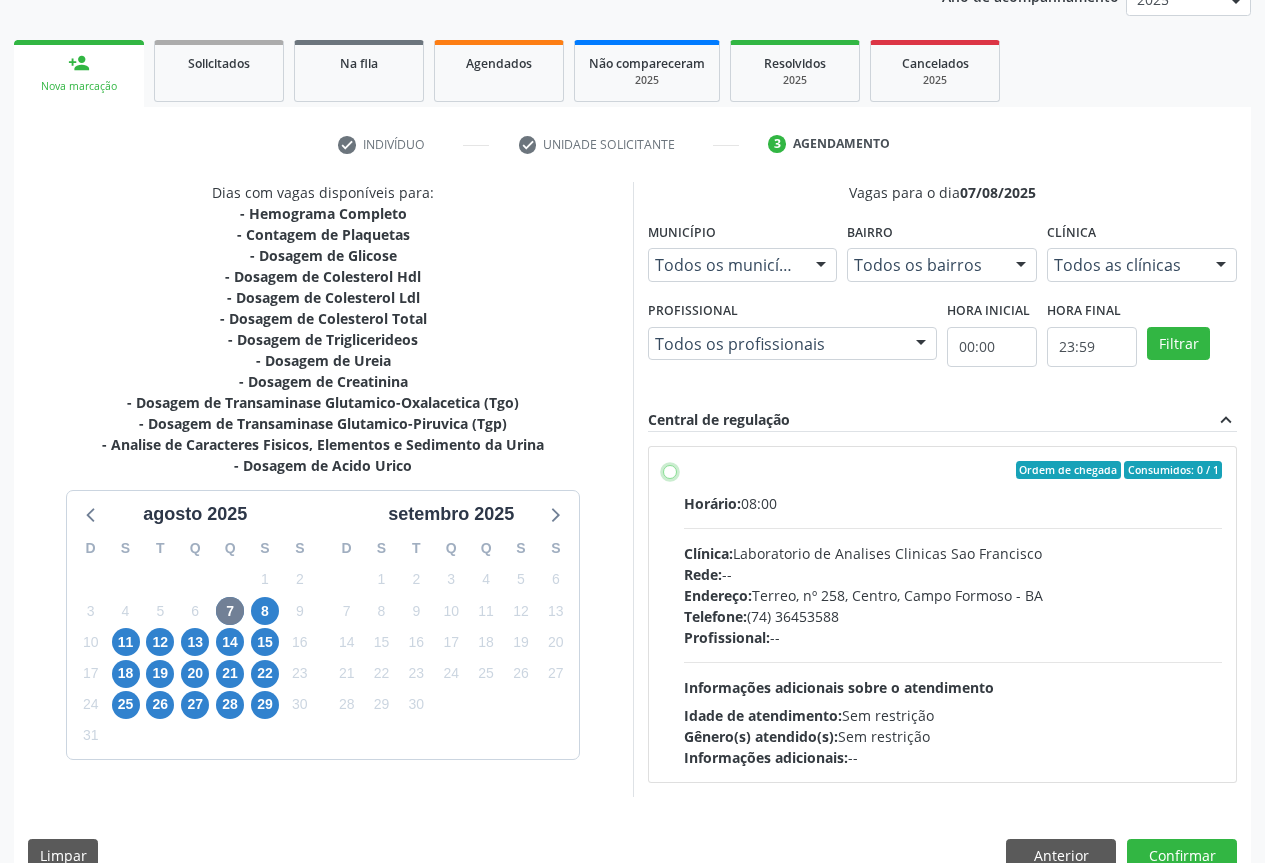 click on "Ordem de chegada
Consumidos: 0 / 1
Horário:   08:00
Clínica:  Laboratorio de Analises Clinicas Sao Francisco
Rede:
--
Endereço:   Terreo, nº 258, Centro, Campo Formoso - BA
Telefone:   (74) 36453588
Profissional:
--
Informações adicionais sobre o atendimento
Idade de atendimento:
Sem restrição
Gênero(s) atendido(s):
Sem restrição
Informações adicionais:
--" at bounding box center [670, 470] 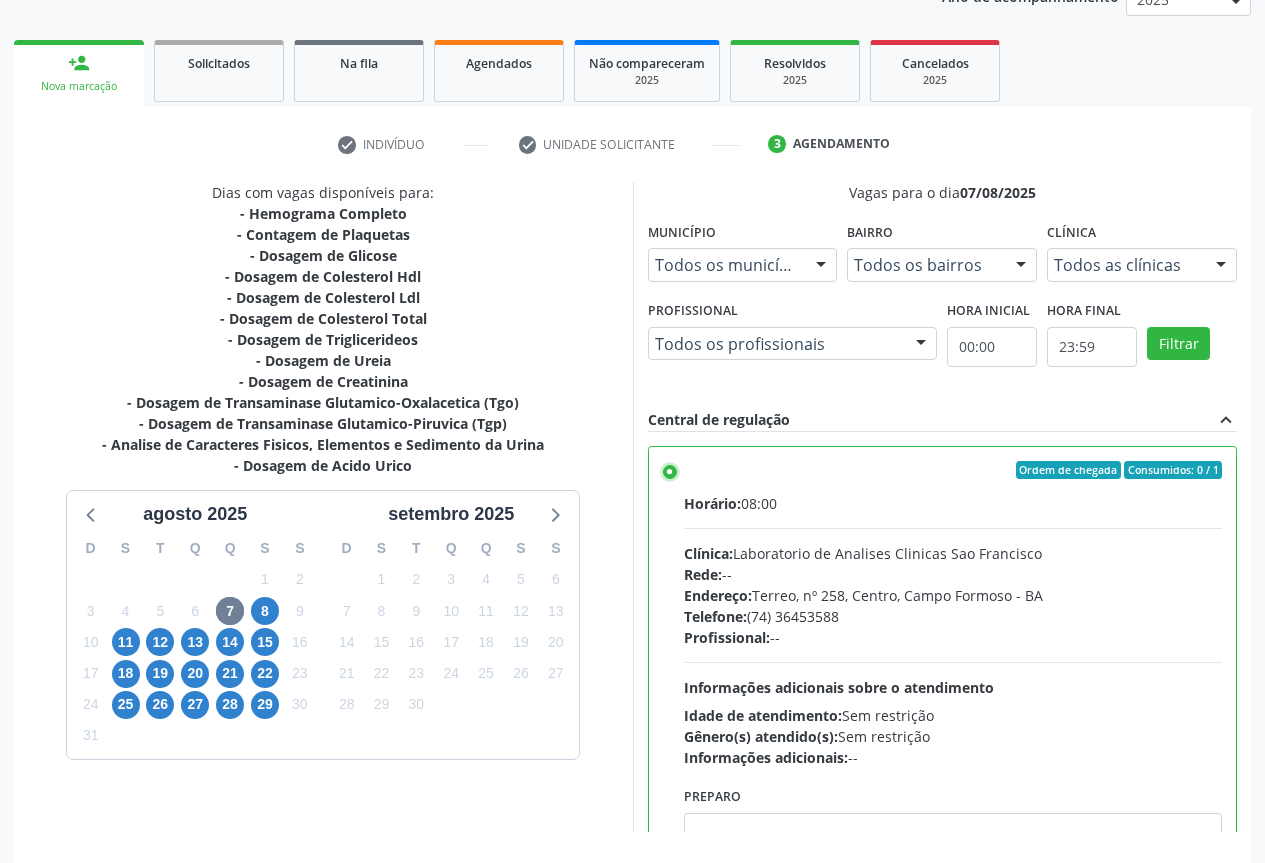 scroll, scrollTop: 332, scrollLeft: 0, axis: vertical 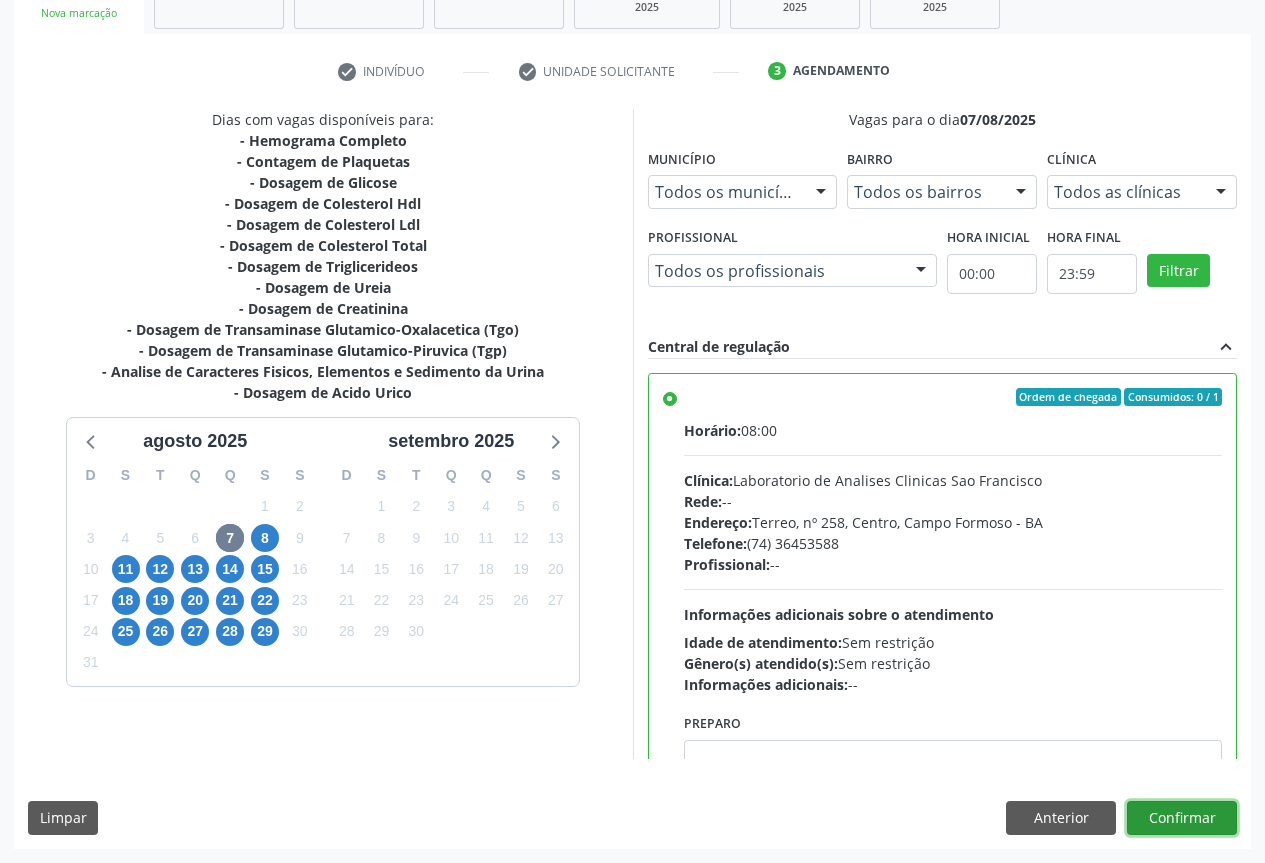 click on "Confirmar" at bounding box center [1182, 818] 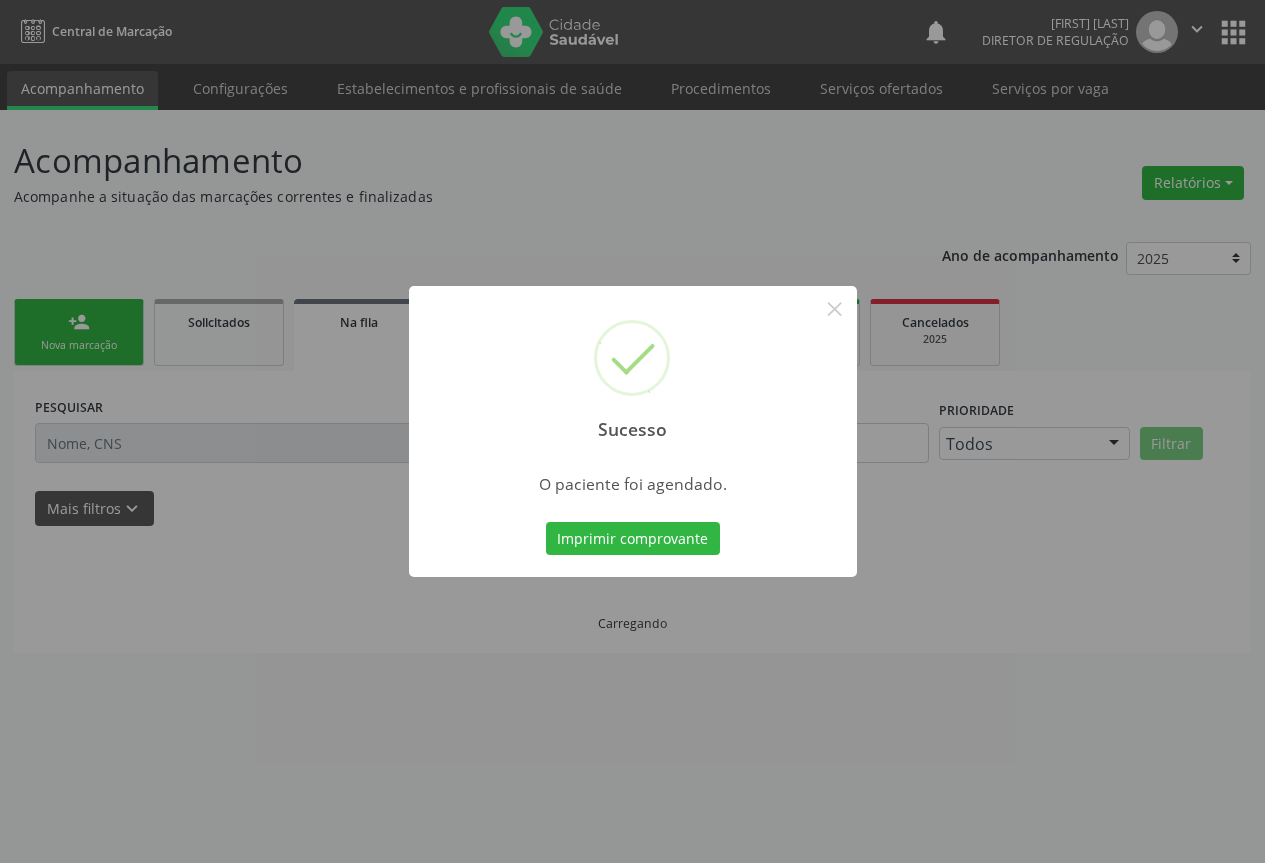 scroll, scrollTop: 0, scrollLeft: 0, axis: both 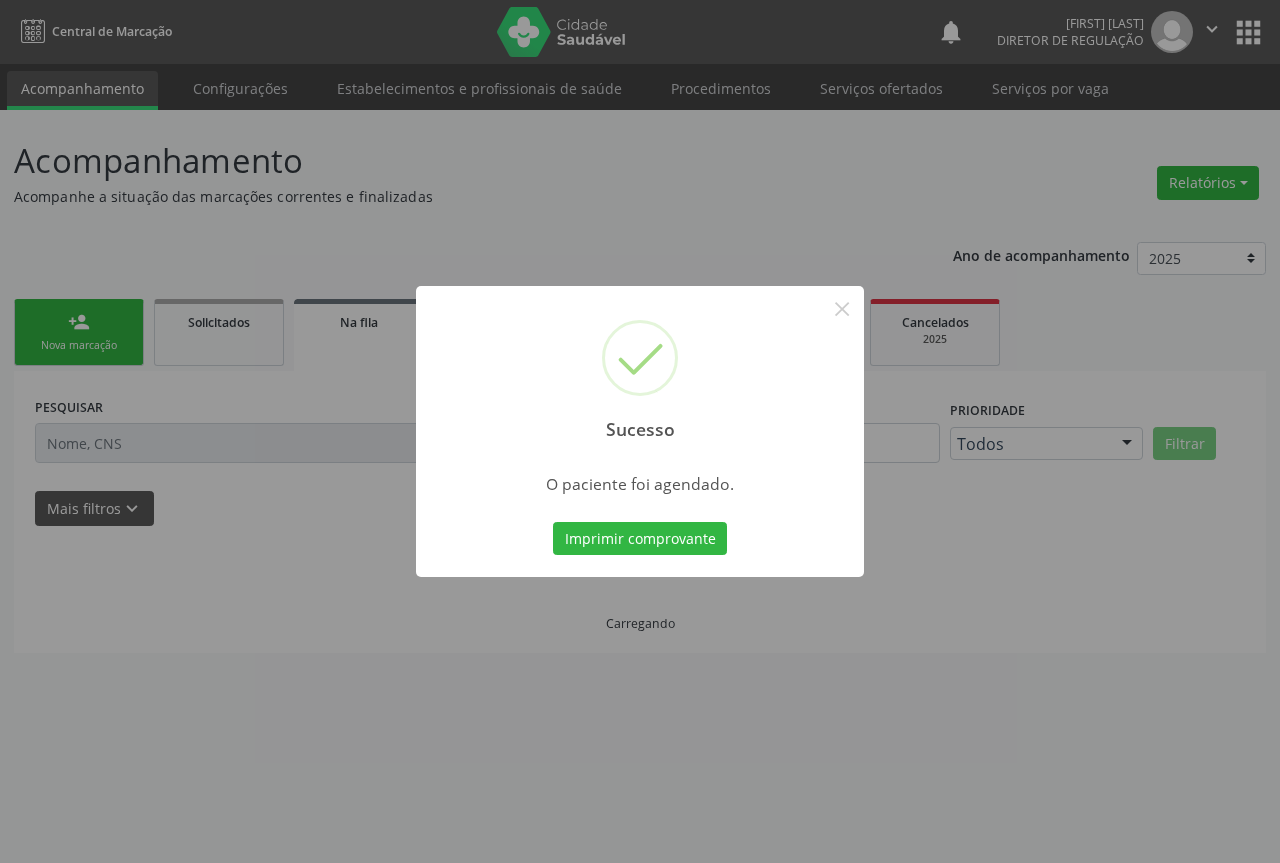 type 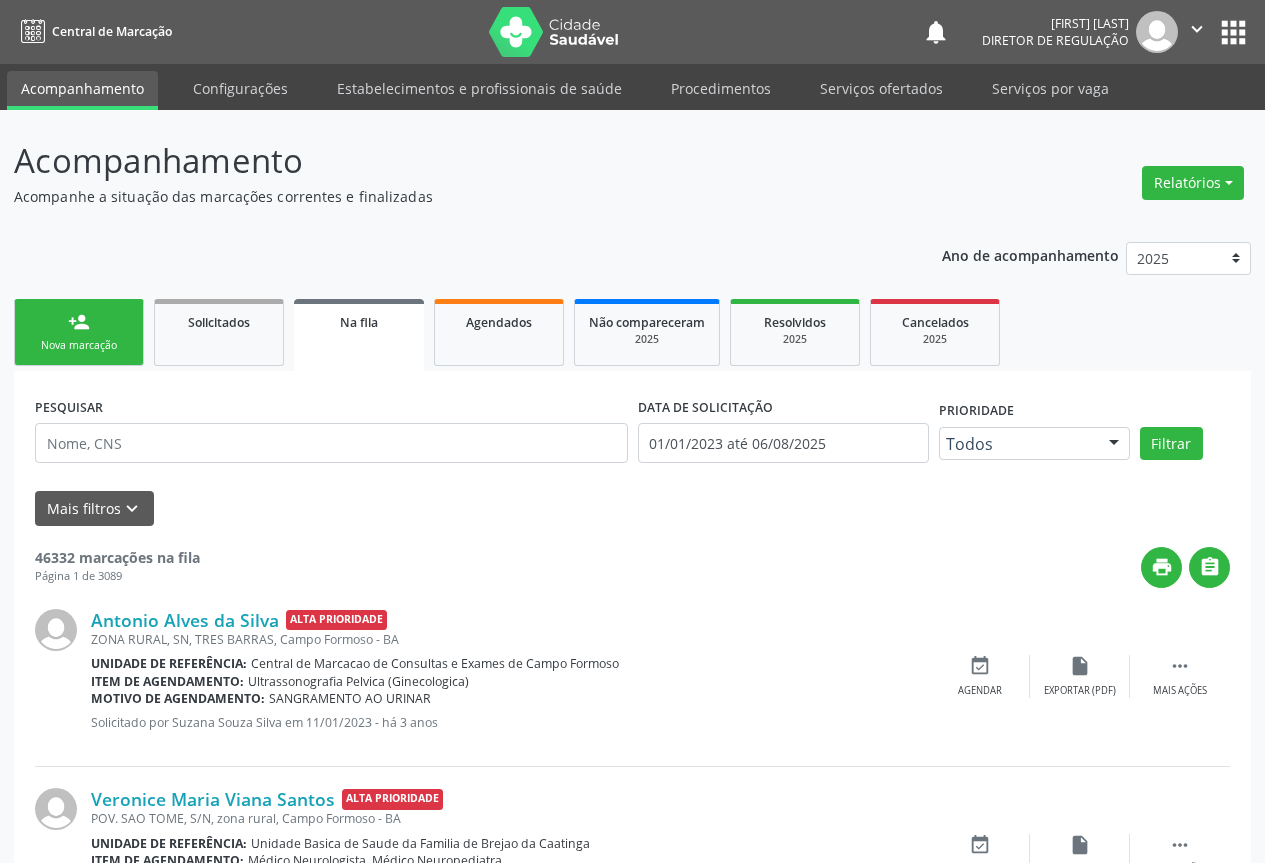 click on "" at bounding box center (1197, 29) 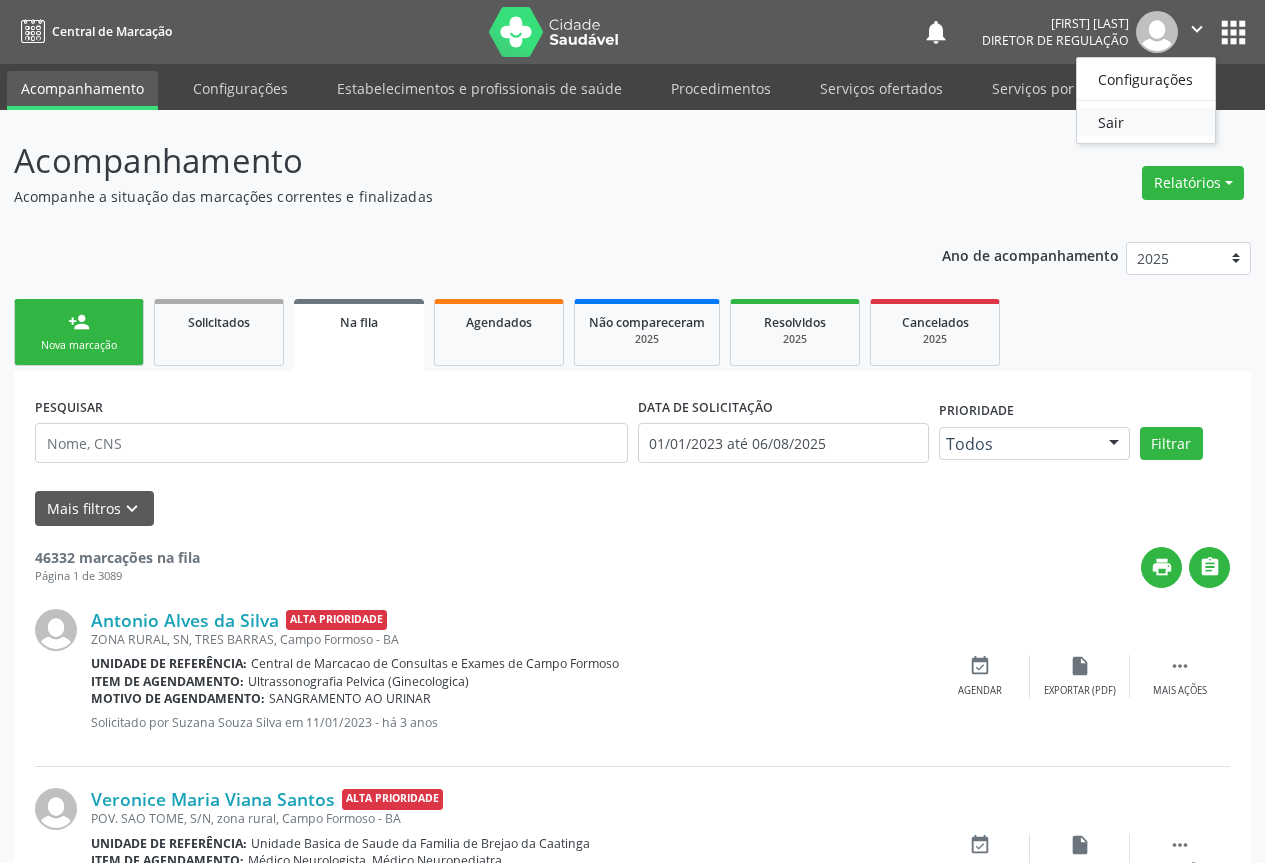 click on "Sair" at bounding box center (1146, 122) 